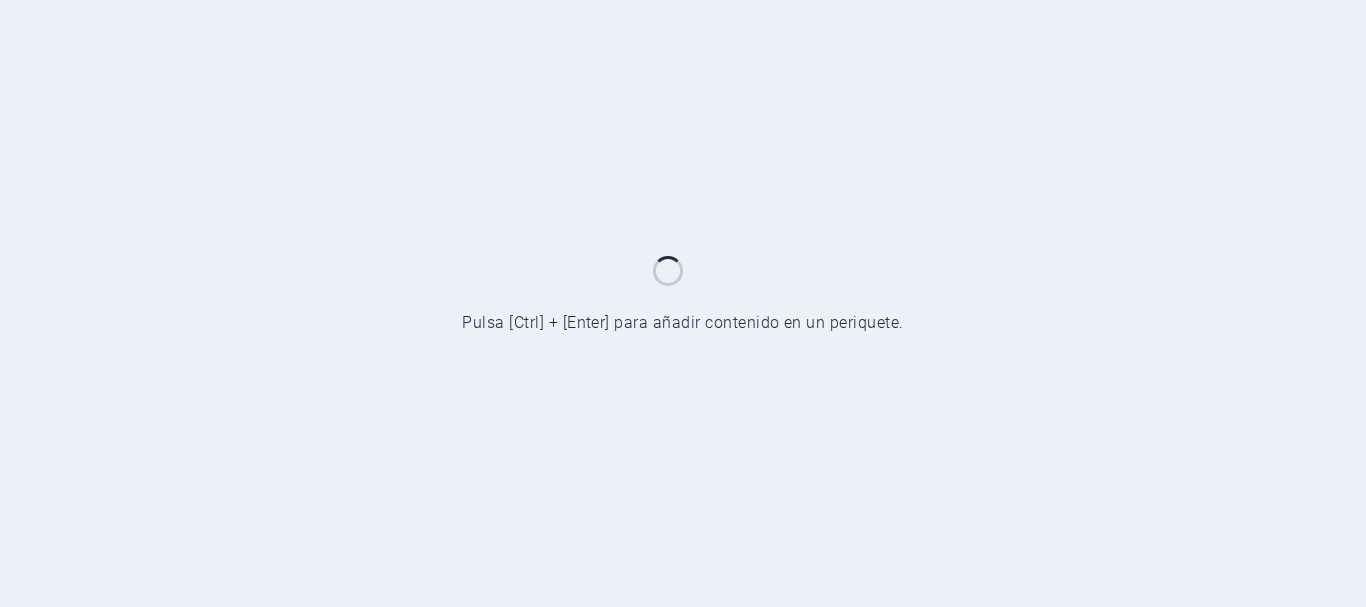 scroll, scrollTop: 0, scrollLeft: 0, axis: both 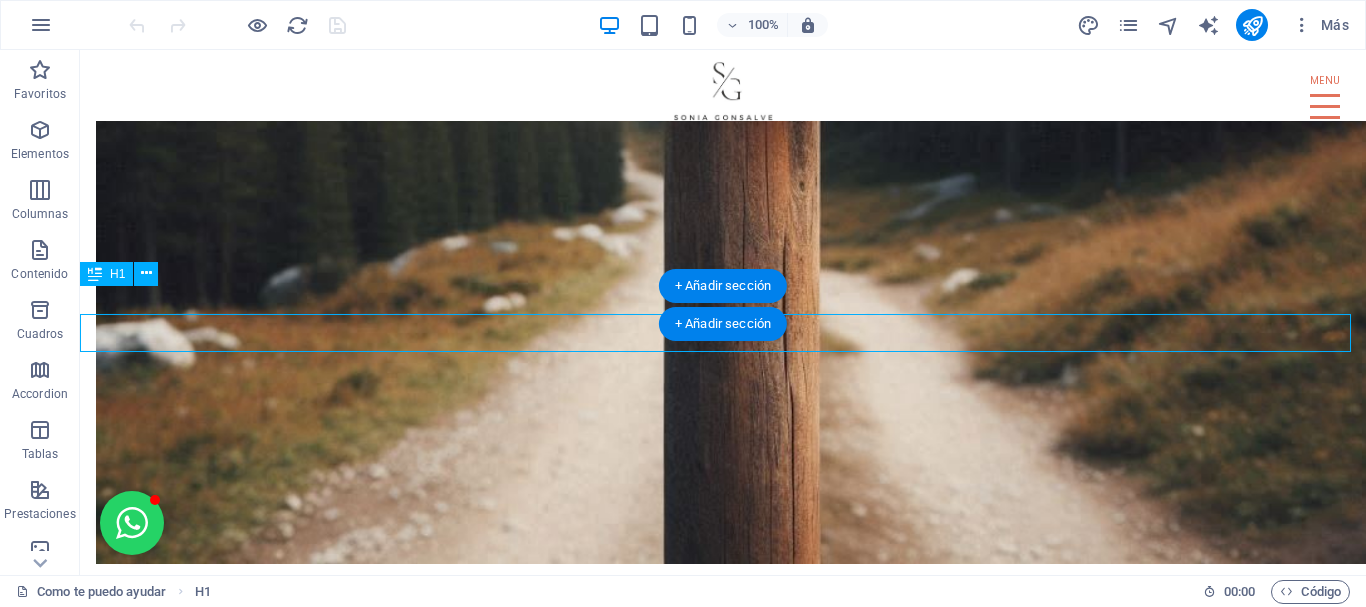click on "NO VINE A ENTRETENER . VINE A TRANSFORMAR" at bounding box center (723, 663) 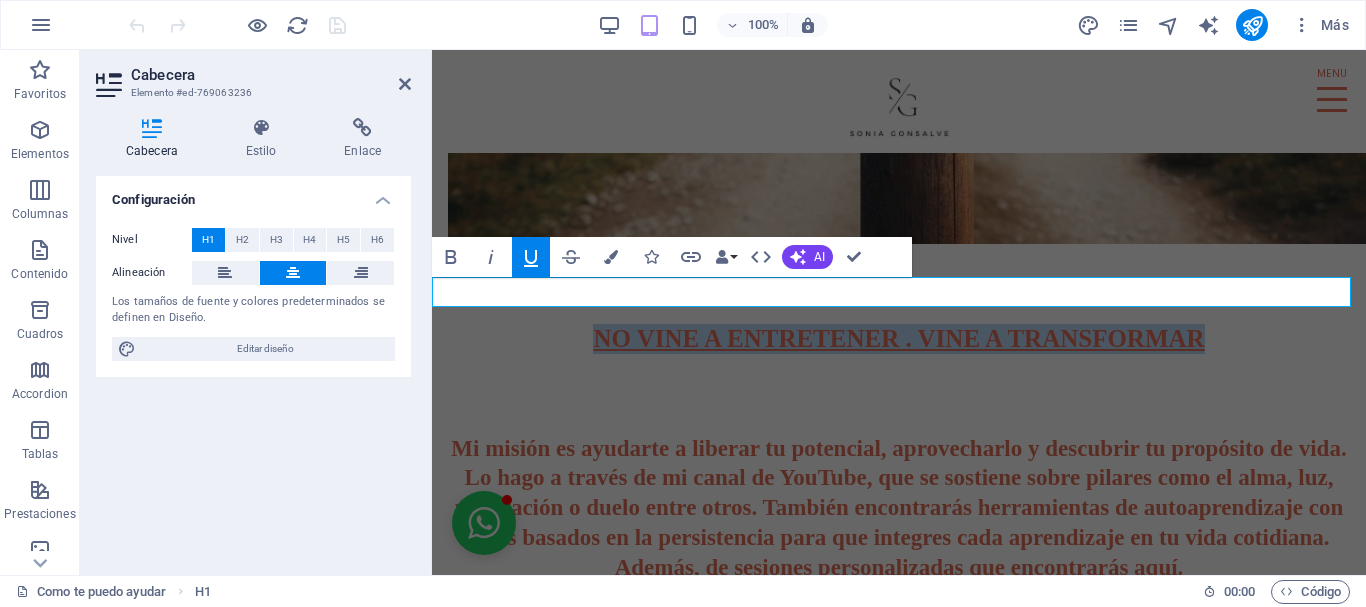 click on "NO VINE A ENTRETENER . VINE A TRANSFORMAR" at bounding box center [898, 338] 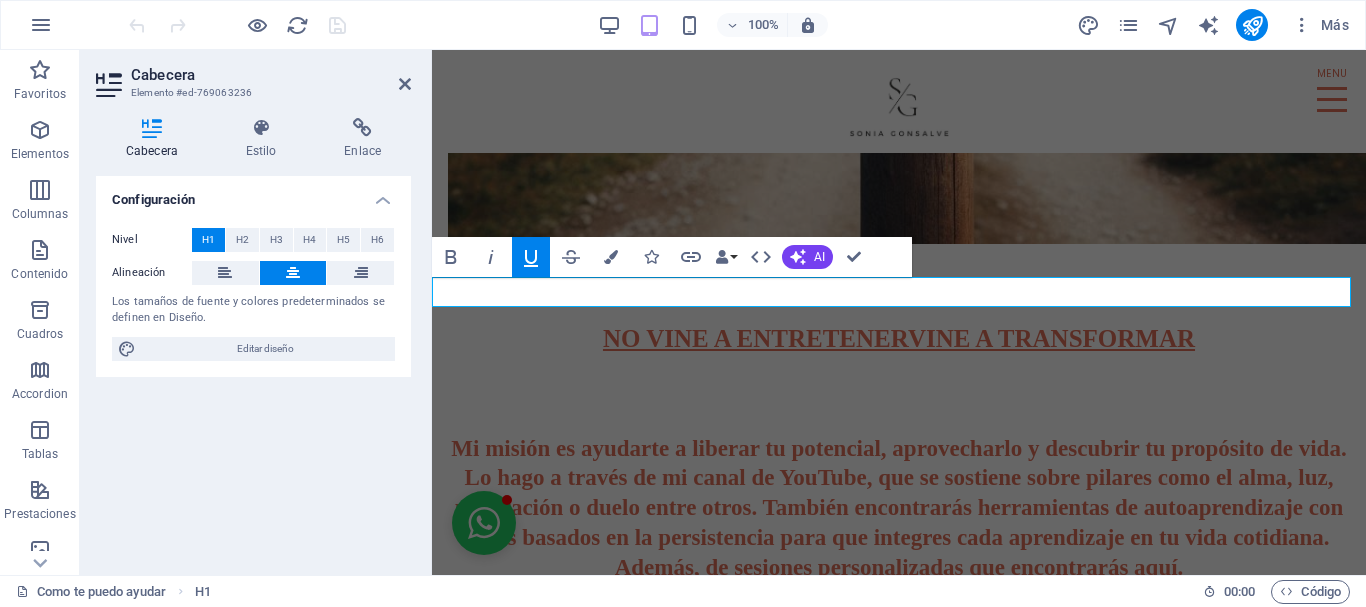 type 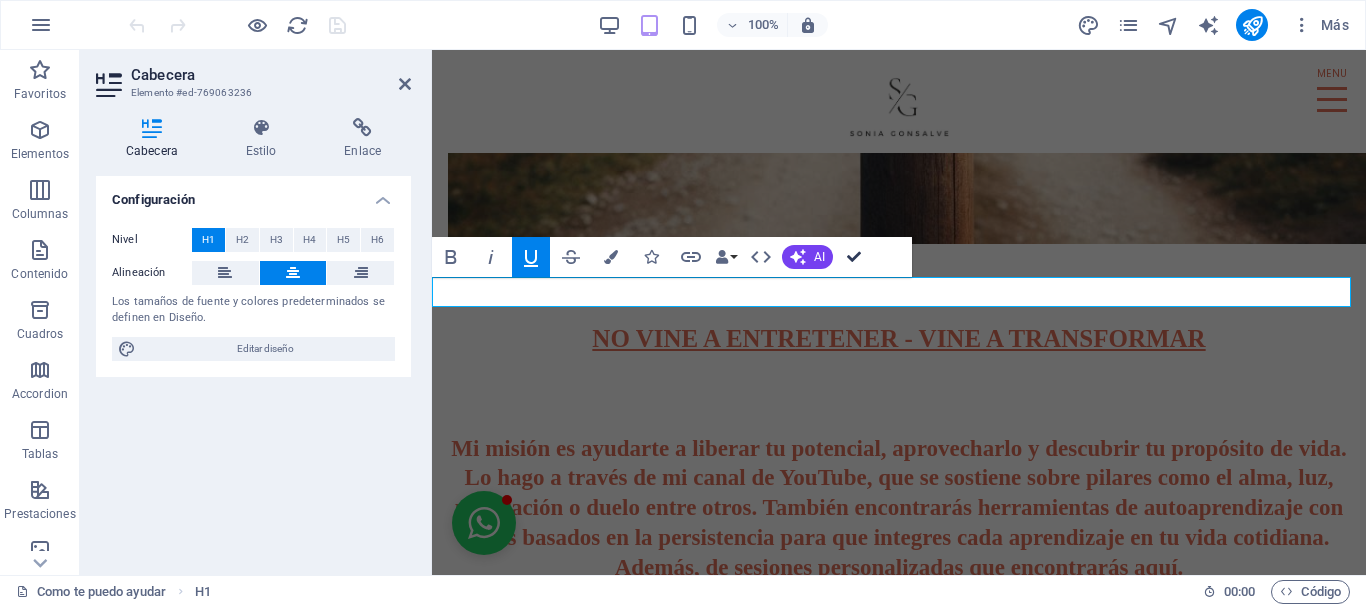 drag, startPoint x: 850, startPoint y: 255, endPoint x: 776, endPoint y: 213, distance: 85.08819 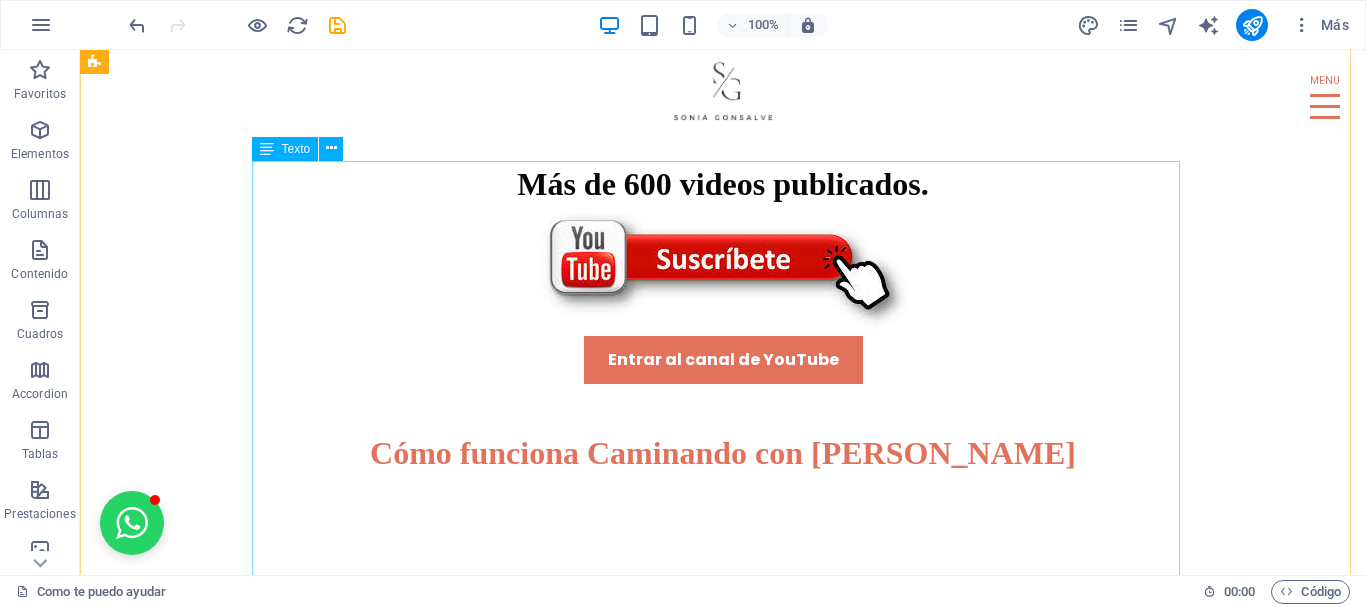 scroll, scrollTop: 2764, scrollLeft: 0, axis: vertical 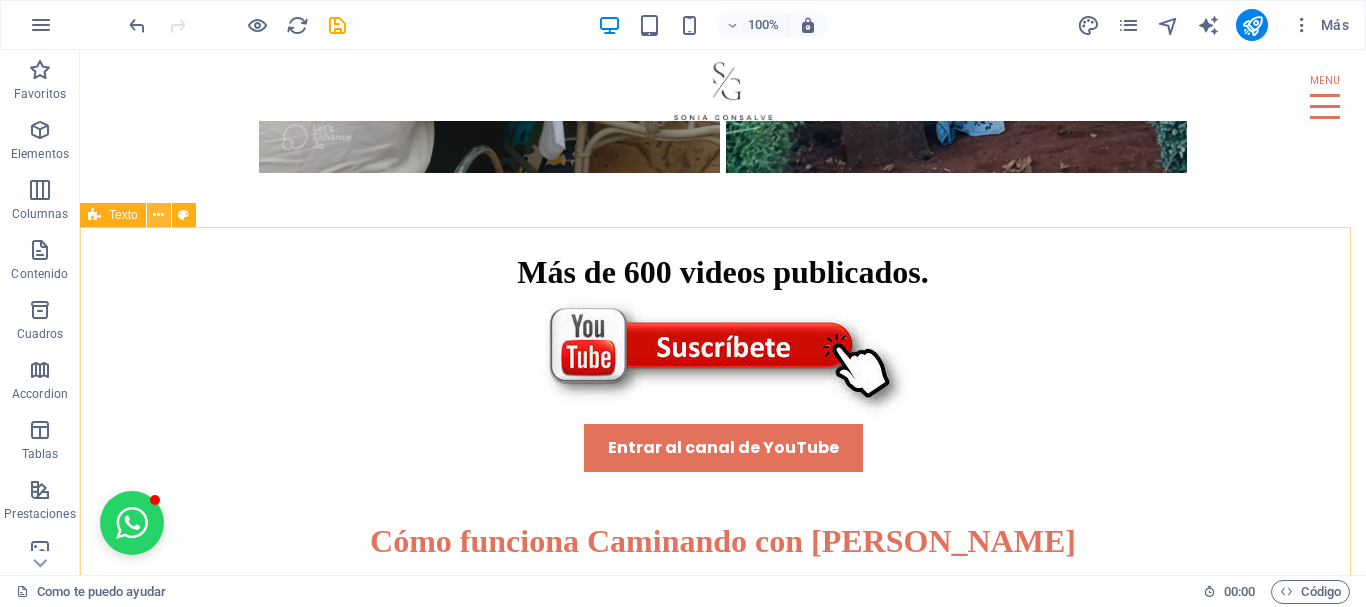 click at bounding box center [158, 215] 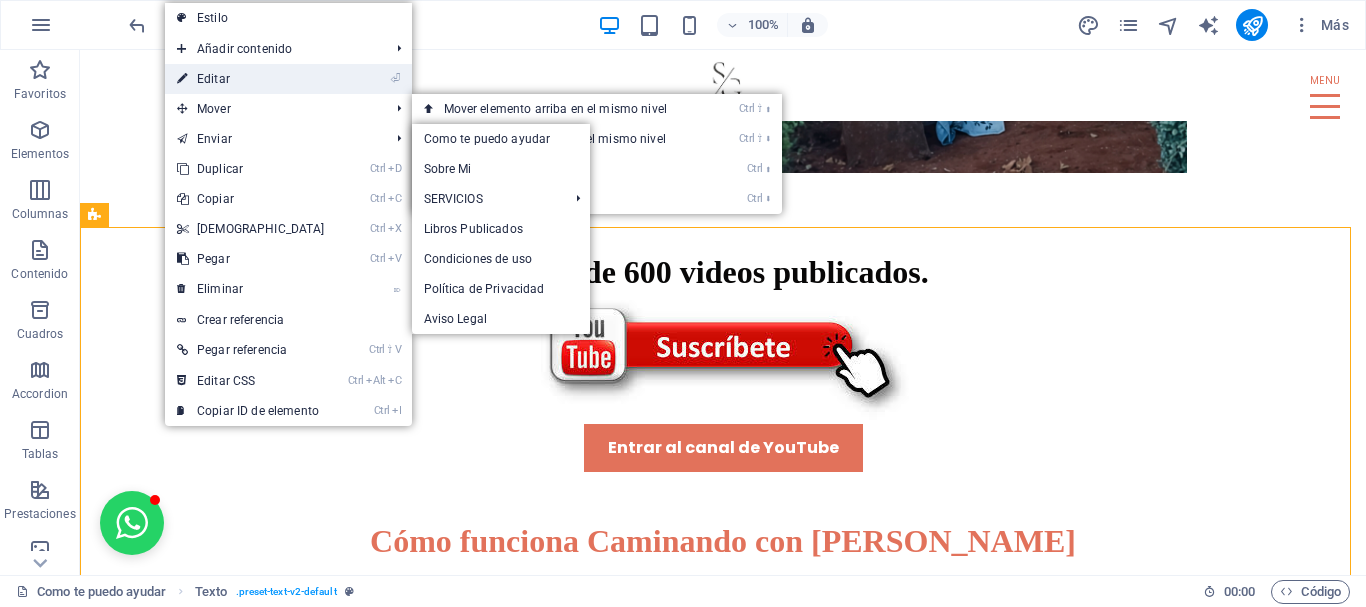 click on "⏎  Editar" at bounding box center (251, 79) 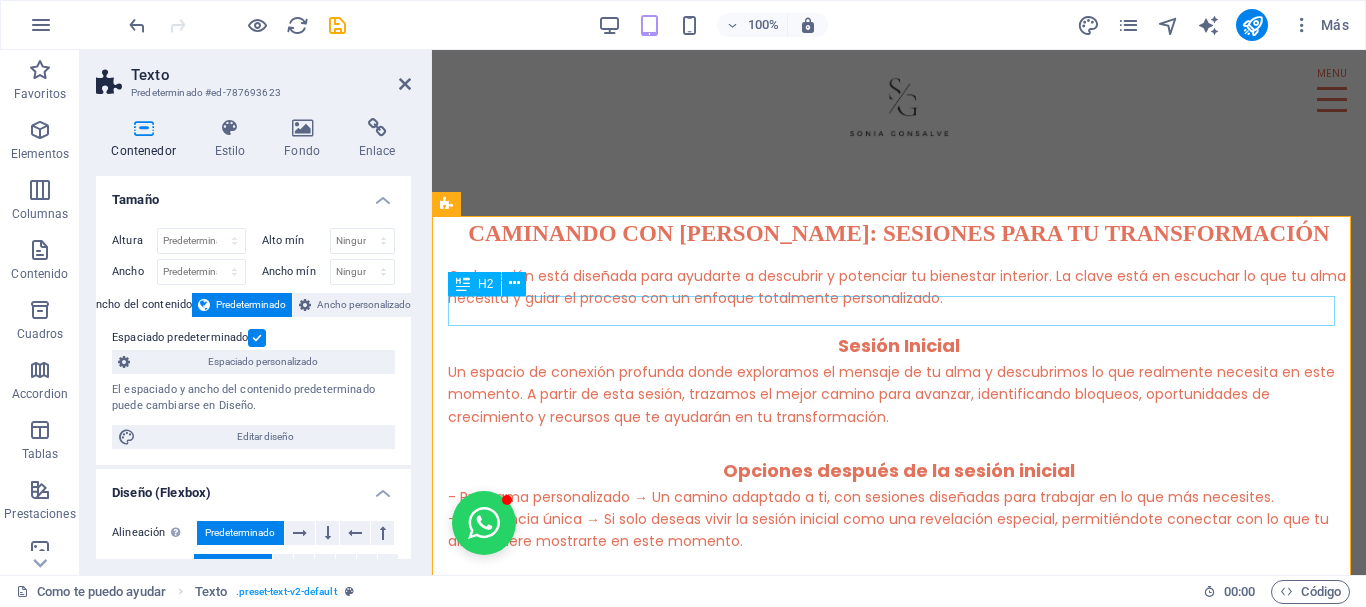 scroll, scrollTop: 2655, scrollLeft: 0, axis: vertical 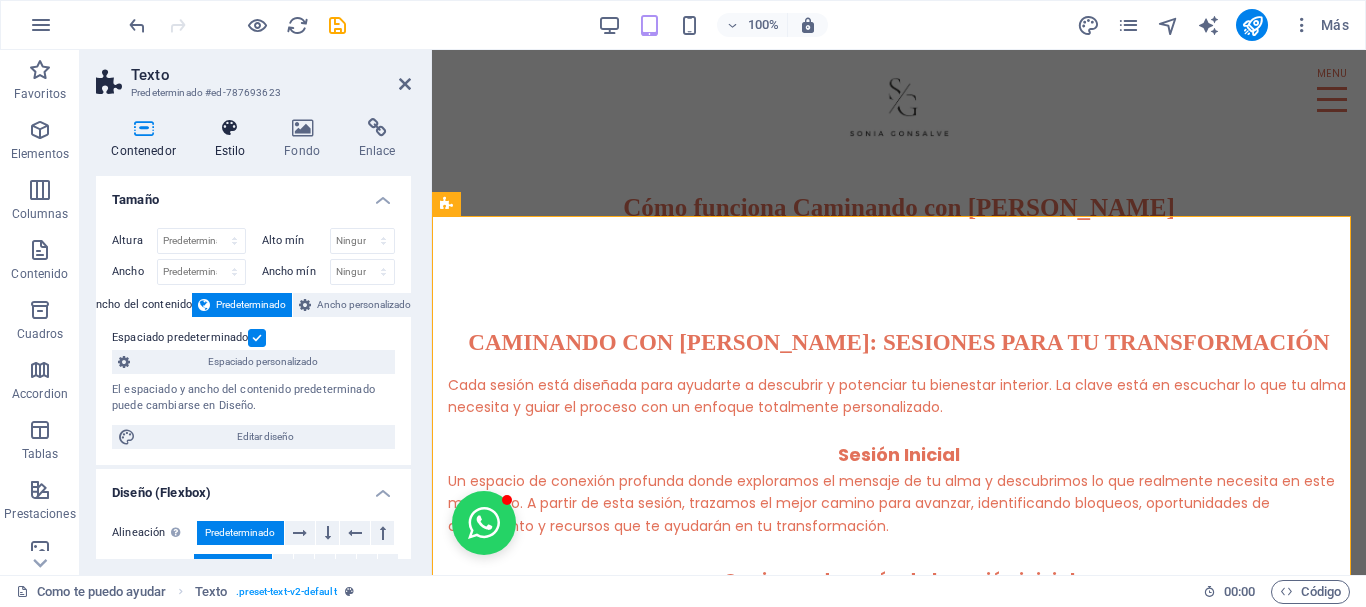 click at bounding box center (230, 128) 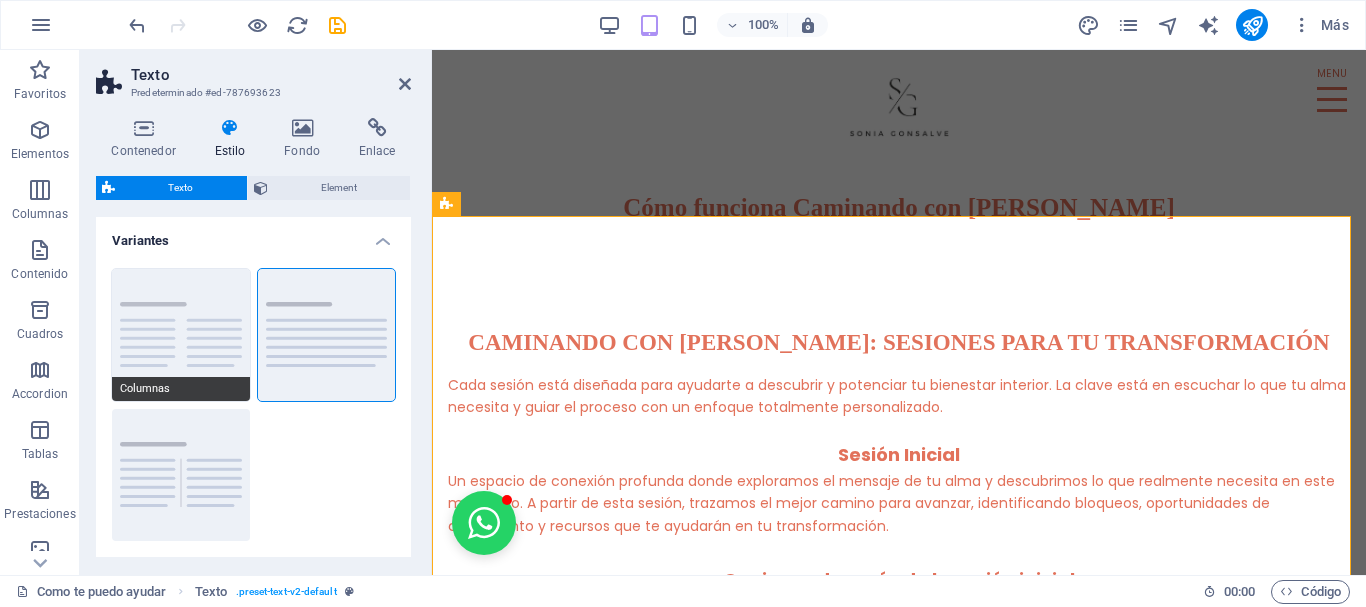 click on "Columnas" at bounding box center [181, 335] 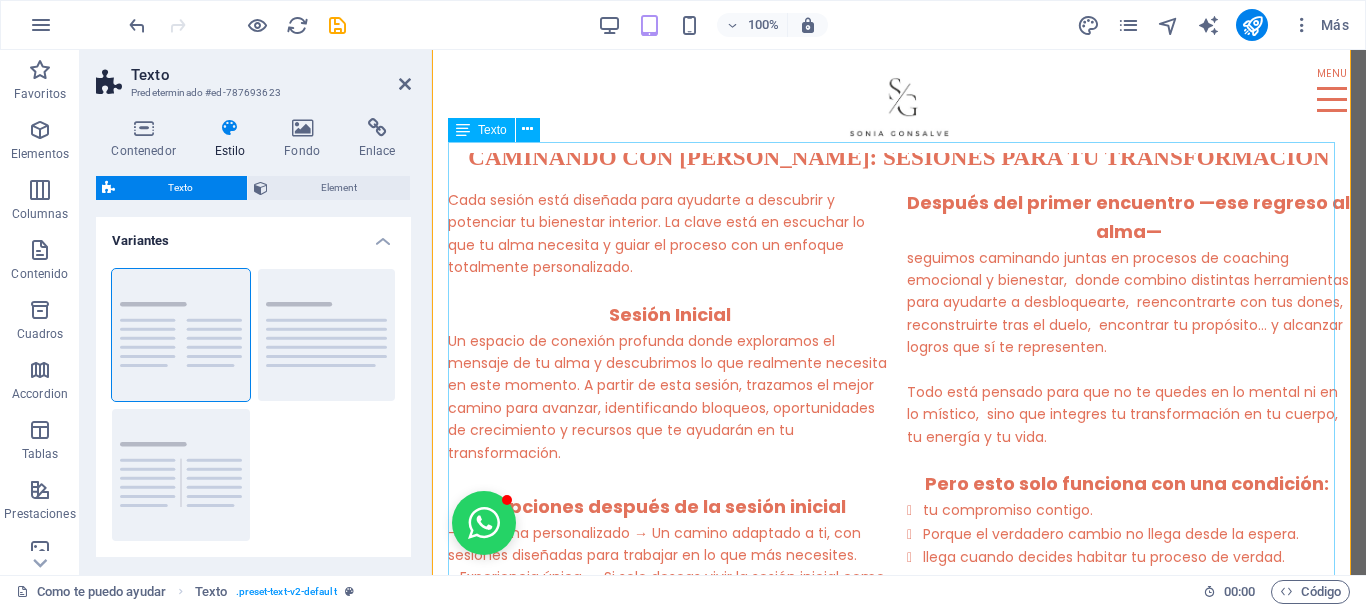 scroll, scrollTop: 2855, scrollLeft: 0, axis: vertical 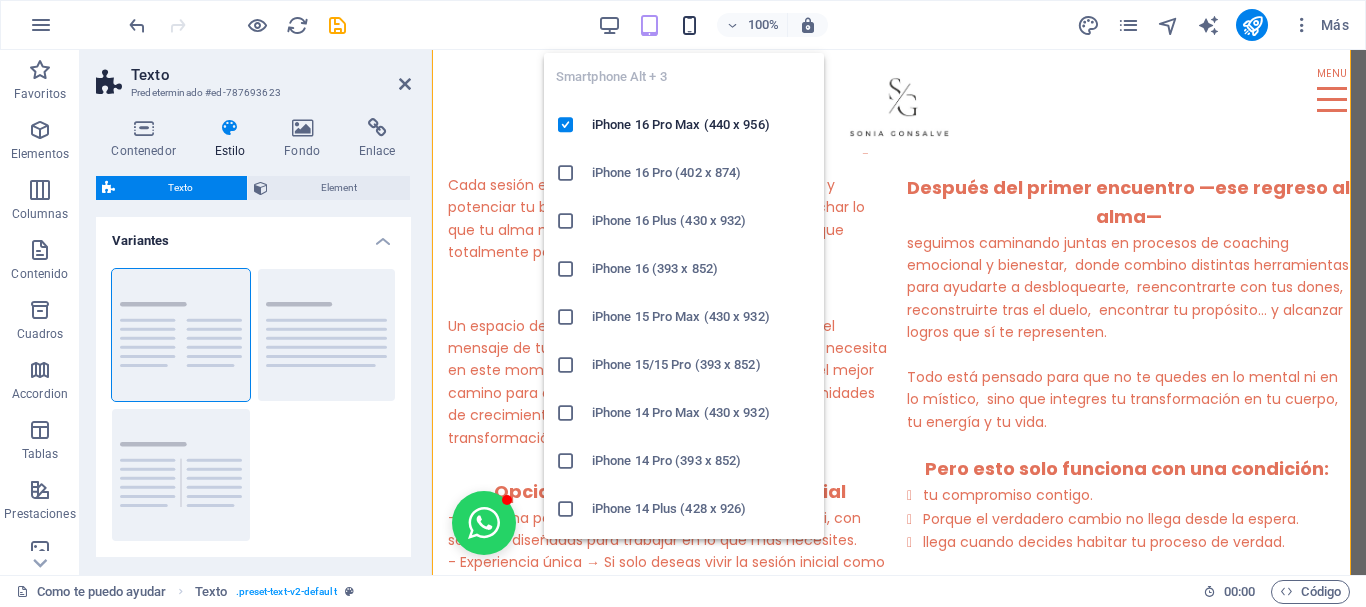 click at bounding box center (689, 25) 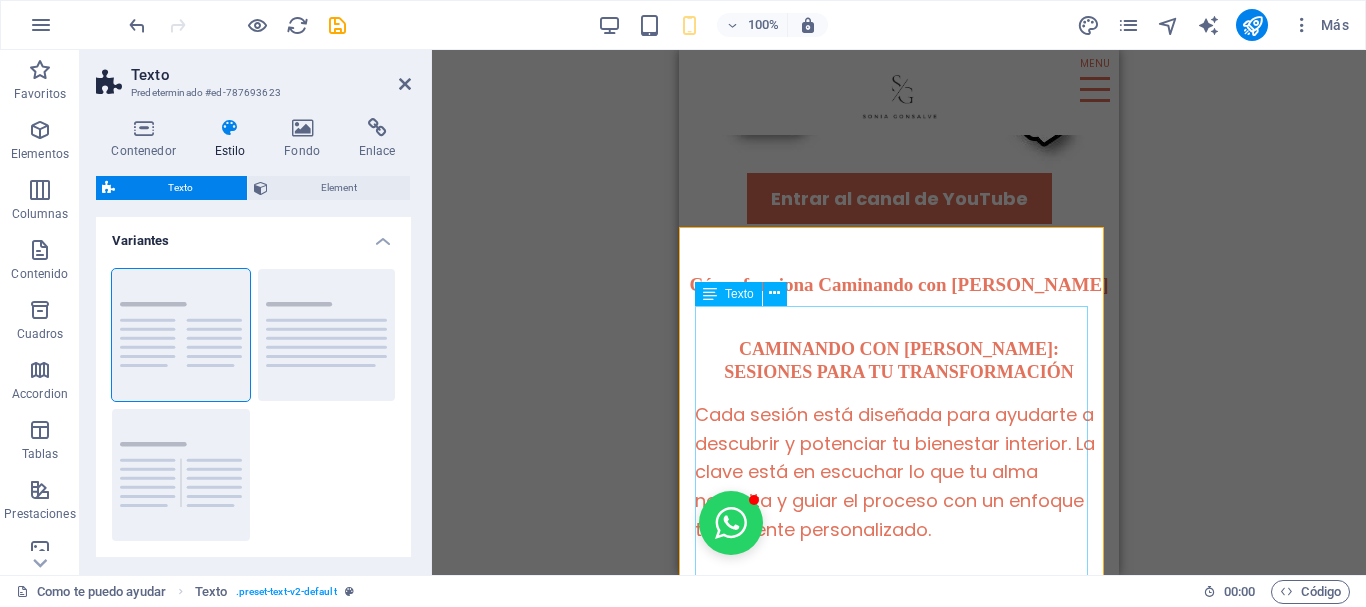 scroll, scrollTop: 1450, scrollLeft: 0, axis: vertical 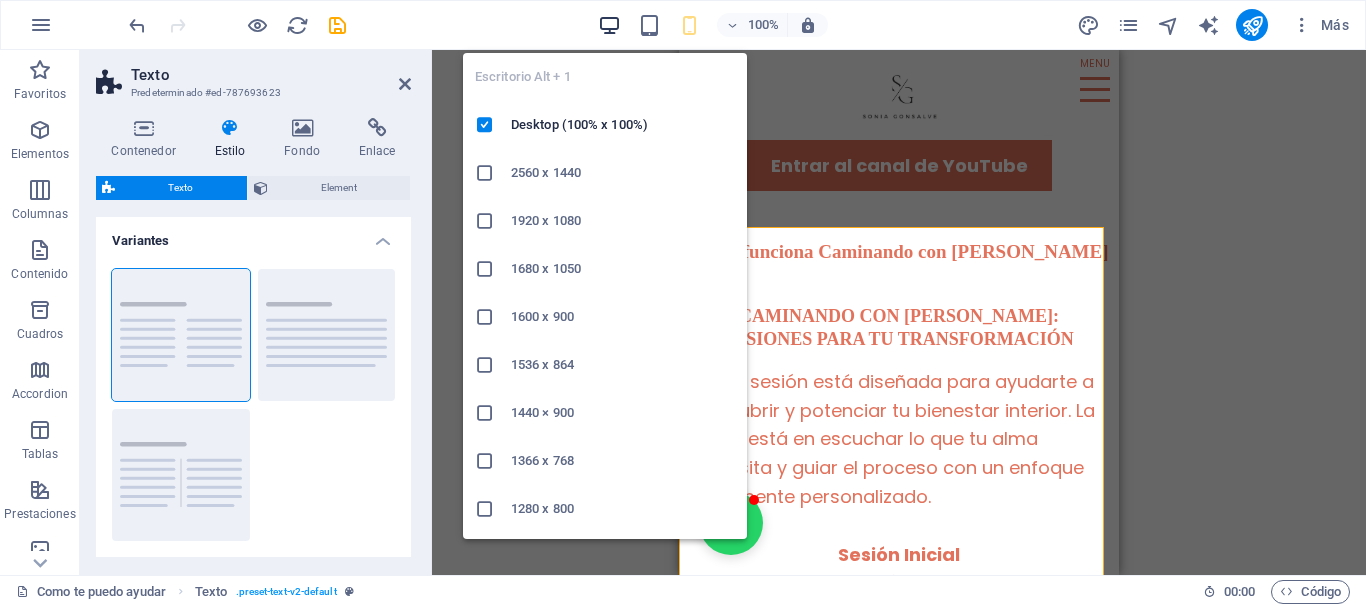 click at bounding box center (609, 25) 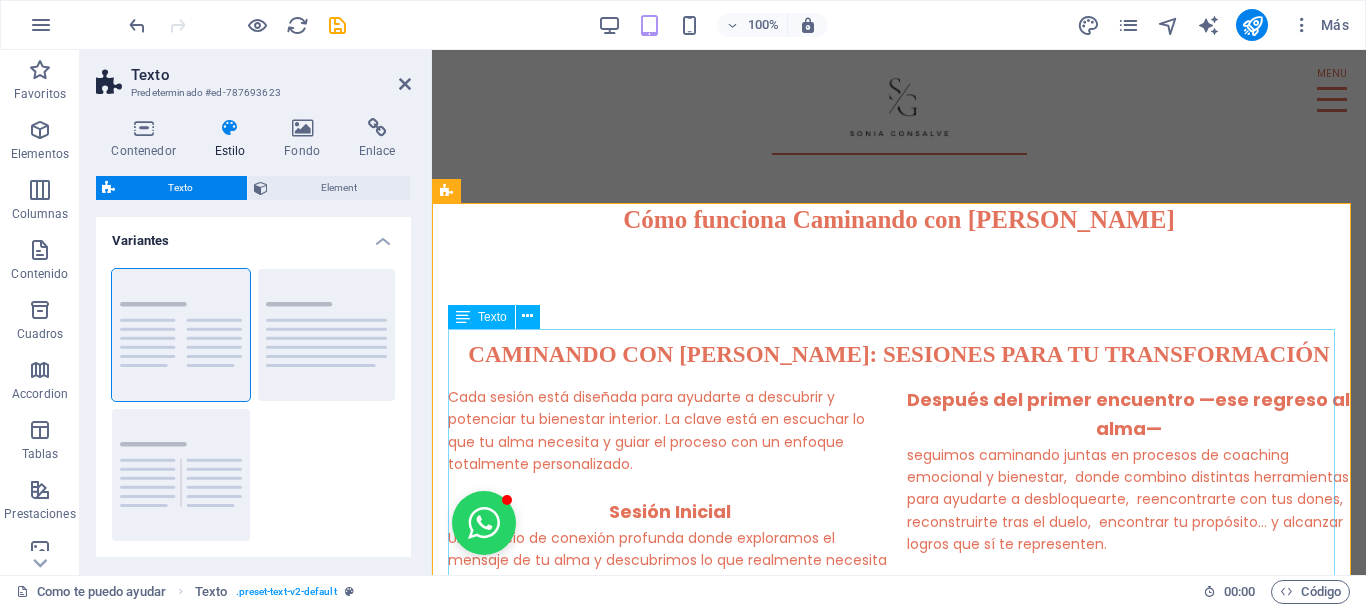 scroll, scrollTop: 2743, scrollLeft: 0, axis: vertical 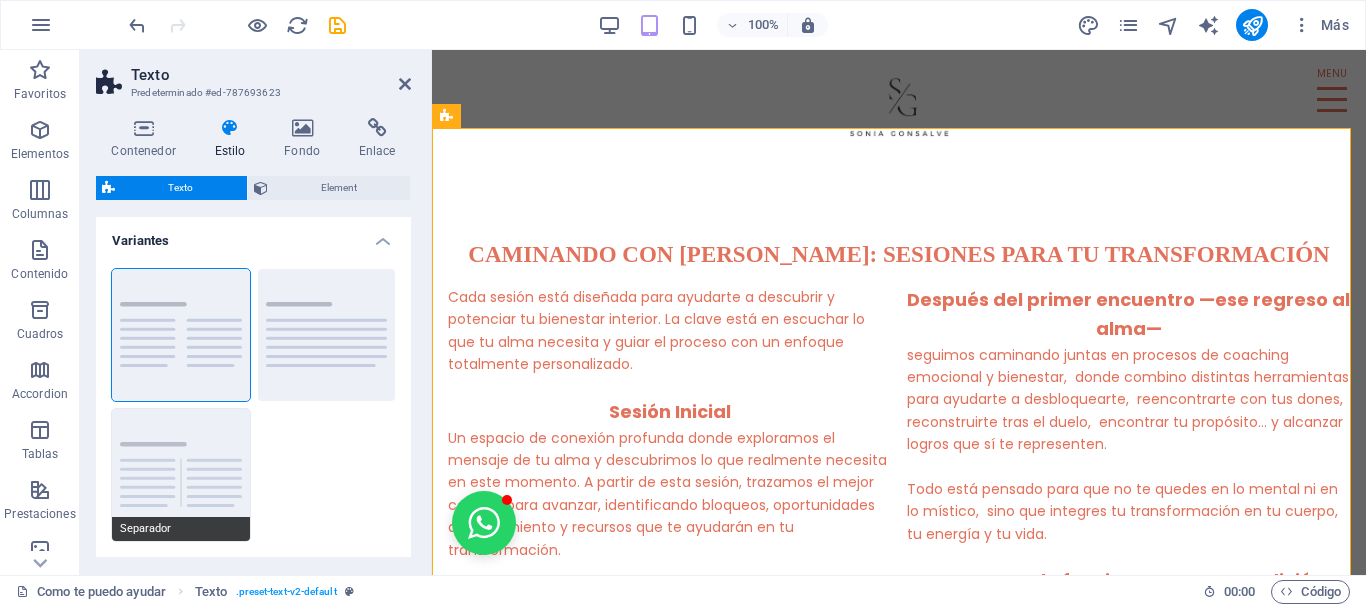 click on "Separador" at bounding box center (181, 475) 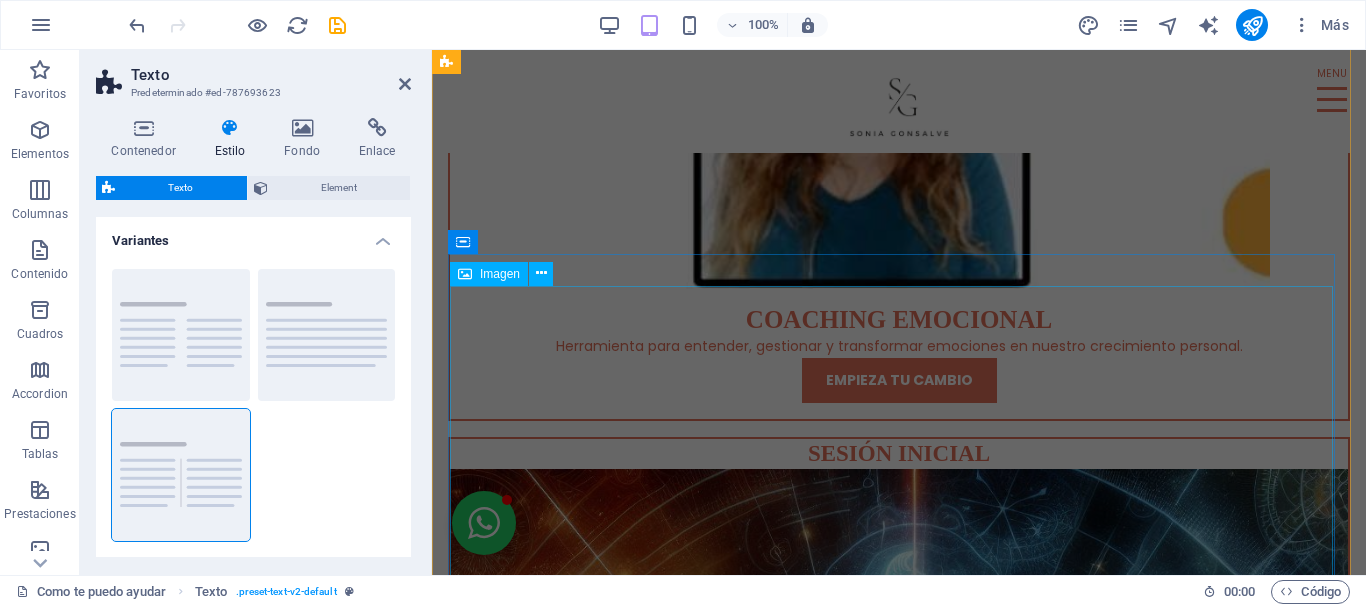 scroll, scrollTop: 4343, scrollLeft: 0, axis: vertical 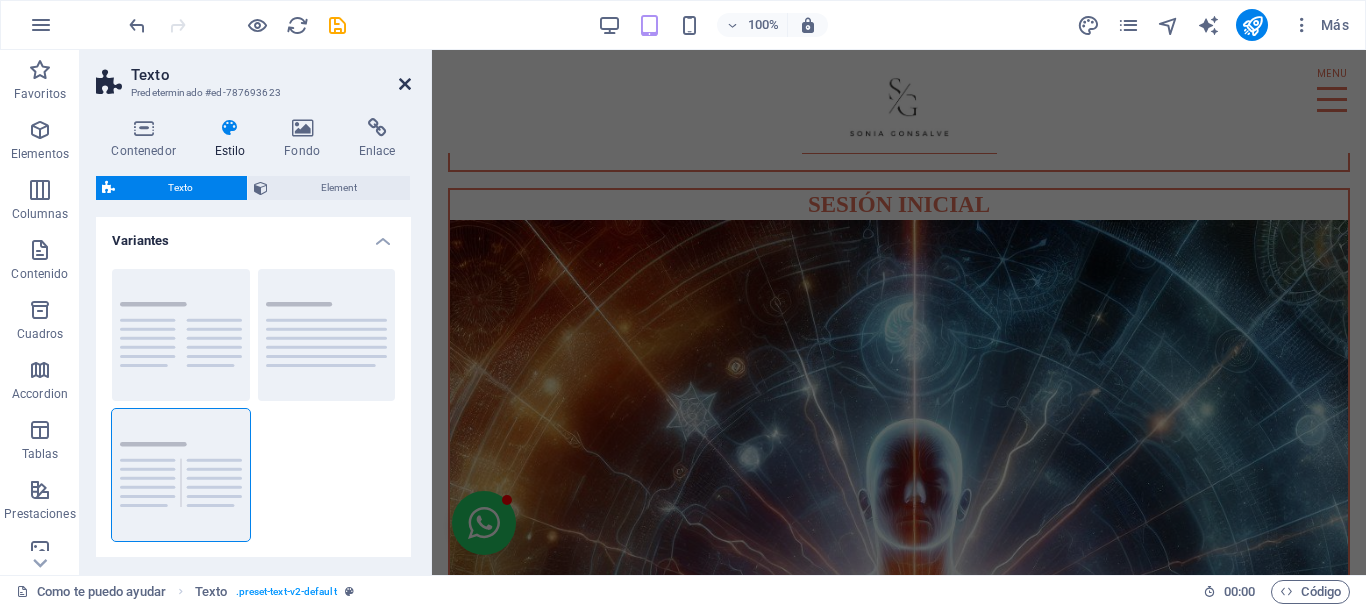click at bounding box center (405, 84) 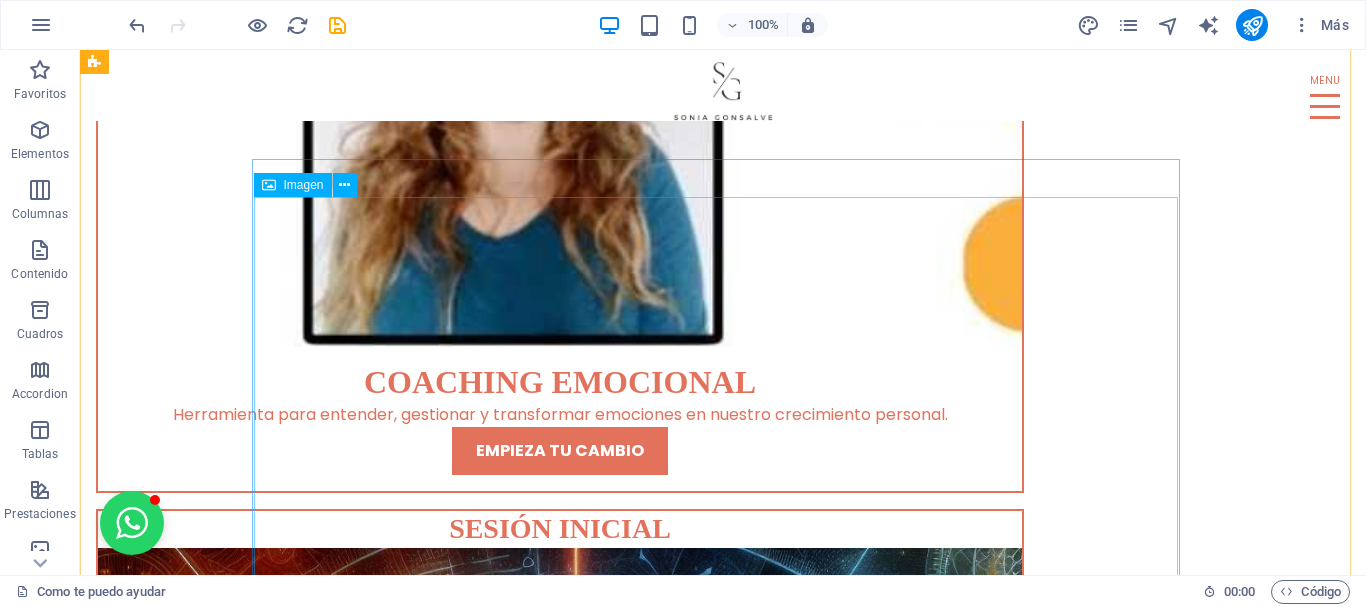 scroll, scrollTop: 4691, scrollLeft: 0, axis: vertical 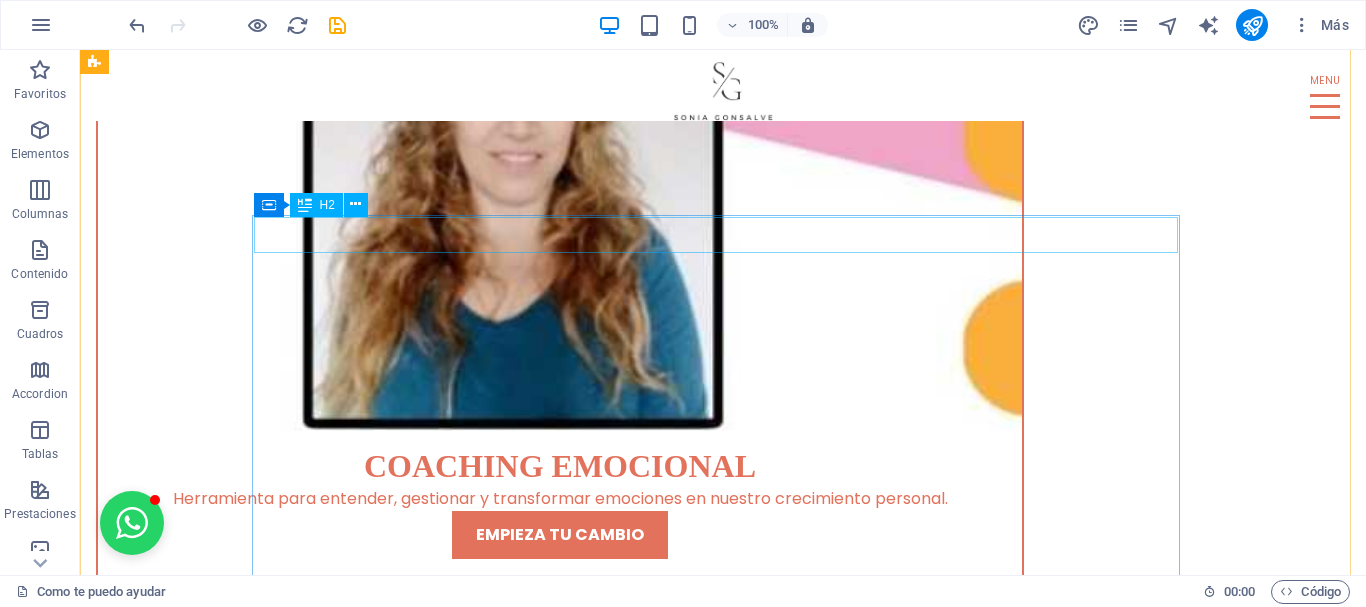click on "SESIÓN INICIAL" at bounding box center (560, 613) 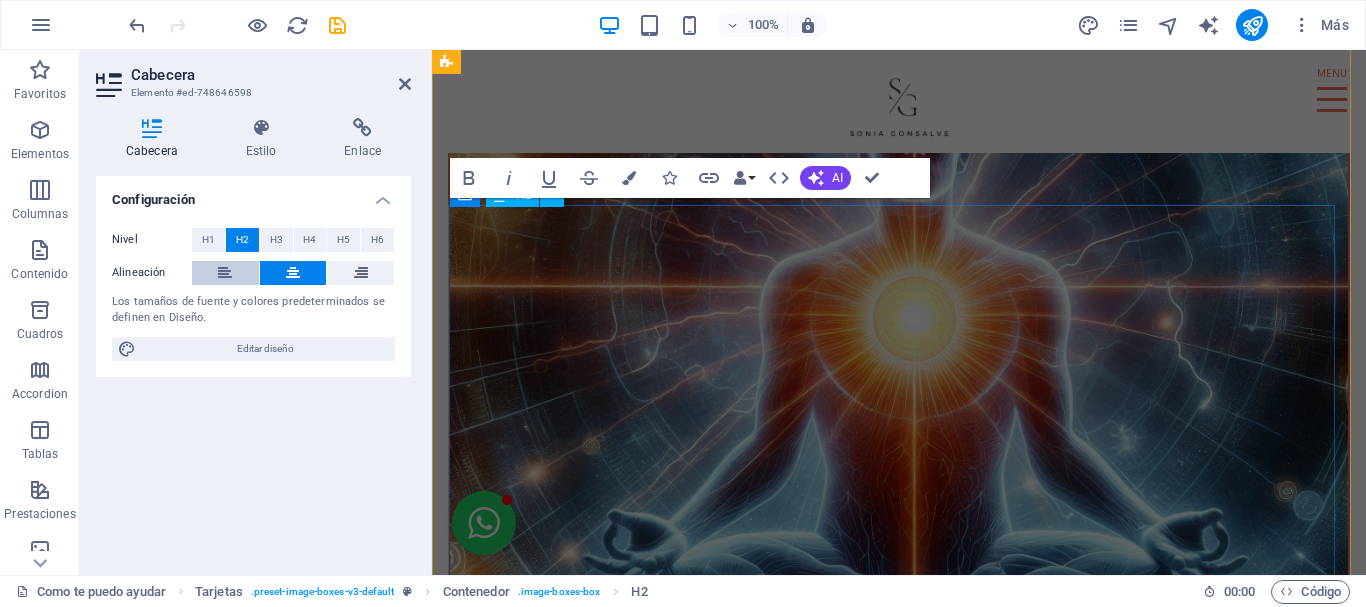 scroll, scrollTop: 4308, scrollLeft: 0, axis: vertical 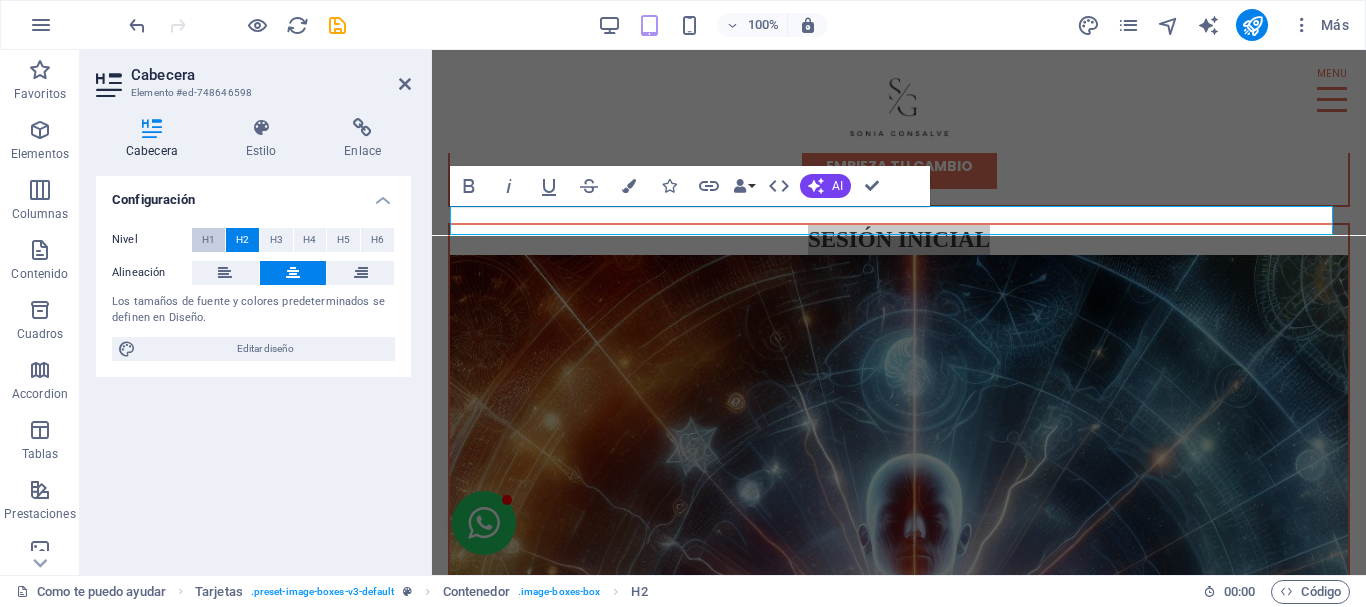 click on "H1" at bounding box center [208, 240] 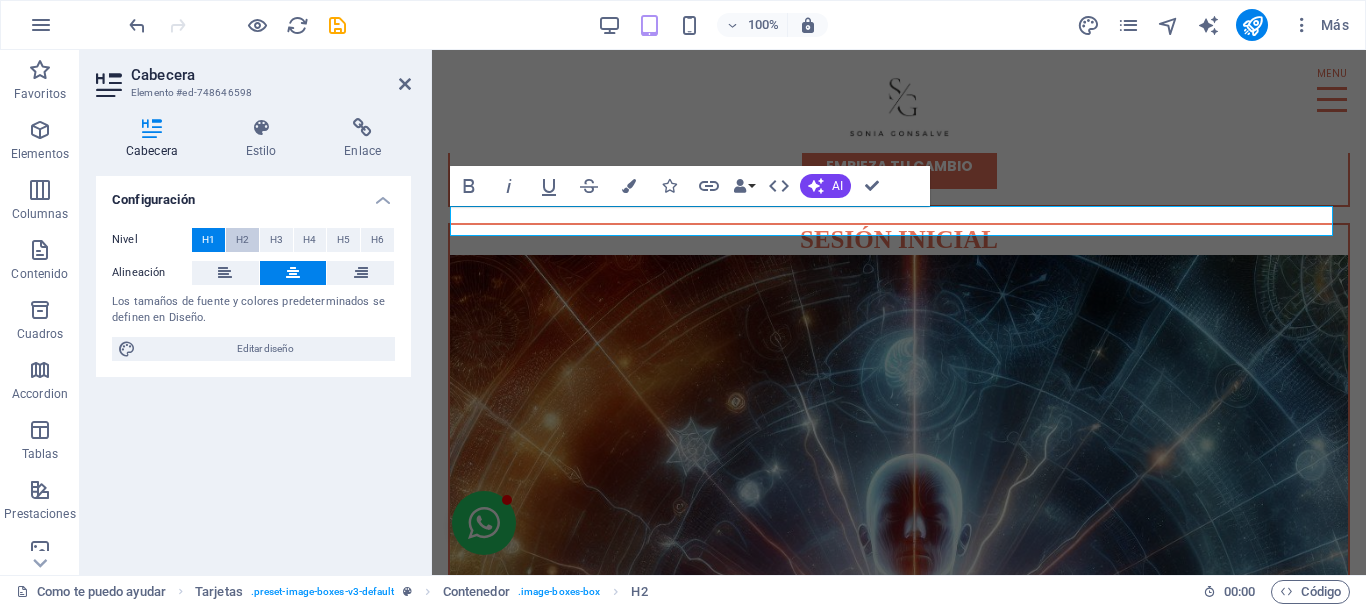 click on "H2" at bounding box center (242, 240) 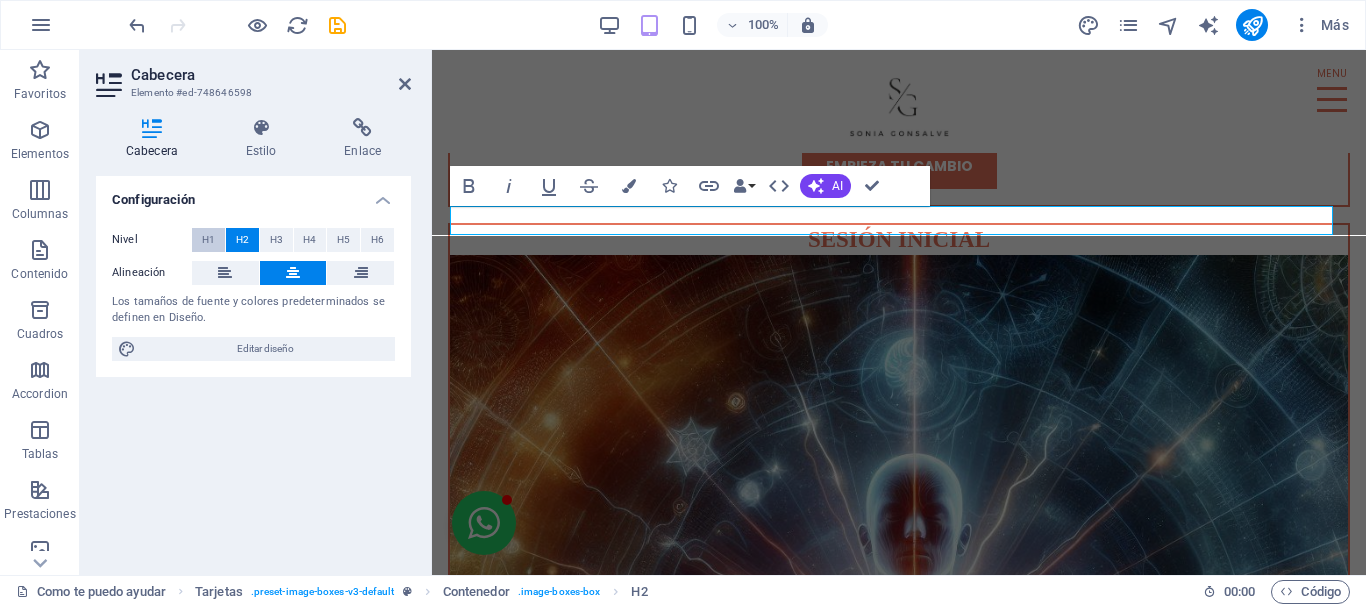 click on "H1" at bounding box center (208, 240) 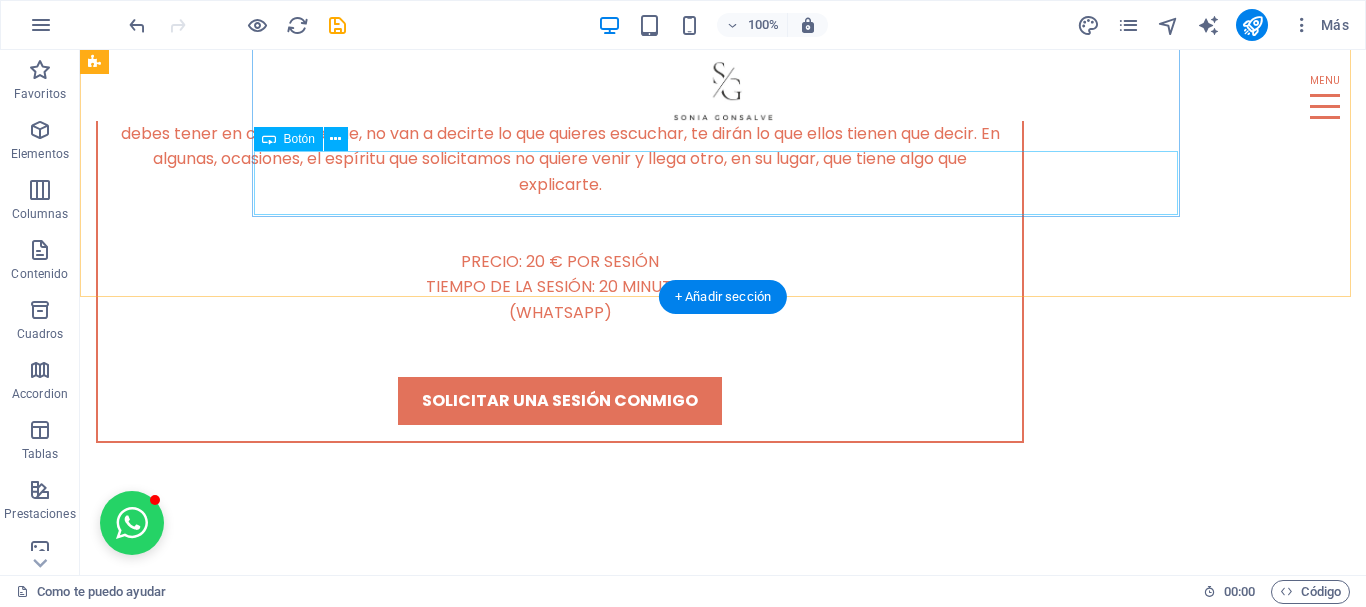 scroll, scrollTop: 10688, scrollLeft: 0, axis: vertical 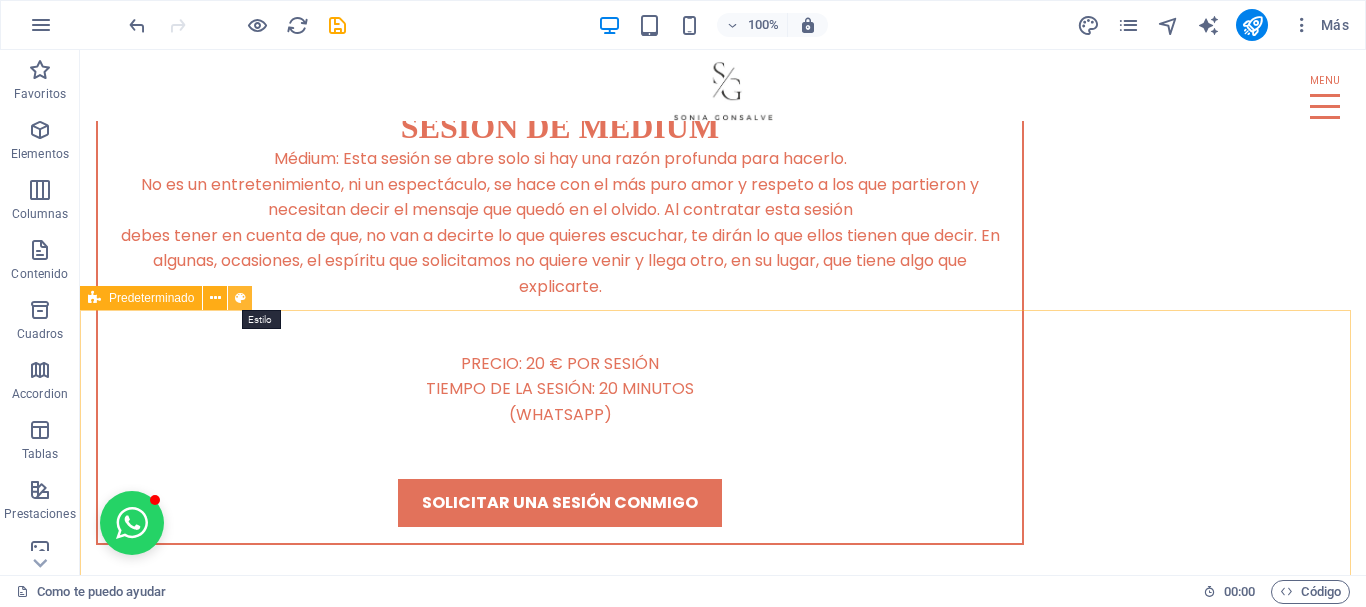 click at bounding box center (240, 298) 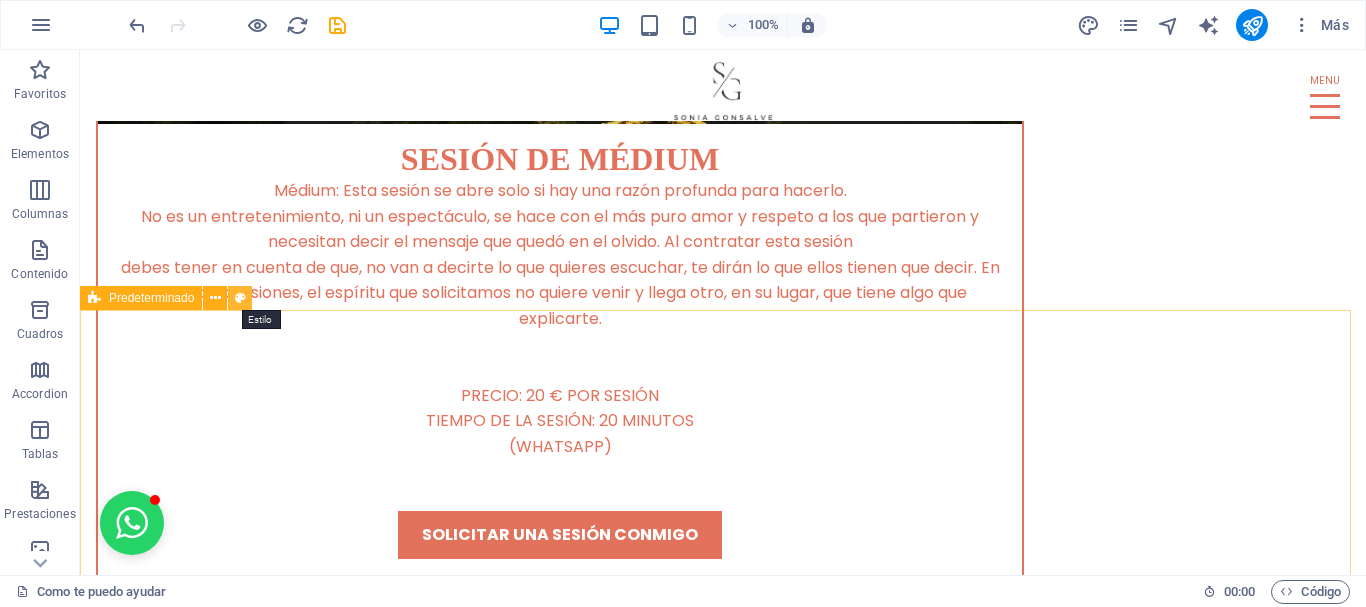 select on "rem" 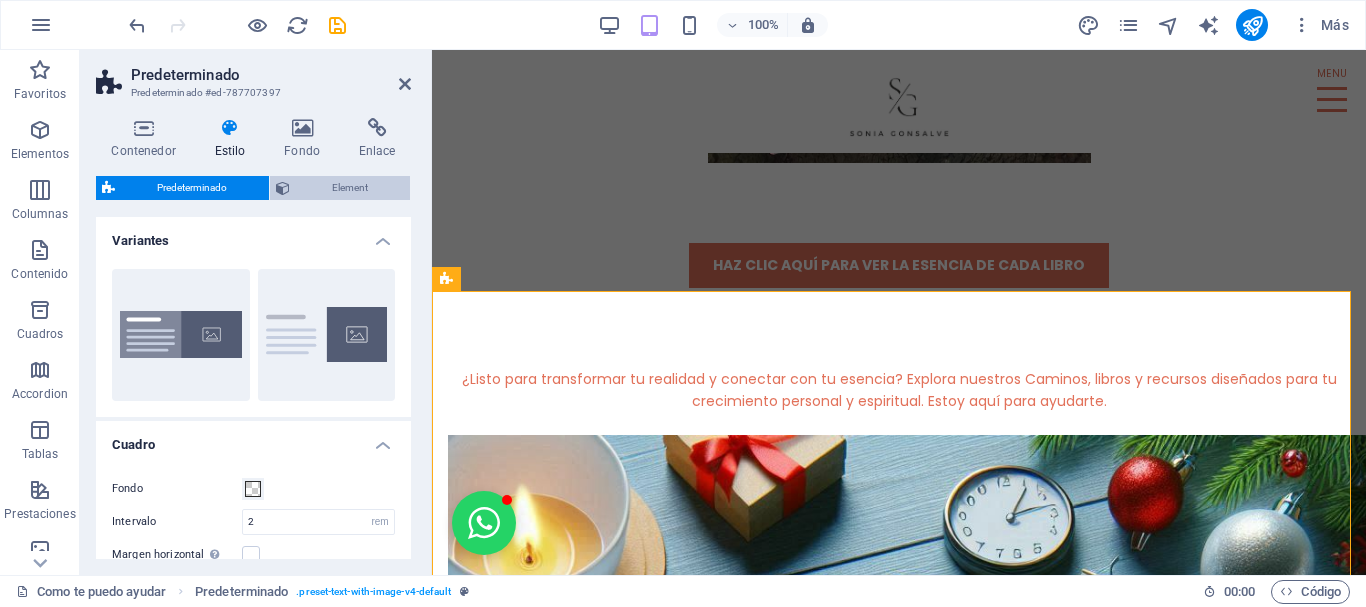 scroll, scrollTop: 9944, scrollLeft: 0, axis: vertical 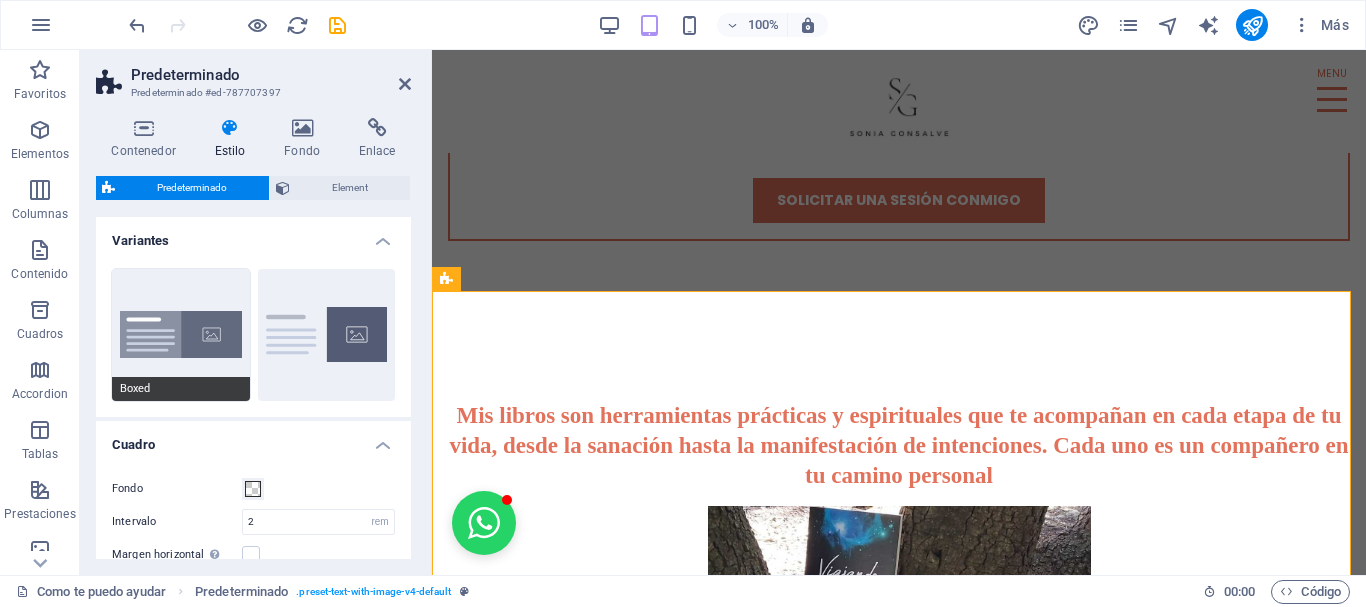 click on "Boxed" at bounding box center (181, 335) 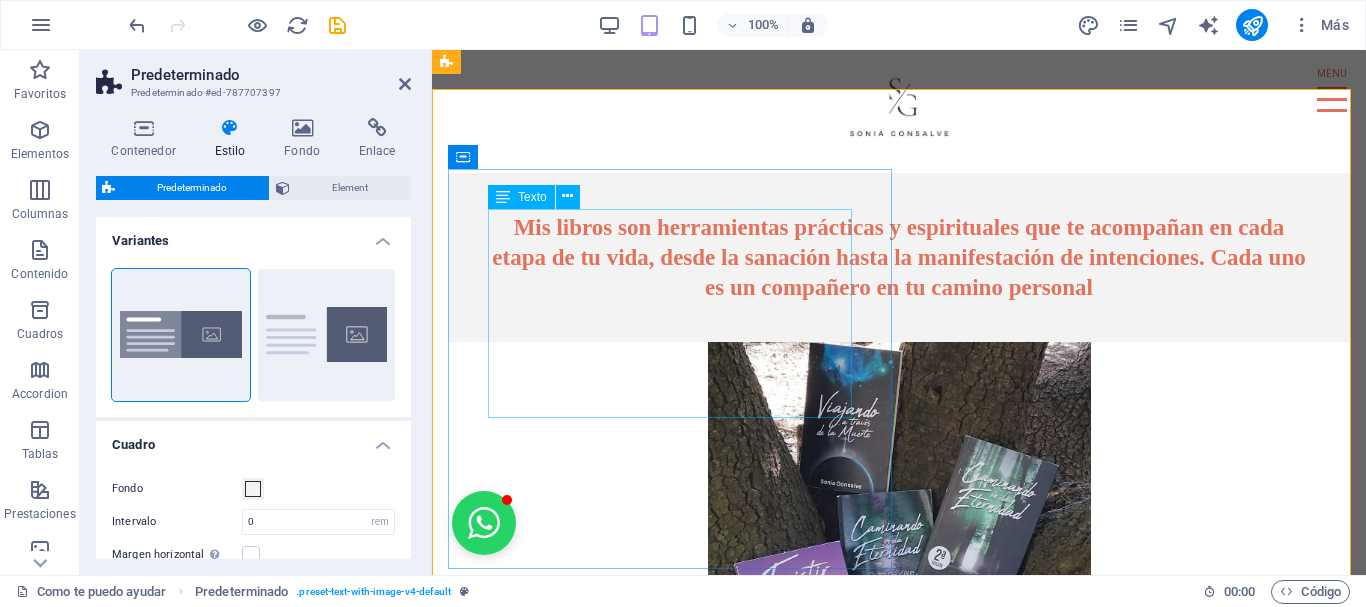 scroll, scrollTop: 10144, scrollLeft: 0, axis: vertical 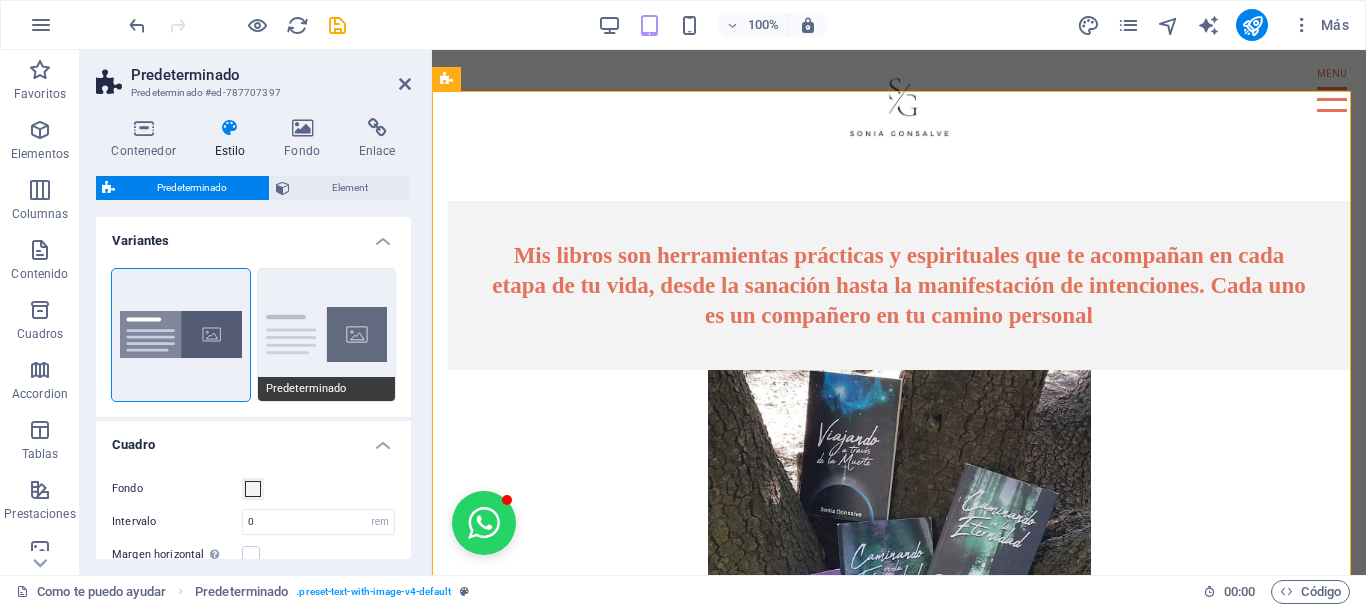 click on "Predeterminado" at bounding box center [327, 335] 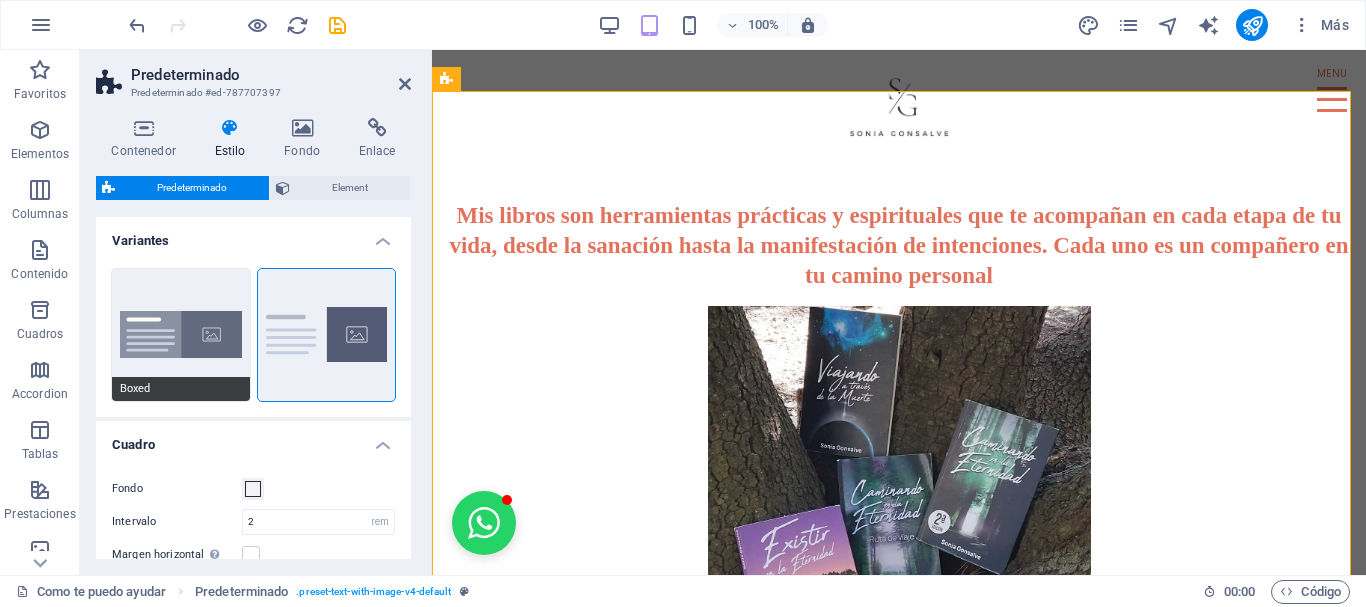 click on "Boxed" at bounding box center [181, 335] 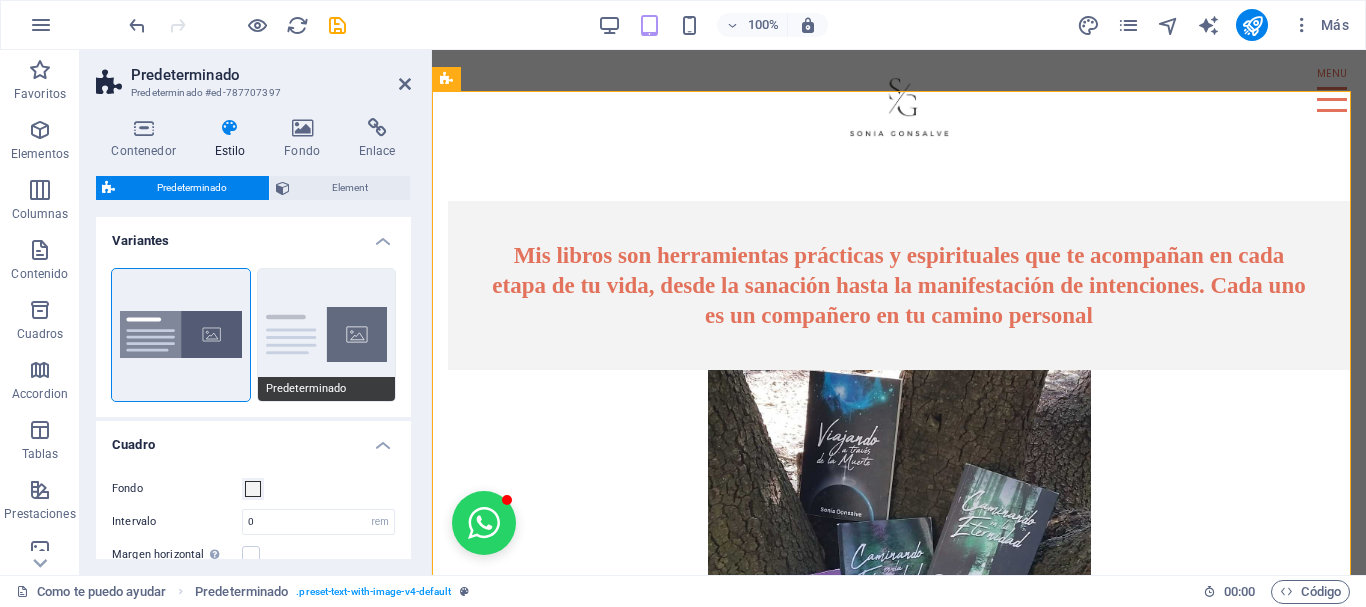 scroll, scrollTop: 100, scrollLeft: 0, axis: vertical 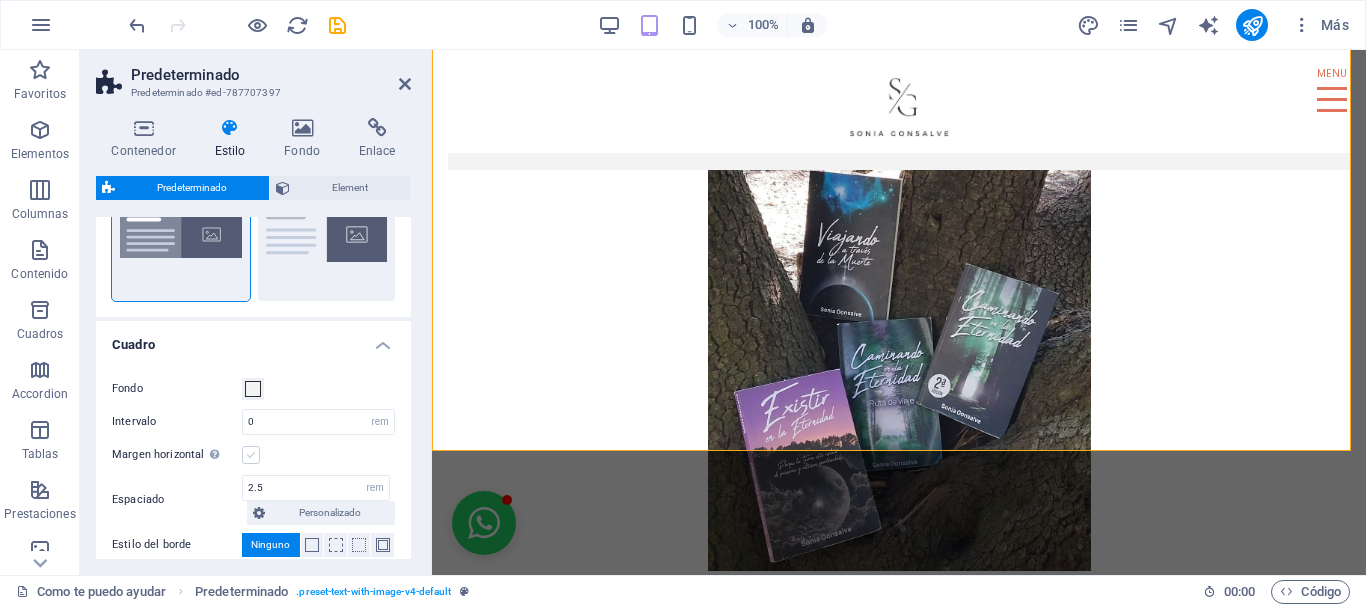 click at bounding box center [251, 455] 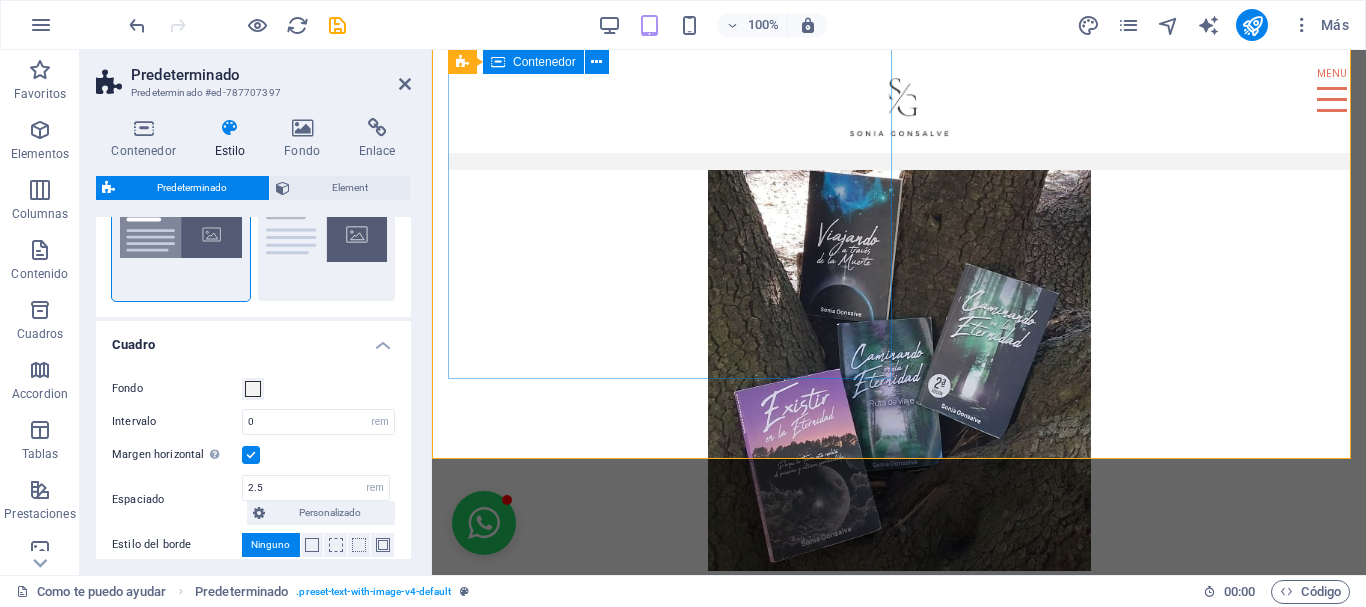 scroll, scrollTop: 10144, scrollLeft: 0, axis: vertical 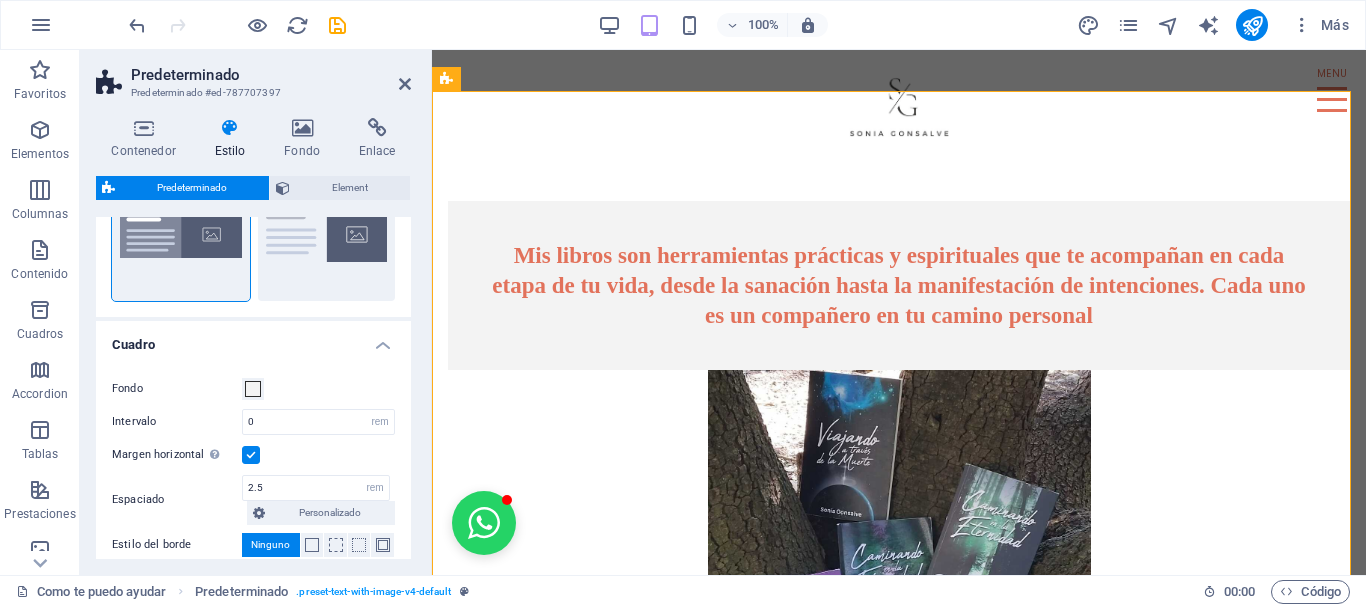 click at bounding box center (251, 455) 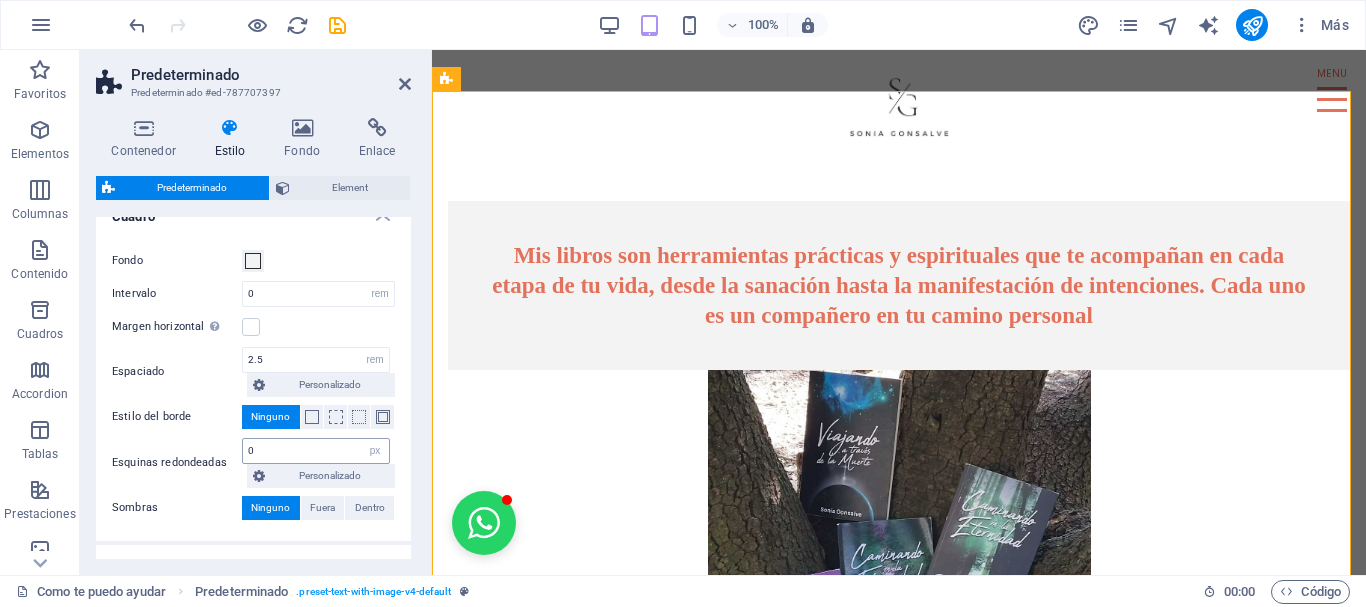 scroll, scrollTop: 200, scrollLeft: 0, axis: vertical 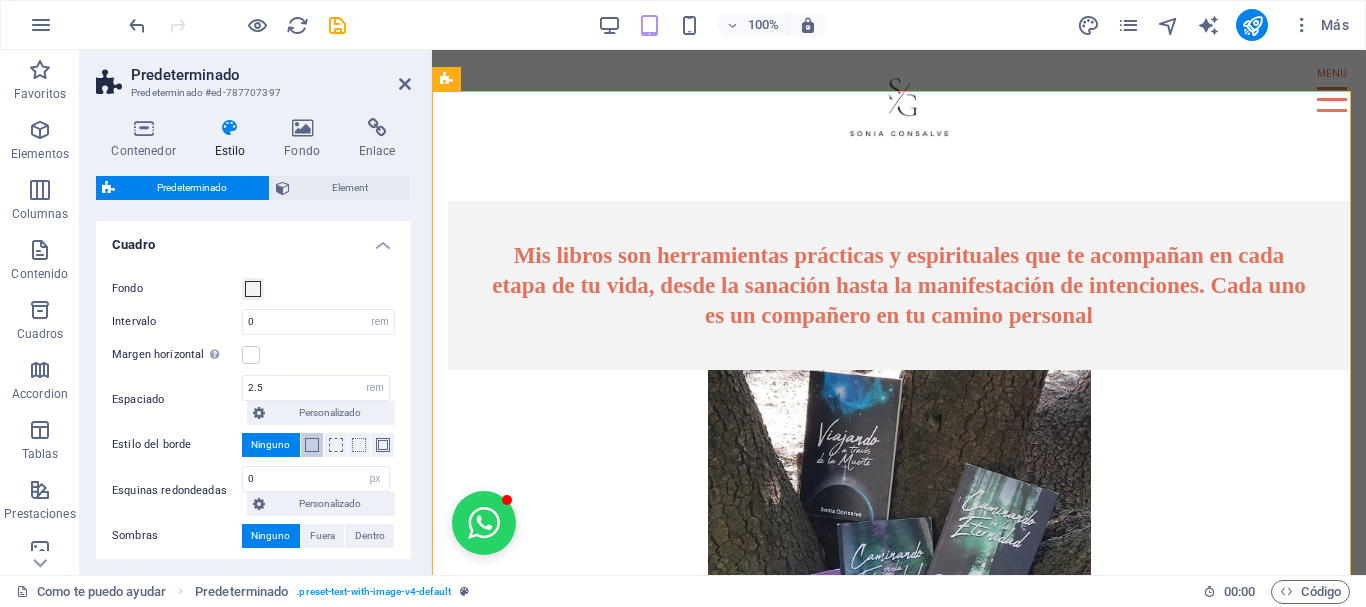 click at bounding box center [312, 445] 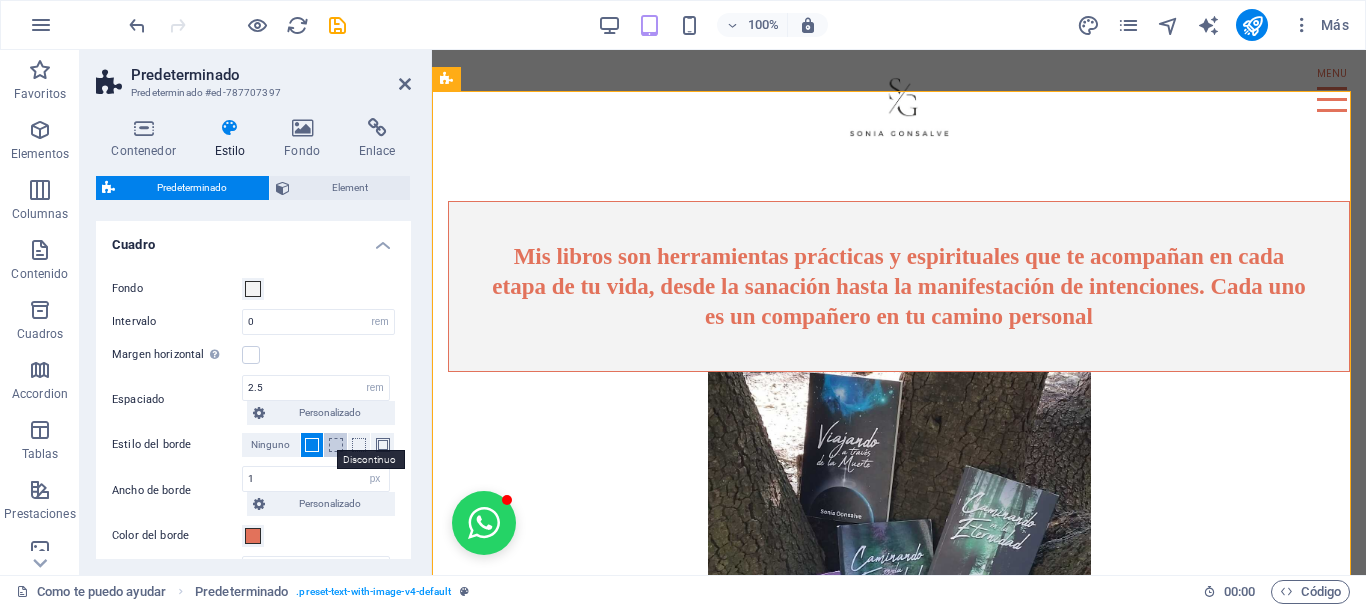 click at bounding box center (336, 445) 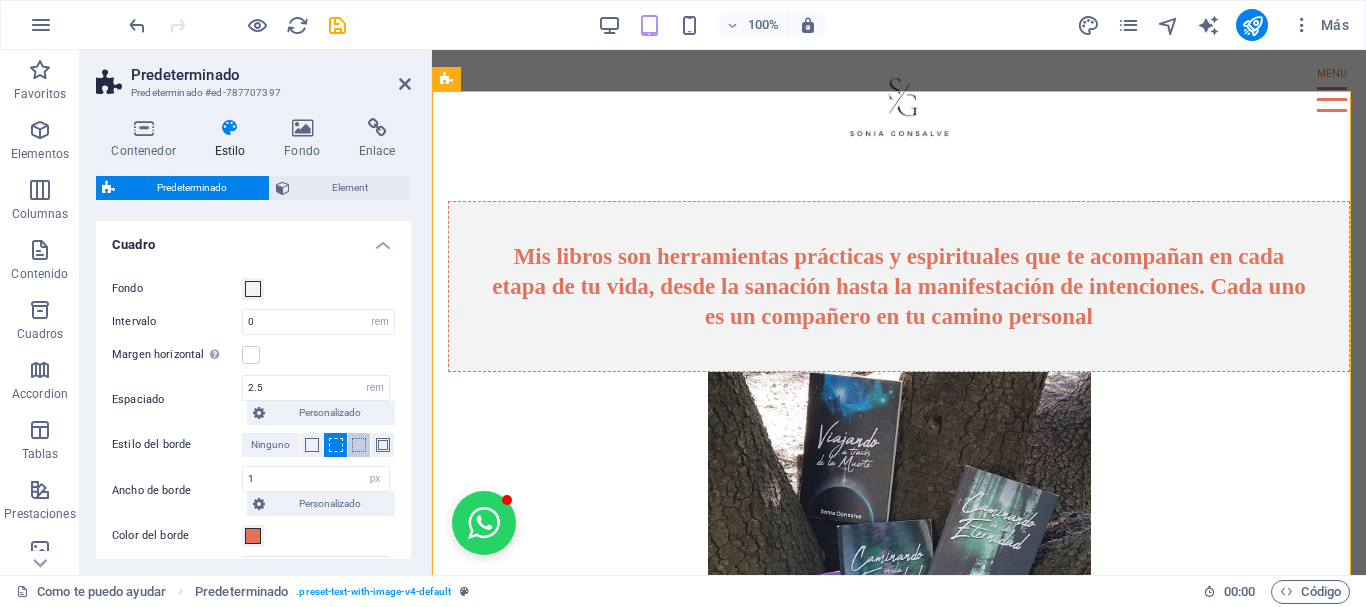 click at bounding box center [359, 445] 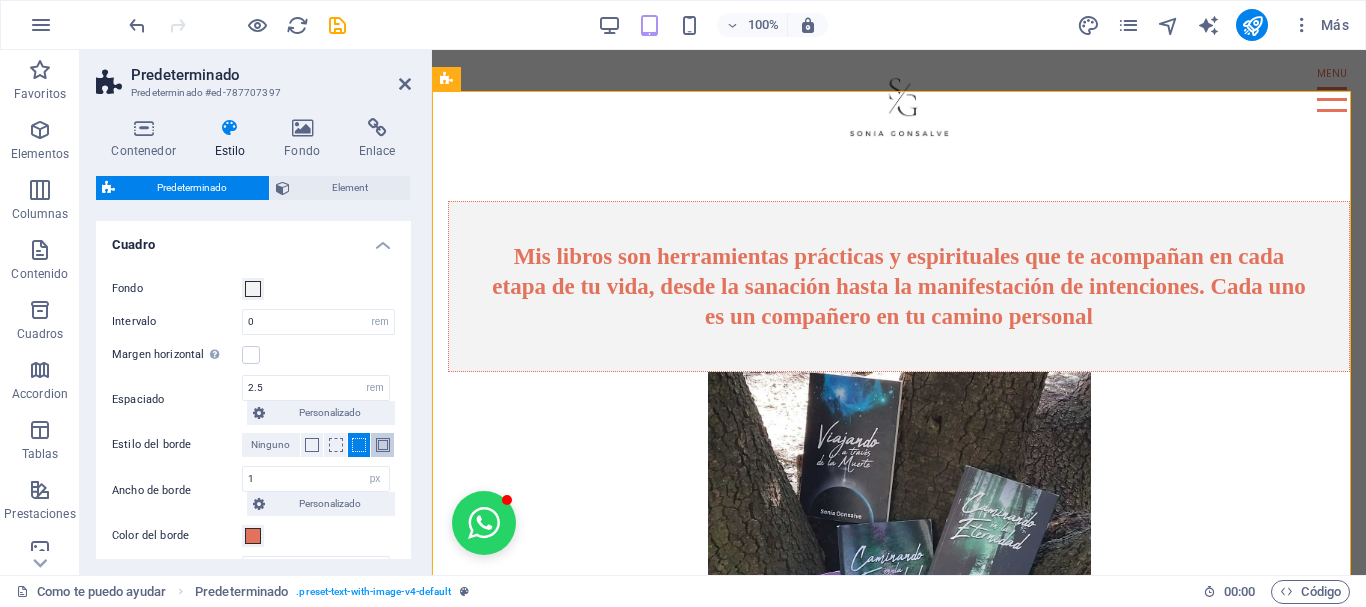 click at bounding box center [383, 445] 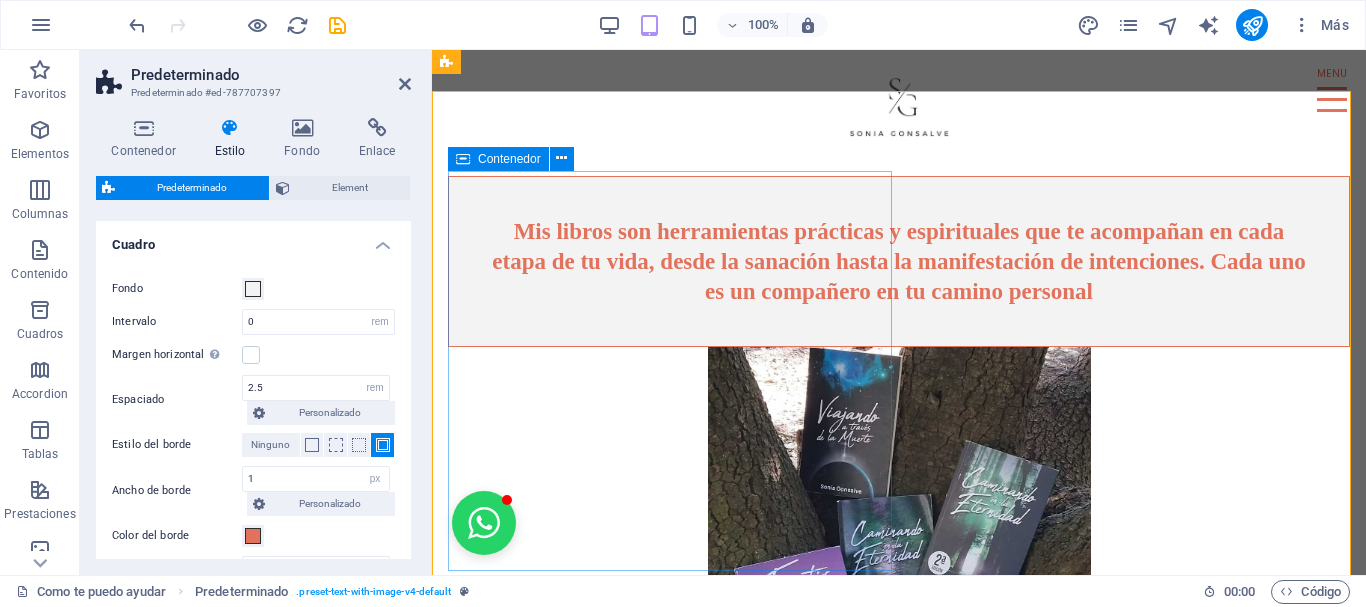 scroll, scrollTop: 10144, scrollLeft: 0, axis: vertical 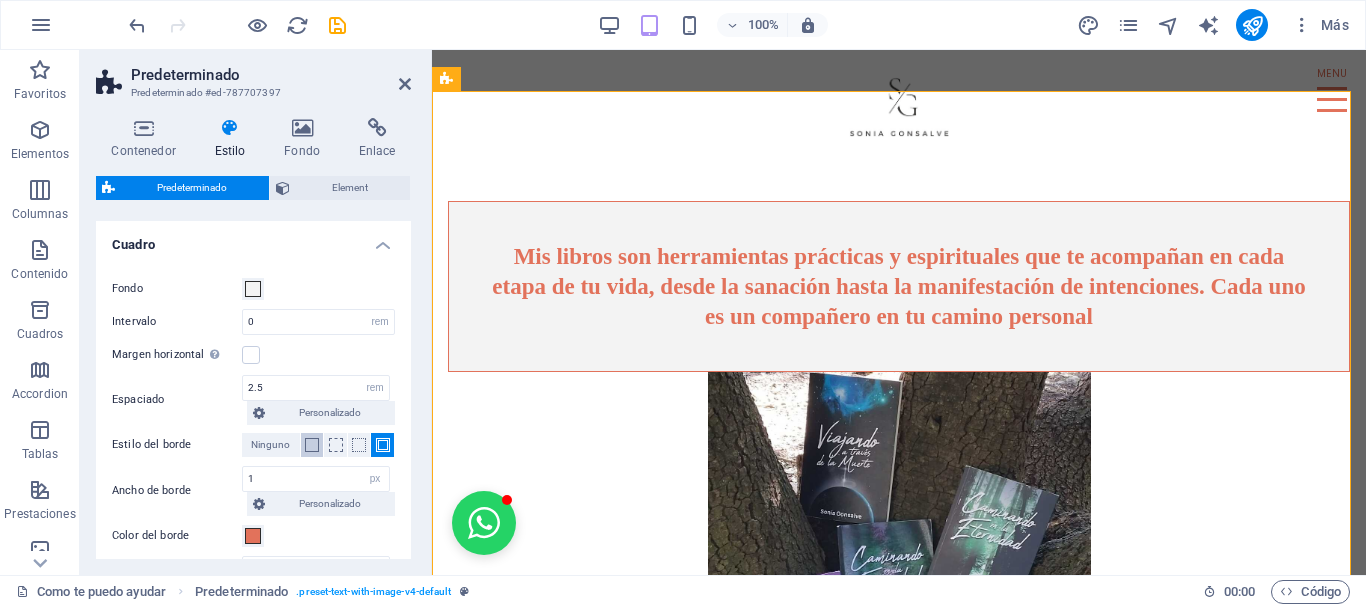 click at bounding box center (312, 445) 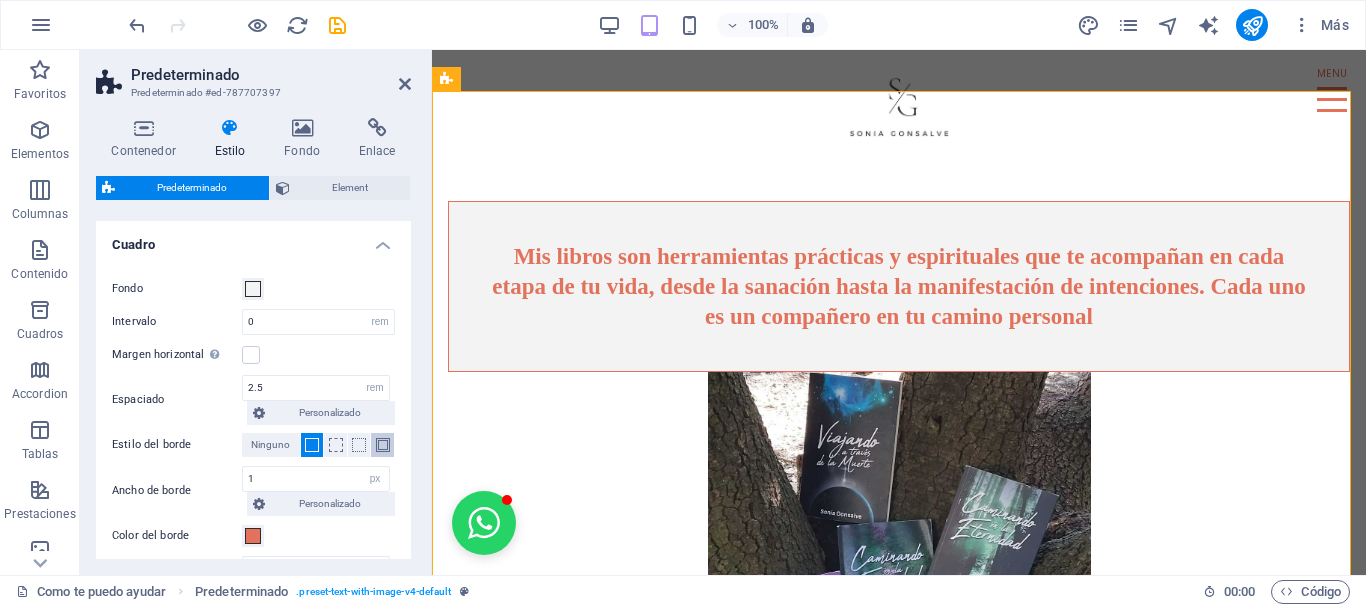 click at bounding box center [383, 445] 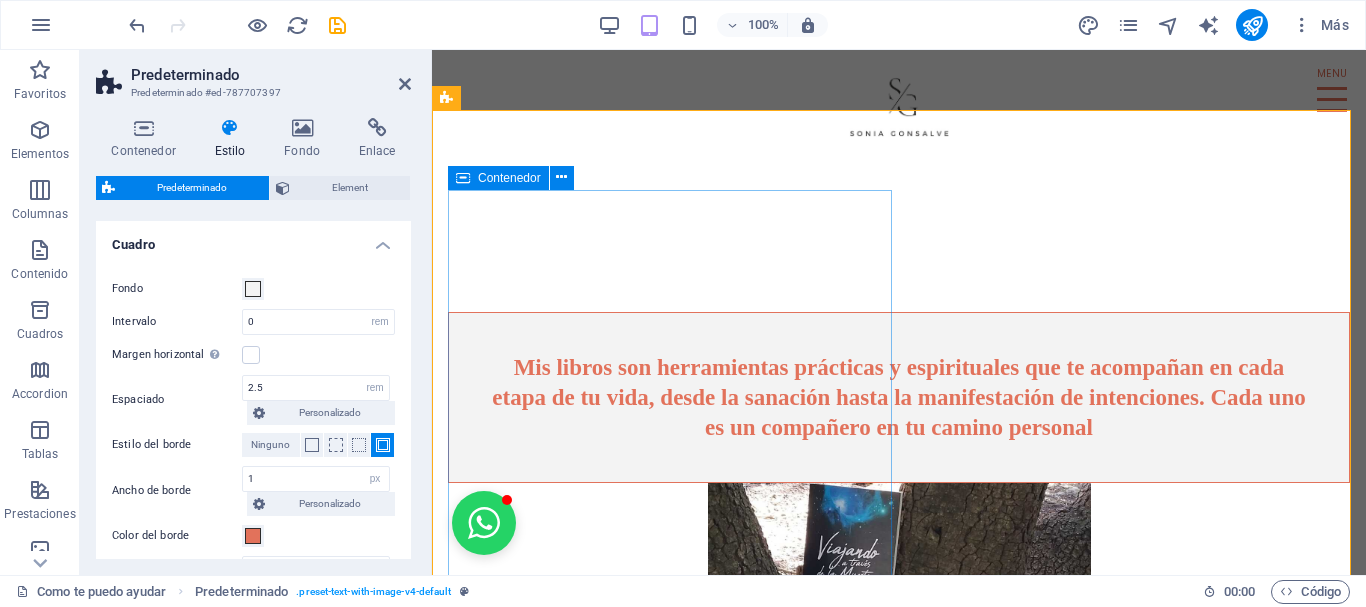scroll, scrollTop: 10144, scrollLeft: 0, axis: vertical 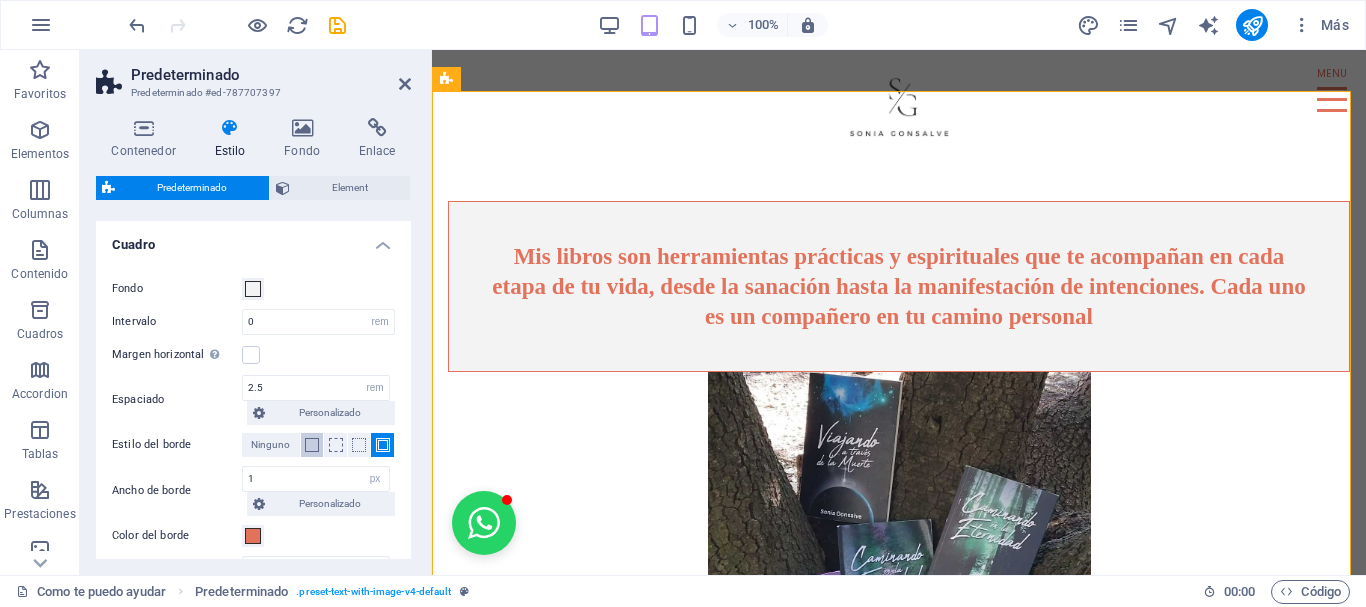 click at bounding box center (312, 445) 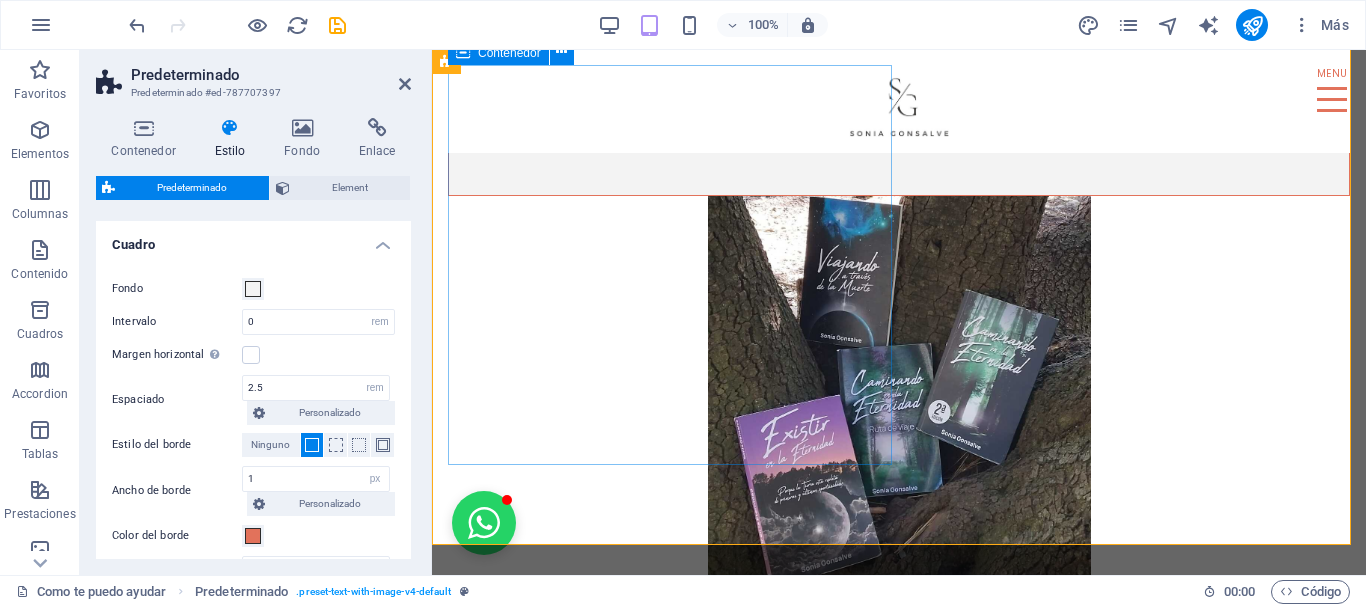 scroll, scrollTop: 10444, scrollLeft: 0, axis: vertical 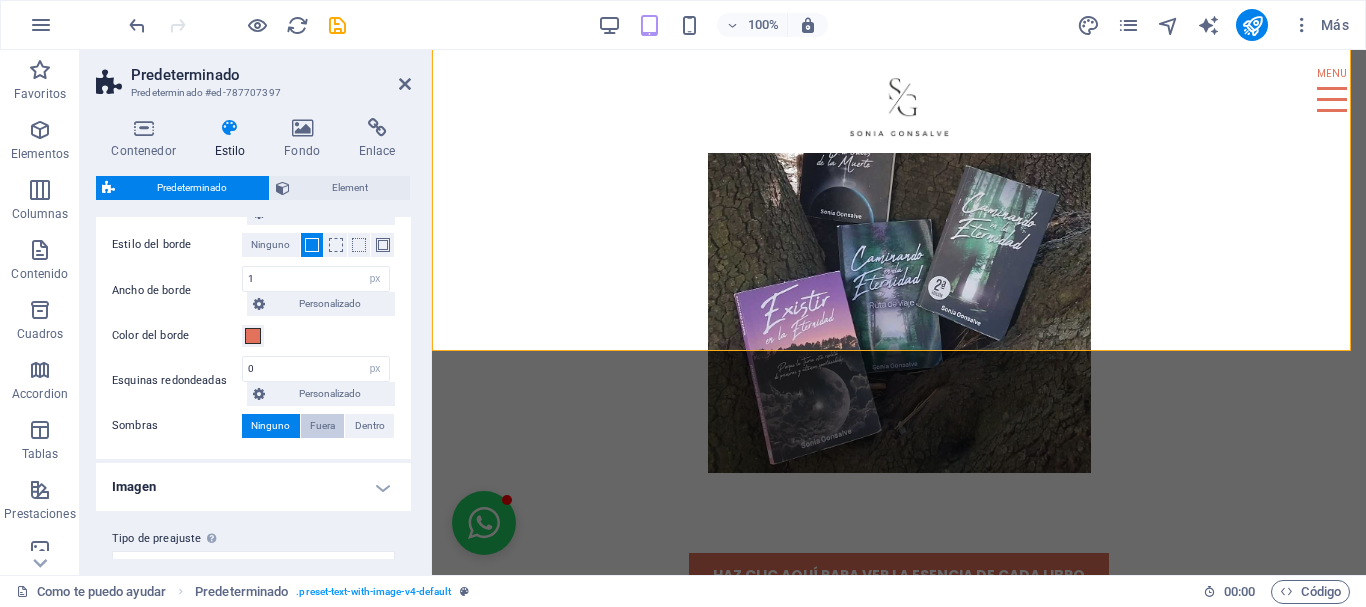 click on "Fuera" at bounding box center [322, 426] 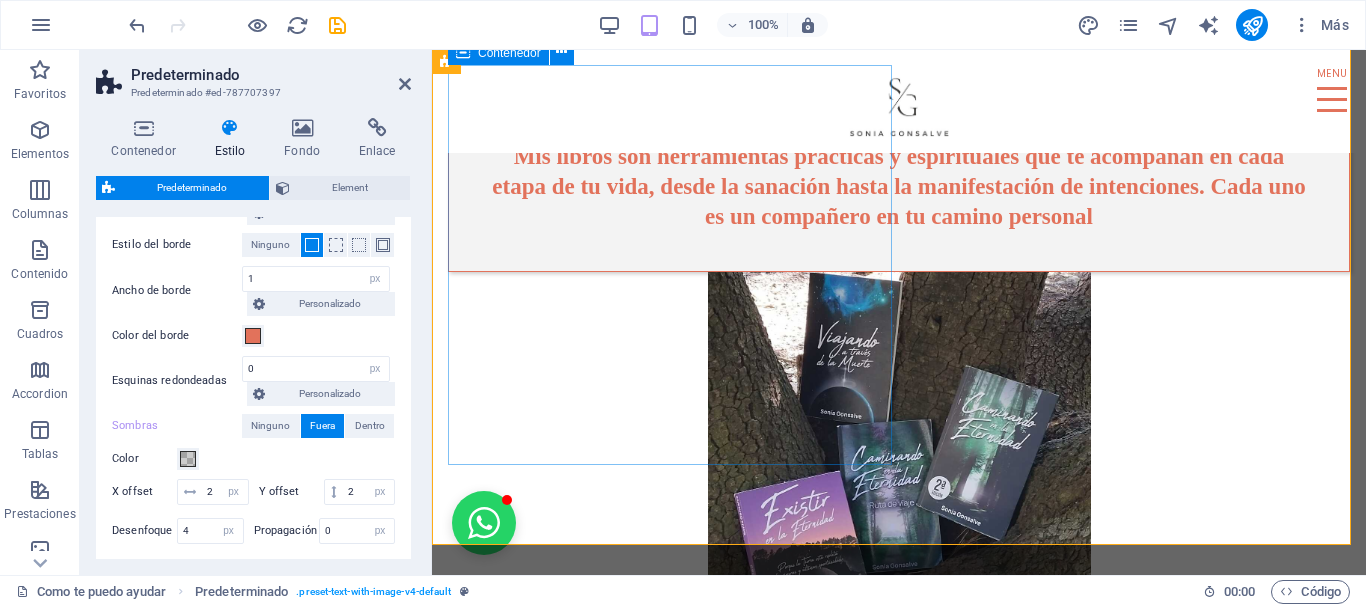 scroll, scrollTop: 10344, scrollLeft: 0, axis: vertical 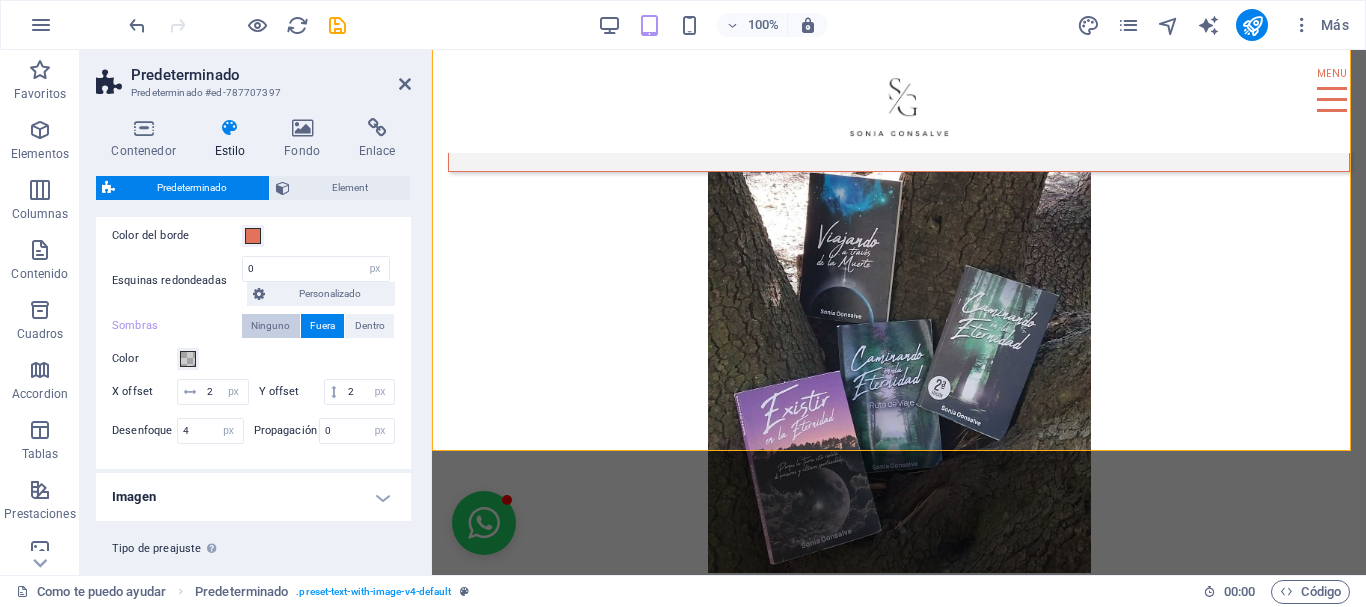click on "Ninguno" at bounding box center (270, 326) 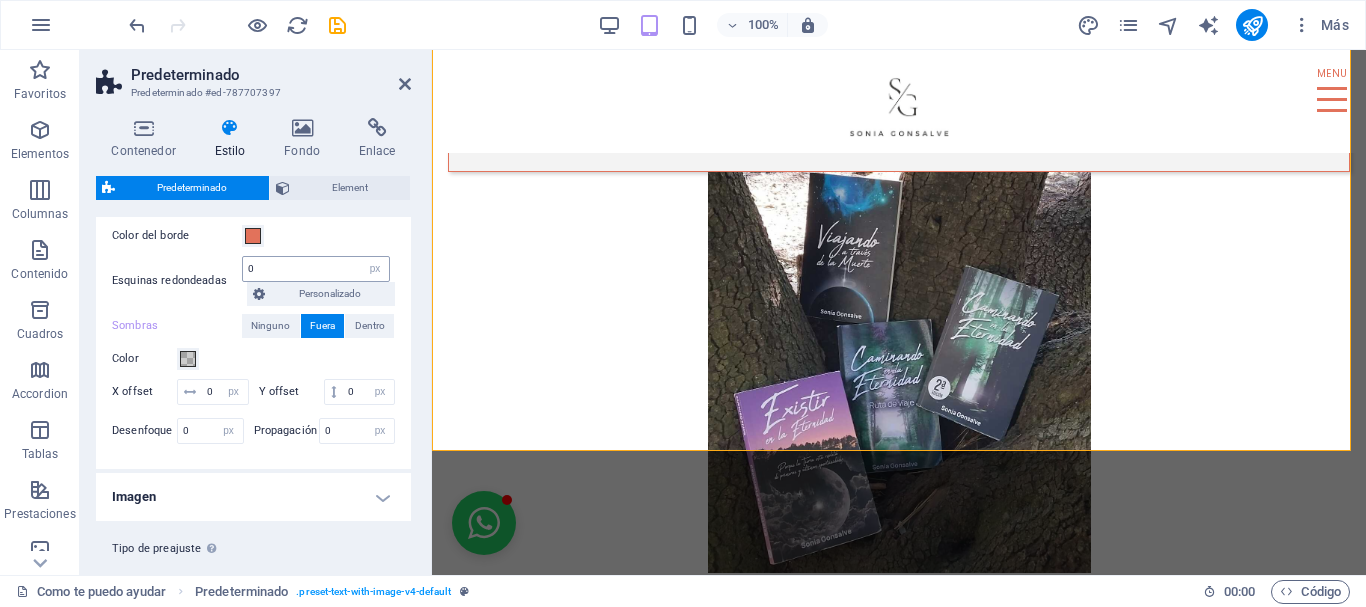 scroll, scrollTop: 432, scrollLeft: 0, axis: vertical 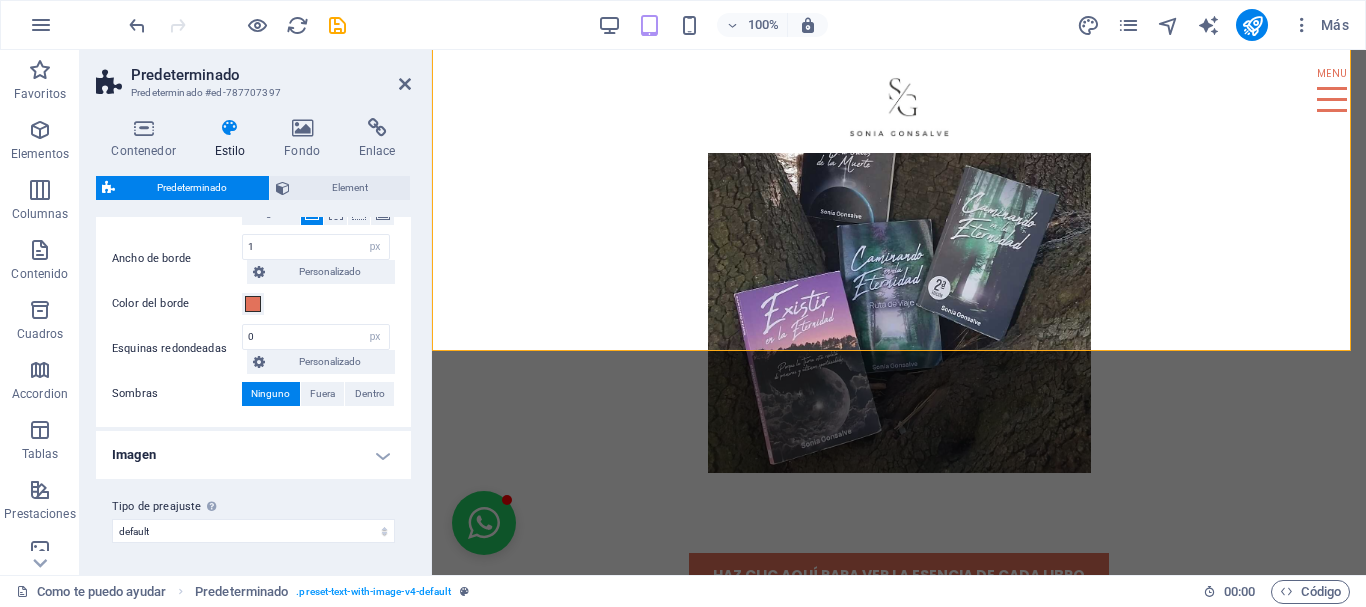 click on "Predeterminado Predeterminado #ed-787707397
Contenedor Estilo Fondo Enlace Tamaño Altura Predeterminado px rem % vh vw Alto mín Ninguno px rem % vh vw Ancho Predeterminado px rem % em vh vw Ancho mín Ninguno px rem % vh vw Ancho del contenido Predeterminado Ancho personalizado Ancho Predeterminado px rem % em vh vw Ancho mín Ninguno px rem % vh vw Espaciado predeterminado Espaciado personalizado El espaciado y ancho del contenido predeterminado puede cambiarse en Diseño. Editar diseño Diseño (Flexbox) Alineación Determina flex-direction. Predeterminado Eje principal Determina la forma en la que los elementos deberían comportarse por el eje principal en este contenedor (contenido justificado). Predeterminado Eje lateral Controla la dirección vertical del elemento en el contenedor (alinear elementos). Predeterminado Ajuste Predeterminado Habilitado Deshabilitado Relleno Controla las distancias y la dirección de los elementos en el eje Y en varias líneas (alinear contenido). Role 100" at bounding box center [256, 312] 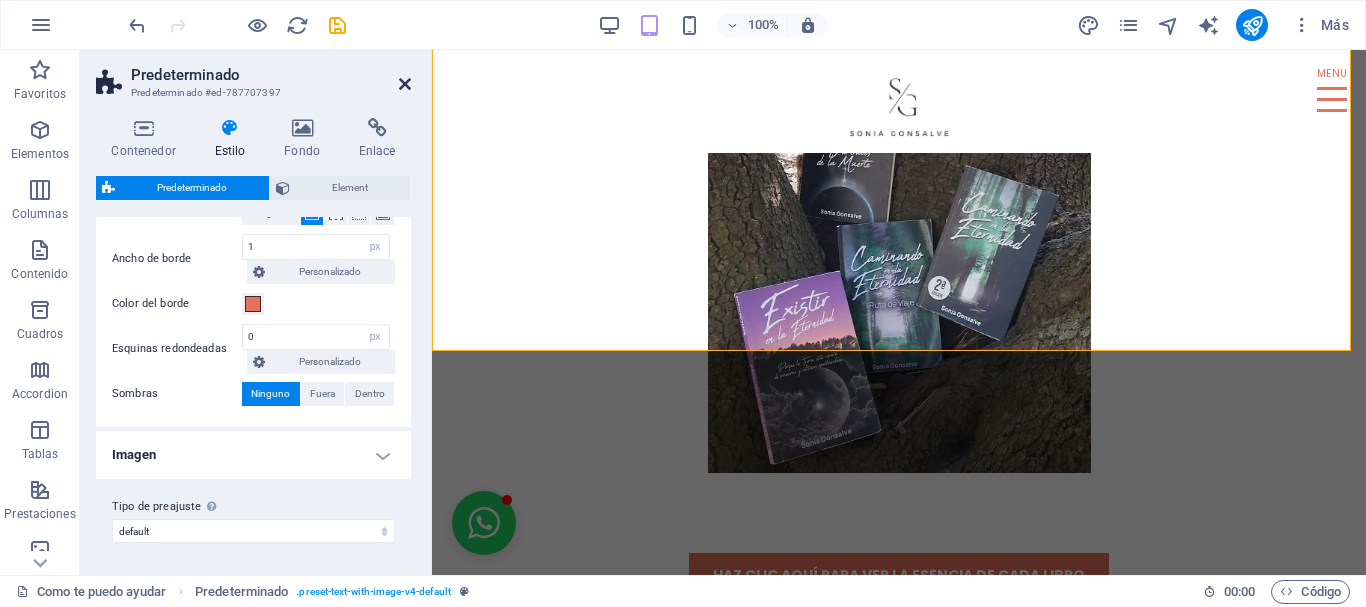 click at bounding box center [405, 84] 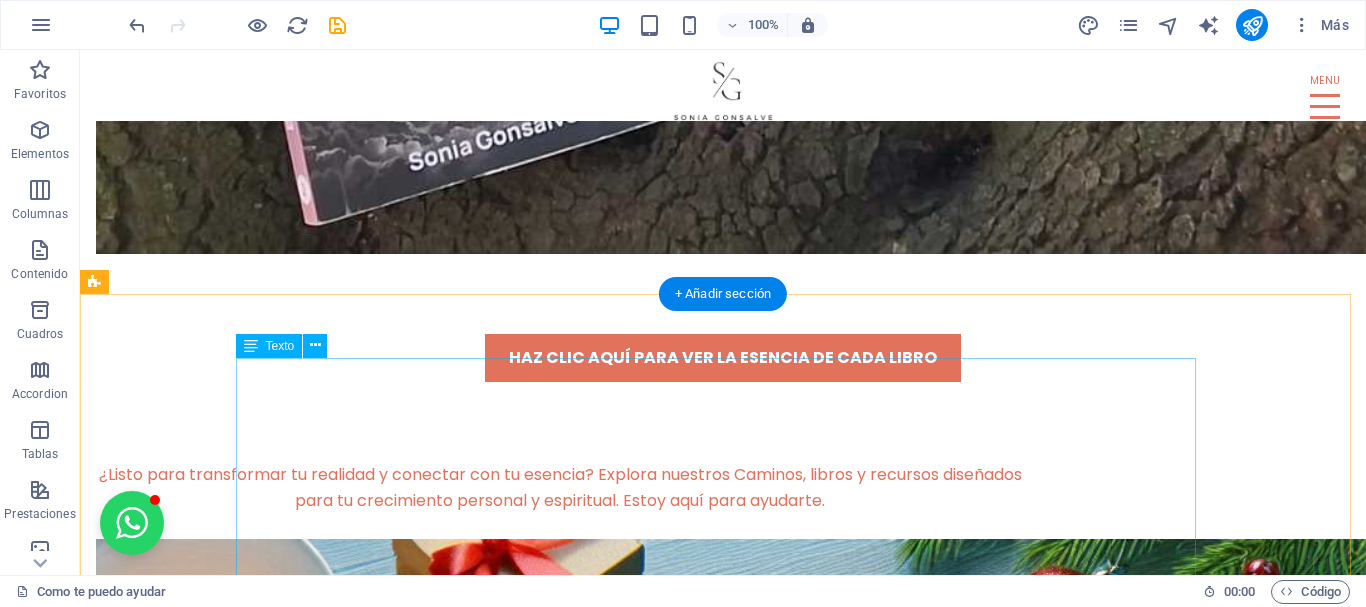 scroll, scrollTop: 12707, scrollLeft: 0, axis: vertical 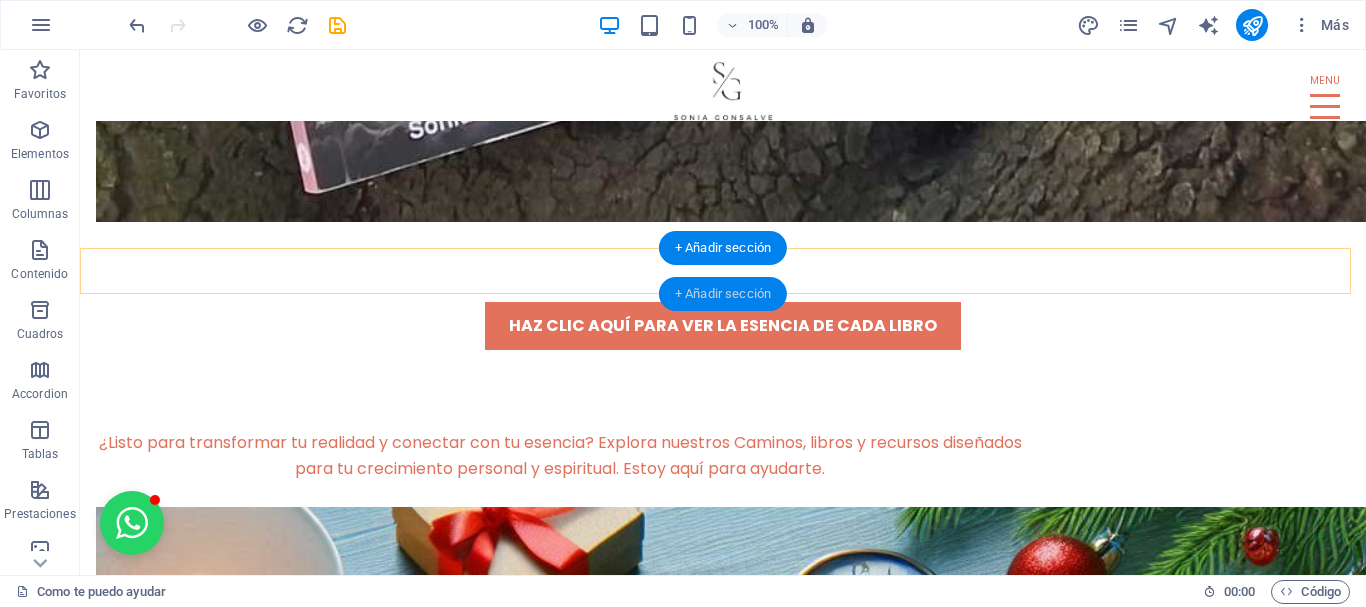 click on "+ Añadir sección" at bounding box center [723, 294] 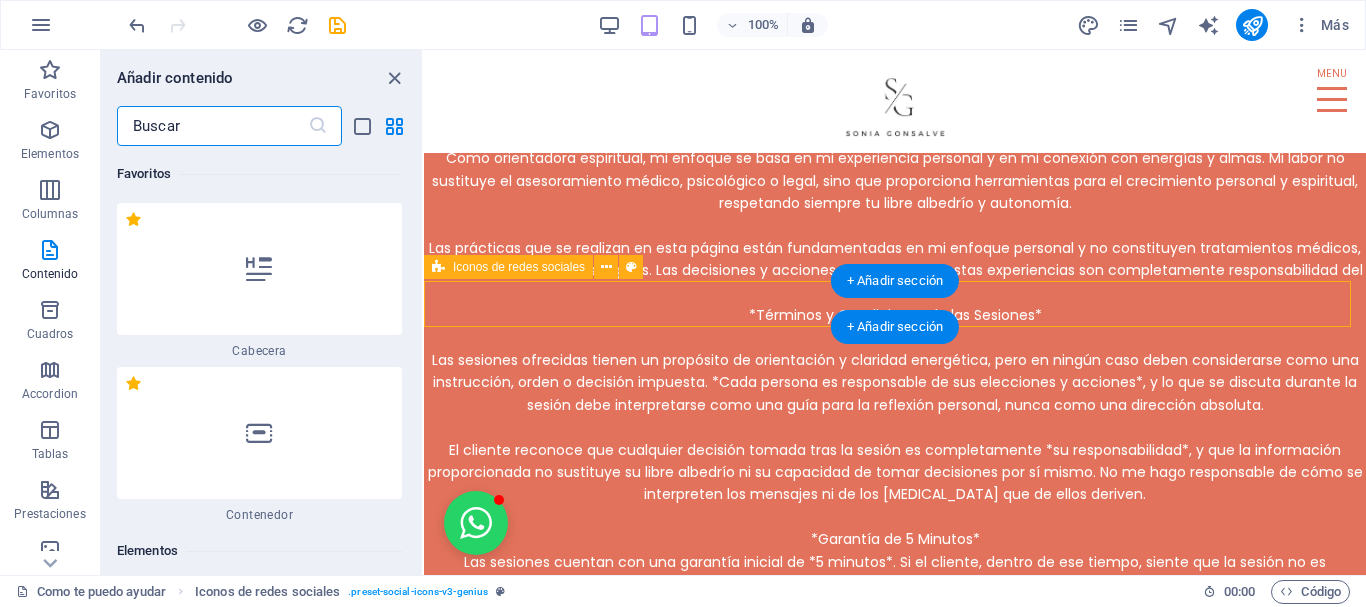 scroll, scrollTop: 11834, scrollLeft: 0, axis: vertical 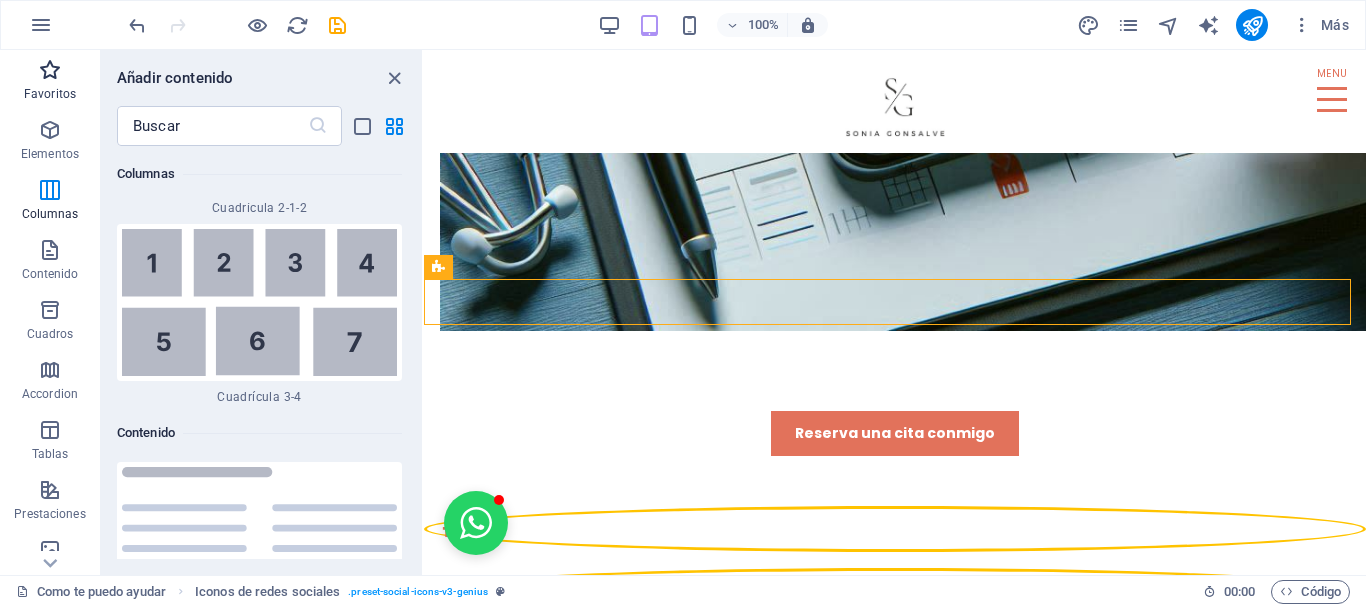 click at bounding box center (50, 70) 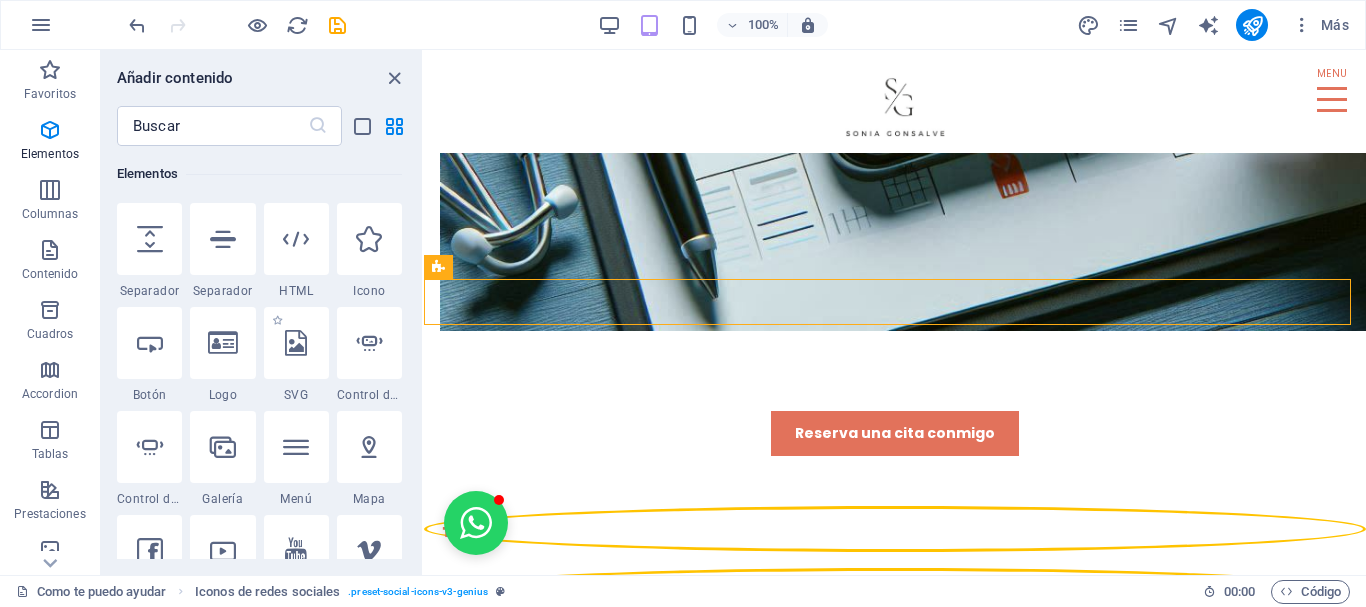 scroll, scrollTop: 400, scrollLeft: 0, axis: vertical 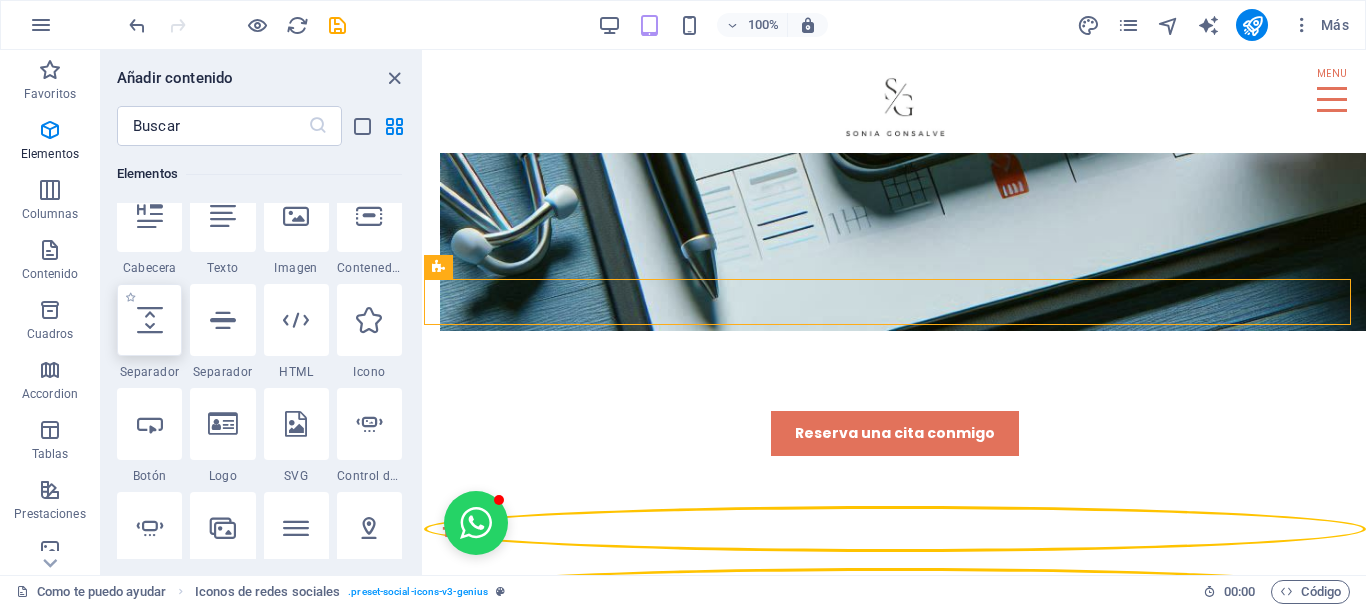 click at bounding box center [150, 320] 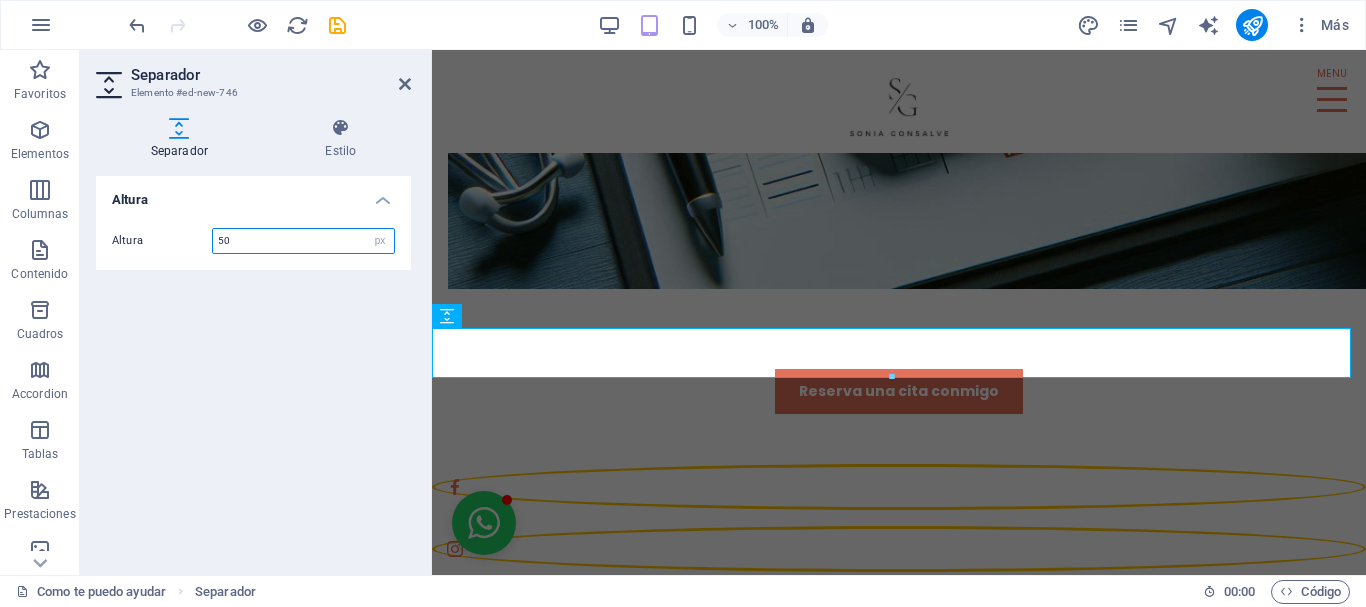 scroll, scrollTop: 11767, scrollLeft: 0, axis: vertical 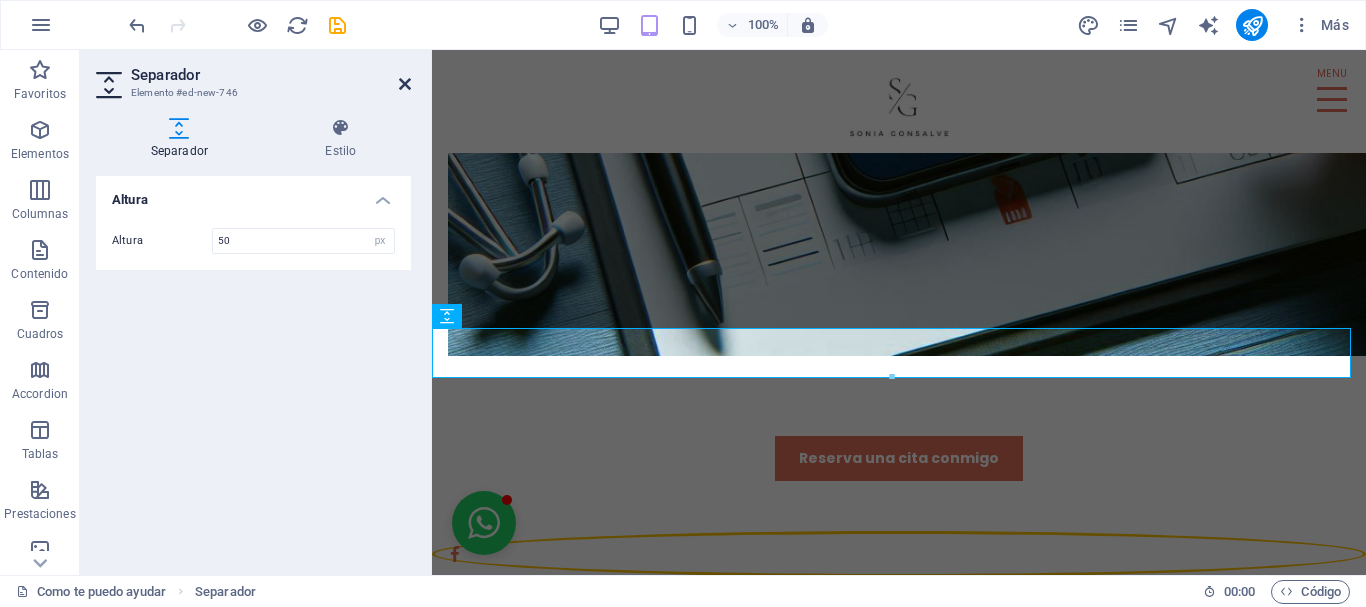 click at bounding box center [405, 84] 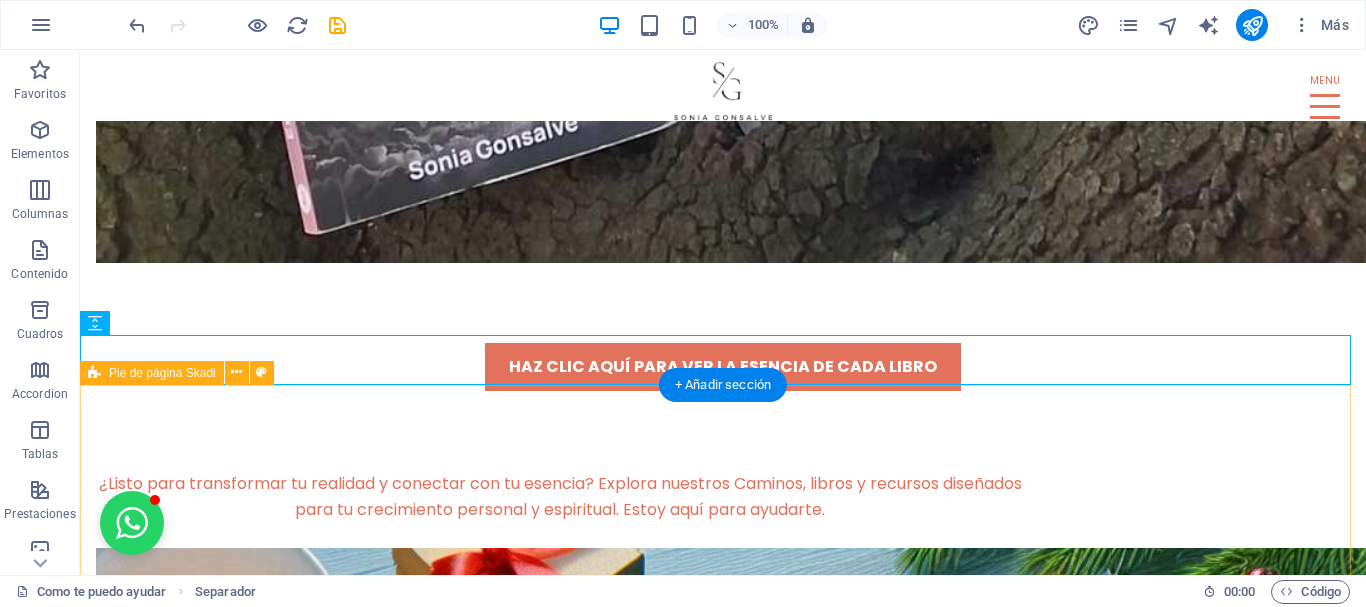 scroll, scrollTop: 12618, scrollLeft: 0, axis: vertical 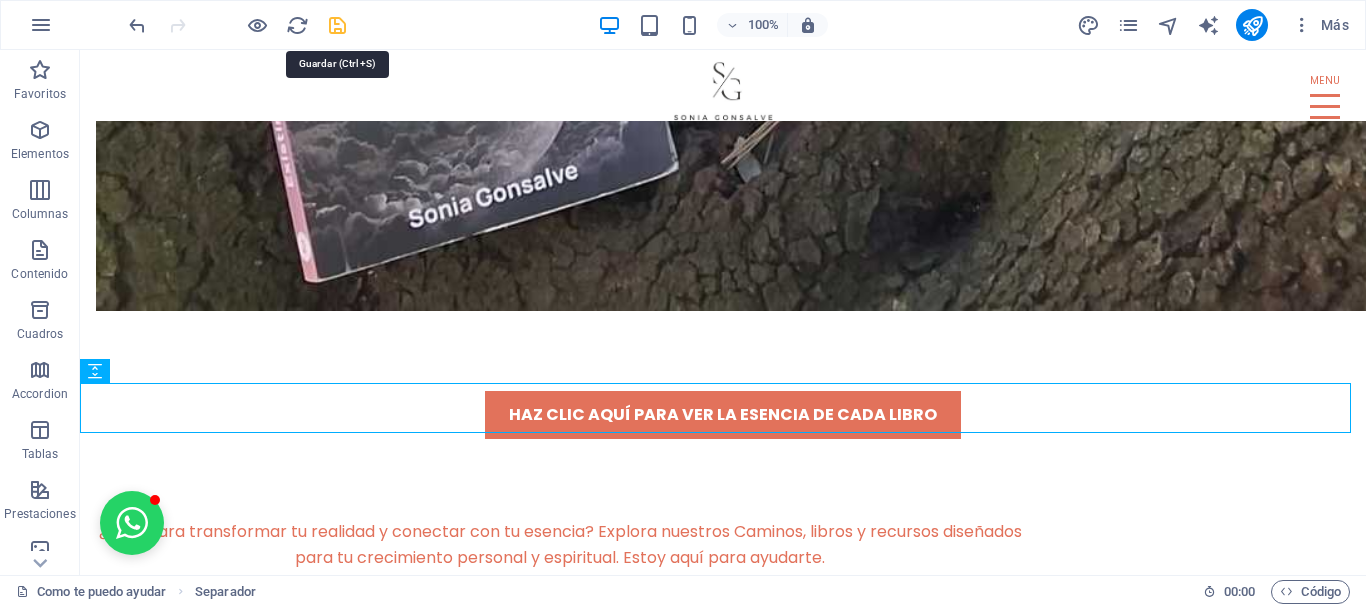 click at bounding box center [337, 25] 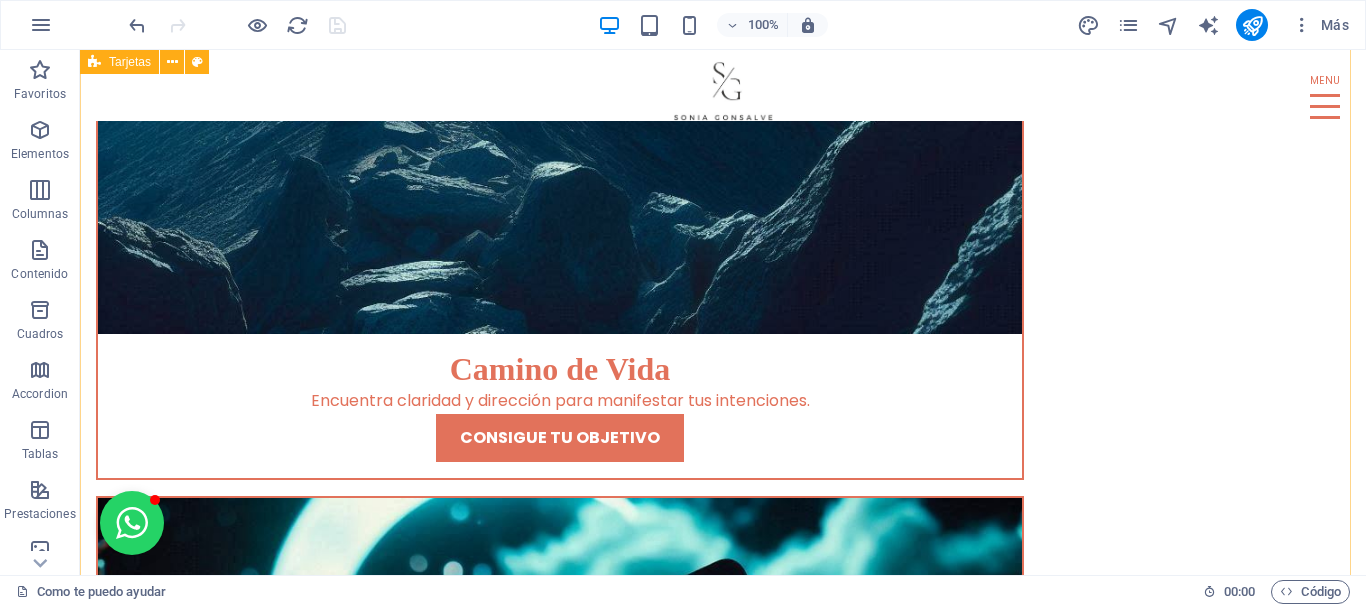 scroll, scrollTop: 8018, scrollLeft: 0, axis: vertical 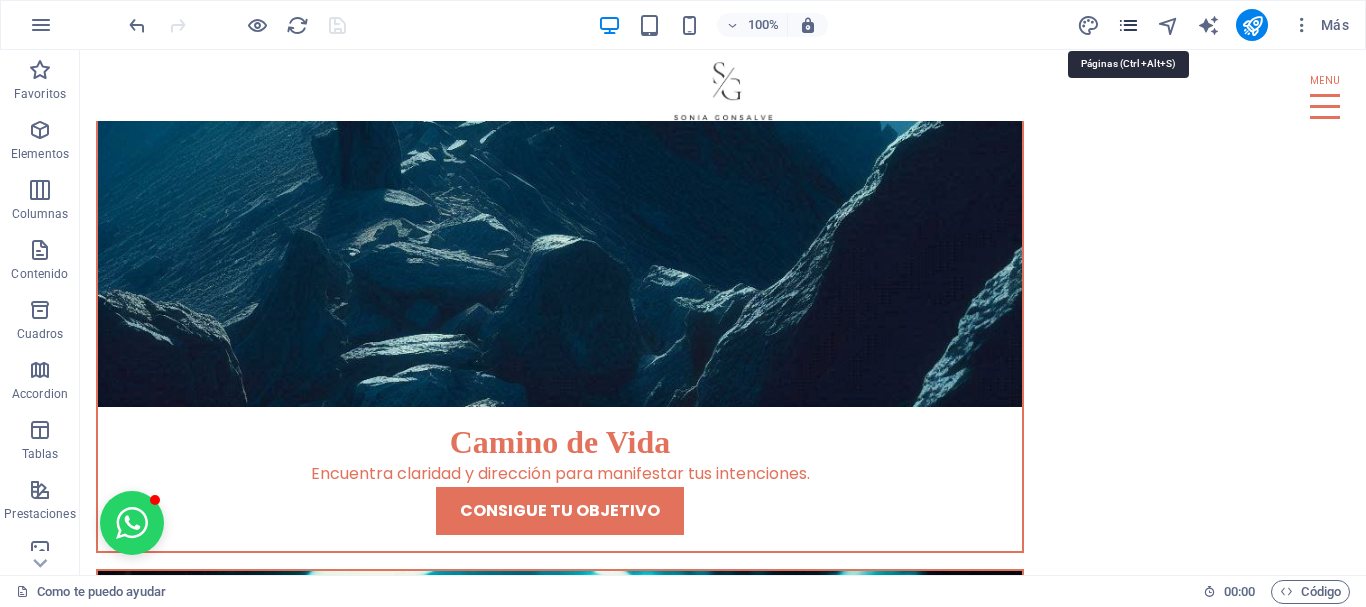 click at bounding box center (1128, 25) 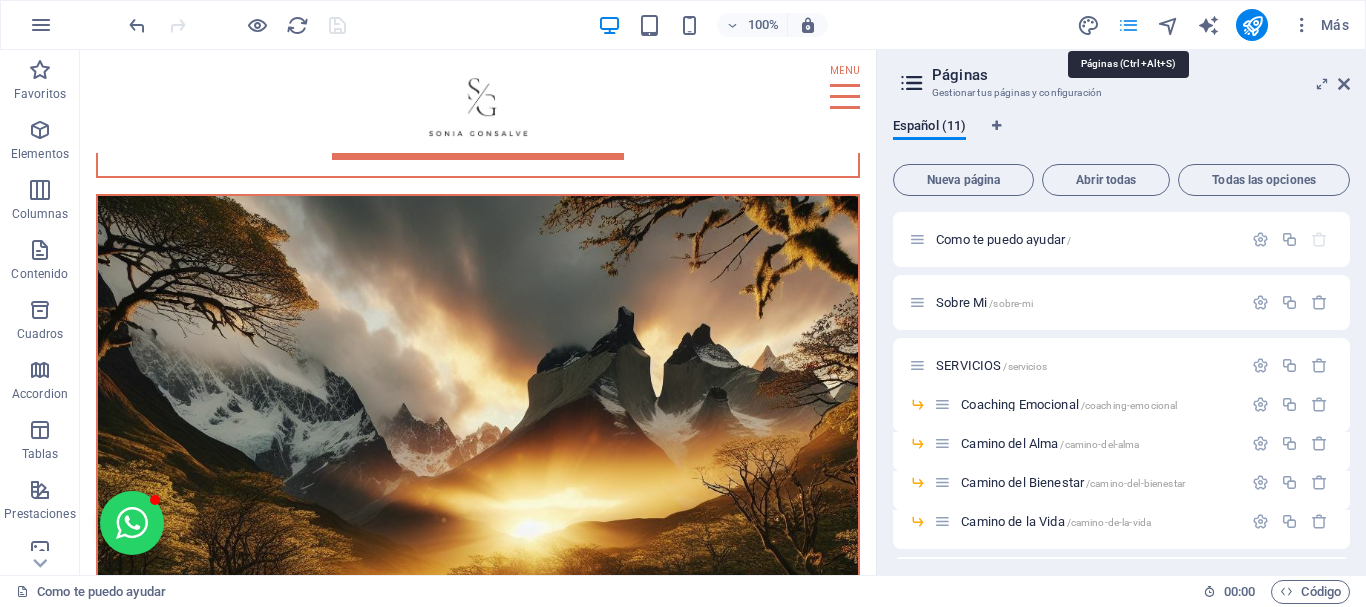 scroll, scrollTop: 7048, scrollLeft: 0, axis: vertical 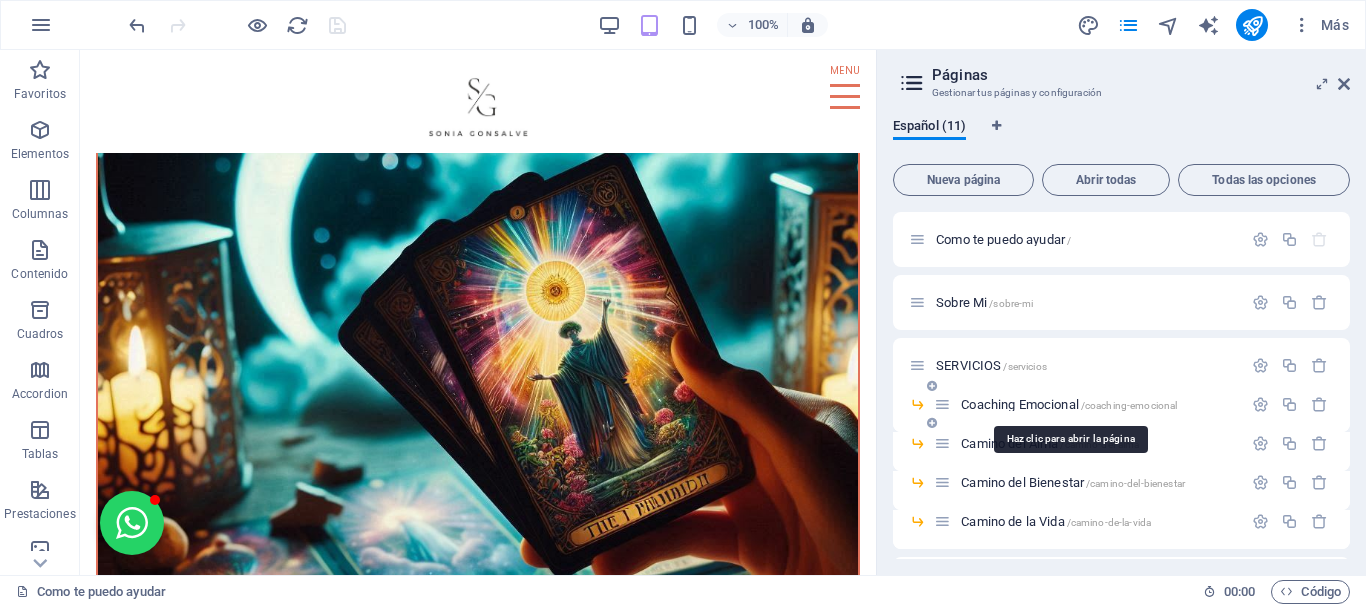 click on "Coaching Emocional /coaching-emocional" at bounding box center [1069, 404] 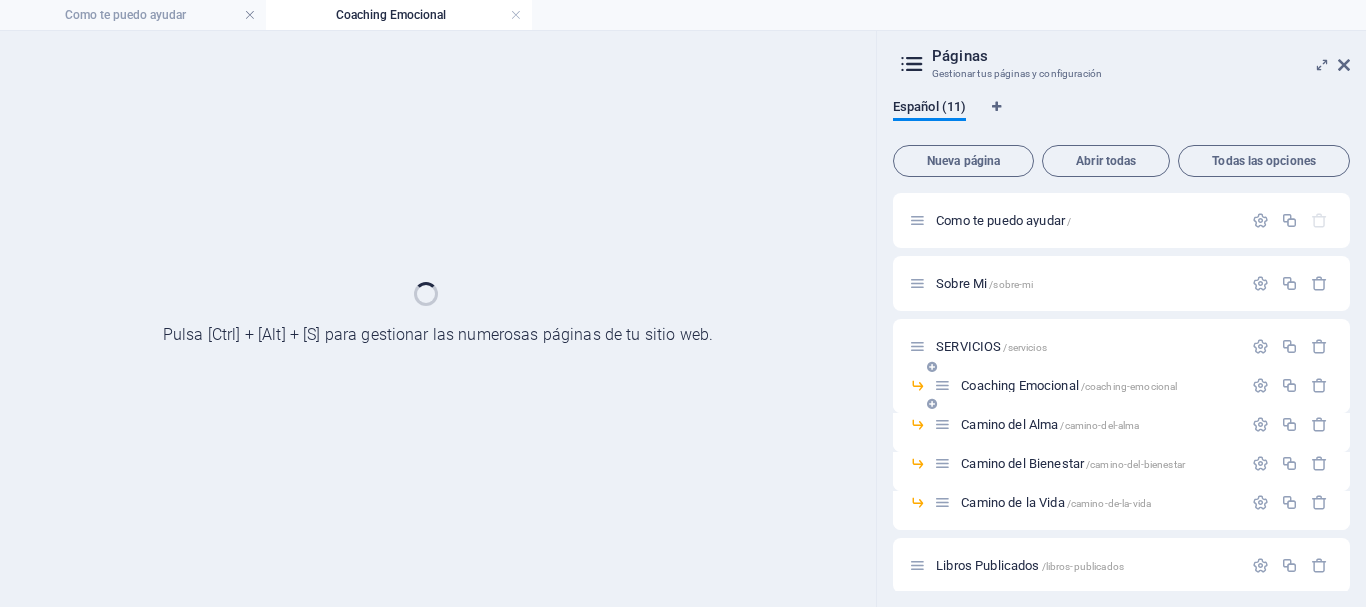 scroll, scrollTop: 0, scrollLeft: 0, axis: both 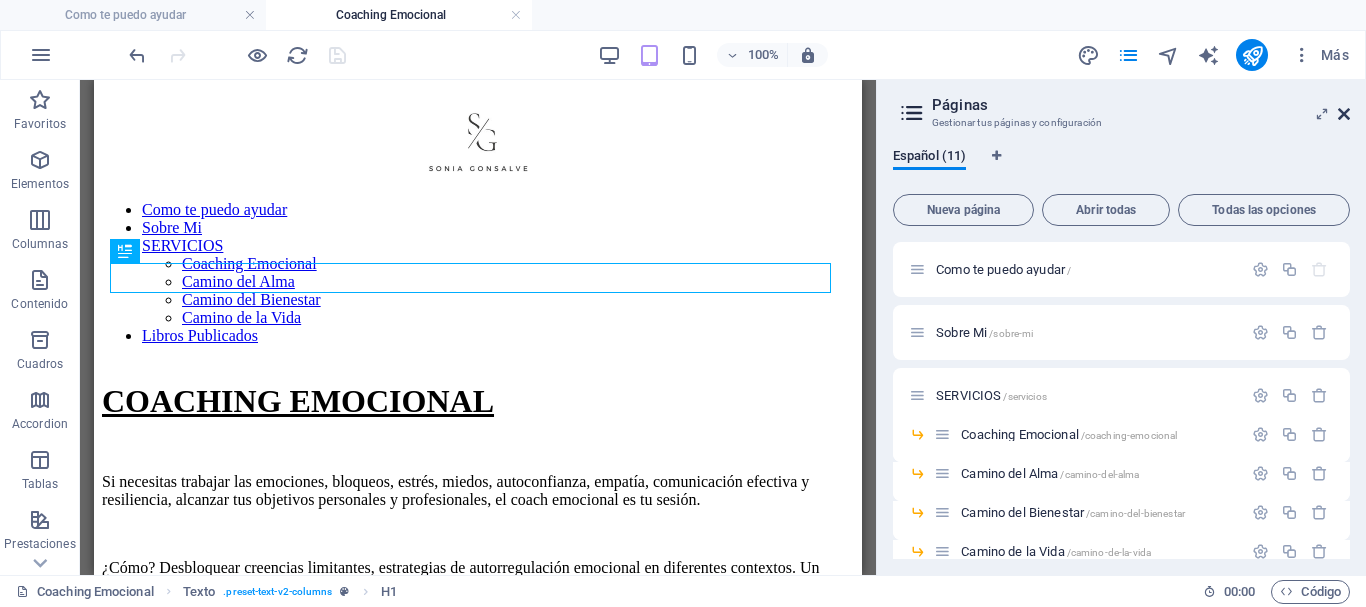 click at bounding box center (1344, 114) 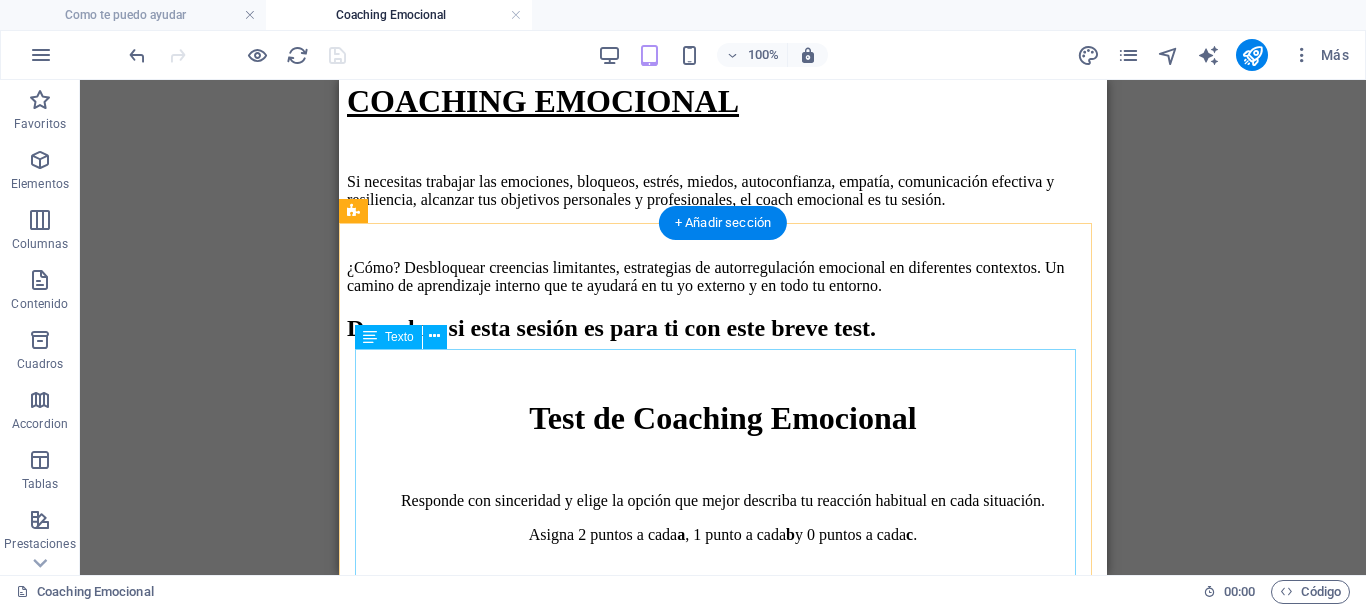 scroll, scrollTop: 400, scrollLeft: 0, axis: vertical 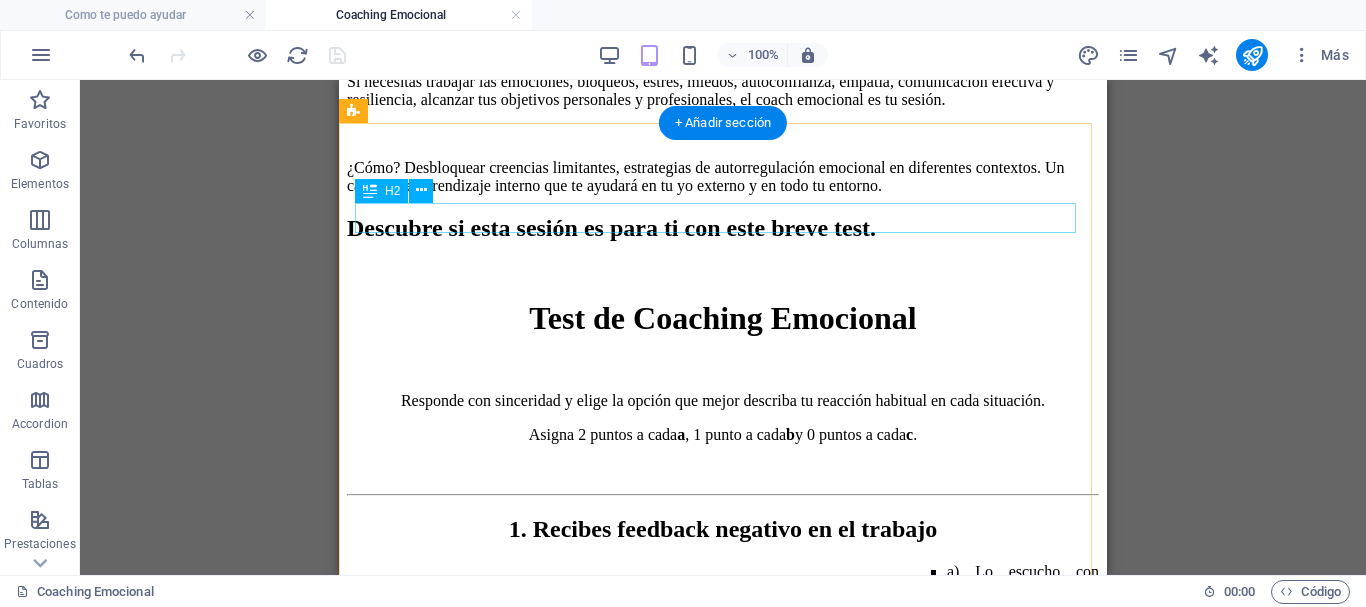click on "Descubre si esta sesión es para ti con este breve test." at bounding box center [723, 228] 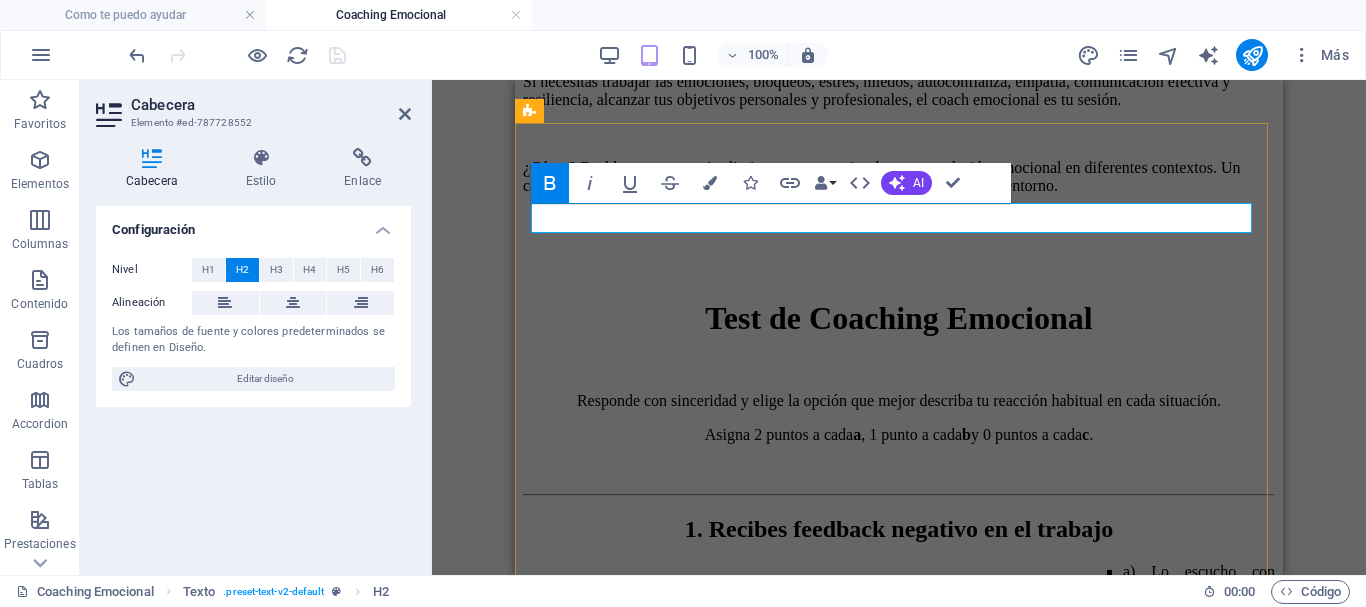 type 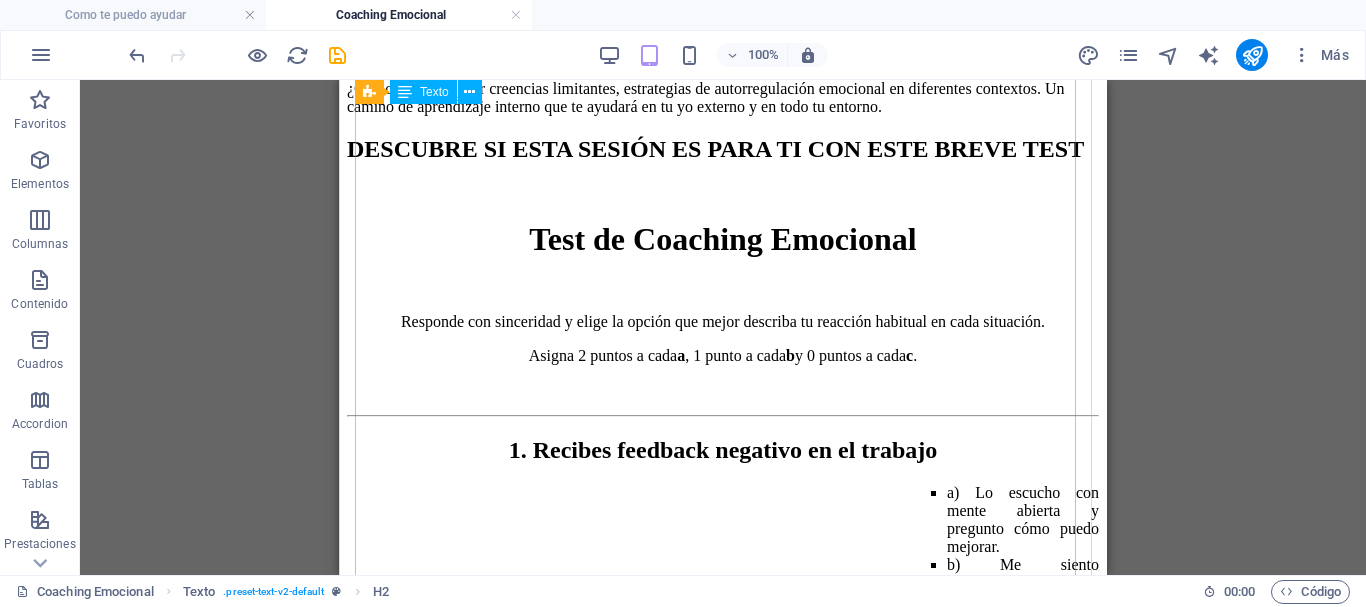scroll, scrollTop: 400, scrollLeft: 0, axis: vertical 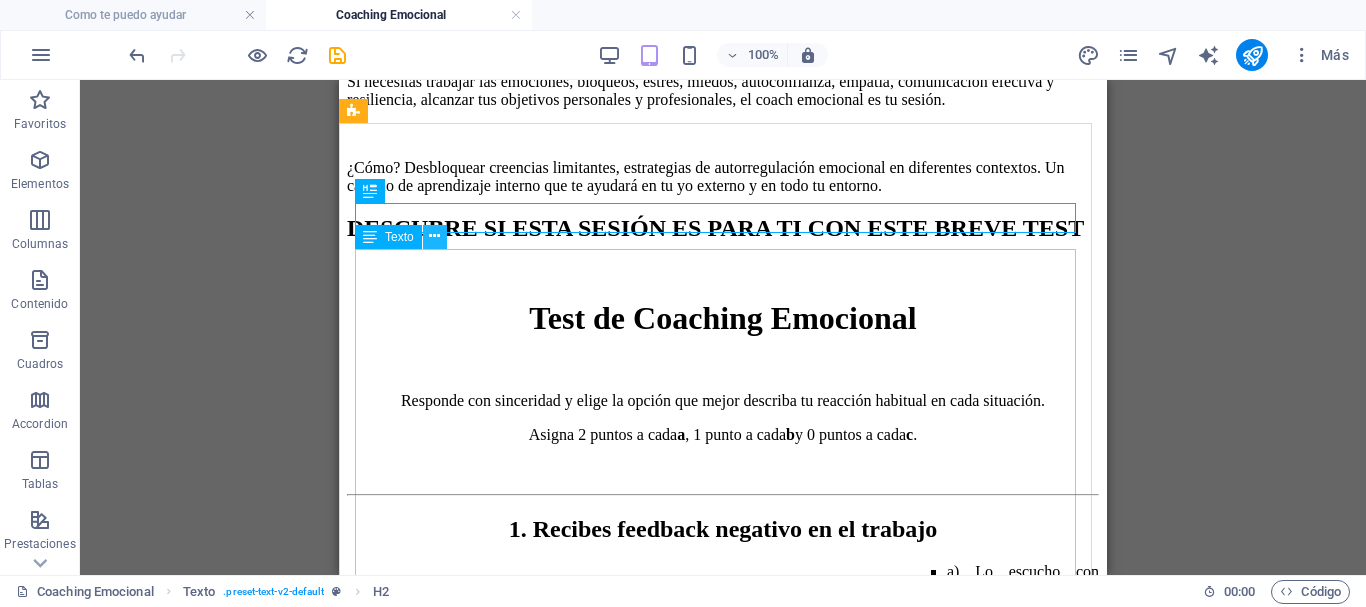 click at bounding box center (435, 237) 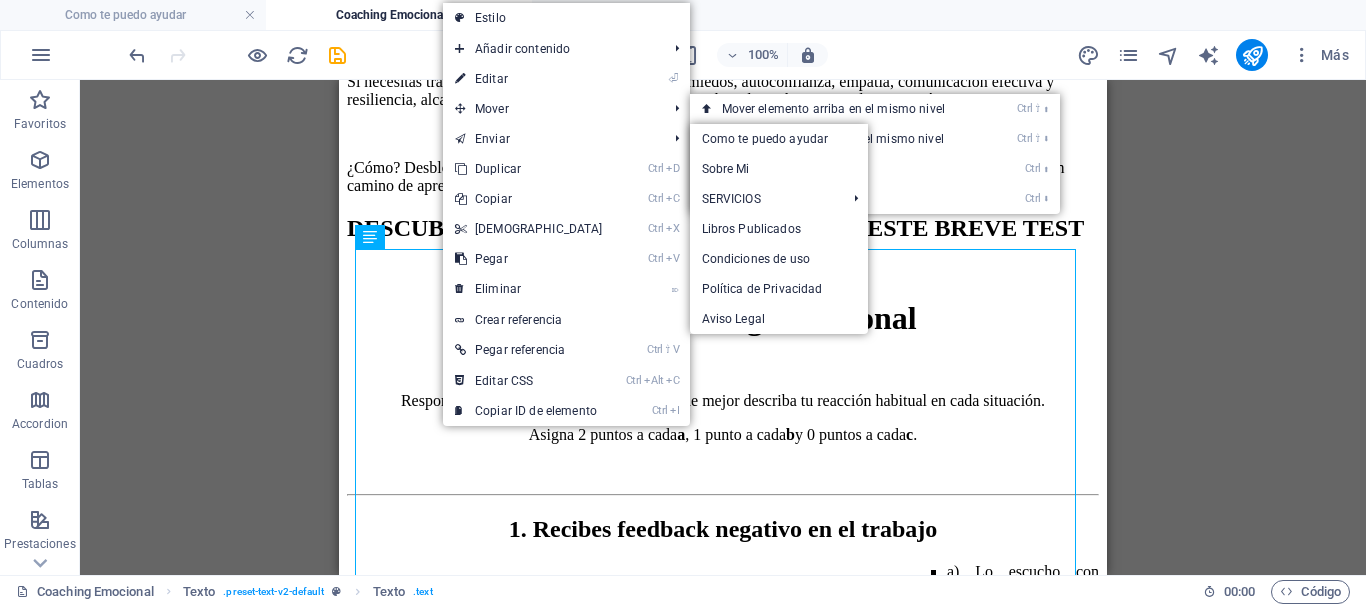 click on "⏎  Editar" at bounding box center [529, 79] 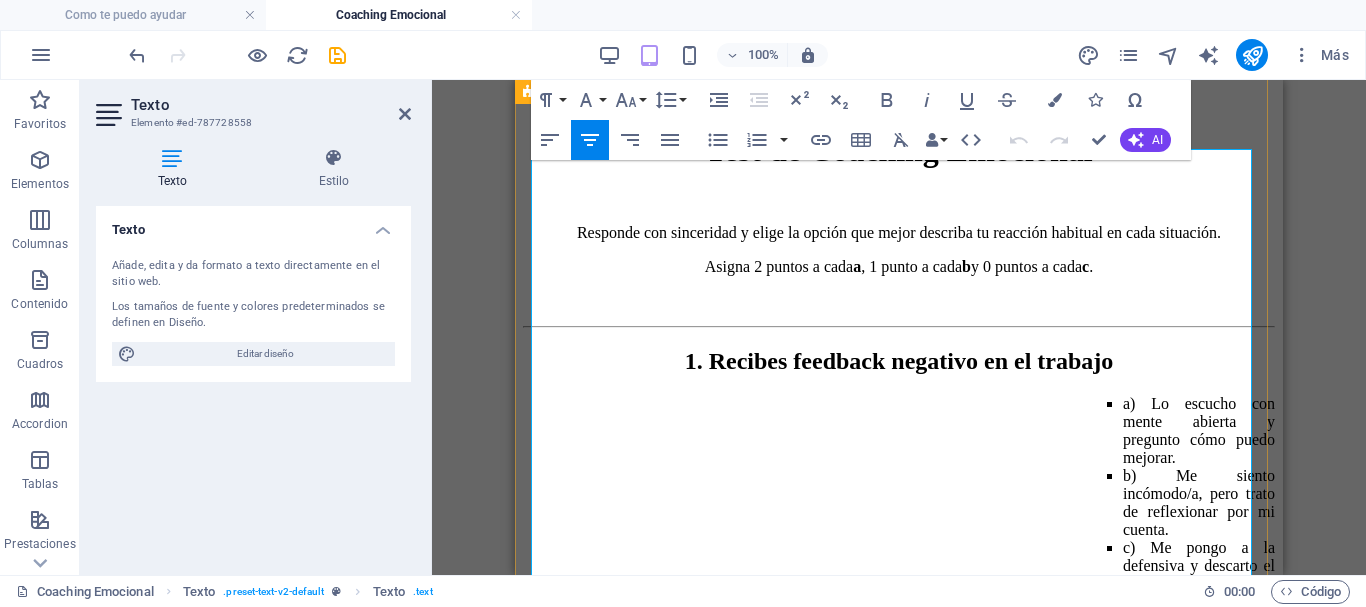 scroll, scrollTop: 600, scrollLeft: 0, axis: vertical 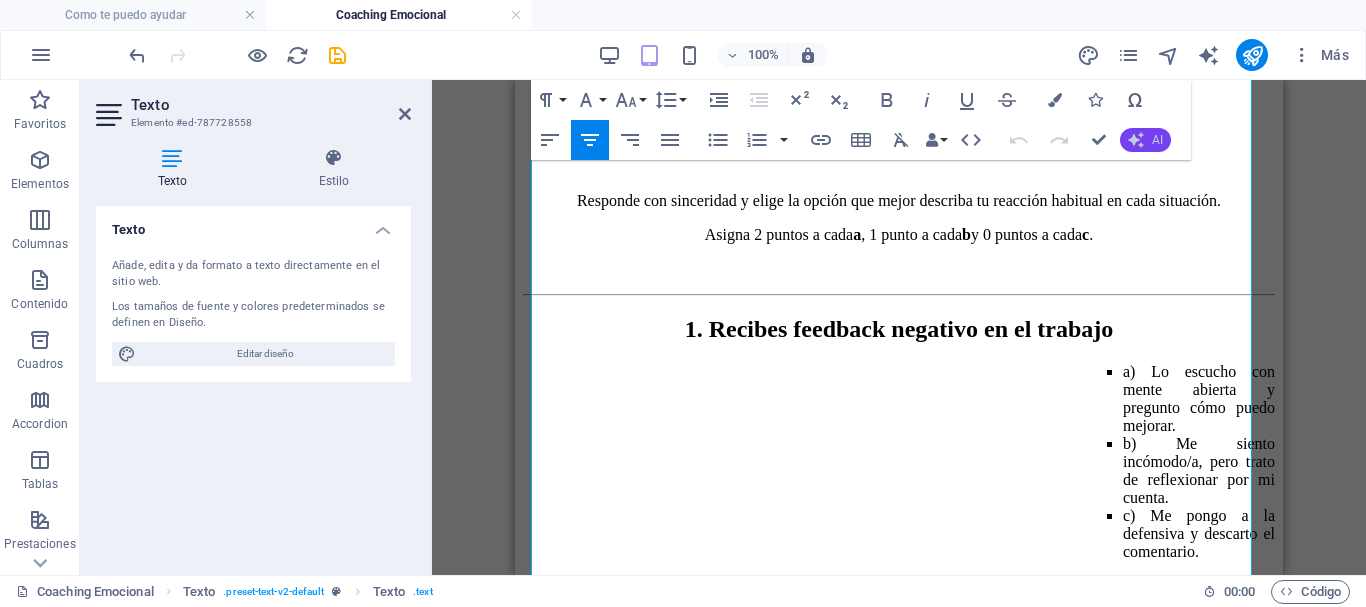 click 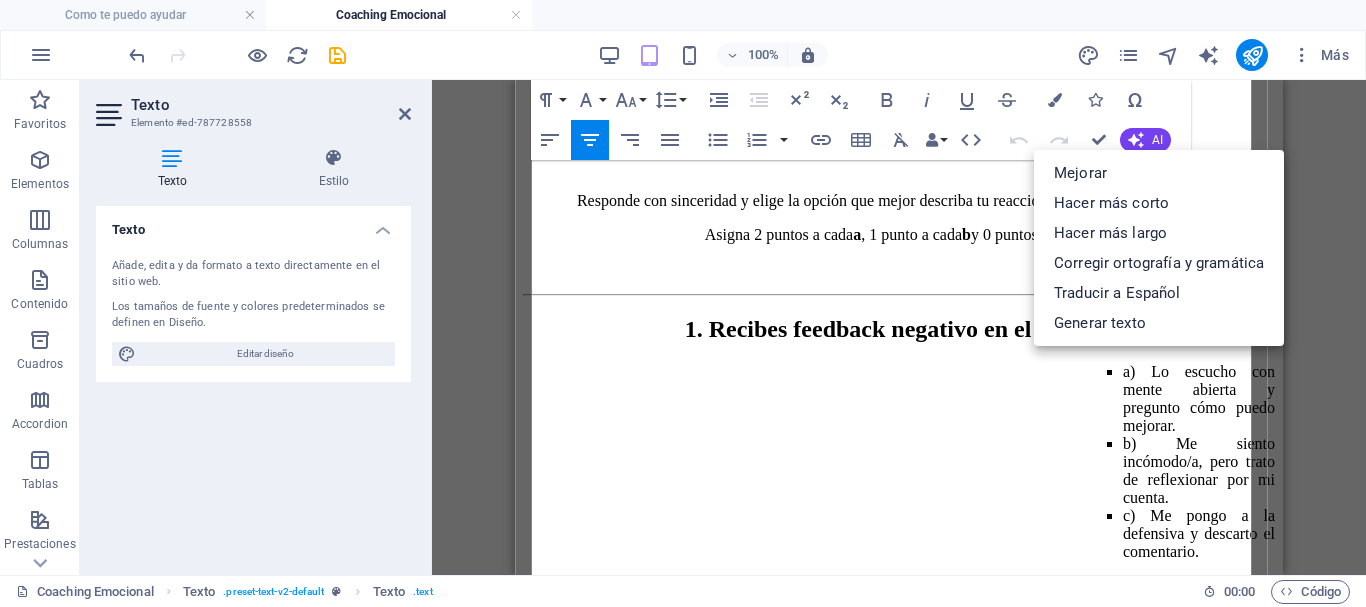 click on "1. Recibes feedback negativo en el trabajo" at bounding box center (899, 329) 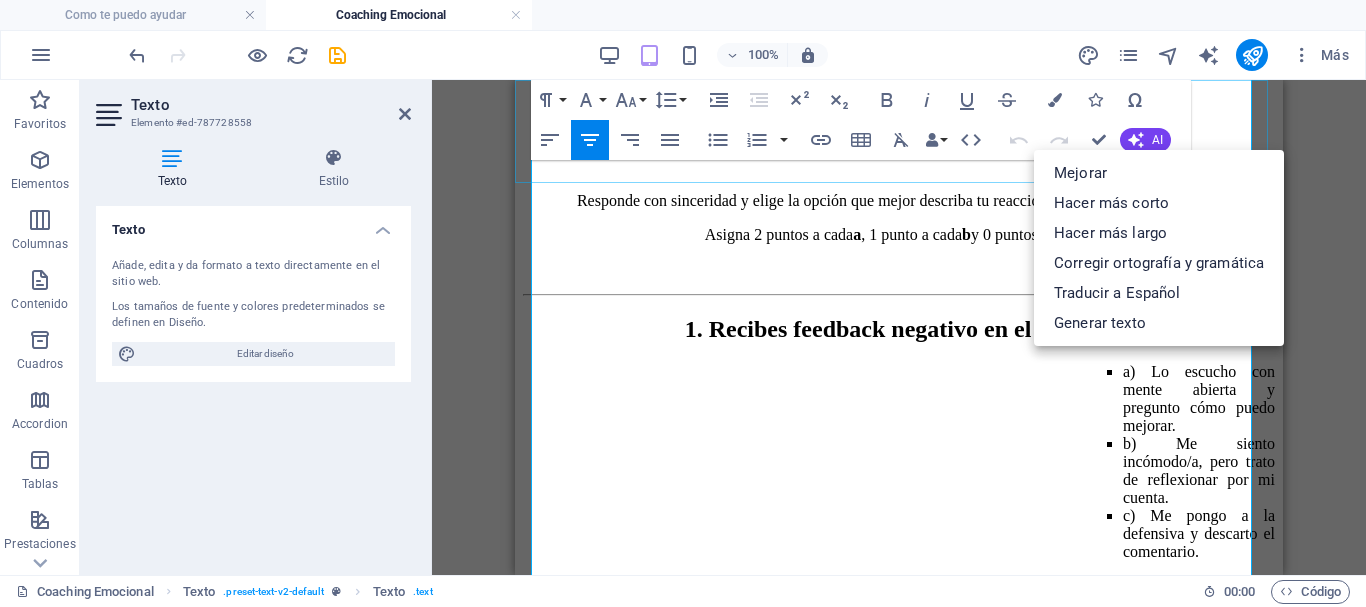 click on "Como te puedo ayudar Sobre Mi SERVICIOS Coaching Emocional Camino del Alma Camino del Bienestar Camino de la Vida Libros Publicados" at bounding box center (899, -369) 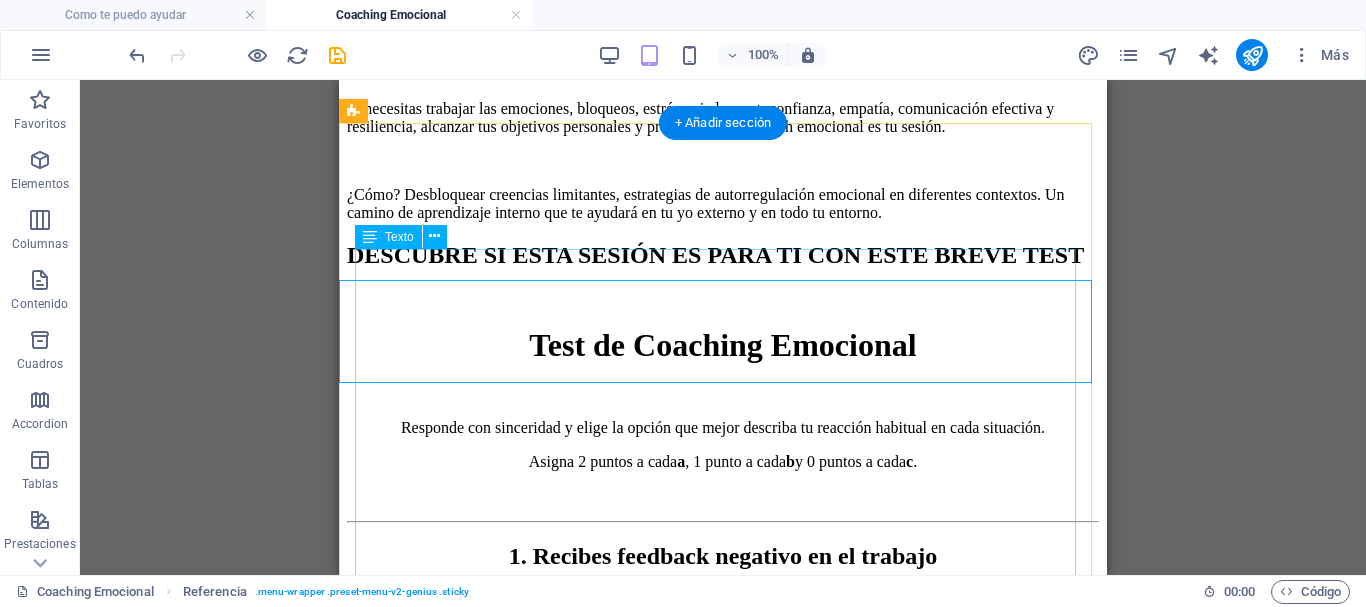 scroll, scrollTop: 400, scrollLeft: 0, axis: vertical 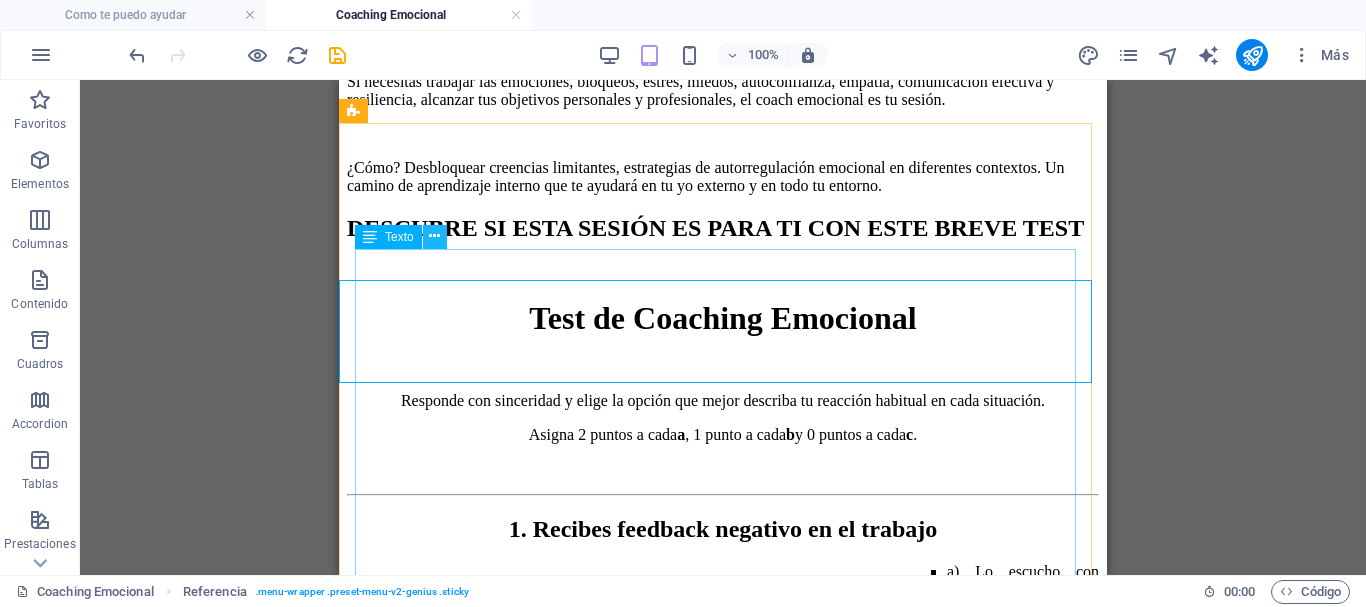 click at bounding box center [434, 236] 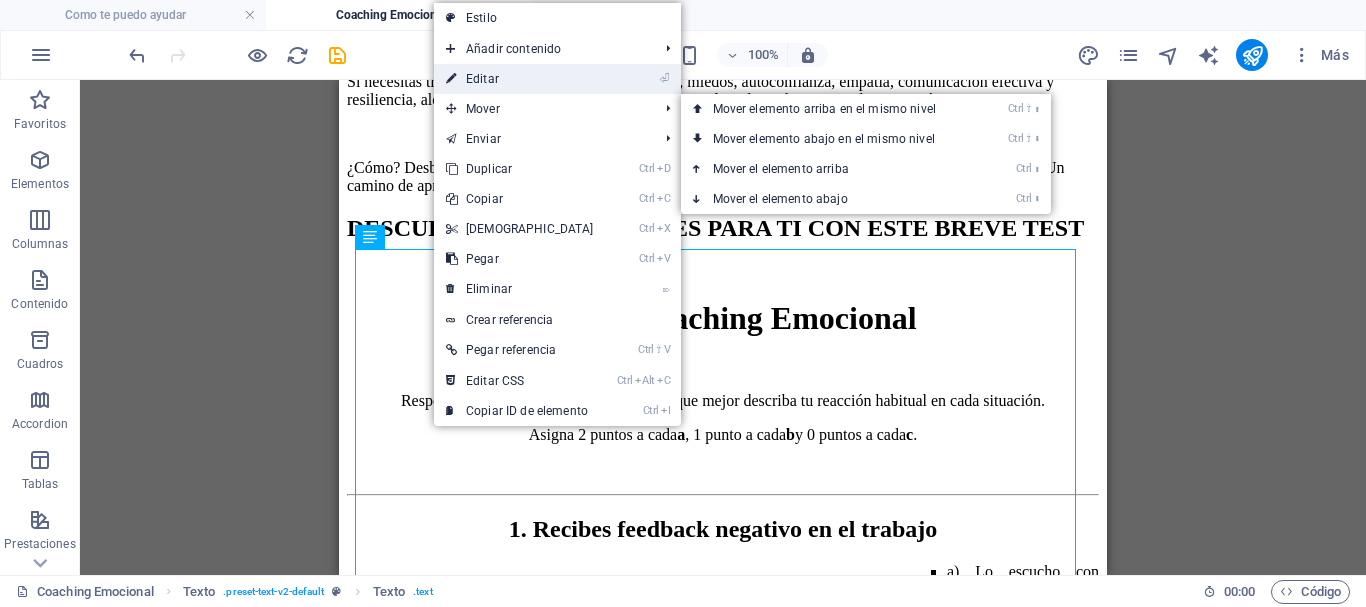 click on "⏎  Editar" at bounding box center (520, 79) 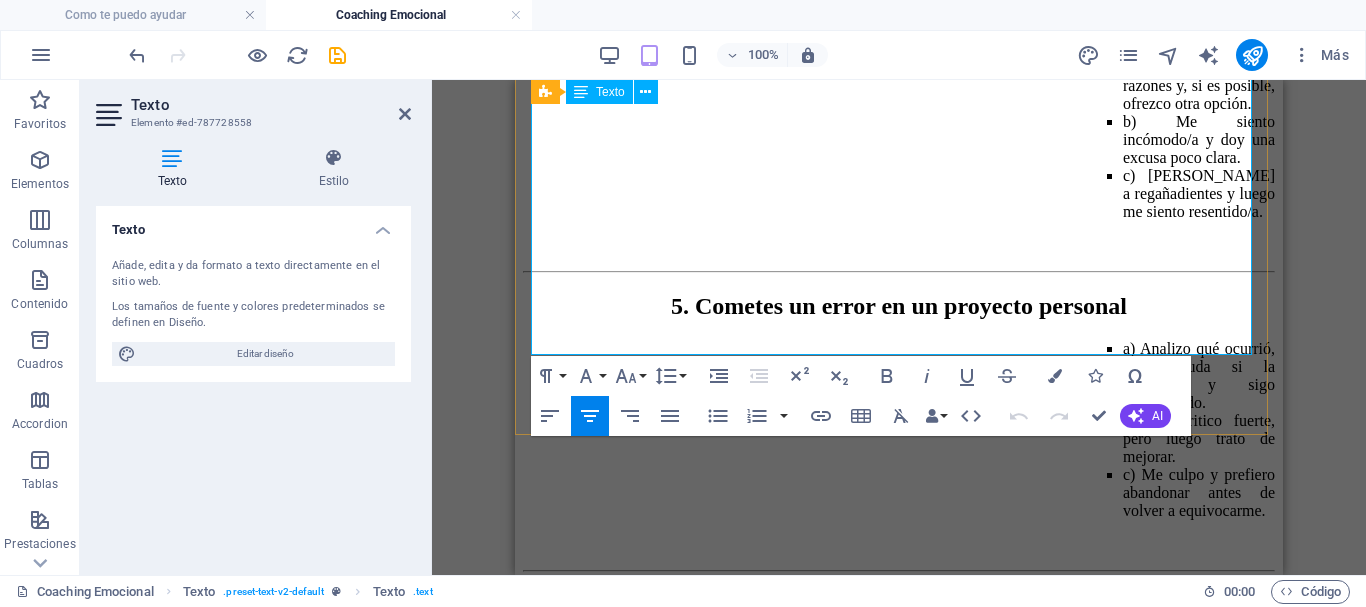 scroll, scrollTop: 1700, scrollLeft: 0, axis: vertical 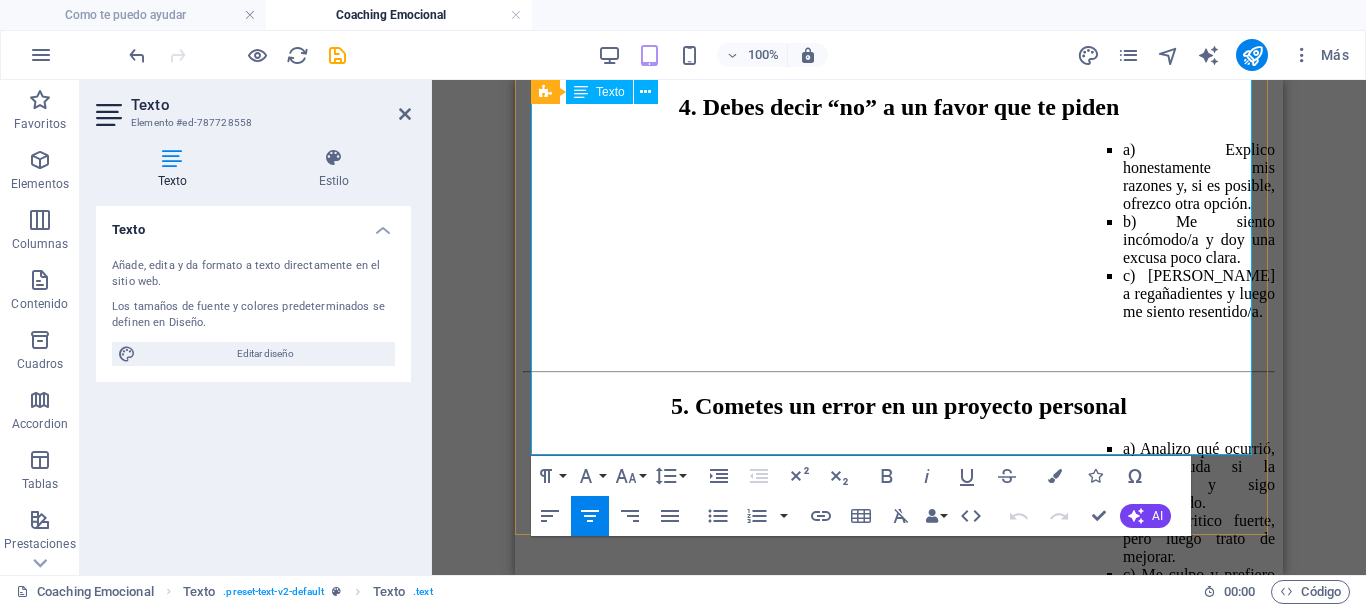 drag, startPoint x: 833, startPoint y: 415, endPoint x: 1184, endPoint y: 429, distance: 351.27908 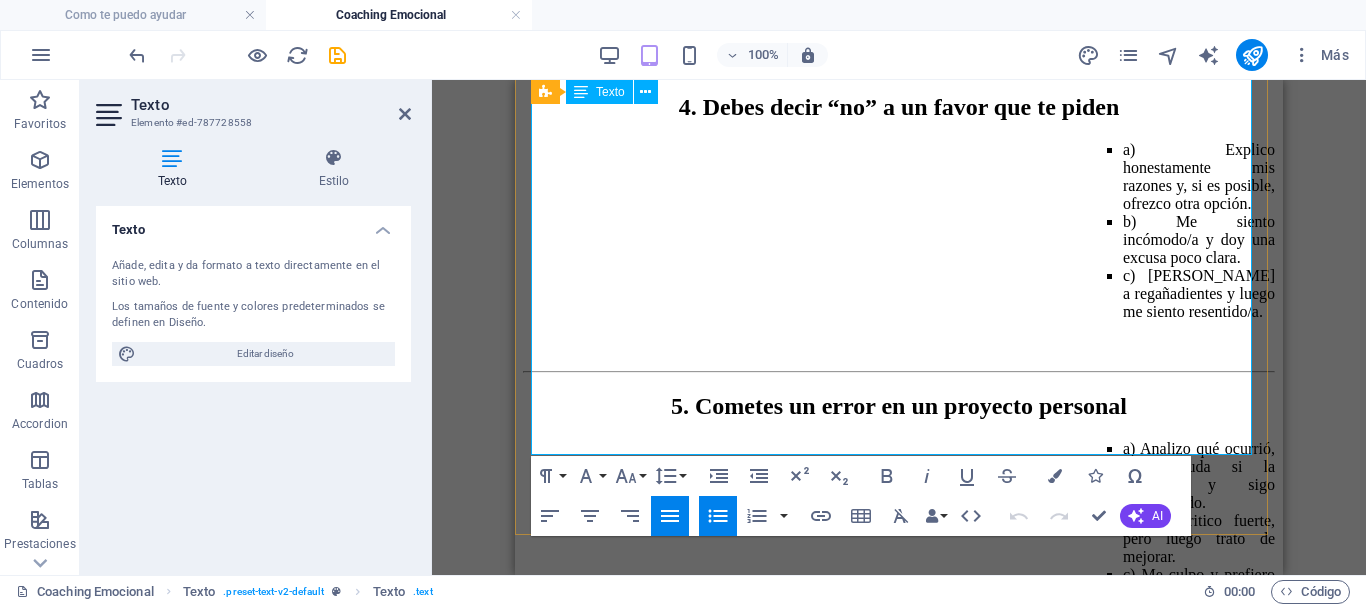 click on "0 – 3 puntos Tus patrones emocionales están interfiriendo en tu día a día. Te recomendamos comenzar cuanto antes un proceso de coaching para recuperar equilibrio, aumentar tu resiliencia y tomar decisiones con mayor claridad." at bounding box center [899, 1039] 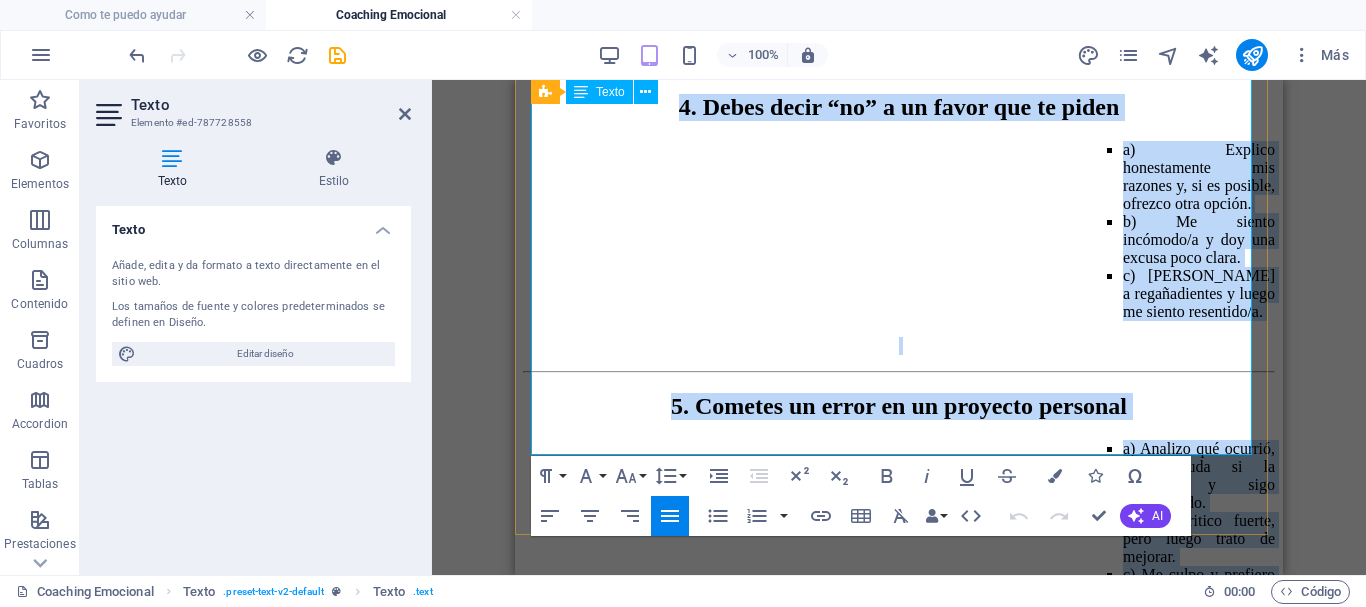 drag, startPoint x: 1119, startPoint y: 422, endPoint x: 931, endPoint y: 442, distance: 189.06084 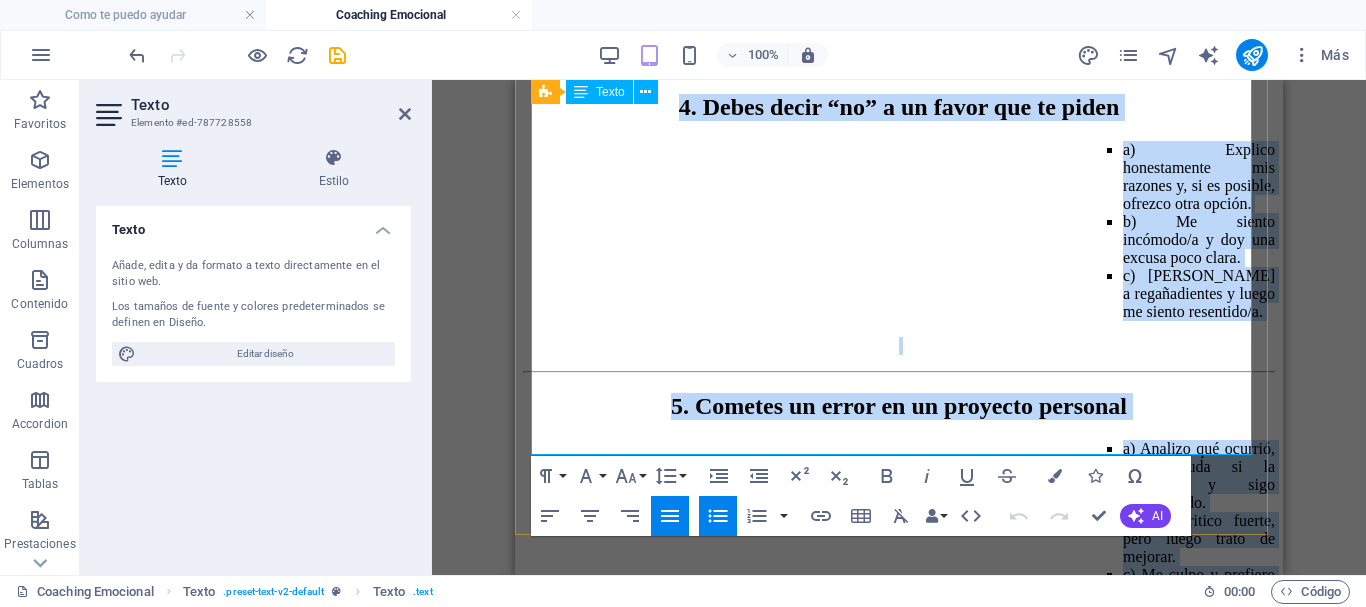 click on "Test de Coaching Emocional Responde con sinceridad y elige la opción que mejor describa tu reacción habitual en cada situación. Asigna 2 puntos a cada  a , 1 punto a cada  b  y 0 puntos a cada  c . 1. Recibes feedback negativo en el trabajo a) Lo escucho con mente abierta y pregunto cómo puedo mejorar. b) Me siento incómodo/a, pero trato de reflexionar por mi cuenta. c) Me pongo a la defensiva y descarto el comentario. 2. Un amigo/a tarda en responder tus mensajes a) [PERSON_NAME] que está ocupado/a y espero antes de volver a escribir. b) Me siento ansioso/a y le escribo varias veces. c) Me enojo y decido ignorarlo/a hasta que pida disculpas. 3. Surge un cambio inesperado en tus planes a) Busco adaptarme y planear nuevas alternativas. b) Me frustro, pero finalmente continúo con lo que puedo. c) Me bloqueo y me cuesta avanzar. 4. Debes decir “no” a un favor que te piden a) Explico honestamente mis razones y, si es posible, ofrezco otra opción. b) Me siento incómodo/a y doy una excusa poco clara." at bounding box center [899, 33] 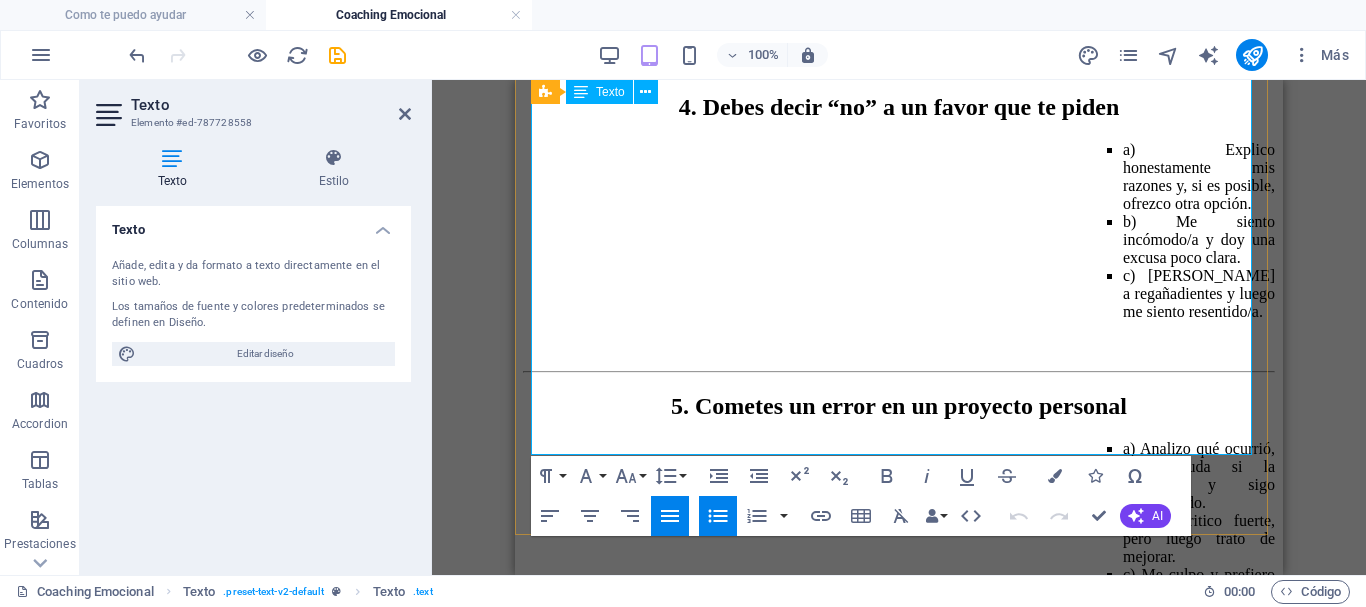 click on "0 – 3 puntos Tus patrones emocionales están interfiriendo en tu día a día. Te recomendamos comenzar cuanto antes un proceso de coaching para recuperar equilibrio, aumentar tu resiliencia y tomar decisiones con mayor claridad." at bounding box center [899, 1039] 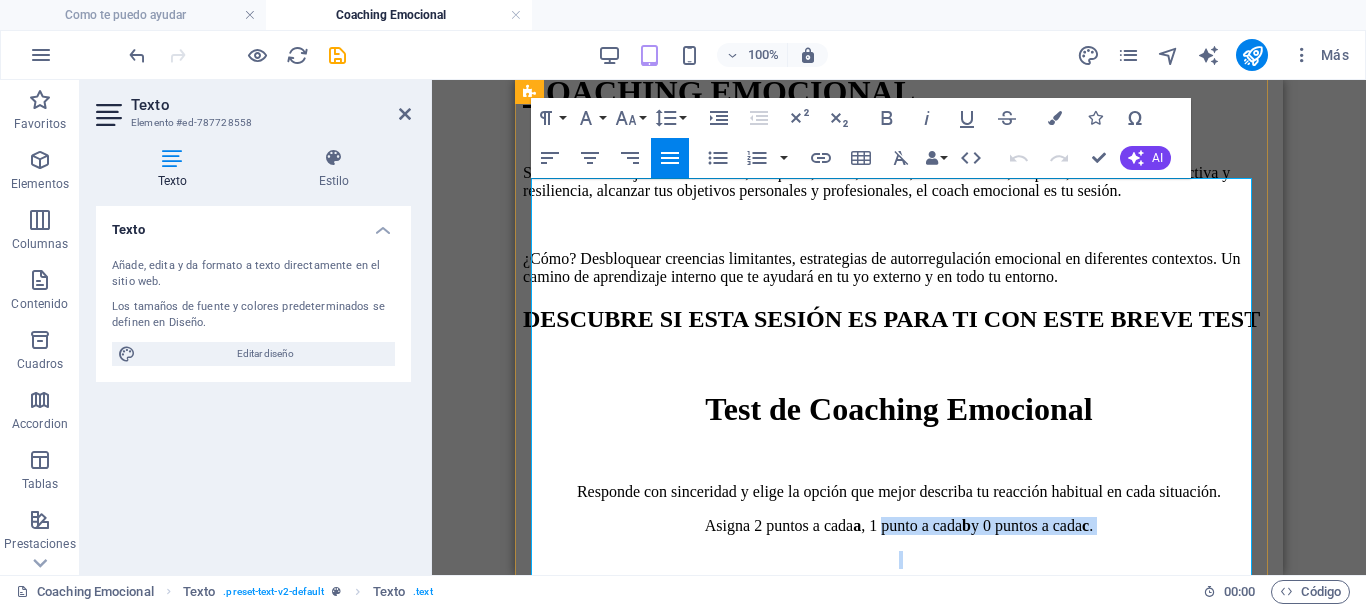 scroll, scrollTop: 300, scrollLeft: 0, axis: vertical 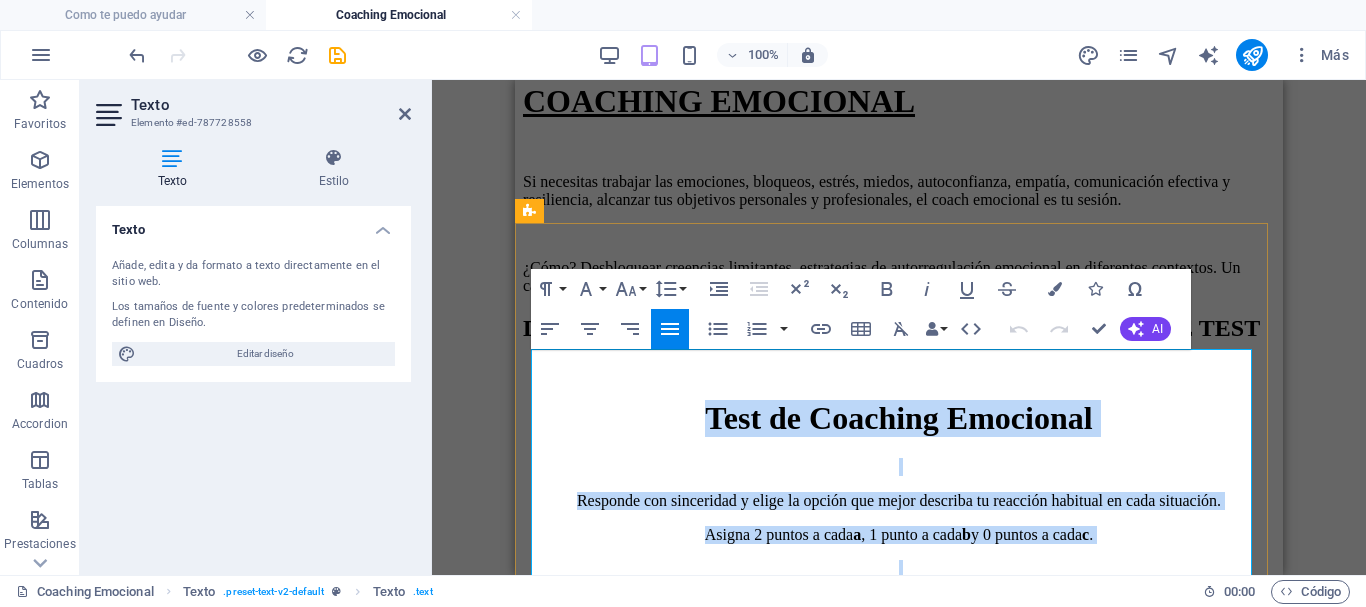 drag, startPoint x: 1204, startPoint y: 411, endPoint x: 544, endPoint y: 373, distance: 661.093 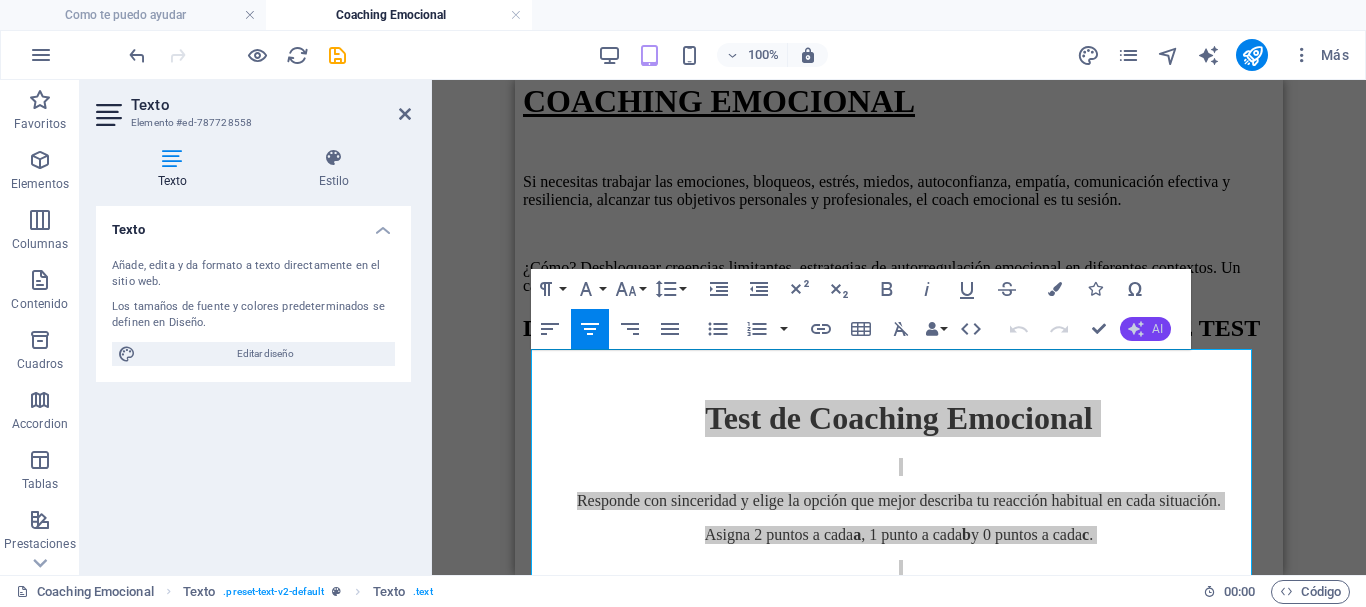 click on "AI" at bounding box center [1157, 329] 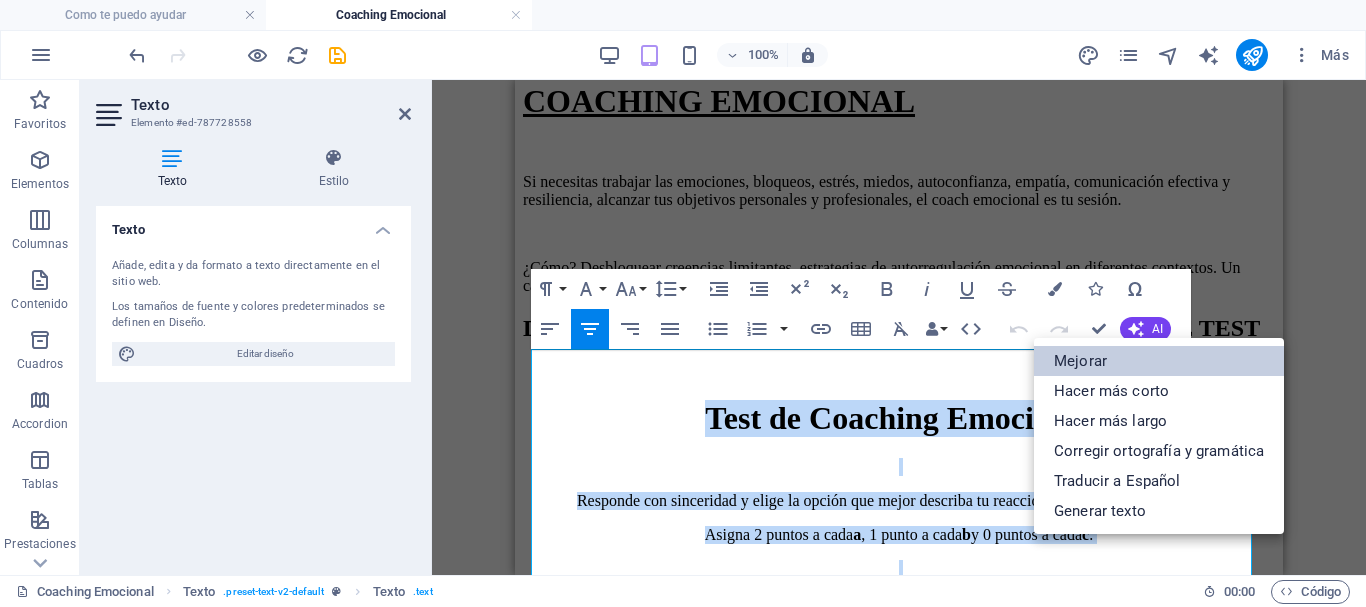 click on "Mejorar" at bounding box center [1159, 361] 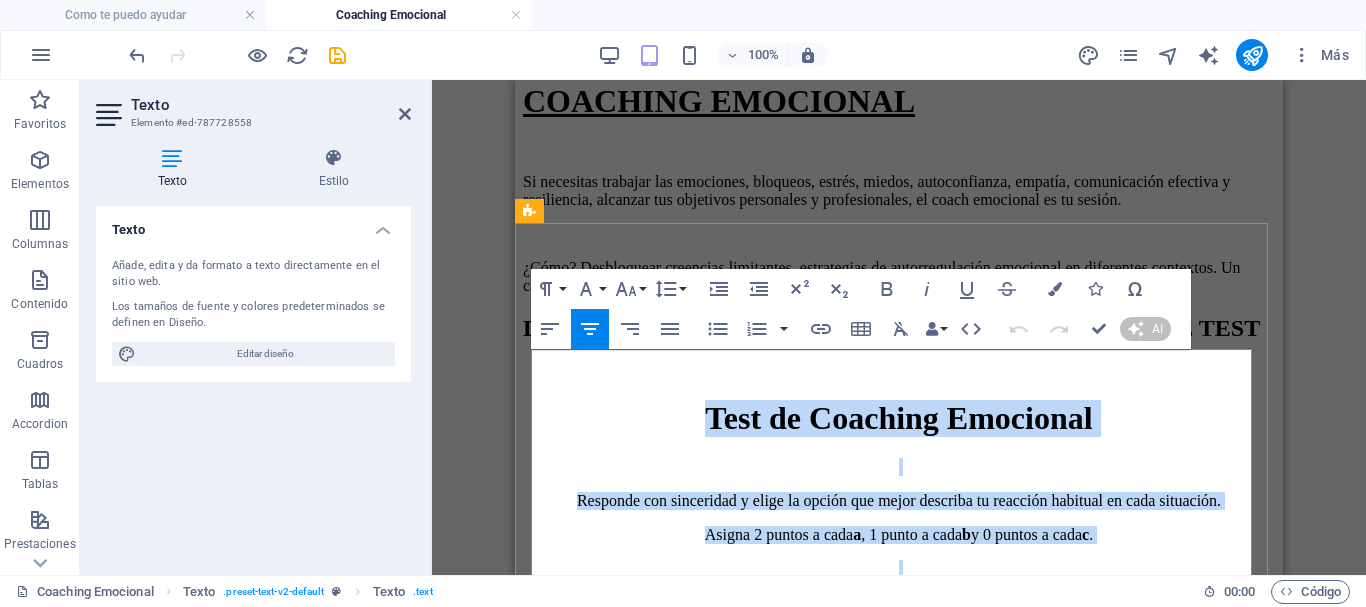 type 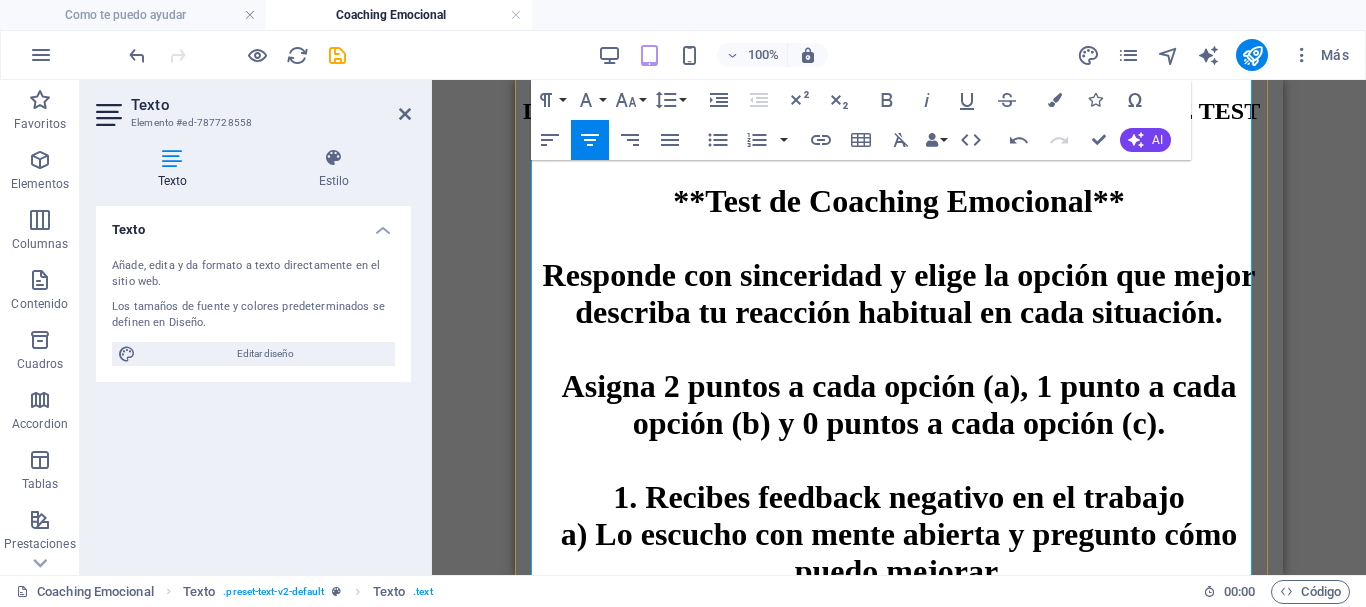 scroll, scrollTop: 400, scrollLeft: 0, axis: vertical 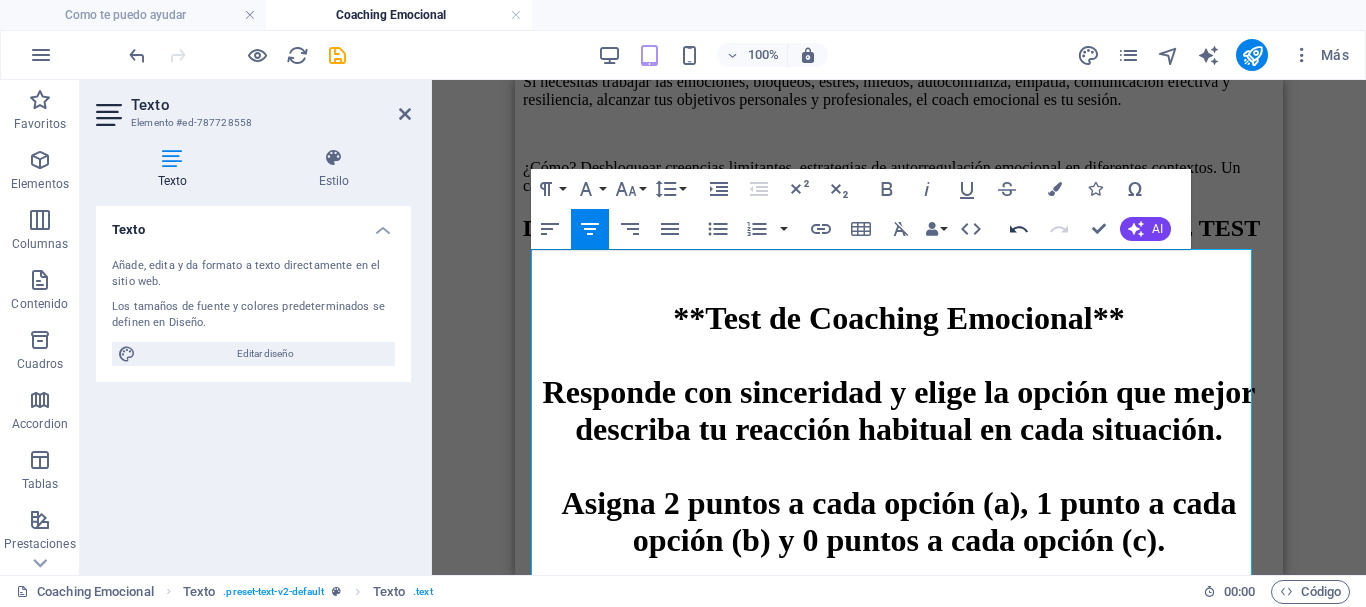 click 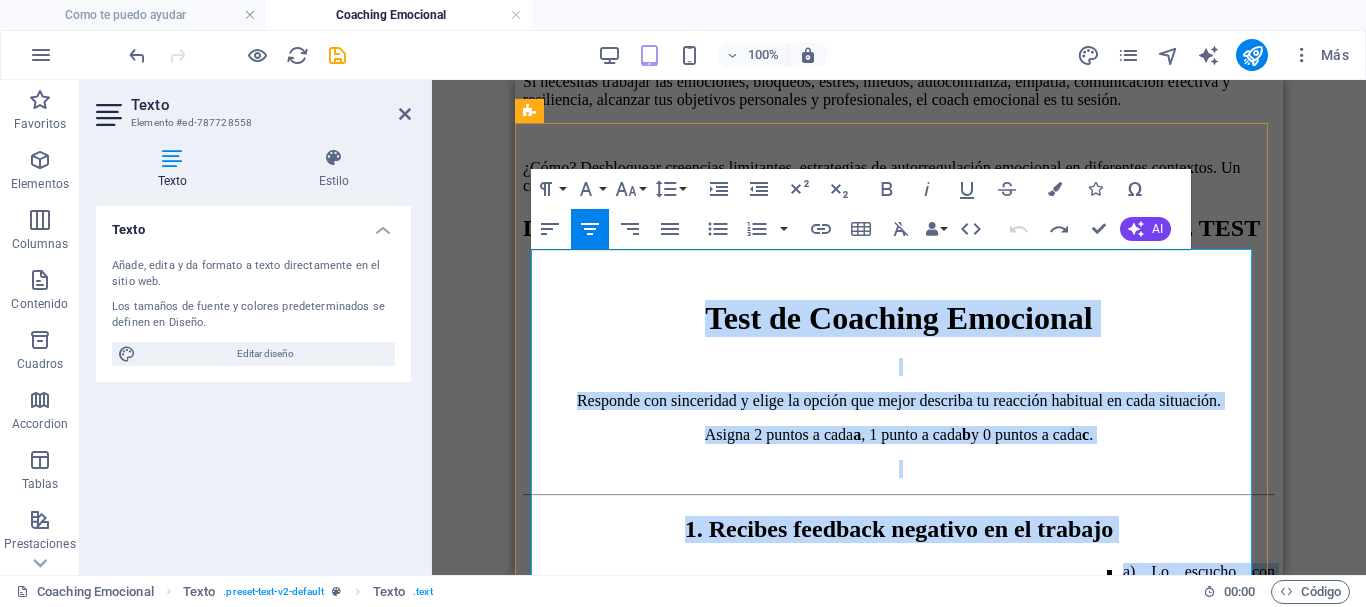 click on "Responde con sinceridad y elige la opción que mejor describa tu reacción habitual en cada situación." at bounding box center [899, 401] 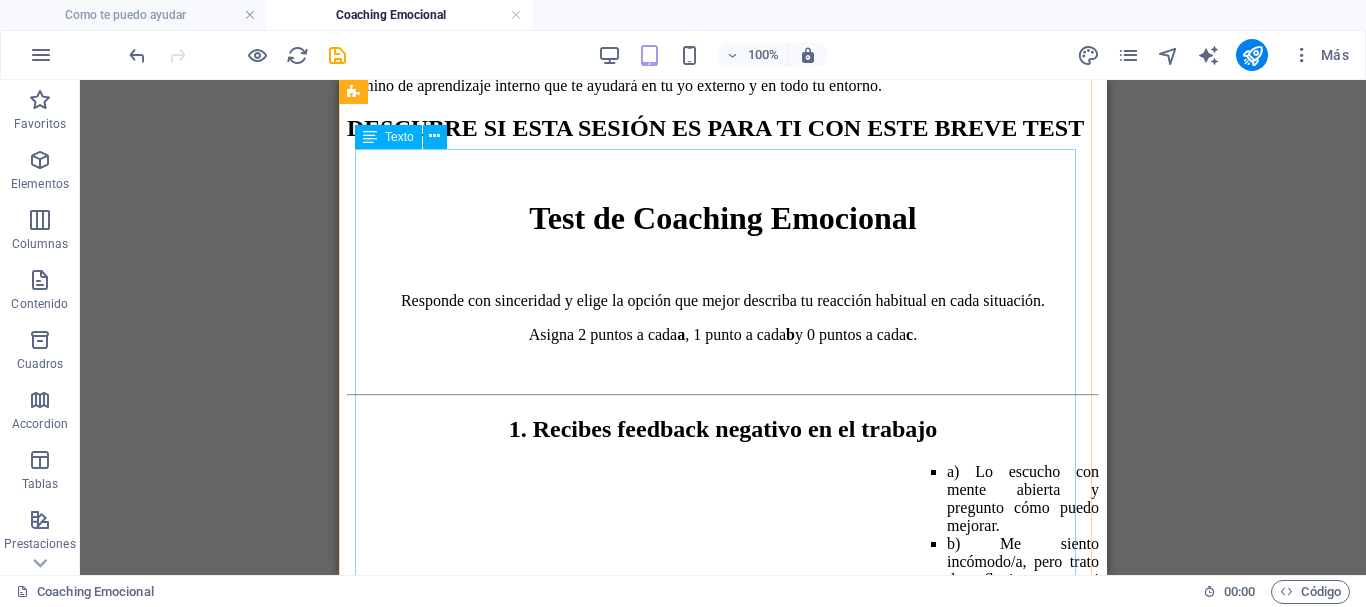 scroll, scrollTop: 400, scrollLeft: 0, axis: vertical 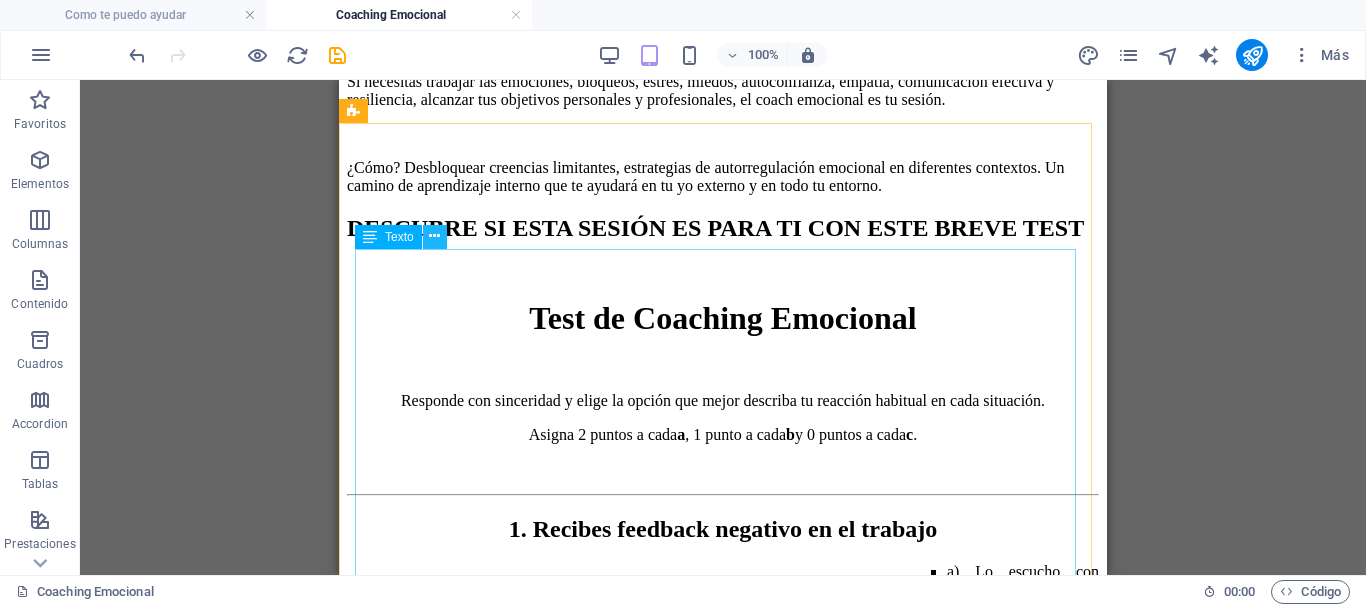 click at bounding box center (434, 236) 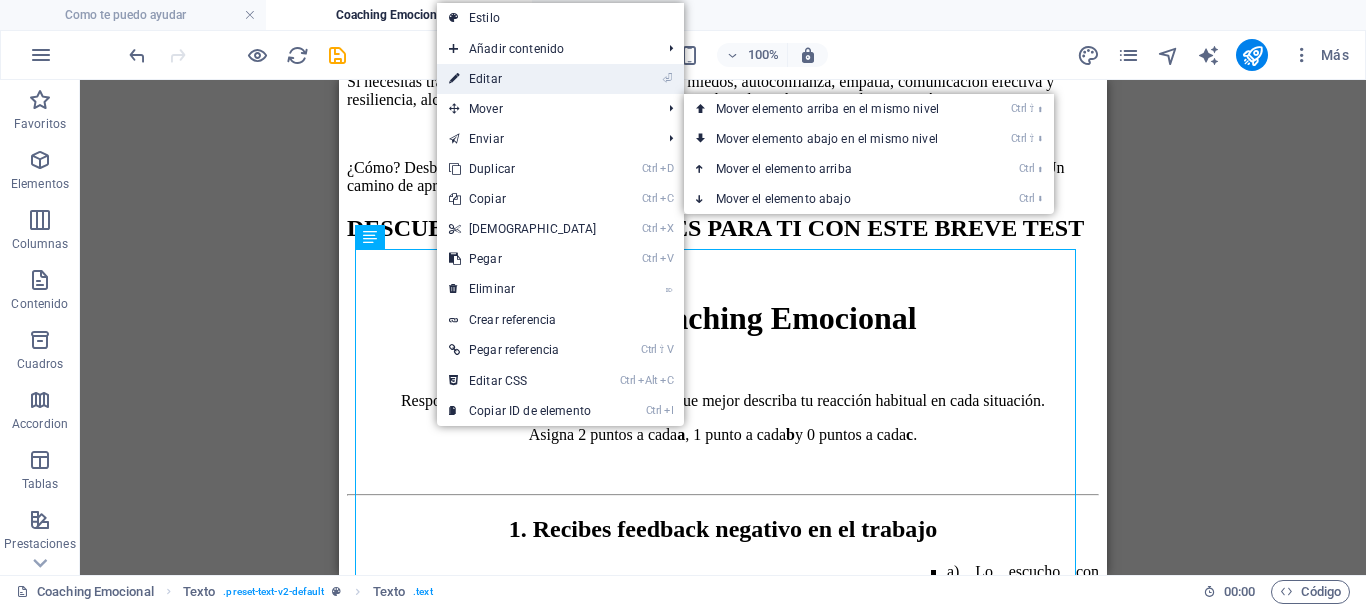 click on "⏎  Editar" at bounding box center (523, 79) 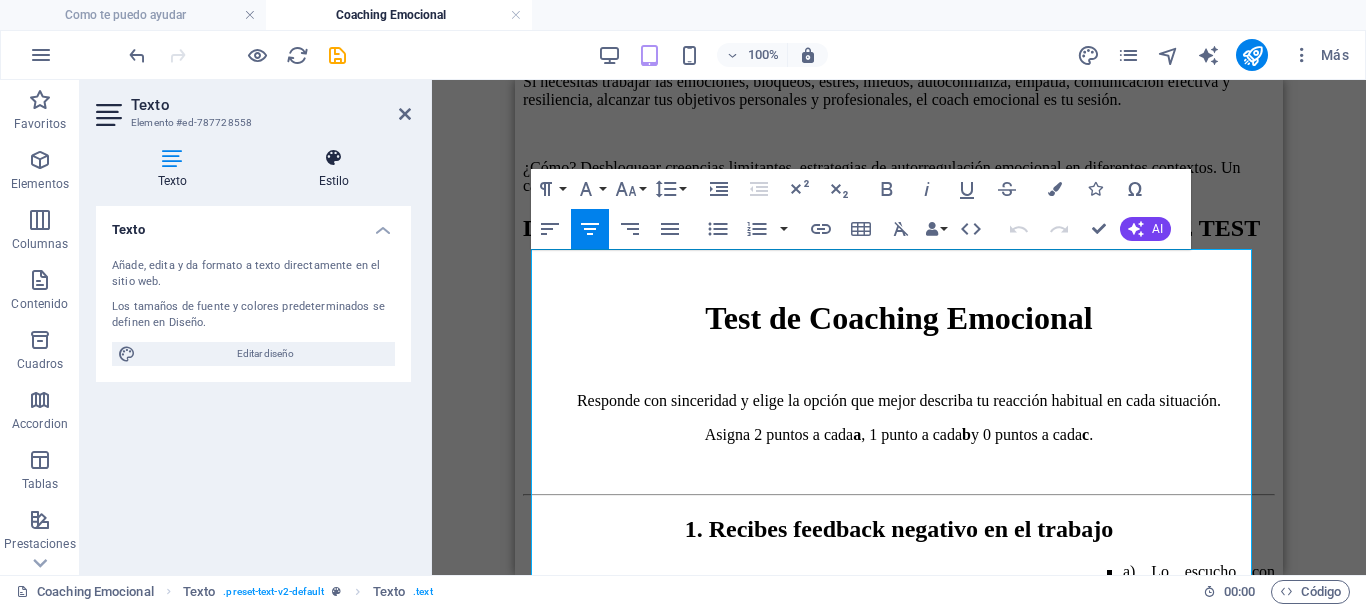 click at bounding box center [334, 158] 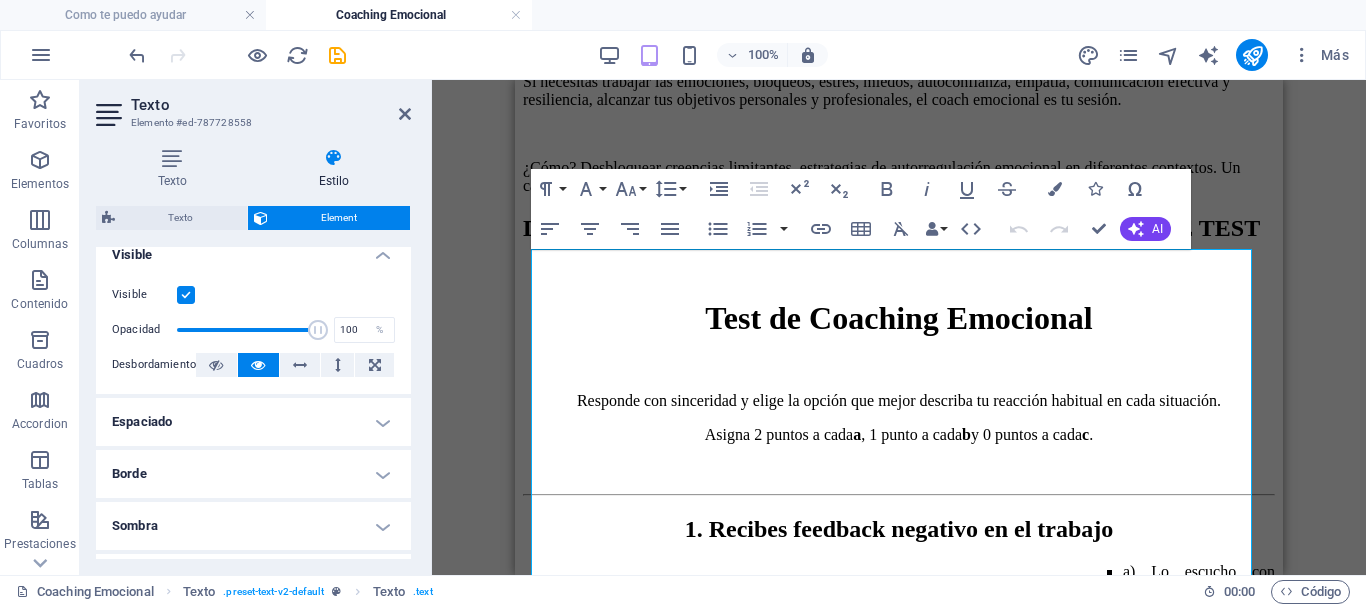 scroll, scrollTop: 300, scrollLeft: 0, axis: vertical 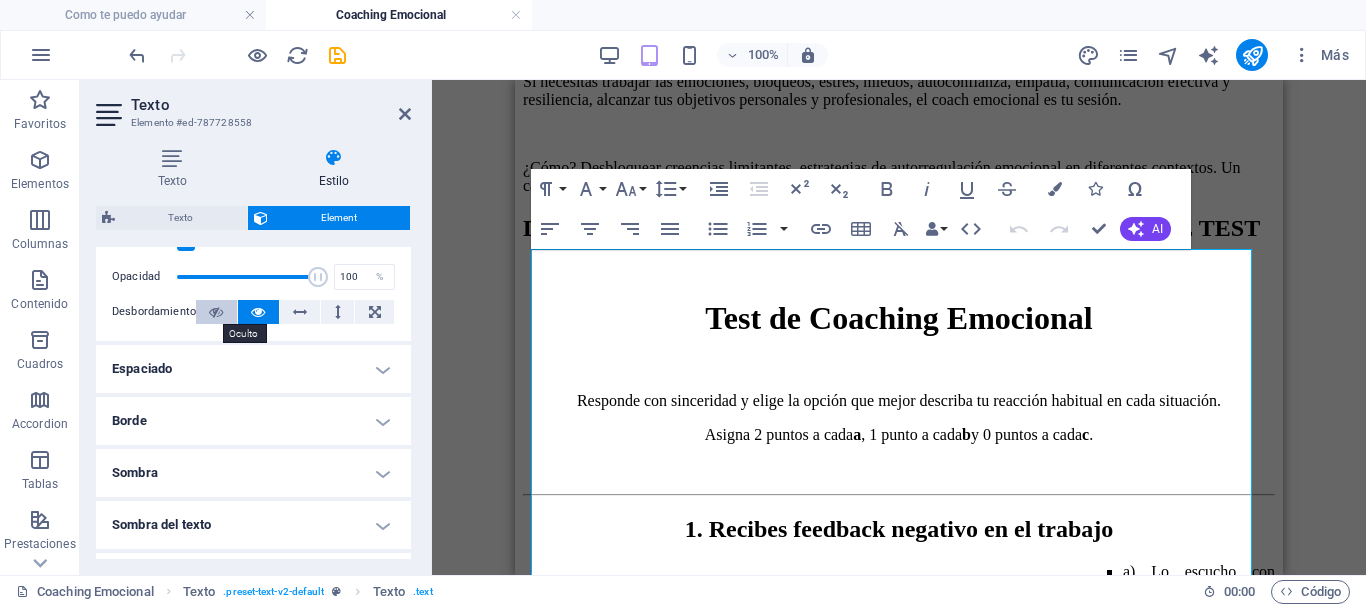 click at bounding box center [216, 312] 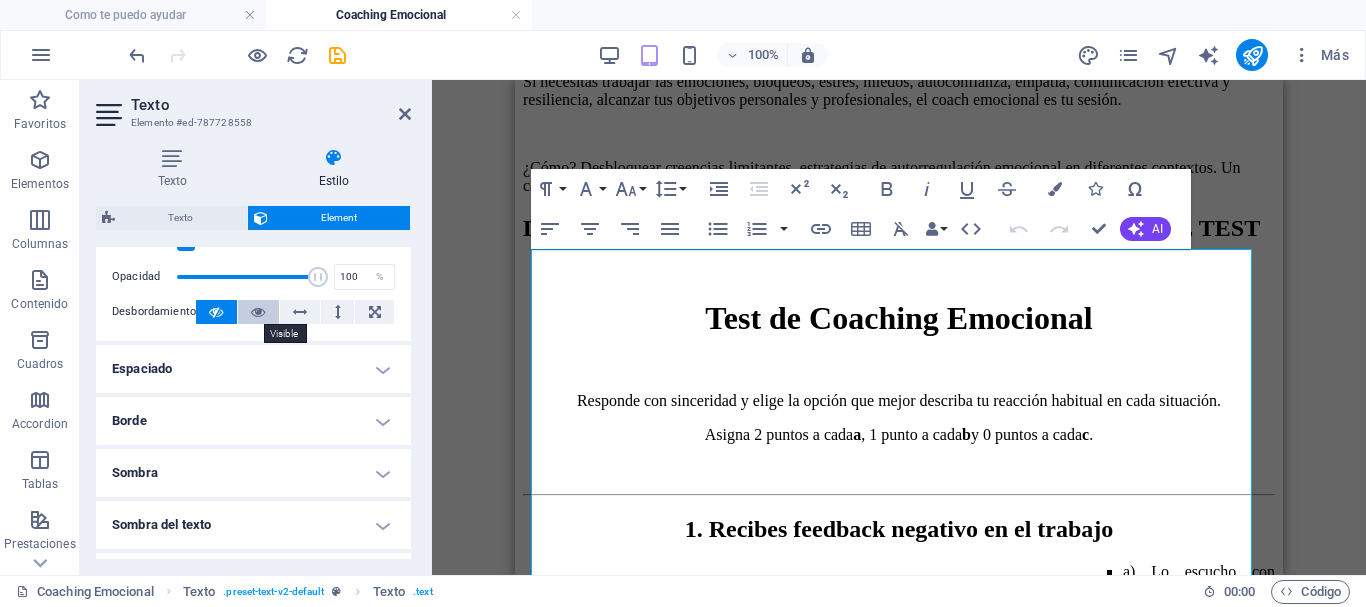 click at bounding box center (258, 312) 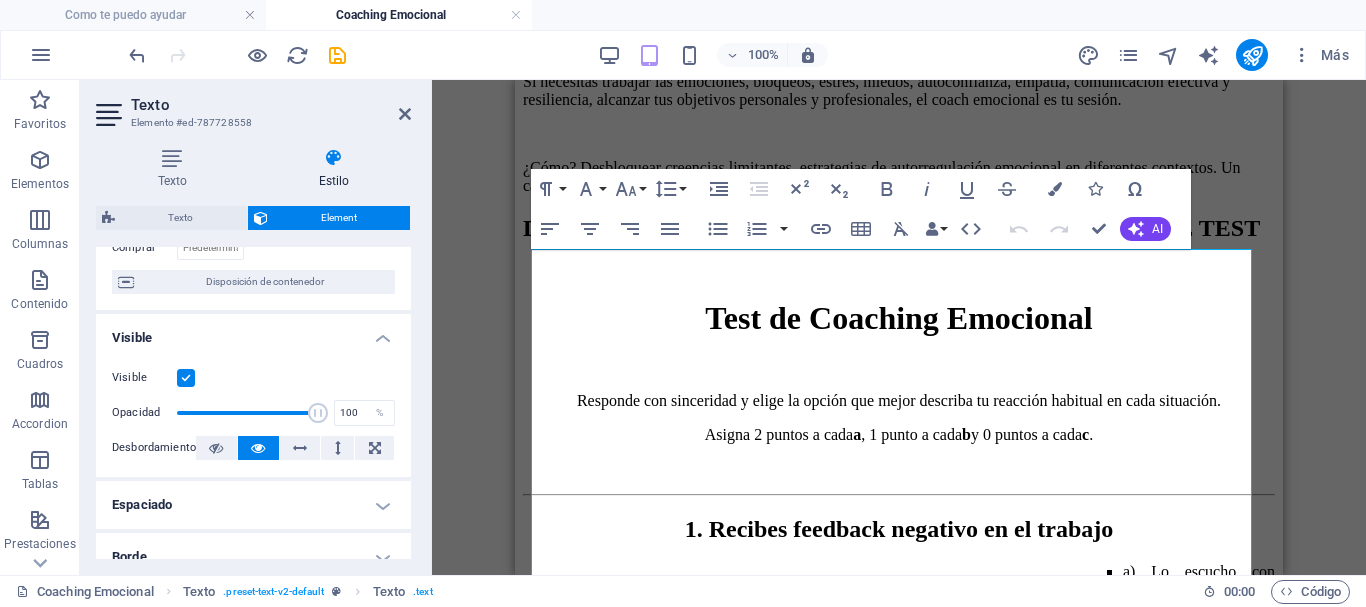 scroll, scrollTop: 150, scrollLeft: 0, axis: vertical 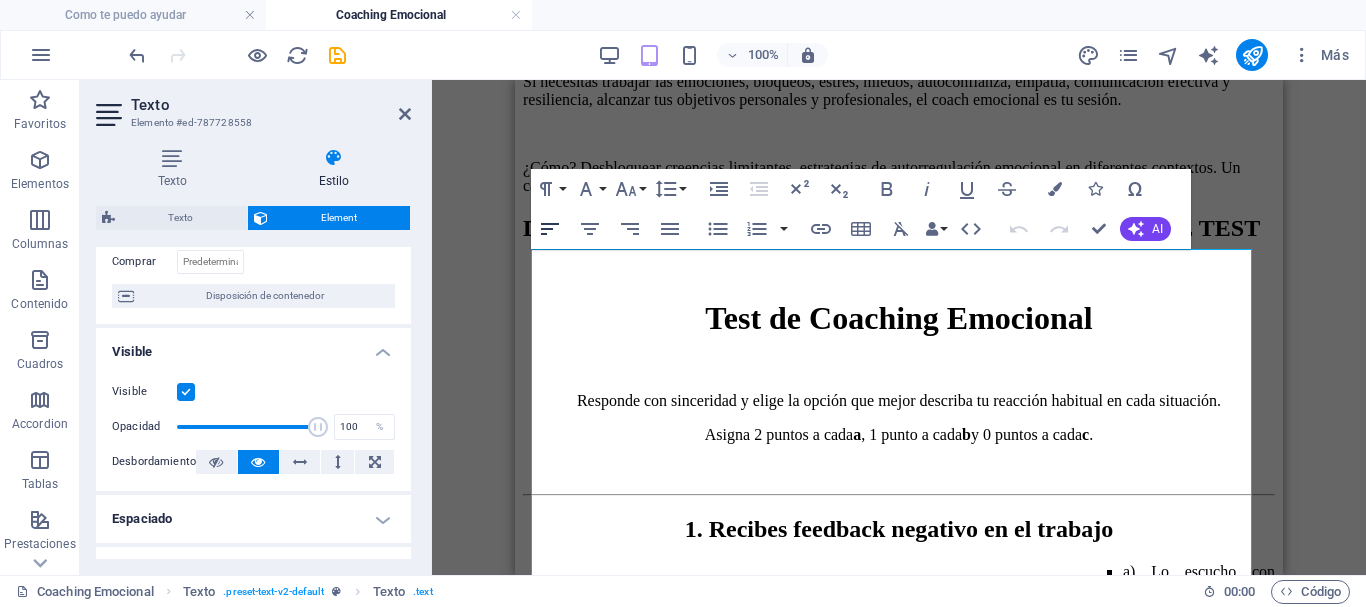 click 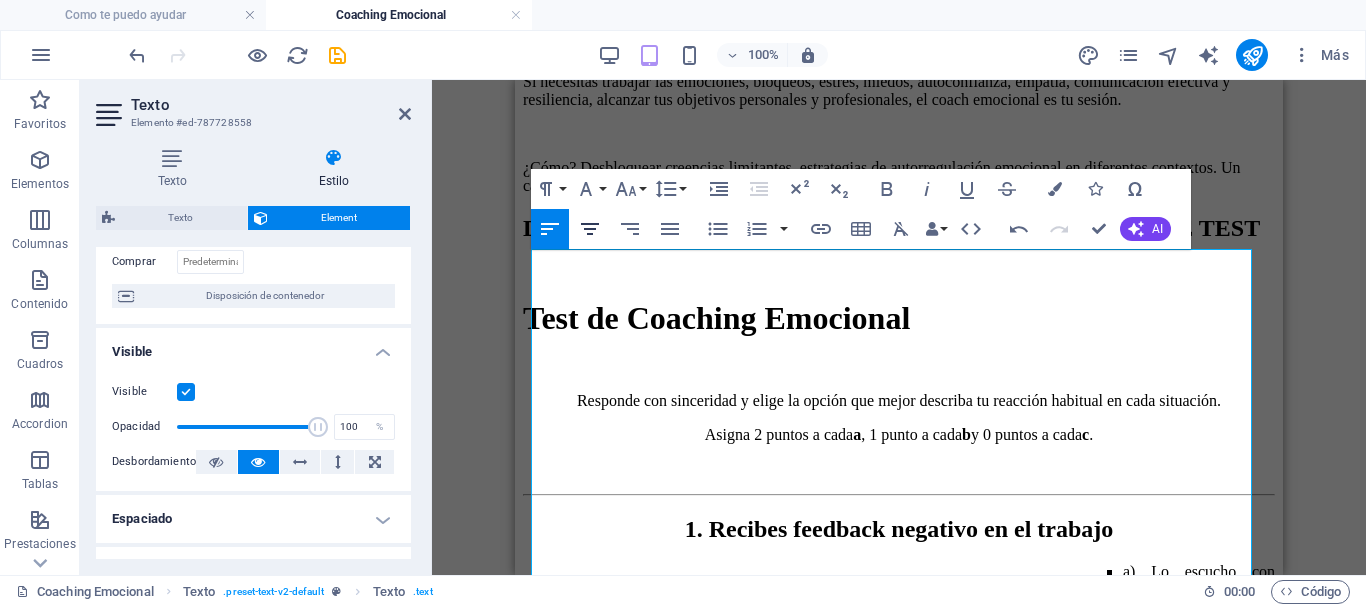 click 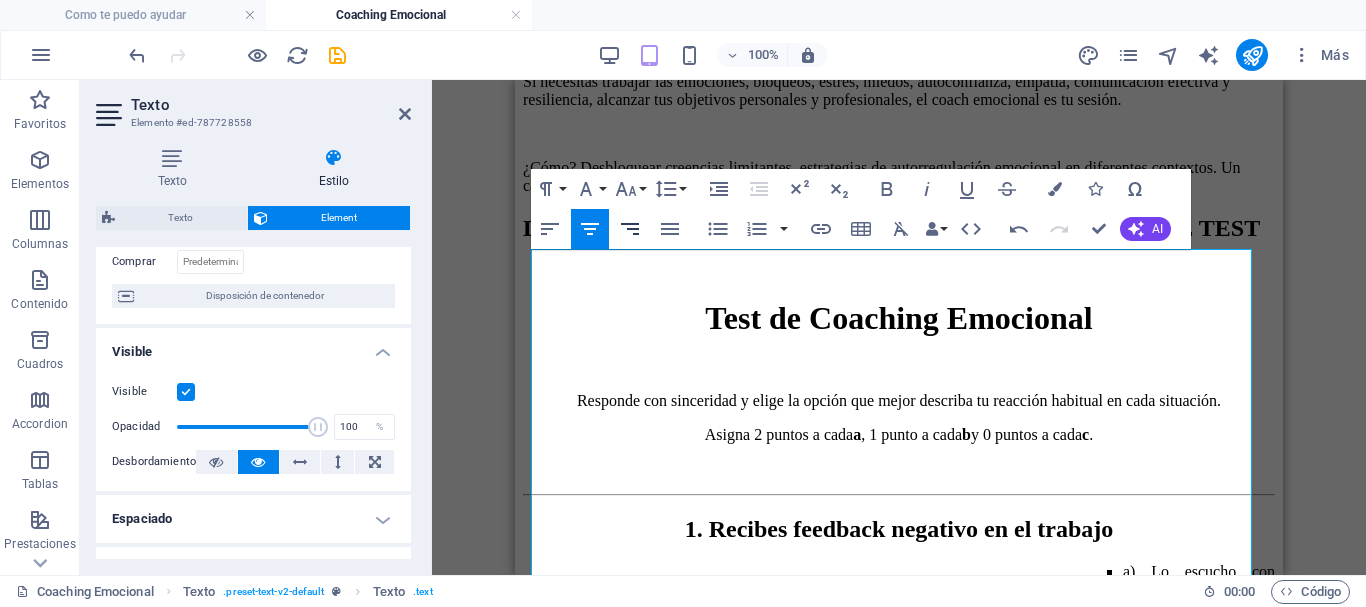 click 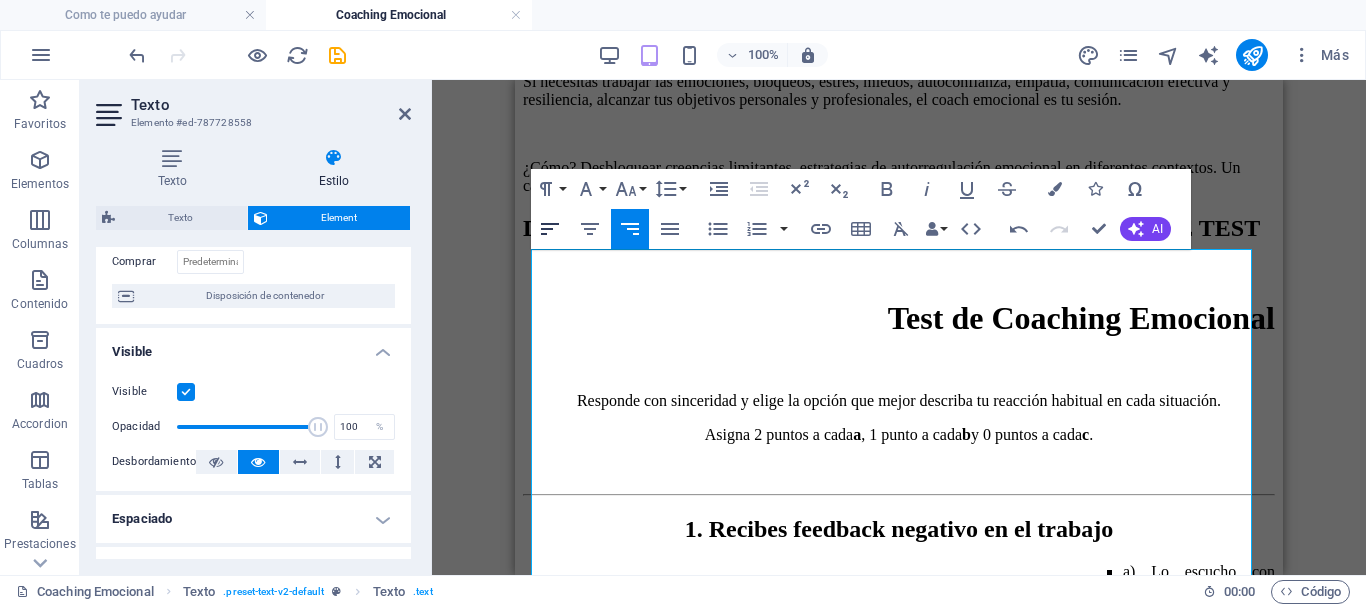 click 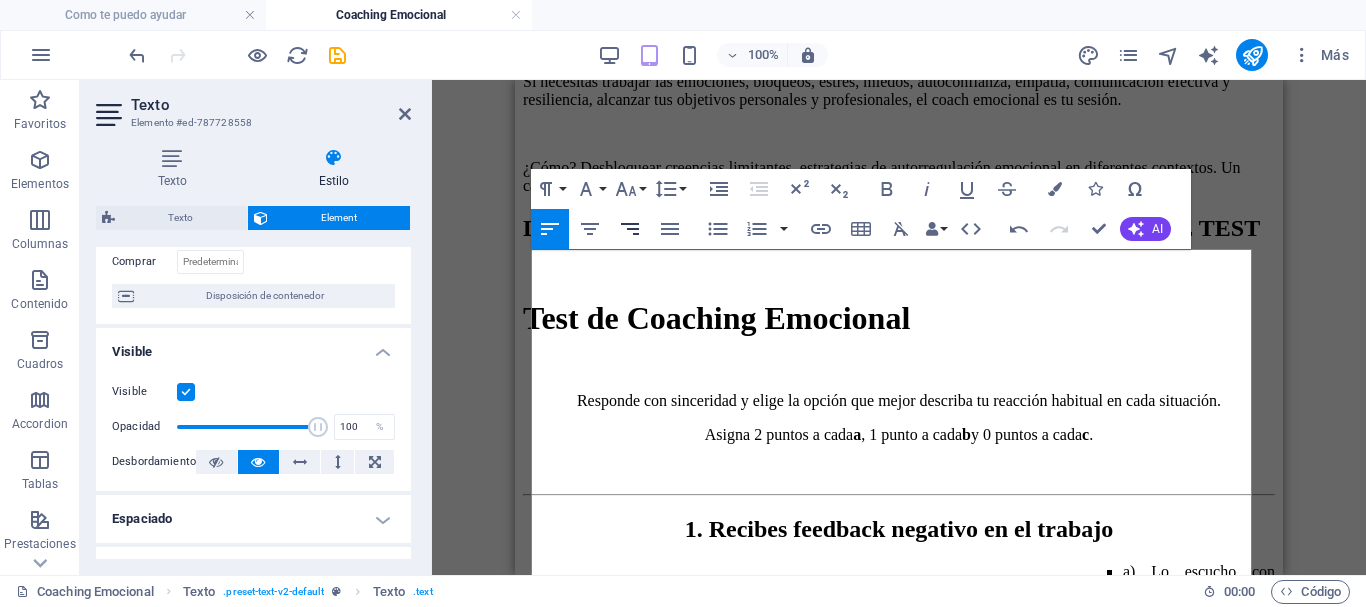 click 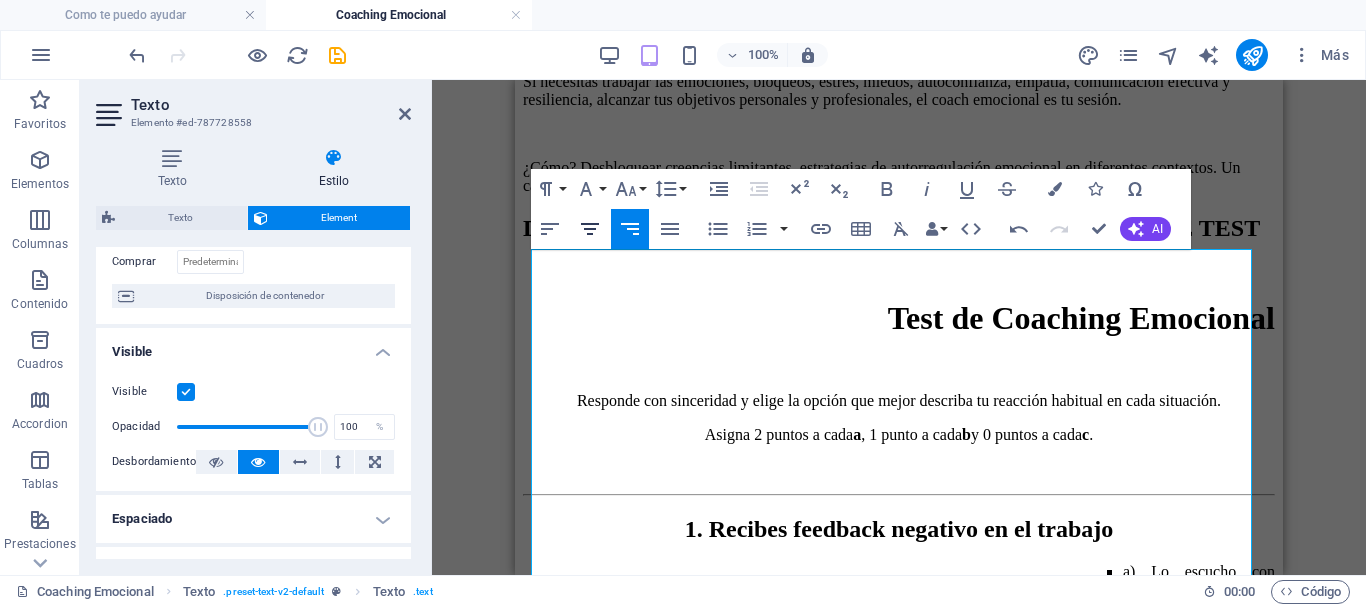 click on "Align Center" at bounding box center [590, 229] 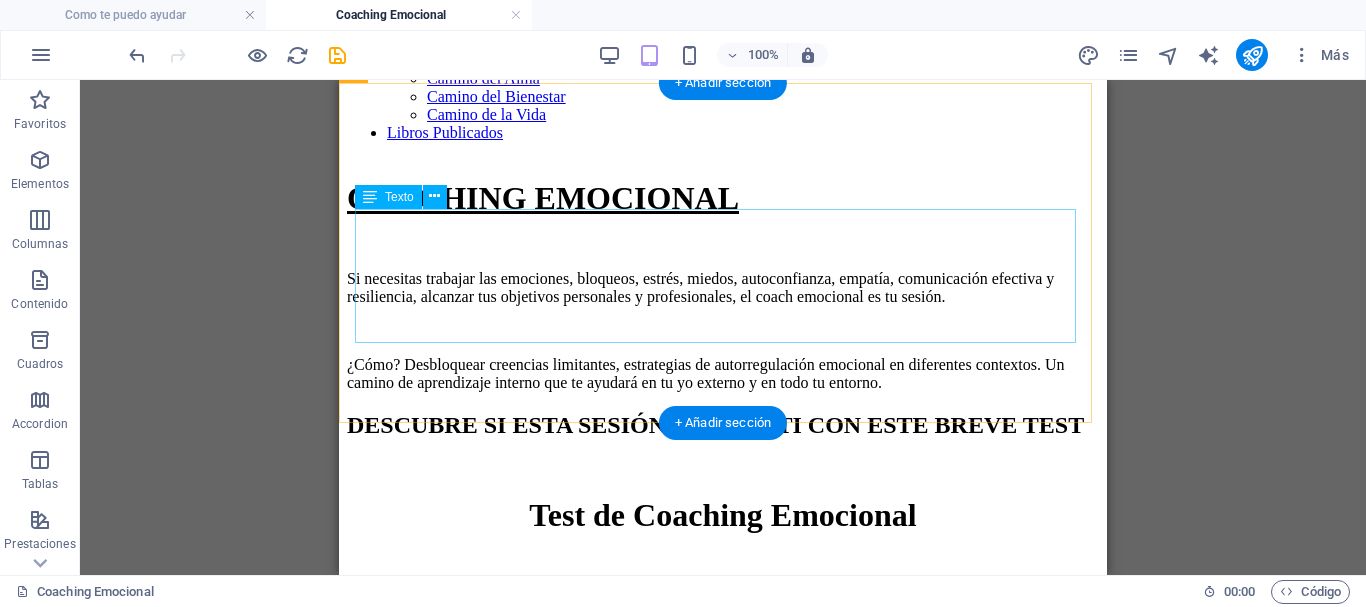 scroll, scrollTop: 300, scrollLeft: 0, axis: vertical 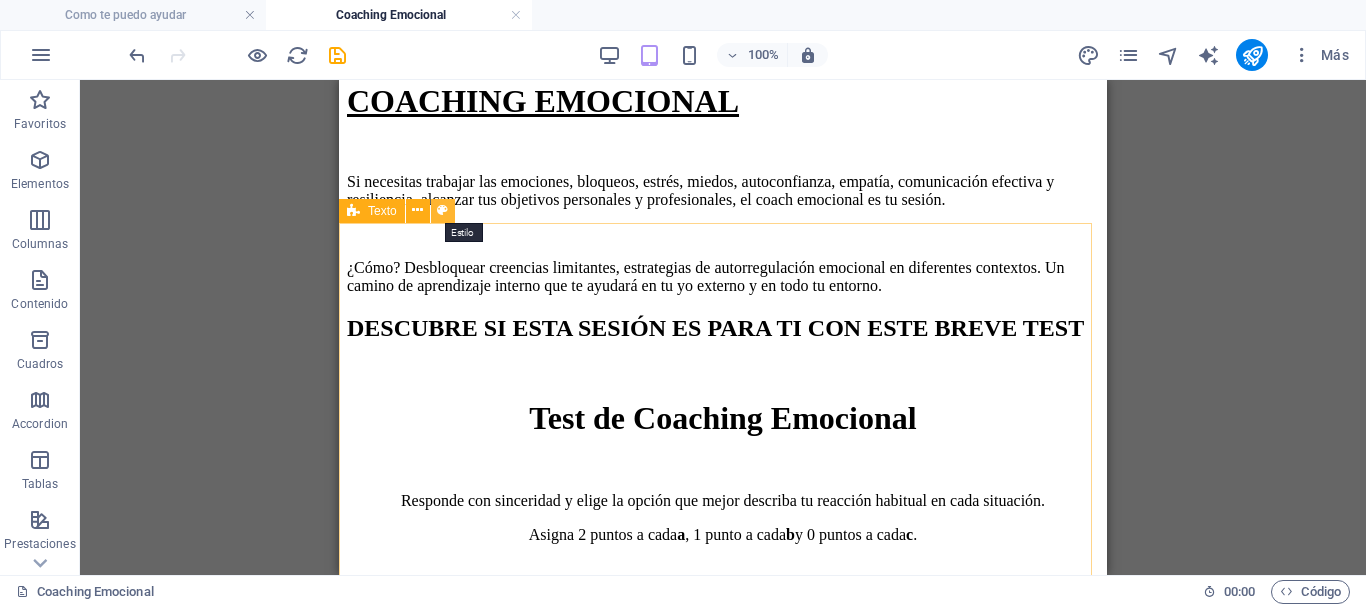 click at bounding box center [442, 210] 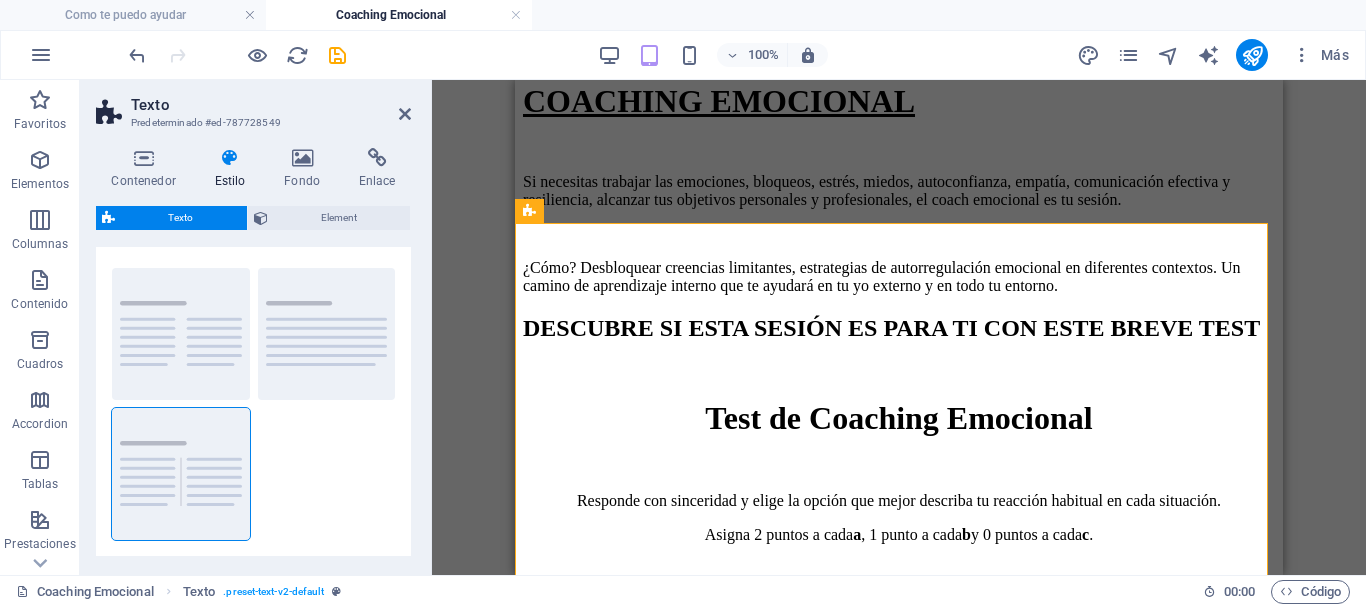 scroll, scrollTop: 0, scrollLeft: 0, axis: both 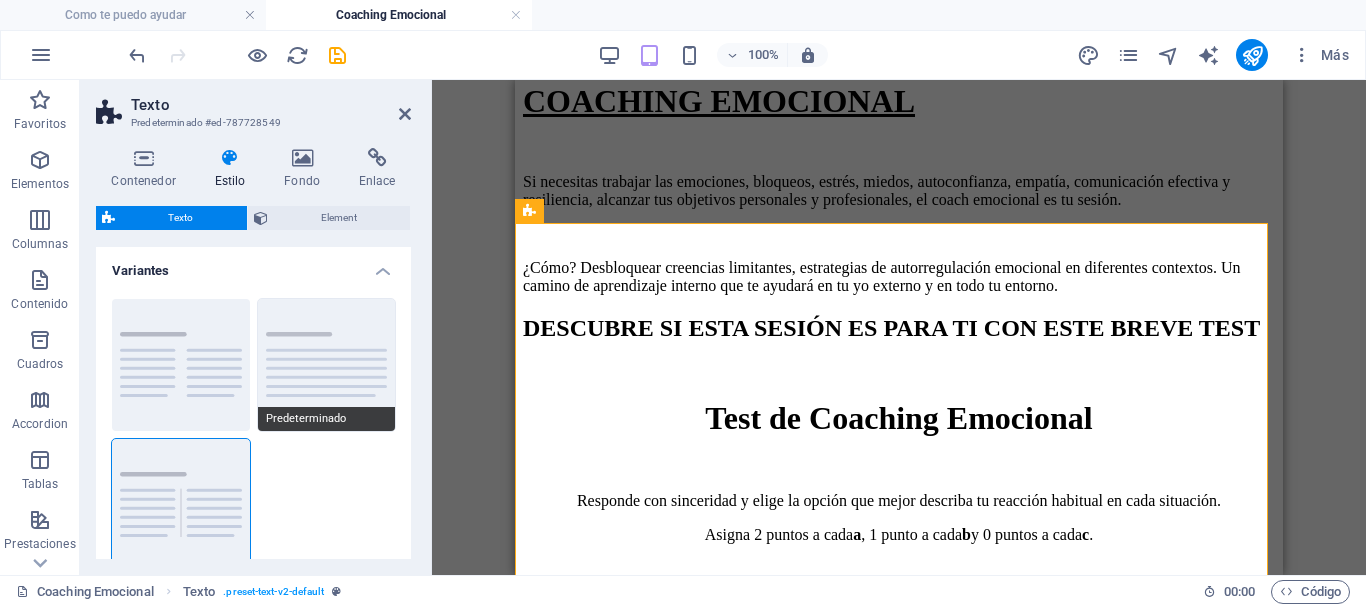 click on "Predeterminado" at bounding box center (327, 365) 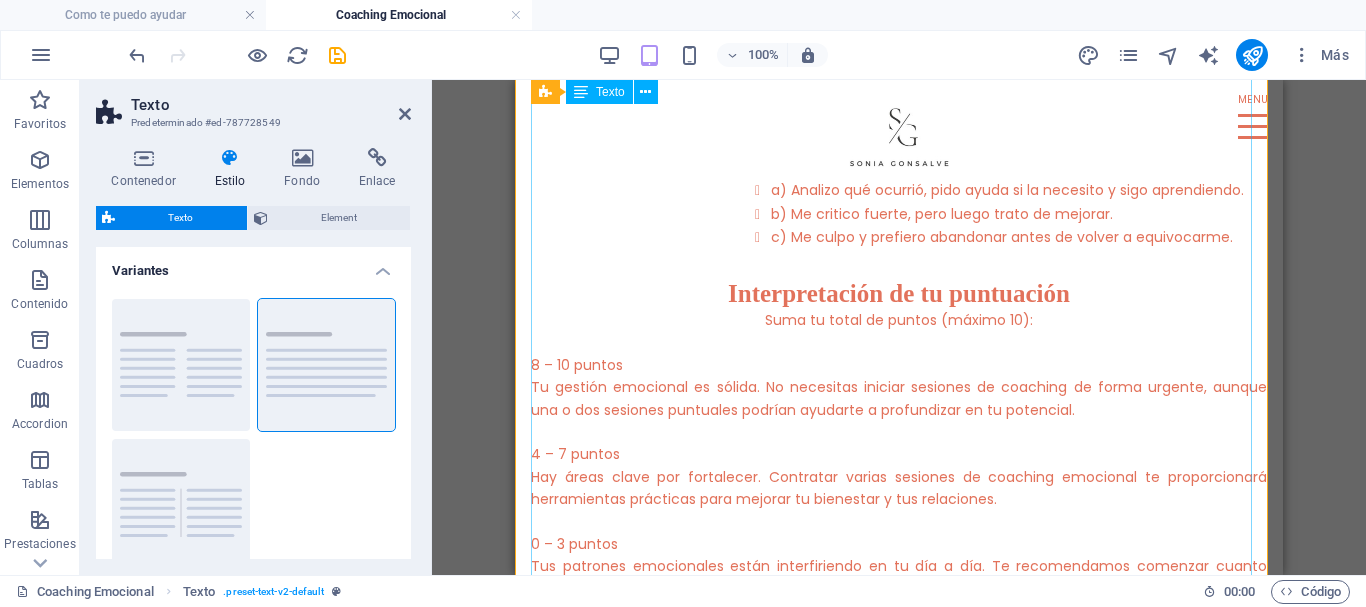 scroll, scrollTop: 1200, scrollLeft: 0, axis: vertical 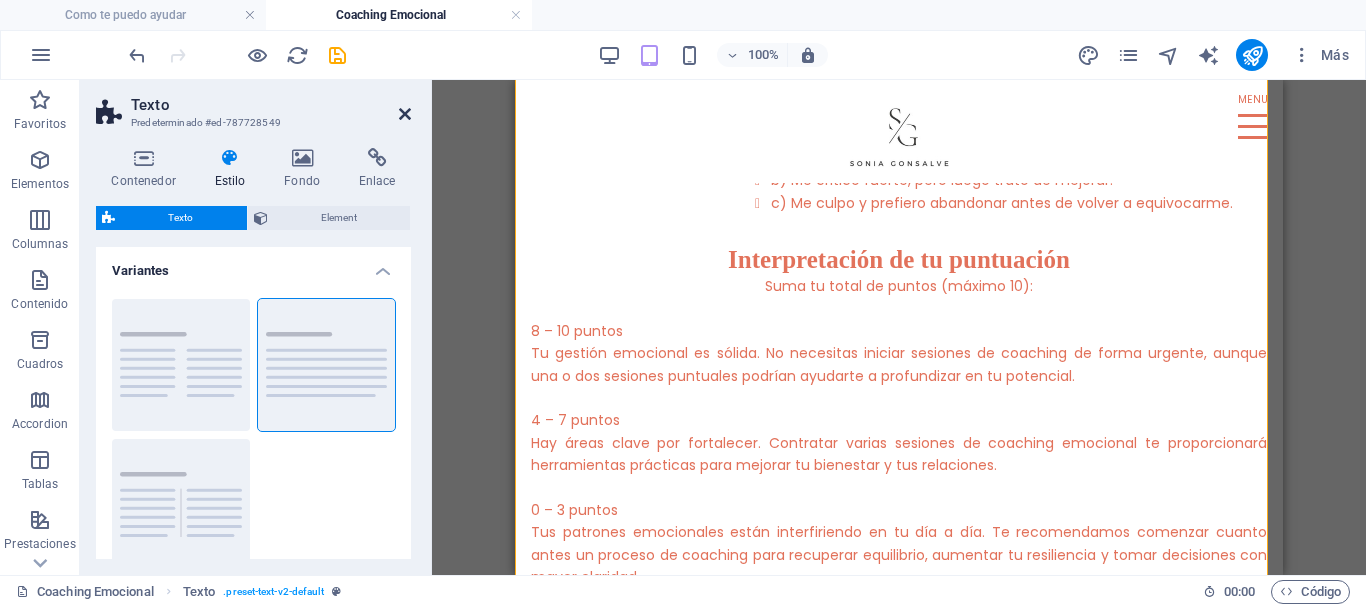 drag, startPoint x: 406, startPoint y: 108, endPoint x: 66, endPoint y: 28, distance: 349.28497 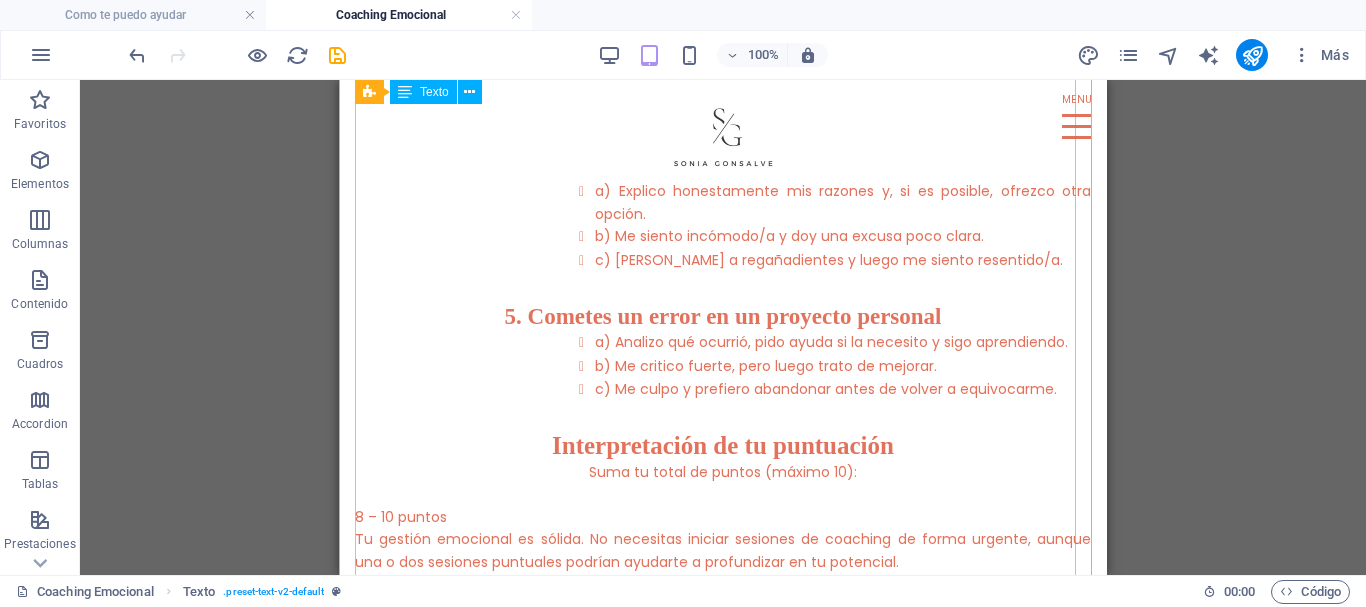 scroll, scrollTop: 1100, scrollLeft: 0, axis: vertical 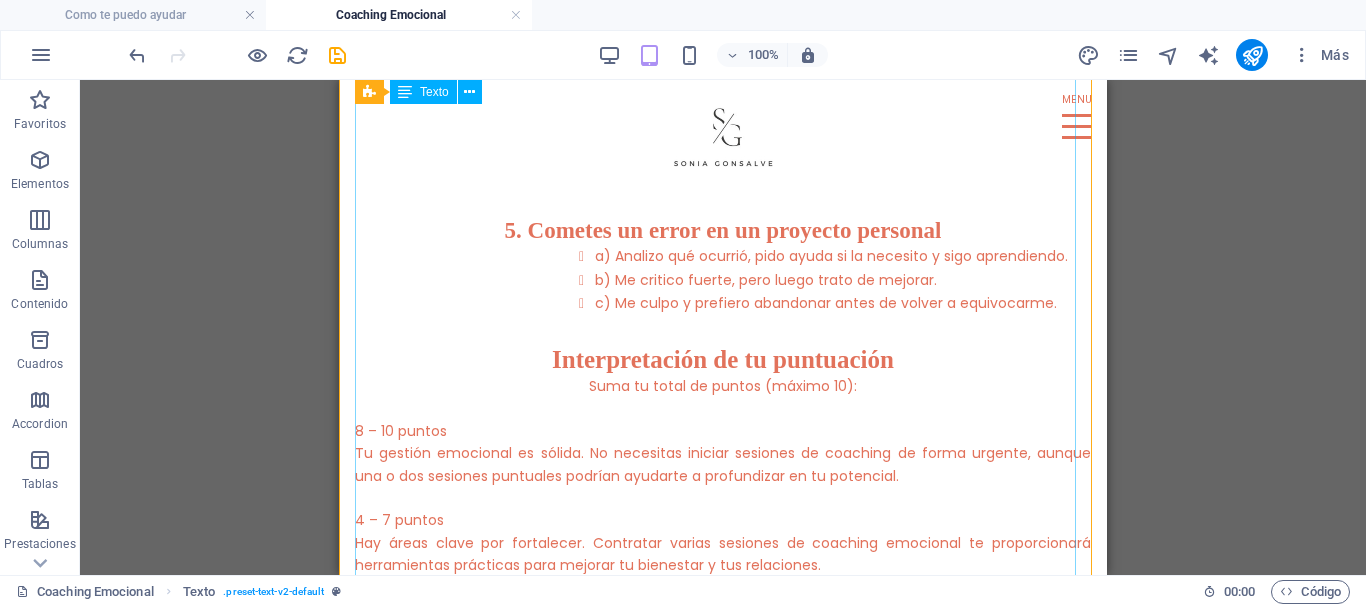 click on "Test de Coaching Emocional Responde con sinceridad y elige la opción que mejor describa tu reacción habitual en cada situación. Asigna 2 puntos a cada  a , 1 punto a cada  b  y 0 puntos a cada  c . 1. Recibes feedback negativo en el trabajo a) Lo escucho con mente abierta y pregunto cómo puedo mejorar. b) Me siento incómodo/a, pero trato de reflexionar por mi cuenta. c) Me pongo a la defensiva y descarto el comentario. 2. Un amigo/a tarda en responder tus mensajes a) [PERSON_NAME] que está ocupado/a y espero antes de volver a escribir. b) Me siento ansioso/a y le escribo varias veces. c) Me enojo y decido ignorarlo/a hasta que pida disculpas. 3. Surge un cambio inesperado en tus planes a) Busco adaptarme y planear nuevas alternativas. b) Me frustro, pero finalmente continúo con lo que puedo. c) Me bloqueo y me cuesta avanzar. 4. Debes decir “no” a un favor que te piden a) Explico honestamente mis razones y, si es posible, ofrezco otra opción. b) Me siento incómodo/a y doy una excusa poco clara." at bounding box center (723, 107) 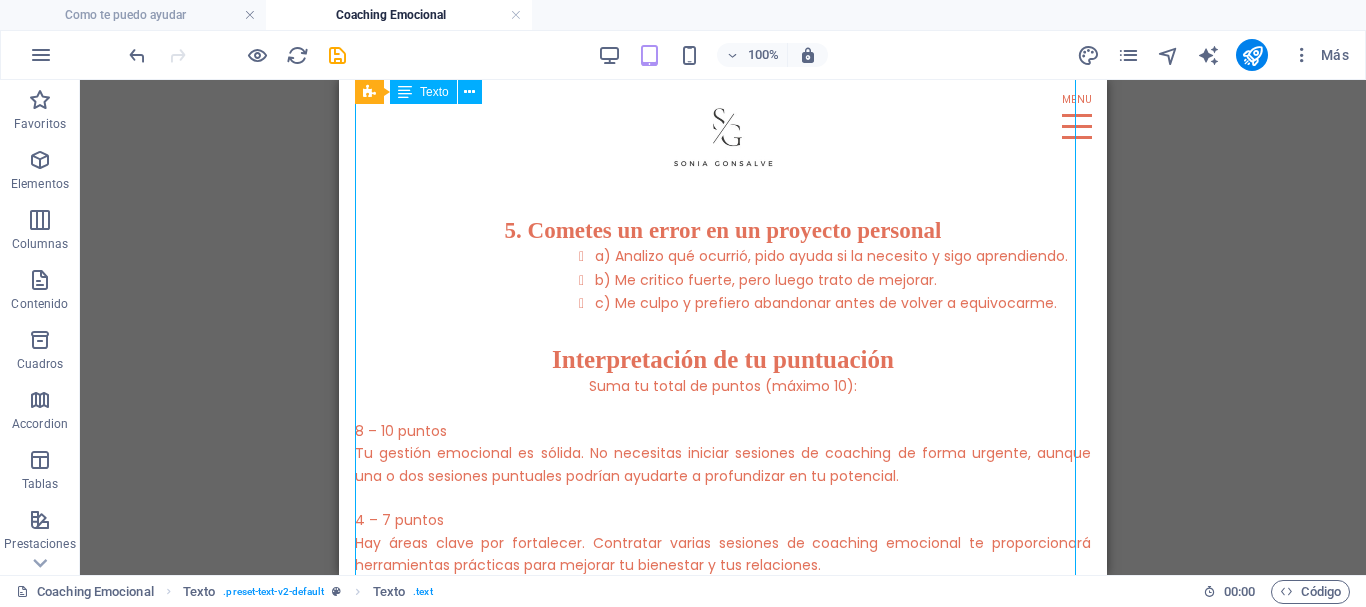 click on "Test de Coaching Emocional Responde con sinceridad y elige la opción que mejor describa tu reacción habitual en cada situación. Asigna 2 puntos a cada  a , 1 punto a cada  b  y 0 puntos a cada  c . 1. Recibes feedback negativo en el trabajo a) Lo escucho con mente abierta y pregunto cómo puedo mejorar. b) Me siento incómodo/a, pero trato de reflexionar por mi cuenta. c) Me pongo a la defensiva y descarto el comentario. 2. Un amigo/a tarda en responder tus mensajes a) [PERSON_NAME] que está ocupado/a y espero antes de volver a escribir. b) Me siento ansioso/a y le escribo varias veces. c) Me enojo y decido ignorarlo/a hasta que pida disculpas. 3. Surge un cambio inesperado en tus planes a) Busco adaptarme y planear nuevas alternativas. b) Me frustro, pero finalmente continúo con lo que puedo. c) Me bloqueo y me cuesta avanzar. 4. Debes decir “no” a un favor que te piden a) Explico honestamente mis razones y, si es posible, ofrezco otra opción. b) Me siento incómodo/a y doy una excusa poco clara." at bounding box center (723, 107) 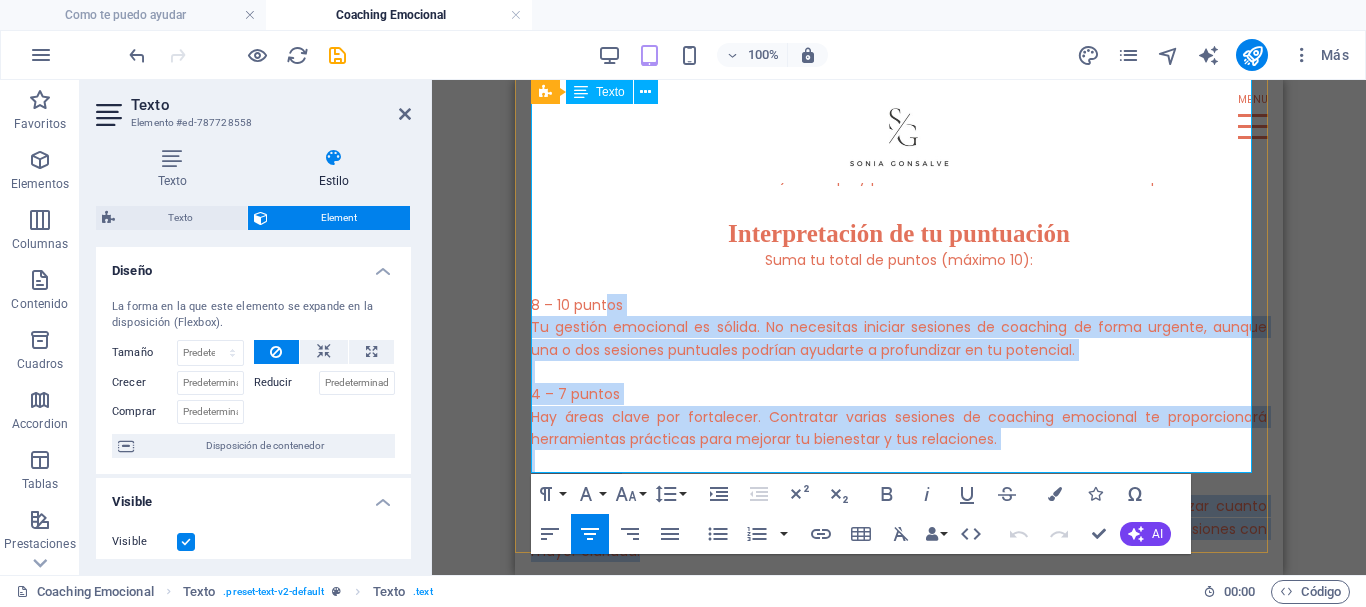 scroll, scrollTop: 1129, scrollLeft: 0, axis: vertical 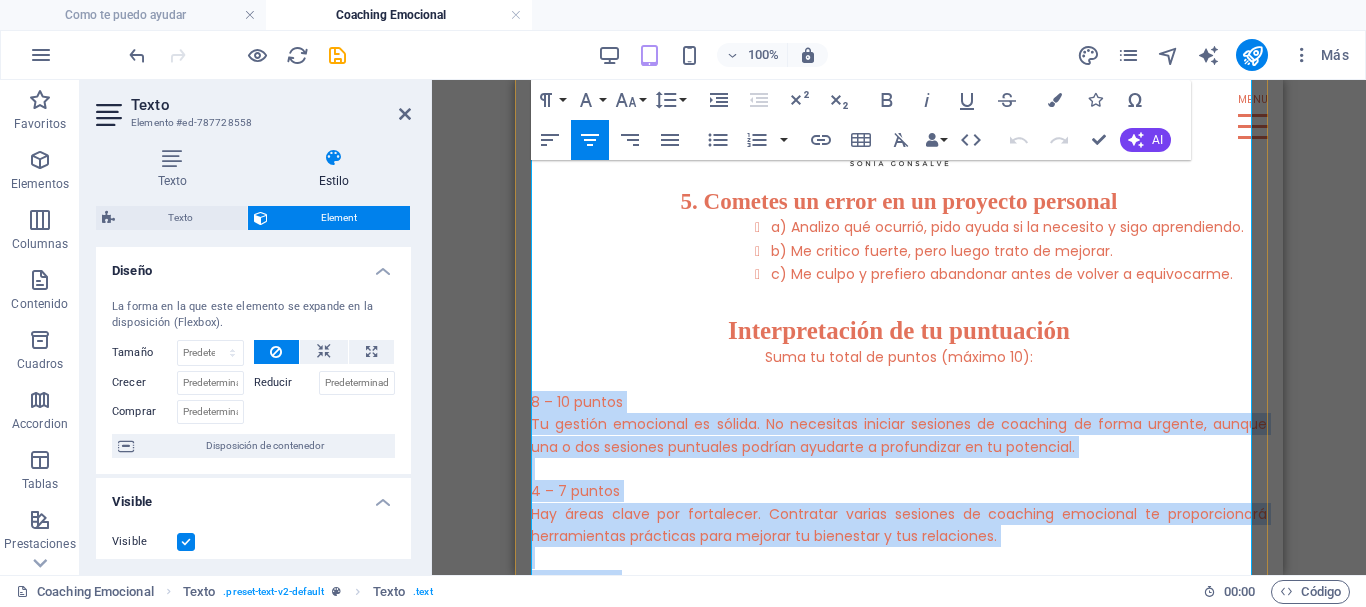 drag, startPoint x: 701, startPoint y: 434, endPoint x: 532, endPoint y: 393, distance: 173.90227 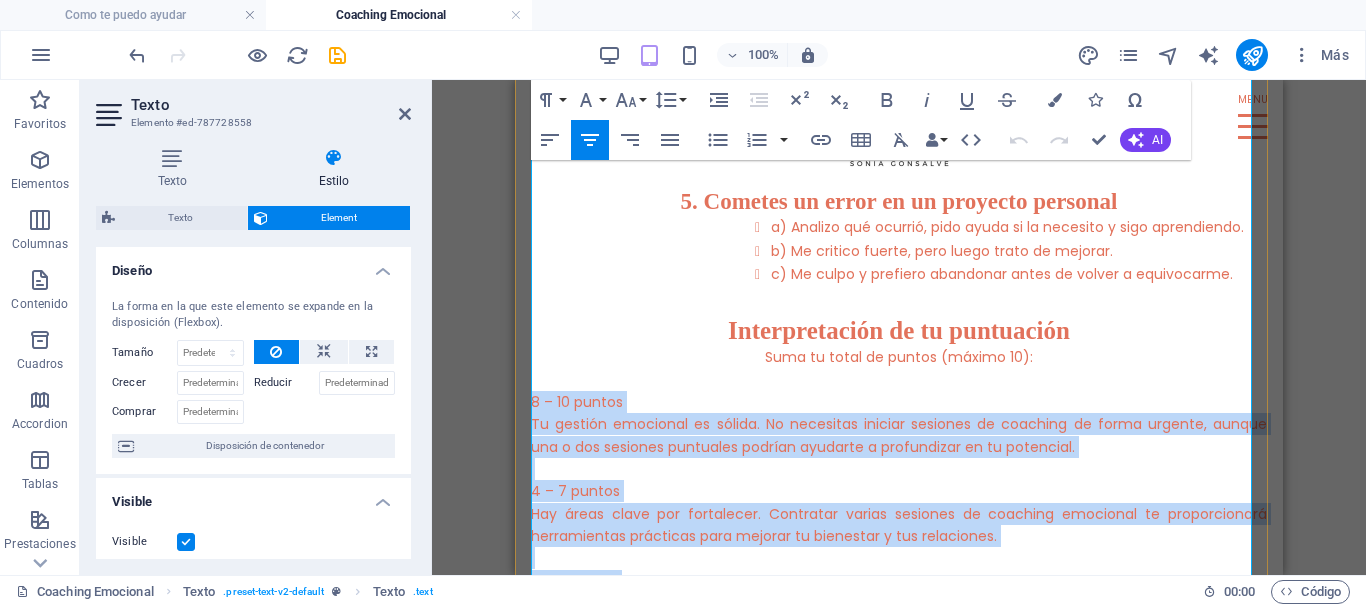 click on "Test de Coaching Emocional Responde con sinceridad y elige la opción que mejor describa tu reacción habitual en cada situación. Asigna 2 puntos a cada  a , 1 punto a cada  b  y 0 puntos a cada  c . 1. Recibes feedback negativo en el trabajo a) Lo escucho con mente abierta y pregunto cómo puedo mejorar. b) Me siento incómodo/a, pero trato de reflexionar por mi cuenta. c) Me pongo a la defensiva y descarto el comentario. 2. Un amigo/a tarda en responder tus mensajes a) [PERSON_NAME] que está ocupado/a y espero antes de volver a escribir. b) Me siento ansioso/a y le escribo varias veces. c) Me enojo y decido ignorarlo/a hasta que pida disculpas. 3. Surge un cambio inesperado en tus planes a) Busco adaptarme y planear nuevas alternativas. b) Me frustro, pero finalmente continúo con lo que puedo. c) Me bloqueo y me cuesta avanzar. 4. Debes decir “no” a un favor que te piden a) Explico honestamente mis razones y, si es posible, ofrezco otra opción. b) Me siento incómodo/a y doy una excusa poco clara." at bounding box center [899, 78] 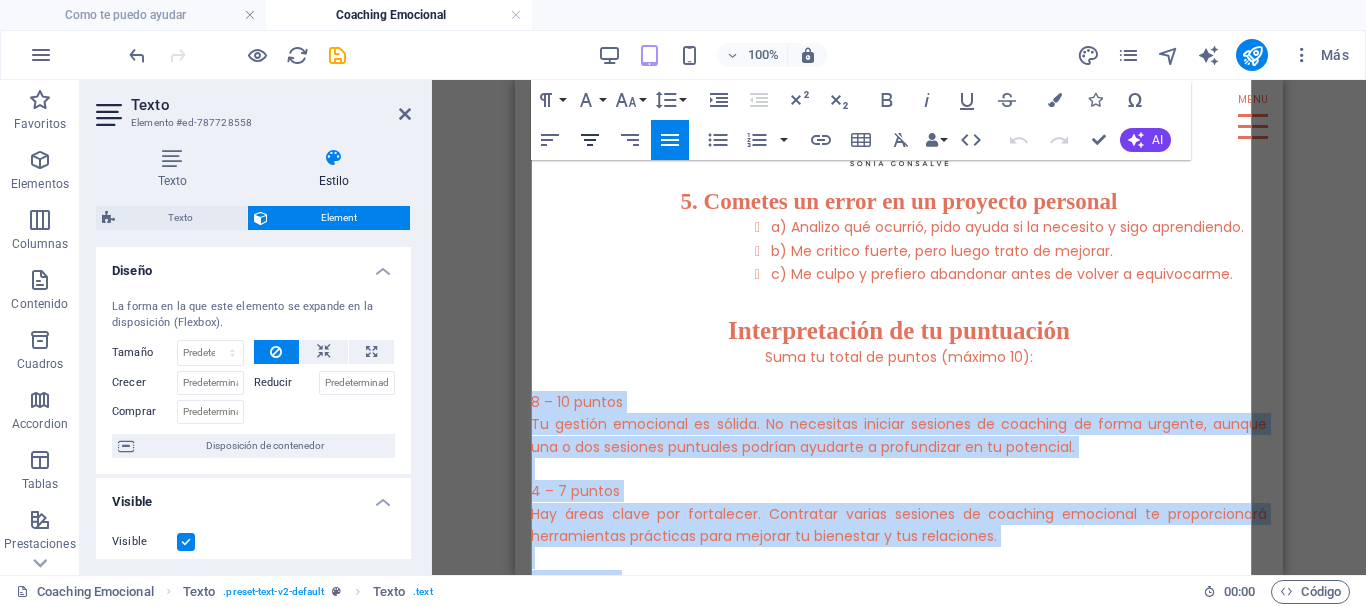 click 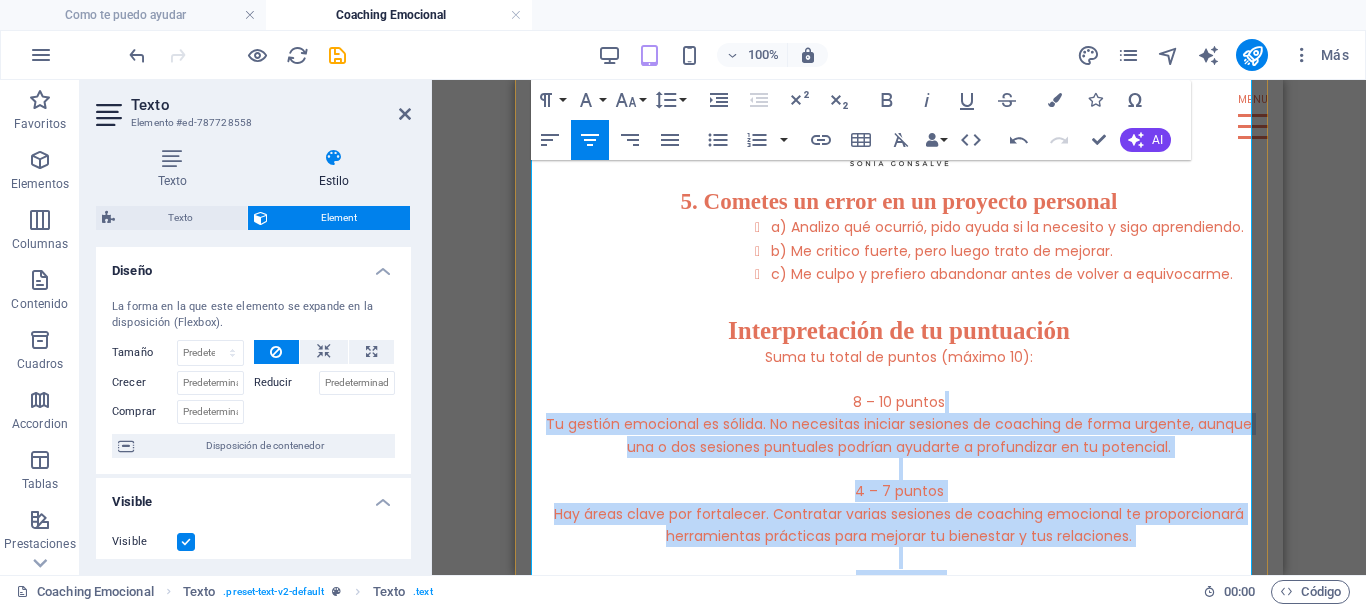 click on "8 – 10 puntos Tu gestión emocional es sólida. No necesitas iniciar sesiones de coaching de forma urgente, aunque una o dos sesiones puntuales podrían ayudarte a profundizar en tu potencial." at bounding box center [899, 424] 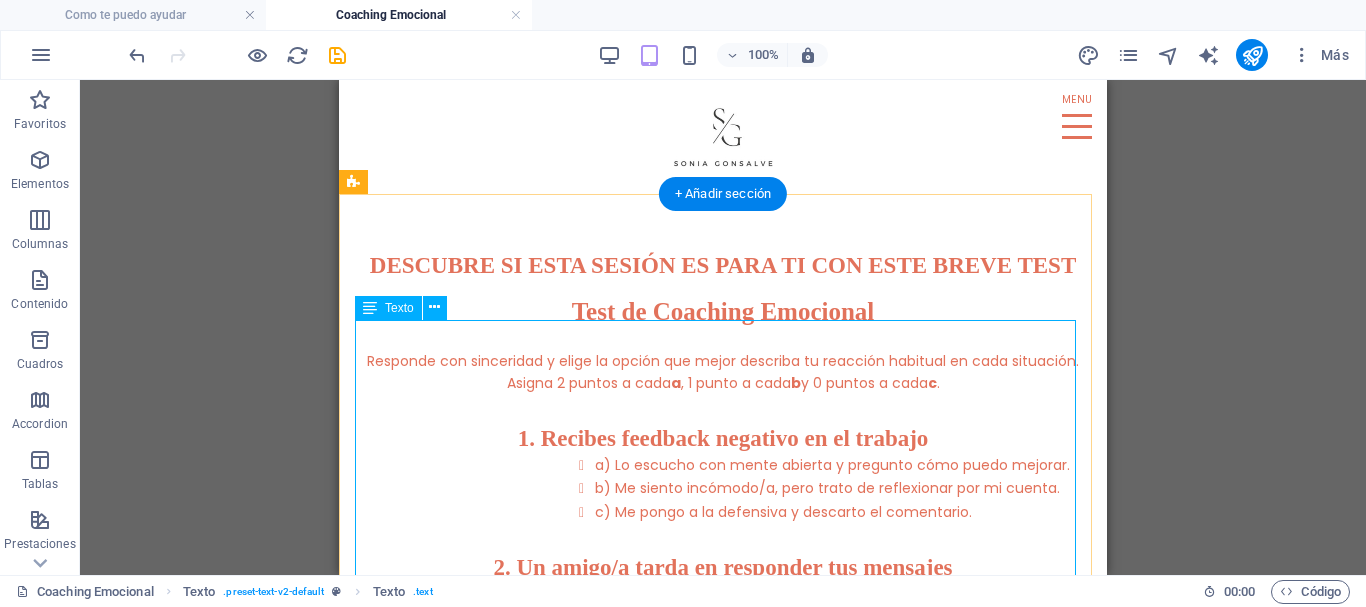 scroll, scrollTop: 429, scrollLeft: 0, axis: vertical 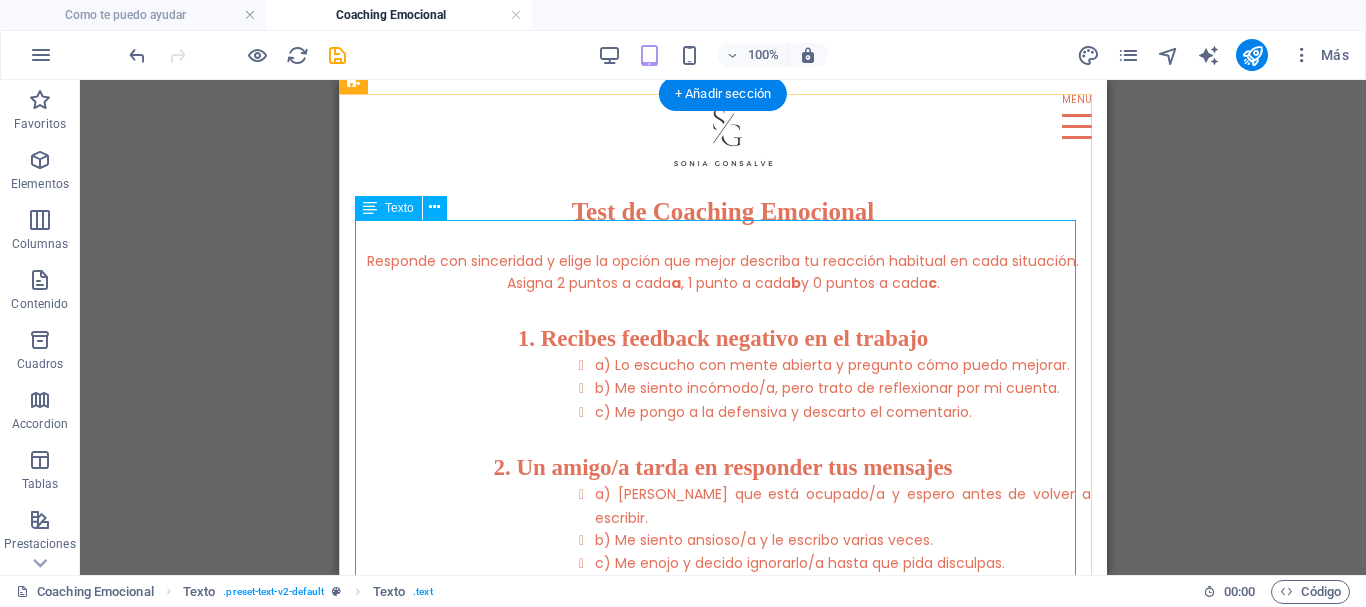 click on "Test de Coaching Emocional Responde con sinceridad y elige la opción que mejor describa tu reacción habitual en cada situación. Asigna 2 puntos a cada  a , 1 punto a cada  b  y 0 puntos a cada  c . 1. Recibes feedback negativo en el trabajo a) Lo escucho con mente abierta y pregunto cómo puedo mejorar. b) Me siento incómodo/a, pero trato de reflexionar por mi cuenta. c) Me pongo a la defensiva y descarto el comentario. 2. Un amigo/a tarda en responder tus mensajes a) [PERSON_NAME] que está ocupado/a y espero antes de volver a escribir. b) Me siento ansioso/a y le escribo varias veces. c) Me enojo y decido ignorarlo/a hasta que pida disculpas. 3. Surge un cambio inesperado en tus planes a) Busco adaptarme y planear nuevas alternativas. b) Me frustro, pero finalmente continúo con lo que puedo. c) Me bloqueo y me cuesta avanzar. 4. Debes decir “no” a un favor que te piden a) Explico honestamente mis razones y, si es posible, ofrezco otra opción. b) Me siento incómodo/a y doy una excusa poco clara." at bounding box center [723, 778] 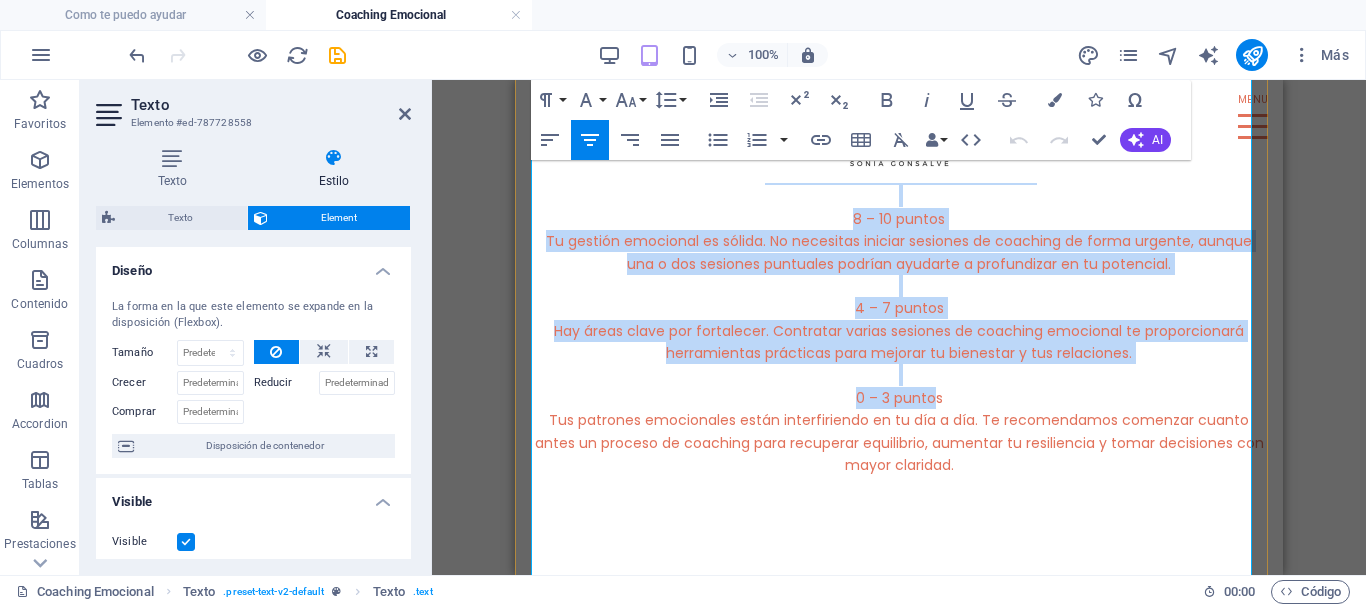 scroll, scrollTop: 1329, scrollLeft: 0, axis: vertical 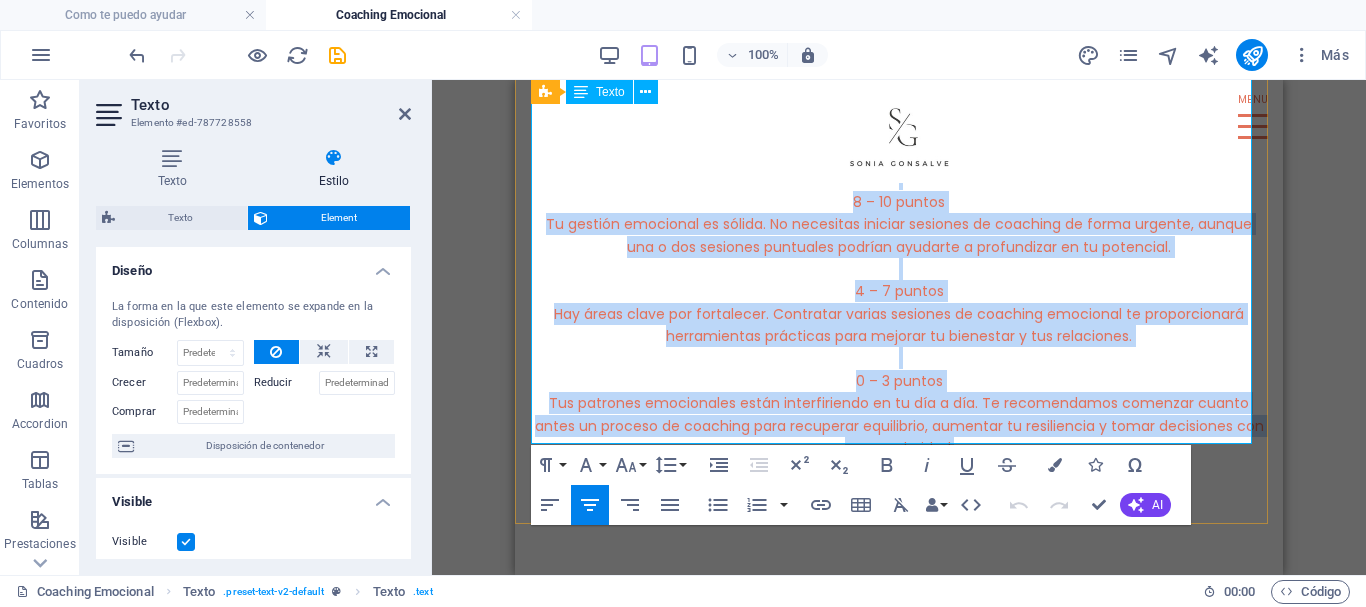drag, startPoint x: 731, startPoint y: 230, endPoint x: 999, endPoint y: 433, distance: 336.2038 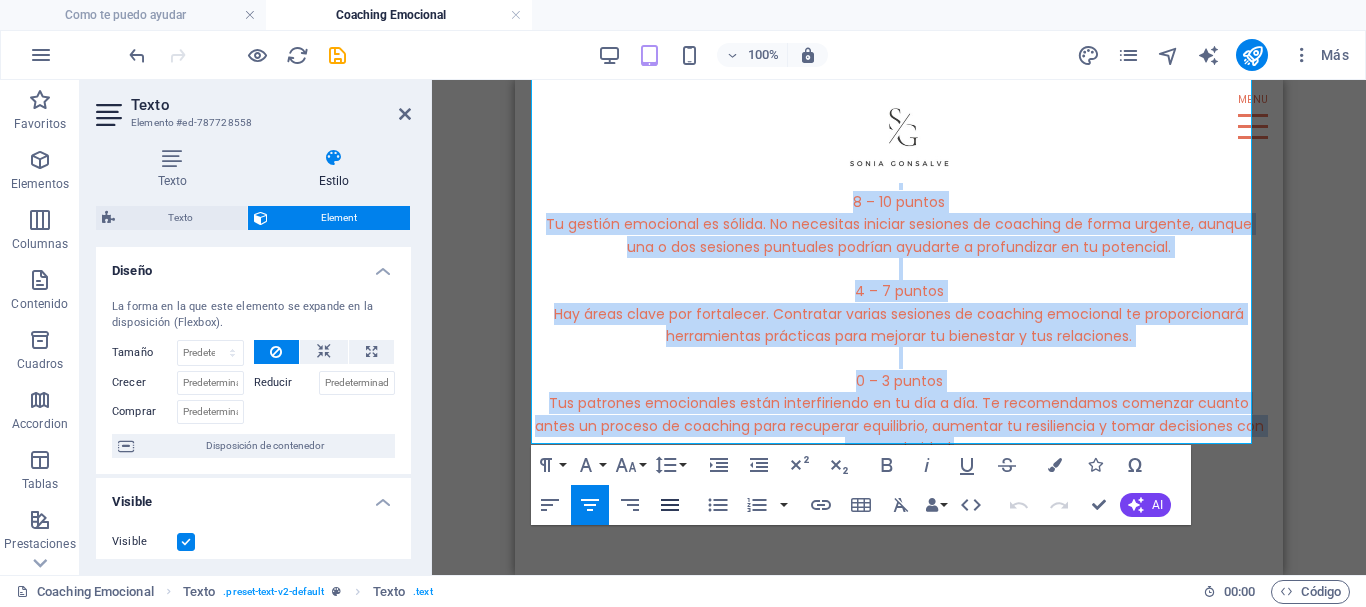 click 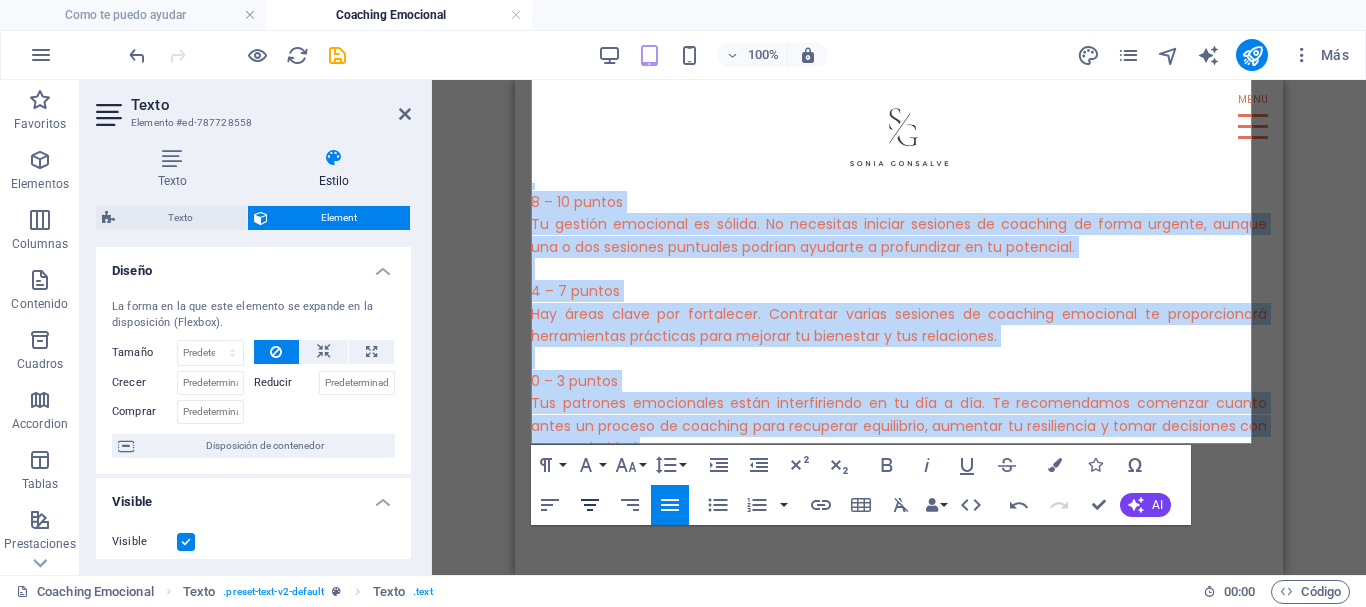 click 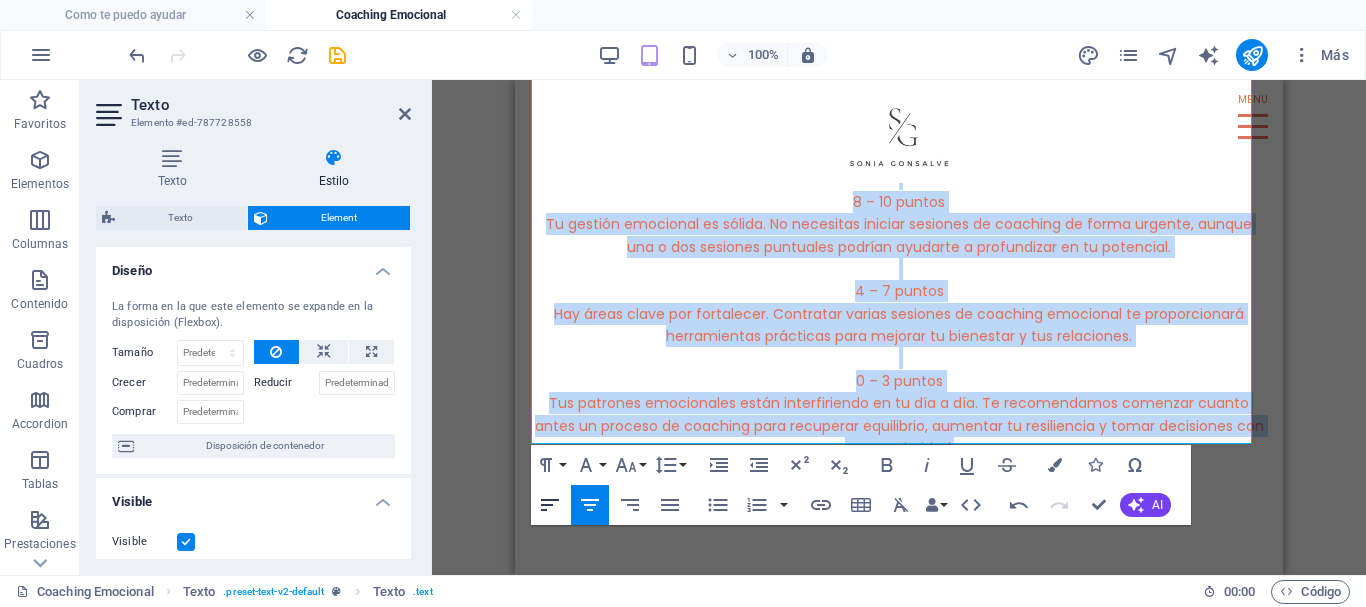 click 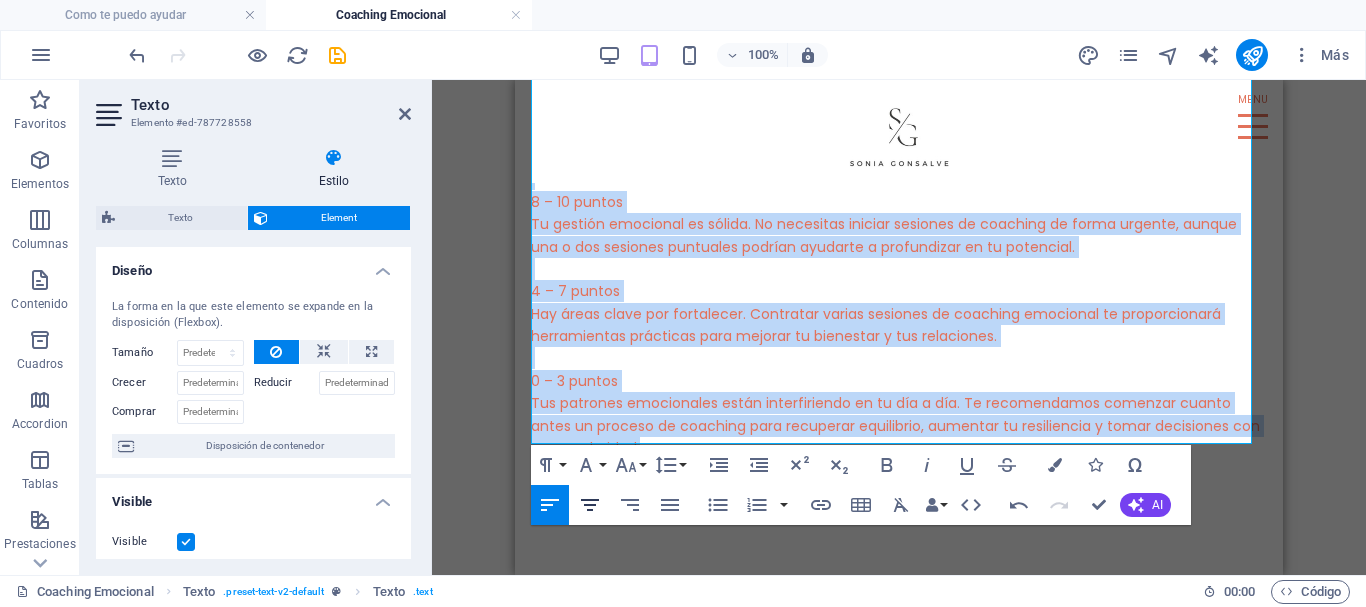 click 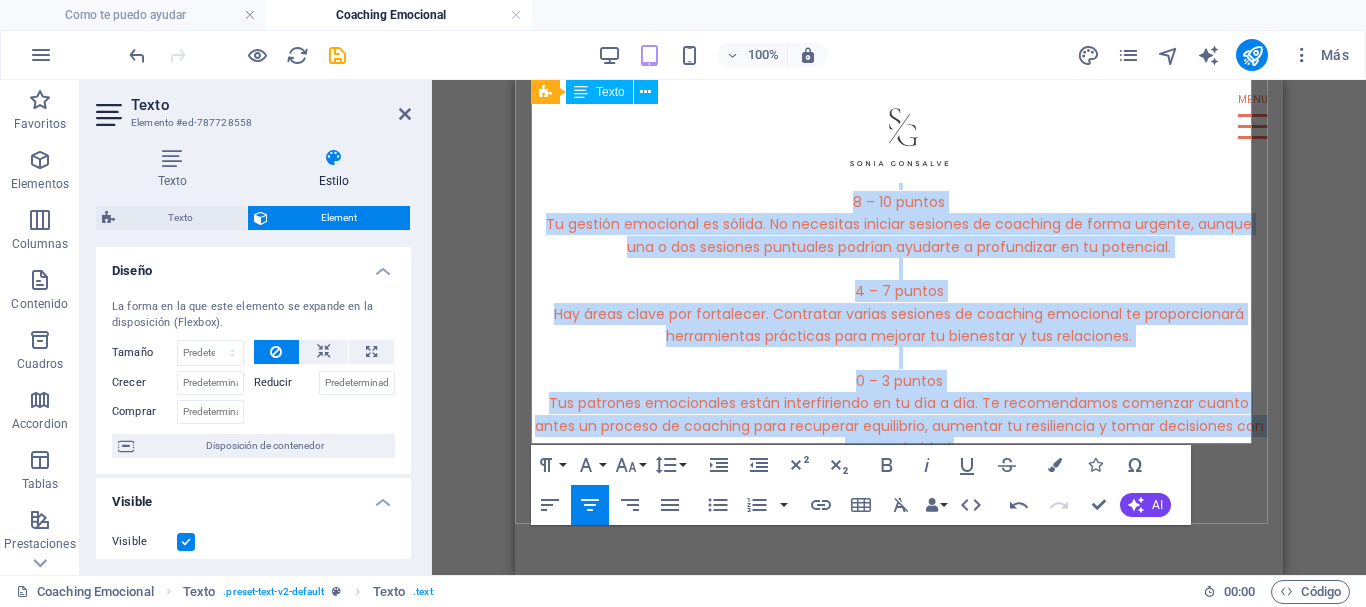 click on "0 – 3 puntos Tus patrones emocionales están interfiriendo en tu día a día. Te recomendamos comenzar cuanto antes un proceso de coaching para recuperar equilibrio, aumentar tu resiliencia y tomar decisiones con mayor claridad." at bounding box center (899, 415) 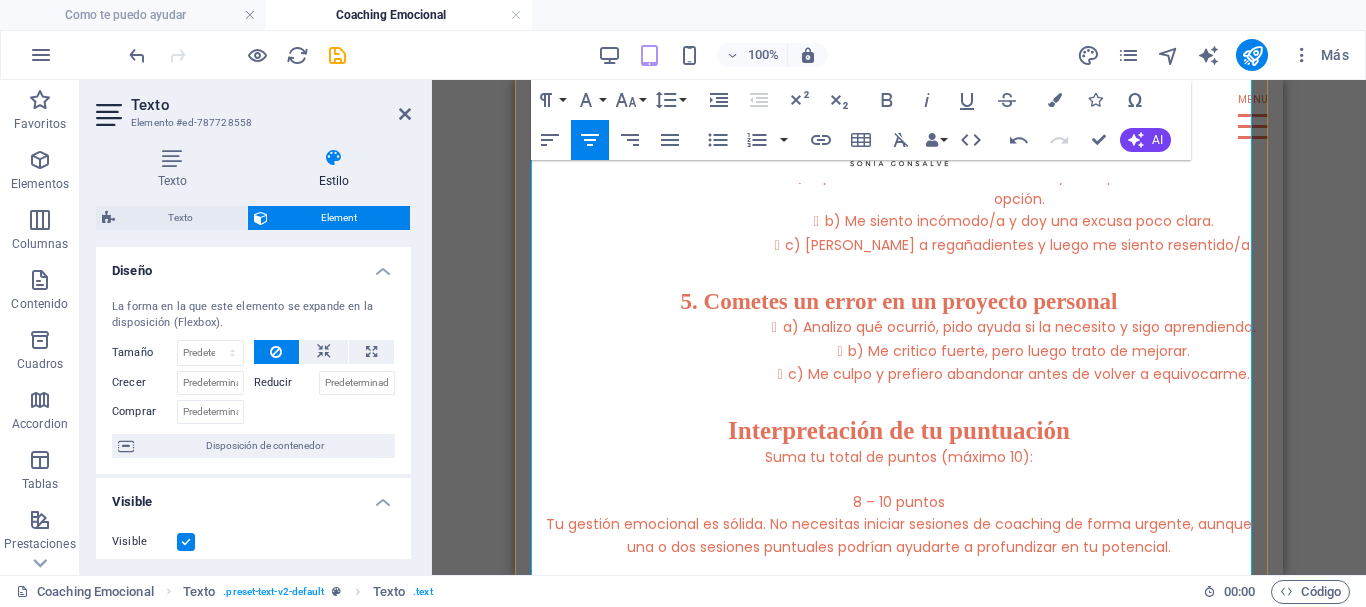 scroll, scrollTop: 829, scrollLeft: 0, axis: vertical 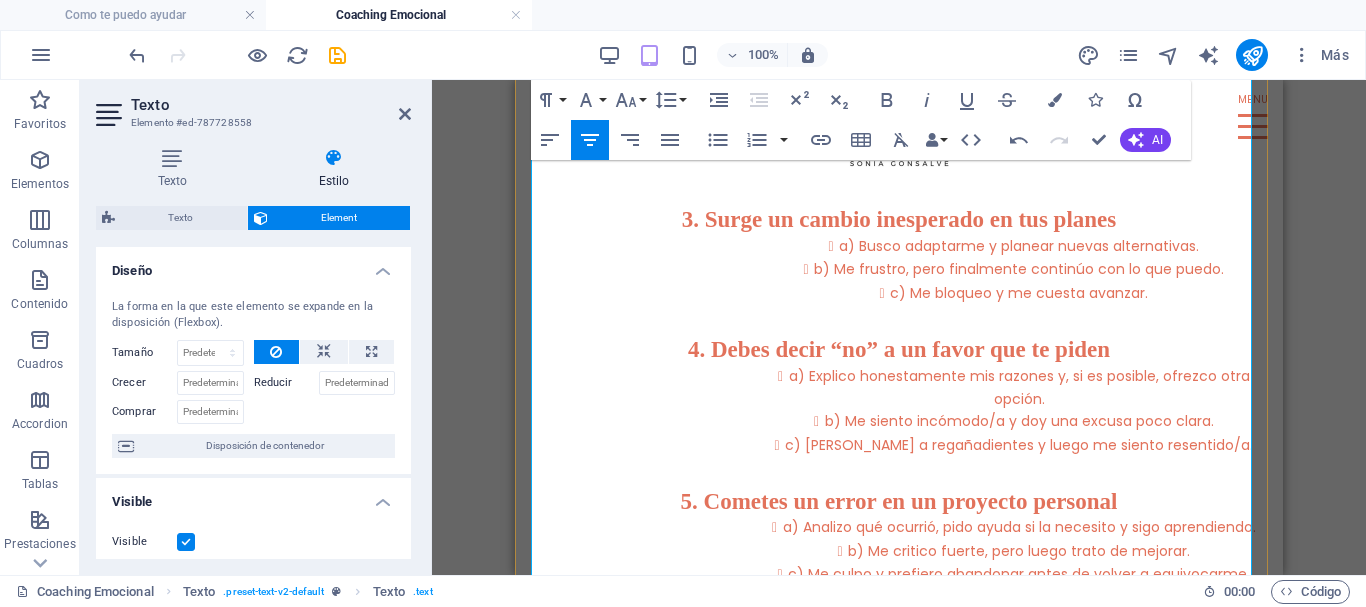 click on "a) Explico honestamente mis razones y, si es posible, ofrezco otra opción. b) Me siento incómodo/a y doy una excusa poco clara. c) Acepto a regañadientes y luego me siento resentido/a." at bounding box center (1011, 411) 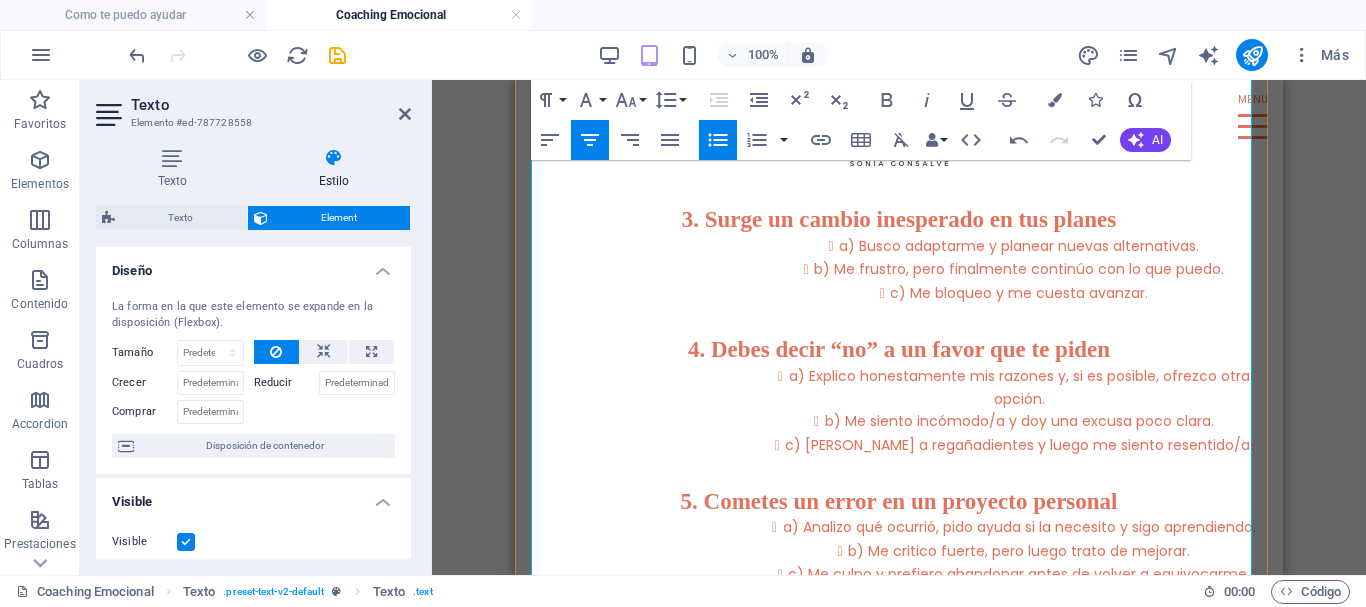 click on "a) Explico honestamente mis razones y, si es posible, ofrezco otra opción. b) Me siento incómodo/a y doy una excusa poco clara. c) Acepto a regañadientes y luego me siento resentido/a." at bounding box center (1011, 411) 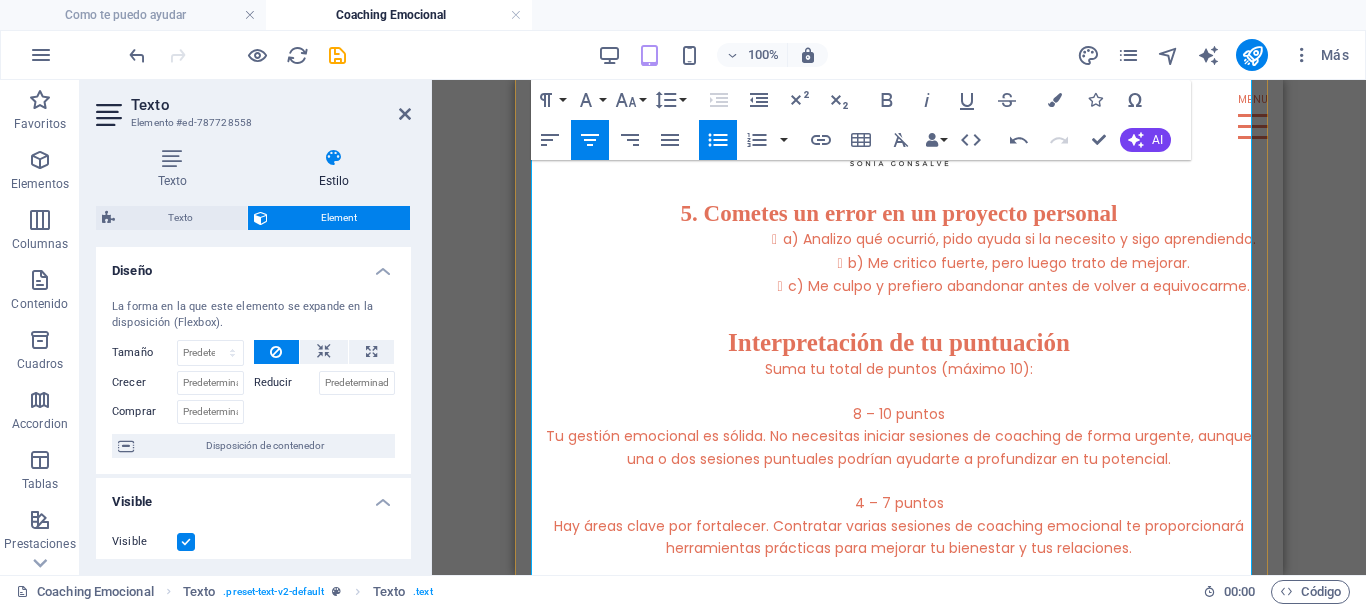 scroll, scrollTop: 1129, scrollLeft: 0, axis: vertical 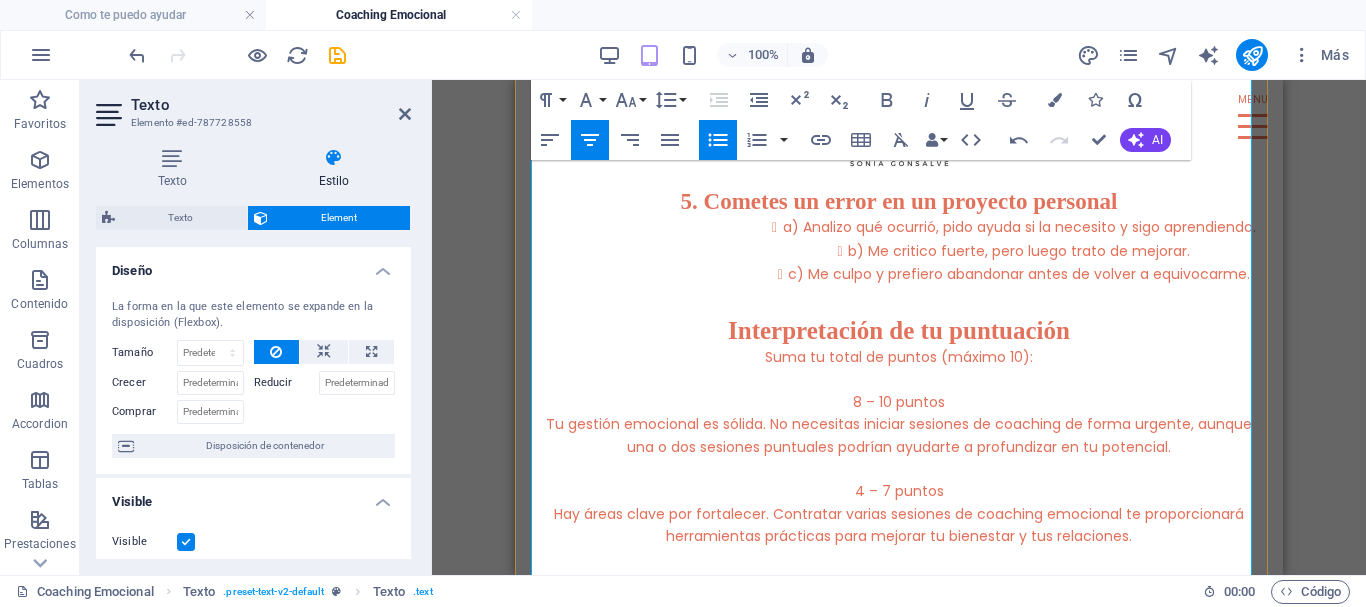 click on "b) Me critico fuerte, pero luego trato de mejorar." at bounding box center [1019, 251] 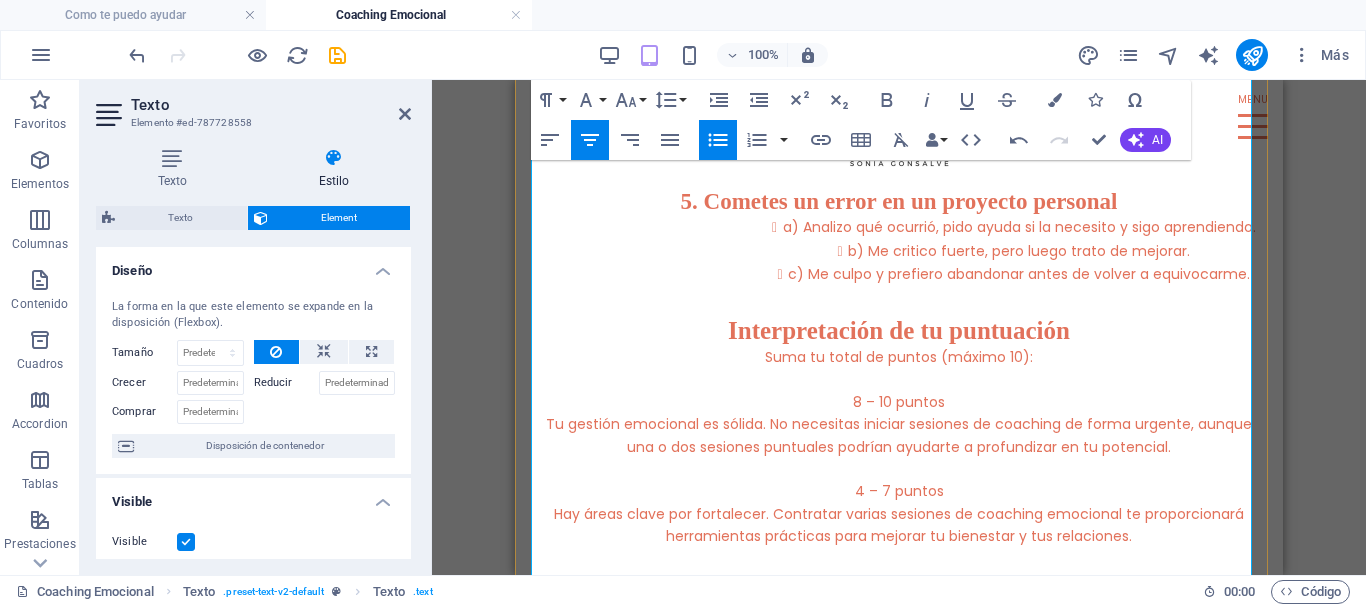 click on "b) Me critico fuerte, pero luego trato de mejorar." at bounding box center (1019, 251) 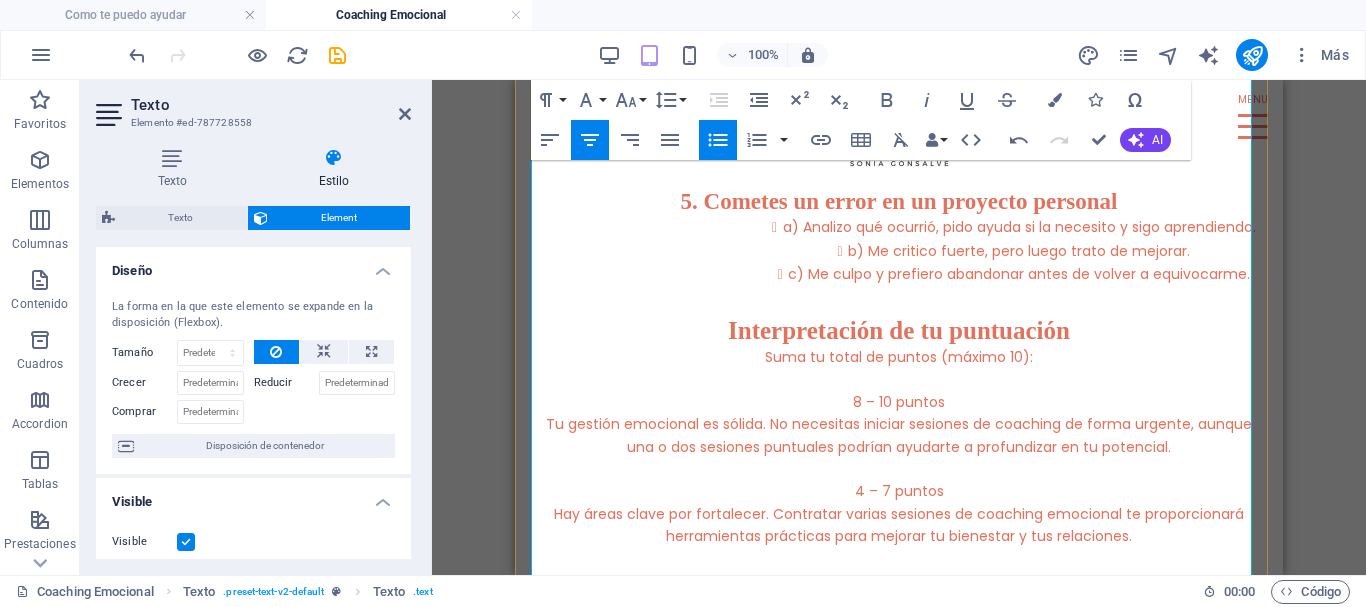 drag, startPoint x: 848, startPoint y: 243, endPoint x: 836, endPoint y: 243, distance: 12 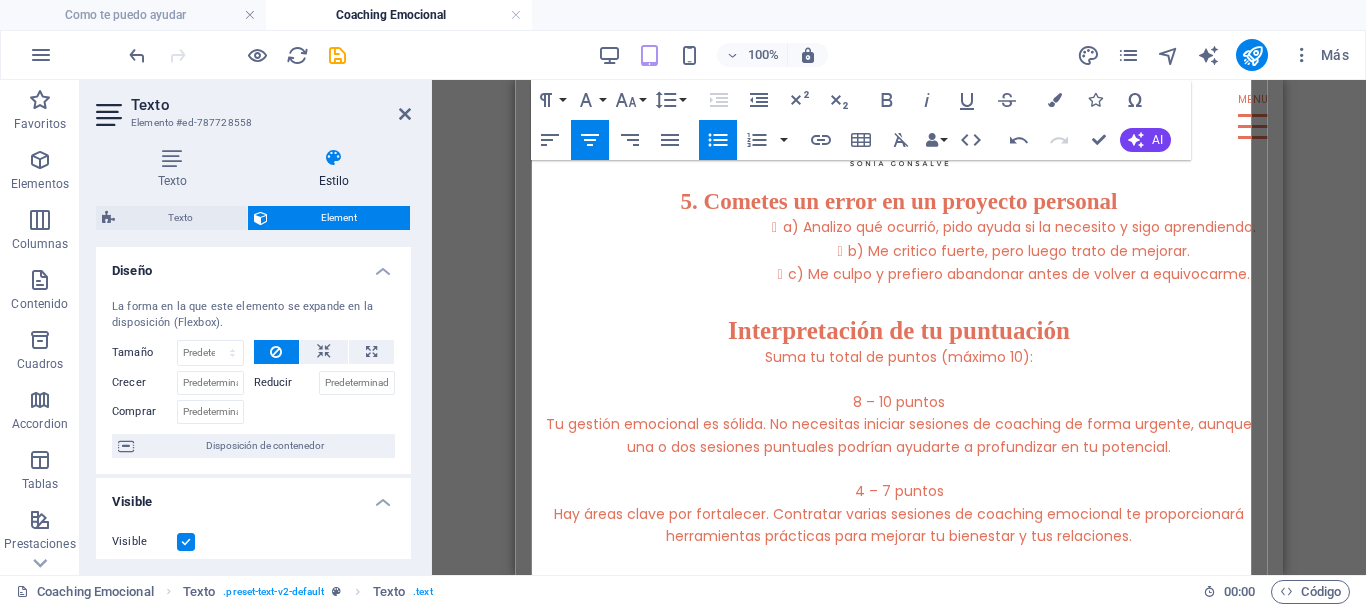 click on "b) Me critico fuerte, pero luego trato de mejorar." at bounding box center (1019, 251) 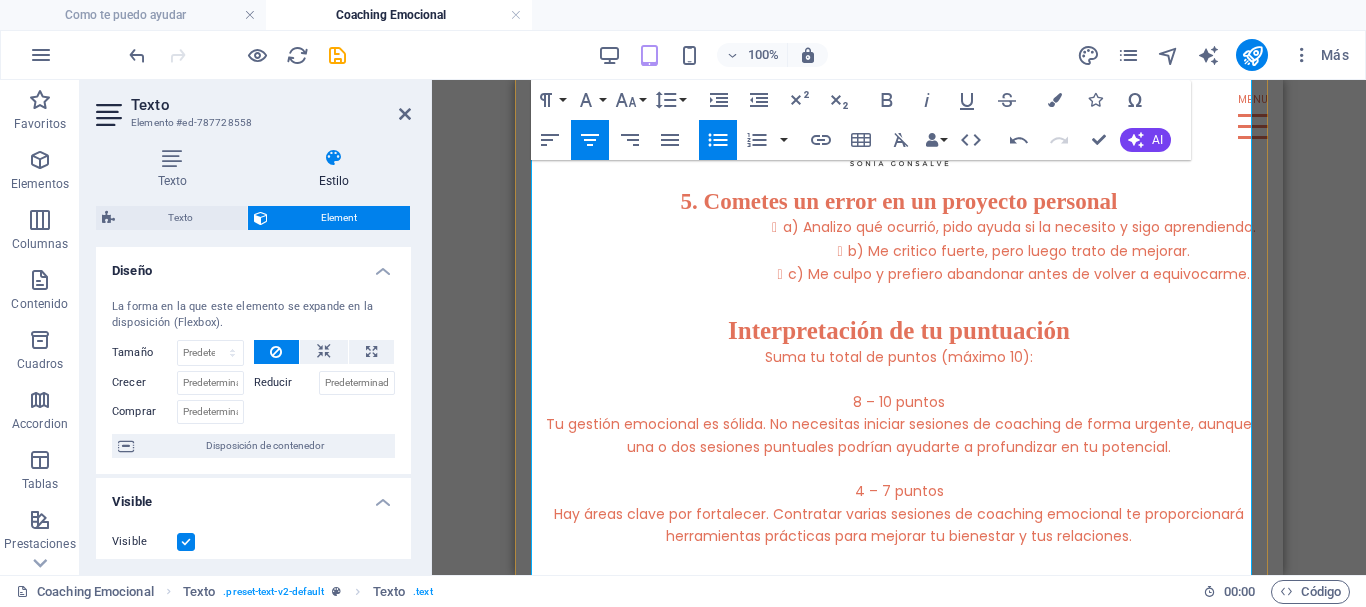 click on "b) Me critico fuerte, pero luego trato de mejorar." at bounding box center (1019, 251) 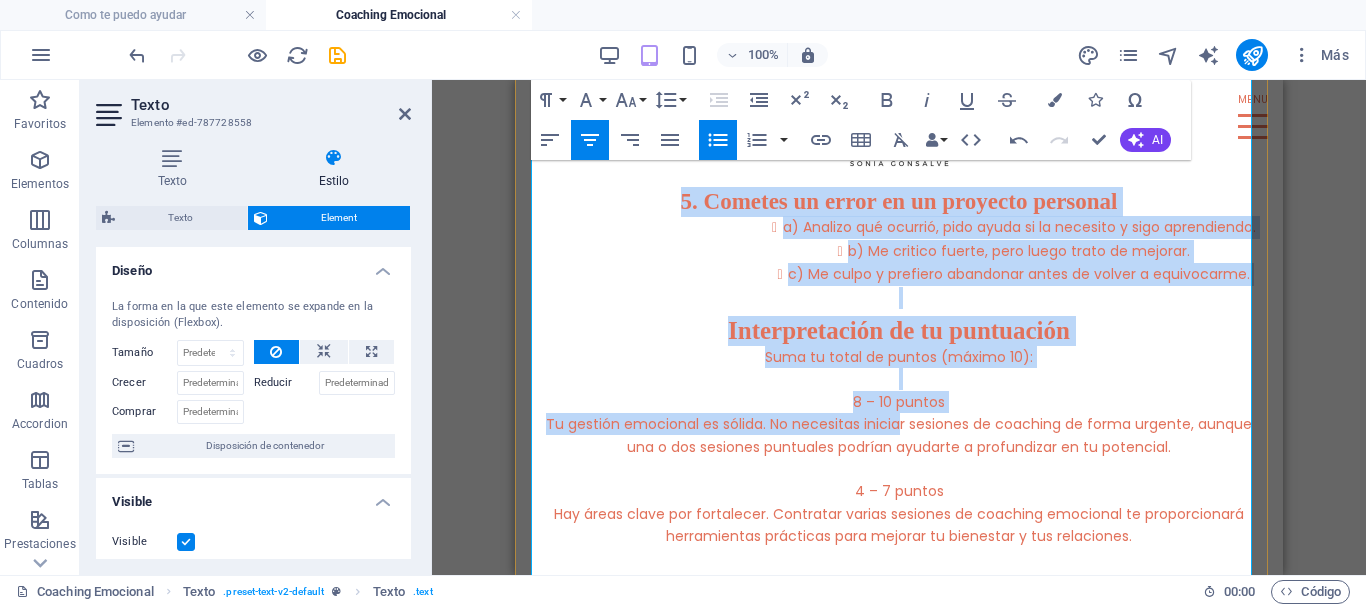 scroll, scrollTop: 1029, scrollLeft: 0, axis: vertical 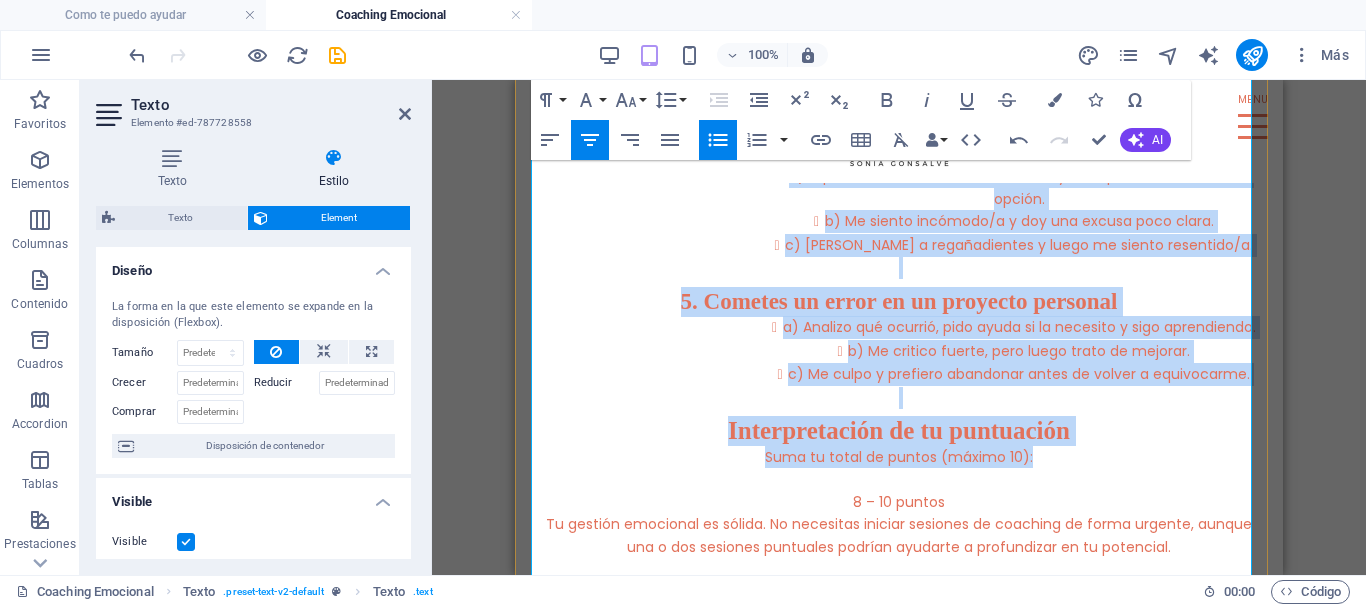 drag, startPoint x: 740, startPoint y: 329, endPoint x: 1082, endPoint y: 443, distance: 360.49966 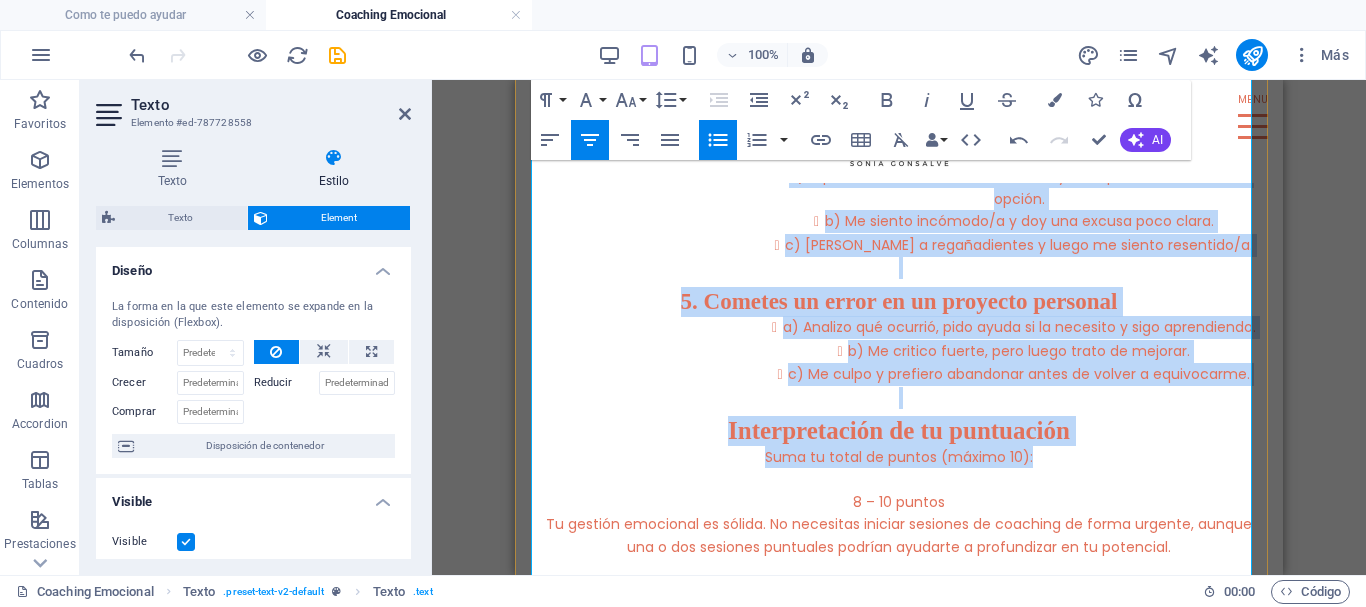 click on "Test de Coaching Emocional Responde con sinceridad y elige la opción que mejor describa tu reacción habitual en cada situación. Asigna 2 puntos a cada  a , 1 punto a cada  b  y 0 puntos a cada  c . 1. Recibes feedback negativo en el trabajo a) Lo escucho con mente abierta y pregunto cómo puedo mejorar. b) Me siento incómodo/a, pero trato de reflexionar por mi cuenta. c) Me pongo a la defensiva y descarto el comentario. 2. Un amigo/a tarda en responder tus mensajes a) [PERSON_NAME] que está ocupado/a y espero antes de volver a escribir. b) Me siento ansioso/a y le escribo varias veces. c) Me enojo y decido ignorarlo/a hasta que pida disculpas. 3. Surge un cambio inesperado en tus planes a) Busco adaptarme y planear nuevas alternativas. b) Me frustro, pero finalmente continúo con lo que puedo. c) Me bloqueo y me cuesta avanzar. 4. Debes decir “no” a un favor que te piden a) Explico honestamente mis razones y, si es posible, ofrezco otra opción. b) Me siento incómodo/a y doy una excusa poco clara." at bounding box center (899, 178) 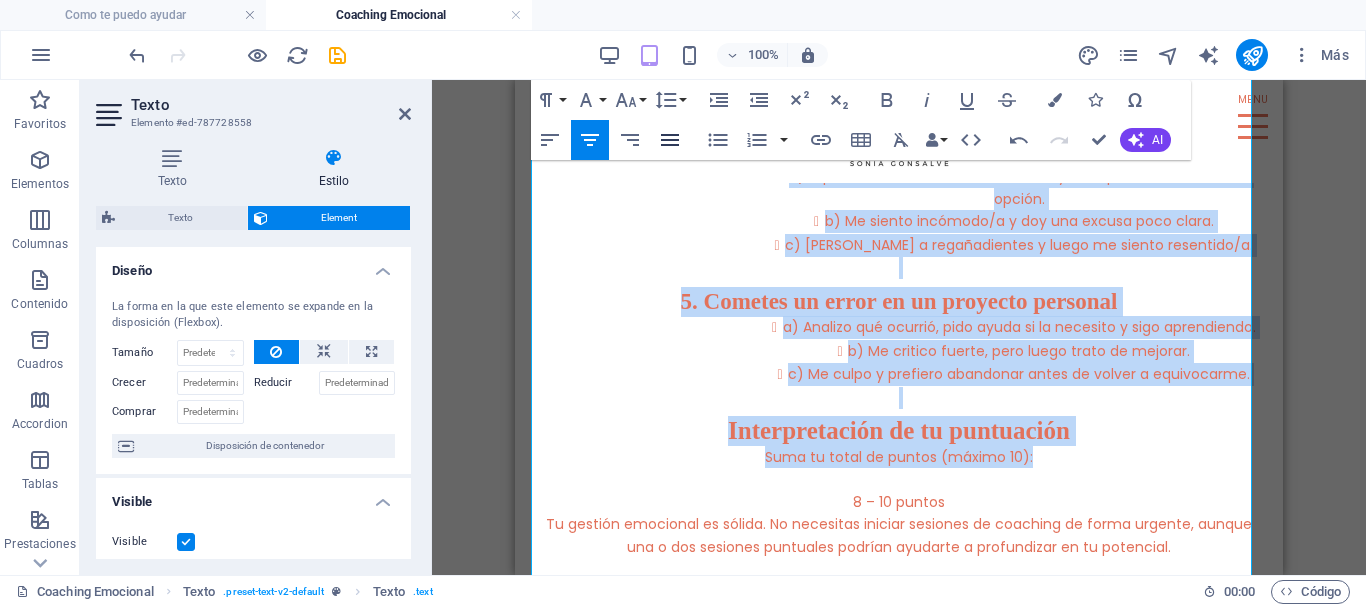 click 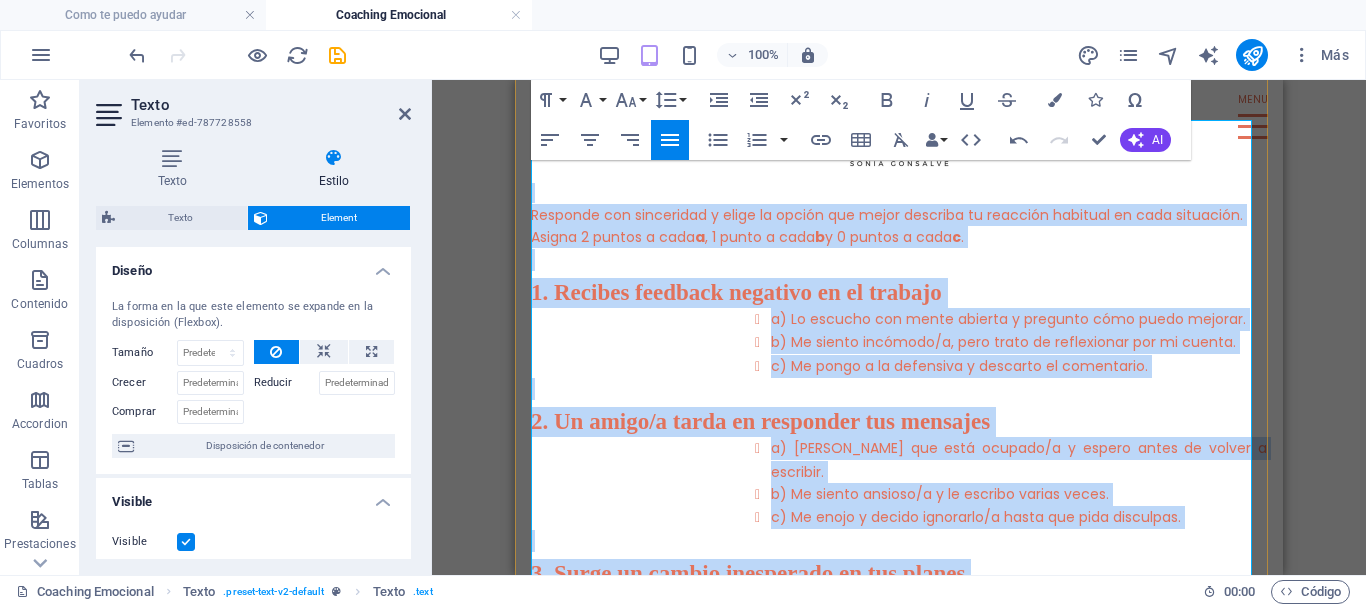 scroll, scrollTop: 429, scrollLeft: 0, axis: vertical 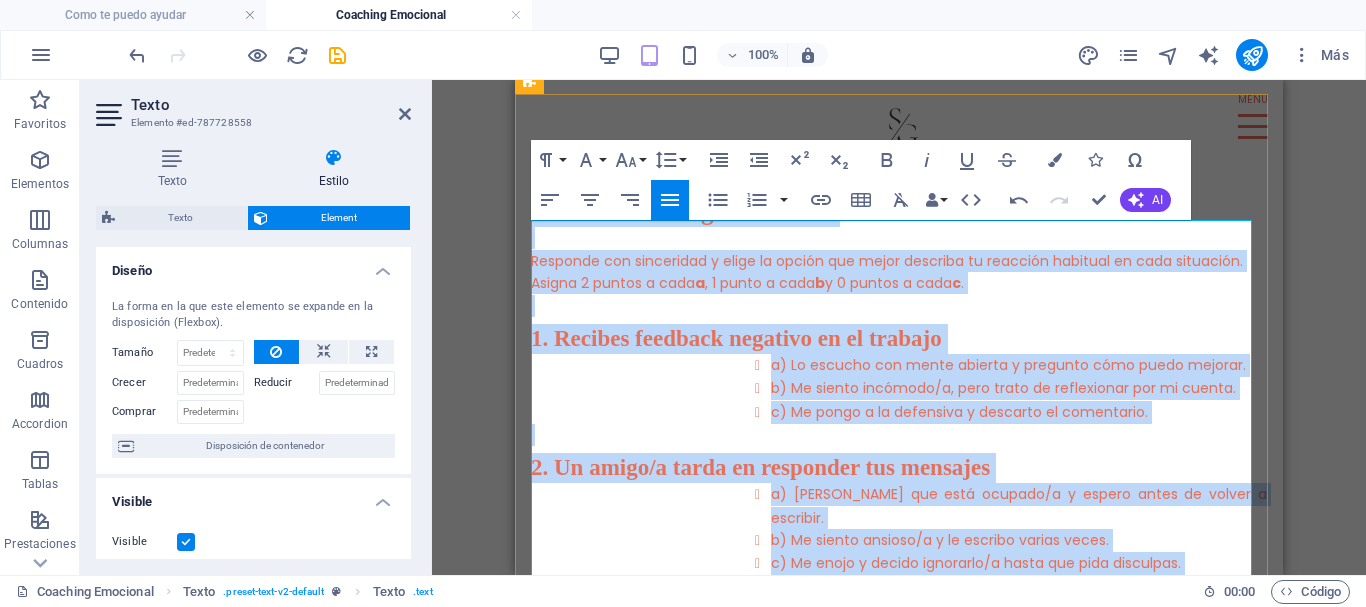 click on "Test de Coaching Emocional" at bounding box center (899, 212) 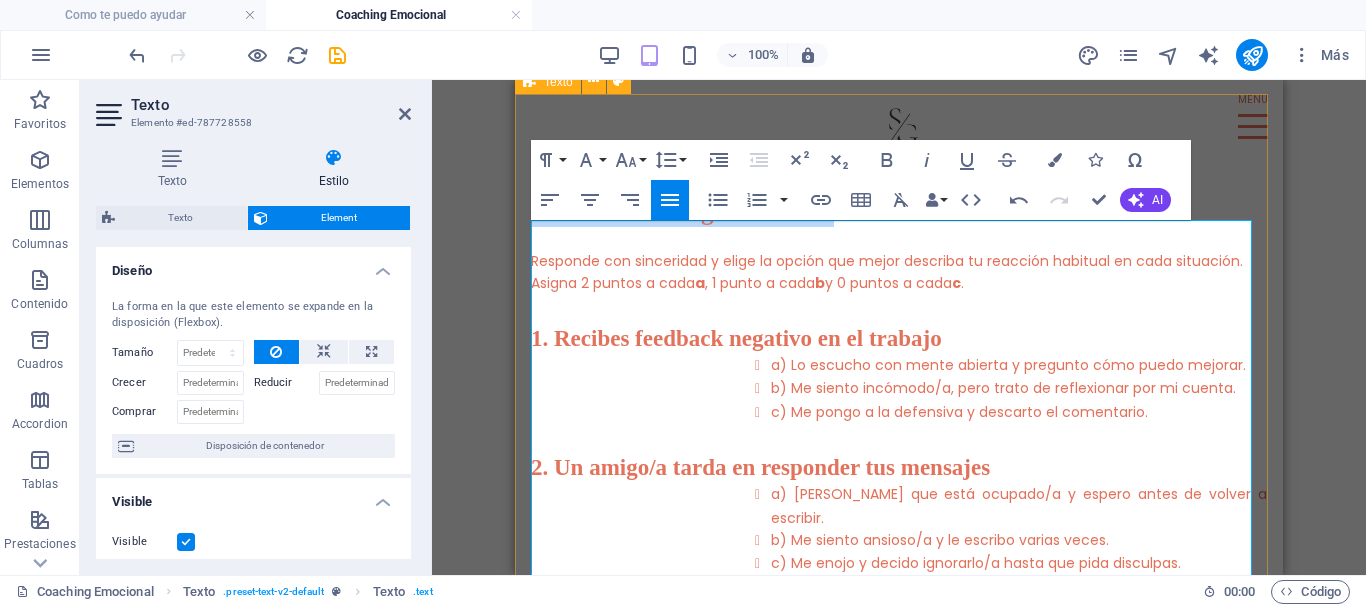 drag, startPoint x: 832, startPoint y: 240, endPoint x: 525, endPoint y: 245, distance: 307.0407 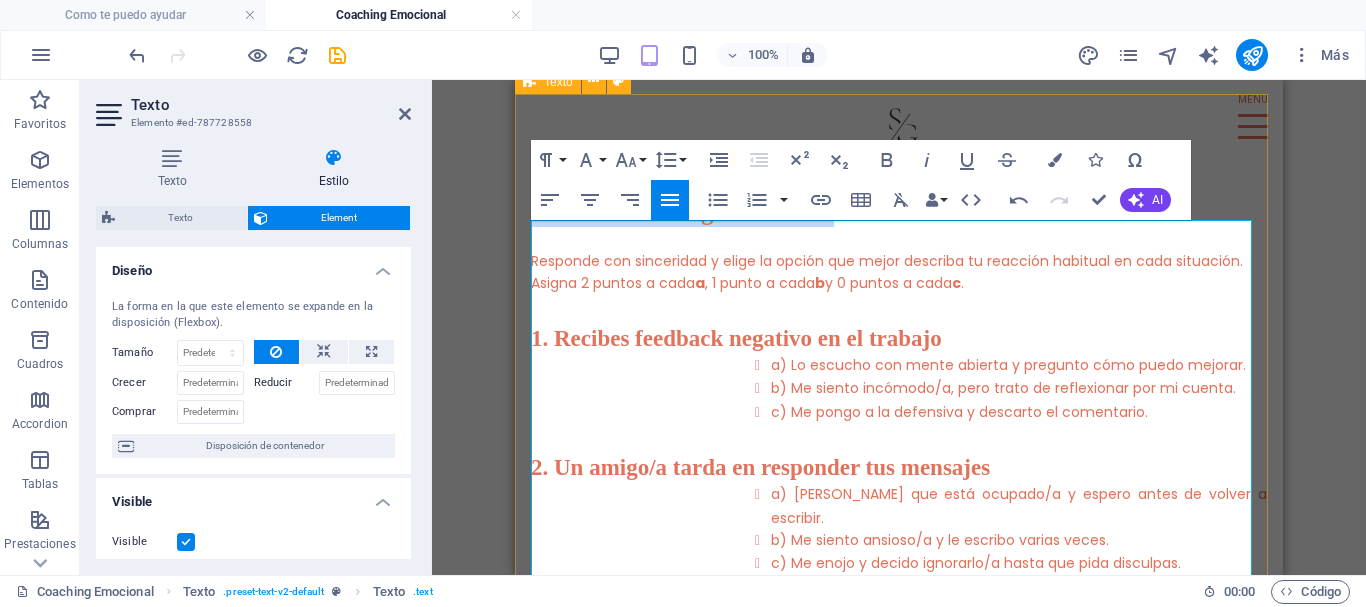 click on "DESCUBRE SI ESTA SESIÓN ES PARA TI CON ESTE BREVE TEST Test de Coaching Emocional Responde con sinceridad y elige la opción que mejor describa tu reacción habitual en cada situación. Asigna 2 puntos a cada  a , 1 punto a cada  b  y 0 puntos a cada  c . 1. Recibes feedback negativo en el trabajo a) Lo escucho con mente abierta y pregunto cómo puedo mejorar. b) Me siento incómodo/a, pero trato de reflexionar por mi cuenta. c) Me pongo a la defensiva y descarto el comentario. 2. Un amigo/a tarda en responder tus mensajes a) [PERSON_NAME] que está ocupado/a y espero antes de volver a escribir. b) Me siento ansioso/a y le escribo varias veces. c) Me enojo y decido ignorarlo/a hasta que pida disculpas. 3. Surge un cambio inesperado en tus planes a) Busco adaptarme y planear nuevas alternativas. b) Me frustro, pero finalmente continúo con lo que puedo. c) Me bloqueo y me cuesta avanzar. 4. Debes decir “no” a un favor que te piden a) Explico honestamente mis razones y, si es posible, ofrezco otra opción." at bounding box center (899, 755) 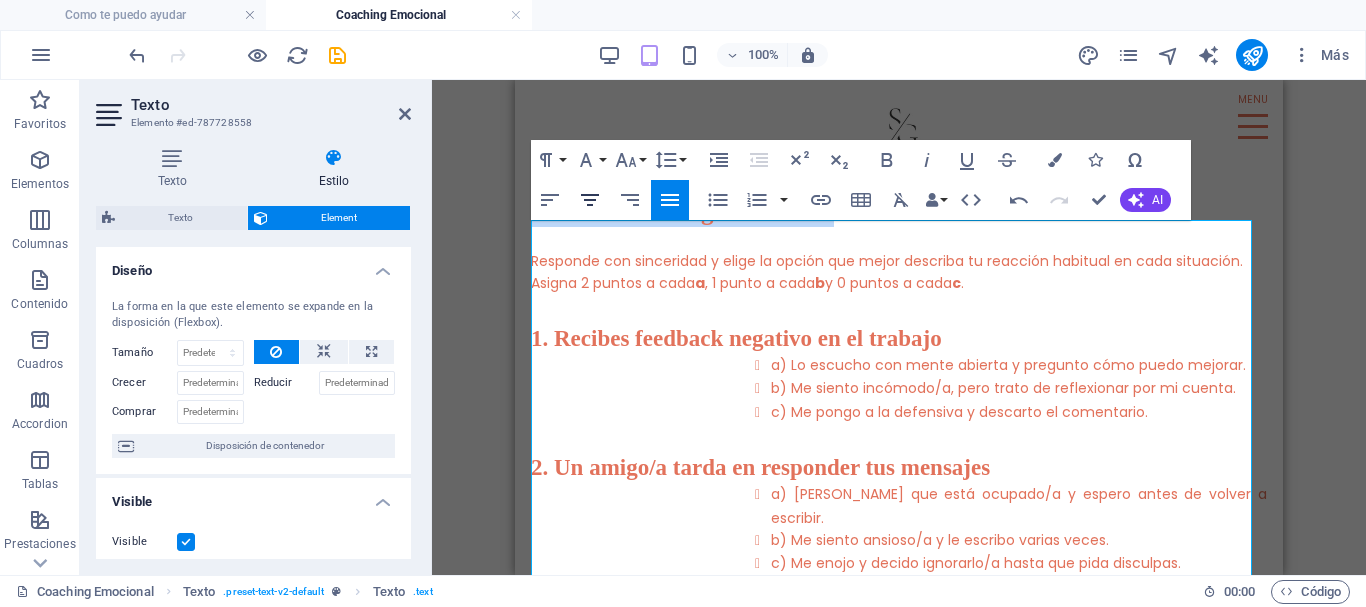 click 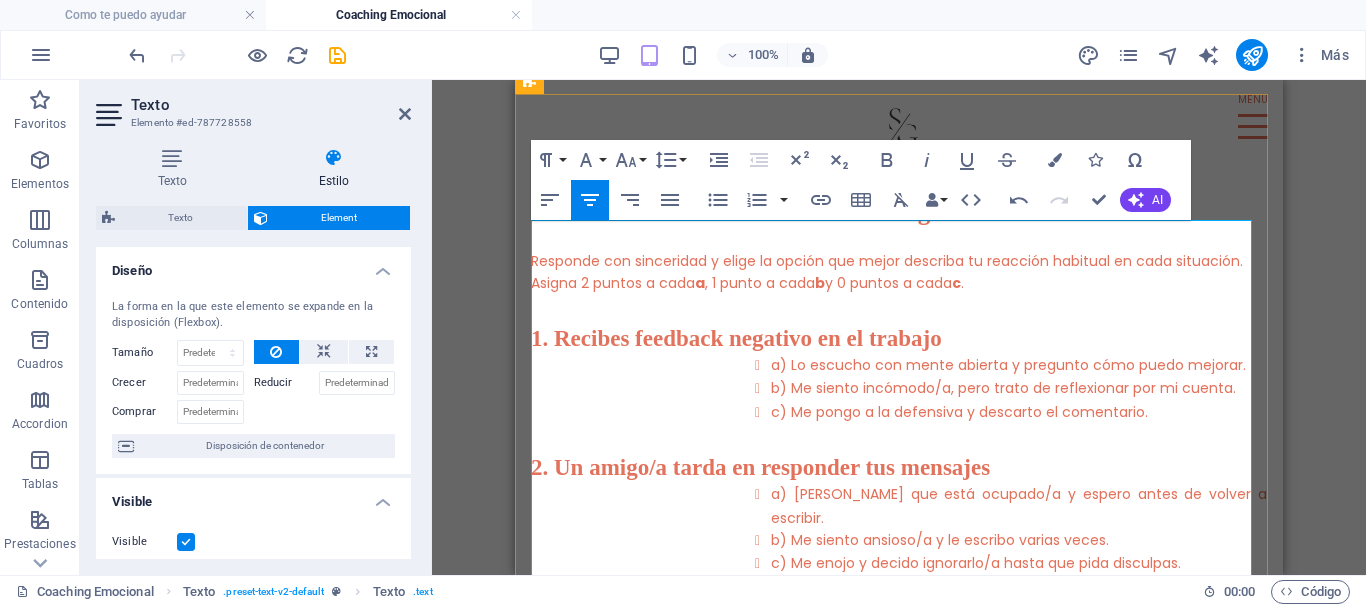 click on "Test de Coaching Emocional" at bounding box center [899, 212] 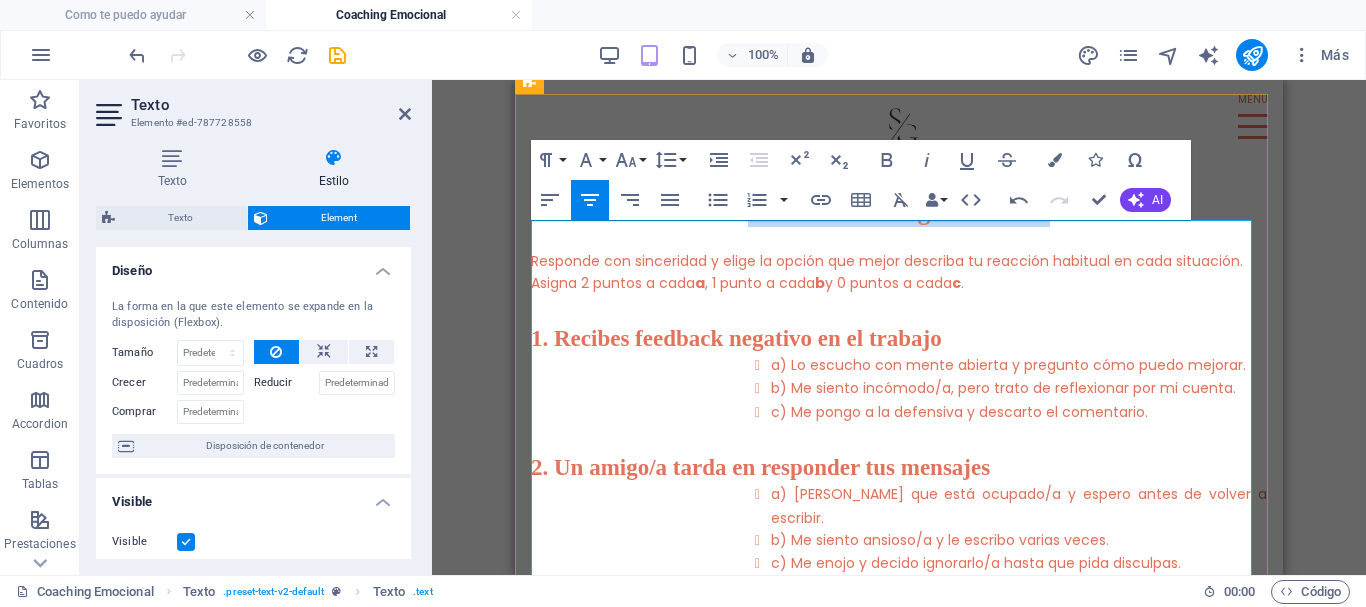 drag, startPoint x: 868, startPoint y: 236, endPoint x: 726, endPoint y: 236, distance: 142 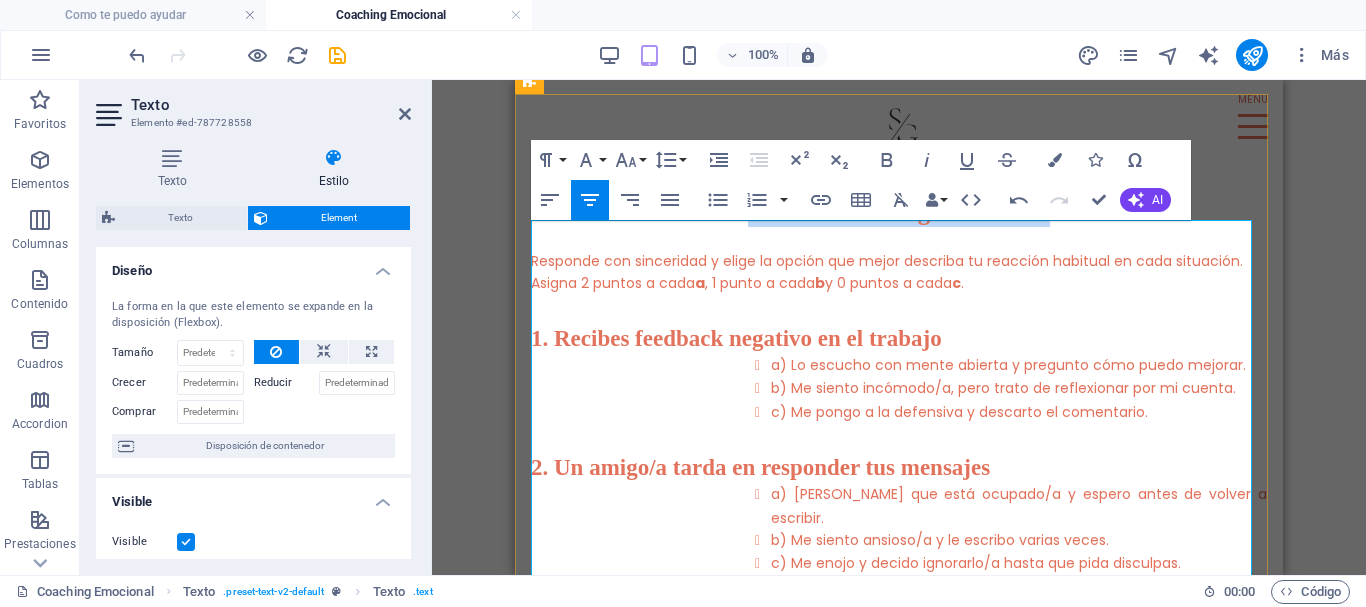 click on "Test de Coaching Emocional" at bounding box center [899, 212] 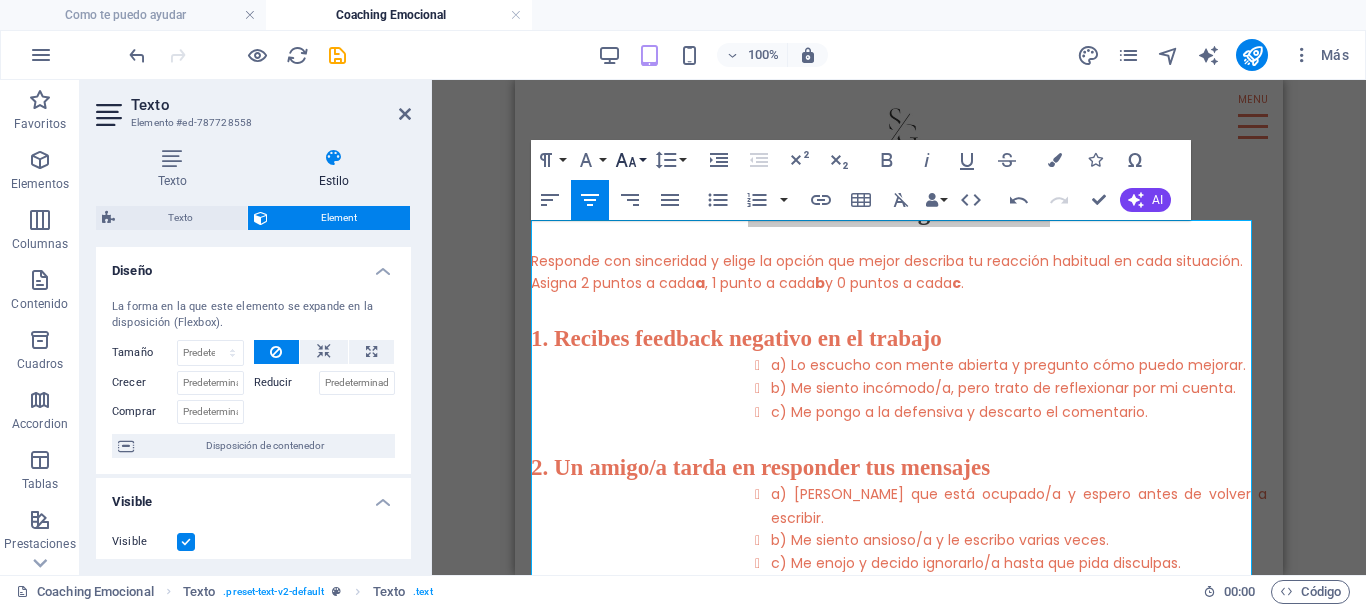 click 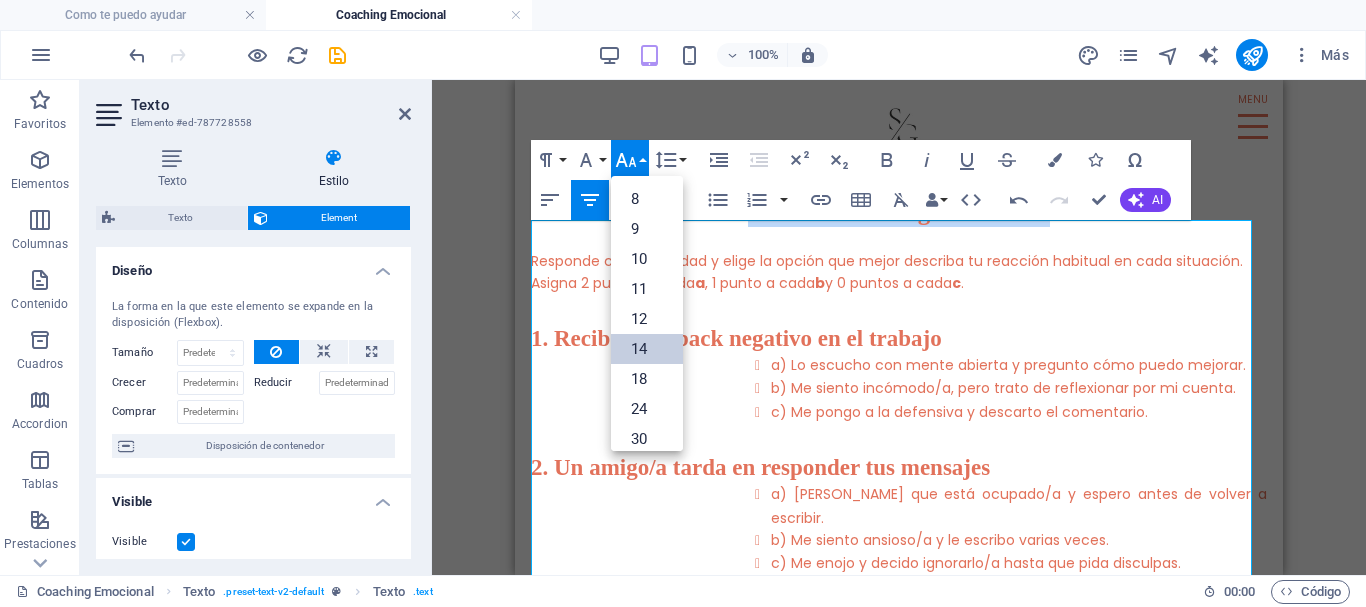 click on "14" at bounding box center [647, 349] 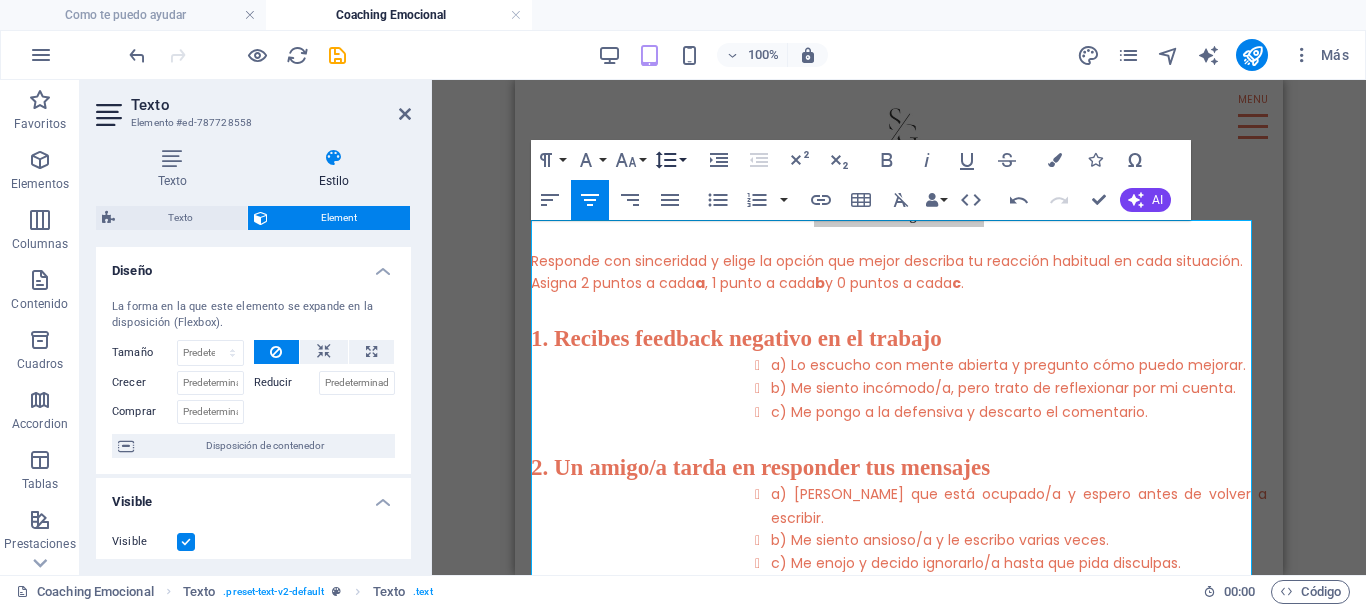 click 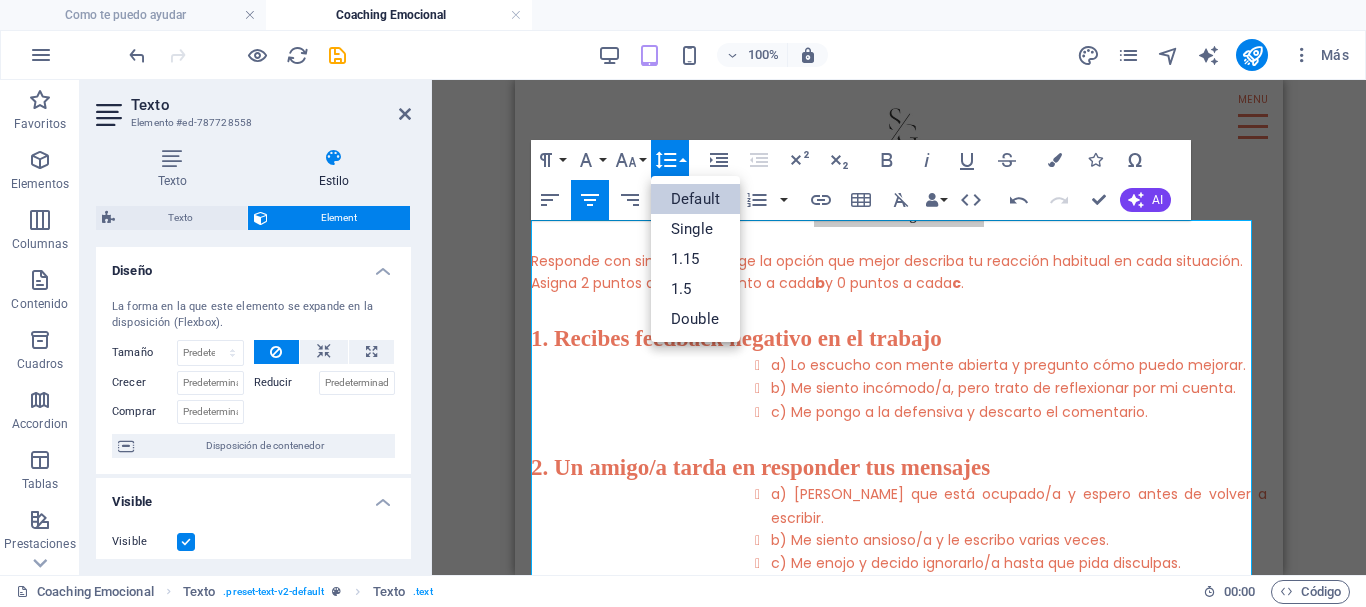 scroll, scrollTop: 0, scrollLeft: 0, axis: both 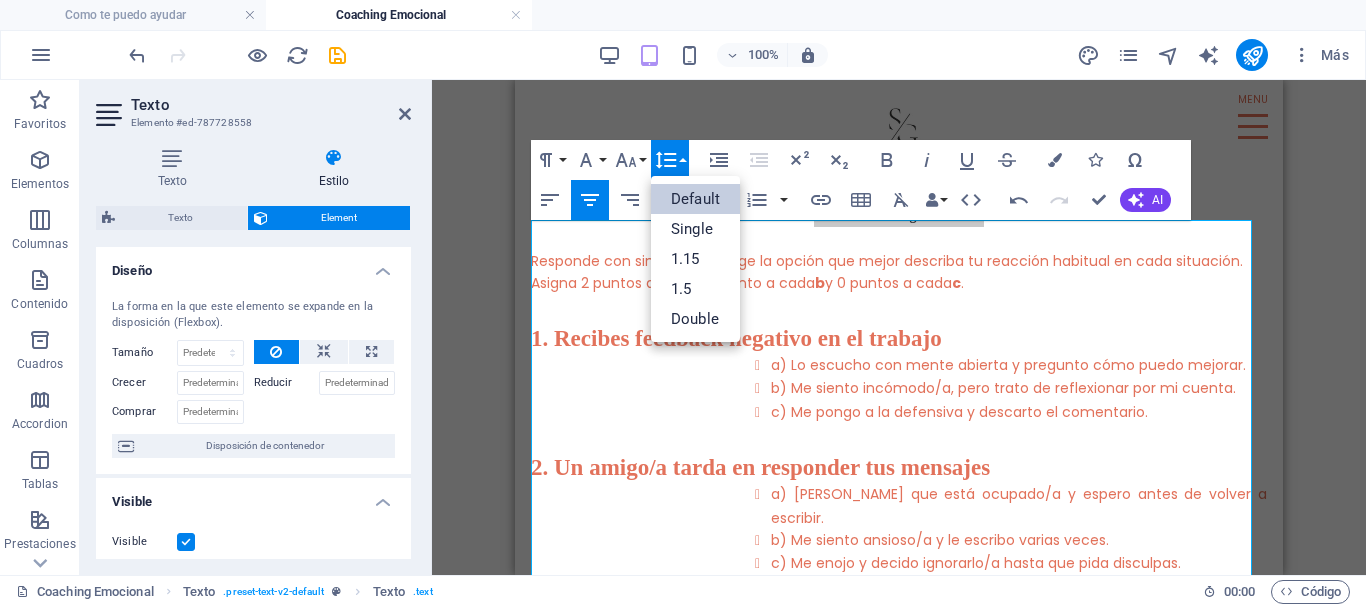 click 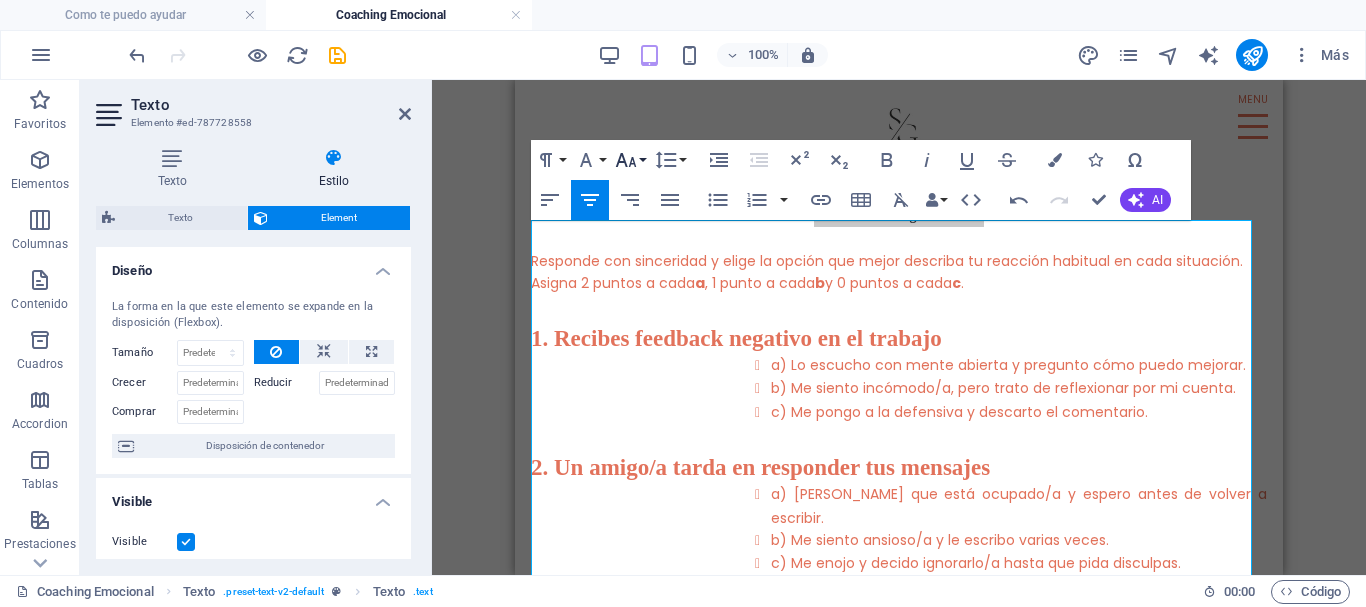 click 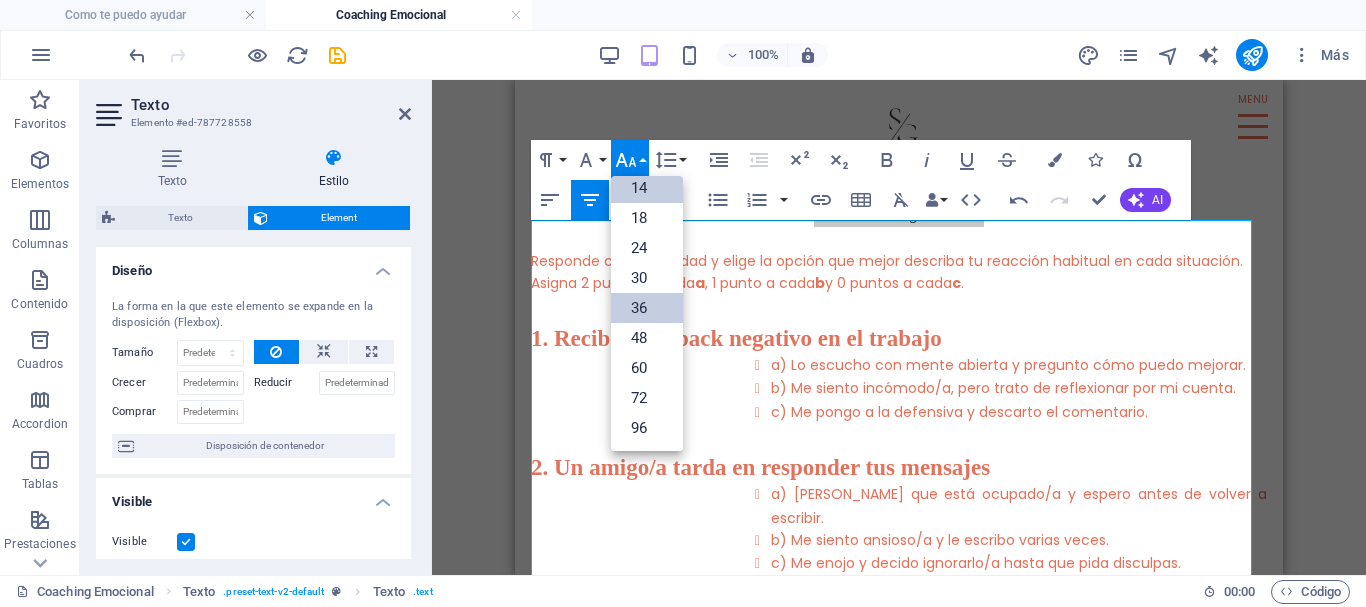 scroll, scrollTop: 161, scrollLeft: 0, axis: vertical 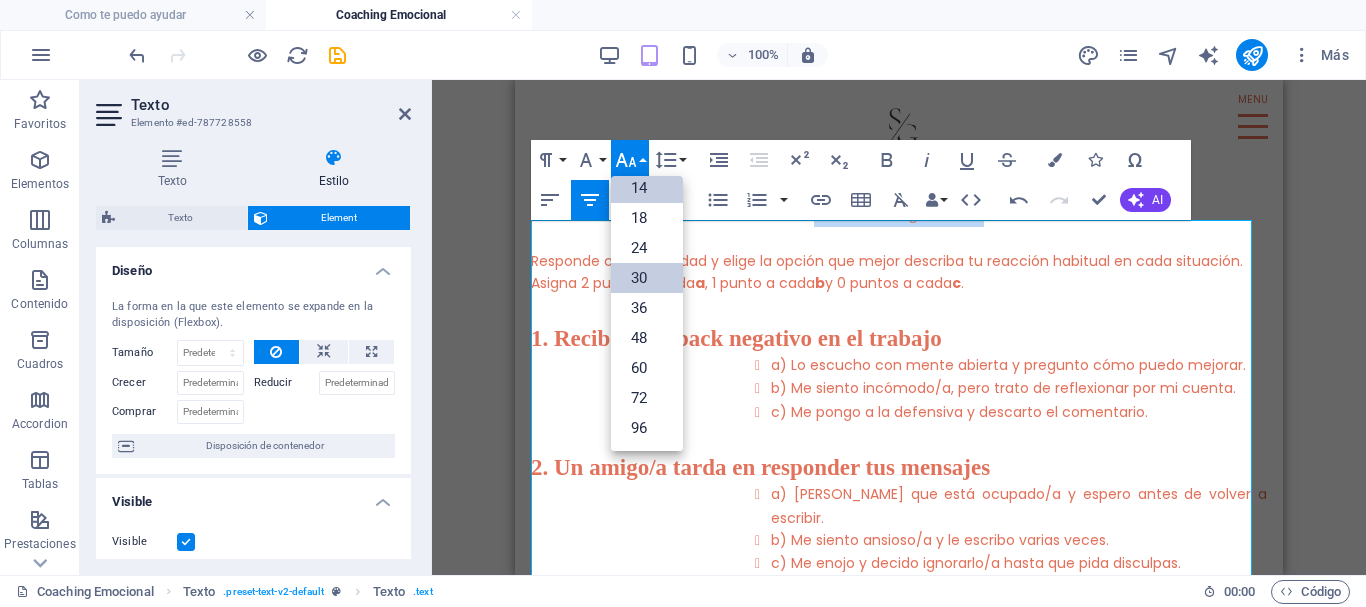 click on "30" at bounding box center [647, 278] 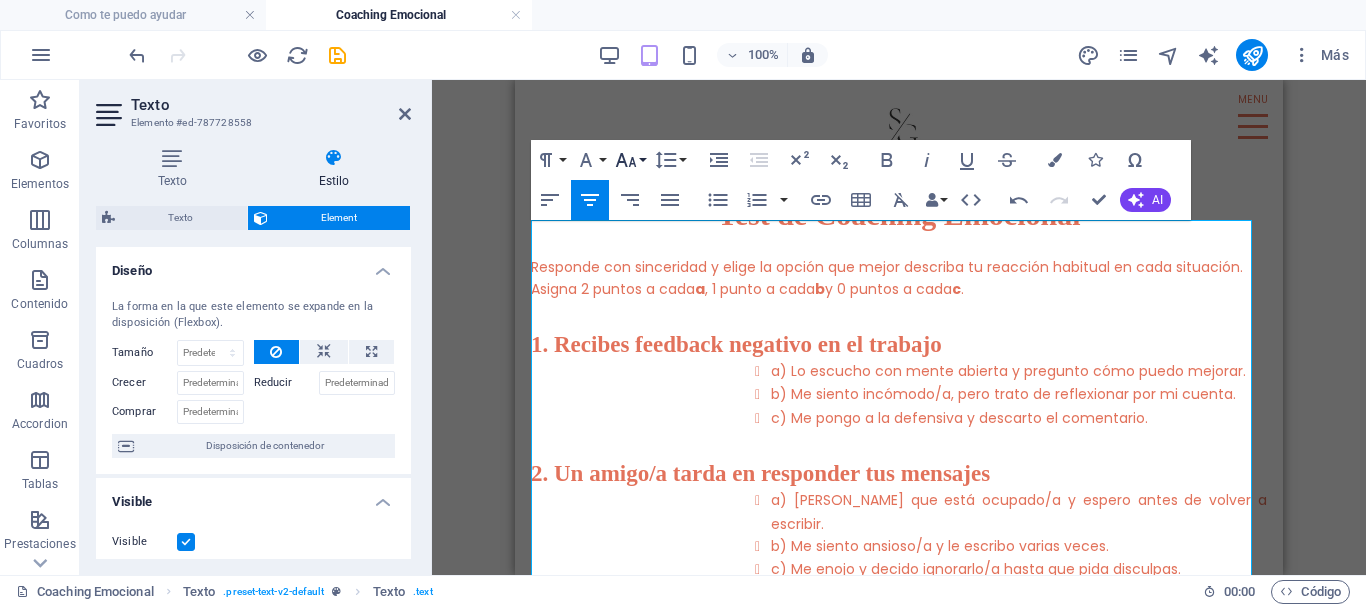 click on "Font Size" at bounding box center [630, 160] 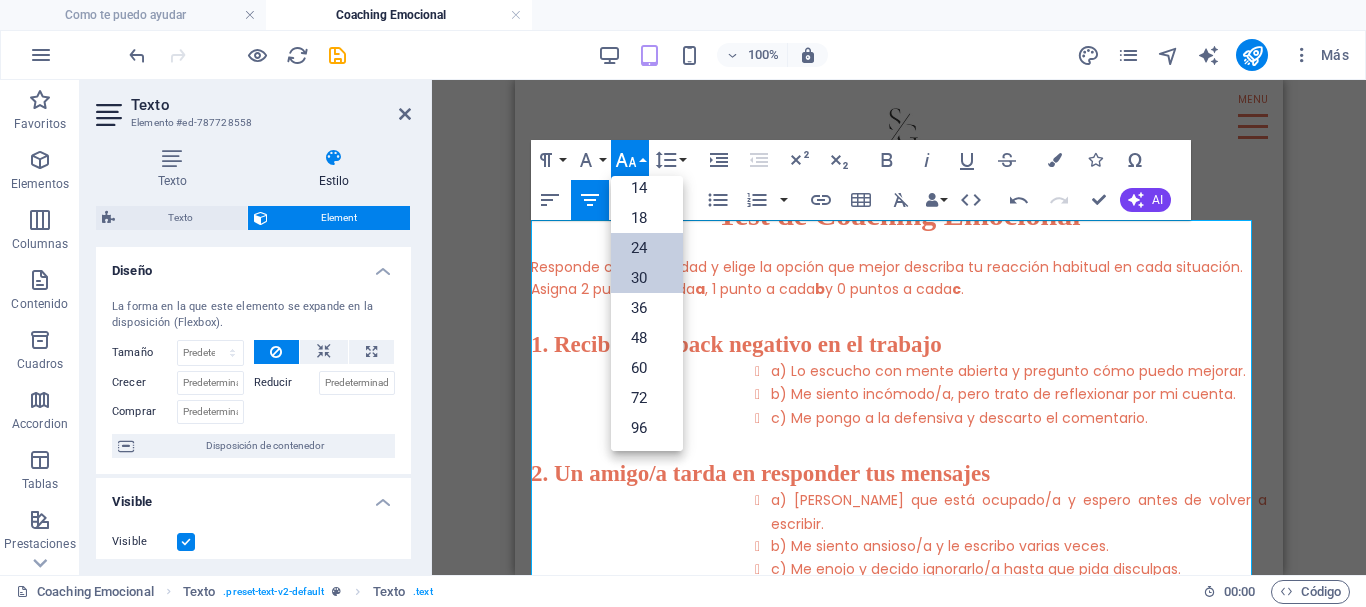 scroll, scrollTop: 161, scrollLeft: 0, axis: vertical 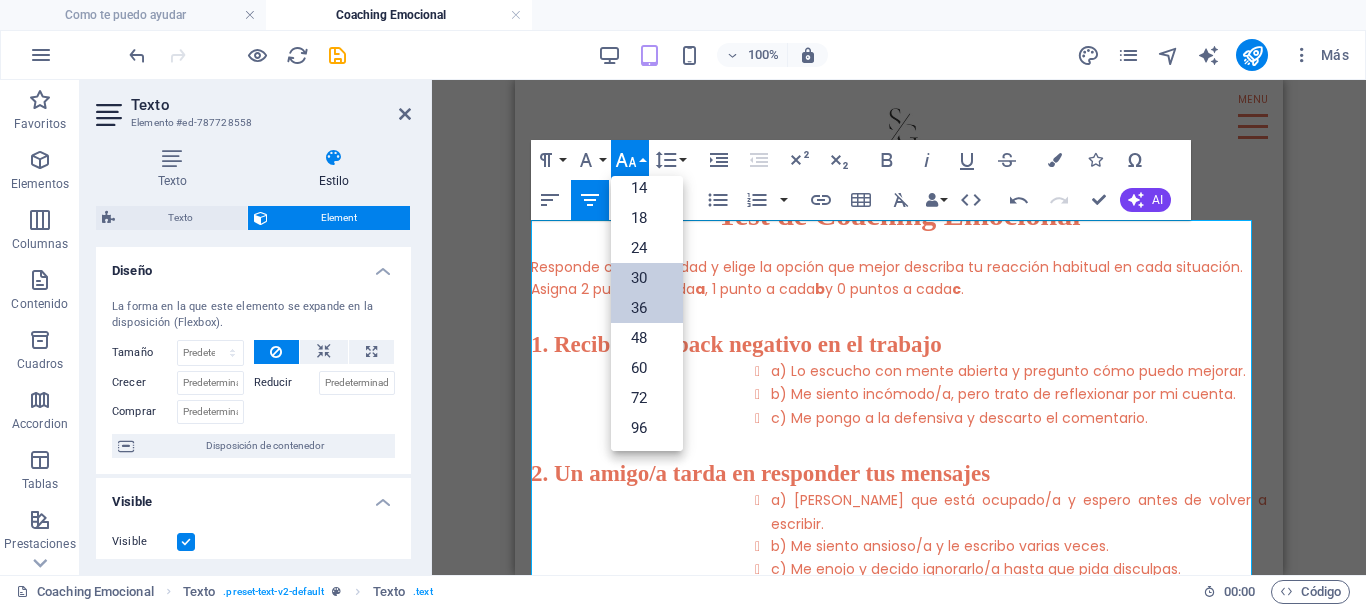 click on "36" at bounding box center [647, 308] 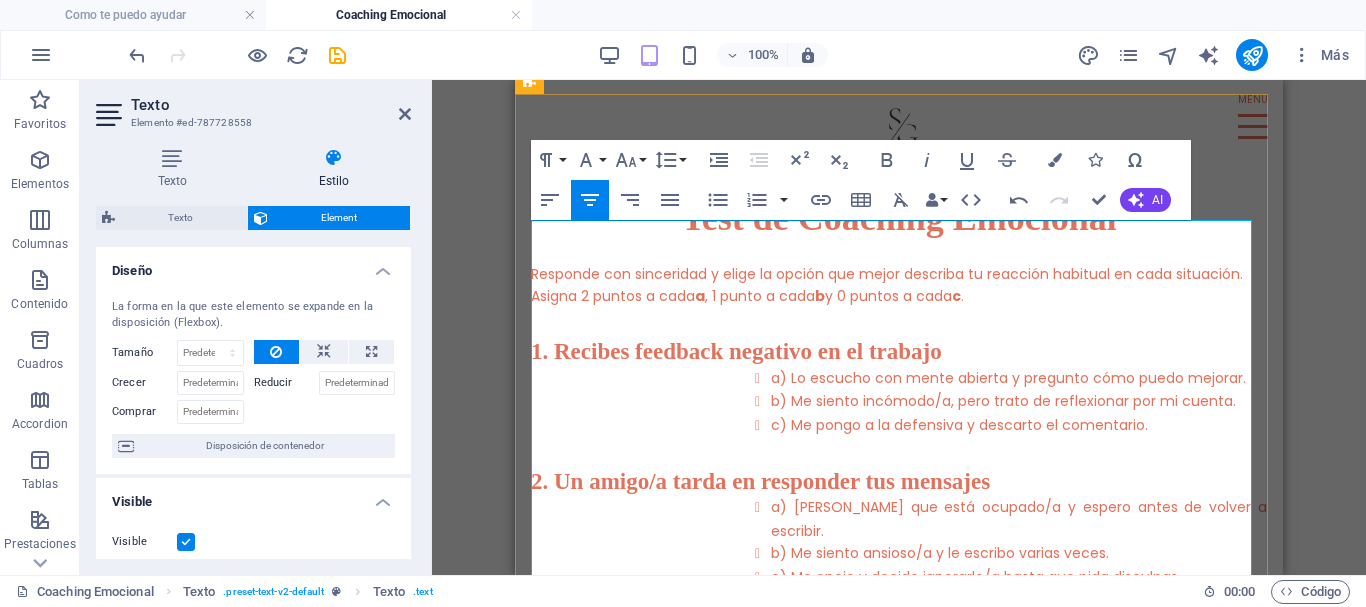click on "Test de Coaching Emocional" at bounding box center (899, 218) 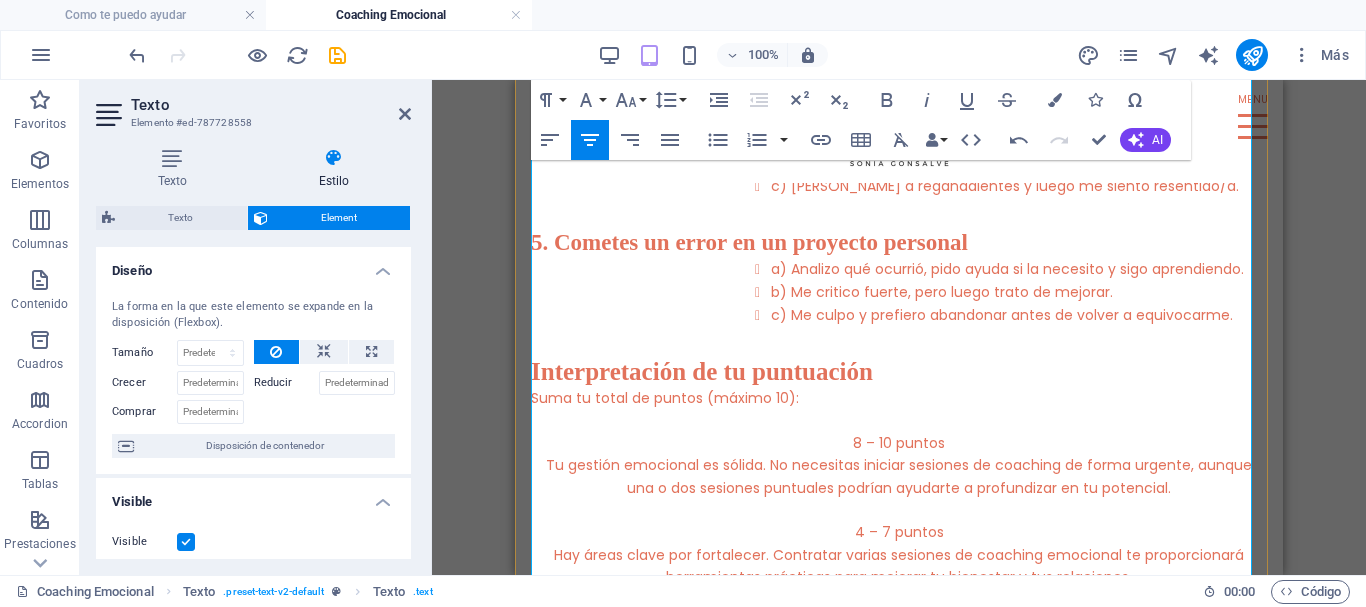 scroll, scrollTop: 1129, scrollLeft: 0, axis: vertical 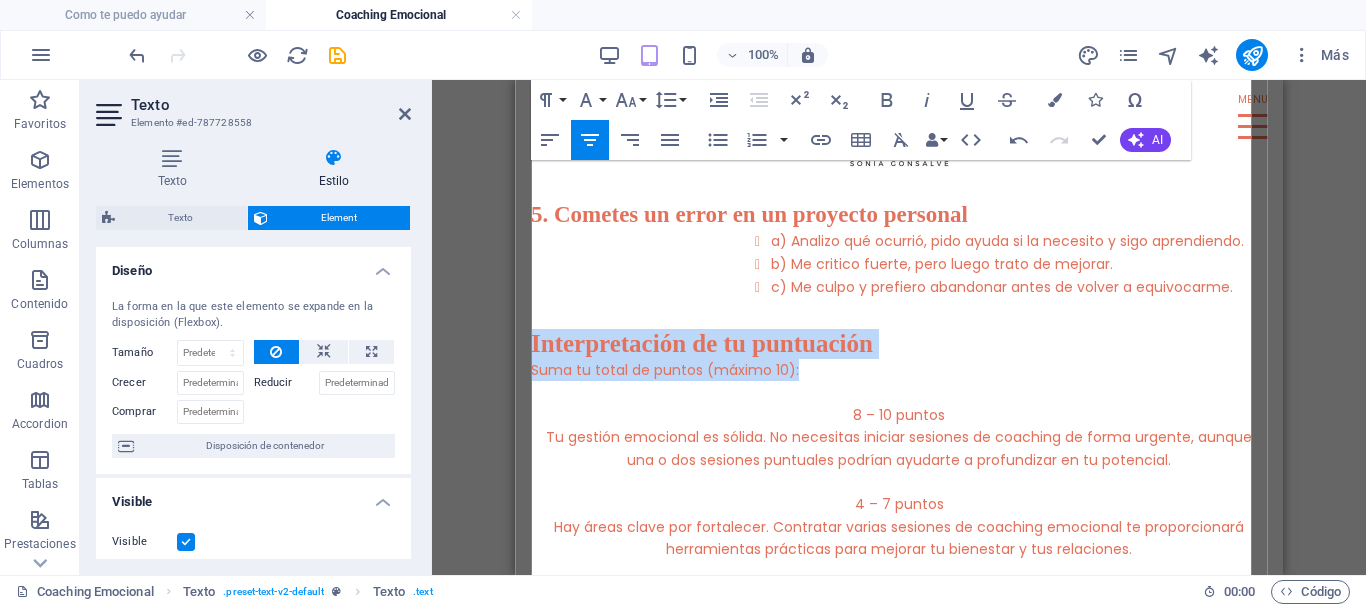 drag, startPoint x: 844, startPoint y: 356, endPoint x: 532, endPoint y: 331, distance: 313 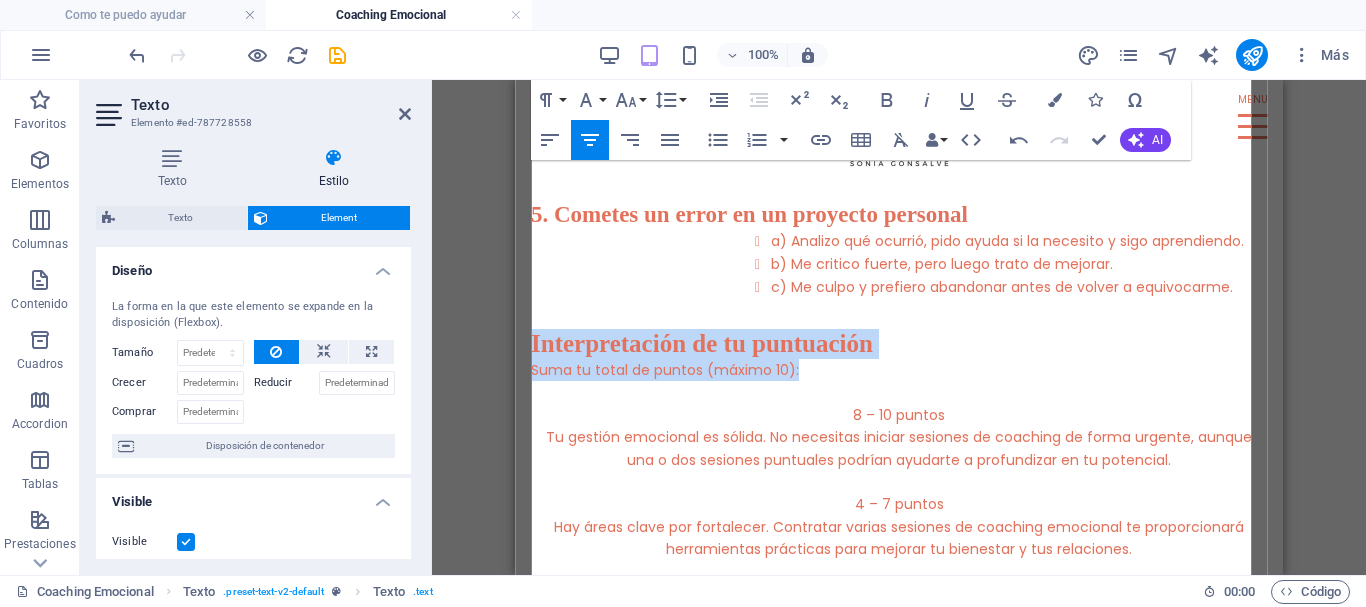 click on "Test de Coaching Emocional Responde con sinceridad y elige la opción que mejor describa tu reacción habitual en cada situación. Asigna 2 puntos a cada  a , 1 punto a cada  b  y 0 puntos a cada  c . 1. Recibes feedback negativo en el trabajo a) Lo escucho con mente abierta y pregunto cómo puedo mejorar. b) Me siento incómodo/a, pero trato de reflexionar por mi cuenta. c) Me pongo a la defensiva y descarto el comentario. 2. Un amigo/a tarda en responder tus mensajes a) [PERSON_NAME] que está ocupado/a y espero antes de volver a escribir. b) Me siento ansioso/a y le escribo varias veces. c) Me enojo y decido ignorarlo/a hasta que pida disculpas. 3. Surge un cambio inesperado en tus planes a) Busco adaptarme y planear nuevas alternativas. b) Me frustro, pero finalmente continúo con lo que puedo. c) Me bloqueo y me cuesta avanzar. 4. Debes decir “no” a un favor que te piden a) Explico honestamente mis razones y, si es posible, ofrezco otra opción. b) Me siento incómodo/a y doy una excusa poco clara." at bounding box center [899, 84] 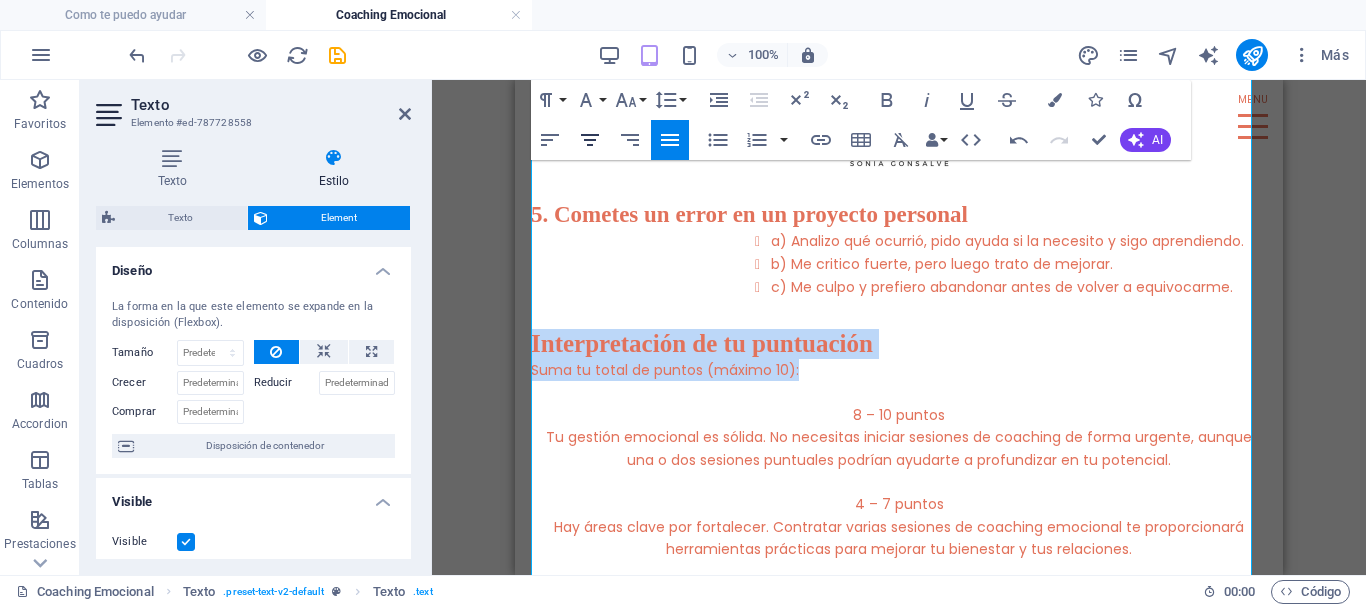 click 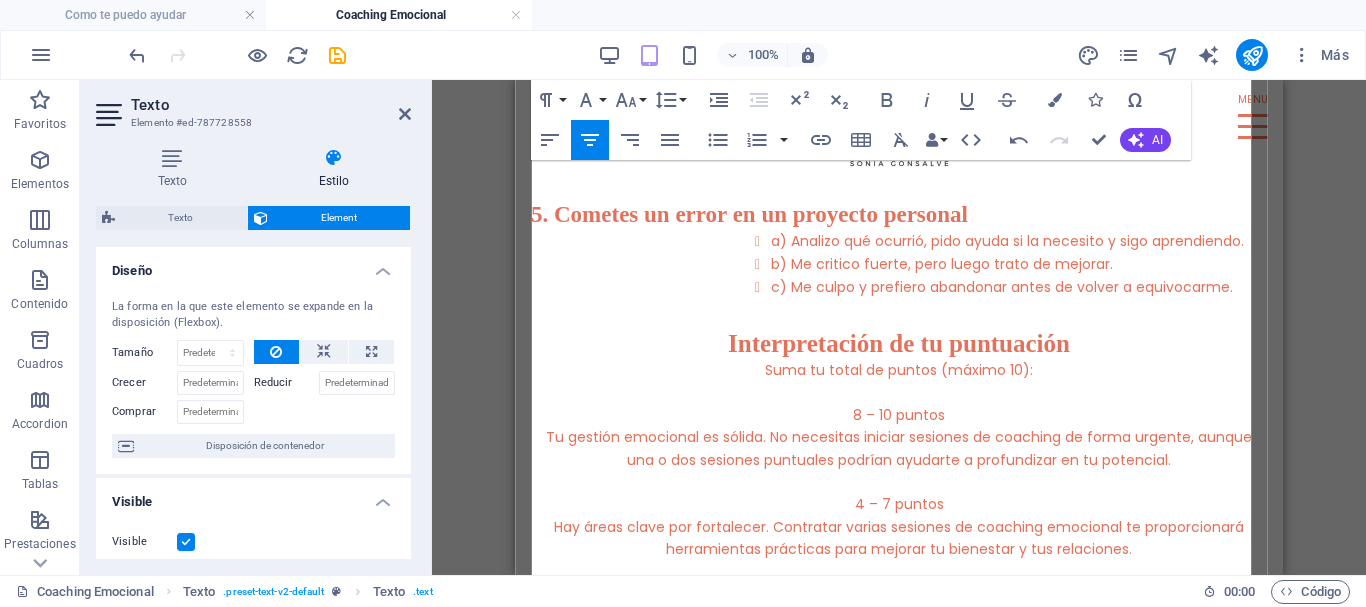 click at bounding box center [899, 393] 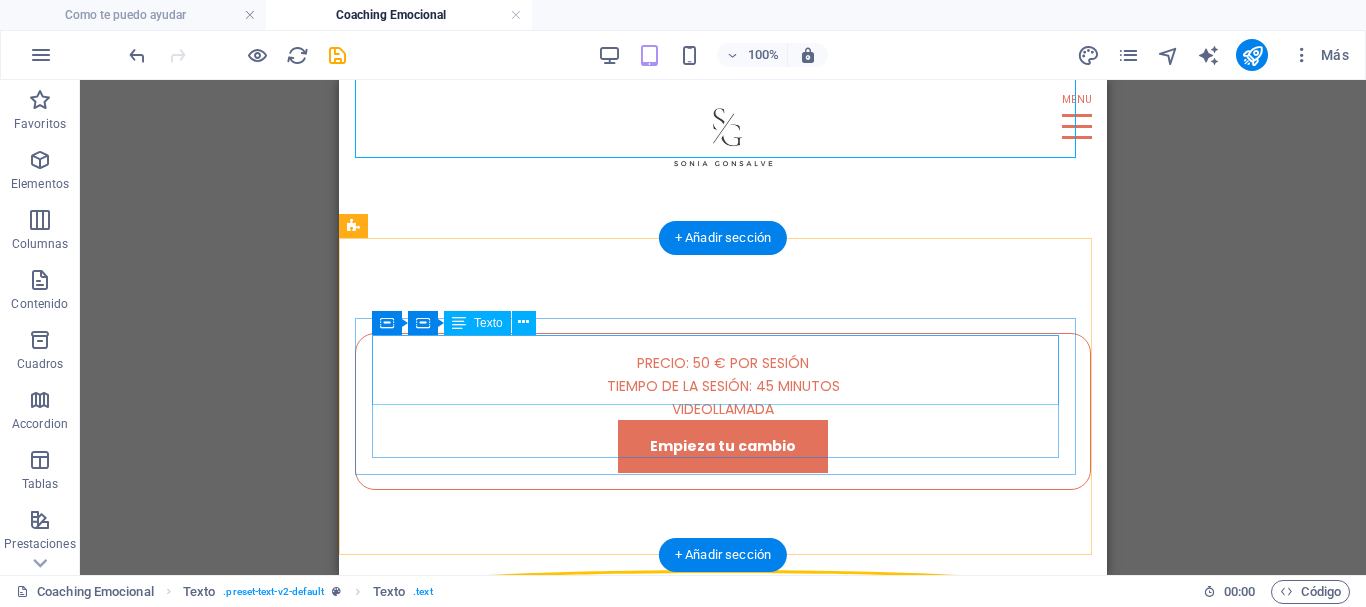 scroll, scrollTop: 1429, scrollLeft: 0, axis: vertical 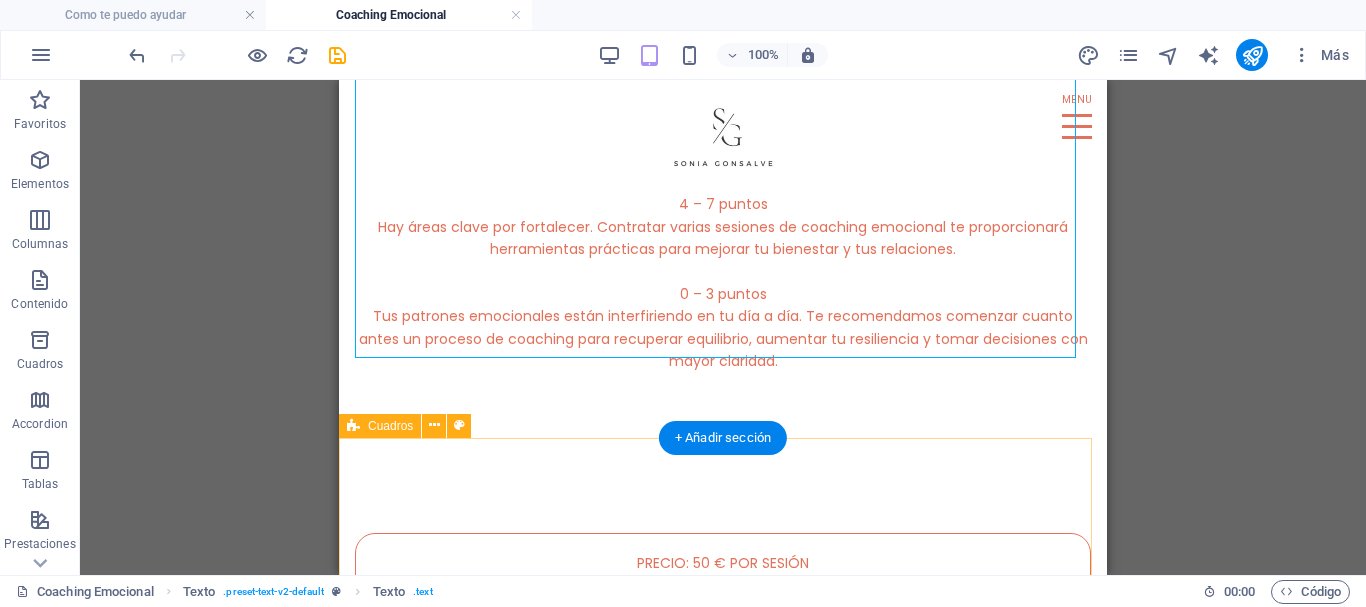 click on "PRECIO: 50 € POR SESIÓN TIEMPO DE LA SESIÓN: 45 MINUTOS VIDEOLLAMADA Empieza tu cambio" at bounding box center [723, 611] 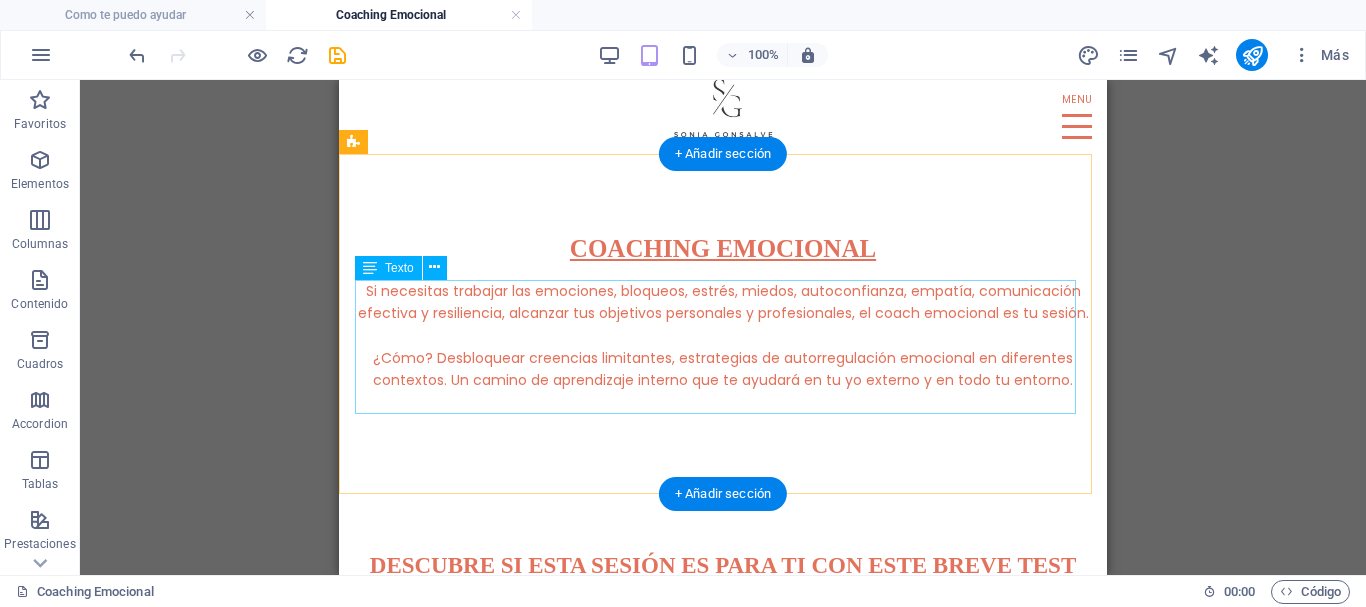 scroll, scrollTop: 0, scrollLeft: 0, axis: both 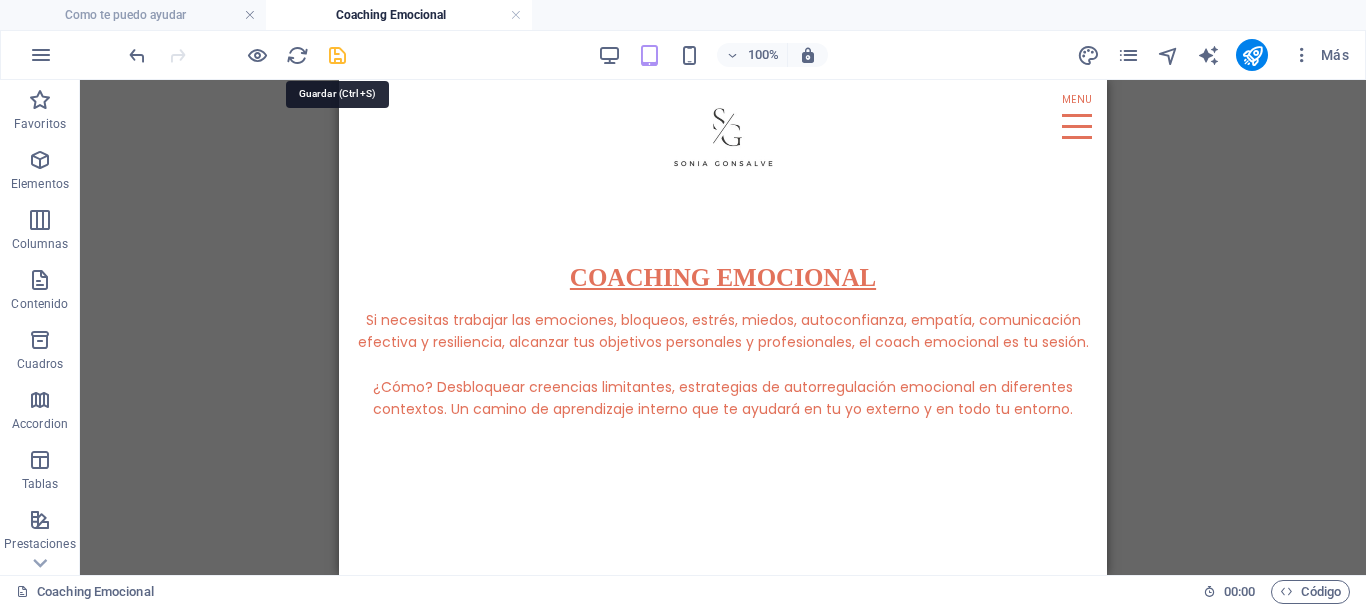 click at bounding box center (337, 55) 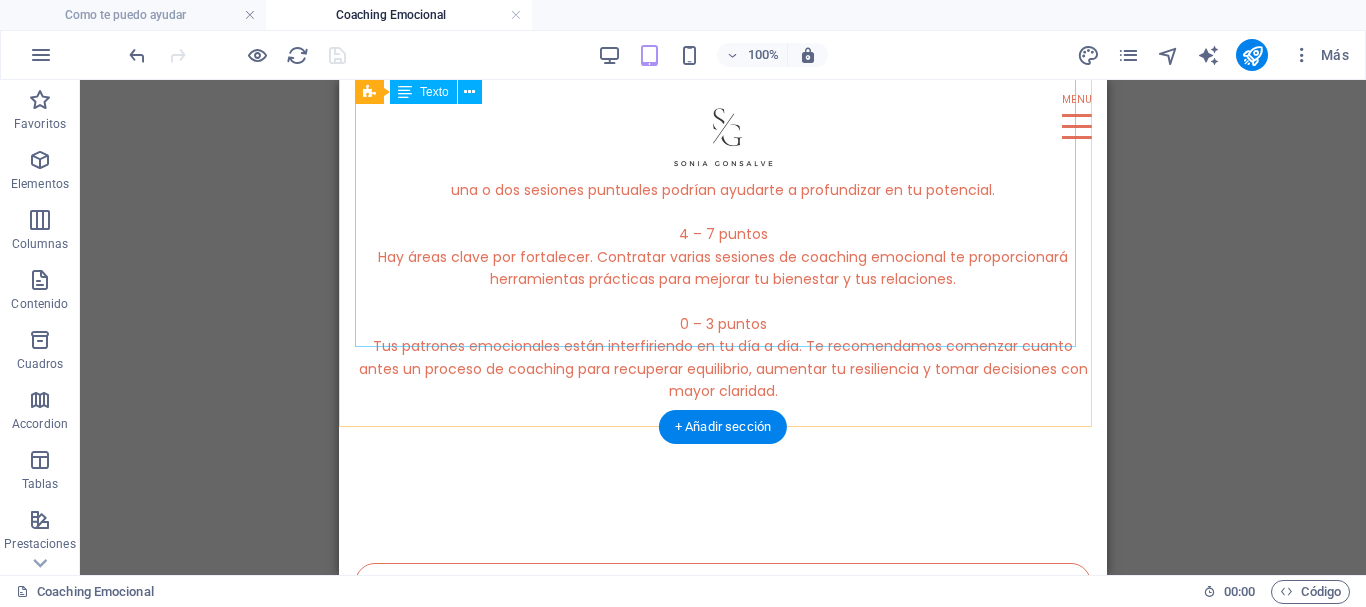 scroll, scrollTop: 1600, scrollLeft: 0, axis: vertical 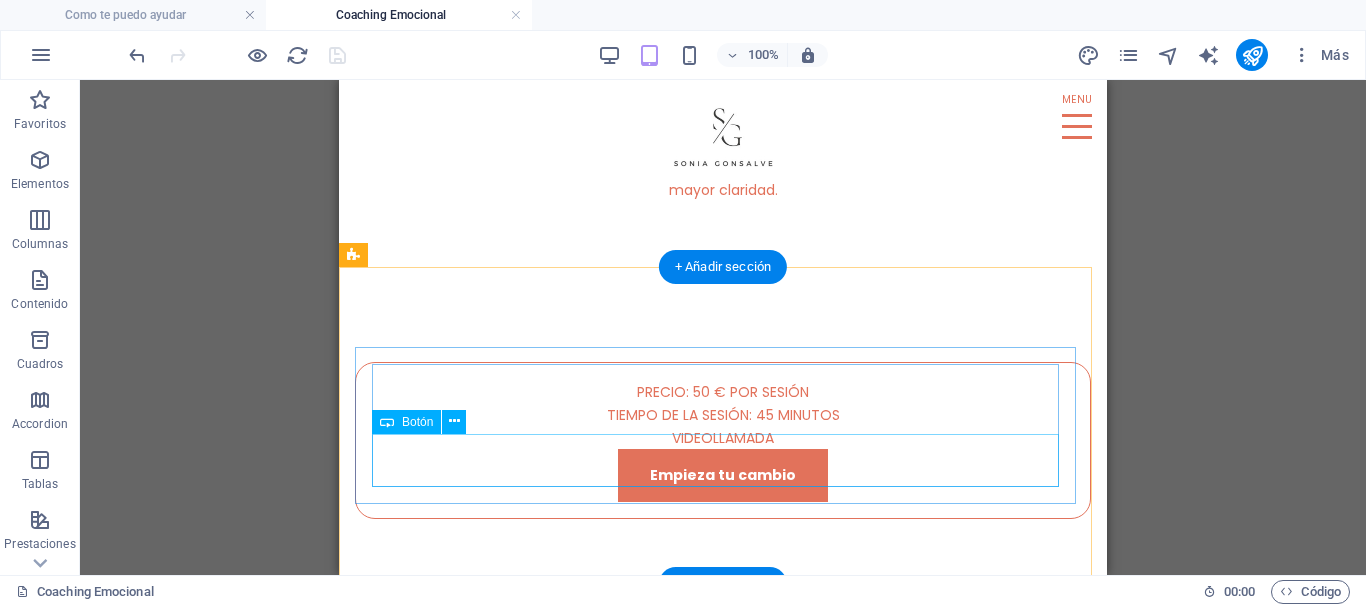 click on "Empieza tu cambio" at bounding box center [723, 475] 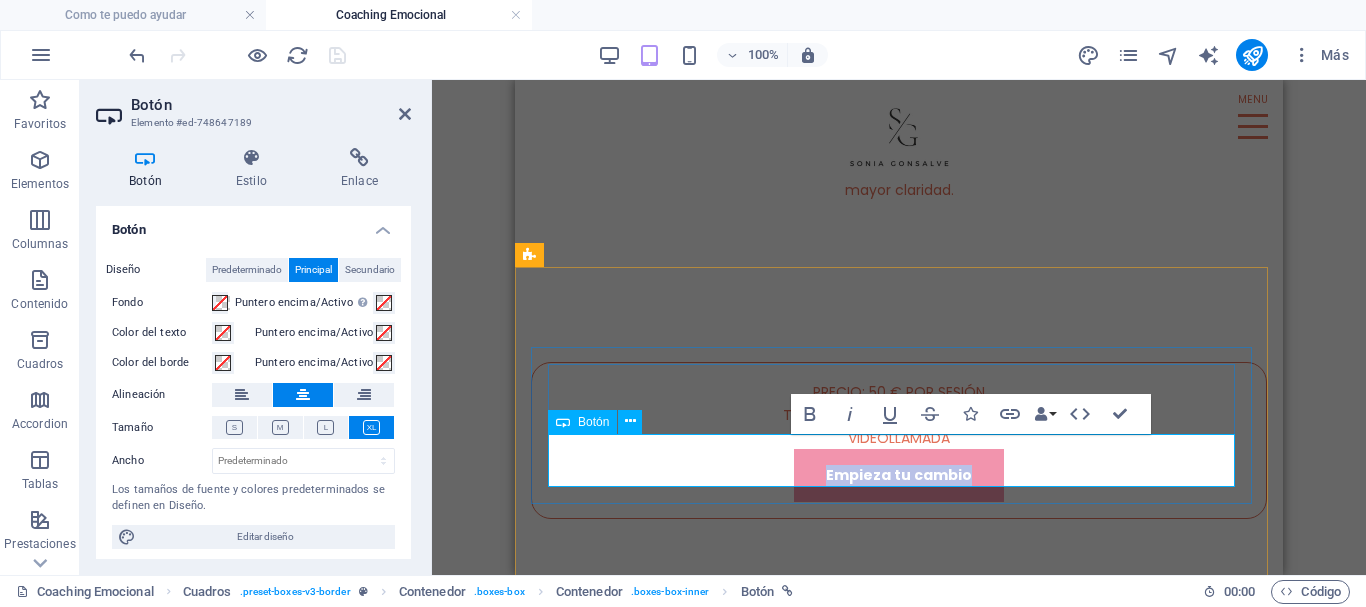 click on "Empieza tu cambio" at bounding box center [899, 475] 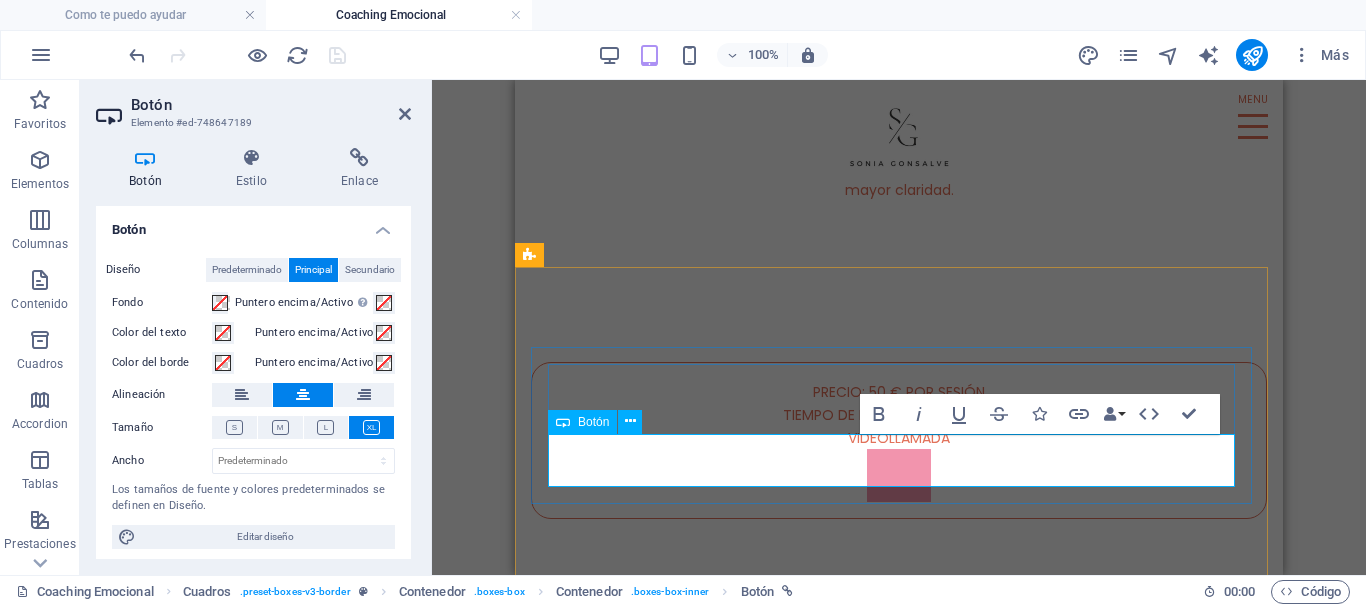 type 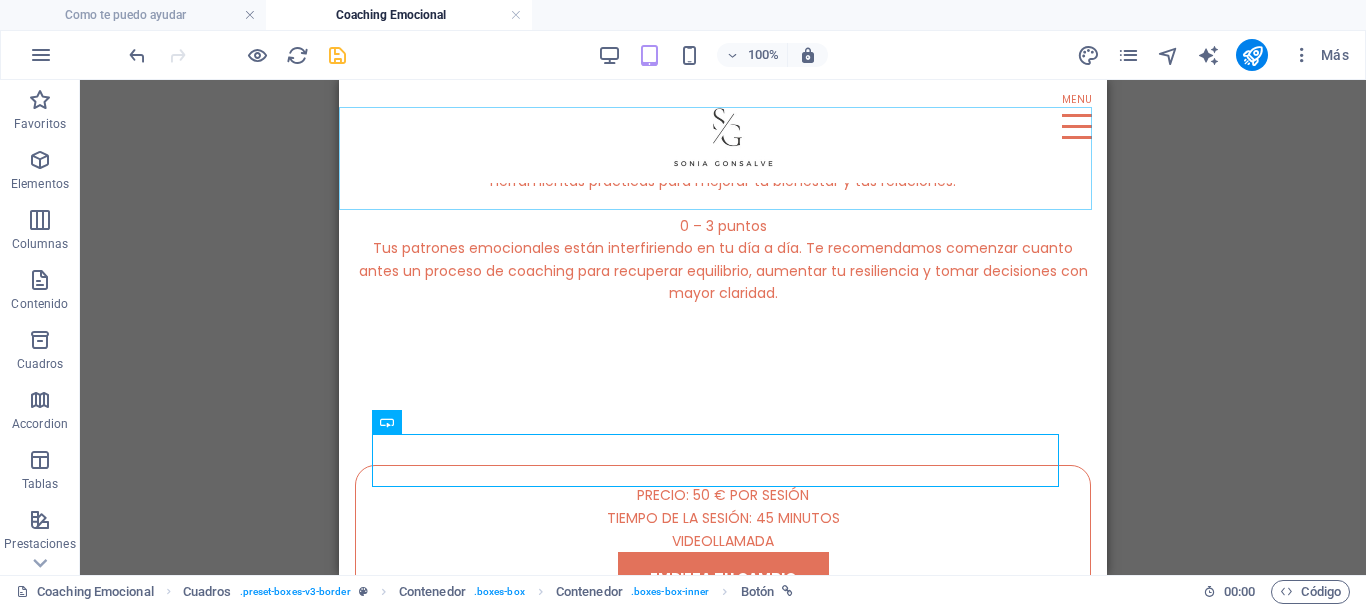 scroll, scrollTop: 1400, scrollLeft: 0, axis: vertical 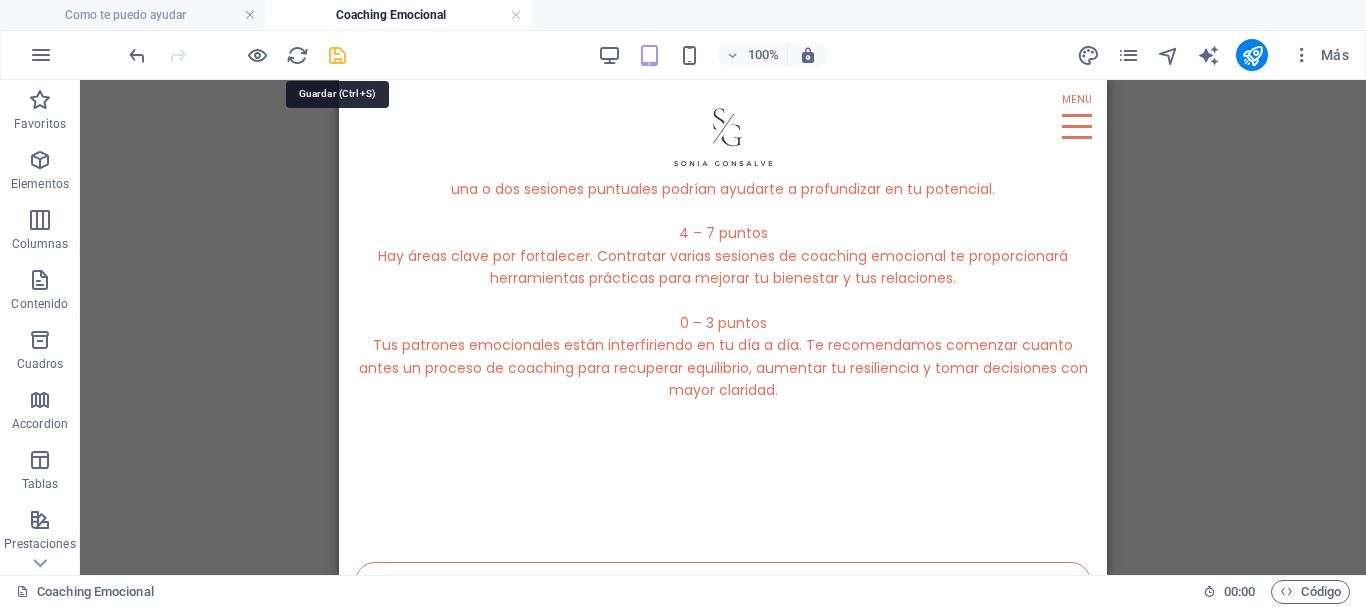 click at bounding box center [337, 55] 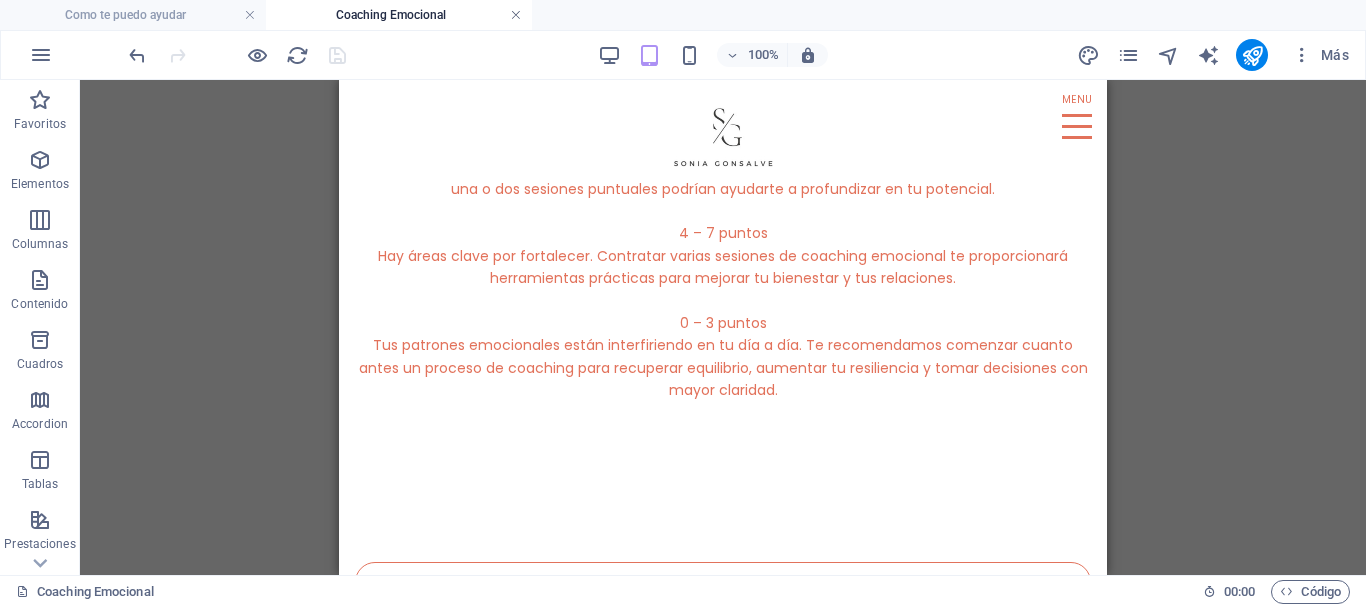 click at bounding box center [516, 15] 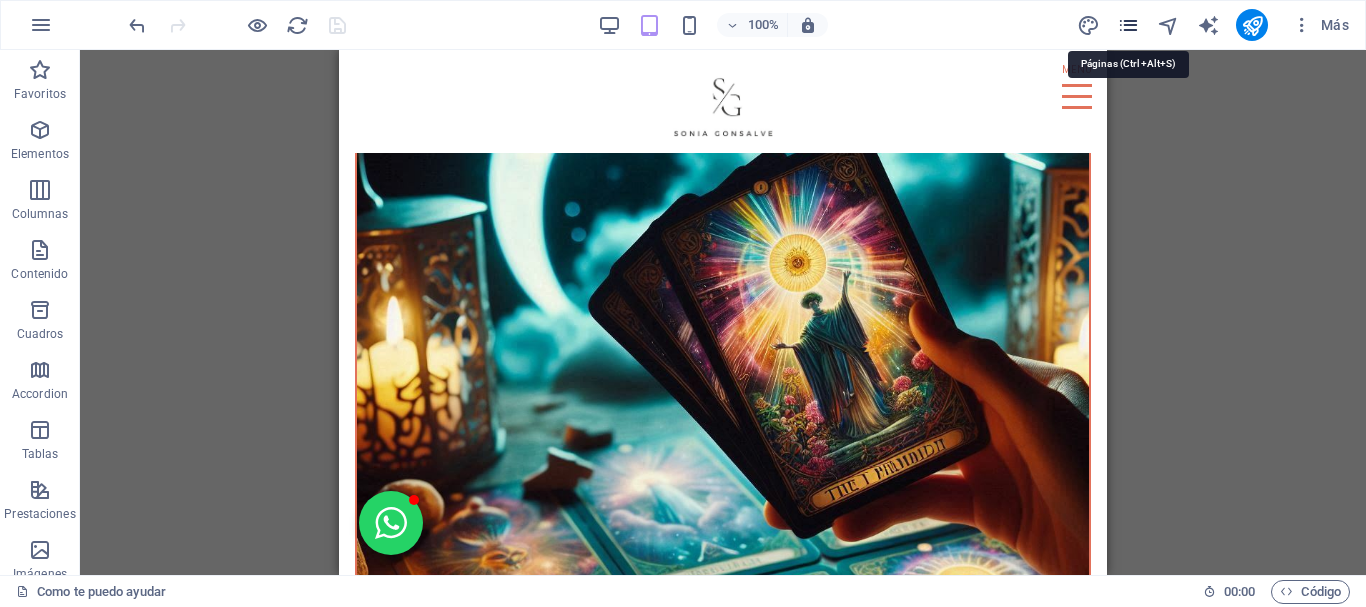 click at bounding box center (1128, 25) 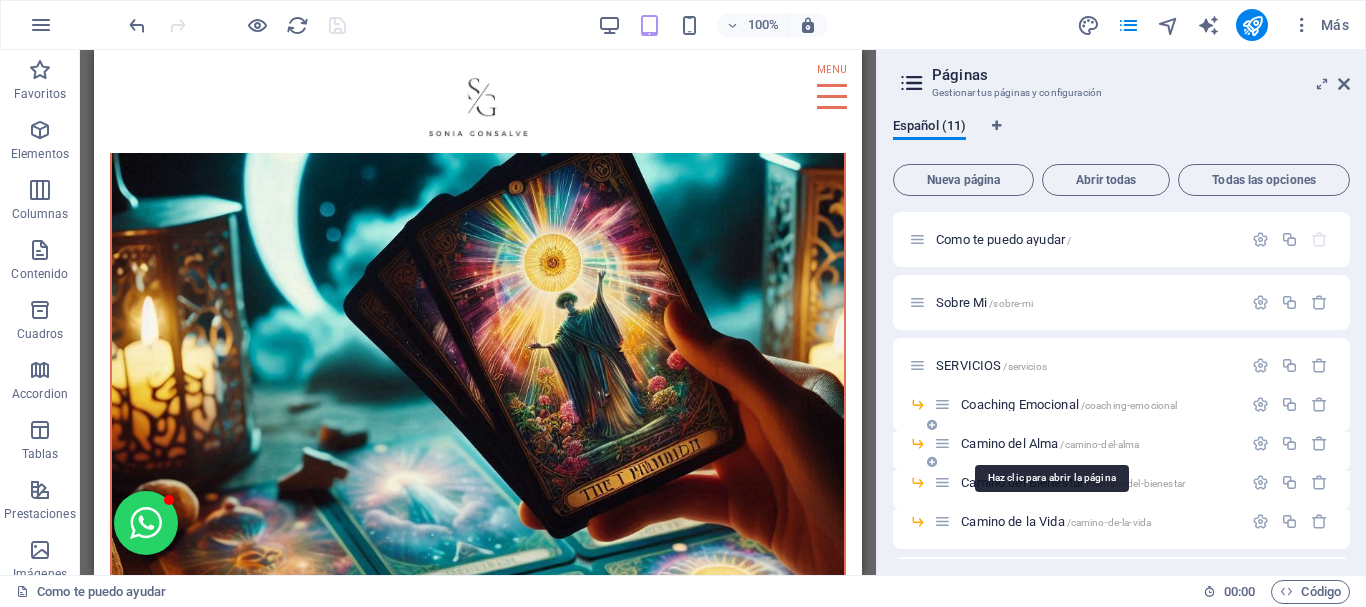 click on "Camino del Alma /[GEOGRAPHIC_DATA]" at bounding box center [1050, 443] 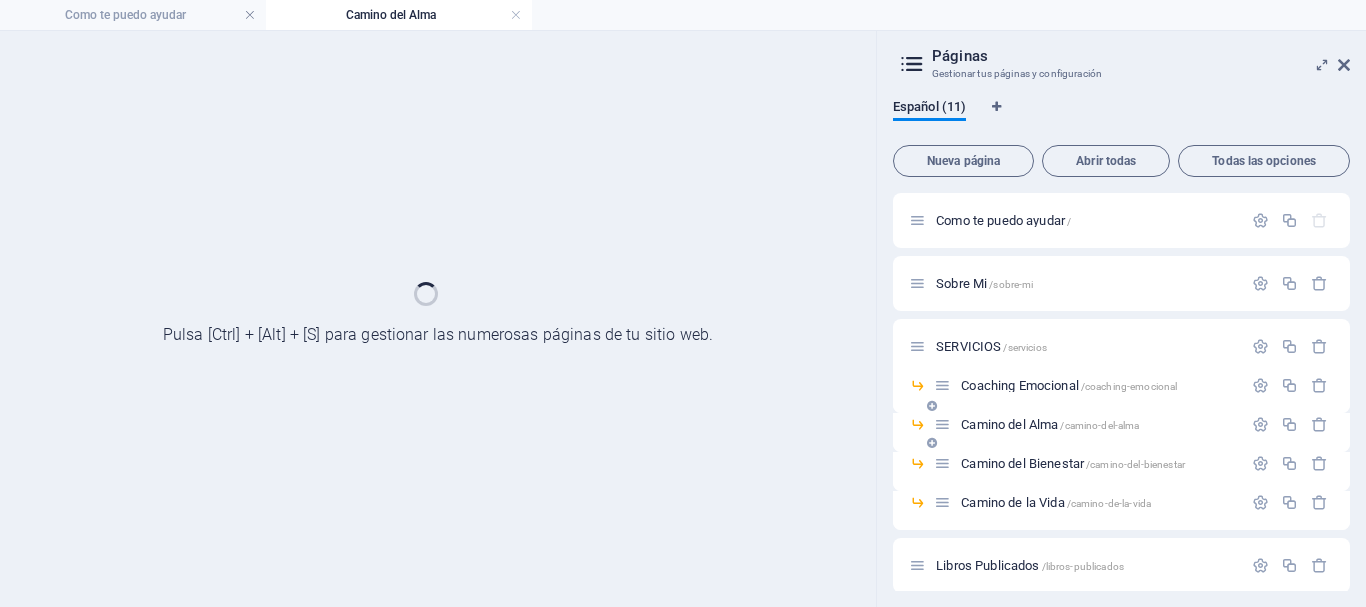 scroll, scrollTop: 0, scrollLeft: 0, axis: both 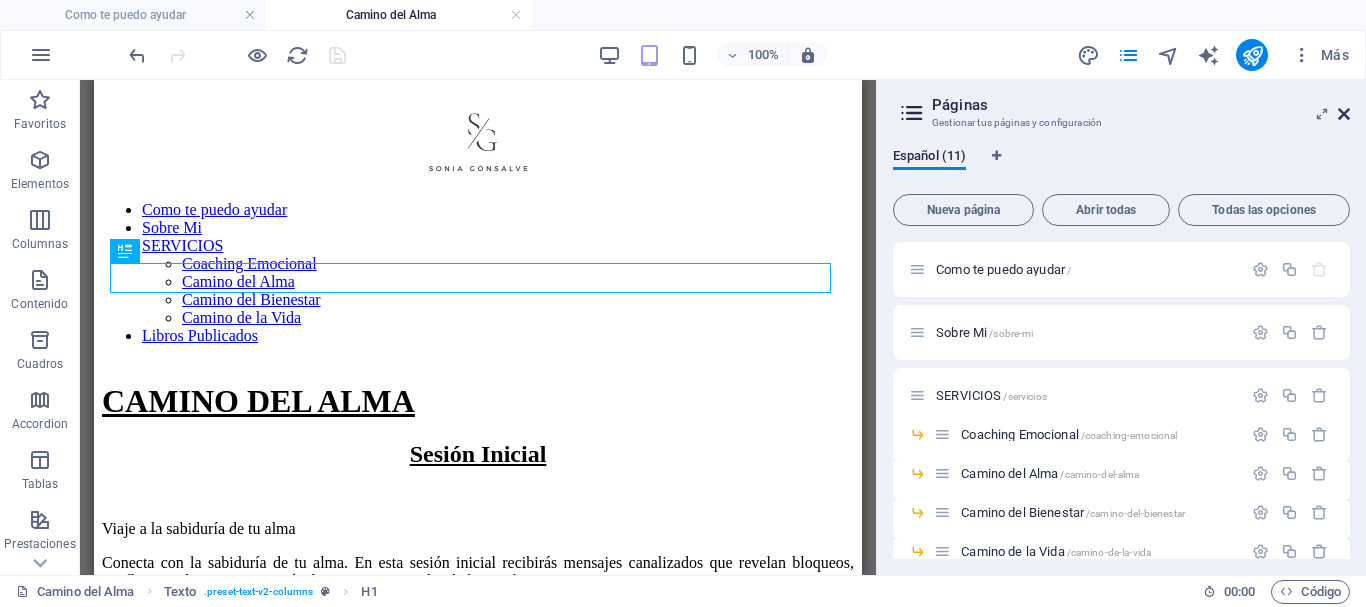 click at bounding box center [1344, 114] 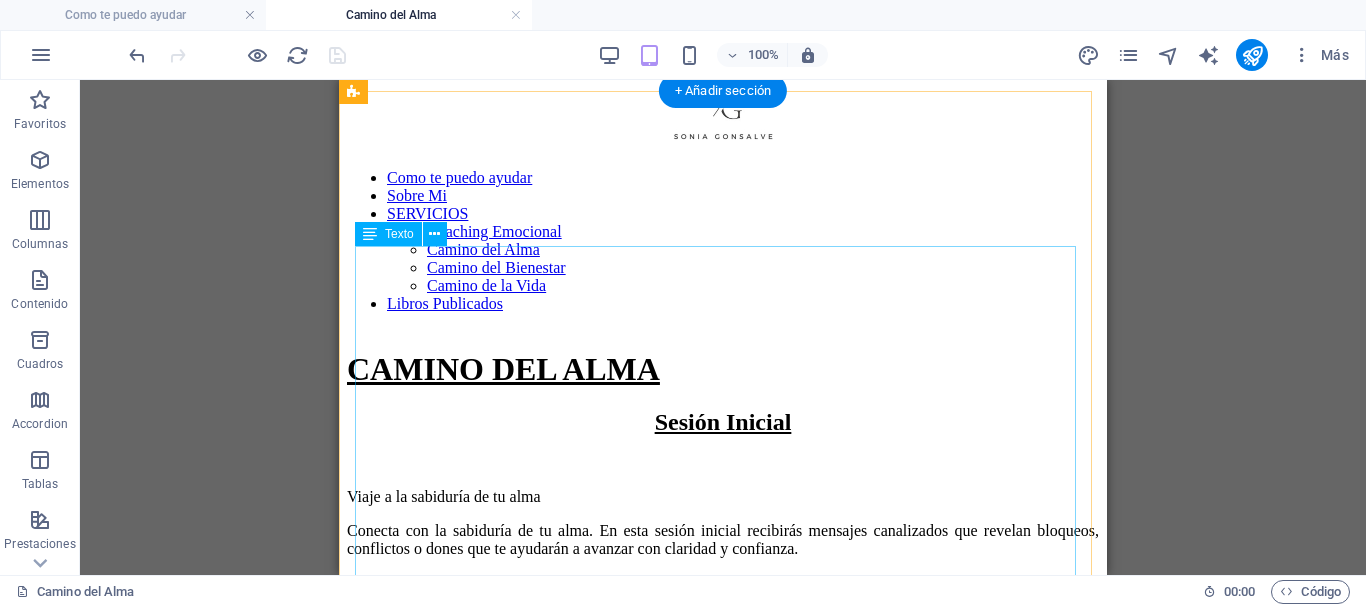 scroll, scrollTop: 0, scrollLeft: 0, axis: both 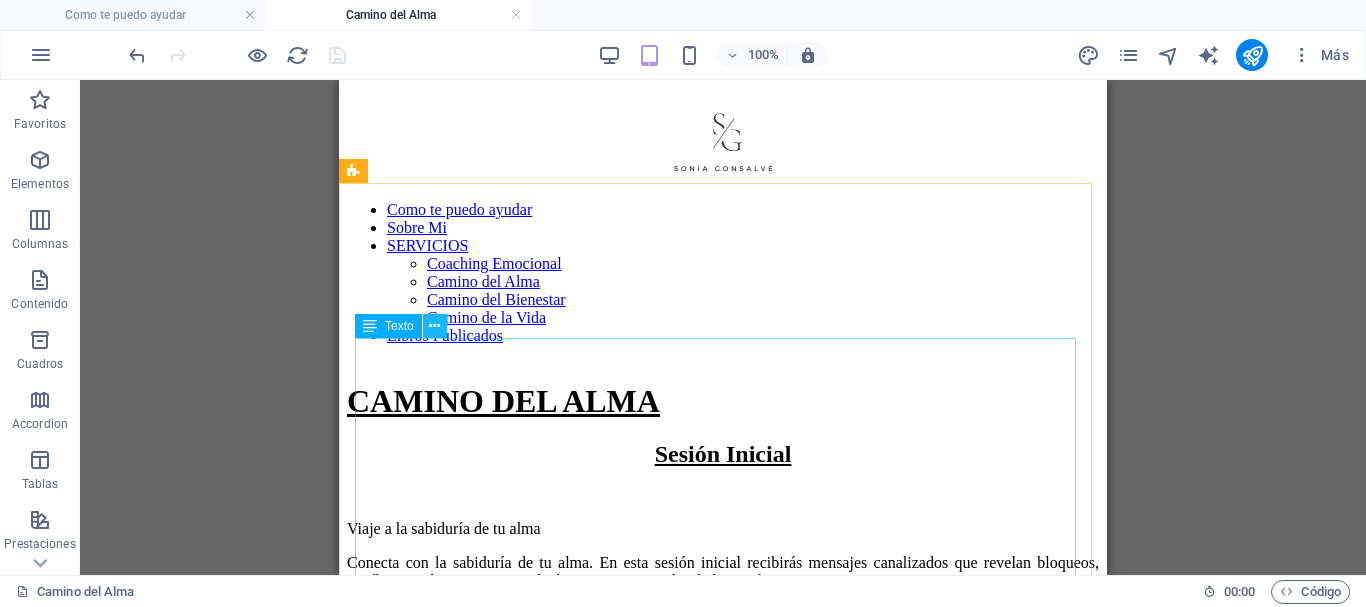 click at bounding box center (434, 326) 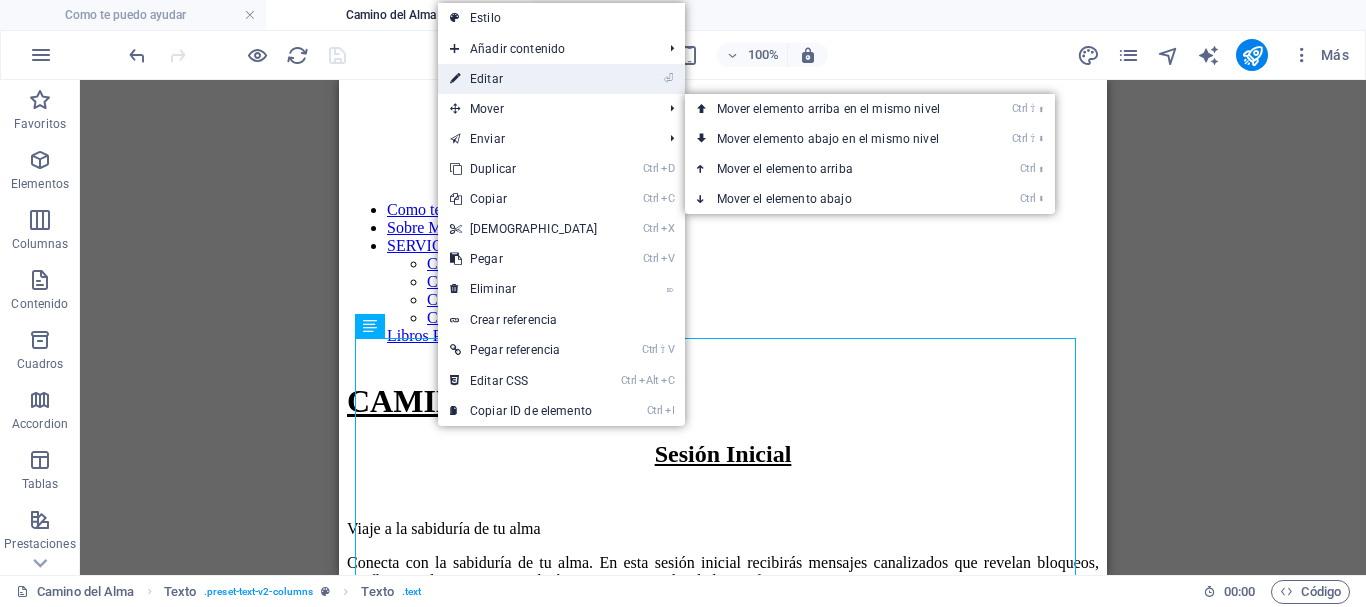 drag, startPoint x: 506, startPoint y: 83, endPoint x: 4, endPoint y: 47, distance: 503.28918 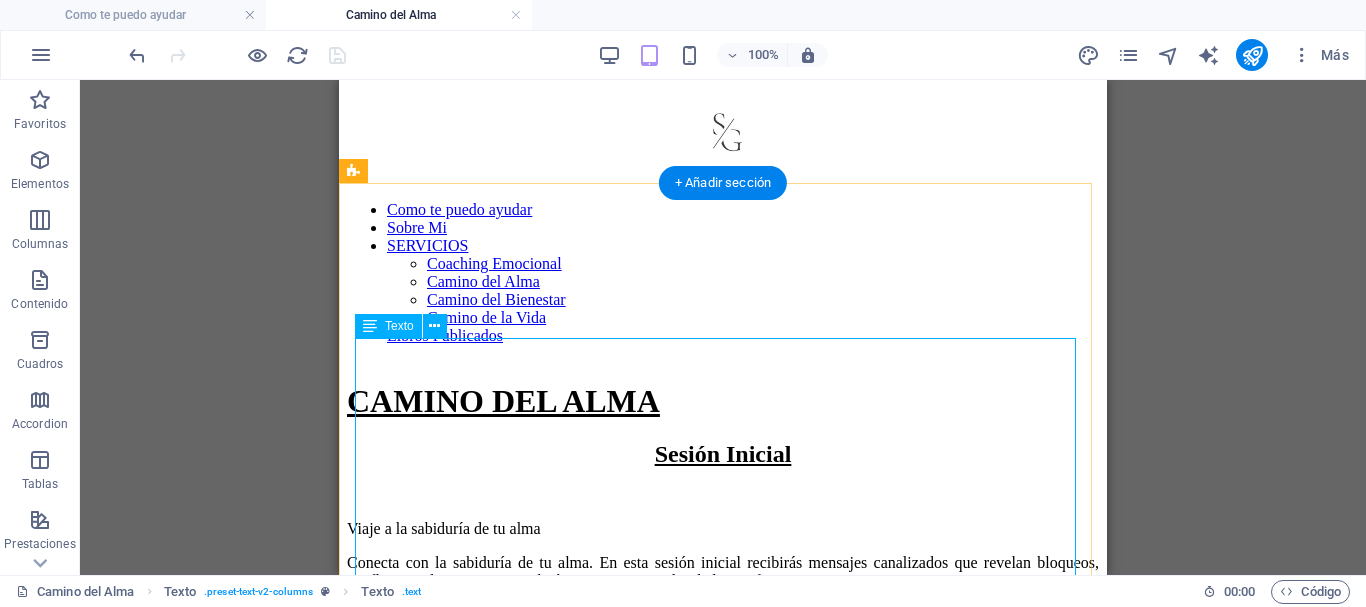 scroll, scrollTop: 200, scrollLeft: 0, axis: vertical 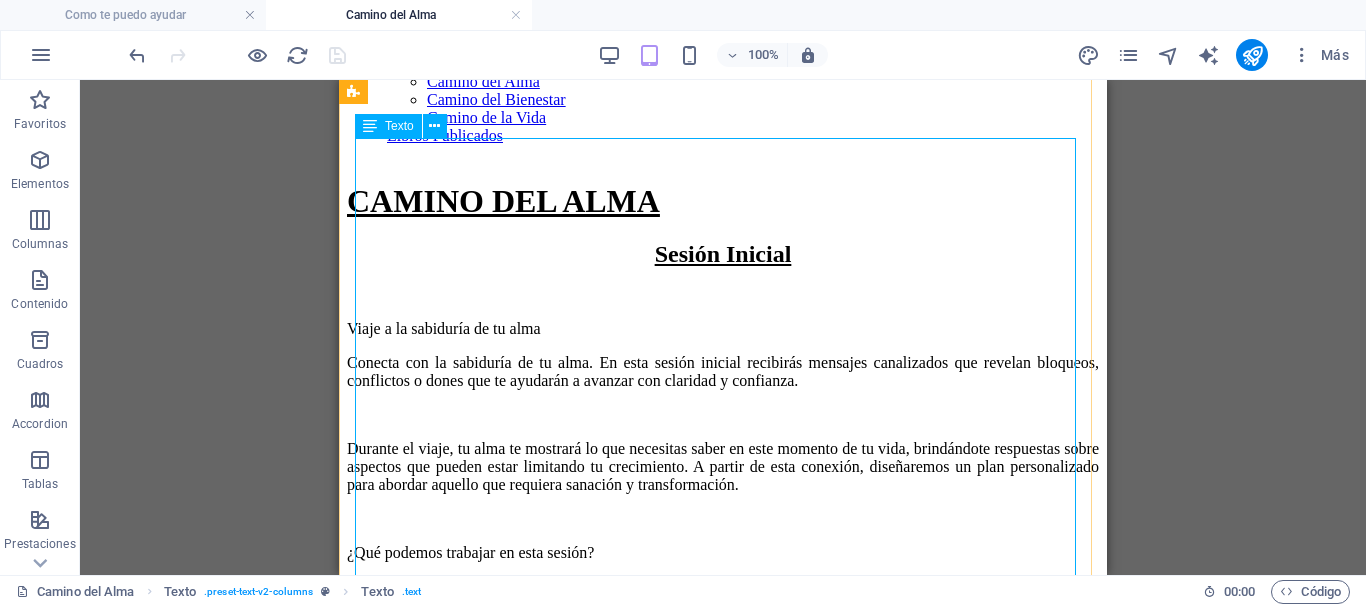 click on "Viaje a la sabiduría de tu alma Conecta con la sabiduría de tu alma. En esta sesión inicial recibirás mensajes canalizados que revelan bloqueos, conflictos o dones que te ayudarán a avanzar con claridad y confianza. Durante el viaje, tu alma te mostrará lo que necesitas saber en este momento de tu vida, brindándote respuestas sobre aspectos que pueden estar limitando tu crecimiento. A partir de esta conexión, diseñaremos un plan personalizado para abordar aquello que requiera sanación y transformación. ¿Qué podemos trabajar en esta sesión? Superación del duelo Resolución de bloqueos emocionales y energéticos Conflictos del pasado (incluyendo vidas anteriores) Identificación y desarrollo [PERSON_NAME] espirituales Registros akáshicos y lecciones pendientes Sanación de experiencias pasadas que aún afectan tu presente Pistas sobre el trabajo energético y físico que necesitas realizar Etapa de vida y conocer tu propósito actual. otros. Recursos adicionales para profundizar" at bounding box center (723, 854) 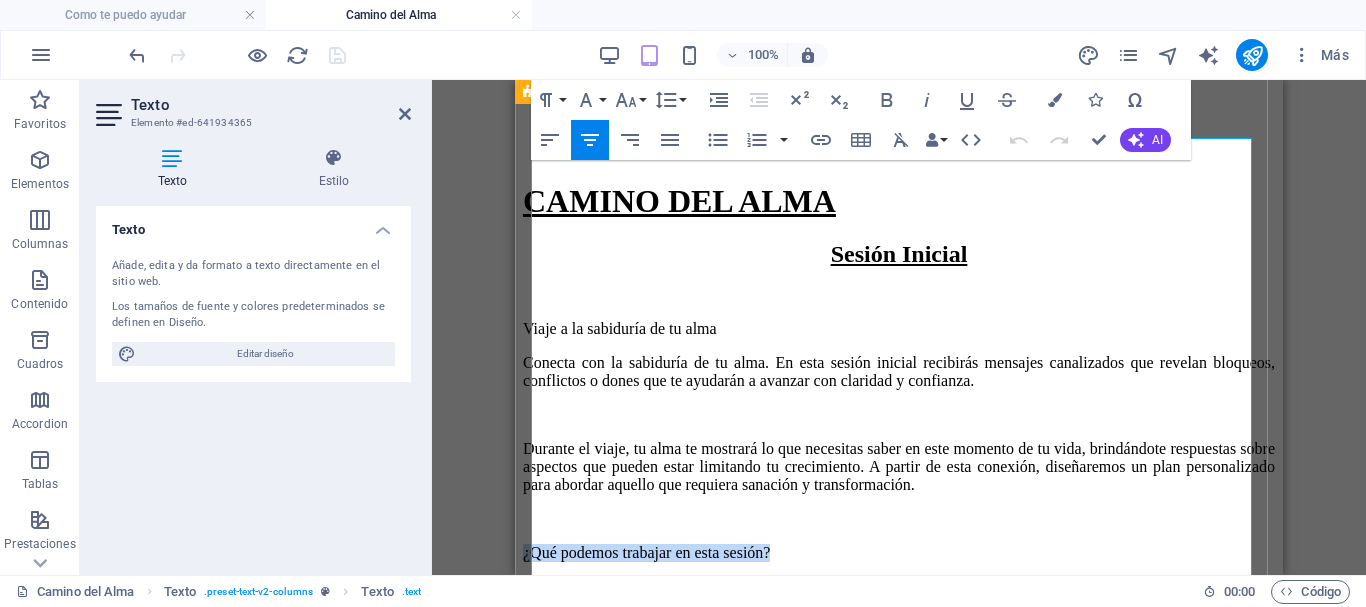 drag, startPoint x: 1037, startPoint y: 322, endPoint x: 901, endPoint y: 244, distance: 156.7801 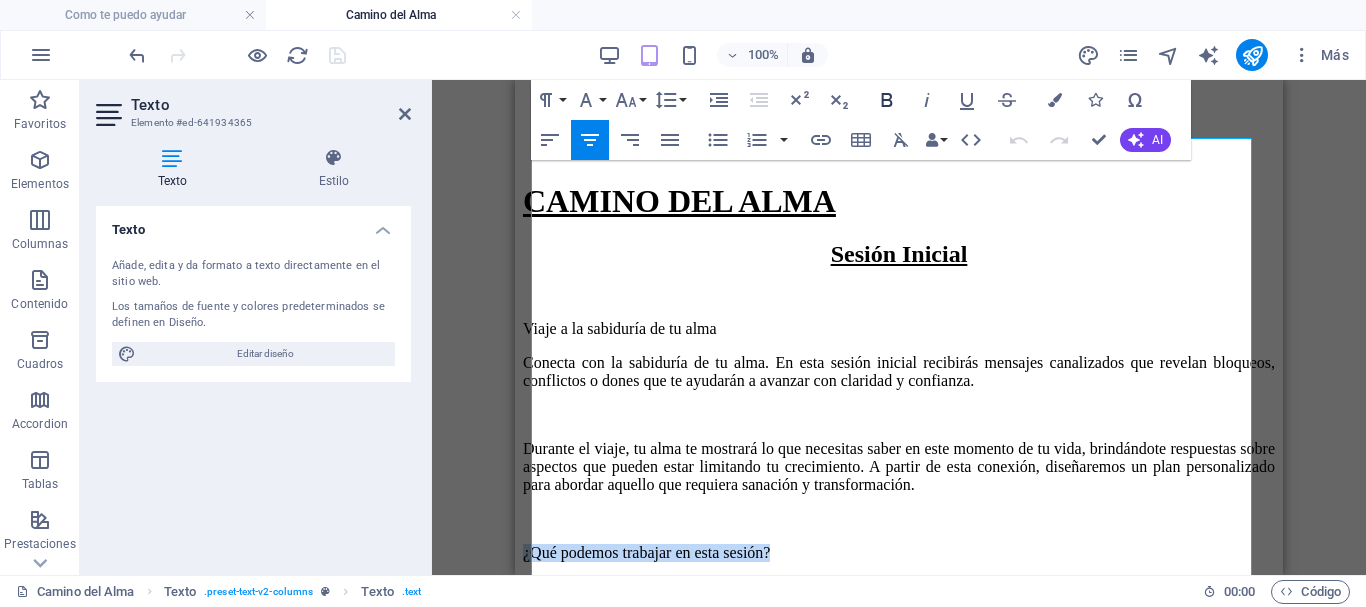 click 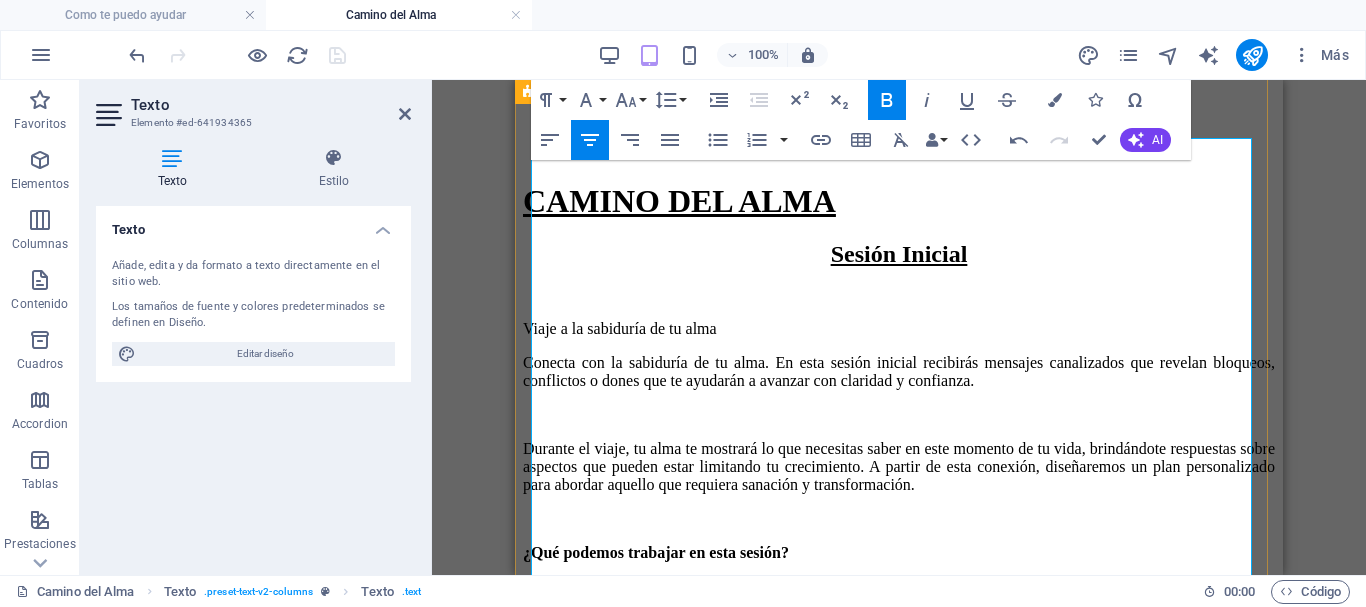 click at bounding box center [899, 519] 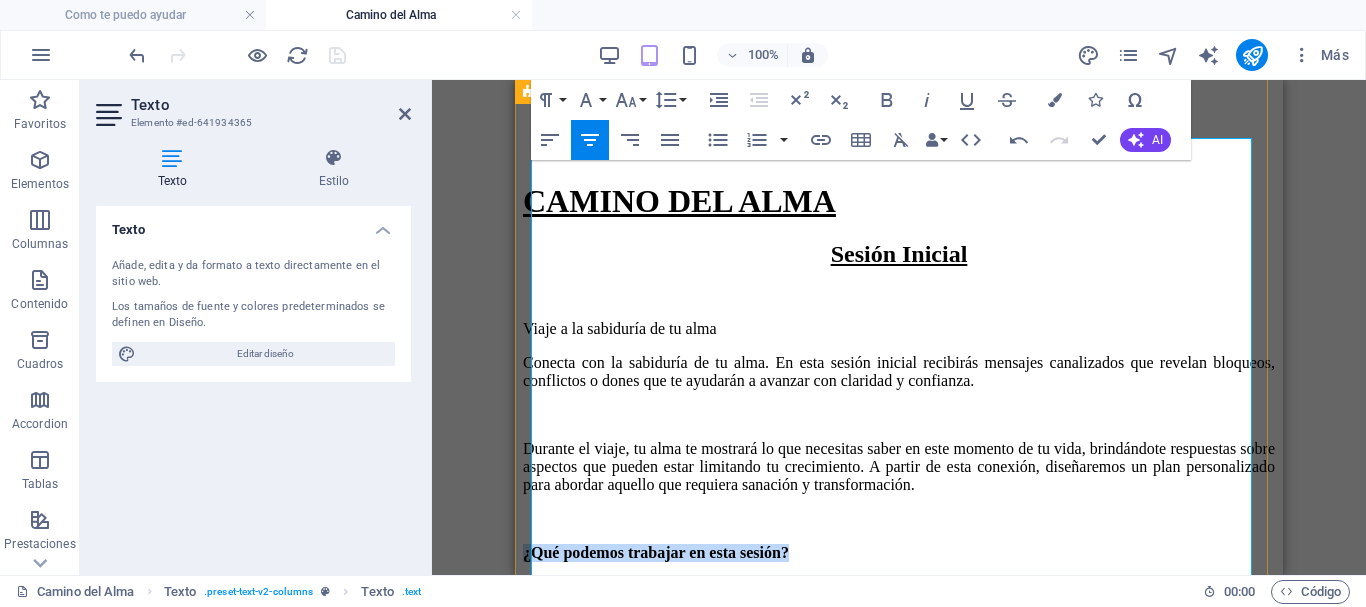 drag, startPoint x: 1046, startPoint y: 328, endPoint x: 748, endPoint y: 329, distance: 298.00168 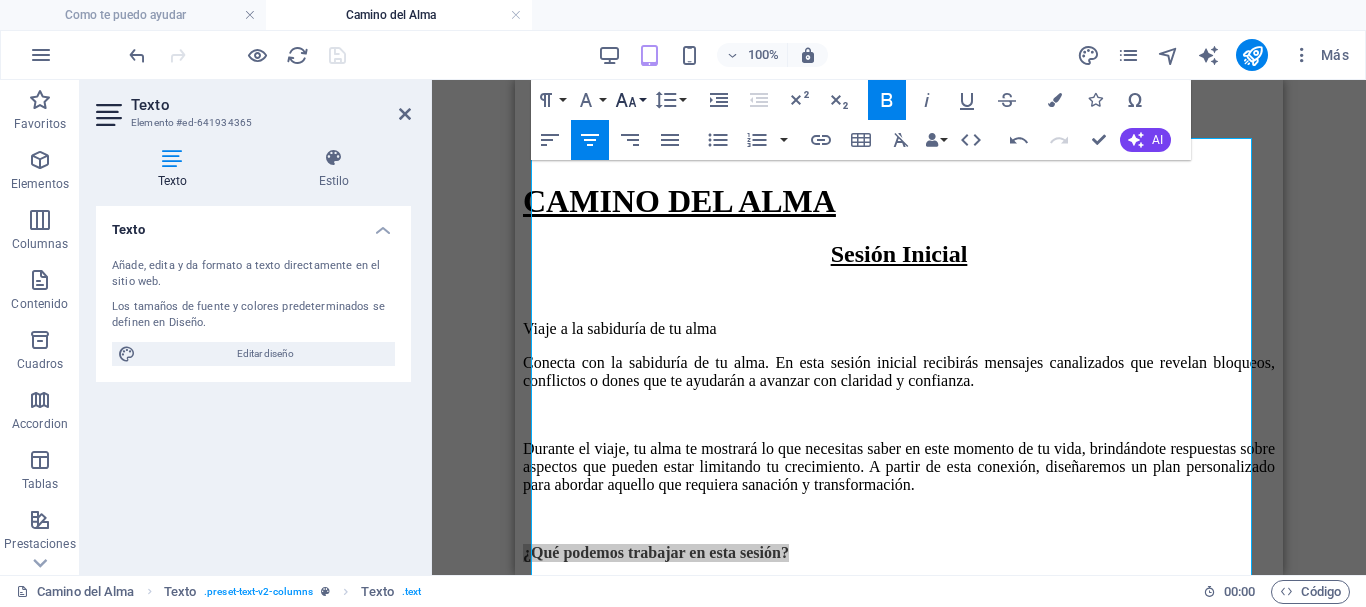 click 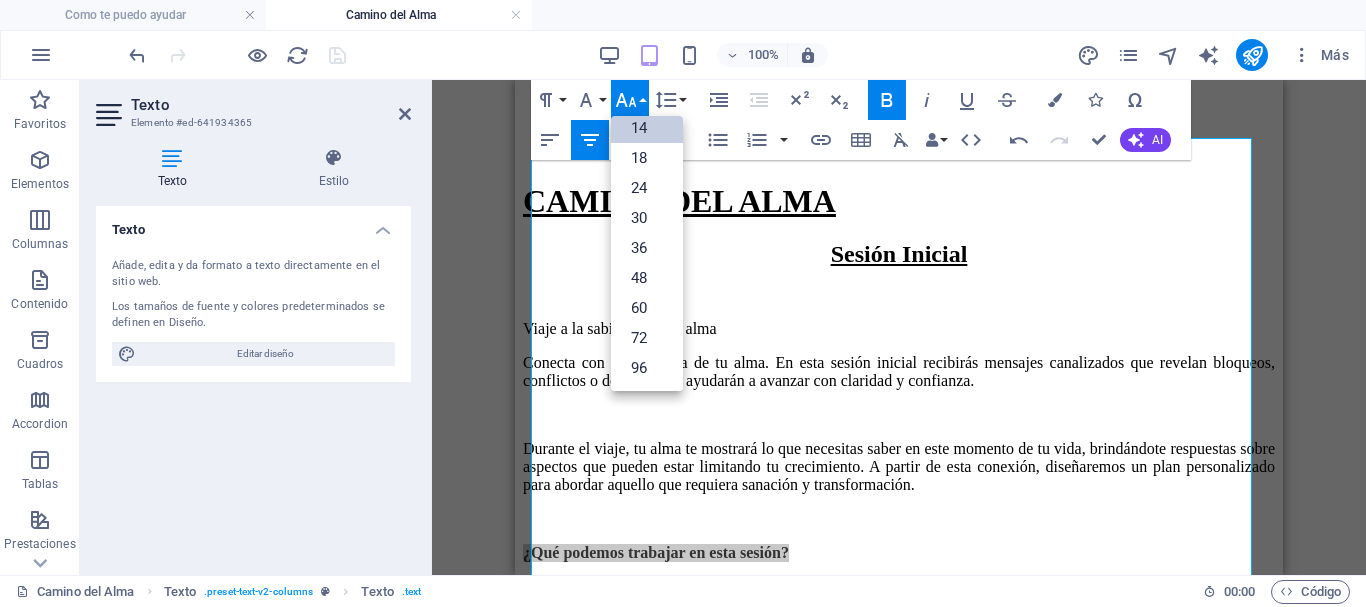 scroll, scrollTop: 161, scrollLeft: 0, axis: vertical 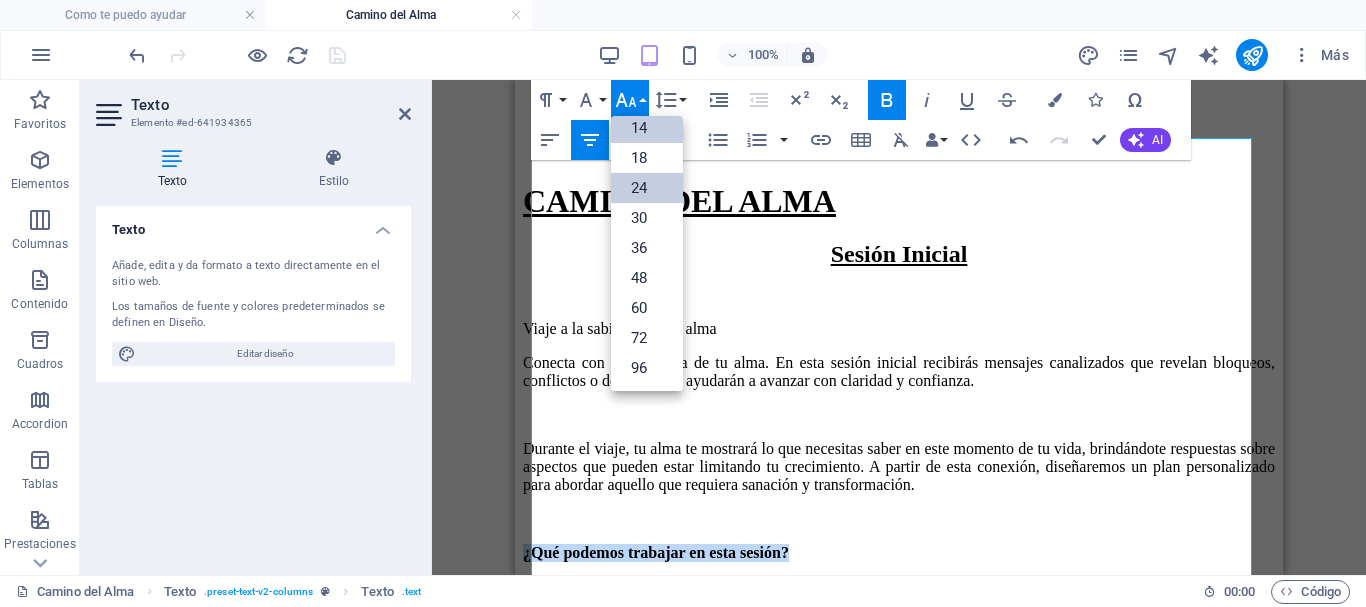 click on "24" at bounding box center [647, 188] 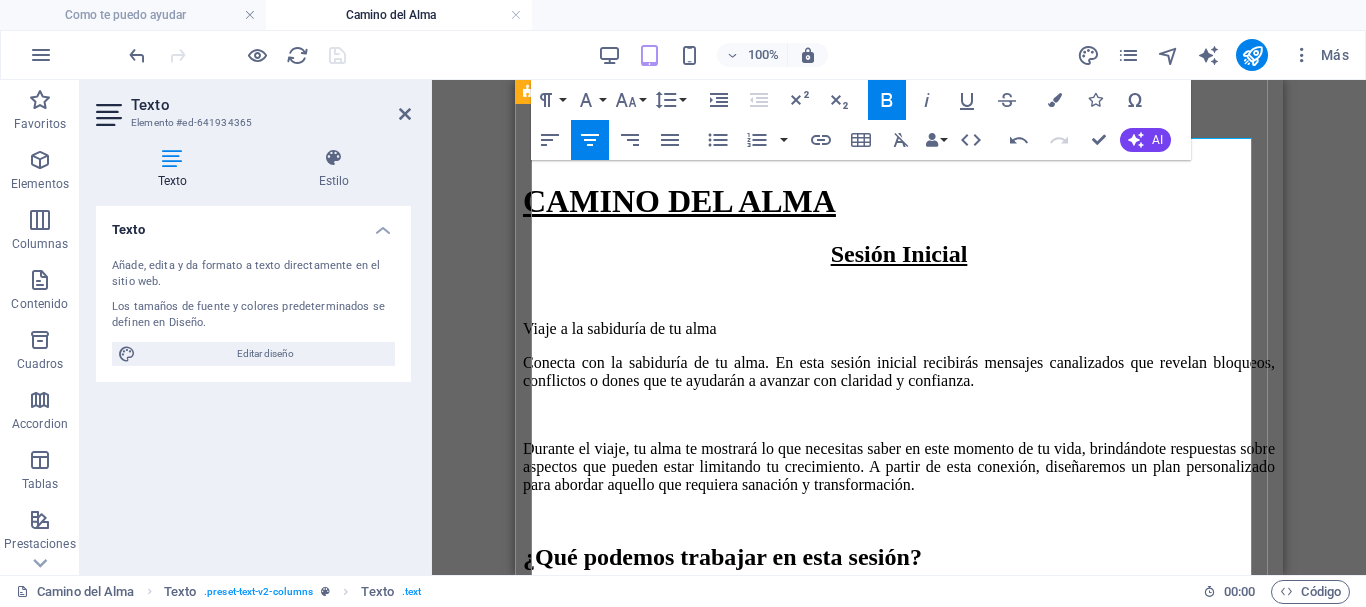 click on "Superación del duelo" at bounding box center [1099, 637] 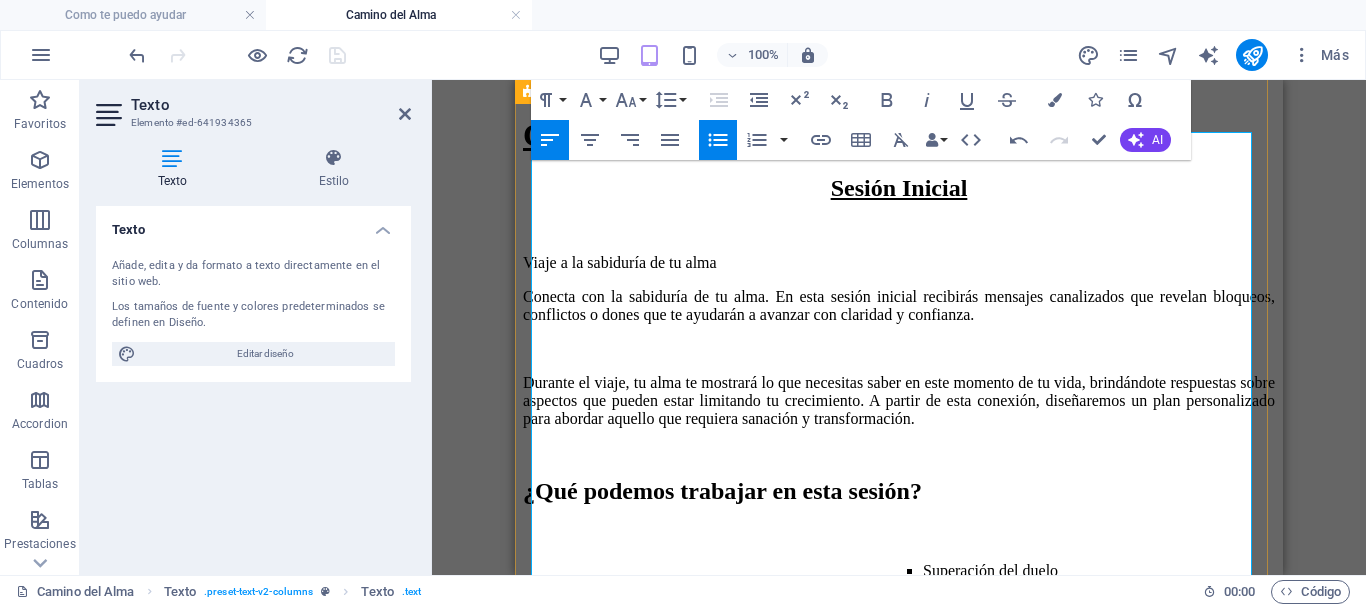 scroll, scrollTop: 300, scrollLeft: 0, axis: vertical 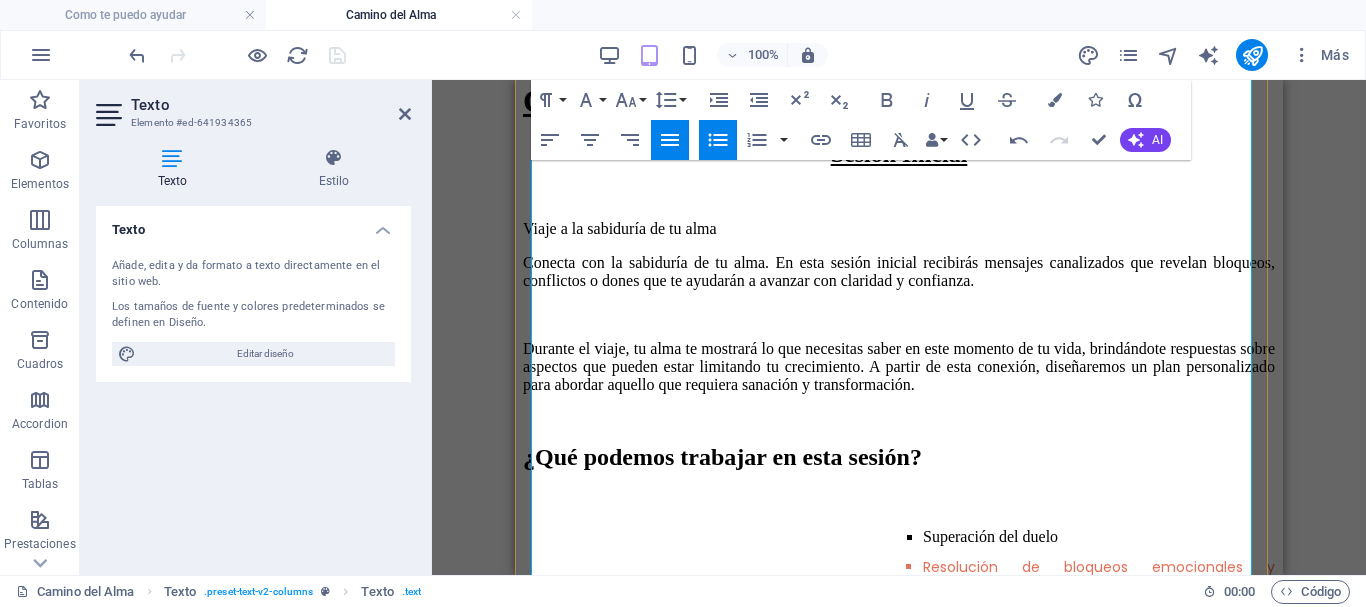 drag, startPoint x: 811, startPoint y: 411, endPoint x: 768, endPoint y: 385, distance: 50.24938 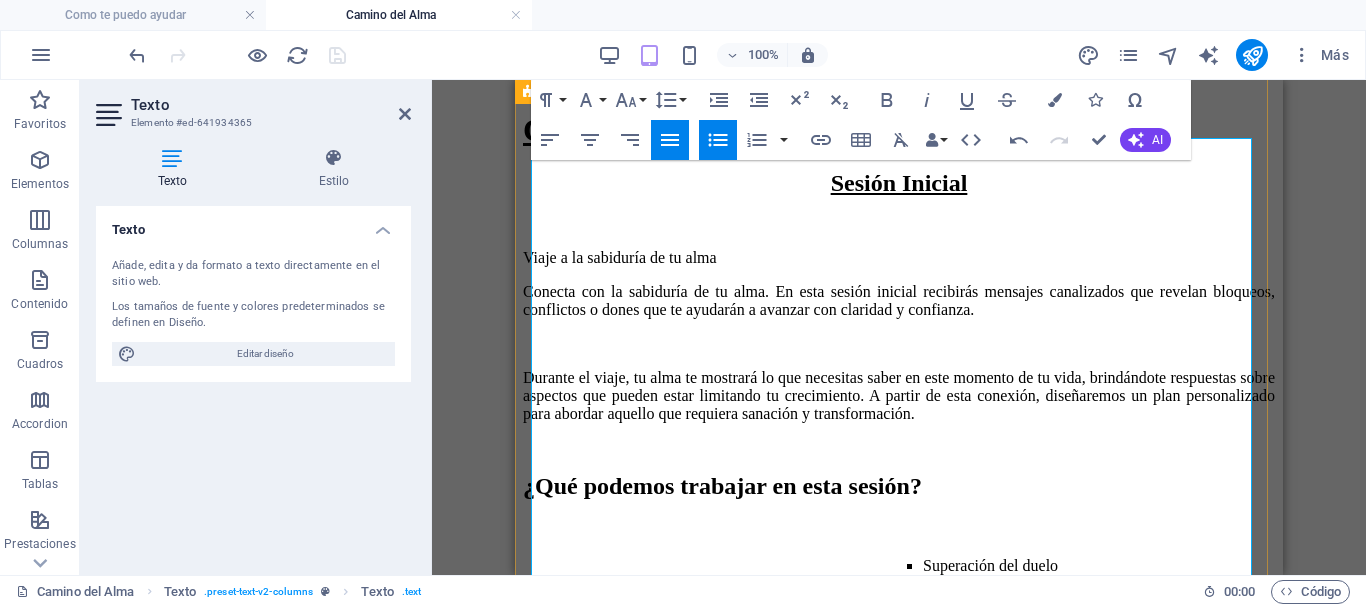 scroll, scrollTop: 300, scrollLeft: 0, axis: vertical 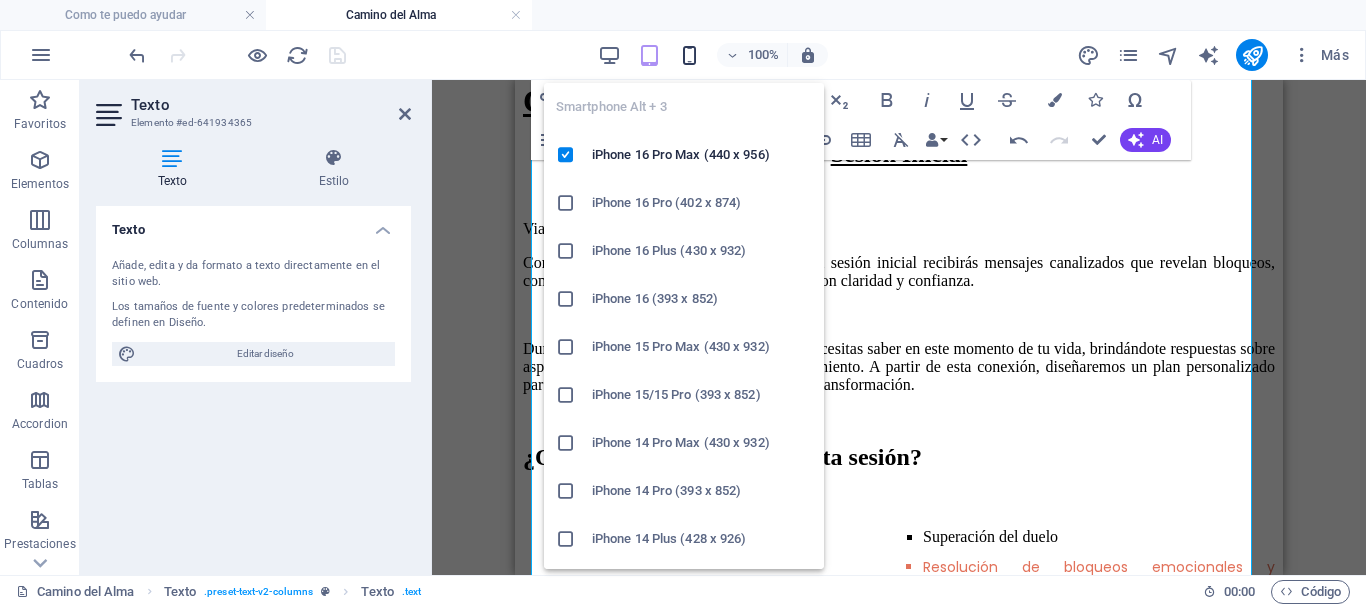 click at bounding box center (689, 55) 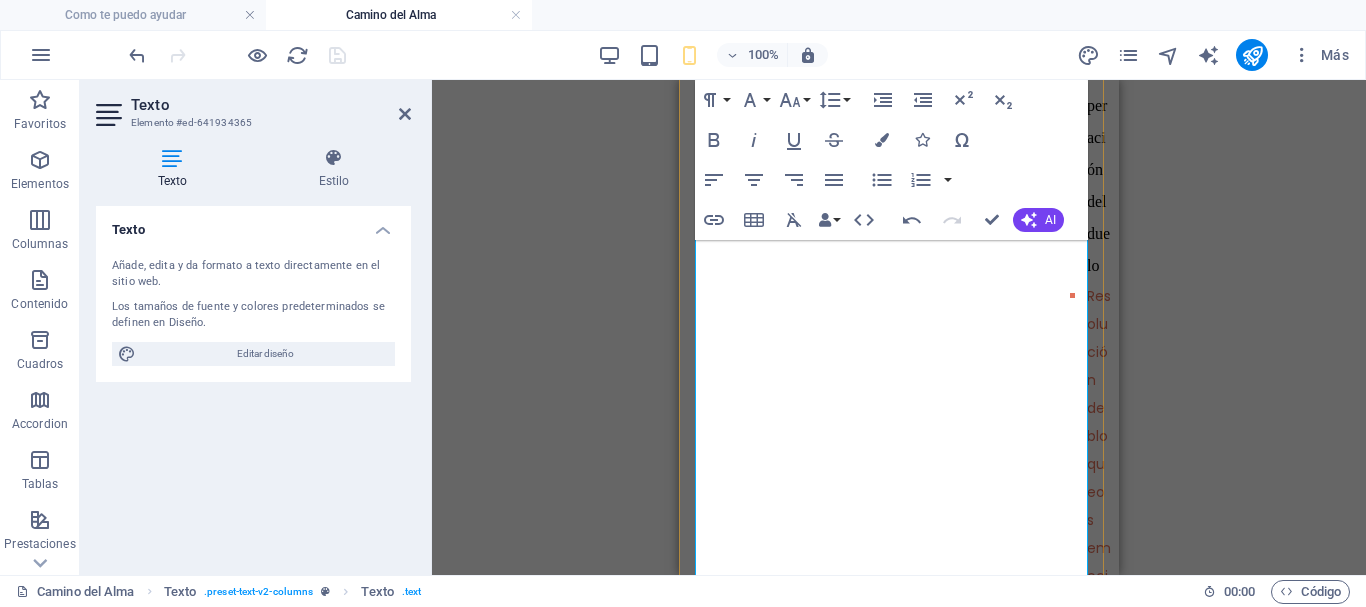 scroll, scrollTop: 700, scrollLeft: 0, axis: vertical 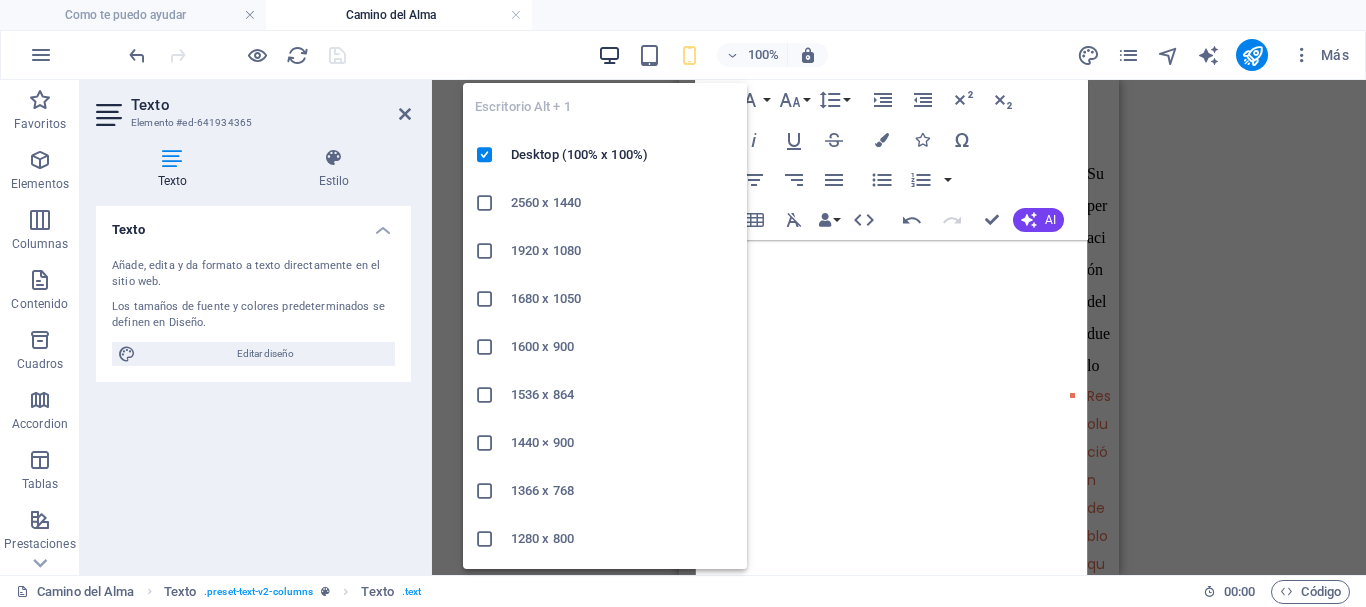 click at bounding box center [609, 55] 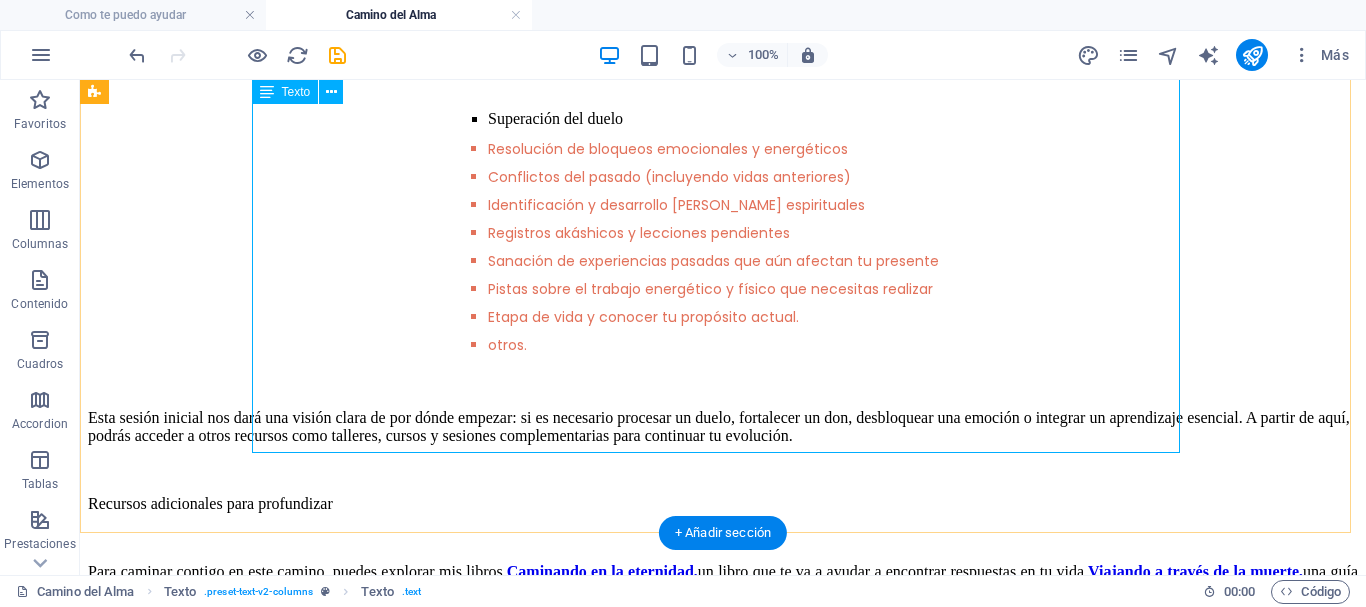 scroll, scrollTop: 652, scrollLeft: 0, axis: vertical 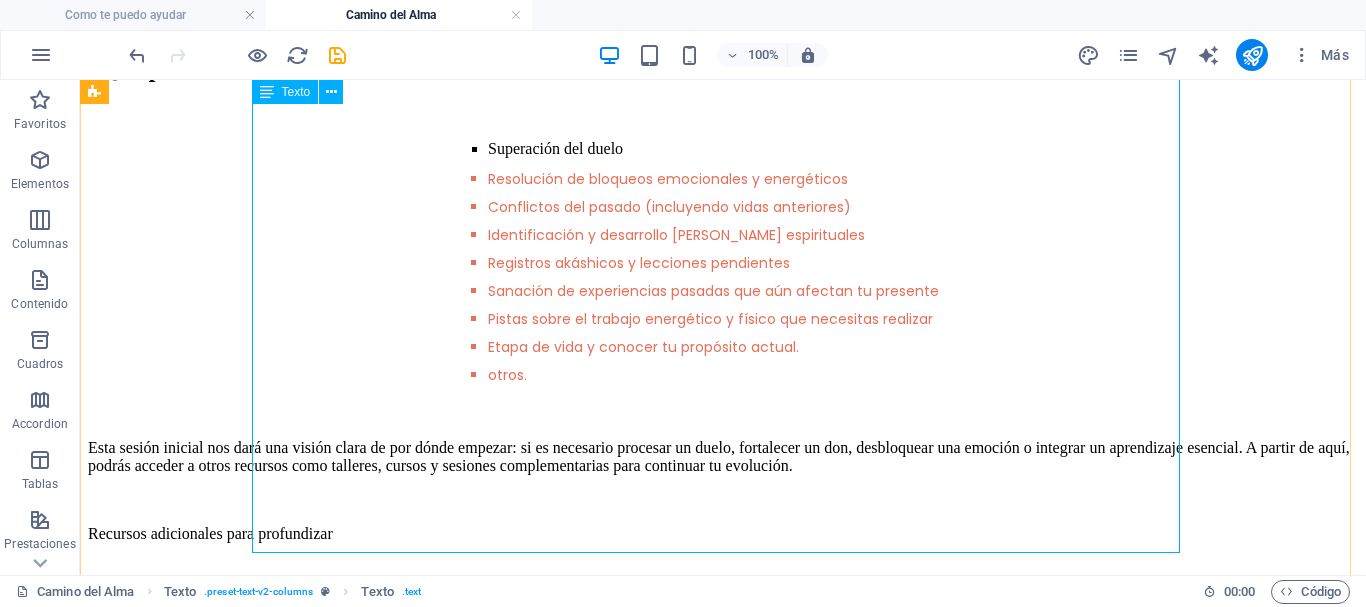click on "Viaje a la sabiduría de tu alma Conecta con la sabiduría de tu alma. En esta sesión inicial recibirás mensajes canalizados que revelan bloqueos, conflictos o dones que te ayudarán a avanzar con claridad y confianza. Durante el viaje, tu alma te mostrará lo que necesitas saber en este momento de tu vida, brindándote respuestas sobre aspectos que pueden estar limitando tu crecimiento. A partir de esta conexión, diseñaremos un plan personalizado para abordar aquello que requiera sanación y transformación. ¿Qué podemos trabajar en esta sesión? Superación del duelo Resolución de bloqueos emocionales y energéticos Conflictos del pasado (incluyendo vidas anteriores) Identificación y desarrollo [PERSON_NAME] espirituales Registros akáshicos y lecciones pendientes Sanación de experiencias pasadas que aún afectan tu presente Pistas sobre el trabajo energético y físico que necesitas realizar Etapa de vida y conocer tu propósito actual. otros. Recursos adicionales para profundizar" at bounding box center (723, 291) 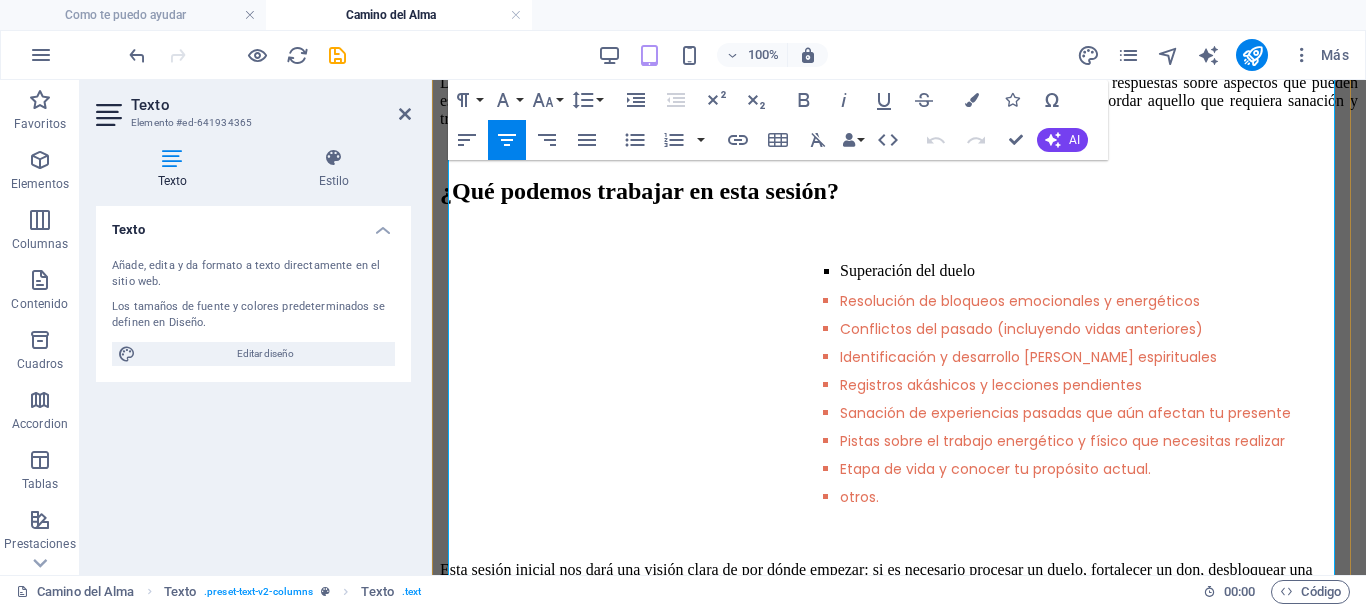 scroll, scrollTop: 600, scrollLeft: 0, axis: vertical 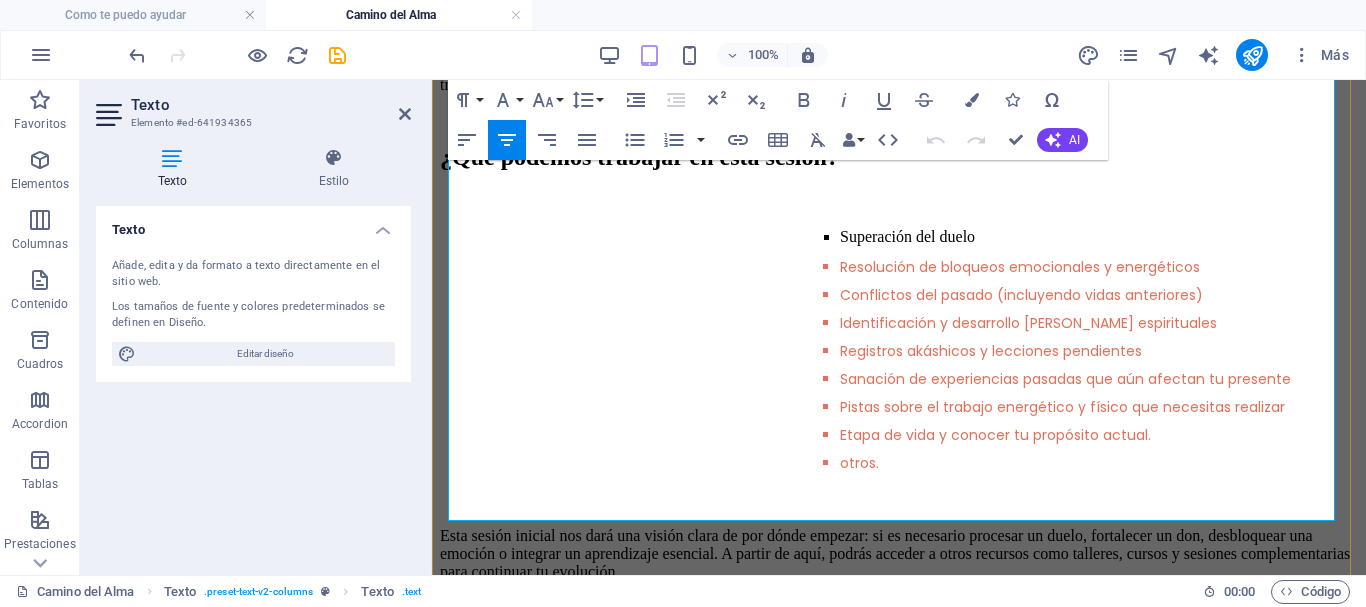 drag, startPoint x: 1037, startPoint y: 353, endPoint x: 756, endPoint y: 354, distance: 281.00177 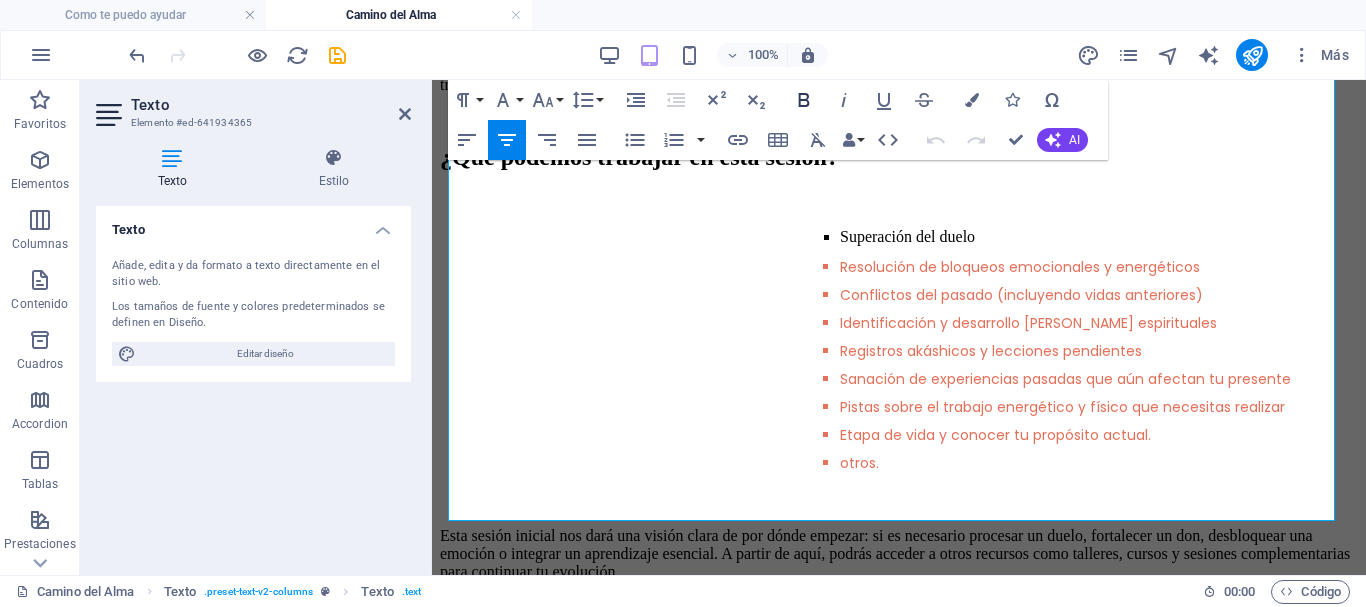 click 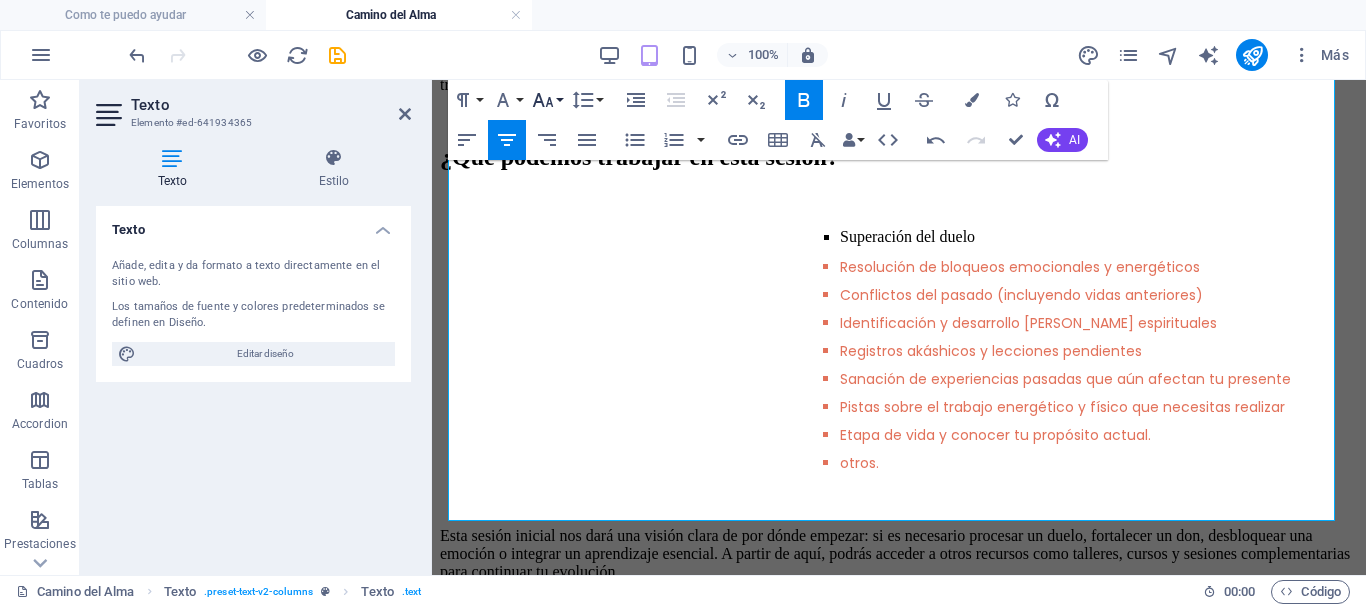 click 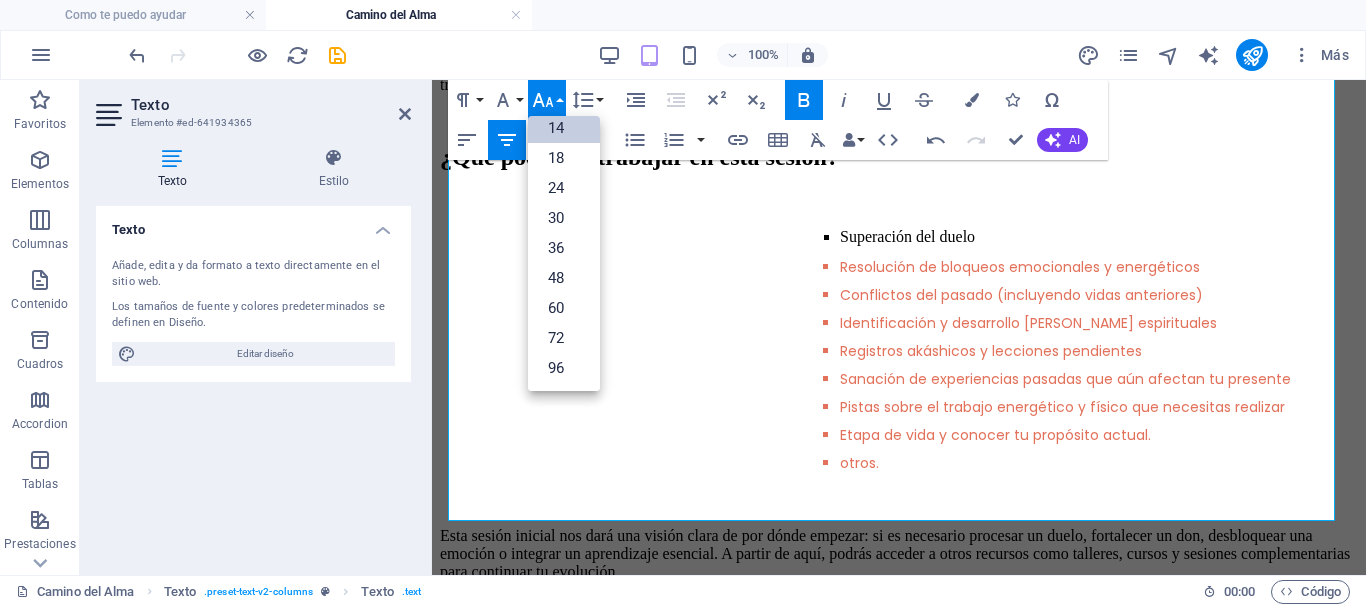 scroll, scrollTop: 161, scrollLeft: 0, axis: vertical 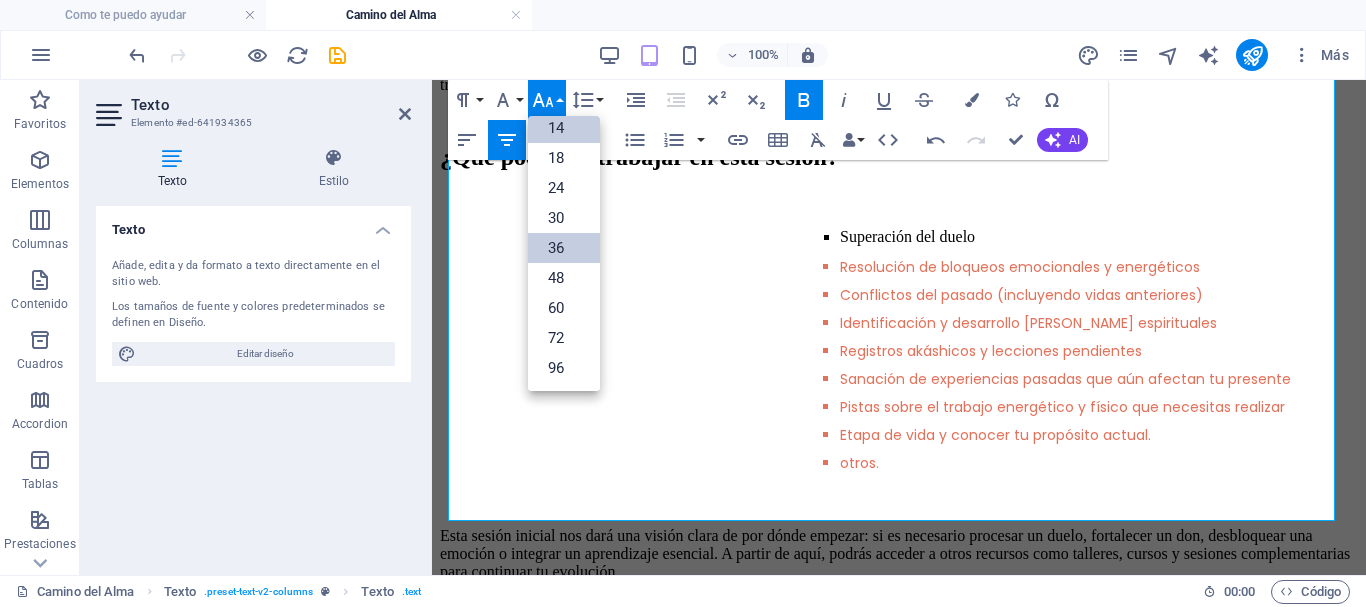 click on "36" at bounding box center (564, 248) 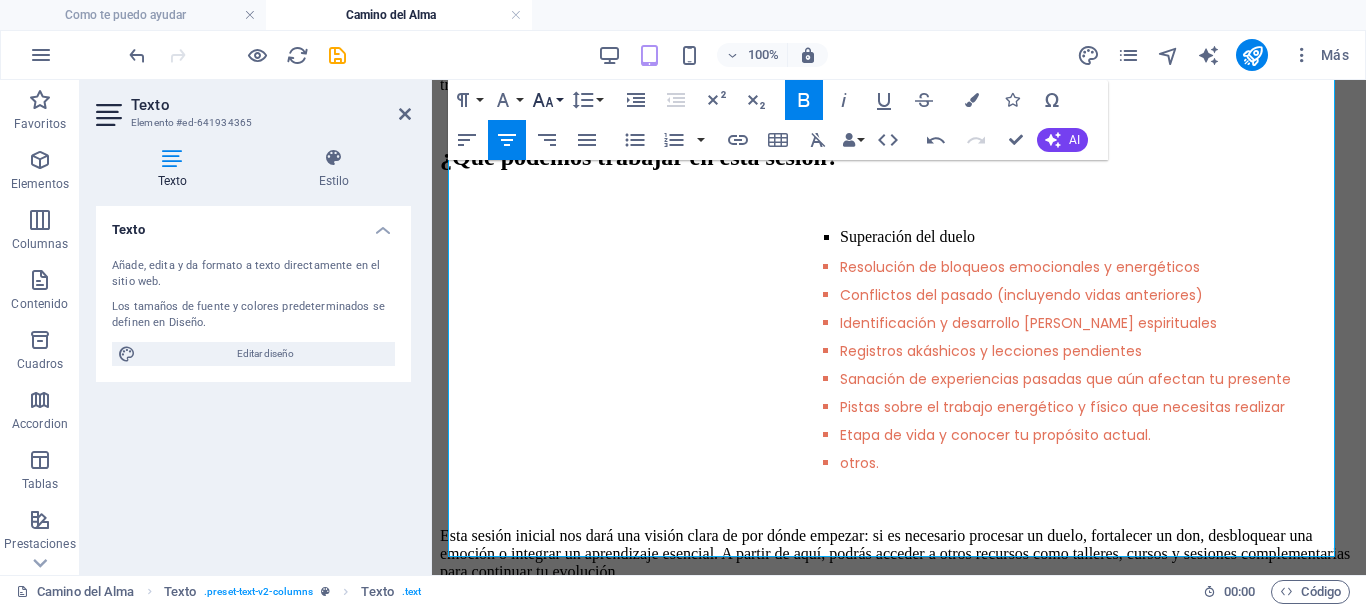 click on "Font Size" at bounding box center (547, 100) 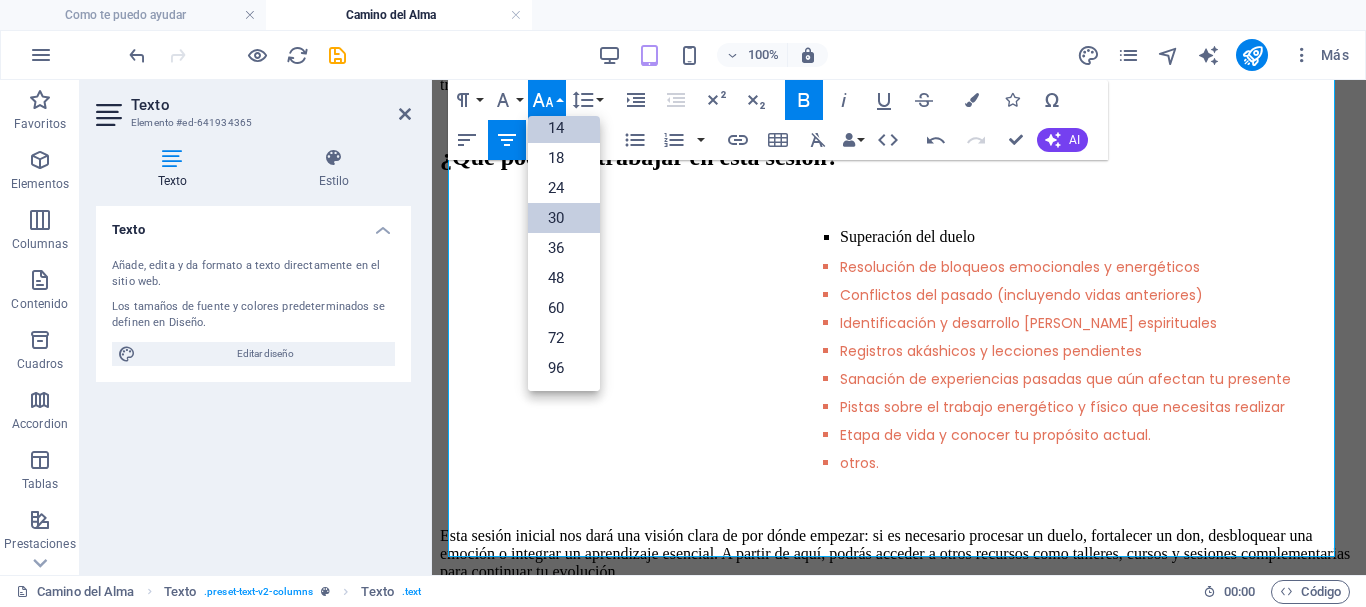 click on "30" at bounding box center (564, 218) 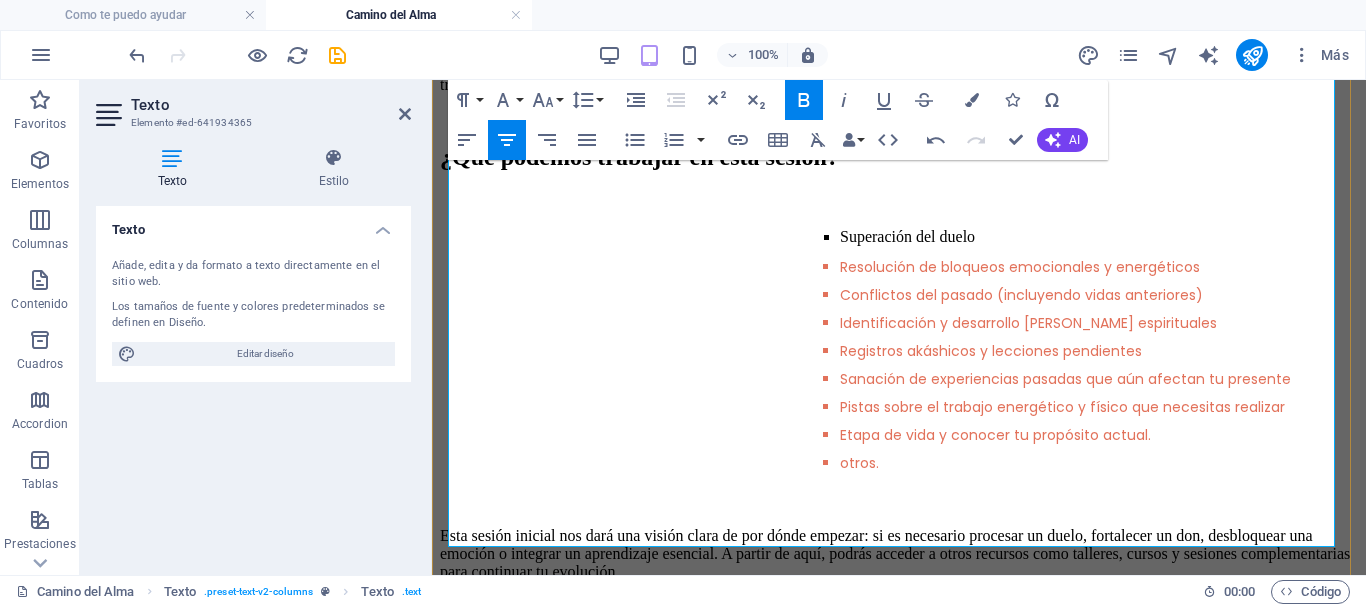 click on "Recursos adicionales para profundizar" at bounding box center (899, 648) 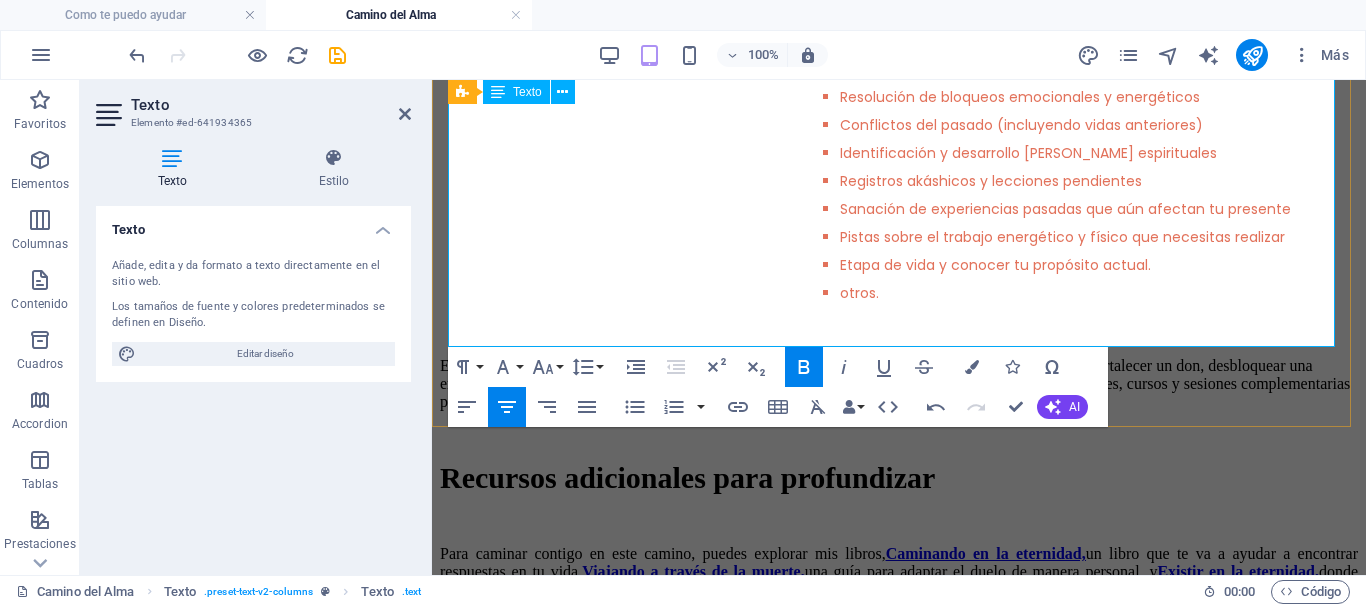 scroll, scrollTop: 800, scrollLeft: 0, axis: vertical 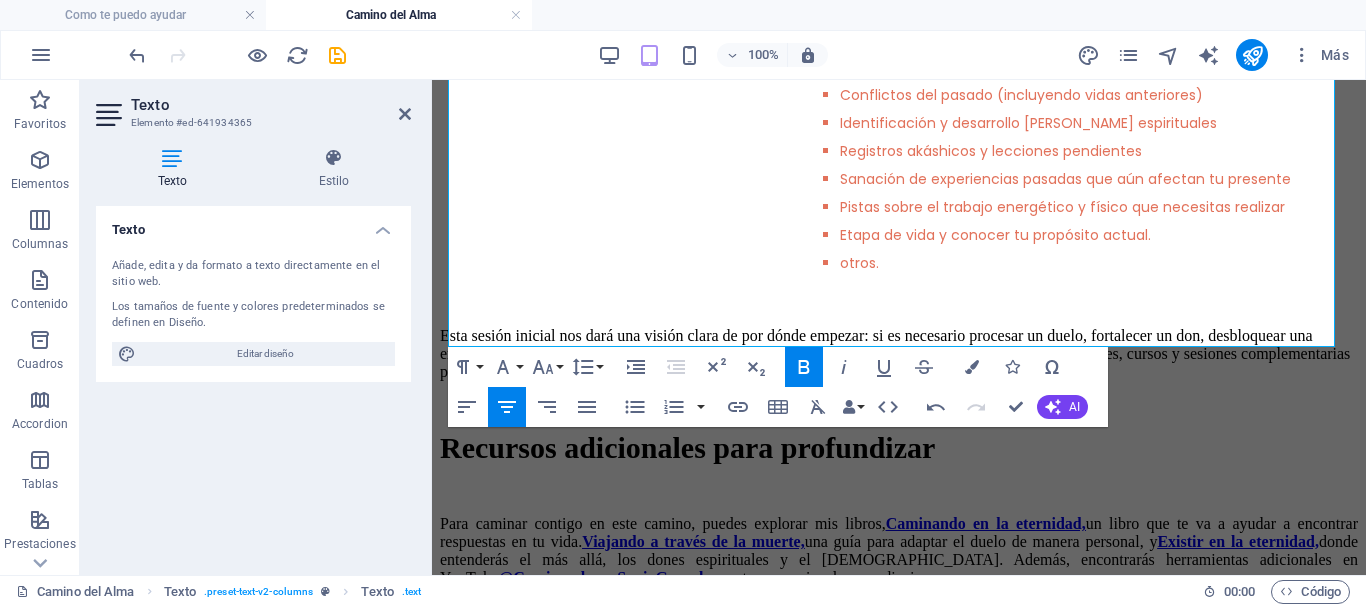 click at bounding box center [337, 55] 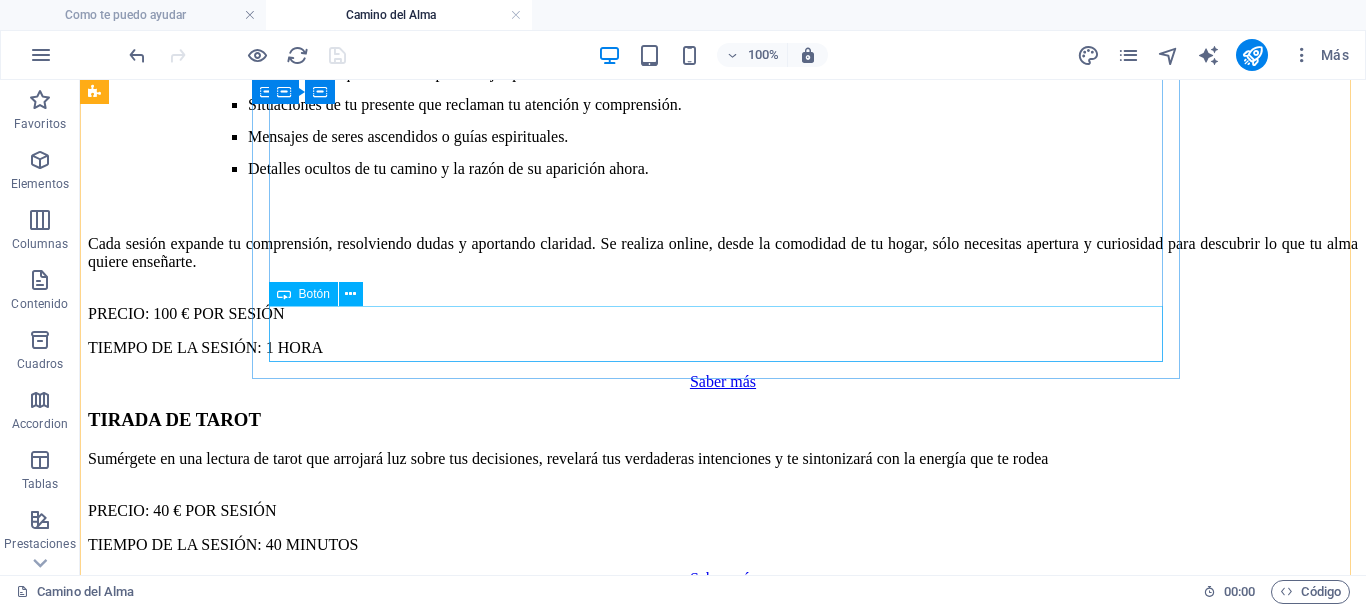 scroll, scrollTop: 1852, scrollLeft: 0, axis: vertical 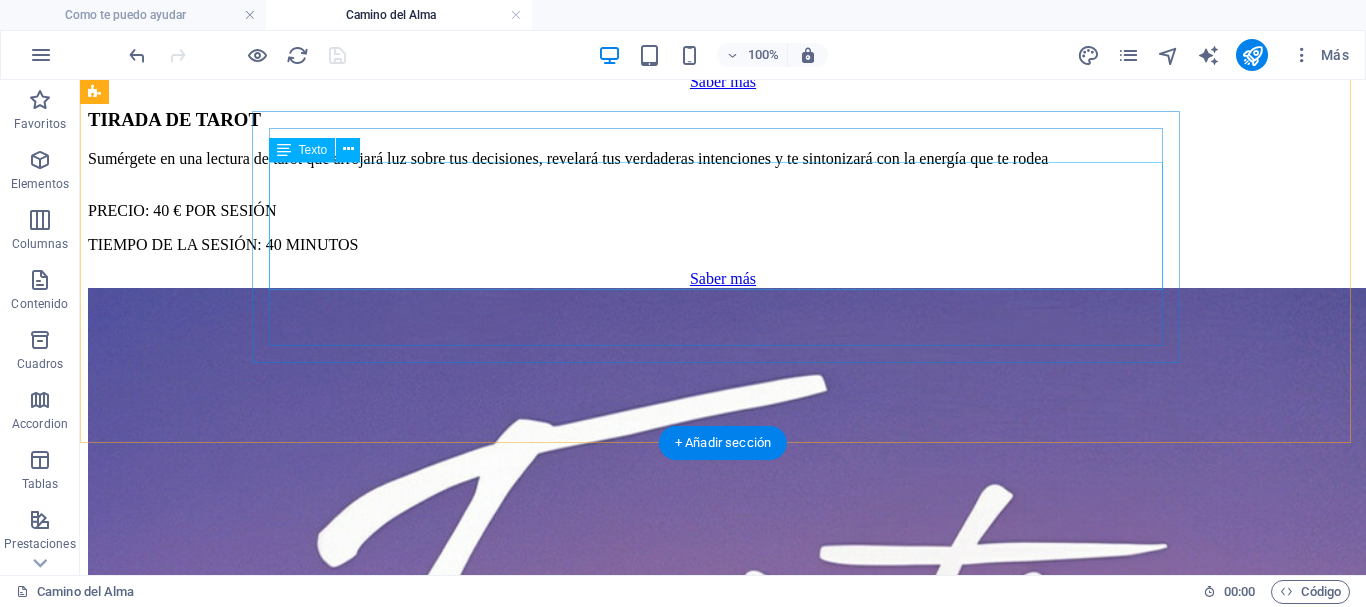 click on "Sumérgete en una lectura de tarot que arrojará luz sobre tus decisiones, revelará tus verdaderas intenciones y te sintonizará con la energía que te rodea PRECIO: 40 € POR SESIÓN TIEMPO DE LA SESIÓN: 40 MINUTOS" at bounding box center [723, 202] 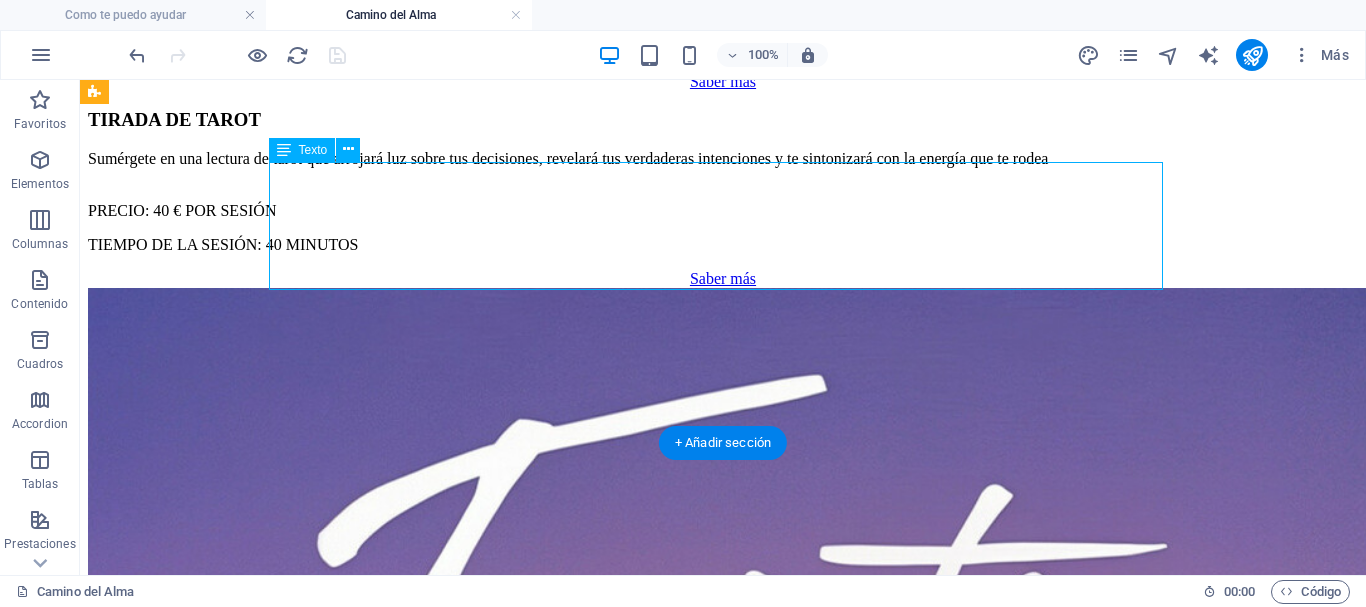 click on "Sumérgete en una lectura de tarot que arrojará luz sobre tus decisiones, revelará tus verdaderas intenciones y te sintonizará con la energía que te rodea PRECIO: 40 € POR SESIÓN TIEMPO DE LA SESIÓN: 40 MINUTOS" at bounding box center (723, 202) 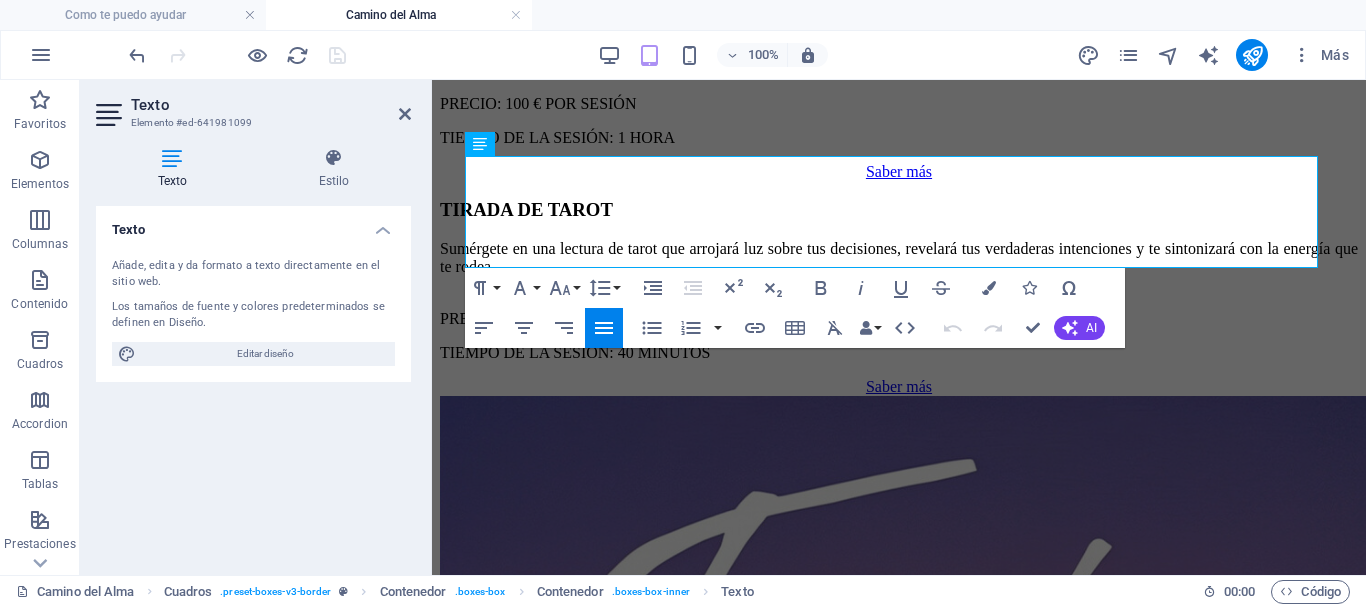 scroll, scrollTop: 1707, scrollLeft: 0, axis: vertical 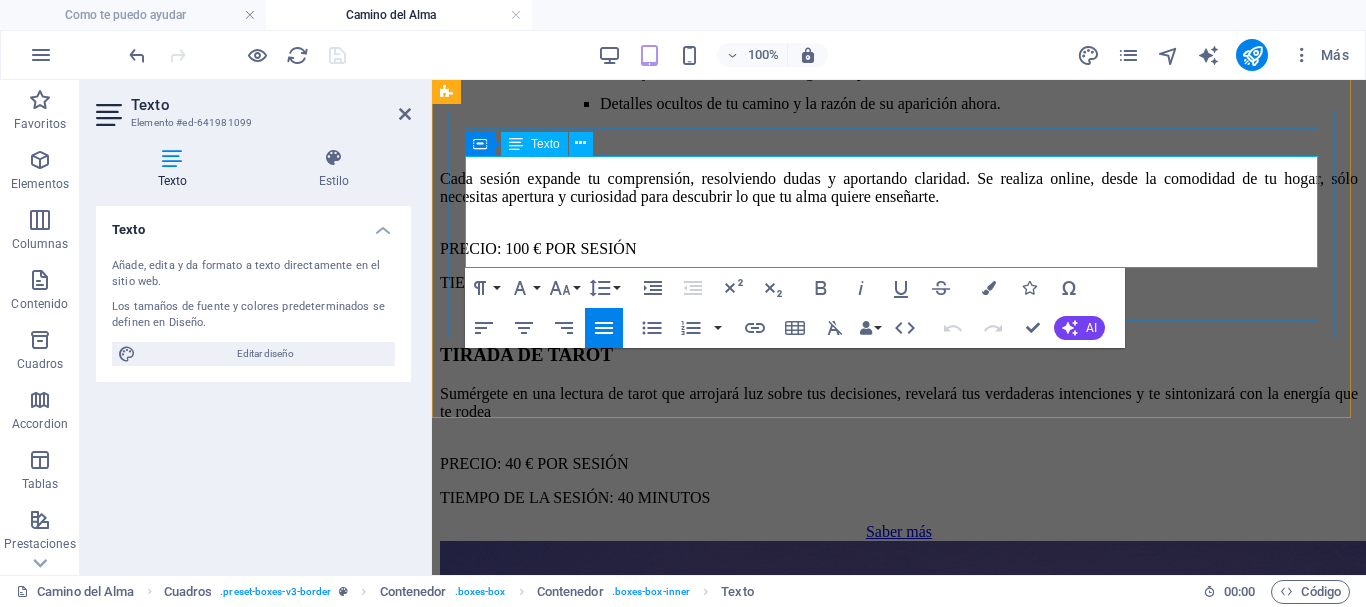 click on "TIEMPO DE LA SESIÓN: 40 MINUTOS" at bounding box center (899, 498) 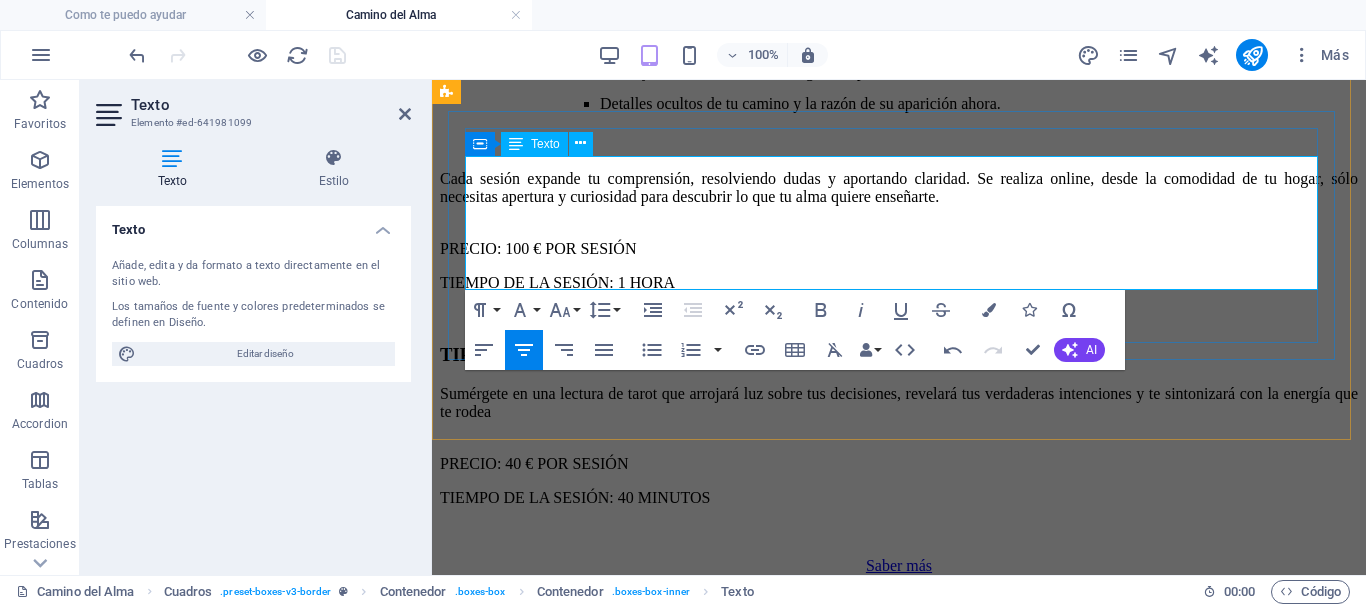 type 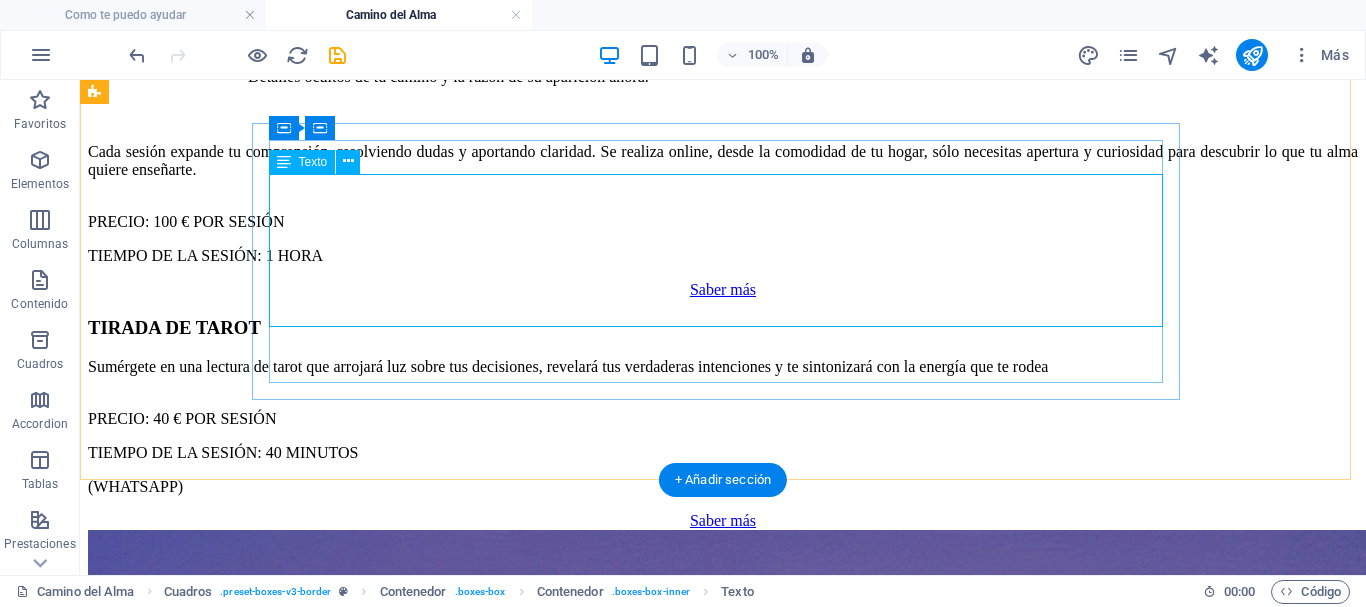 scroll, scrollTop: 1557, scrollLeft: 0, axis: vertical 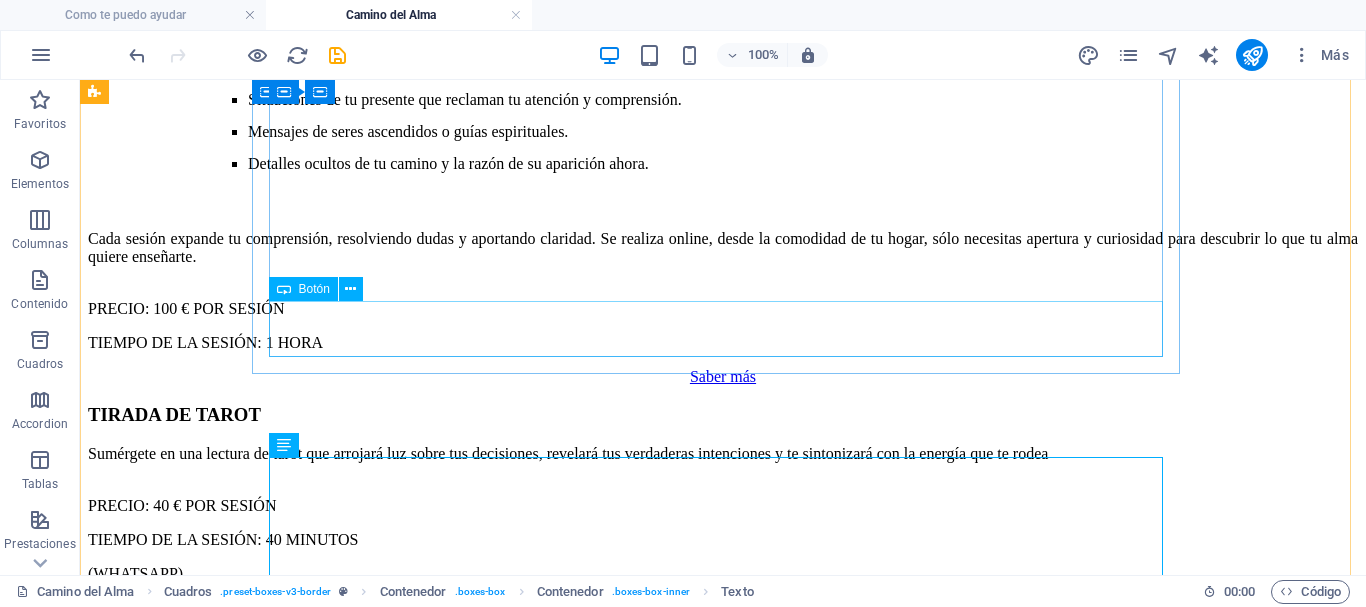 click on "Saber más" at bounding box center [723, 377] 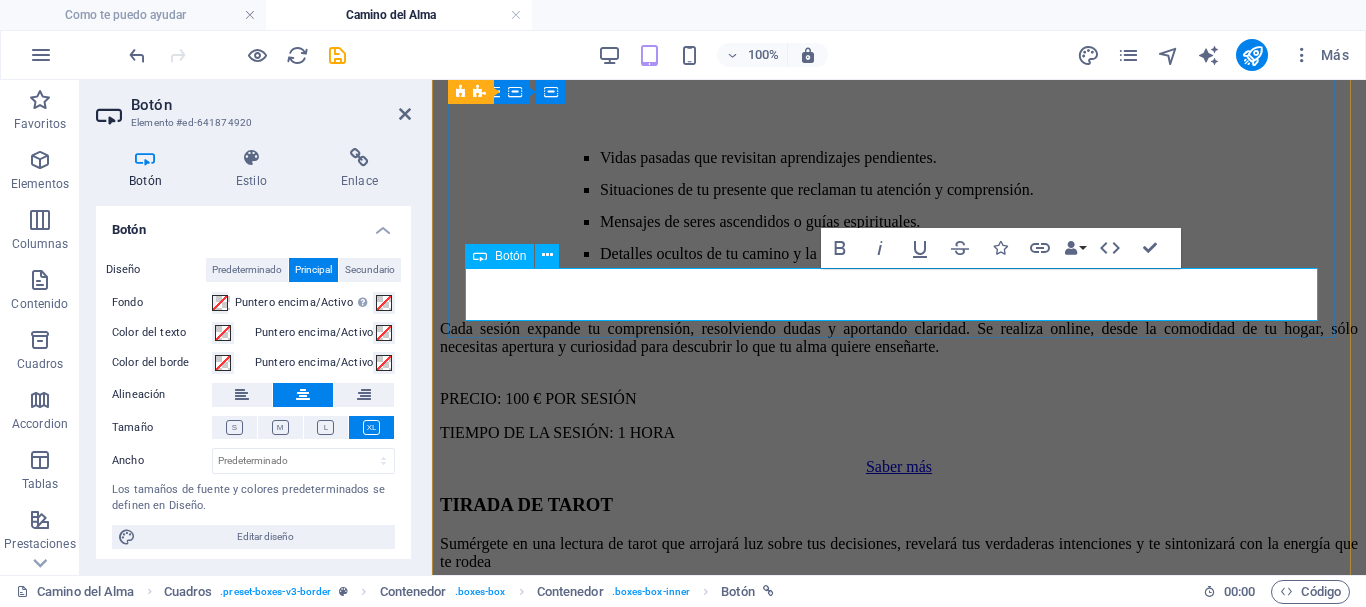 scroll, scrollTop: 1448, scrollLeft: 0, axis: vertical 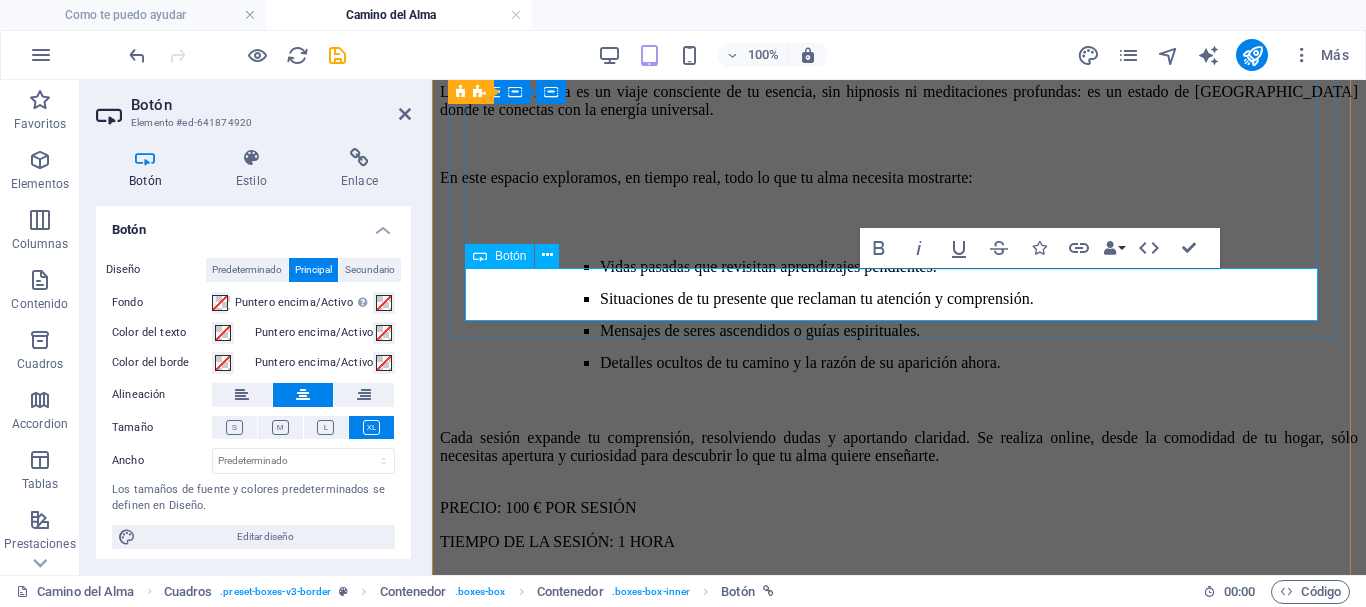 type 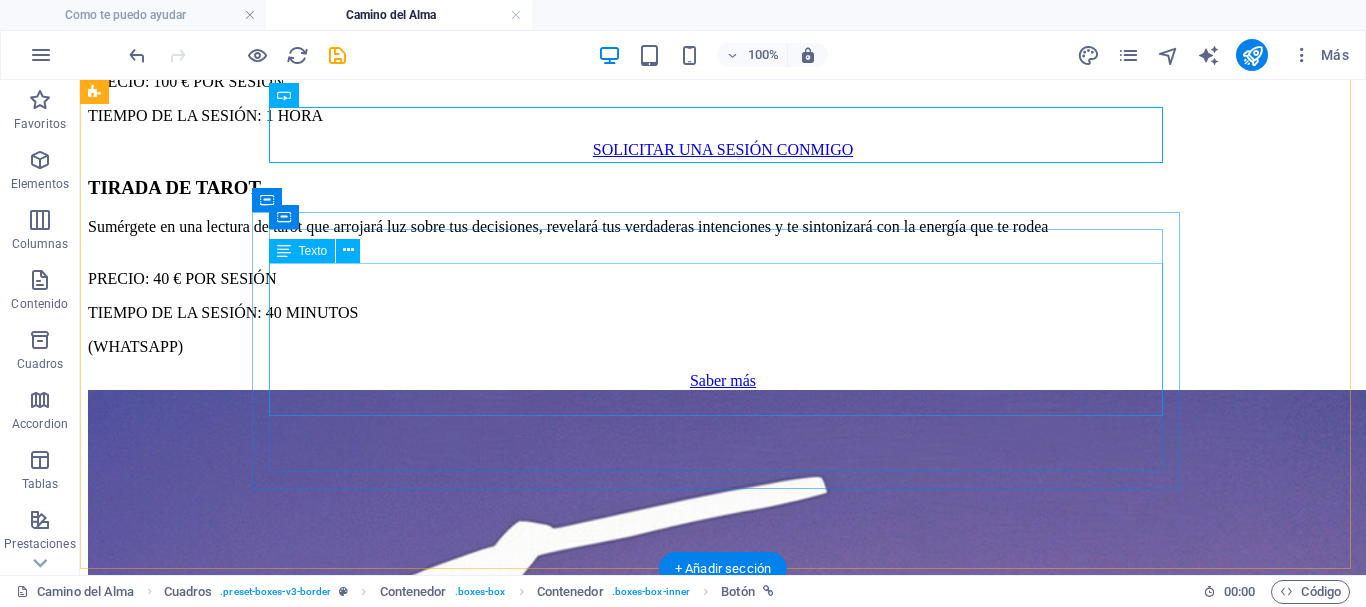 scroll, scrollTop: 1791, scrollLeft: 0, axis: vertical 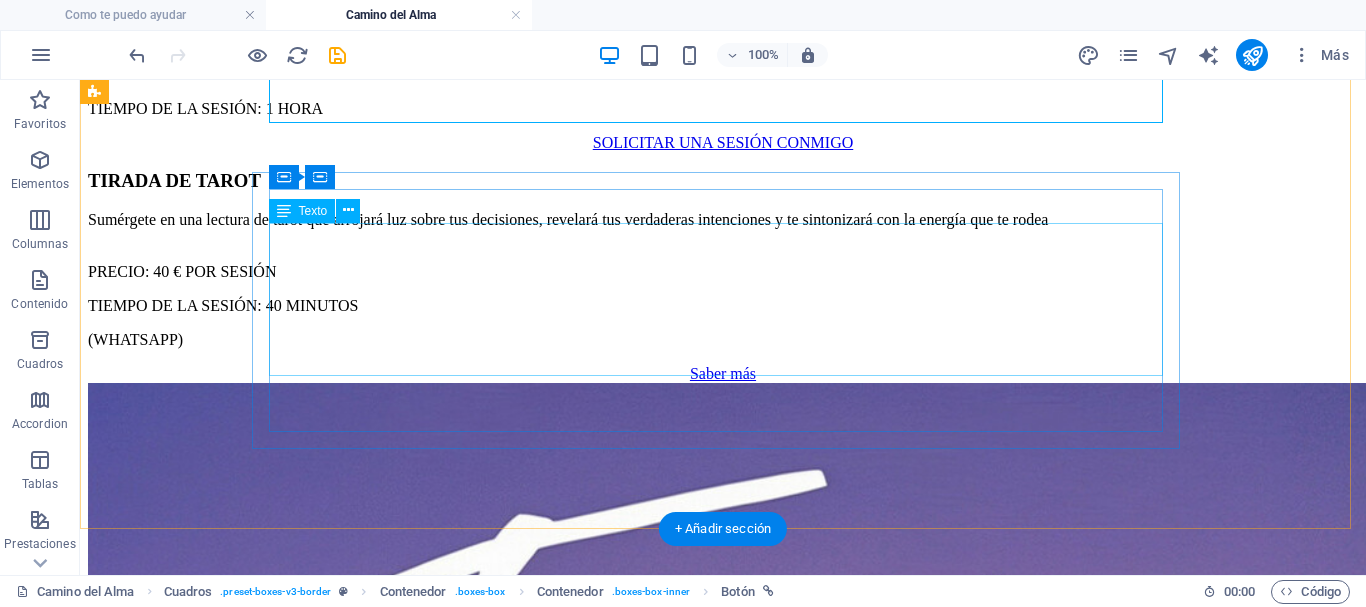 click on "Sumérgete en una lectura de tarot que arrojará luz sobre tus decisiones, revelará tus verdaderas intenciones y te sintonizará con la energía que te rodea PRECIO: 40 € POR SESIÓN TIEMPO DE LA SESIÓN: 40 MINUTOS (WHATSAPP)" at bounding box center (723, 280) 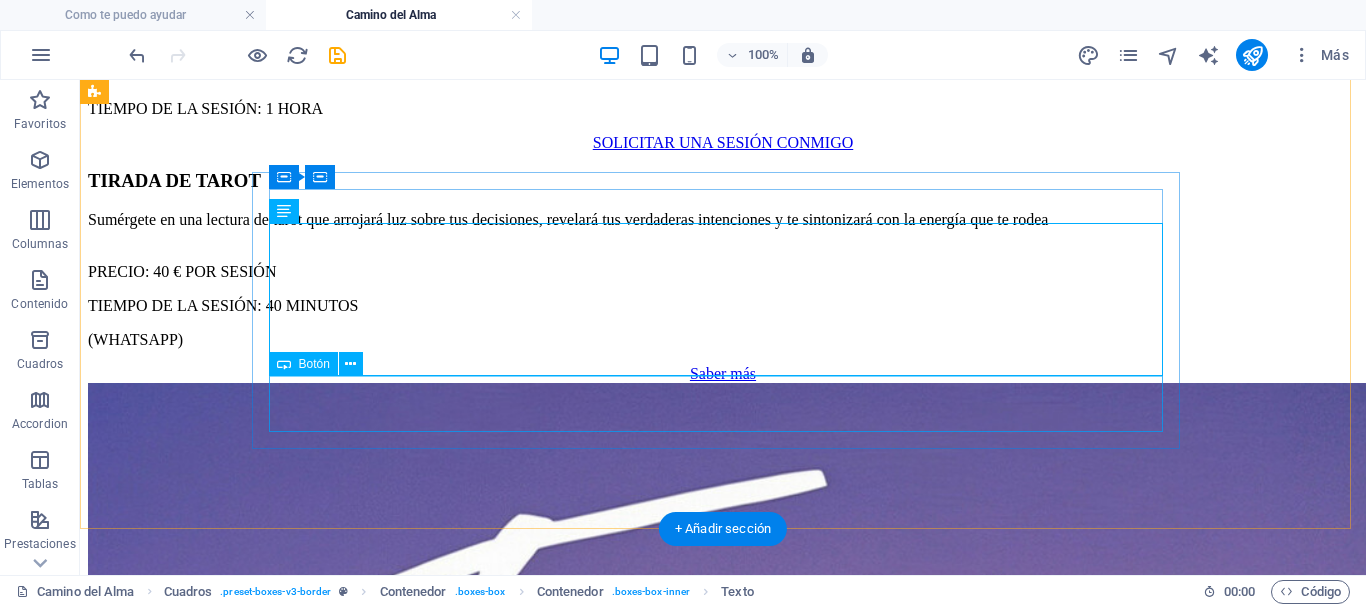 click on "Saber más" at bounding box center (723, 374) 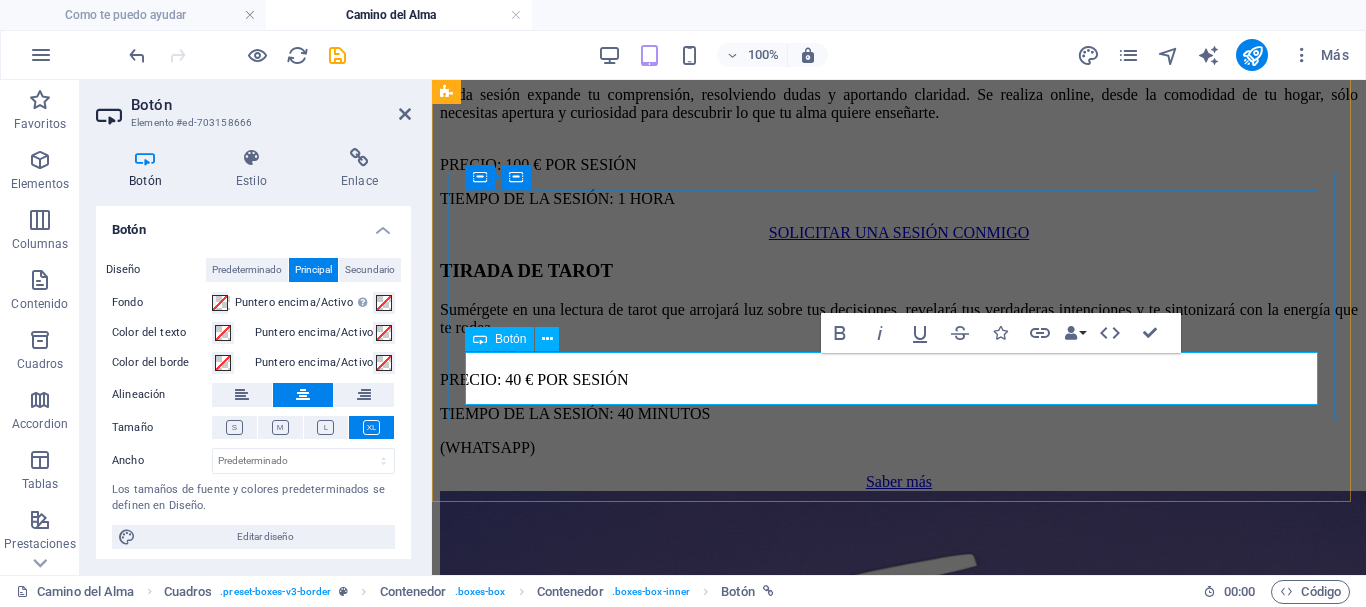 scroll, scrollTop: 1646, scrollLeft: 0, axis: vertical 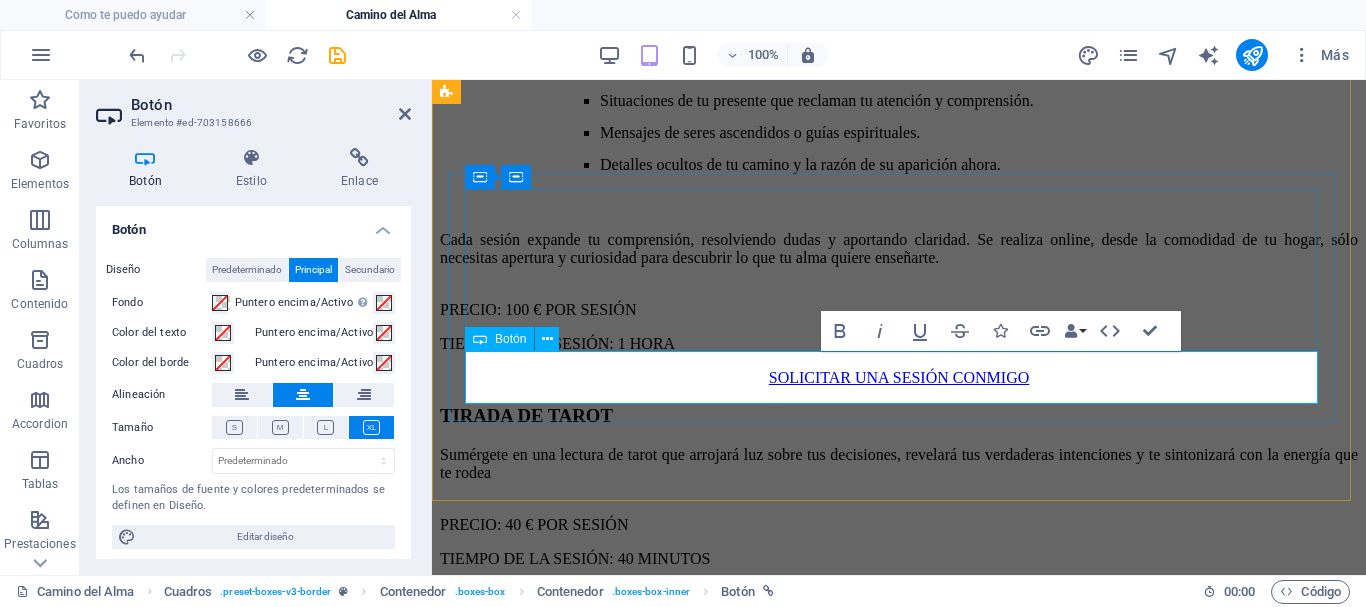 type 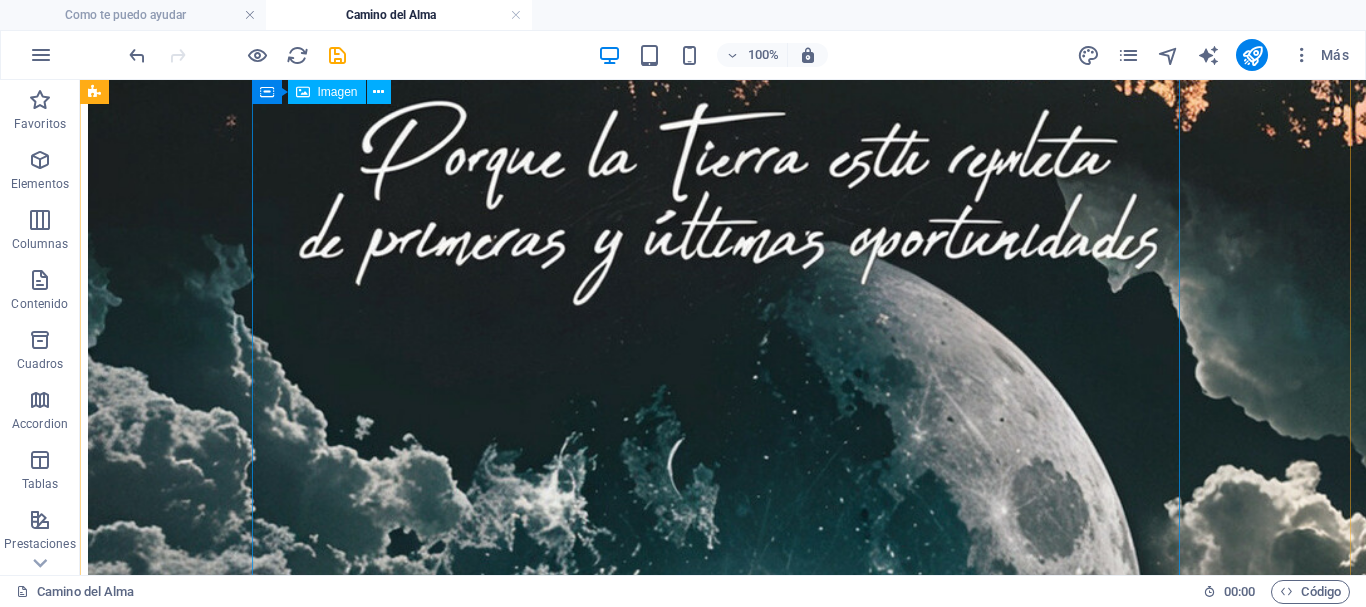 scroll, scrollTop: 3013, scrollLeft: 0, axis: vertical 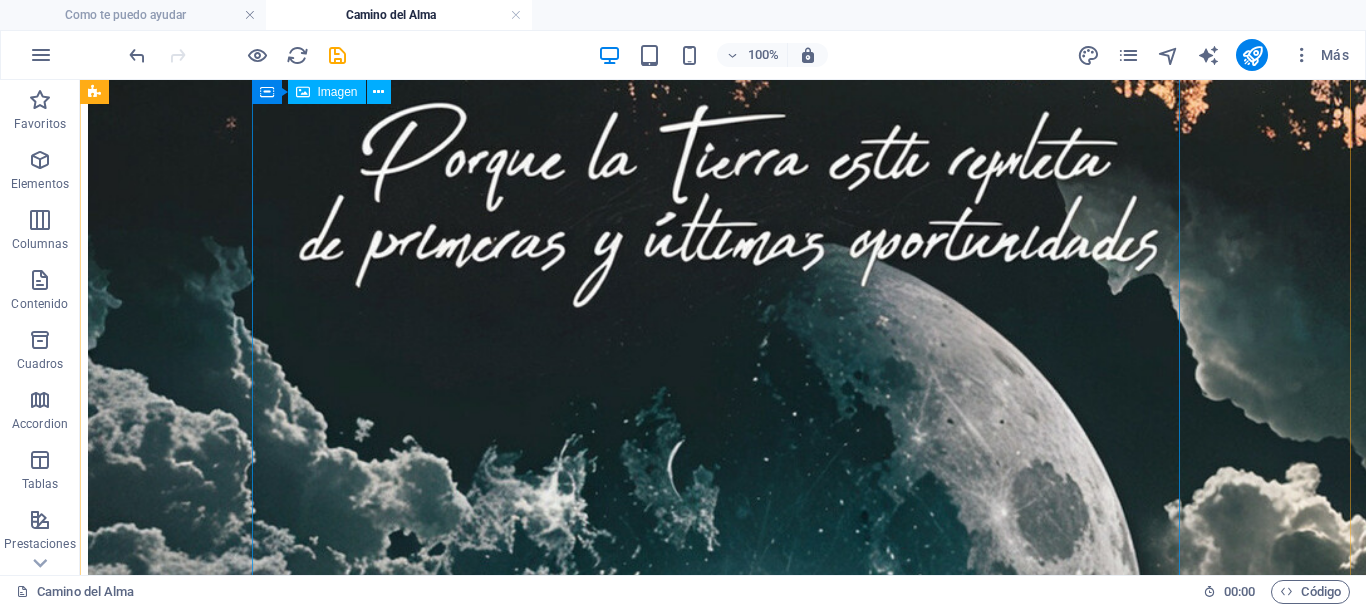 click at bounding box center (723, 155) 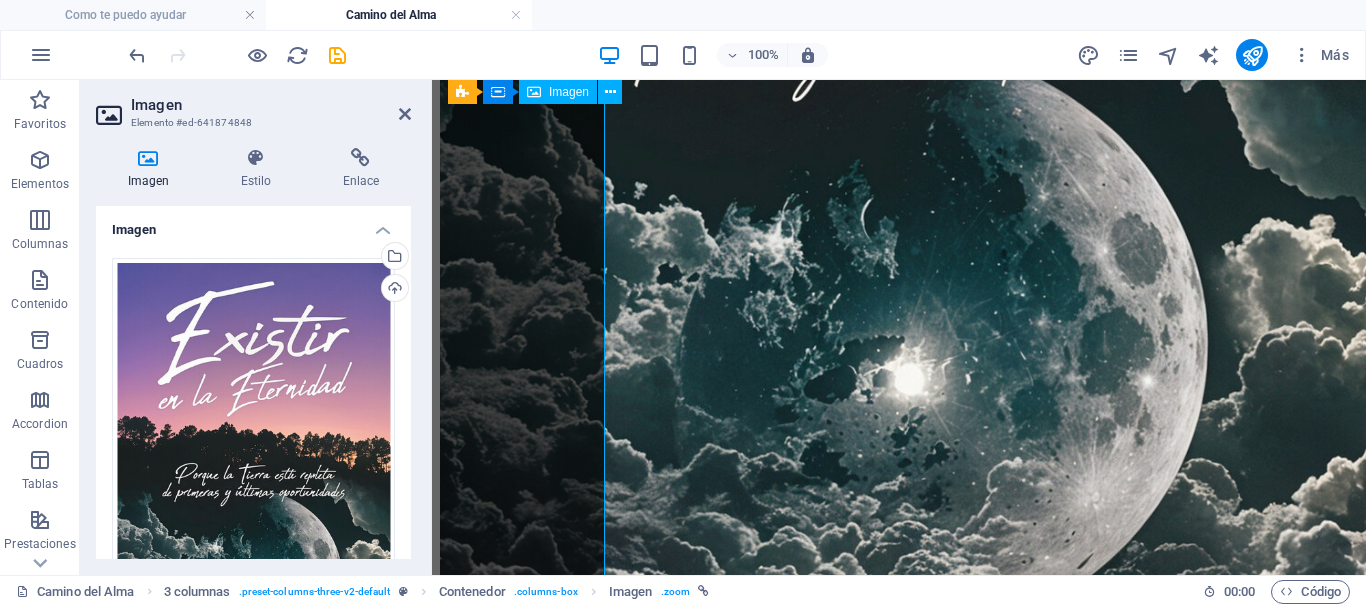 scroll, scrollTop: 2840, scrollLeft: 0, axis: vertical 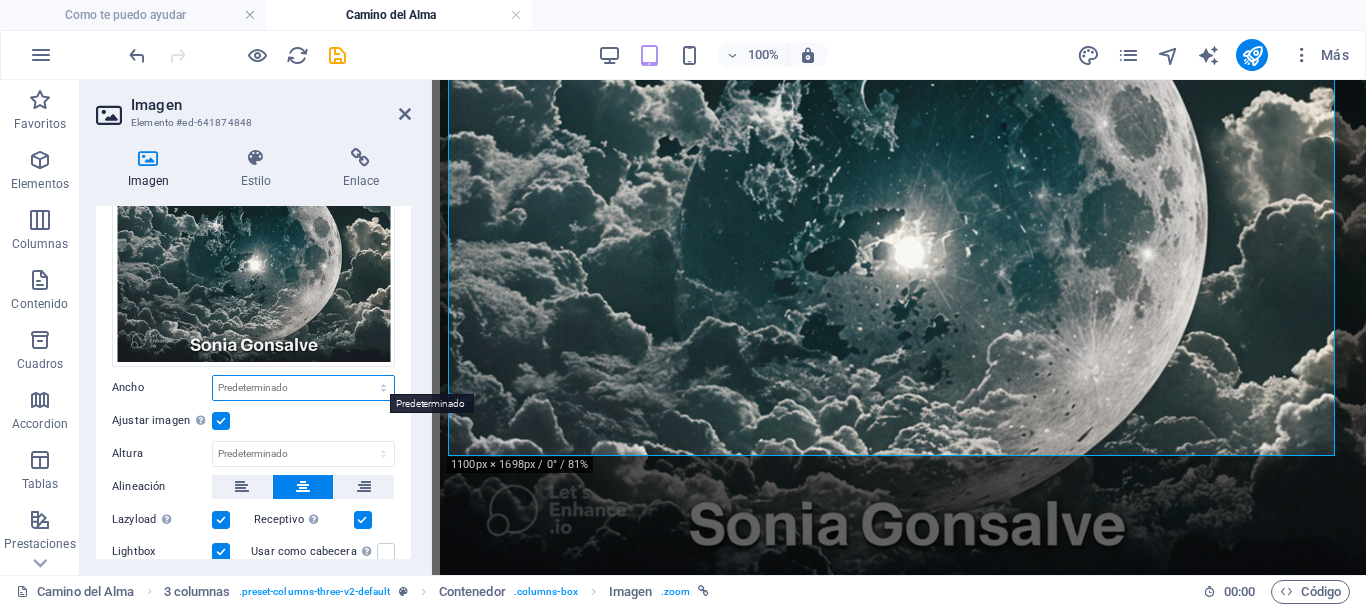 click on "Predeterminado automático px rem % em vh vw" at bounding box center [303, 388] 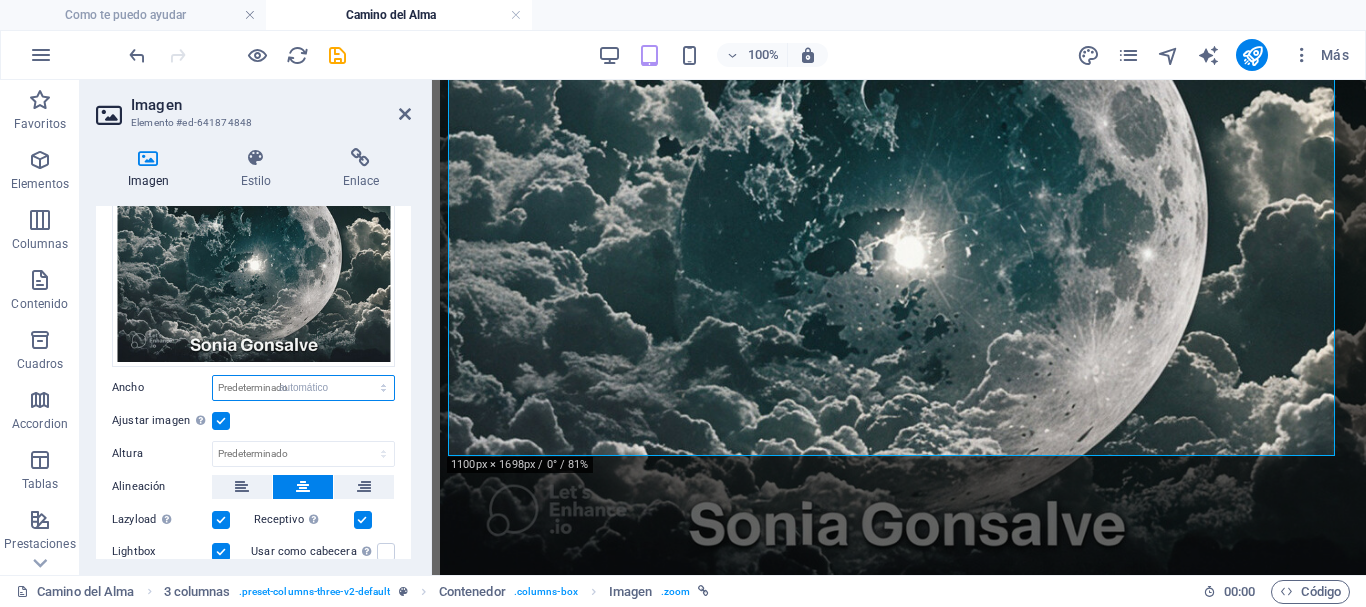 click on "Predeterminado automático px rem % em vh vw" at bounding box center (303, 388) 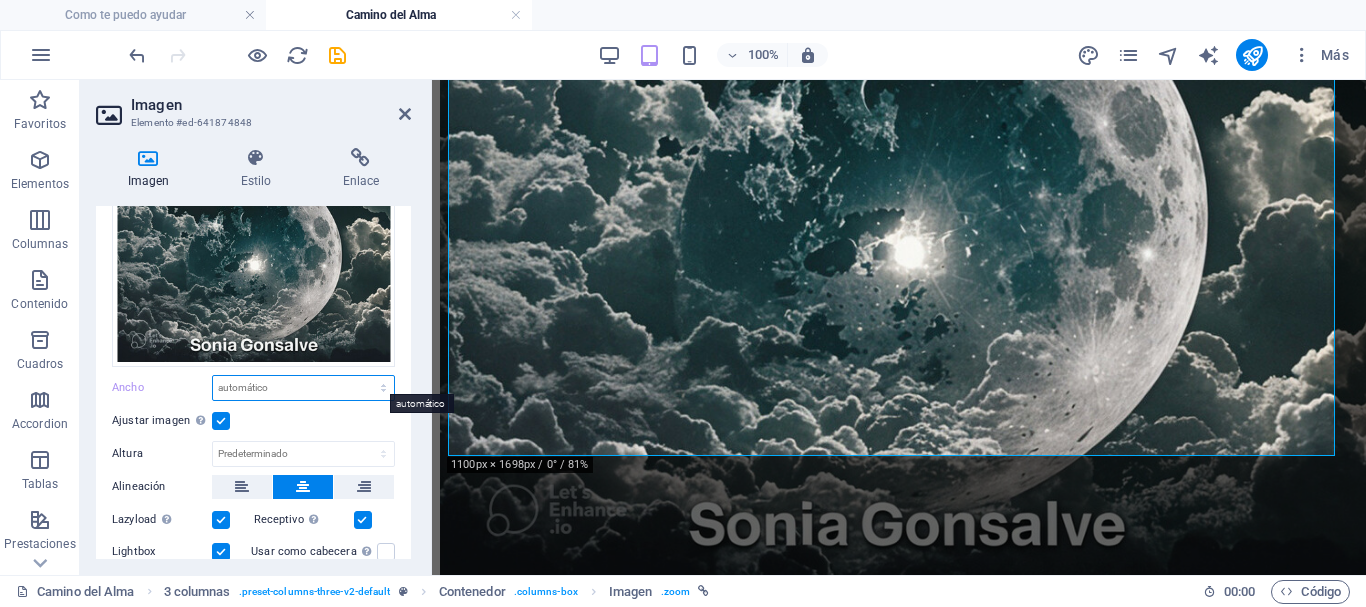 click on "Predeterminado automático px rem % em vh vw" at bounding box center (303, 388) 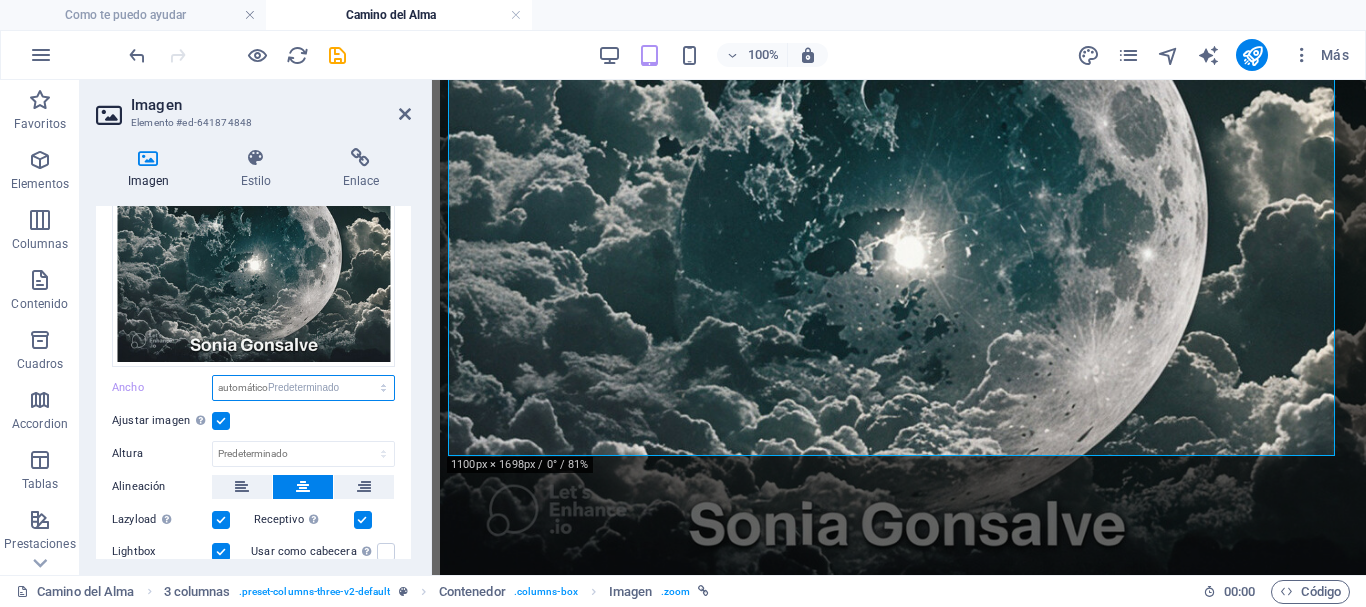 click on "Predeterminado automático px rem % em vh vw" at bounding box center [303, 388] 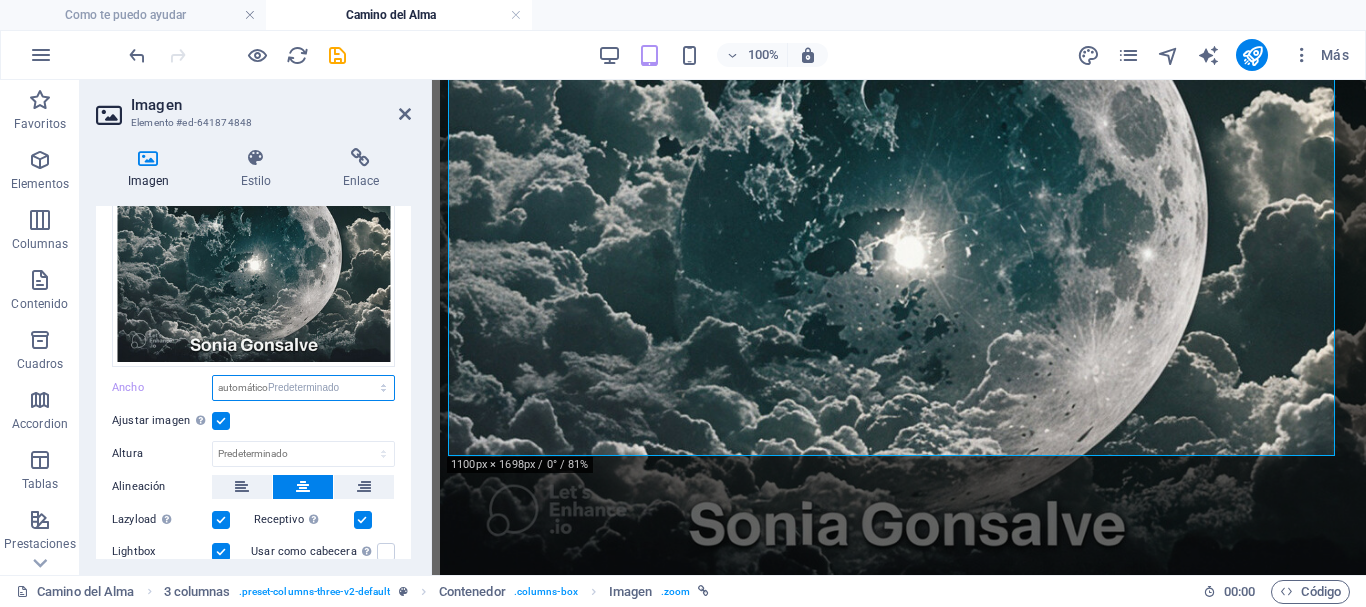 select on "DISABLED_OPTION_VALUE" 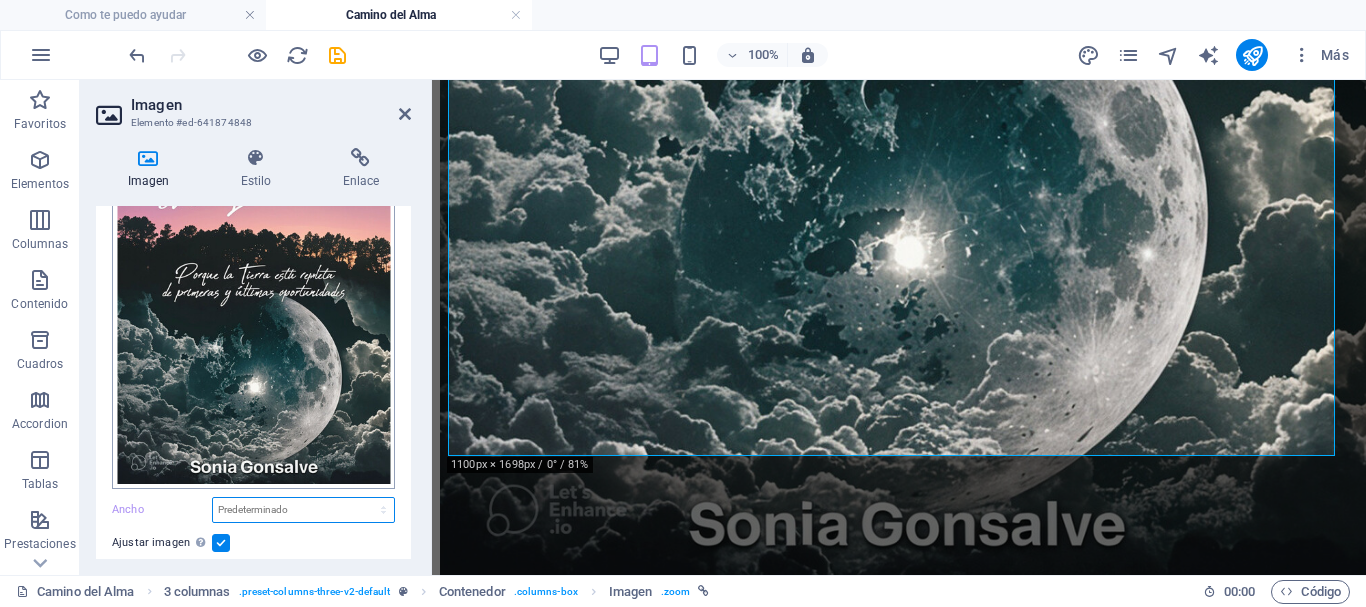 scroll, scrollTop: 400, scrollLeft: 0, axis: vertical 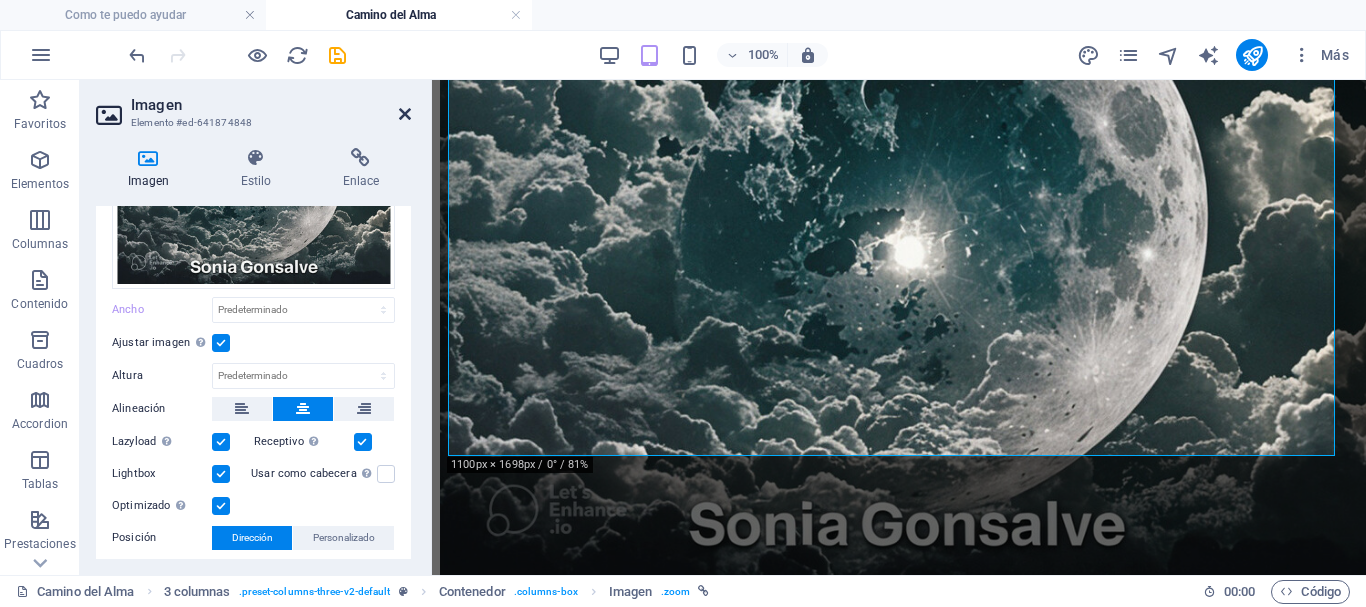 drag, startPoint x: 410, startPoint y: 109, endPoint x: 329, endPoint y: 39, distance: 107.05606 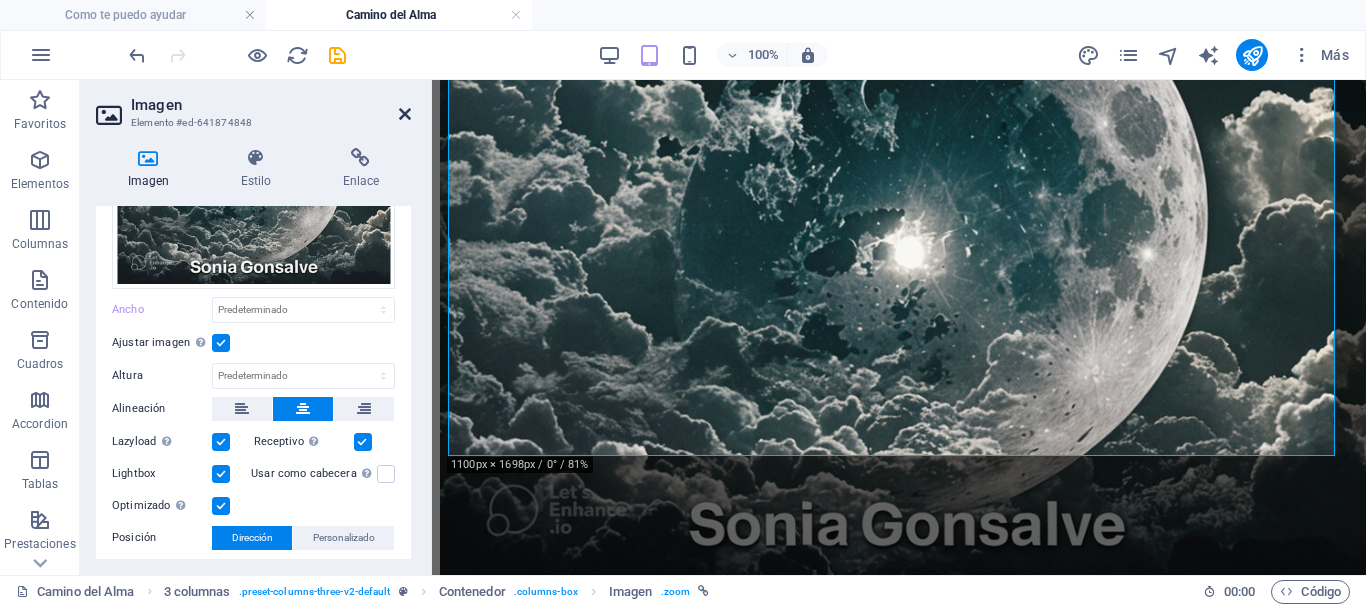 click at bounding box center [405, 114] 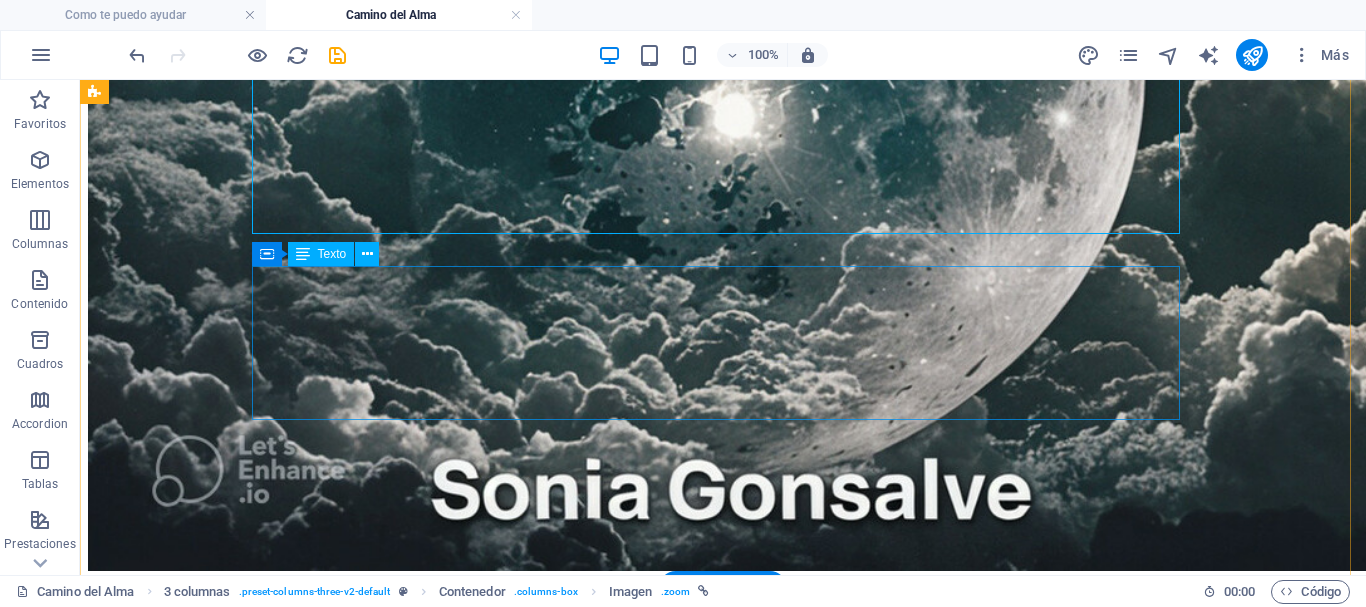 scroll, scrollTop: 3613, scrollLeft: 0, axis: vertical 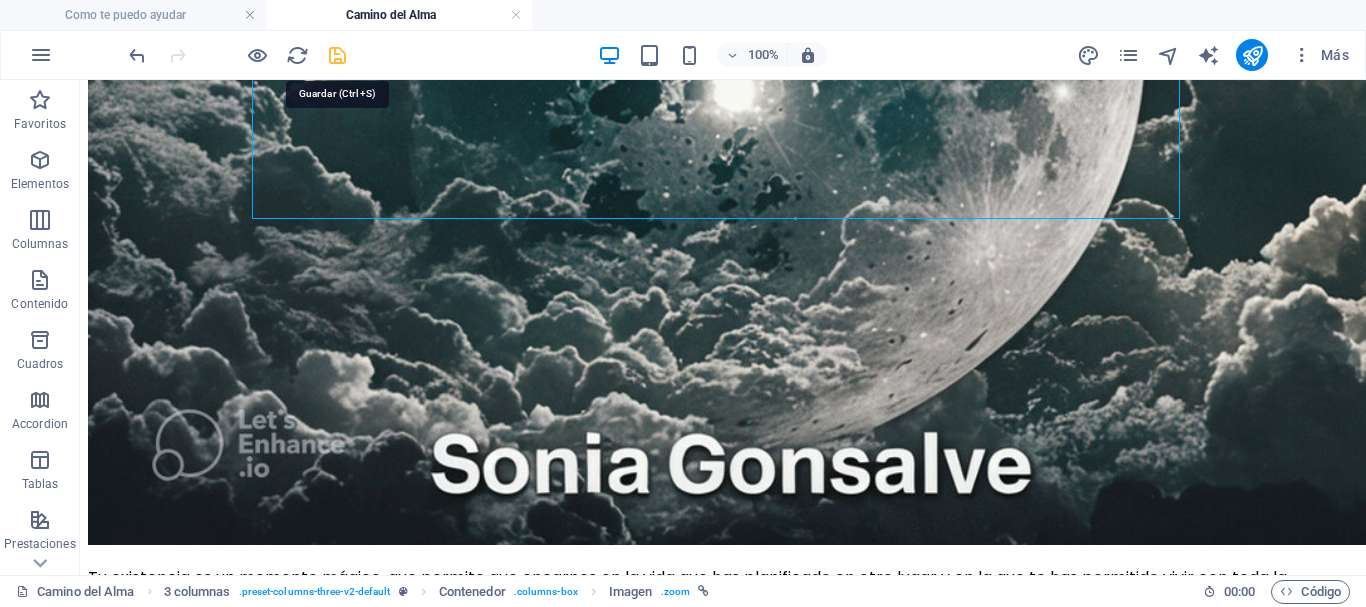 click at bounding box center [337, 55] 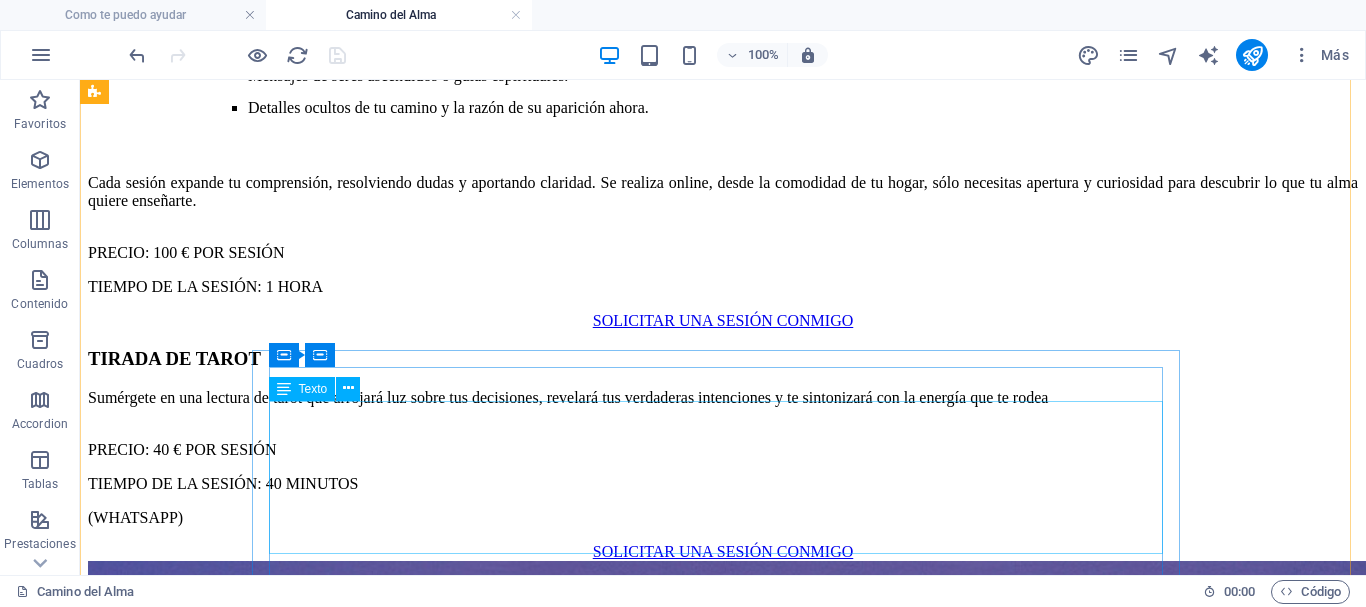 scroll, scrollTop: 1513, scrollLeft: 0, axis: vertical 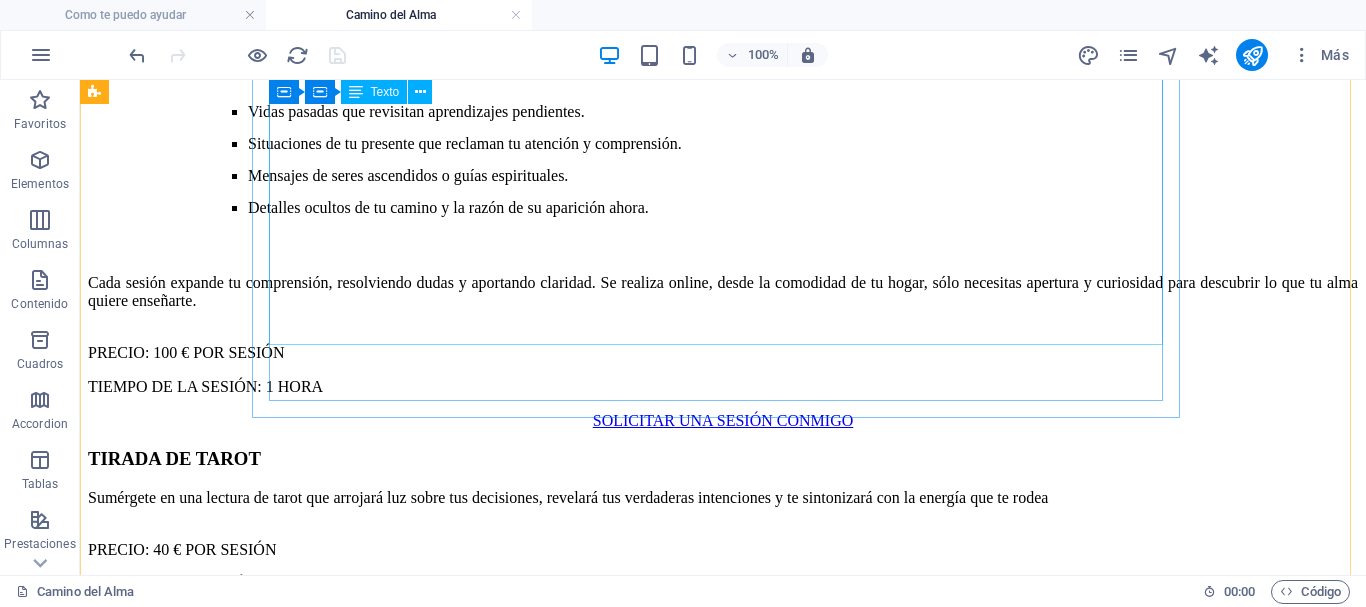 click on "La Sesión del Alma es un viaje consciente de tu esencia, sin hipnosis ni meditaciones profundas: es un estado de [GEOGRAPHIC_DATA] donde te conectas con la energía universal. En este espacio exploramos, en tiempo real, todo lo que tu alma necesita mostrarte: Vidas pasadas que revisitan aprendizajes pendientes. Situaciones de tu presente que reclaman tu atención y comprensión. Mensajes de seres ascendidos o guías espirituales. Detalles ocultos de tu camino y la razón de su aparición ahora. Cada sesión expande tu comprensión, resolviendo dudas y aportando claridad. Se realiza online, desde la comodidad de tu hogar, sólo necesitas apertura y curiosidad para descubrir lo que tu alma quiere enseñarte. PRECIO: 100 € POR SESIÓN TIEMPO DE LA SESIÓN: 1 HORA" at bounding box center (723, 171) 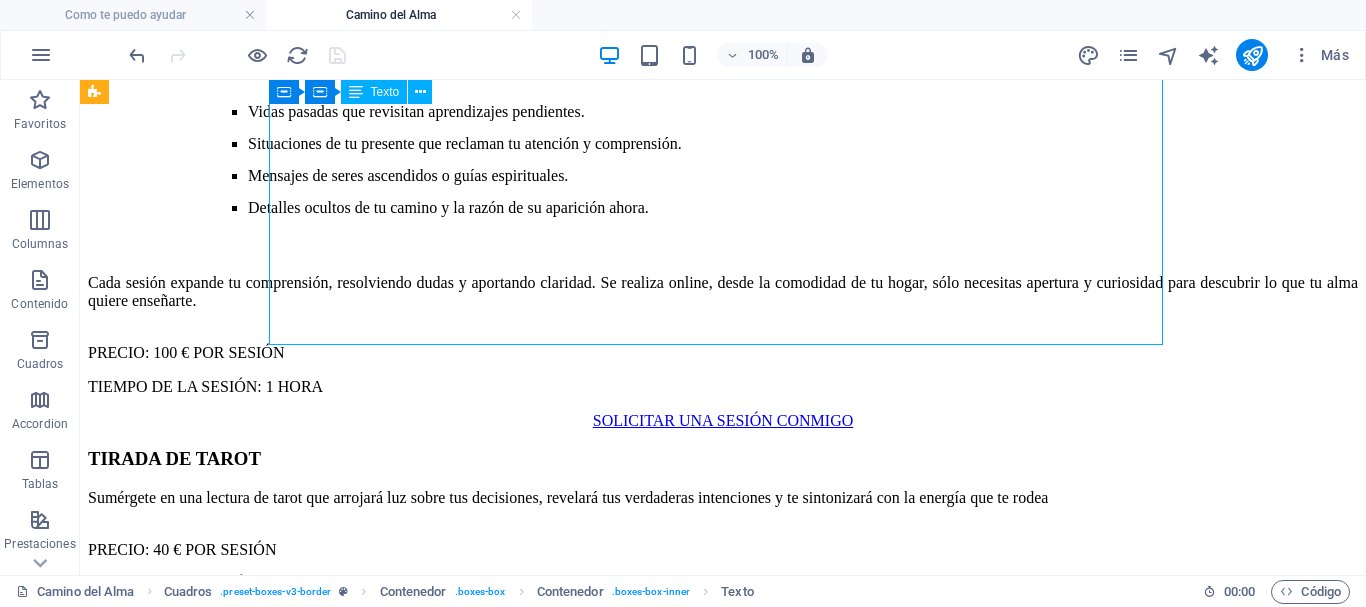 click on "La Sesión del Alma es un viaje consciente de tu esencia, sin hipnosis ni meditaciones profundas: es un estado de [GEOGRAPHIC_DATA] donde te conectas con la energía universal. En este espacio exploramos, en tiempo real, todo lo que tu alma necesita mostrarte: Vidas pasadas que revisitan aprendizajes pendientes. Situaciones de tu presente que reclaman tu atención y comprensión. Mensajes de seres ascendidos o guías espirituales. Detalles ocultos de tu camino y la razón de su aparición ahora. Cada sesión expande tu comprensión, resolviendo dudas y aportando claridad. Se realiza online, desde la comodidad de tu hogar, sólo necesitas apertura y curiosidad para descubrir lo que tu alma quiere enseñarte. PRECIO: 100 € POR SESIÓN TIEMPO DE LA SESIÓN: 1 HORA" at bounding box center [723, 171] 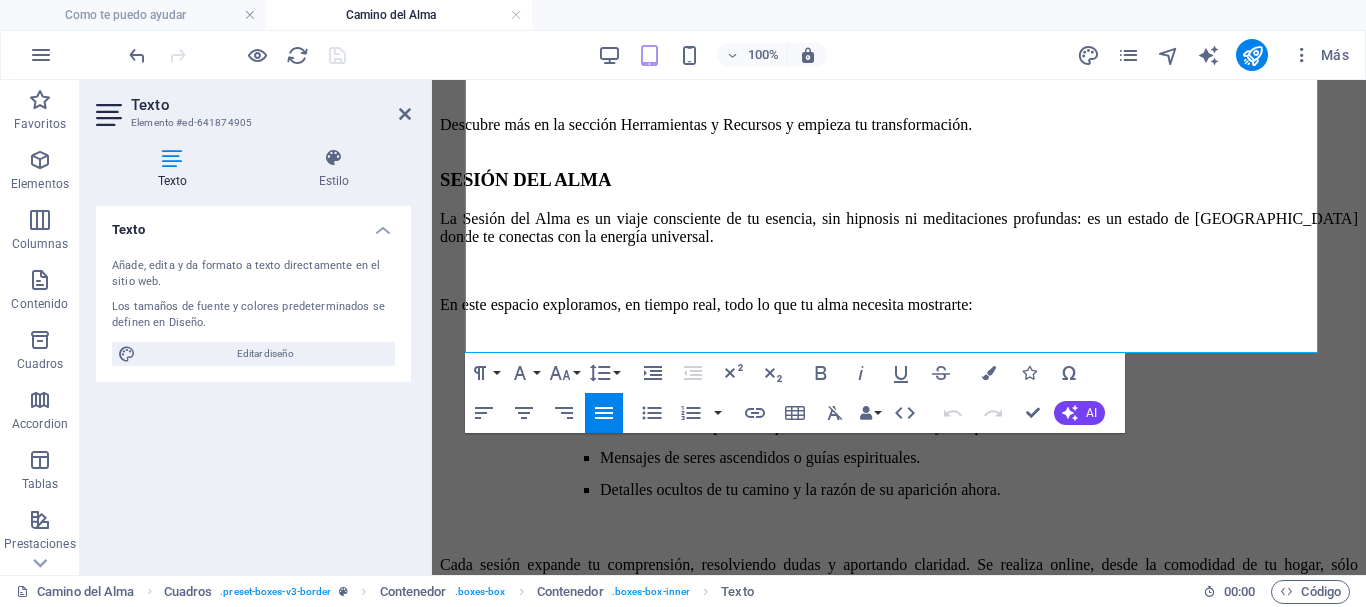 scroll, scrollTop: 1300, scrollLeft: 0, axis: vertical 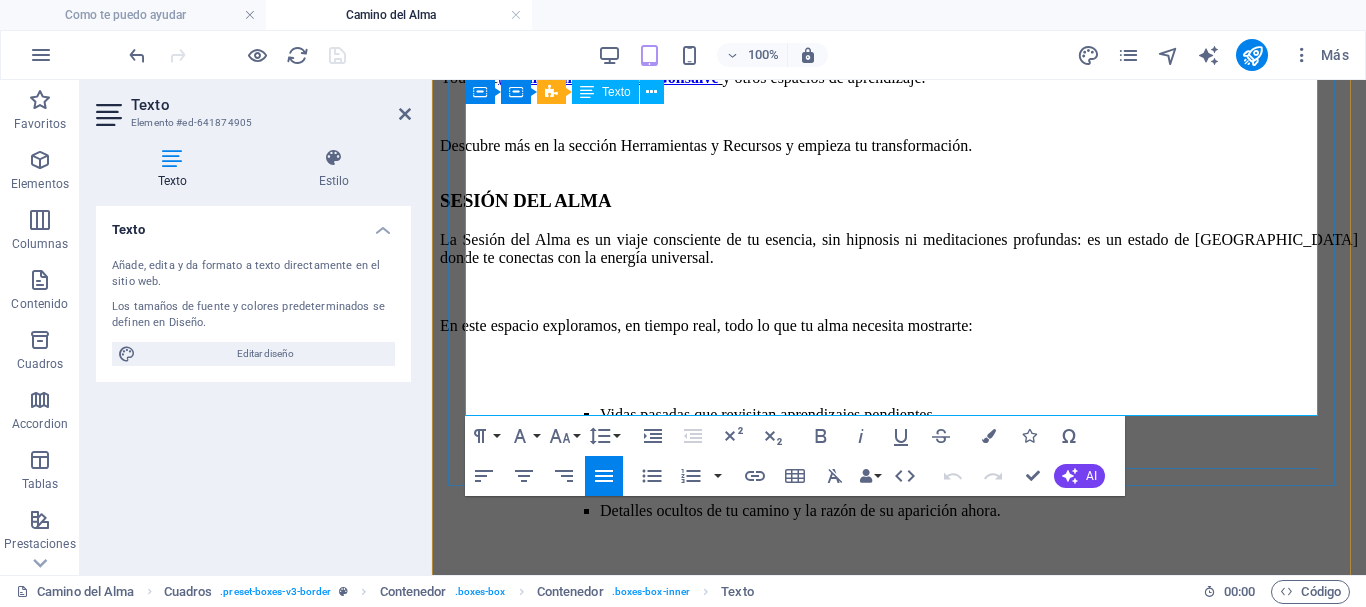 click on "PRECIO: 100 € POR SESIÓN" at bounding box center (899, 647) 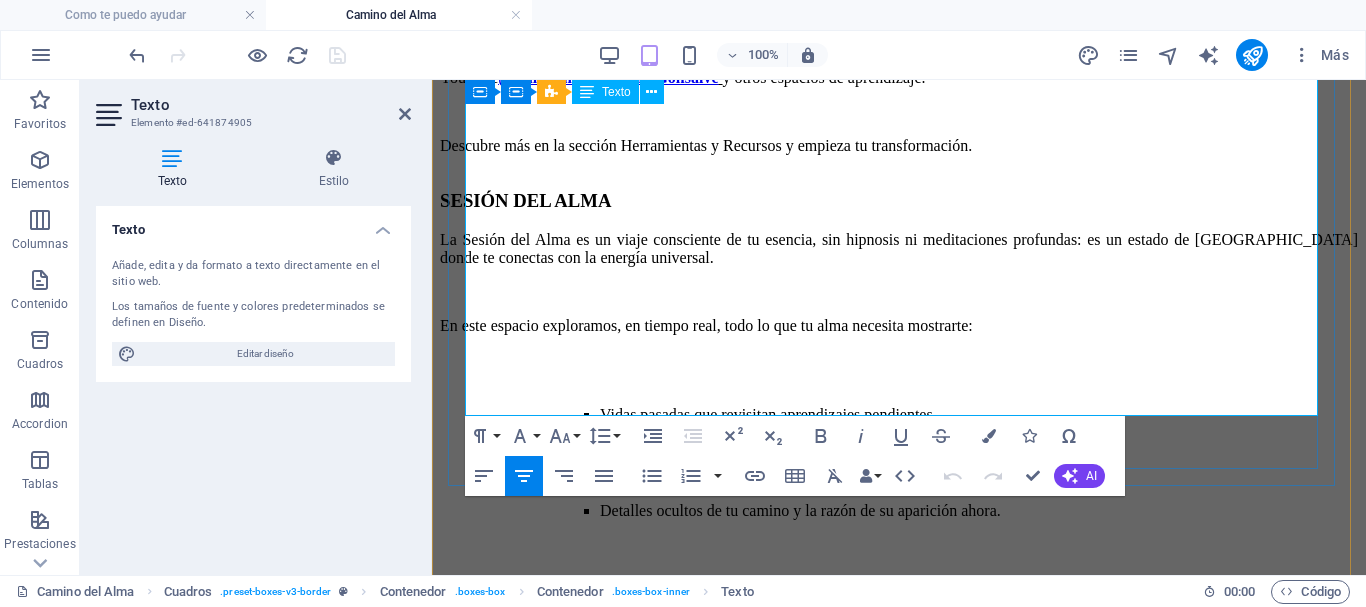 click on "TIEMPO DE LA SESIÓN: 1 HORA" at bounding box center (899, 690) 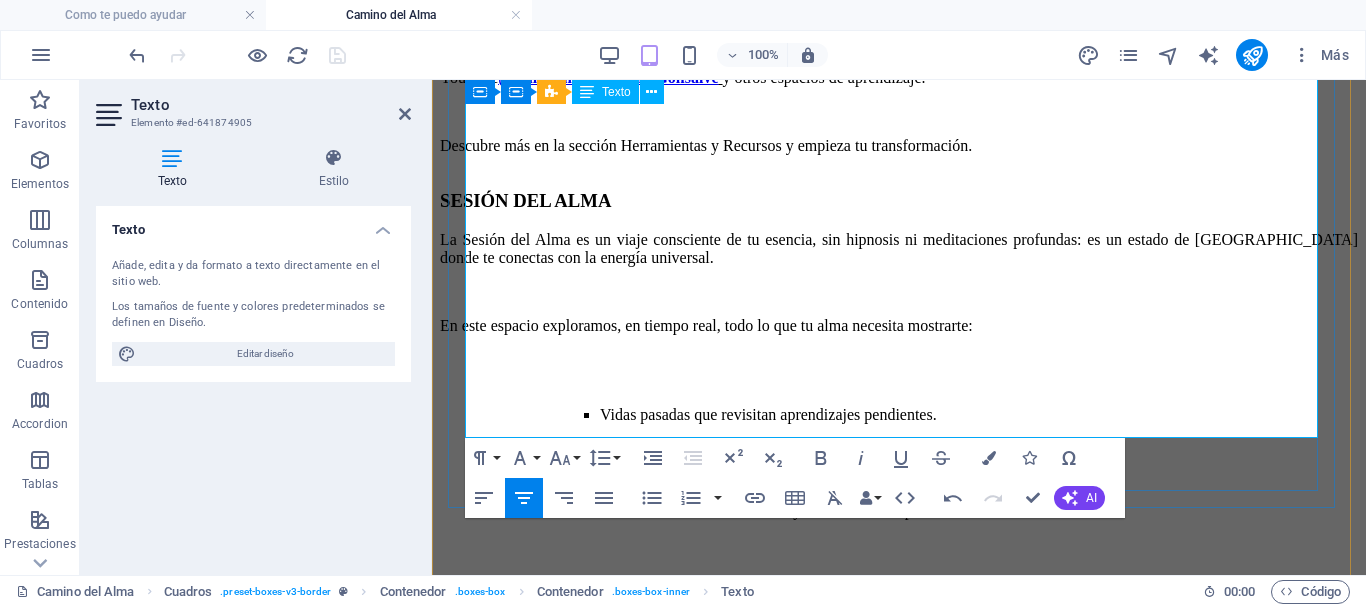 type 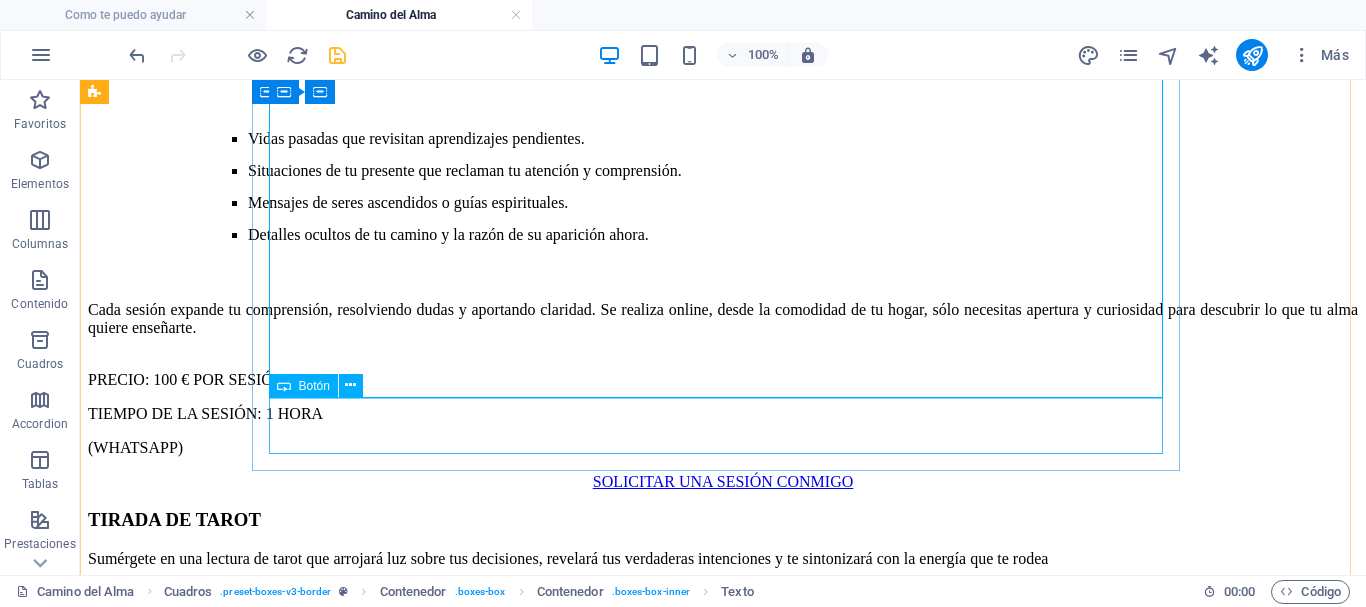 scroll, scrollTop: 1586, scrollLeft: 0, axis: vertical 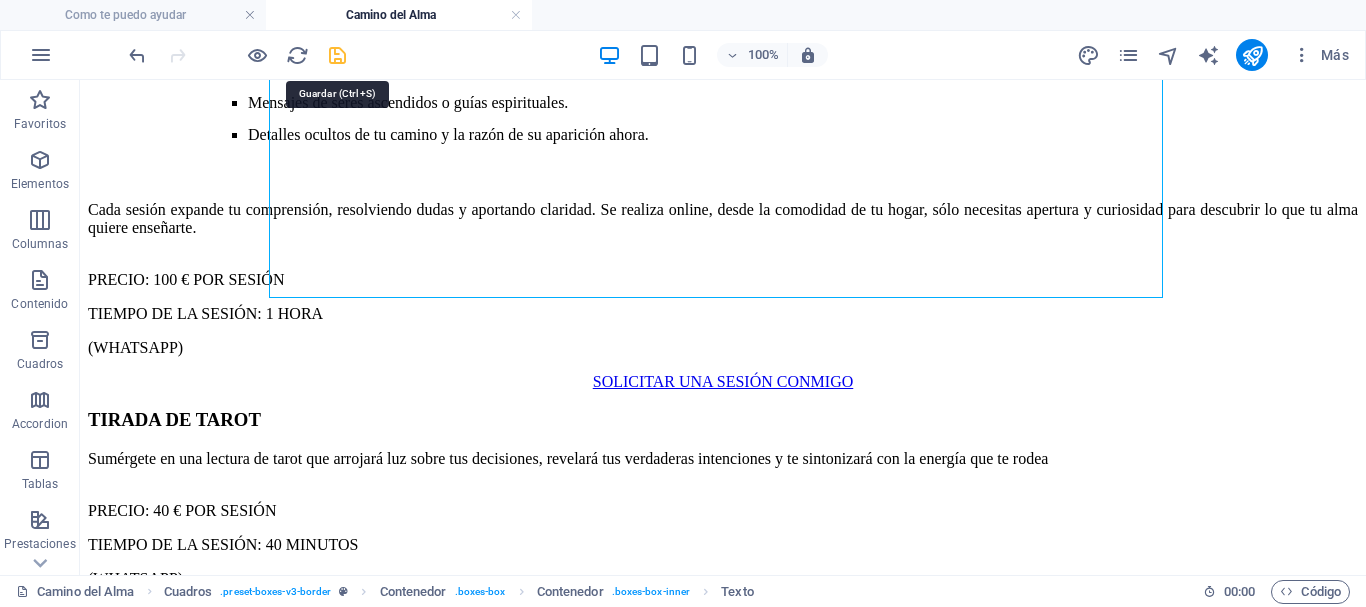 click at bounding box center [337, 55] 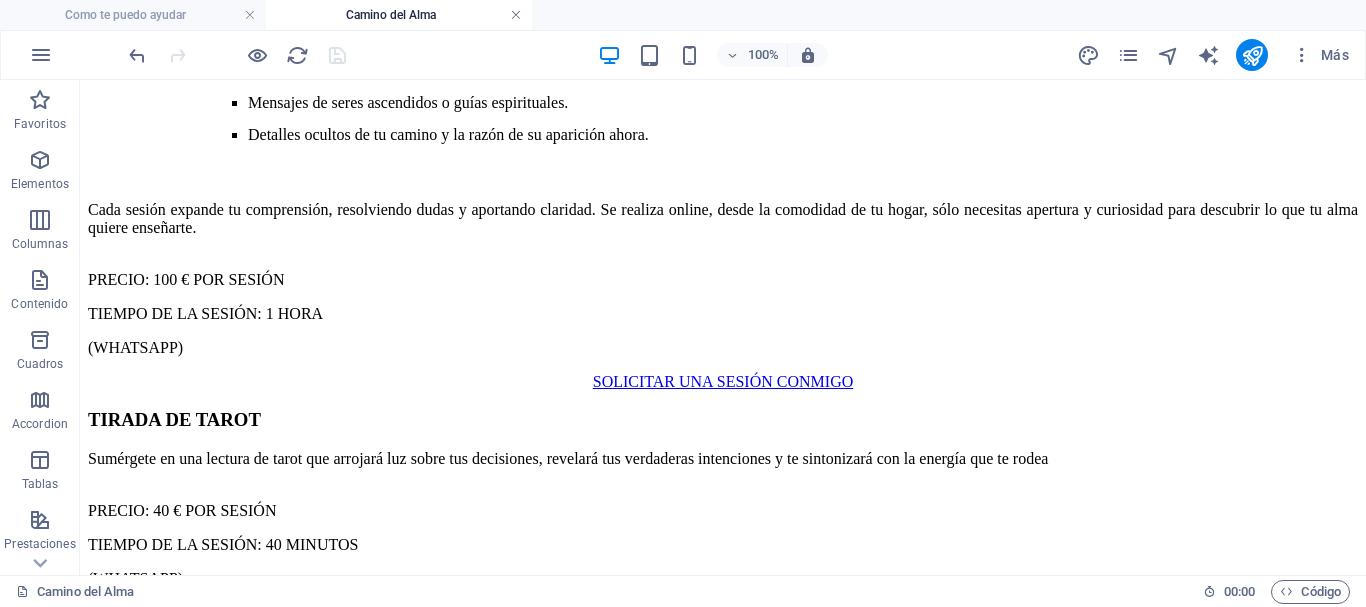 click at bounding box center [516, 15] 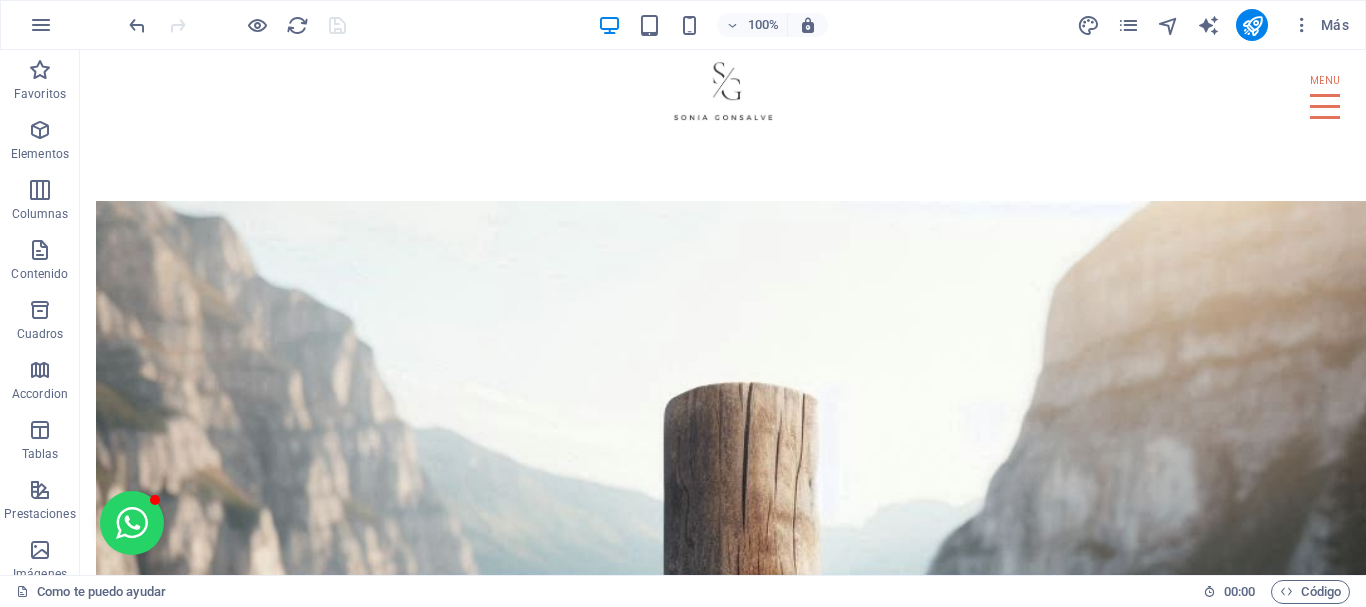 scroll, scrollTop: 7048, scrollLeft: 0, axis: vertical 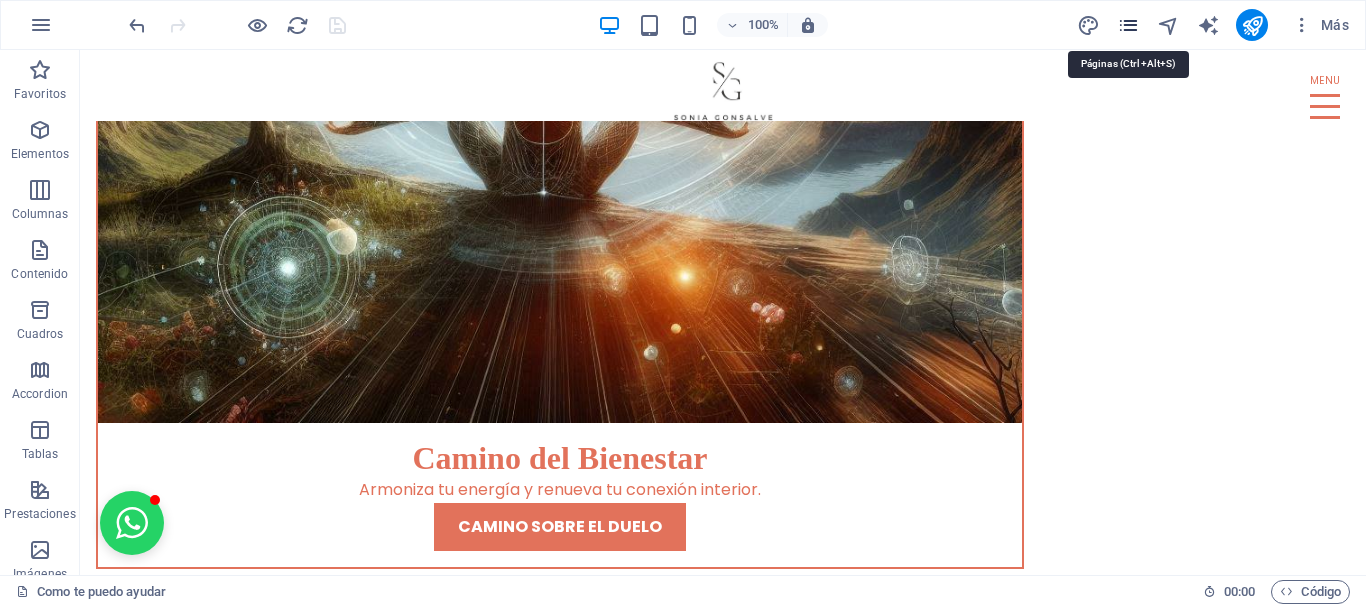 click at bounding box center [1128, 25] 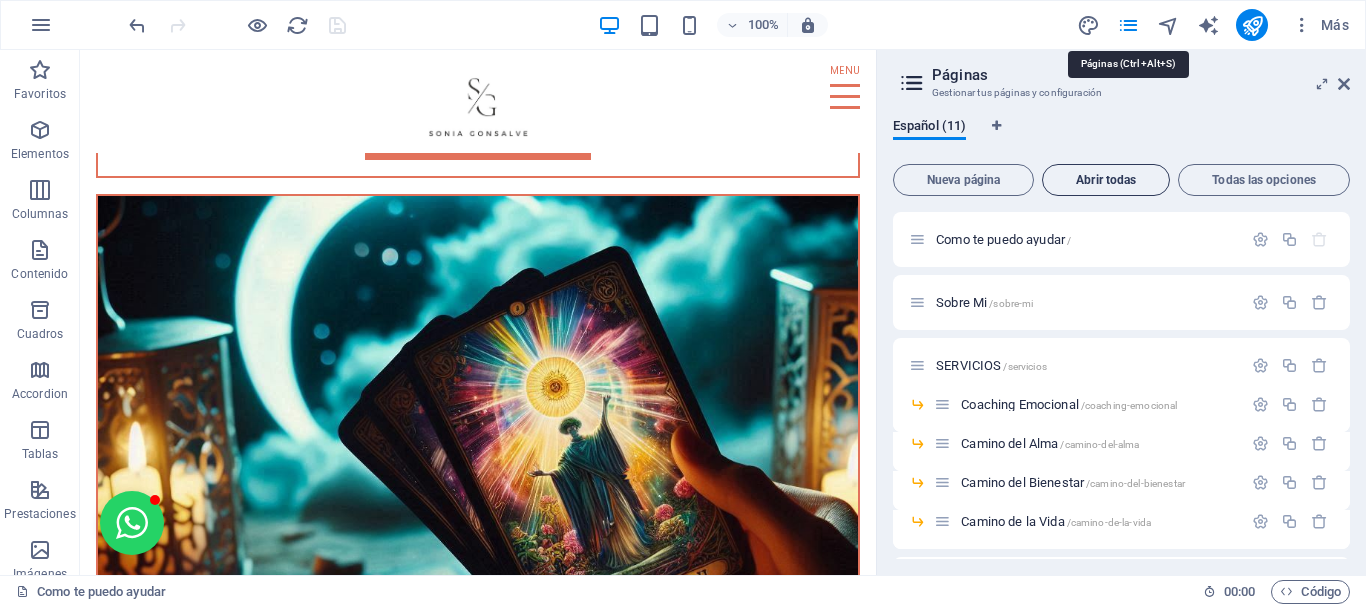 scroll, scrollTop: 6186, scrollLeft: 0, axis: vertical 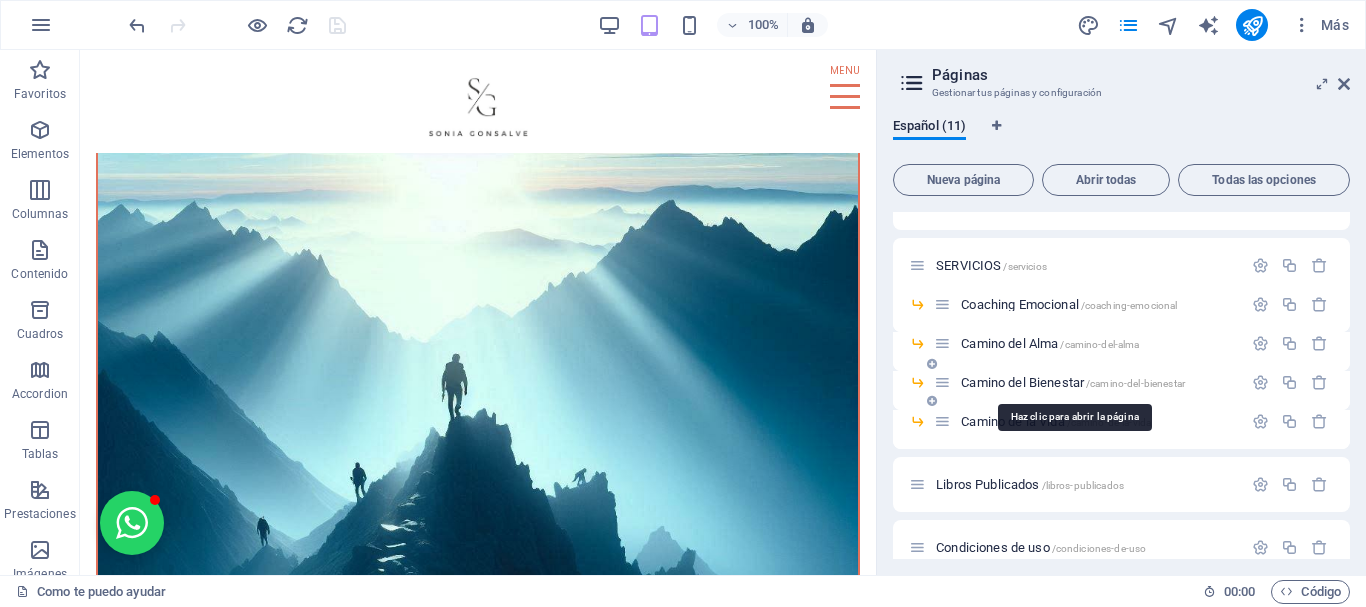 click on "Camino del Bienestar /camino-del-bienestar" at bounding box center (1073, 382) 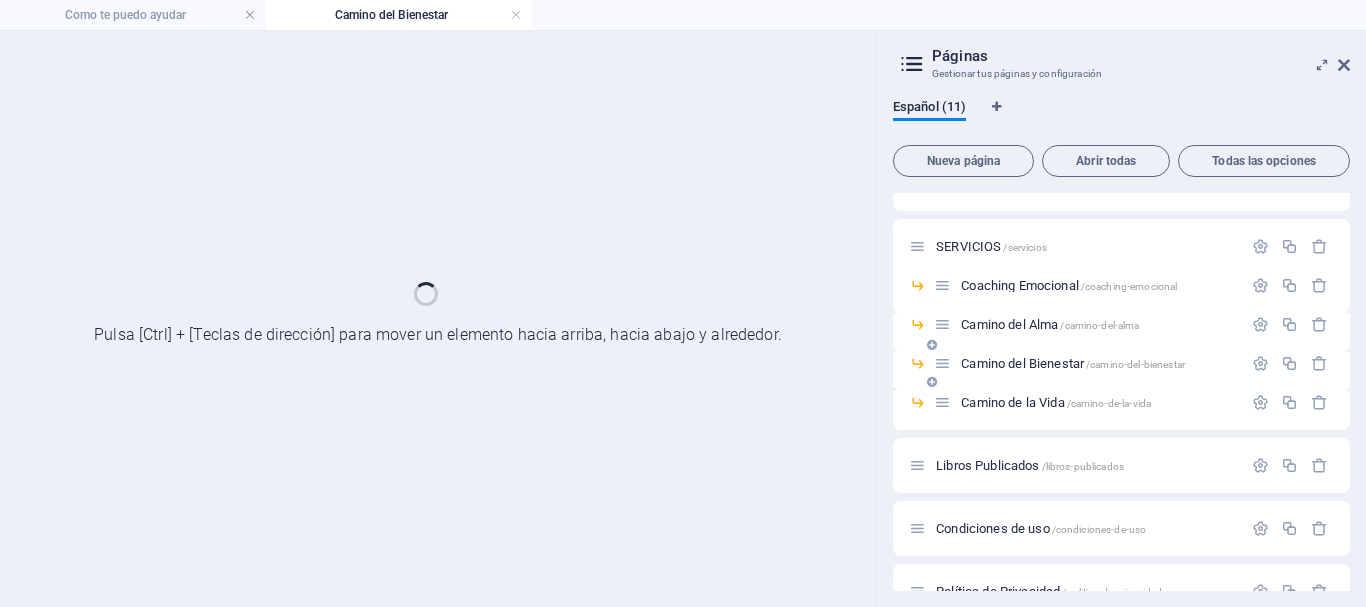 scroll, scrollTop: 0, scrollLeft: 0, axis: both 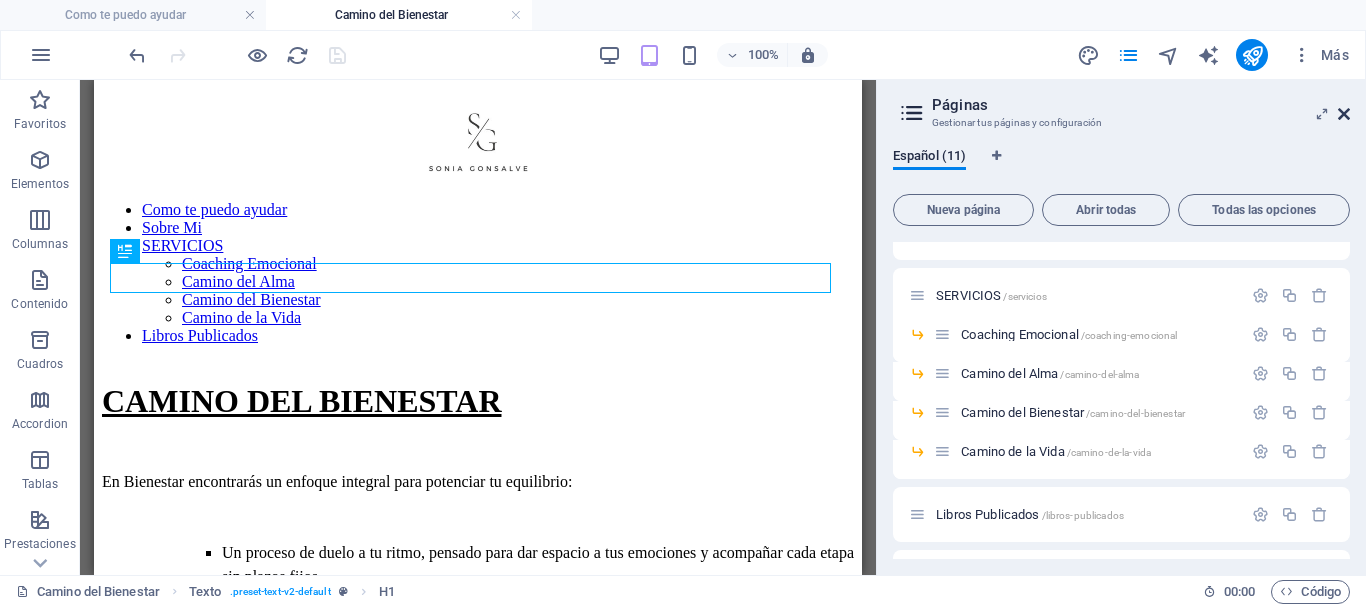 click at bounding box center [1344, 114] 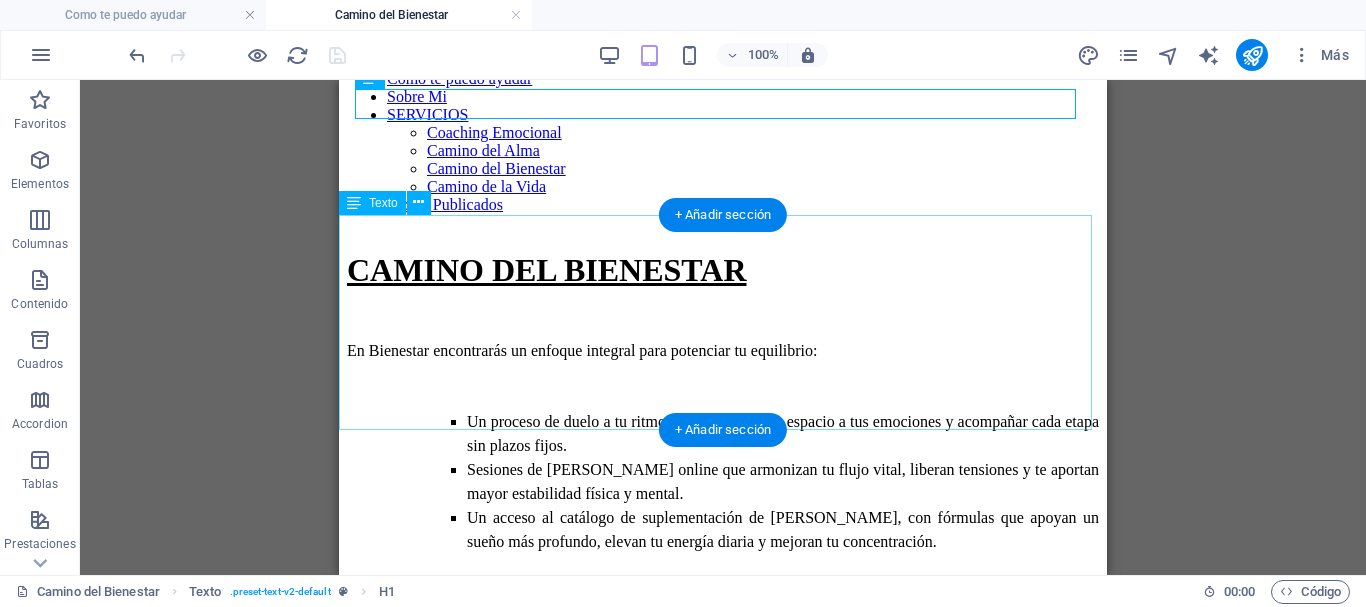 scroll, scrollTop: 100, scrollLeft: 0, axis: vertical 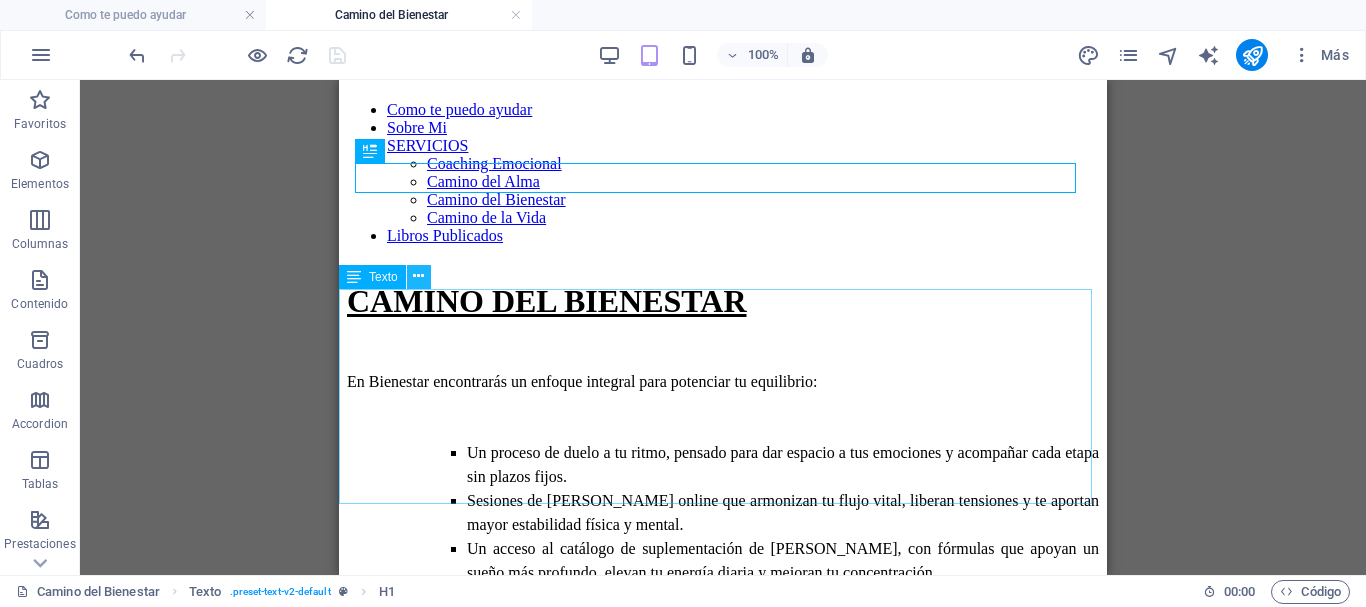 click at bounding box center (418, 276) 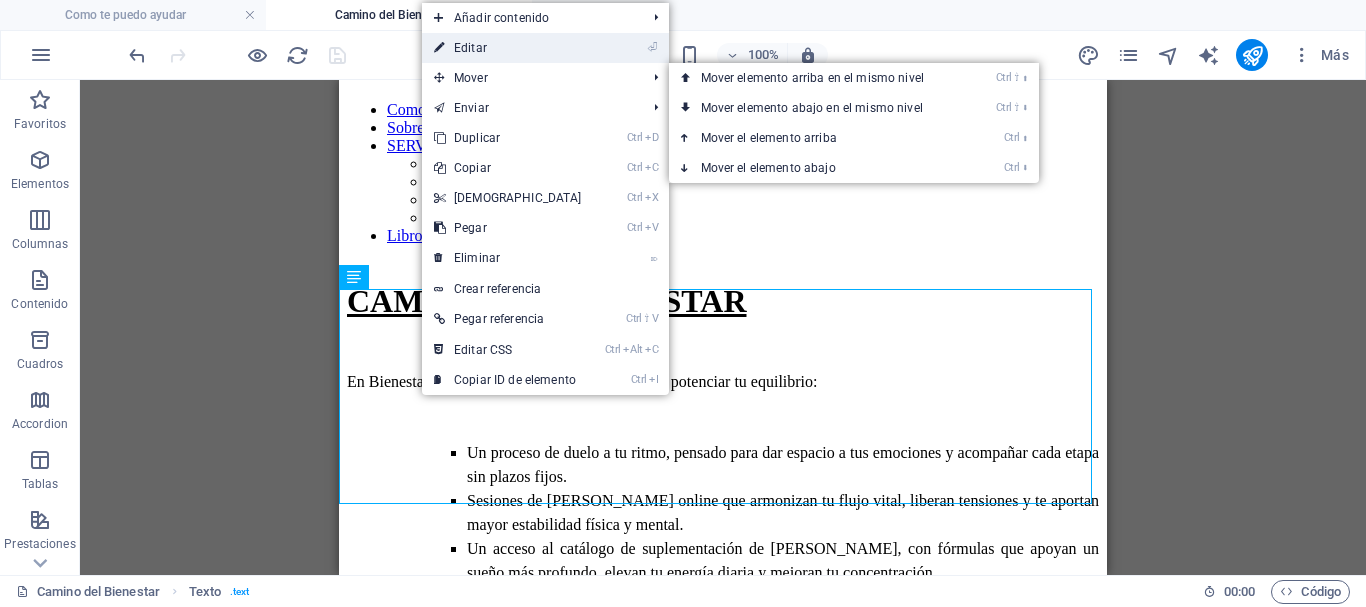 click on "⏎  Editar" at bounding box center [508, 48] 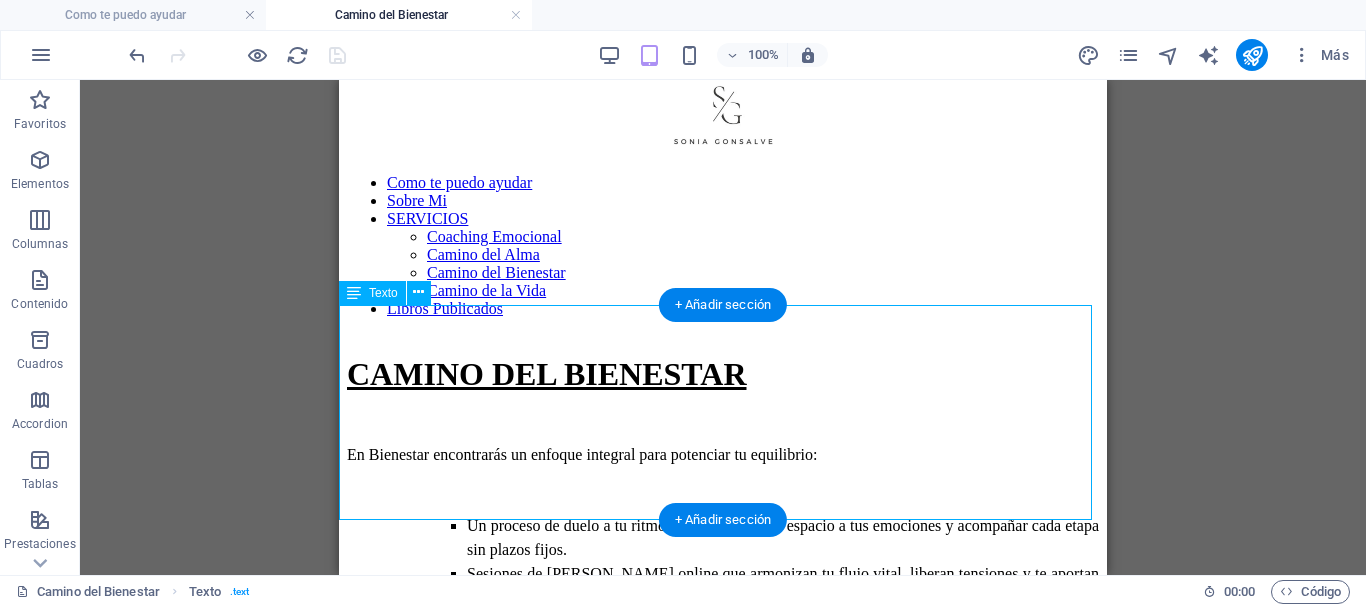 scroll, scrollTop: 0, scrollLeft: 0, axis: both 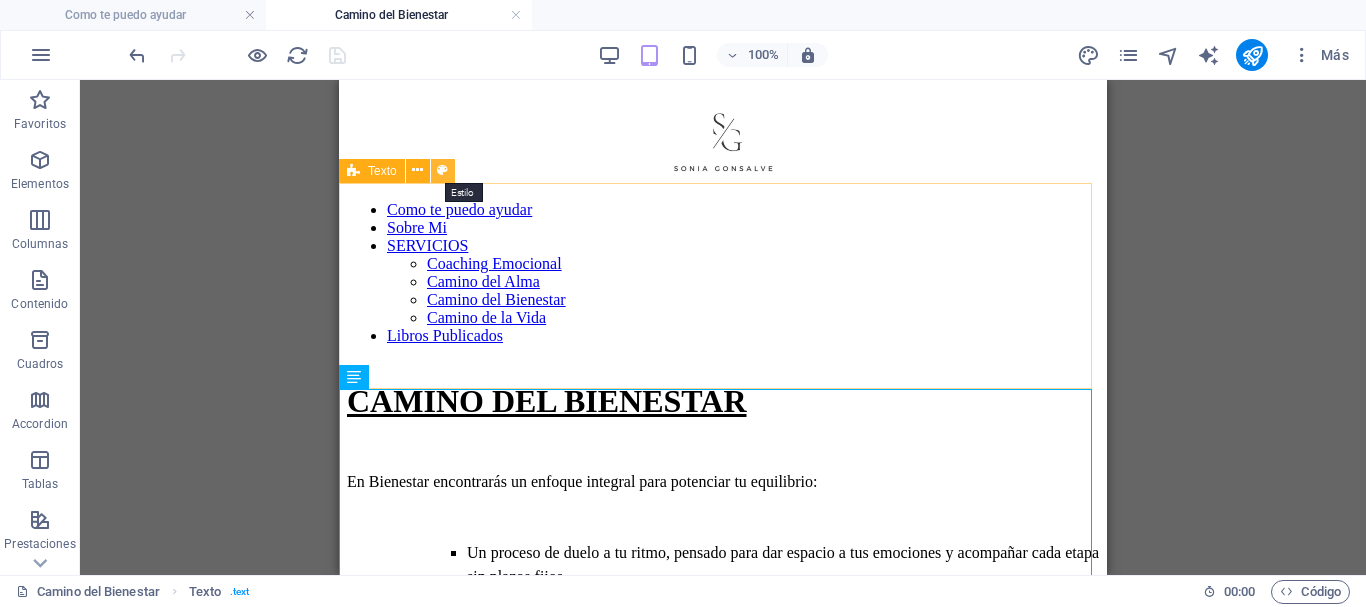 click at bounding box center [443, 171] 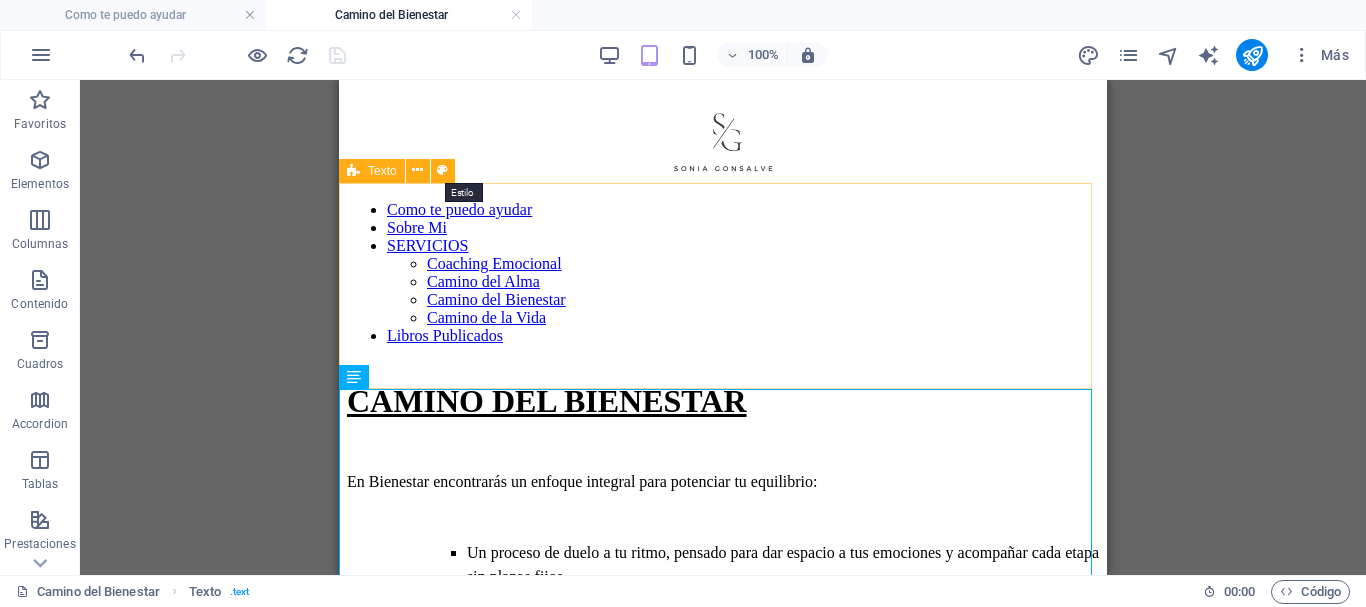 select on "preset-text-v2-default" 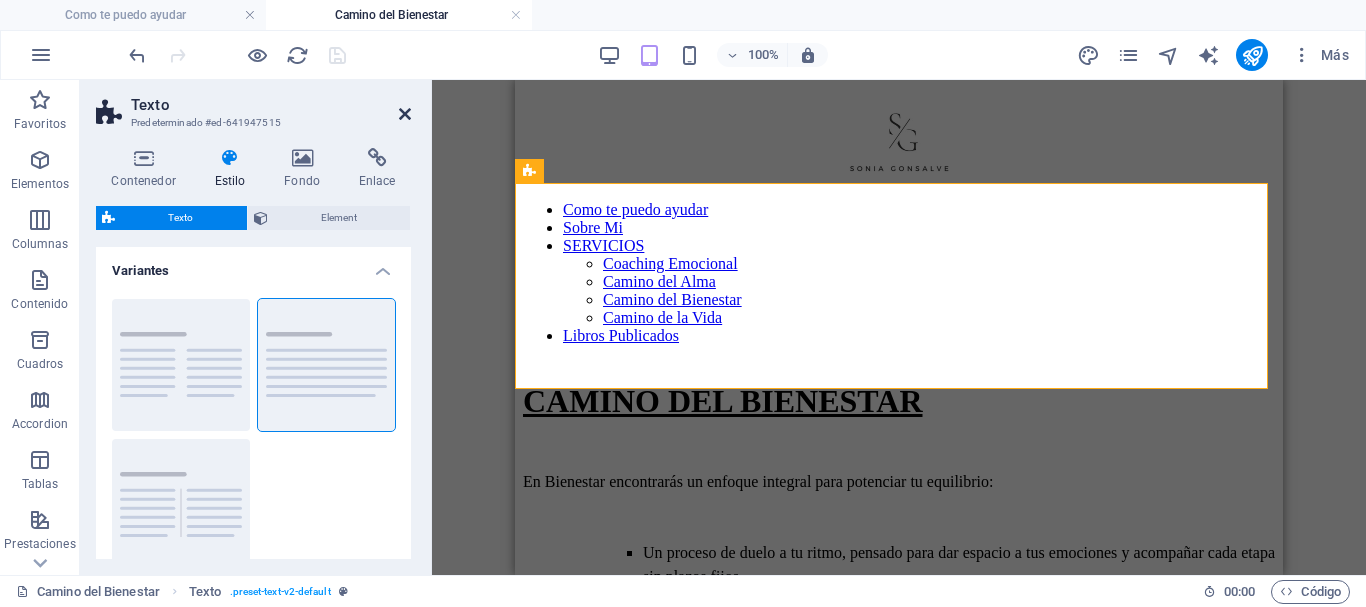 click at bounding box center (405, 114) 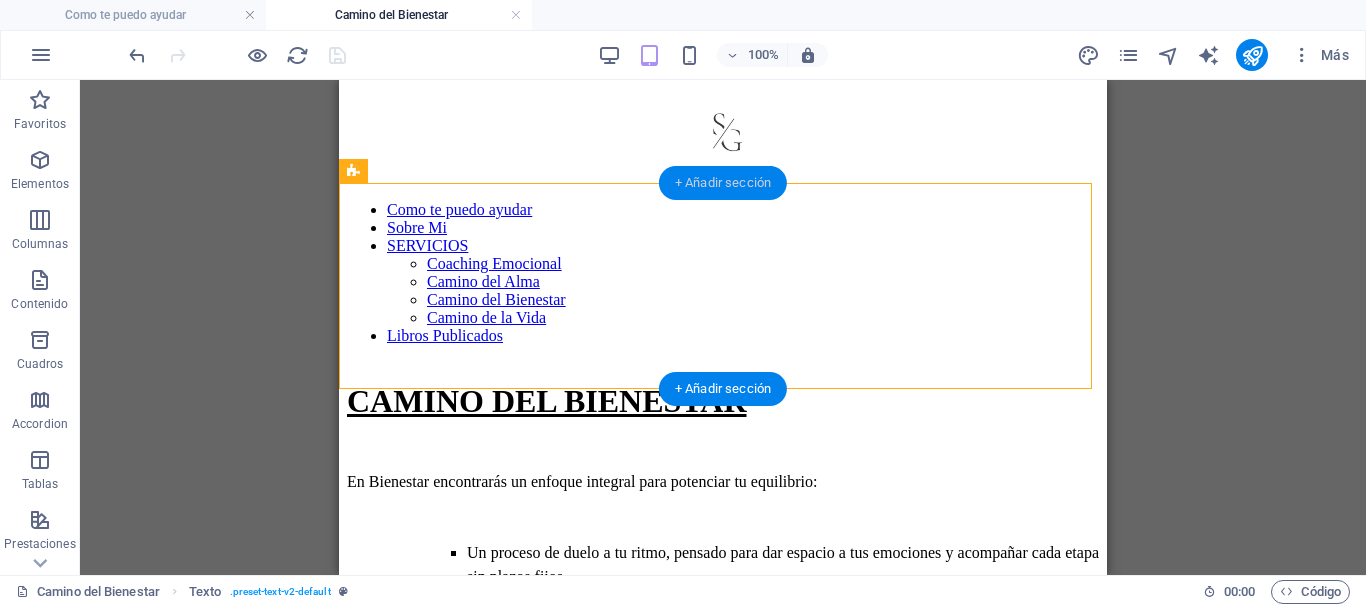 click on "+ Añadir sección" at bounding box center [723, 183] 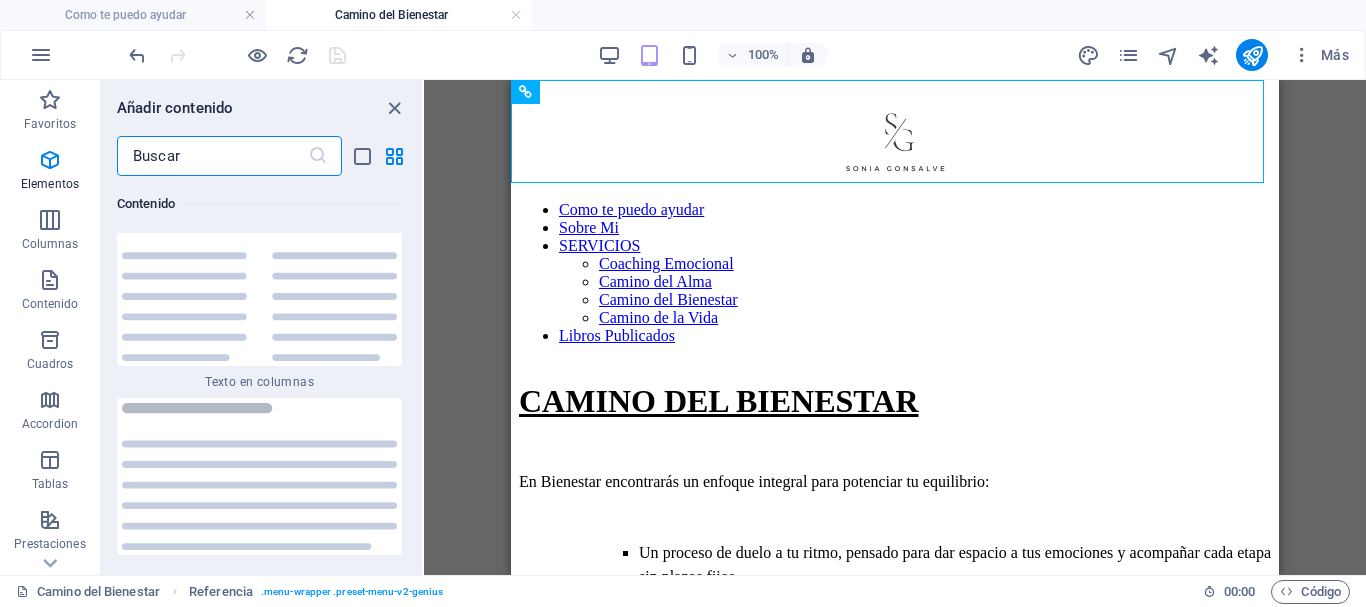 scroll, scrollTop: 6808, scrollLeft: 0, axis: vertical 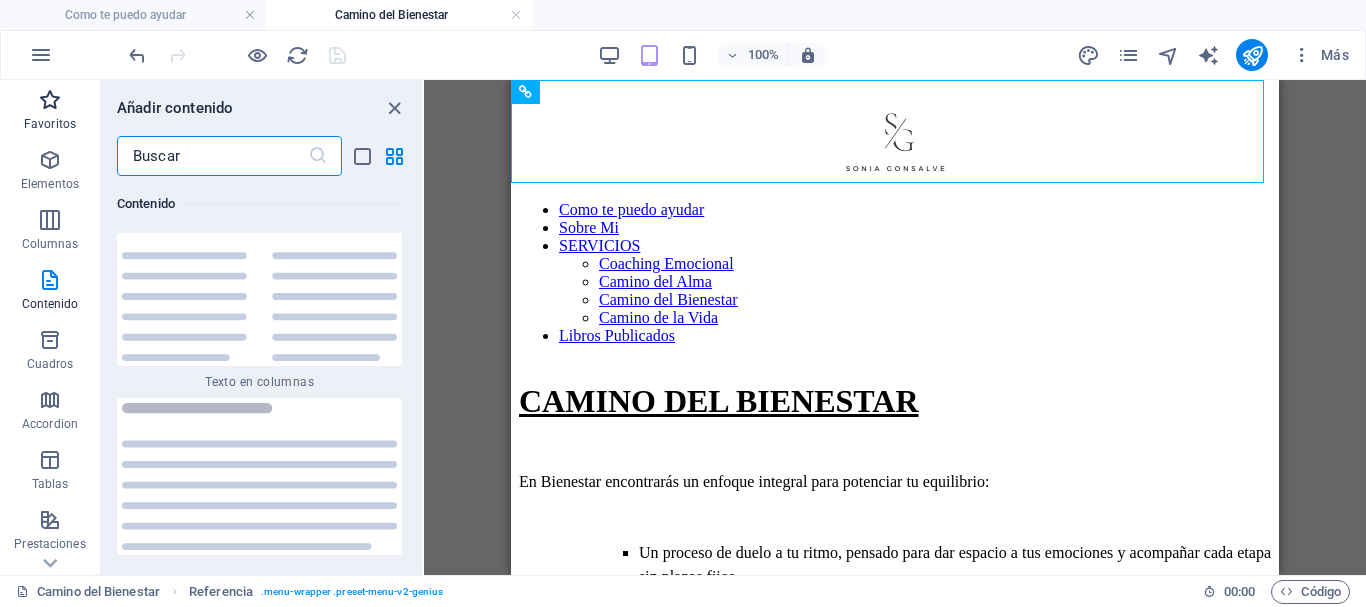 click on "Favoritos" at bounding box center (50, 112) 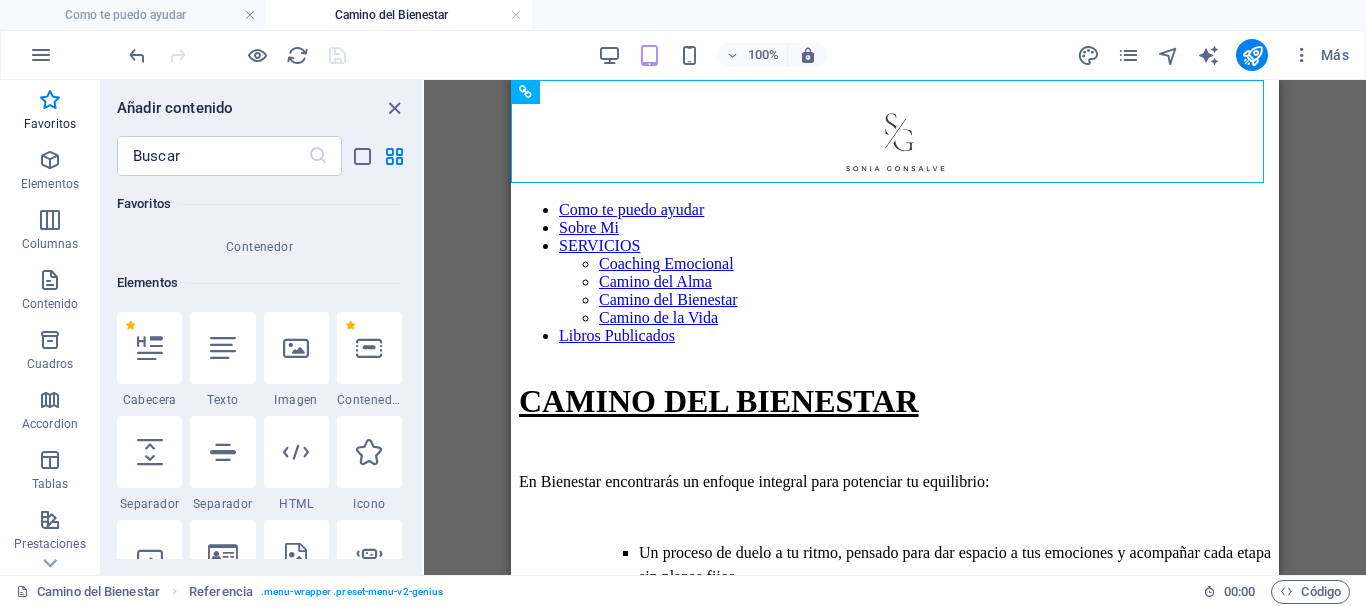 scroll, scrollTop: 300, scrollLeft: 0, axis: vertical 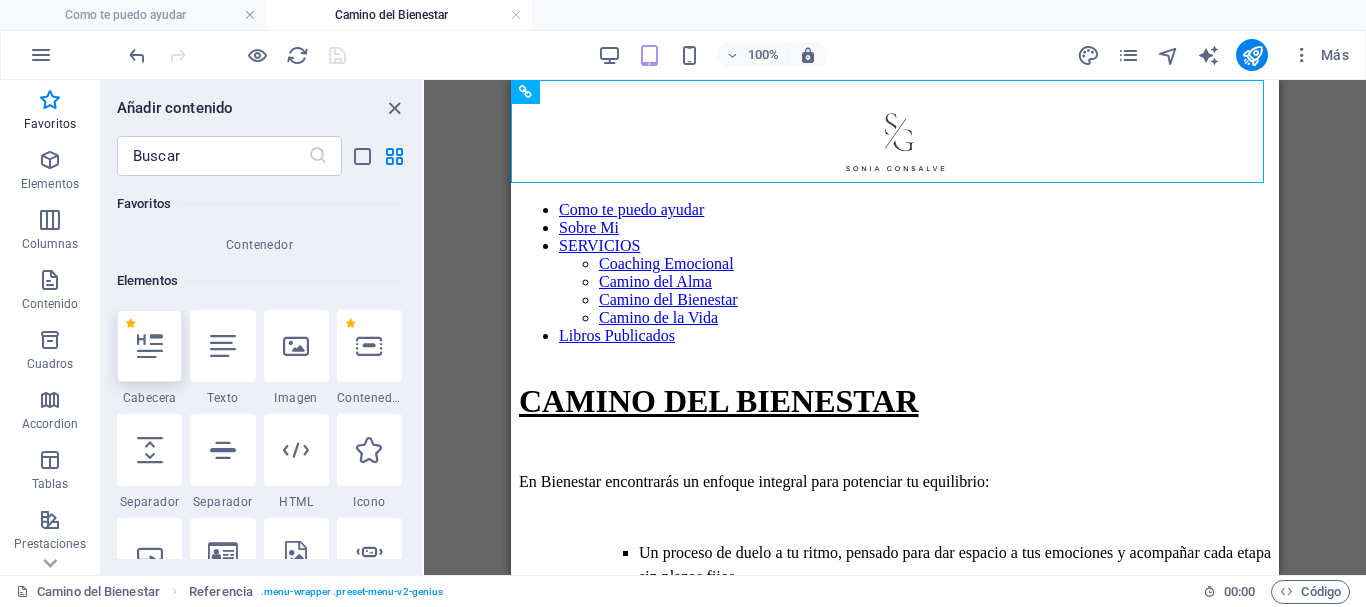 click at bounding box center (150, 346) 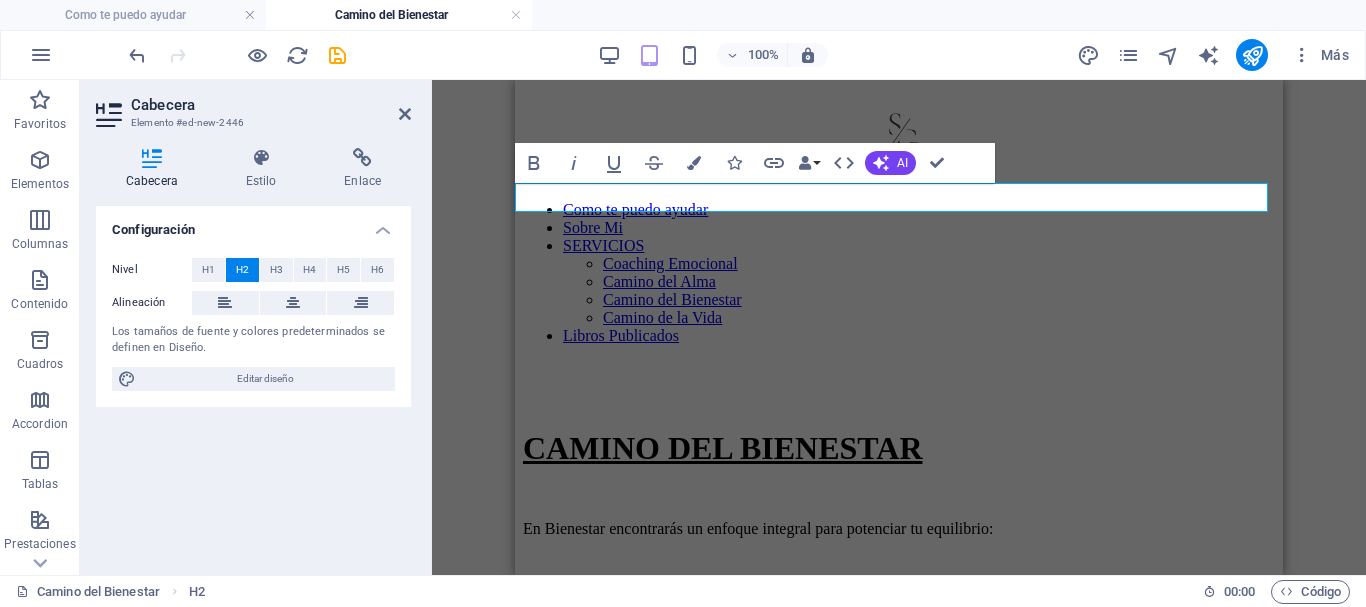 type 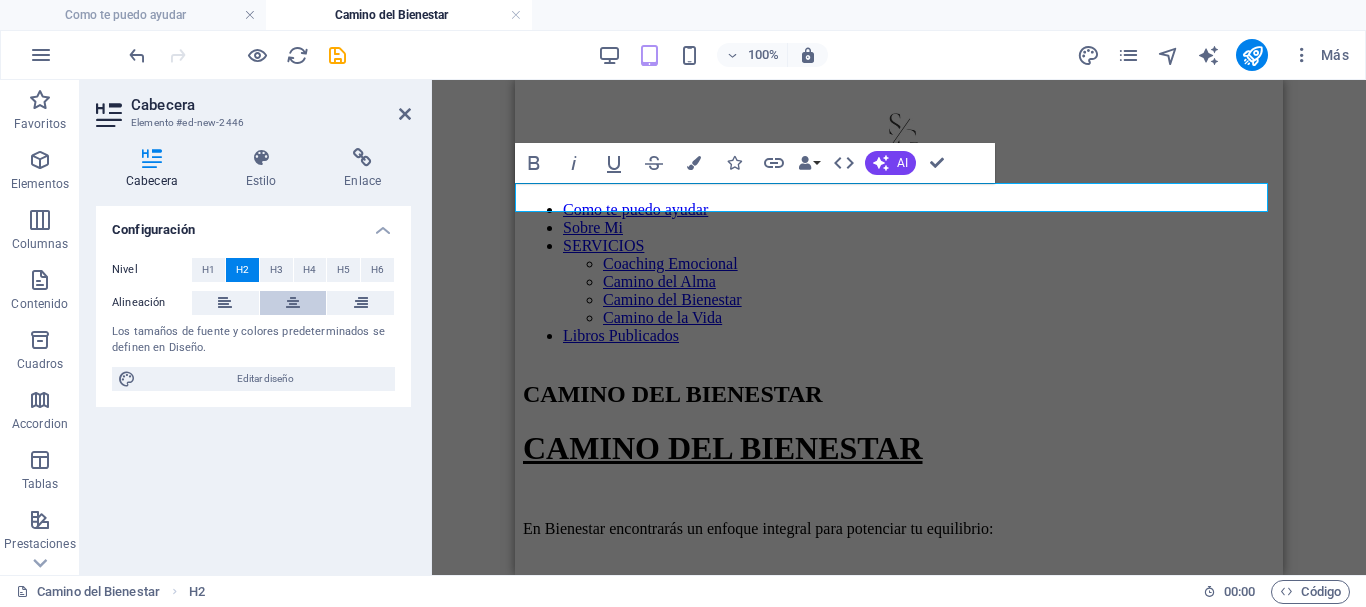 click at bounding box center [293, 303] 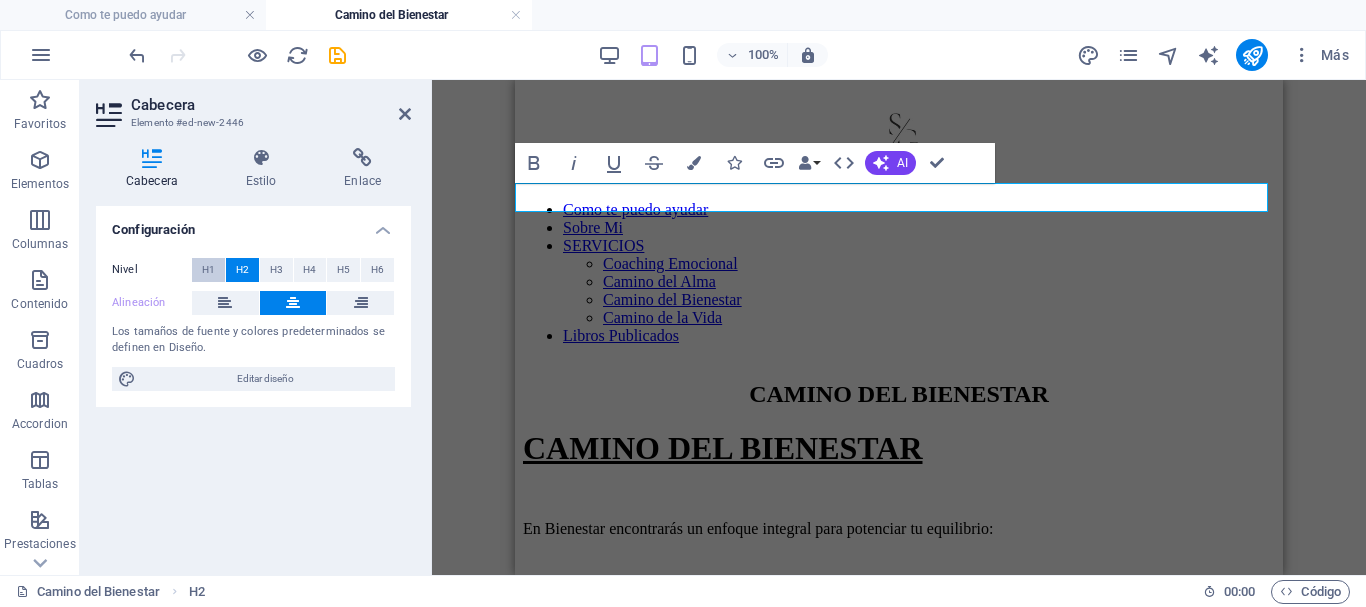 click on "H1" at bounding box center (208, 270) 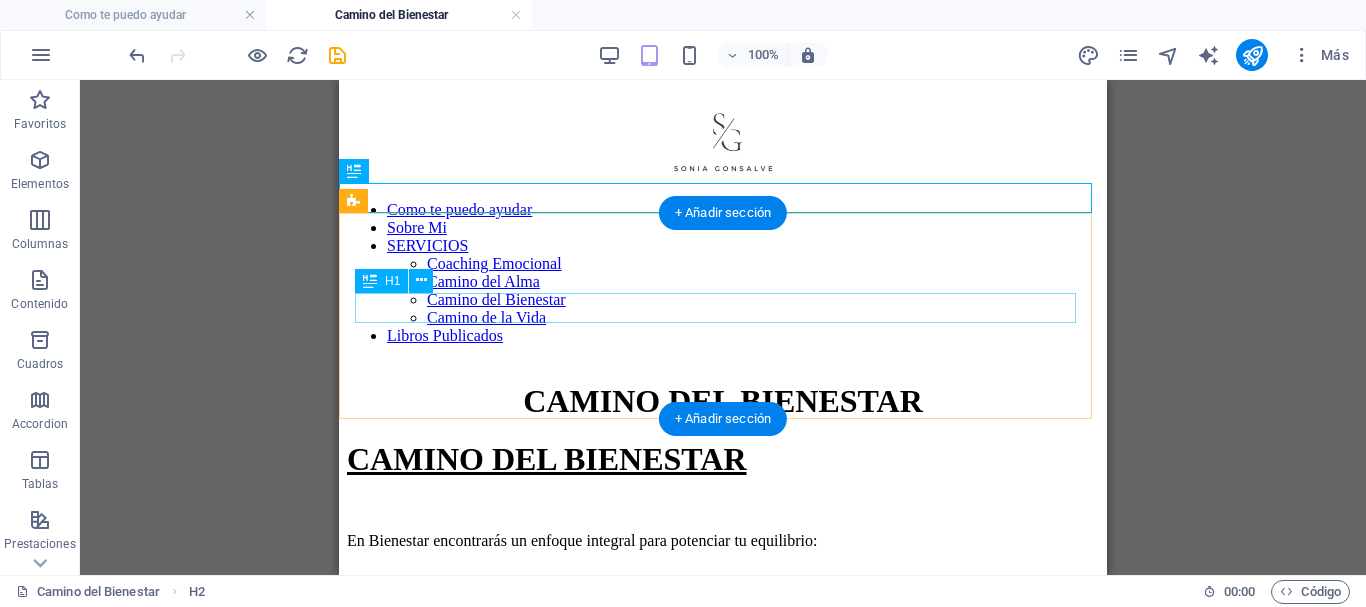 click on "CAMINO DEL BIENESTAR" at bounding box center (723, 459) 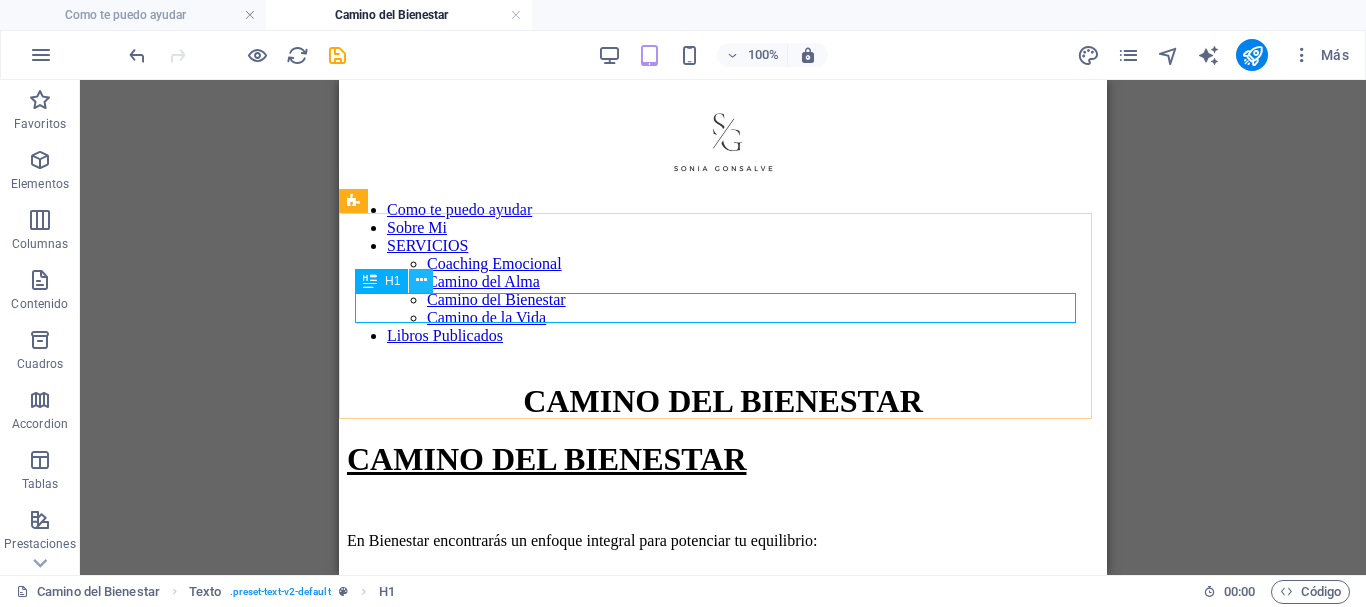 click at bounding box center (421, 280) 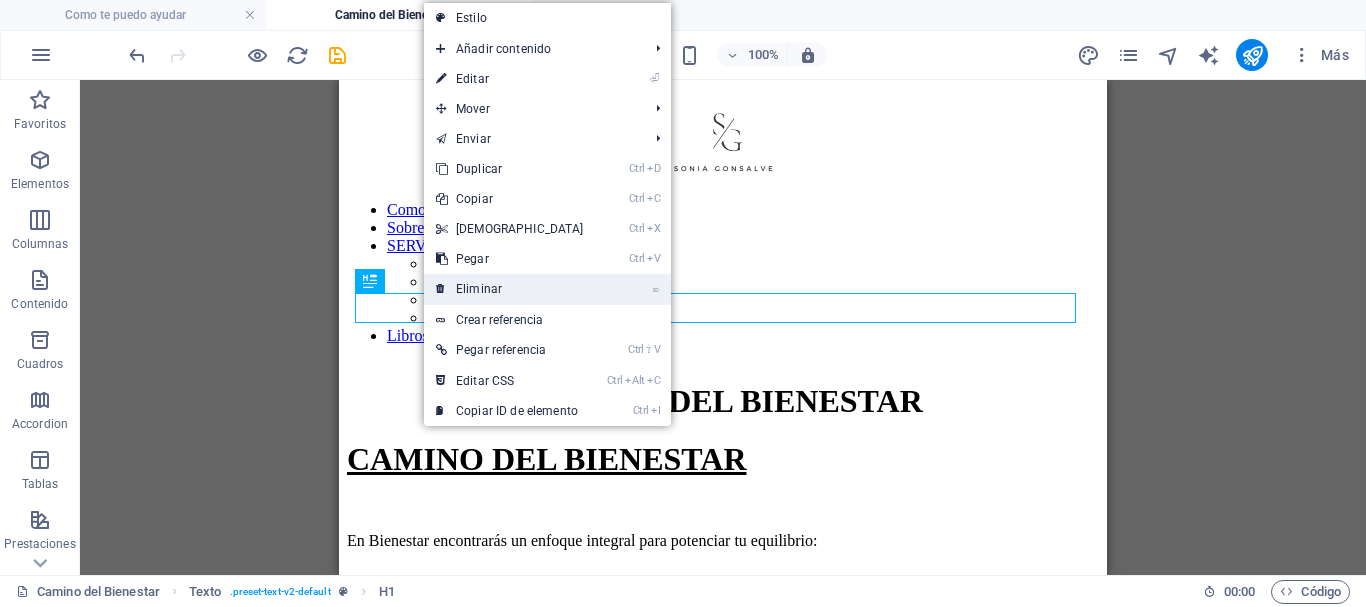 click on "⌦  Eliminar" at bounding box center [510, 289] 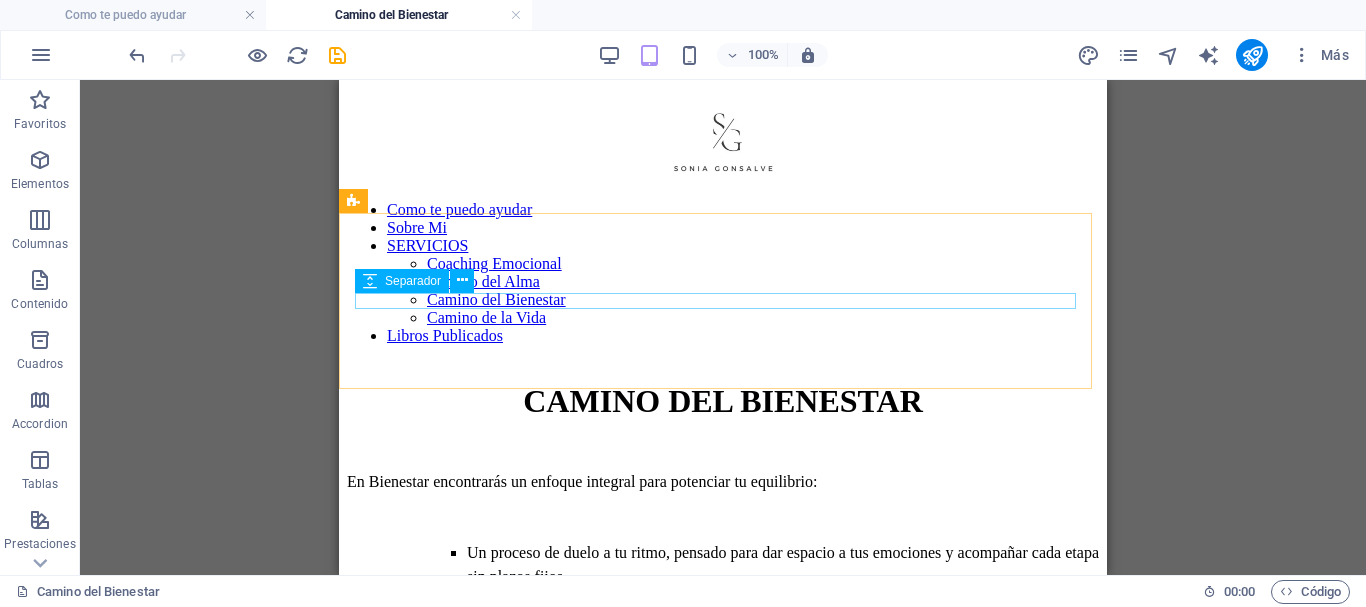 click on "Separador" at bounding box center [402, 281] 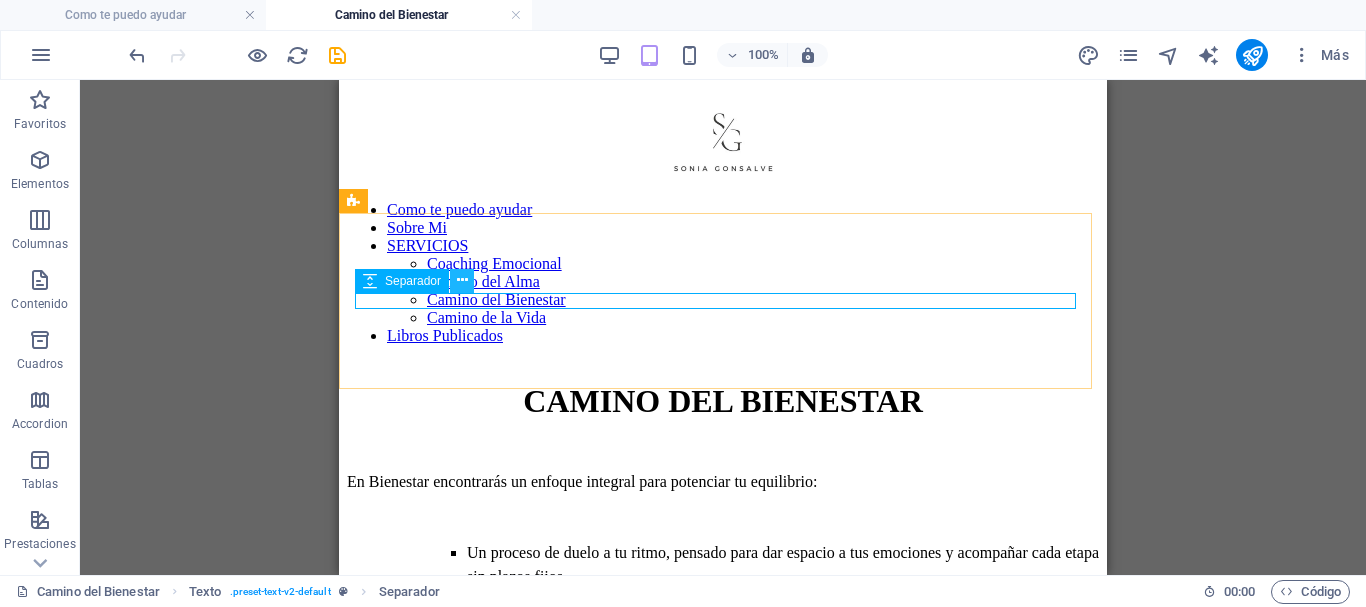 click at bounding box center (462, 281) 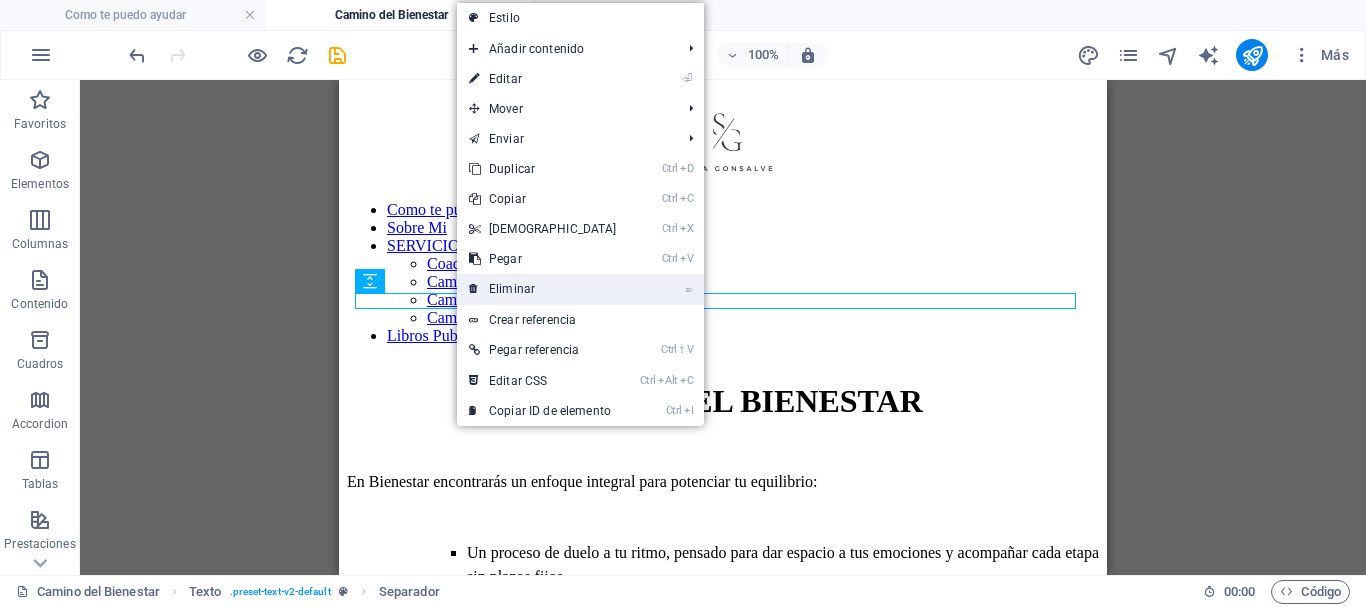 click on "⌦  Eliminar" at bounding box center (543, 289) 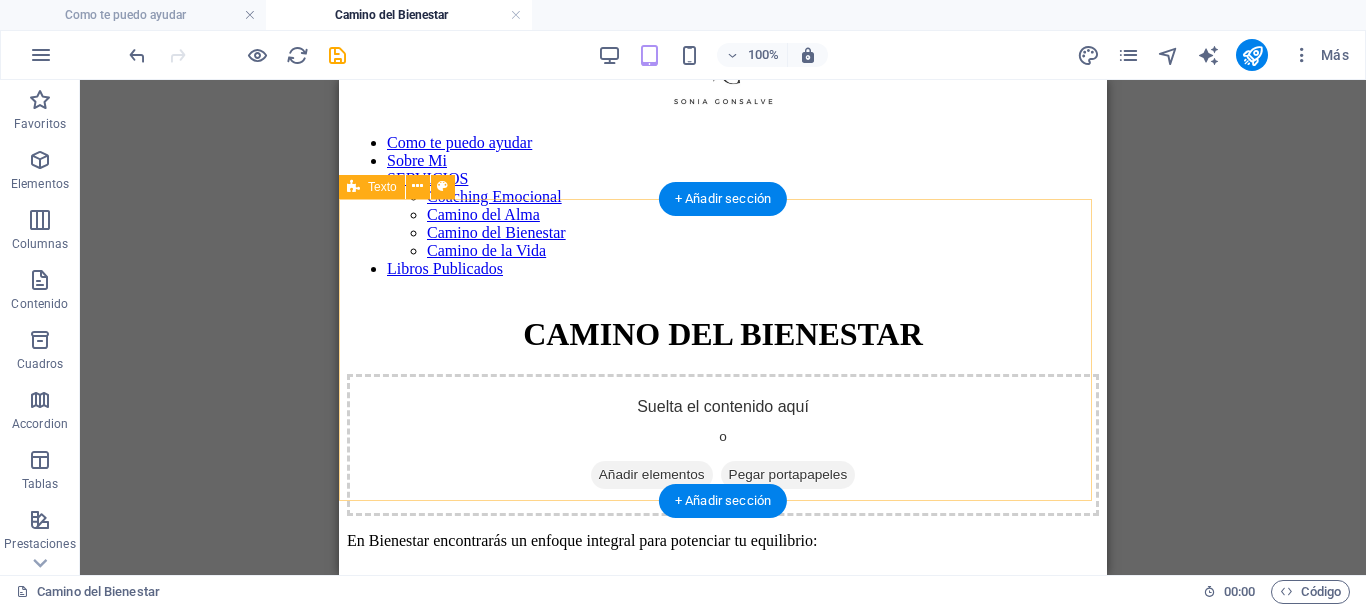 scroll, scrollTop: 100, scrollLeft: 0, axis: vertical 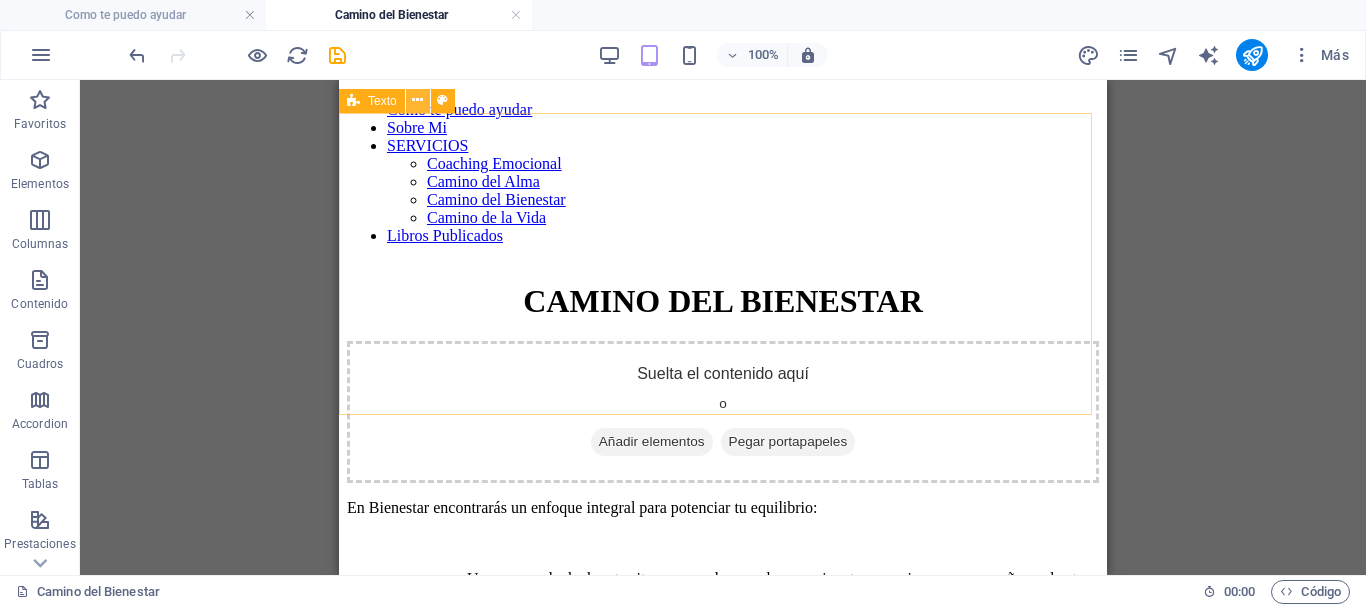 click at bounding box center [417, 100] 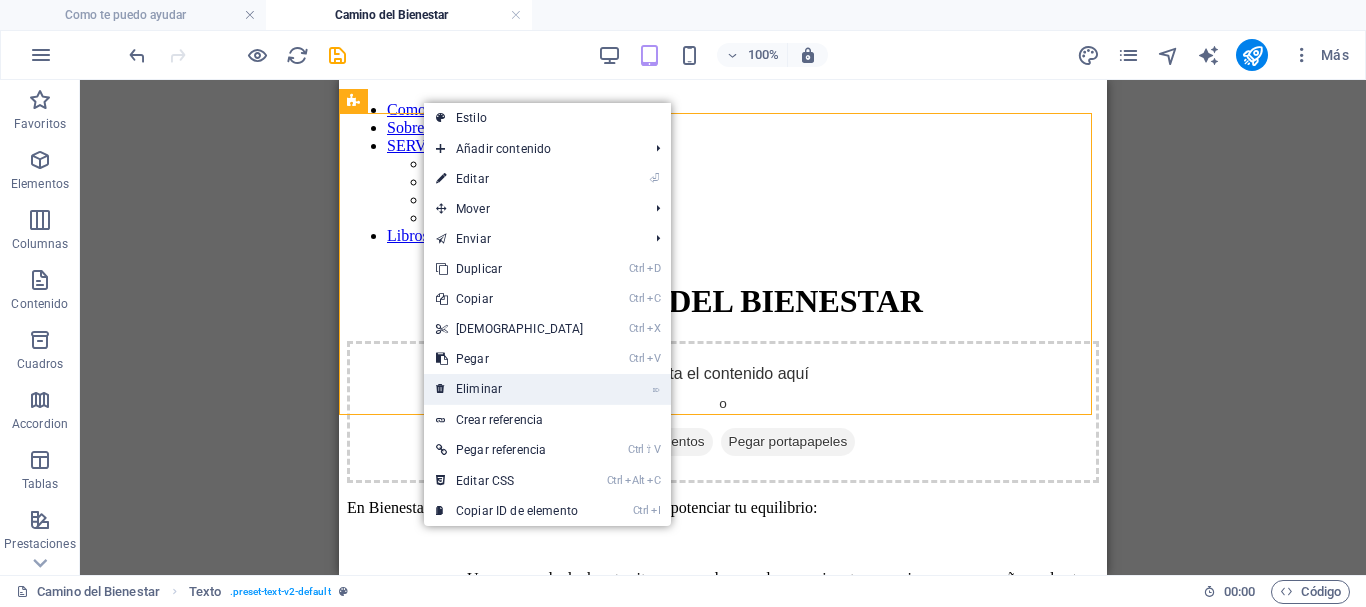 click on "⌦  Eliminar" at bounding box center [510, 389] 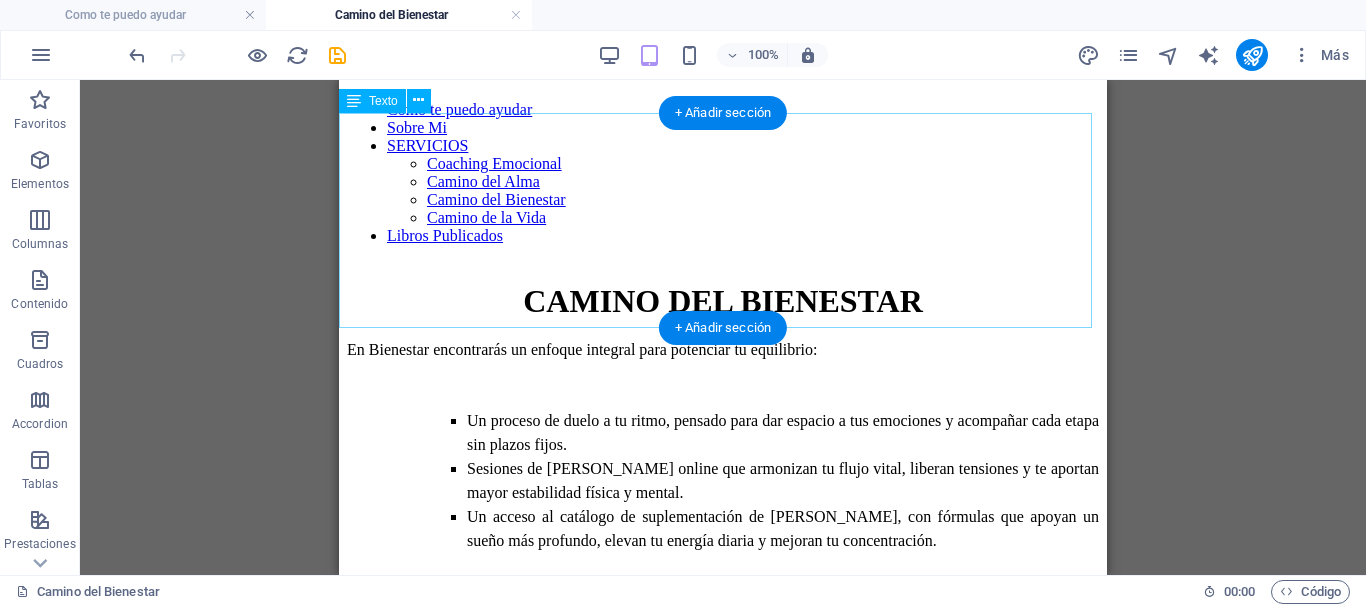 scroll, scrollTop: 0, scrollLeft: 0, axis: both 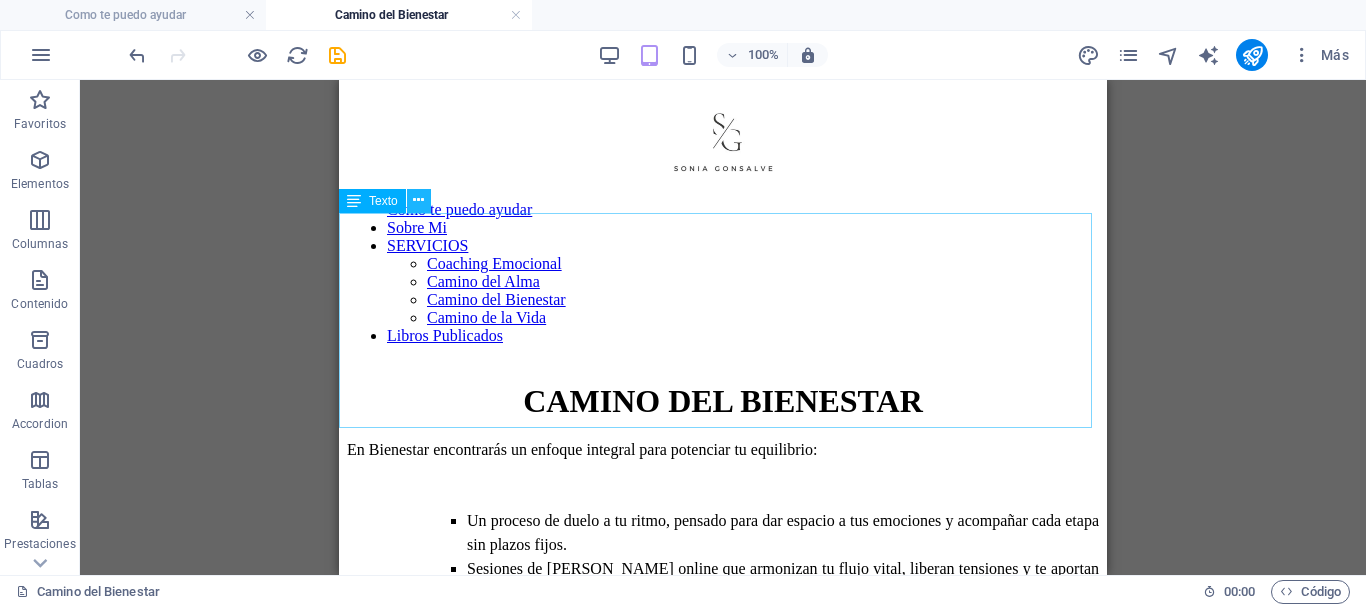 click at bounding box center (418, 200) 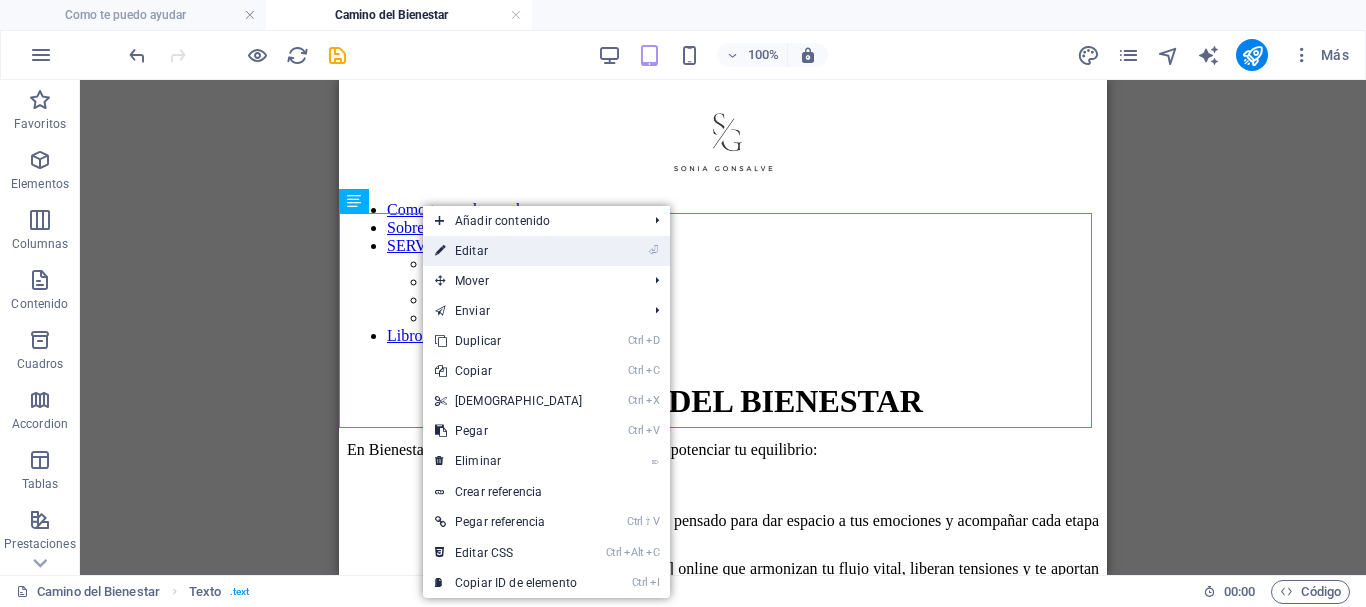 click on "⏎  Editar" at bounding box center (509, 251) 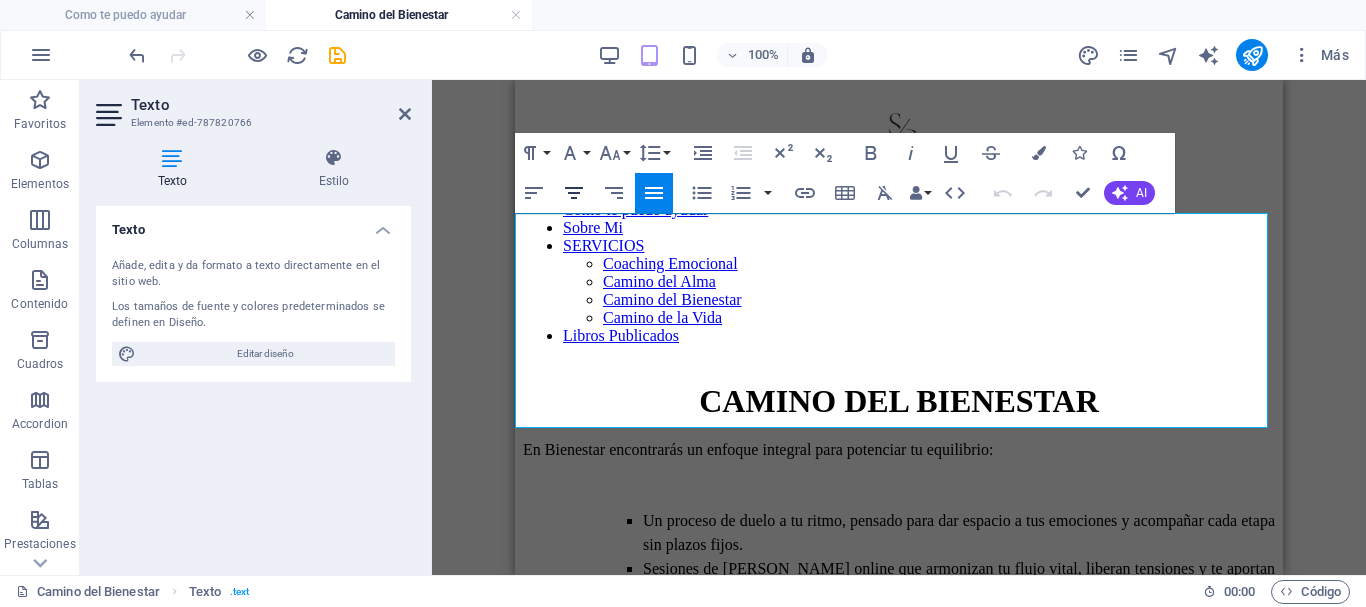 click 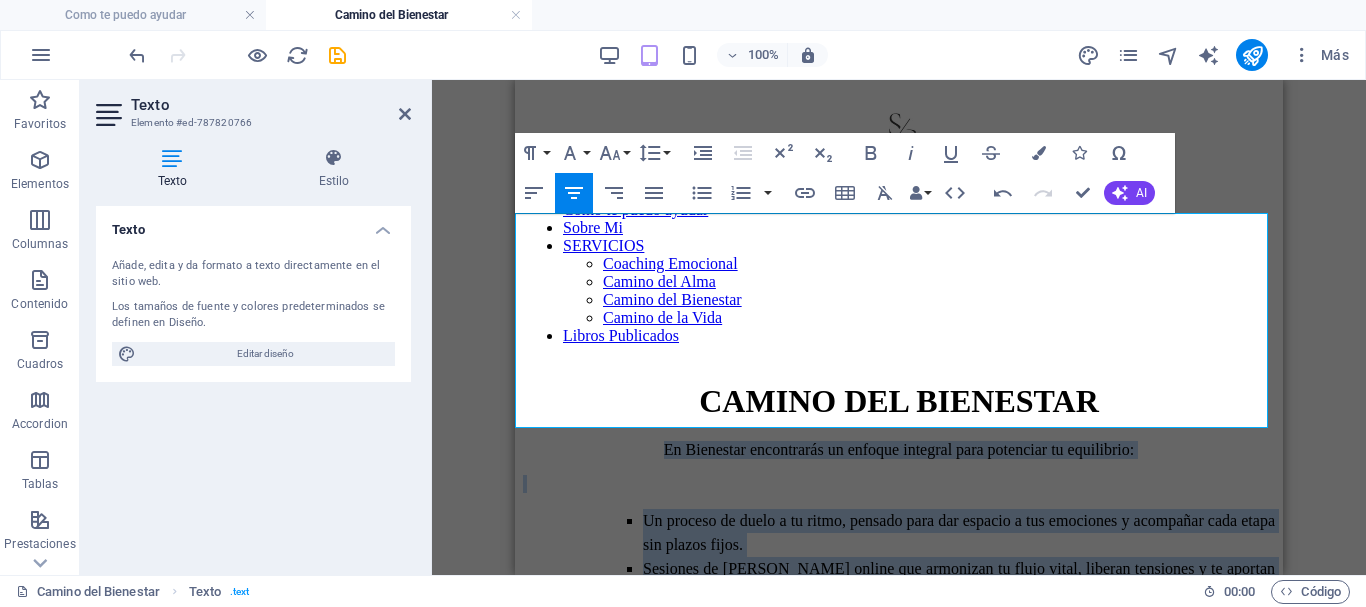 drag, startPoint x: 1176, startPoint y: 408, endPoint x: 557, endPoint y: 214, distance: 648.68866 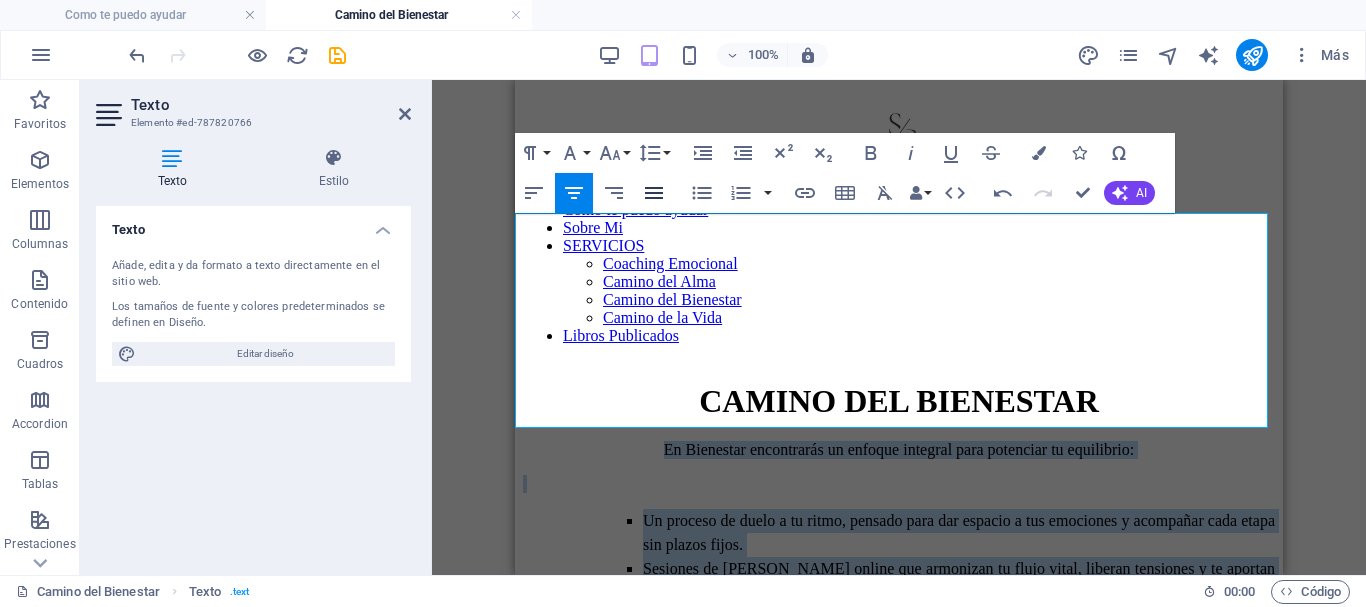click 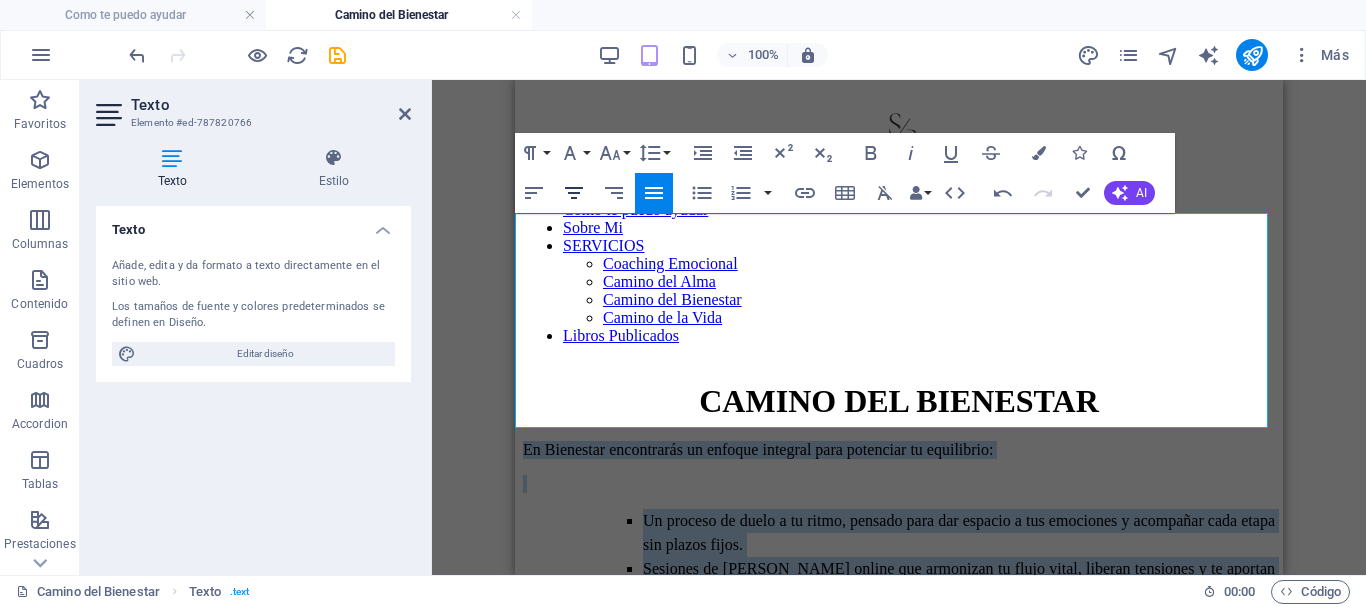 click 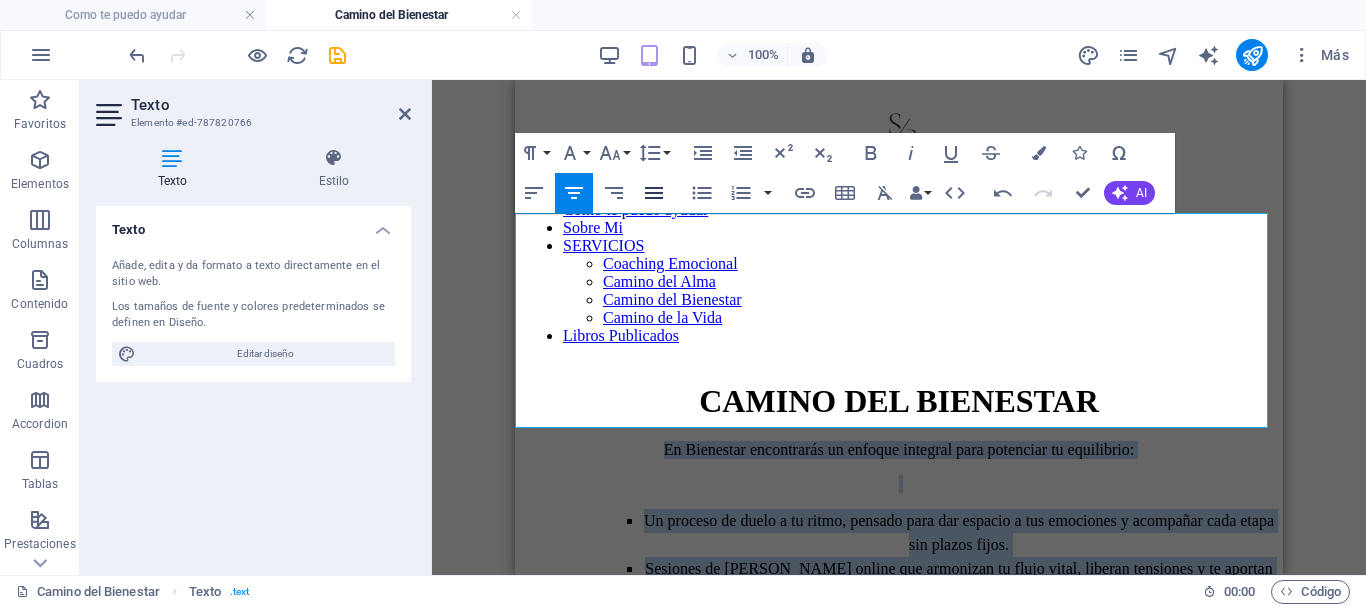 click 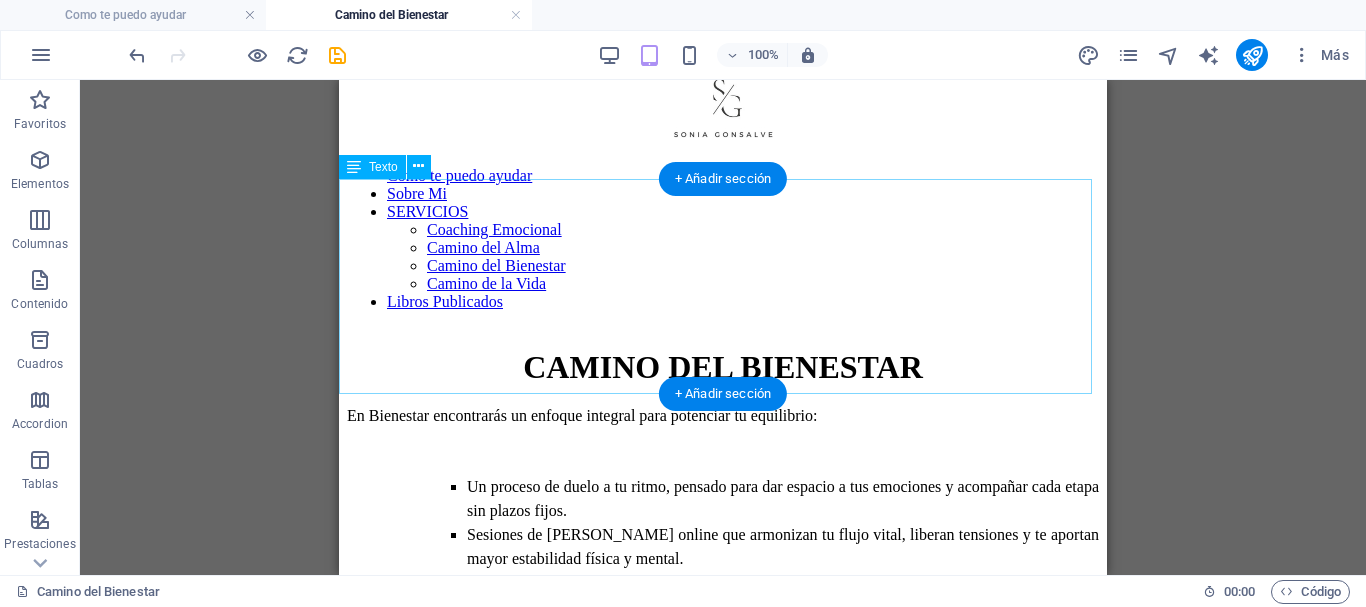scroll, scrollTop: 0, scrollLeft: 0, axis: both 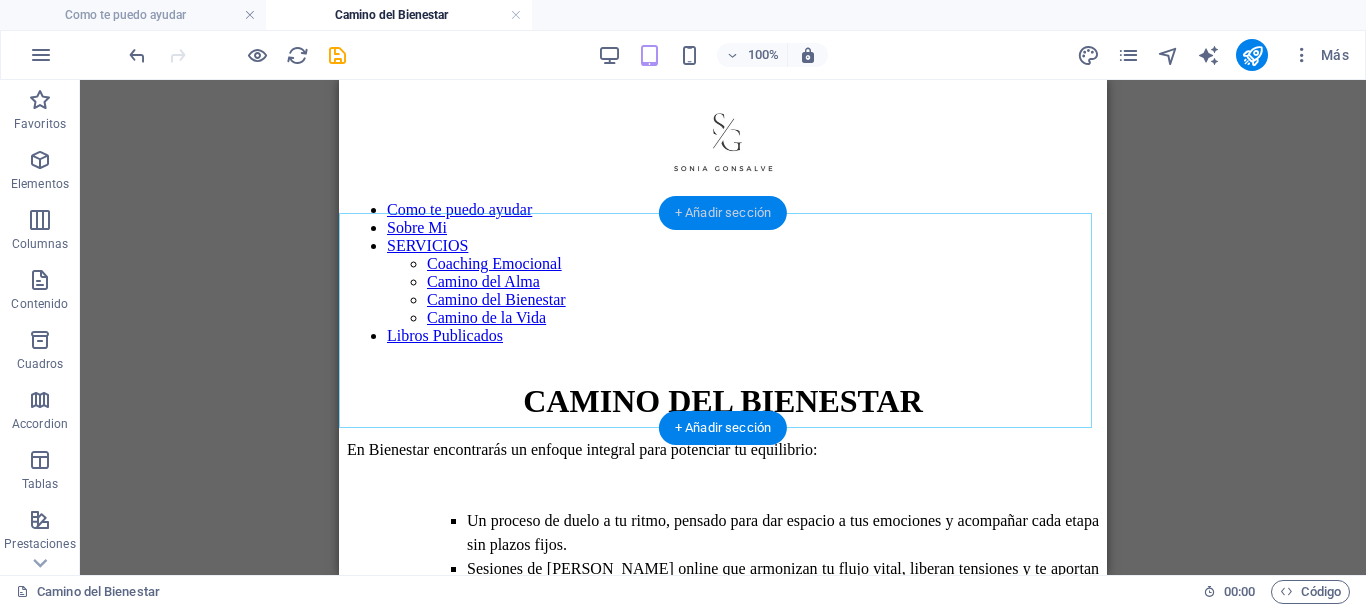 click on "+ Añadir sección" at bounding box center [723, 213] 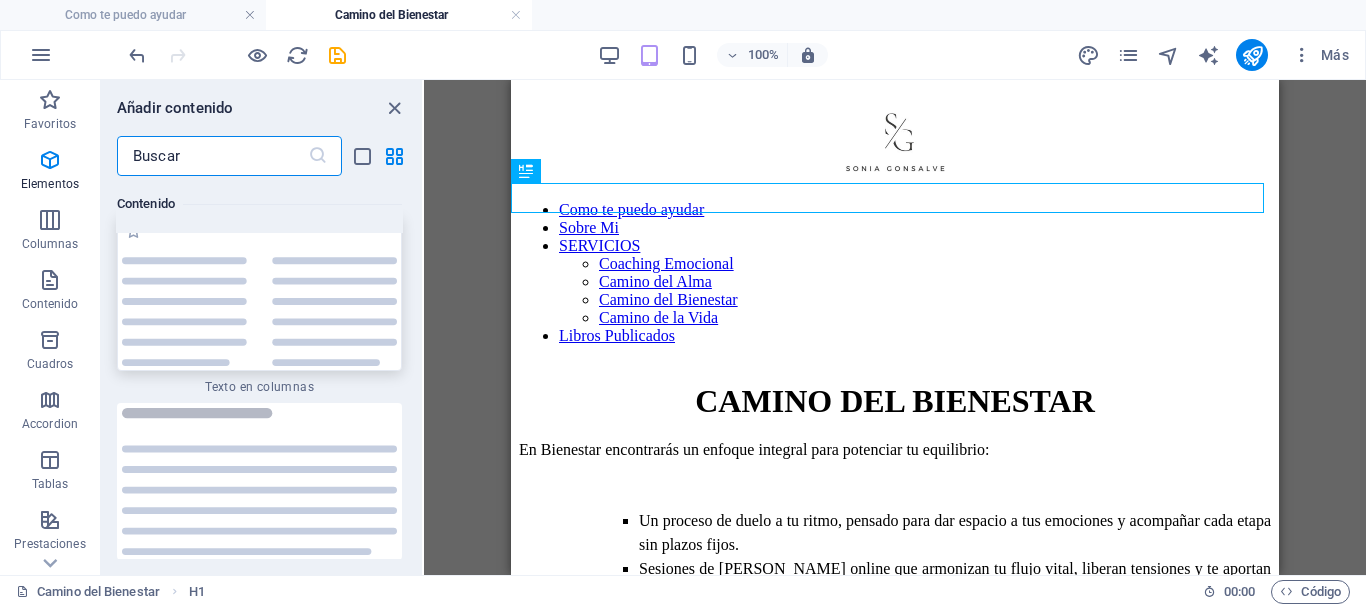 scroll, scrollTop: 6808, scrollLeft: 0, axis: vertical 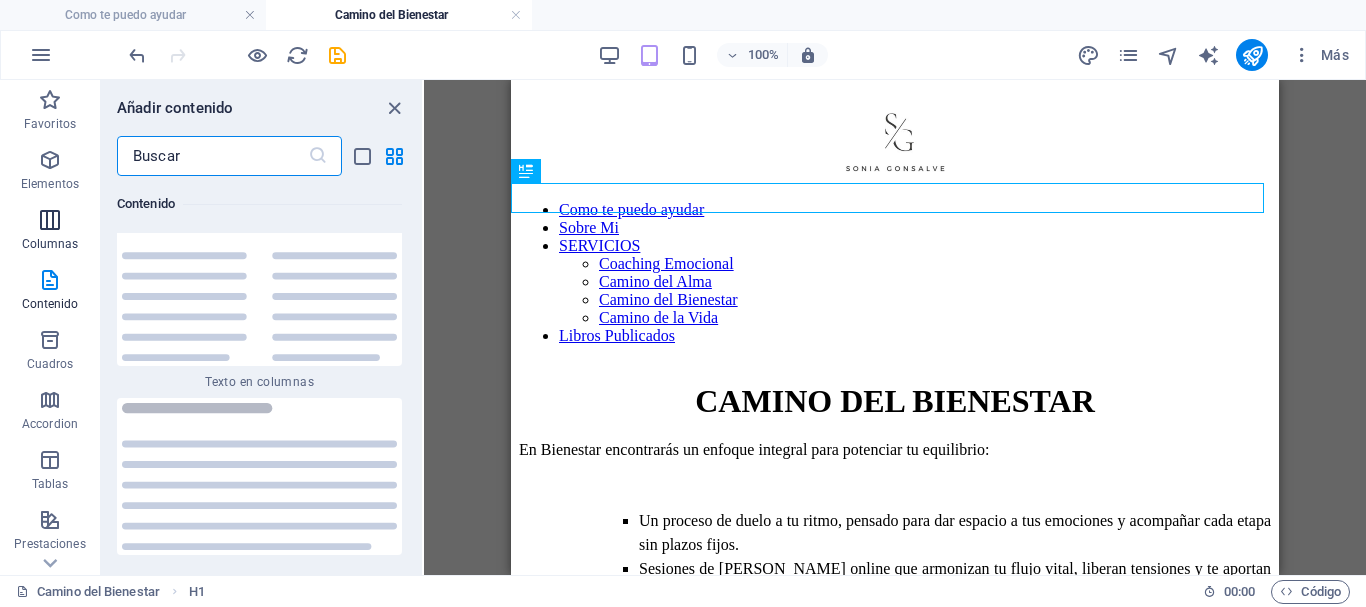 click on "Columnas" at bounding box center [50, 232] 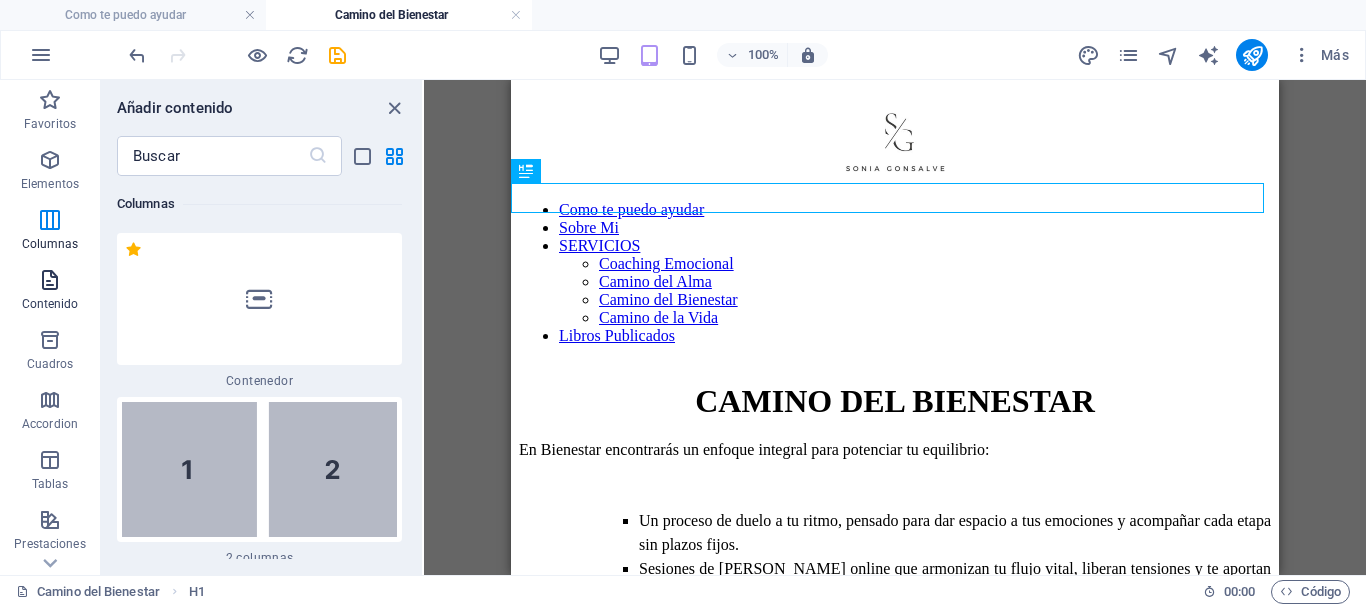click on "Contenido" at bounding box center (50, 292) 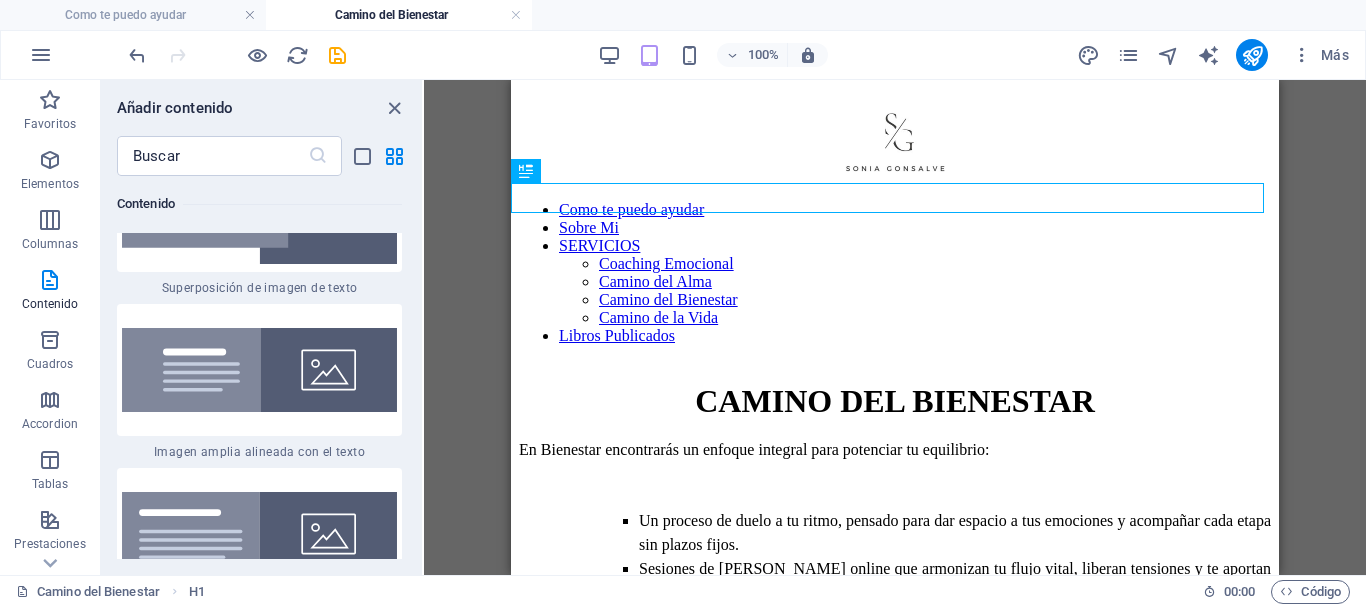 scroll, scrollTop: 7808, scrollLeft: 0, axis: vertical 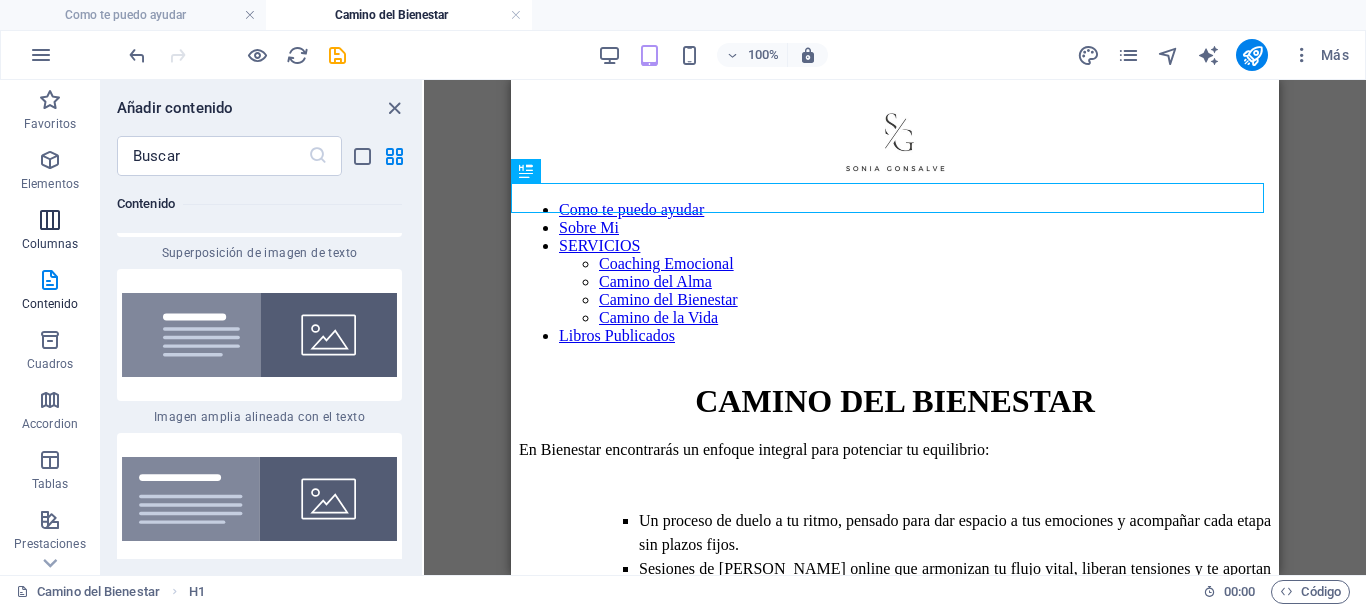 click at bounding box center (50, 220) 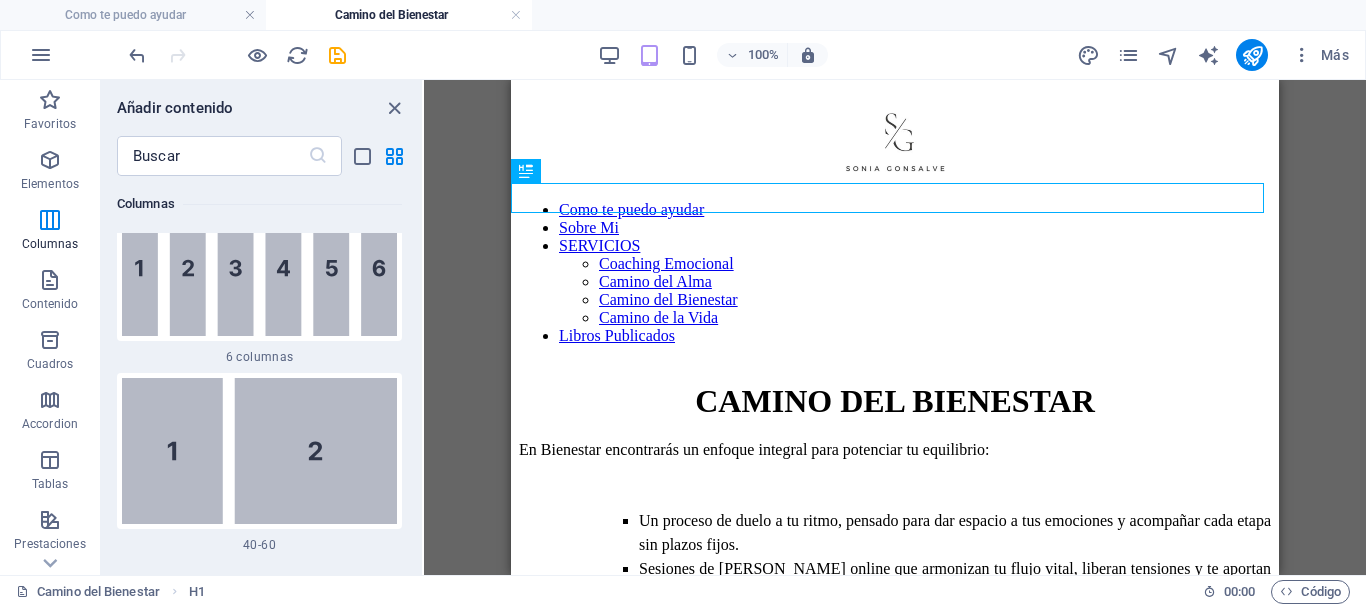 scroll, scrollTop: 2254, scrollLeft: 0, axis: vertical 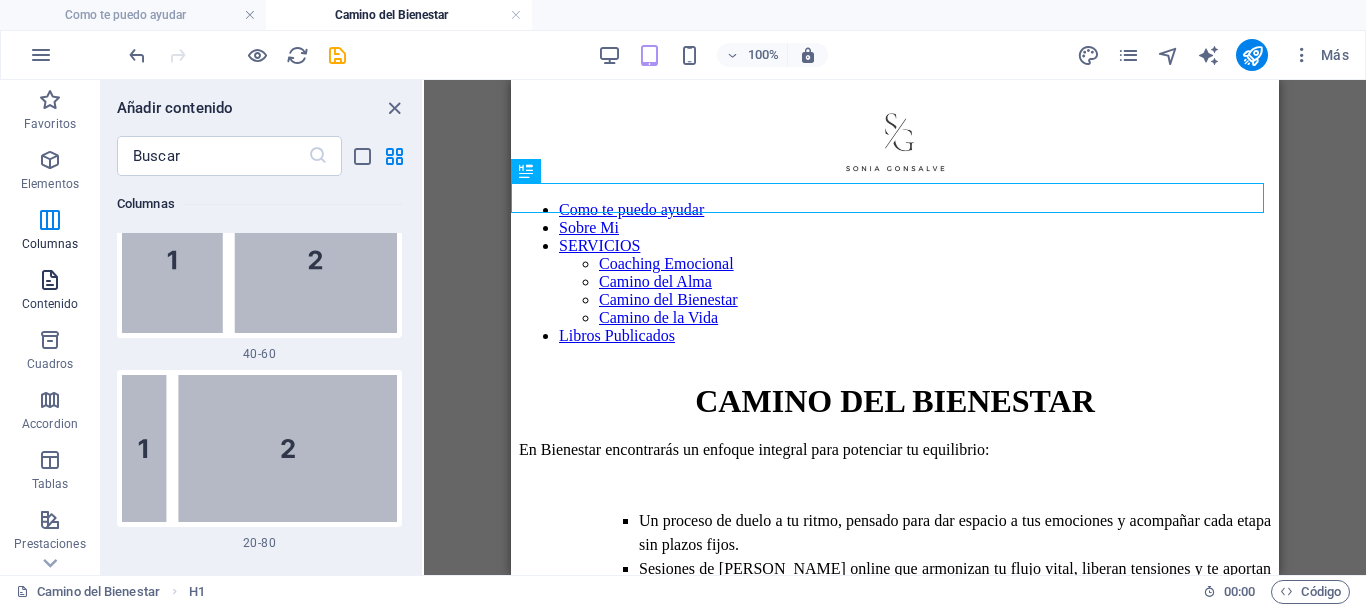 click at bounding box center [50, 280] 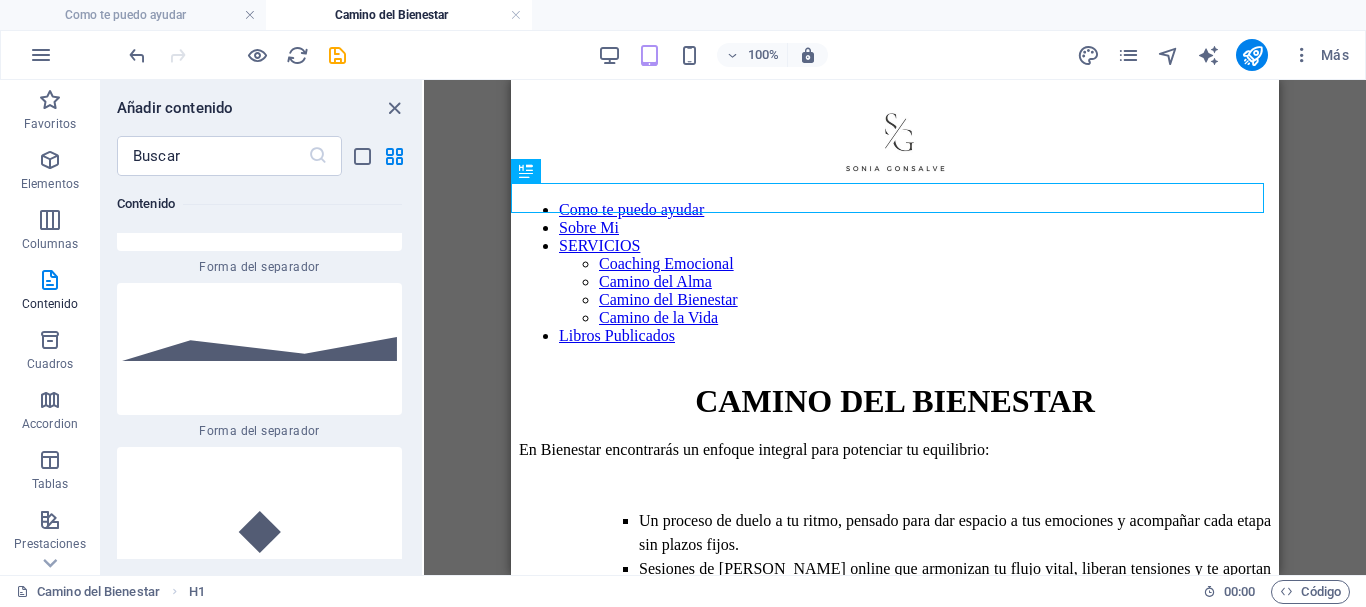 scroll, scrollTop: 10008, scrollLeft: 0, axis: vertical 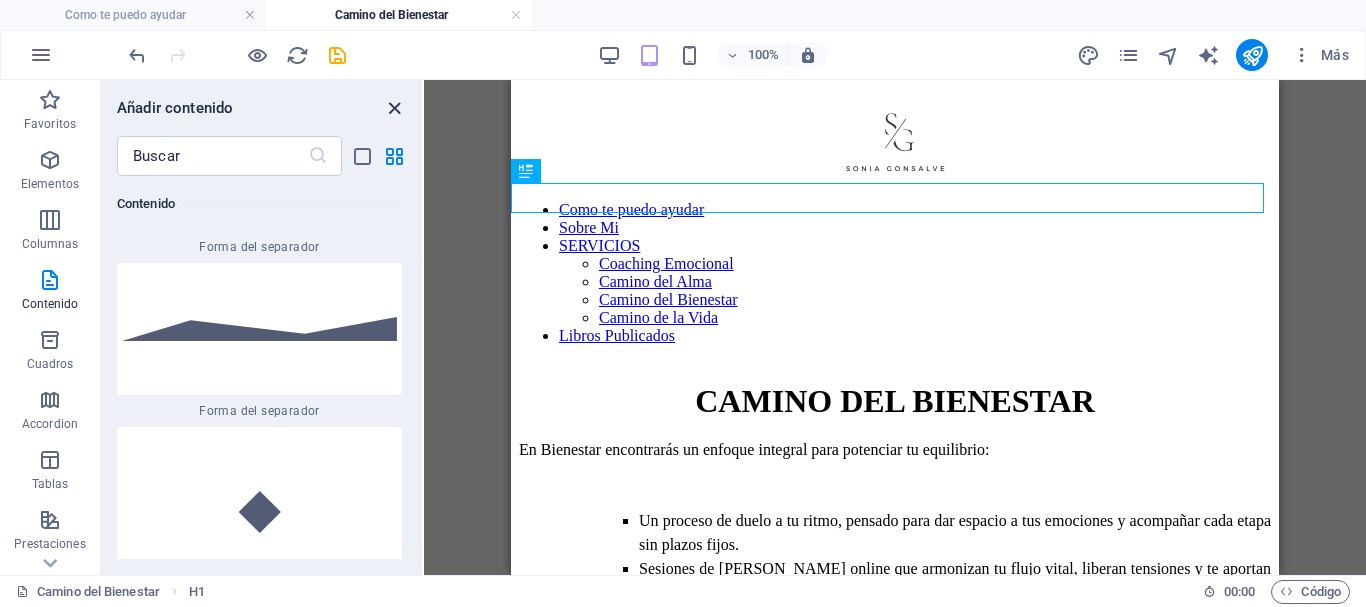 click at bounding box center [394, 108] 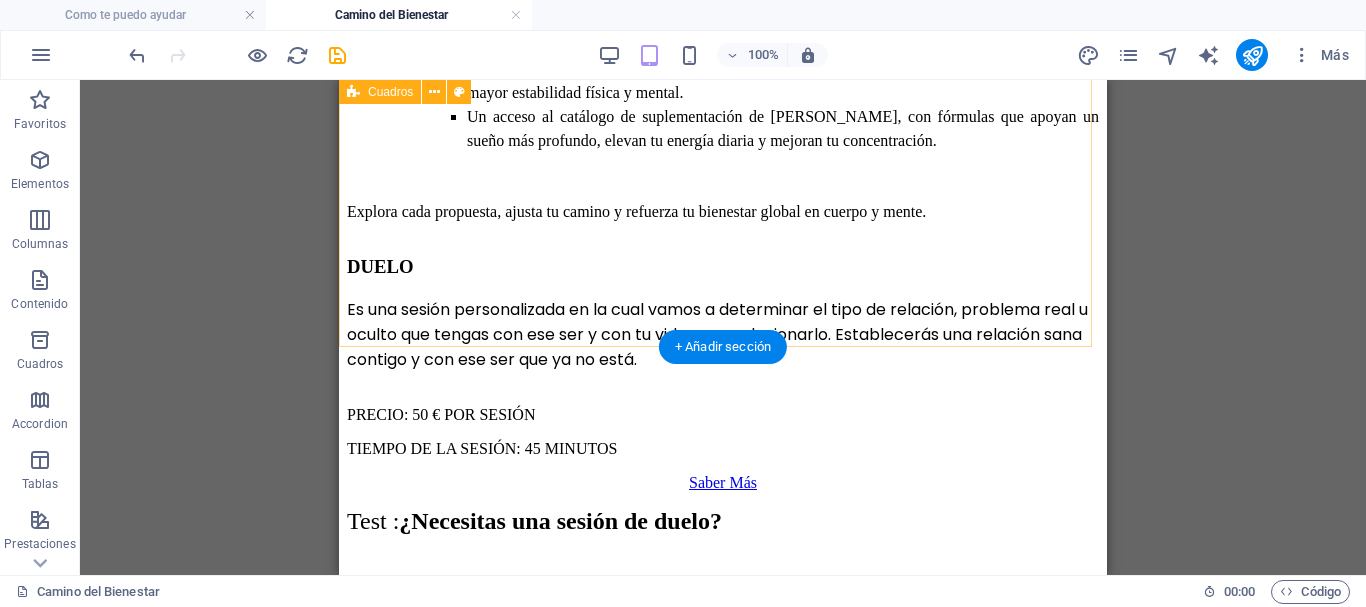 scroll, scrollTop: 400, scrollLeft: 0, axis: vertical 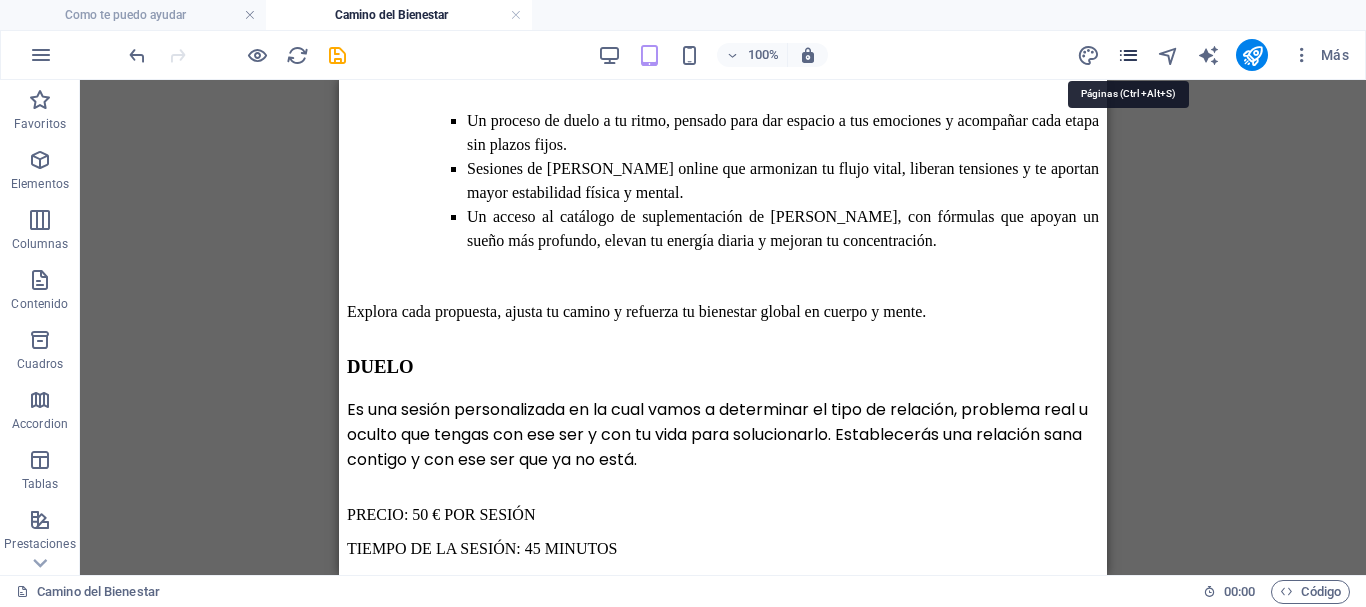 click at bounding box center (1128, 55) 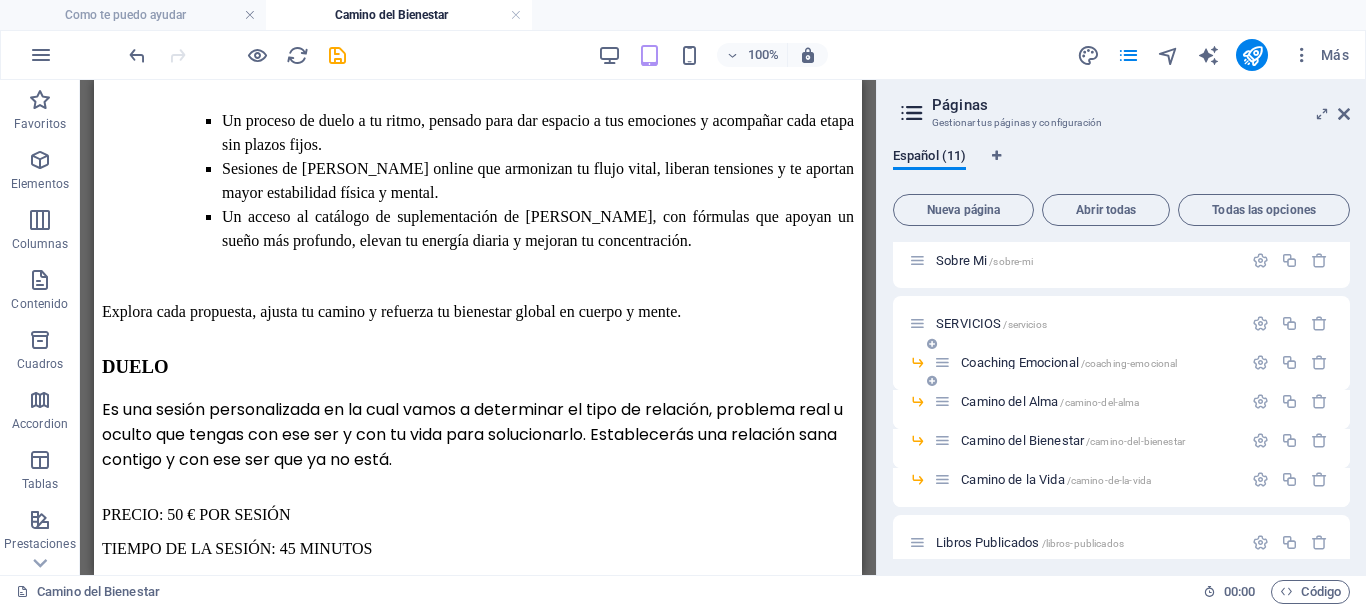 scroll, scrollTop: 100, scrollLeft: 0, axis: vertical 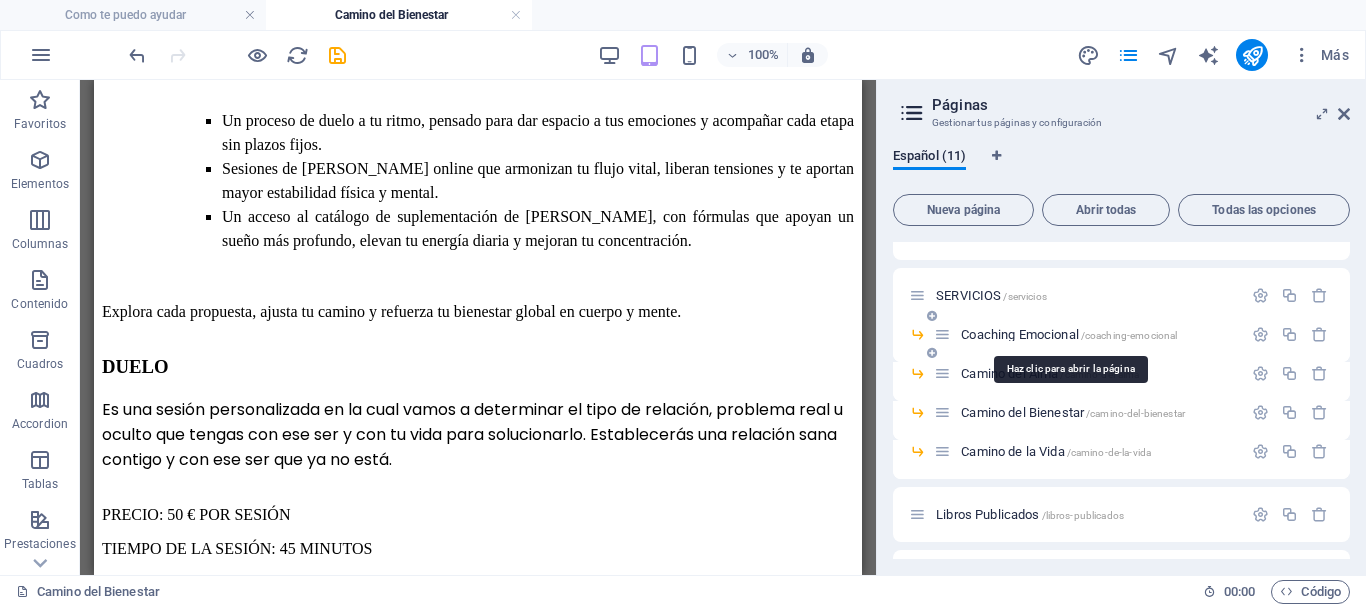 click on "Coaching Emocional /coaching-emocional" at bounding box center (1069, 334) 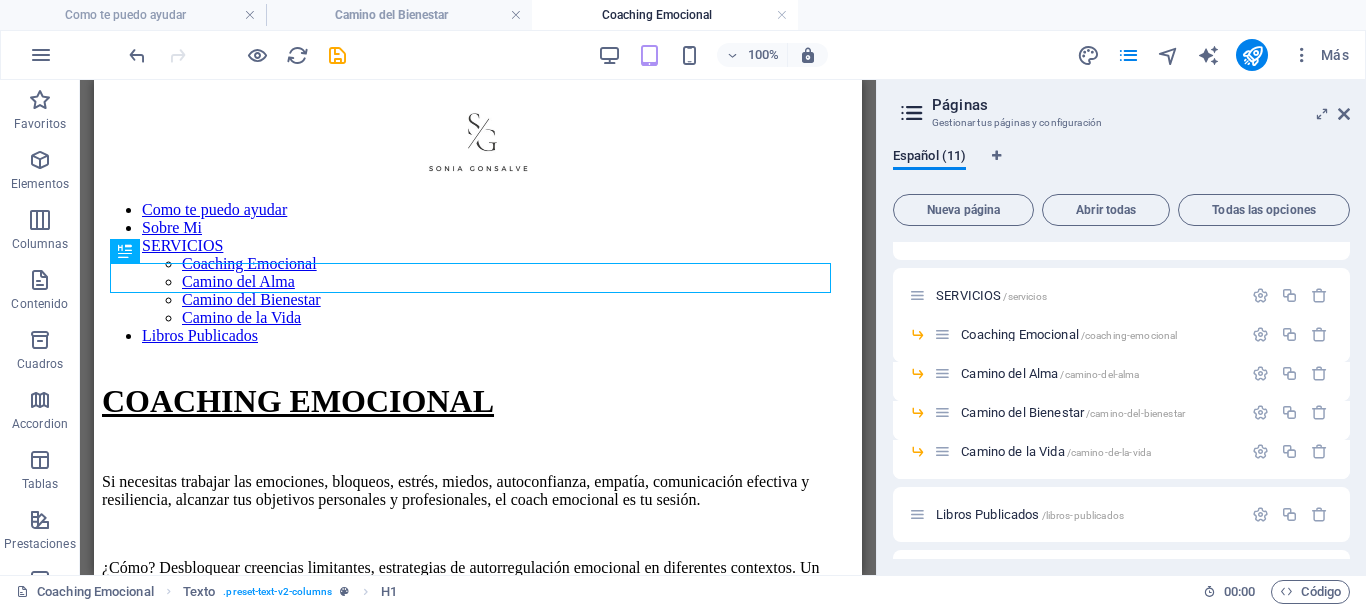 scroll, scrollTop: 0, scrollLeft: 0, axis: both 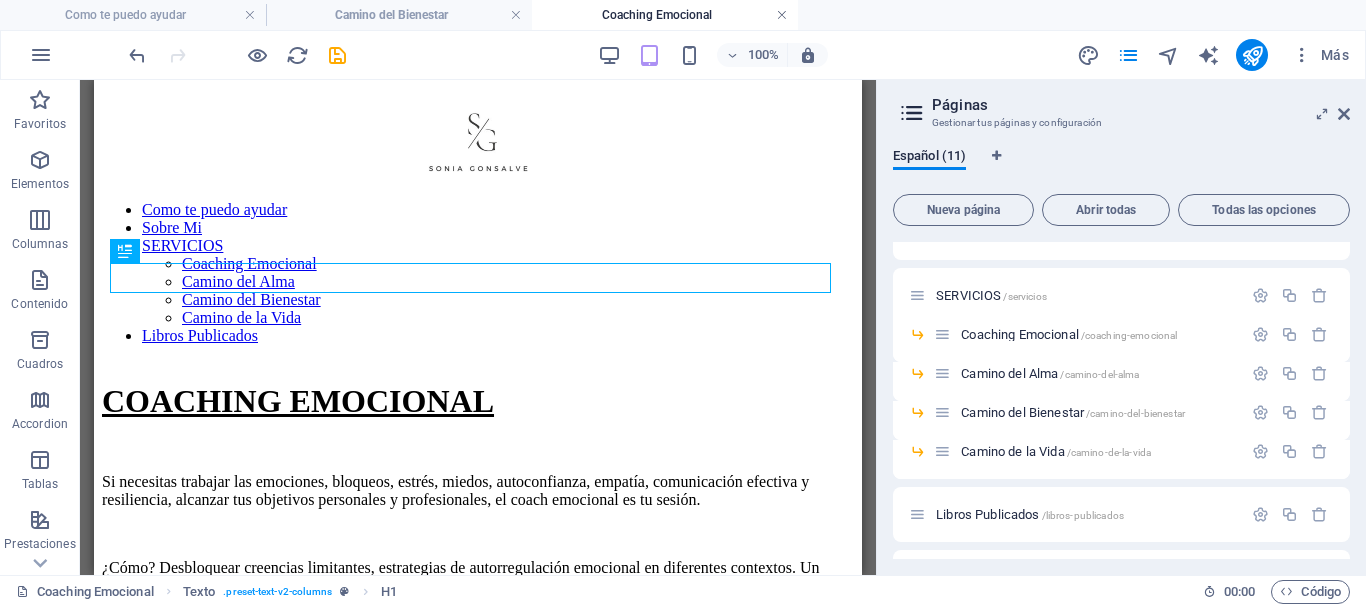click at bounding box center (782, 15) 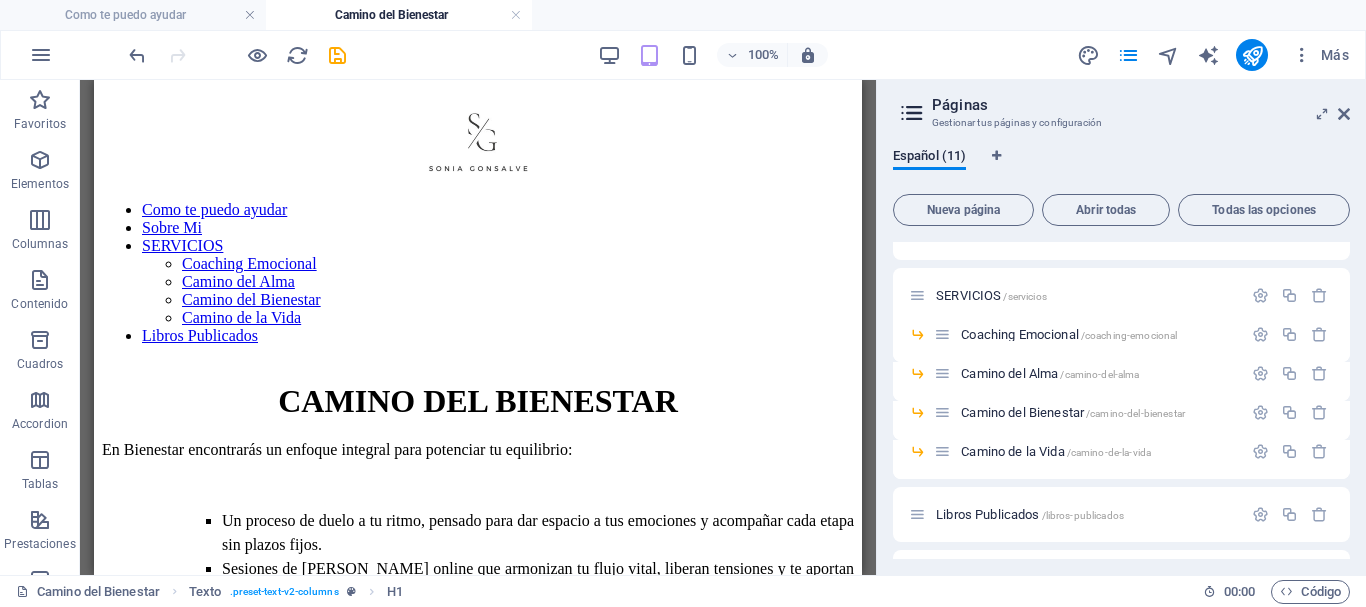 scroll, scrollTop: 400, scrollLeft: 0, axis: vertical 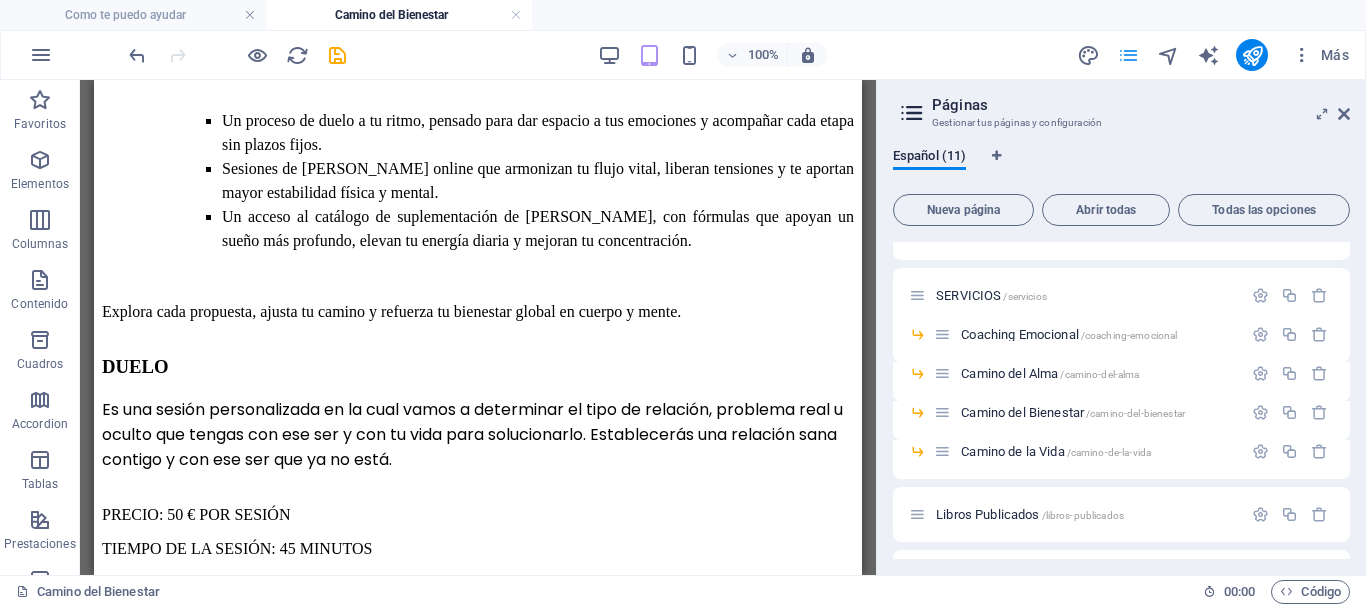 click at bounding box center (1128, 55) 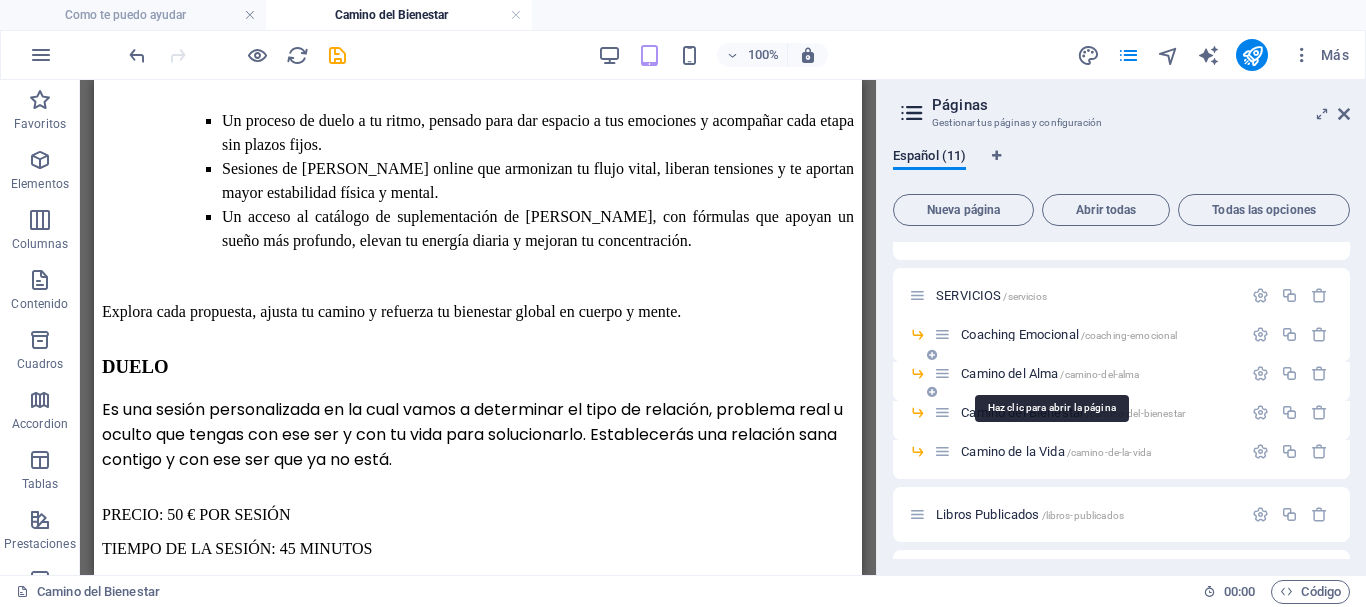 click on "Camino del Alma /[GEOGRAPHIC_DATA]" at bounding box center [1050, 373] 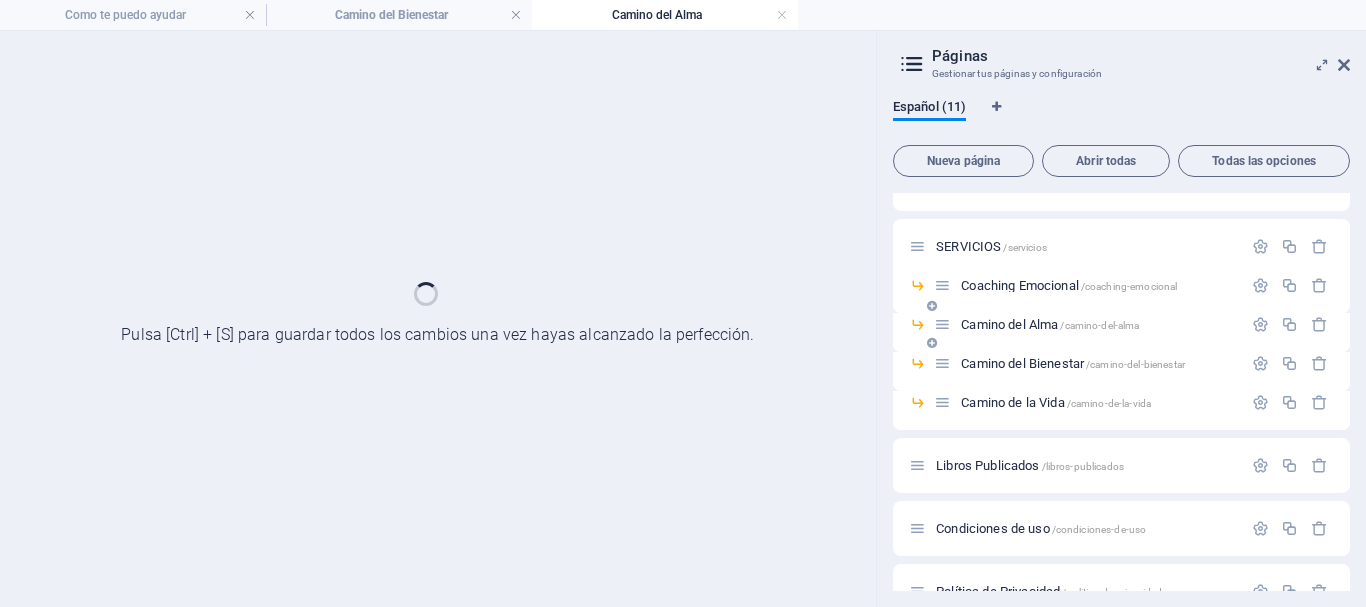 scroll, scrollTop: 0, scrollLeft: 0, axis: both 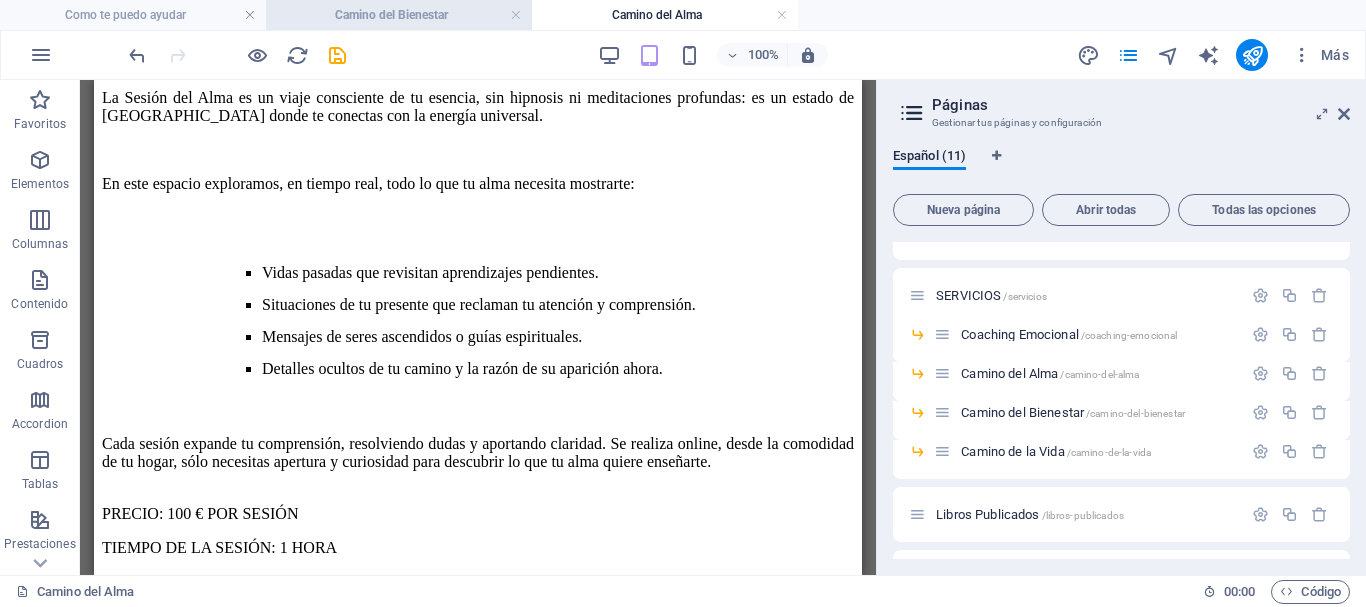 click on "Camino del Bienestar" at bounding box center [399, 15] 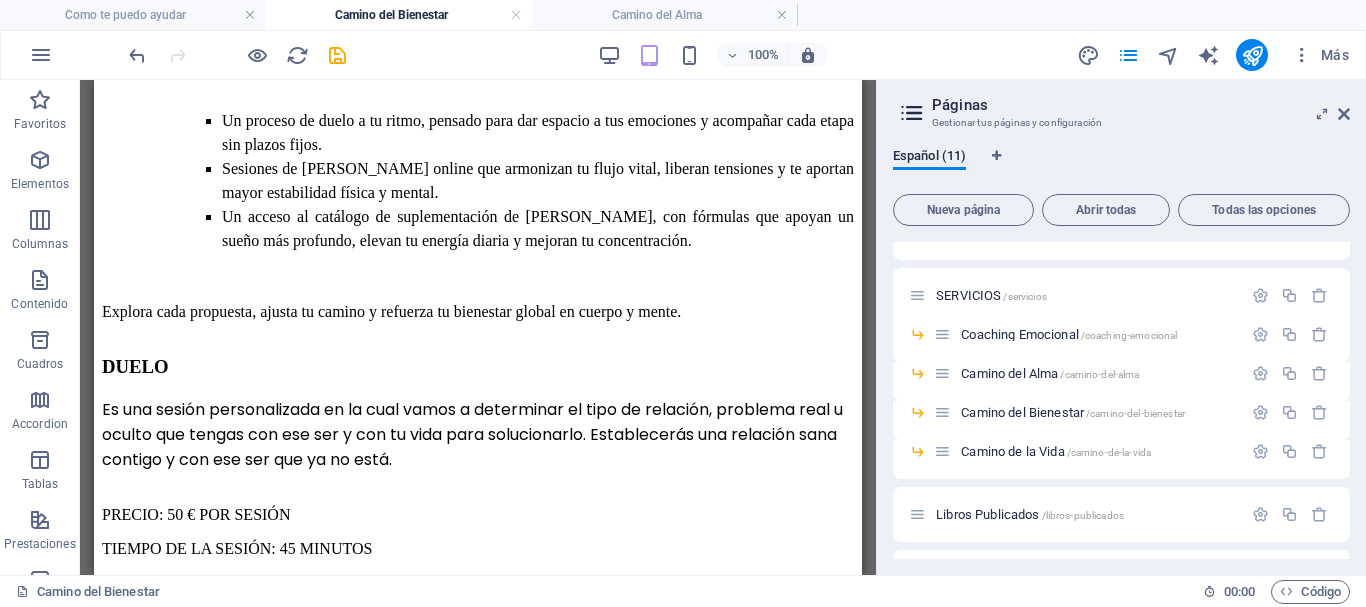 scroll, scrollTop: 0, scrollLeft: 0, axis: both 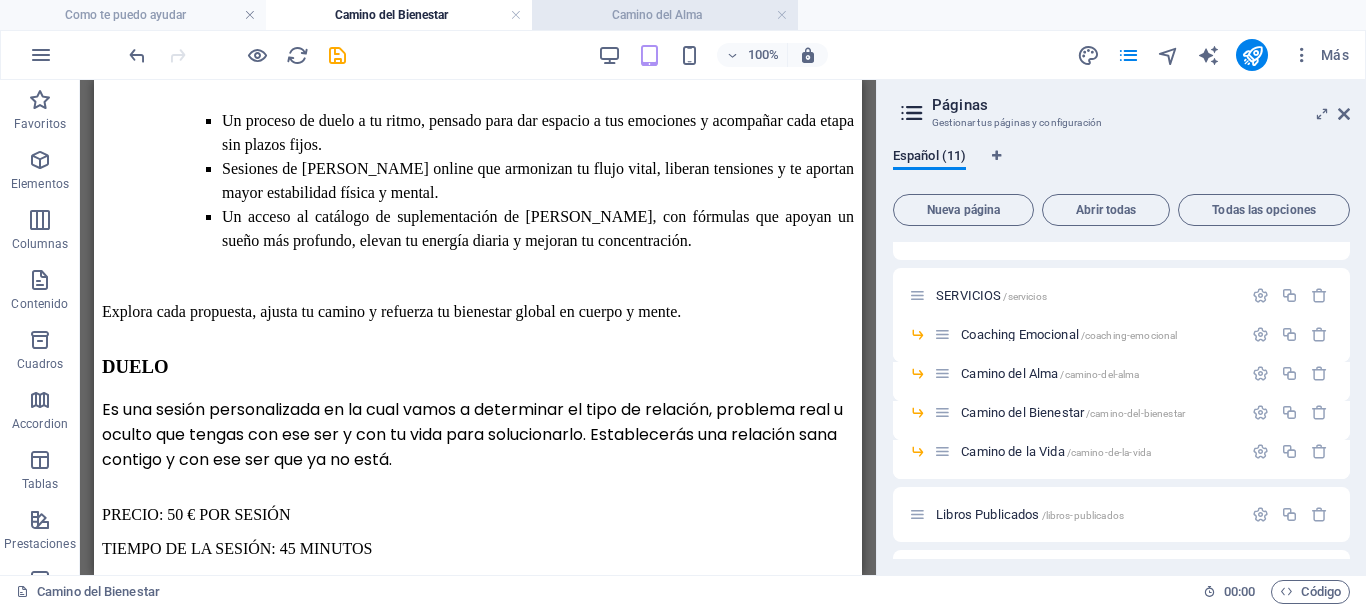 click on "Camino del Alma" at bounding box center [665, 15] 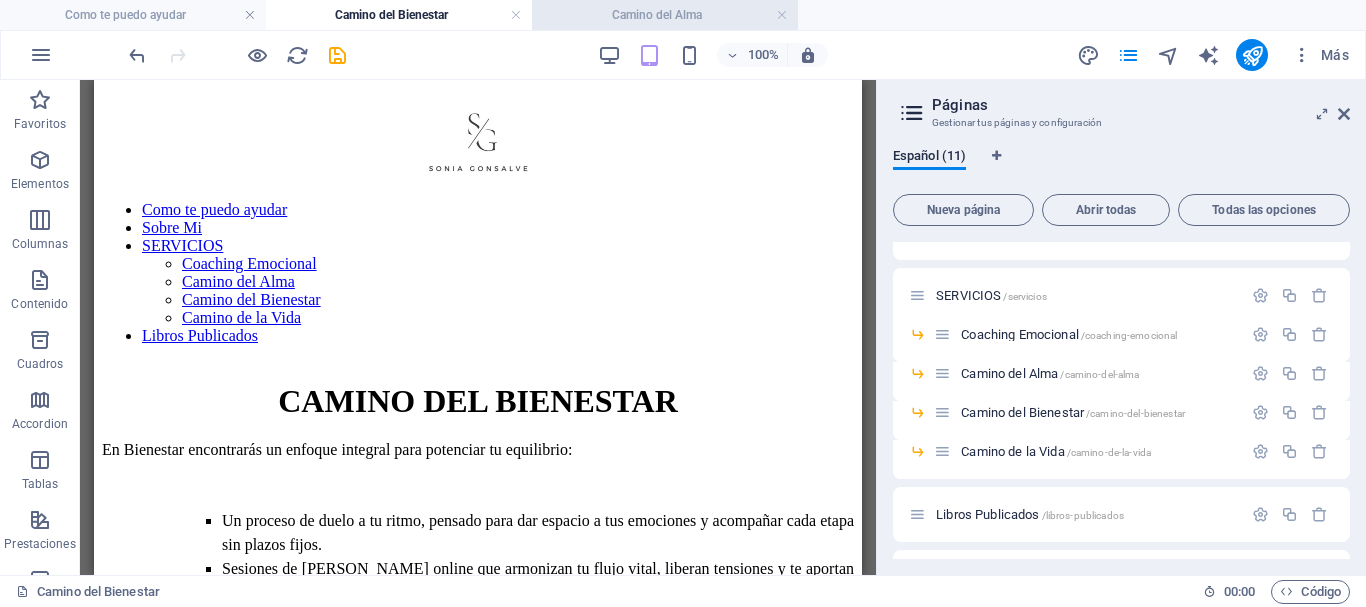 scroll, scrollTop: 1600, scrollLeft: 0, axis: vertical 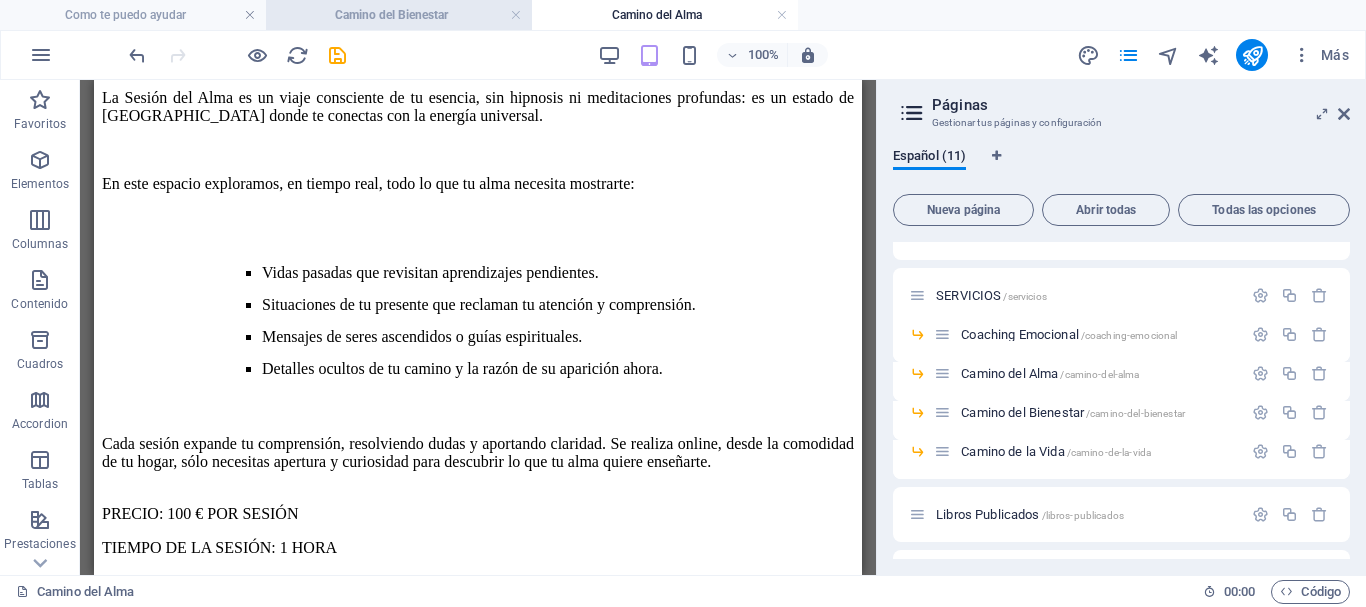 click on "Camino del Bienestar" at bounding box center (399, 15) 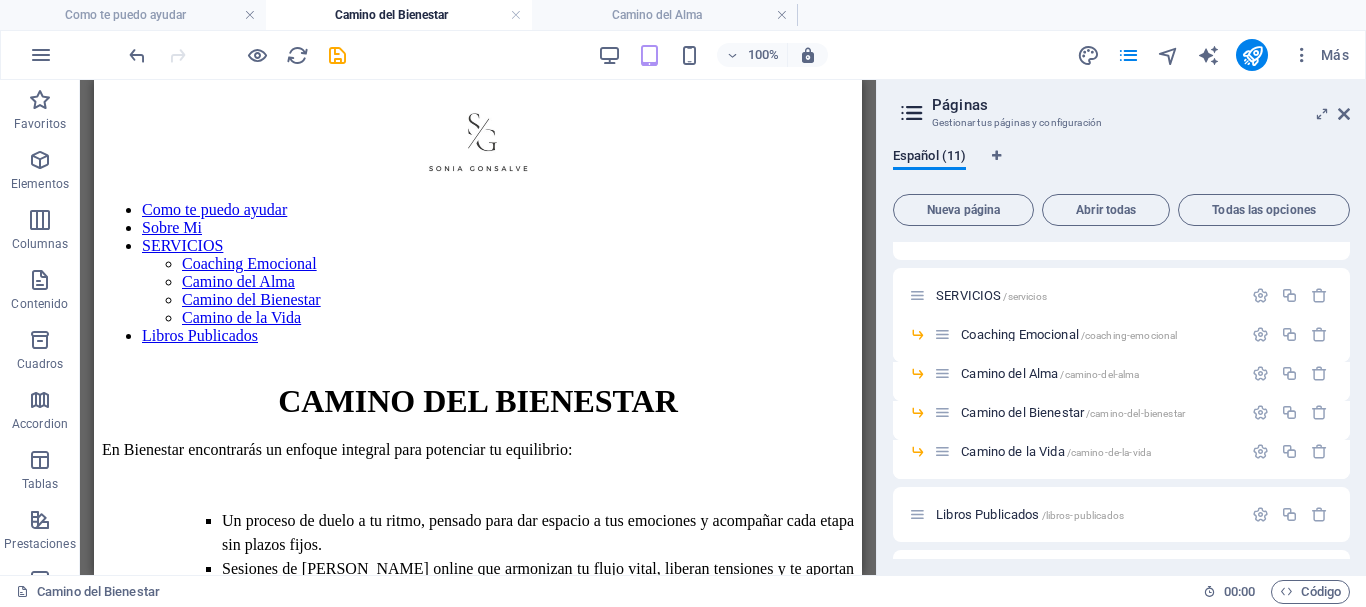 scroll, scrollTop: 400, scrollLeft: 0, axis: vertical 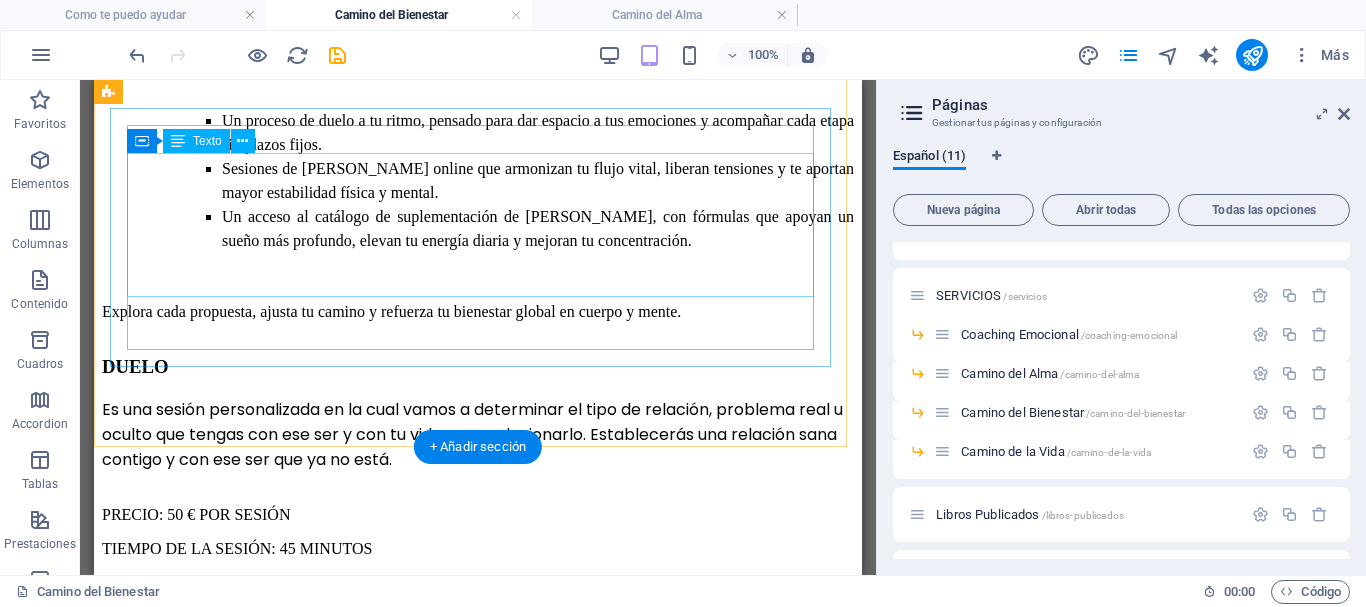 click on "Es una sesión personalizada en la cual vamos a determinar el tipo de relación, problema real u oculto que tengas con ese ser y con tu vida para solucionarlo. Establecerás una relación sana contigo y con ese ser que ya no está. PRECIO: 50 € POR SESIÓN TIEMPO DE LA SESIÓN: 45 MINUTOS" at bounding box center (478, 477) 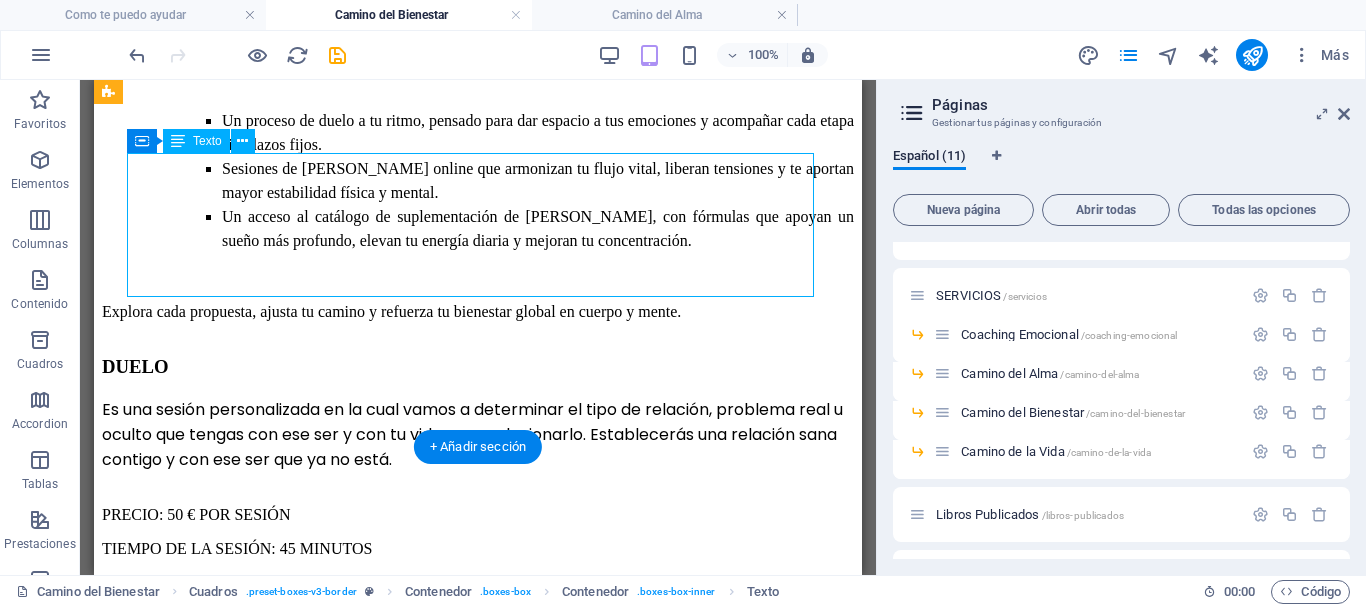 click on "Es una sesión personalizada en la cual vamos a determinar el tipo de relación, problema real u oculto que tengas con ese ser y con tu vida para solucionarlo. Establecerás una relación sana contigo y con ese ser que ya no está. PRECIO: 50 € POR SESIÓN TIEMPO DE LA SESIÓN: 45 MINUTOS" at bounding box center [478, 477] 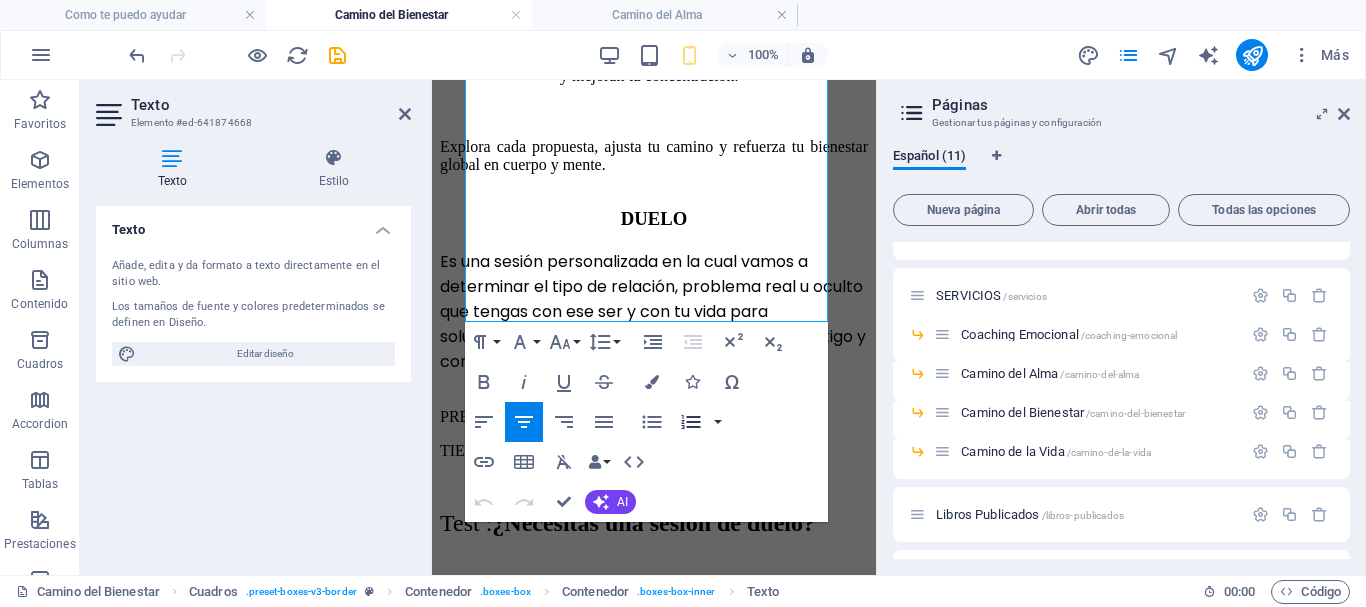 scroll, scrollTop: 683, scrollLeft: 0, axis: vertical 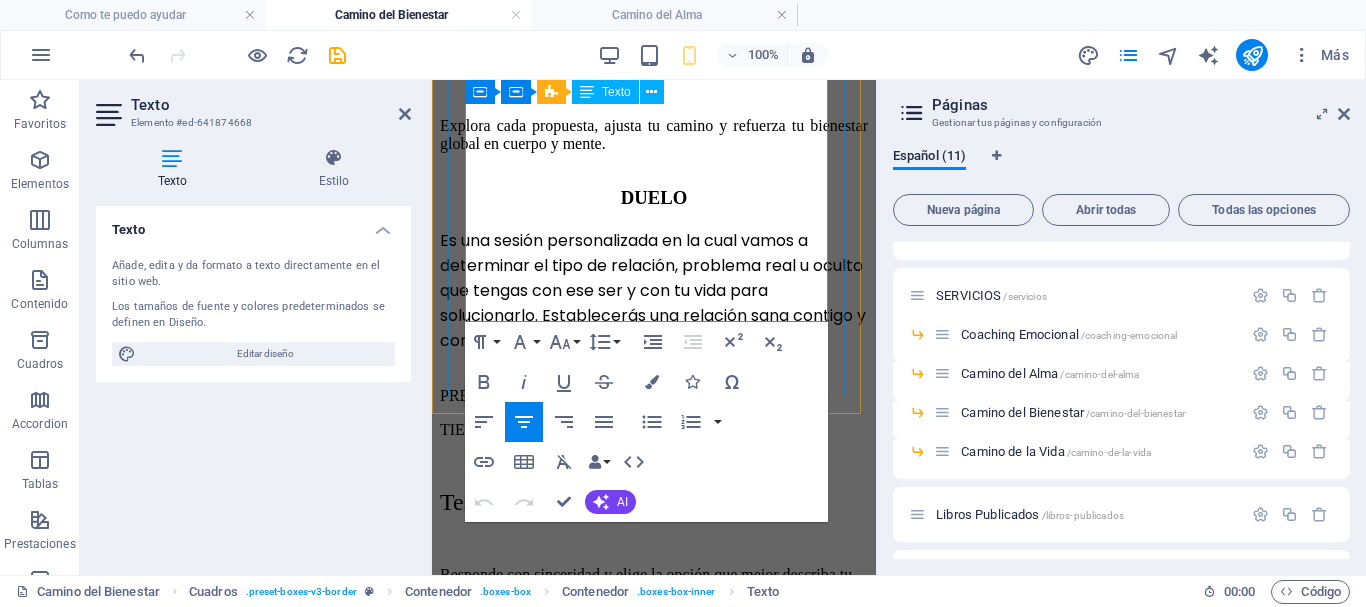 click on "TIEMPO DE LA SESIÓN: 45 MINUTOS" at bounding box center [654, 430] 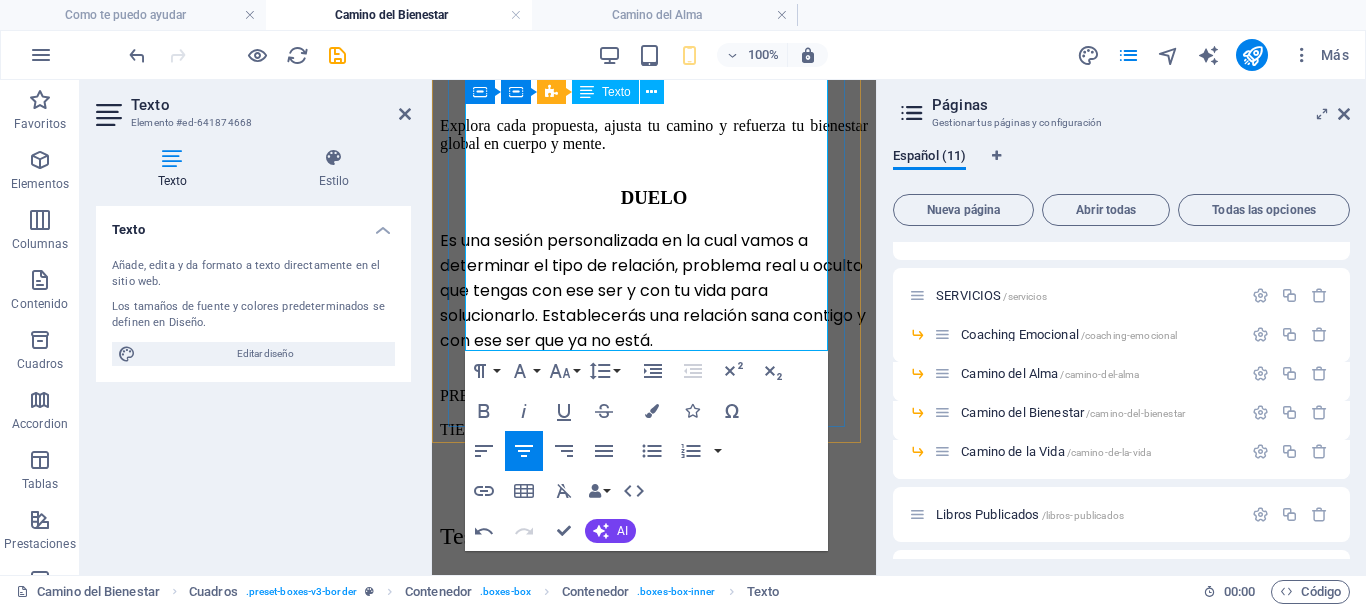 type 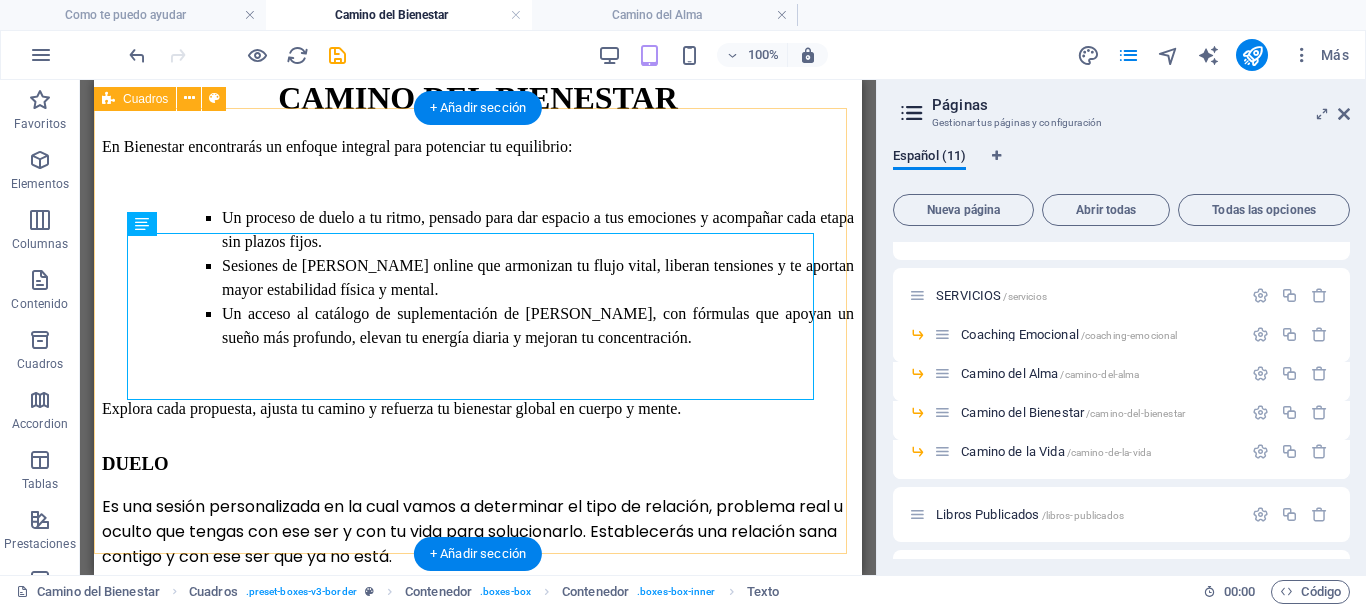 scroll, scrollTop: 316, scrollLeft: 0, axis: vertical 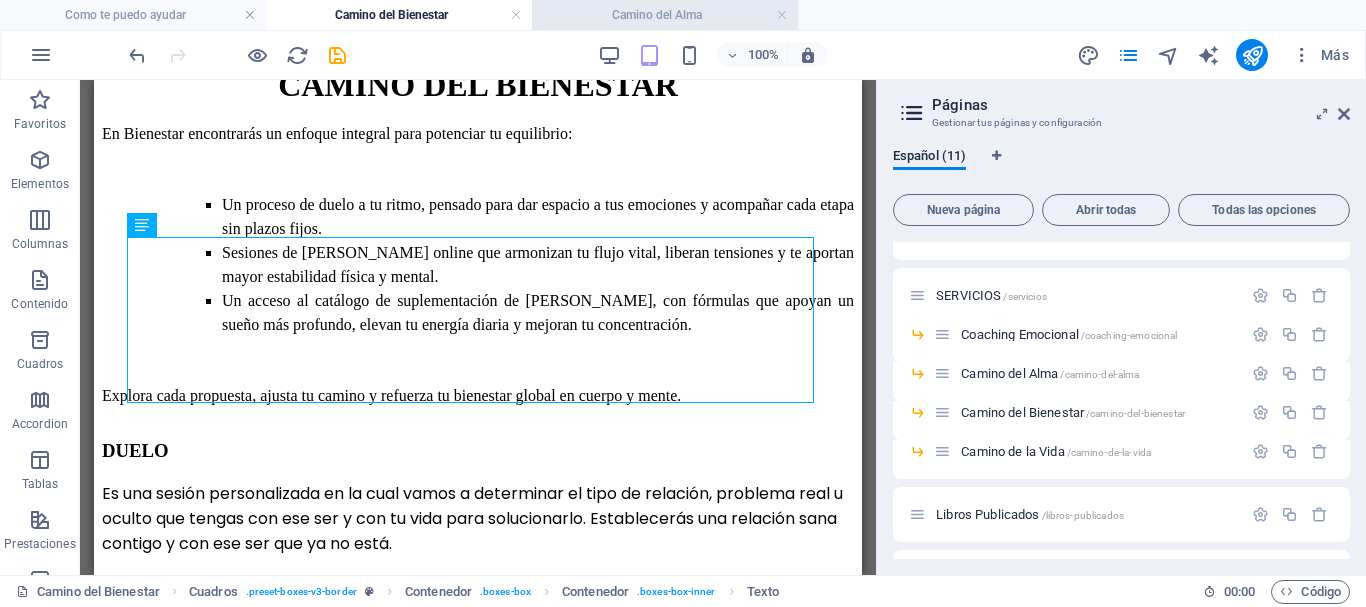 click on "Camino del Alma" at bounding box center [665, 15] 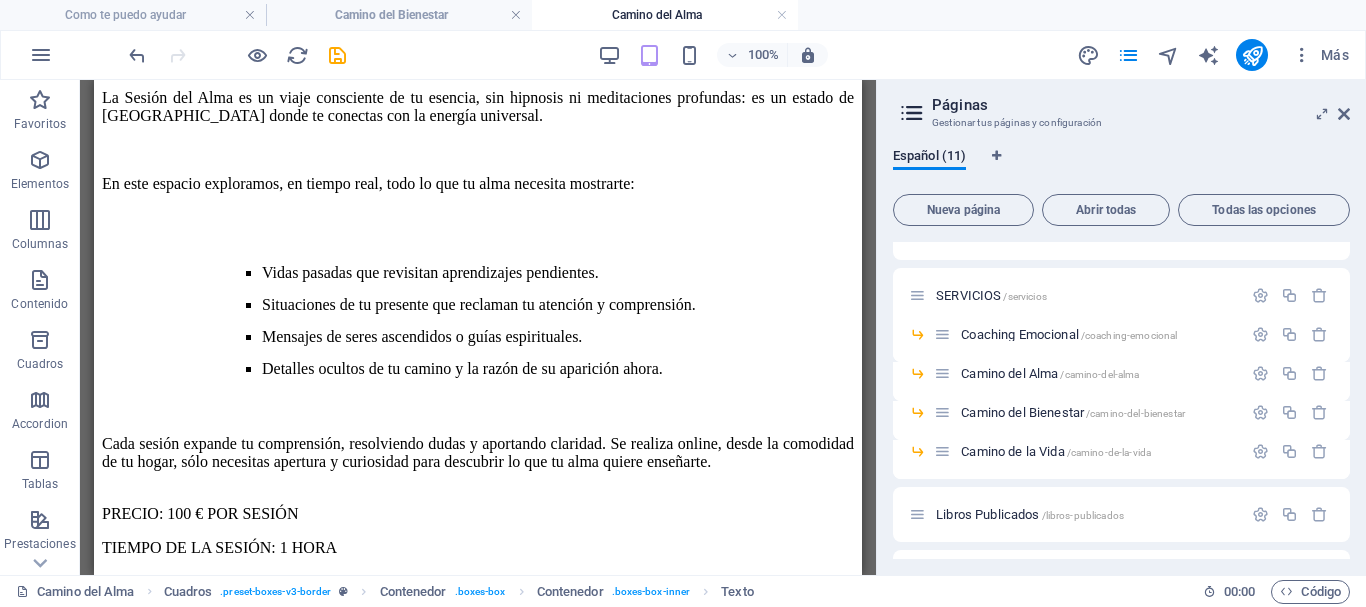 scroll, scrollTop: 0, scrollLeft: 0, axis: both 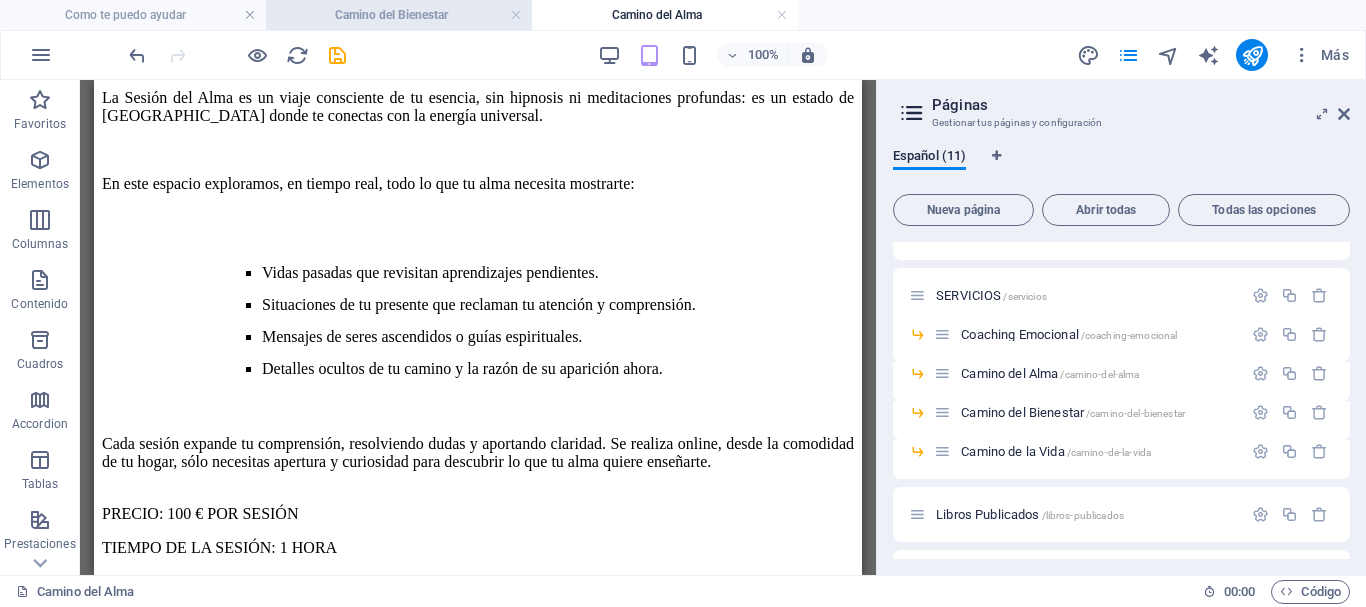 click on "Camino del Bienestar" at bounding box center [399, 15] 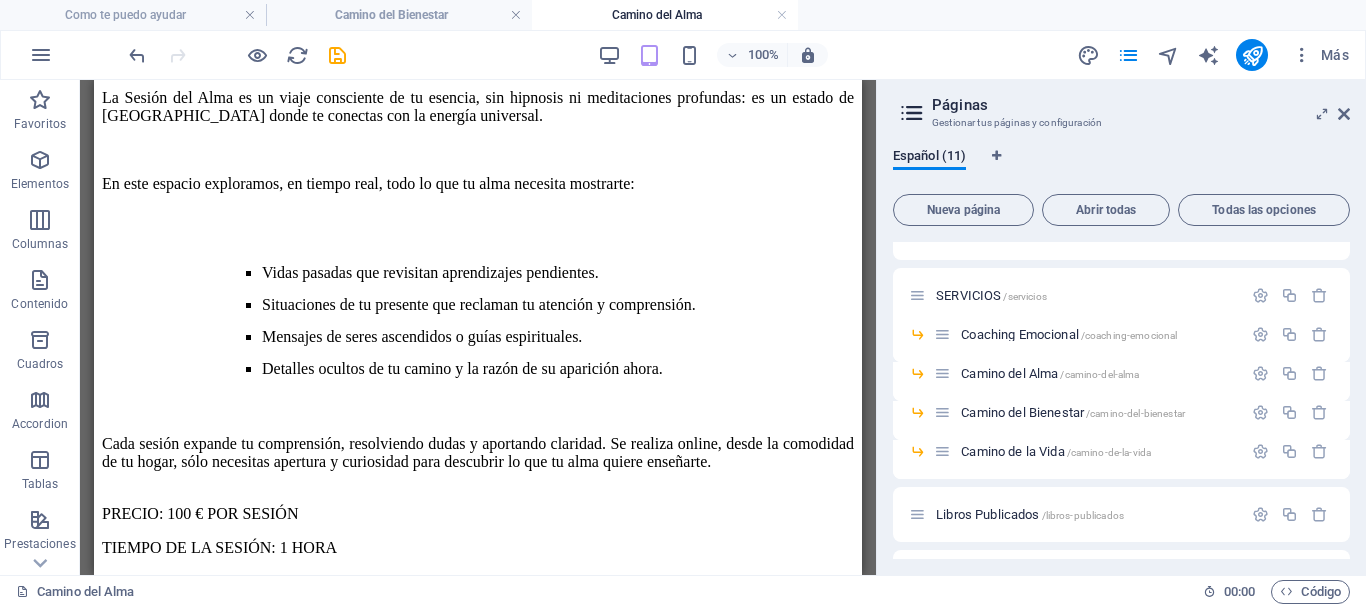 scroll, scrollTop: 0, scrollLeft: 0, axis: both 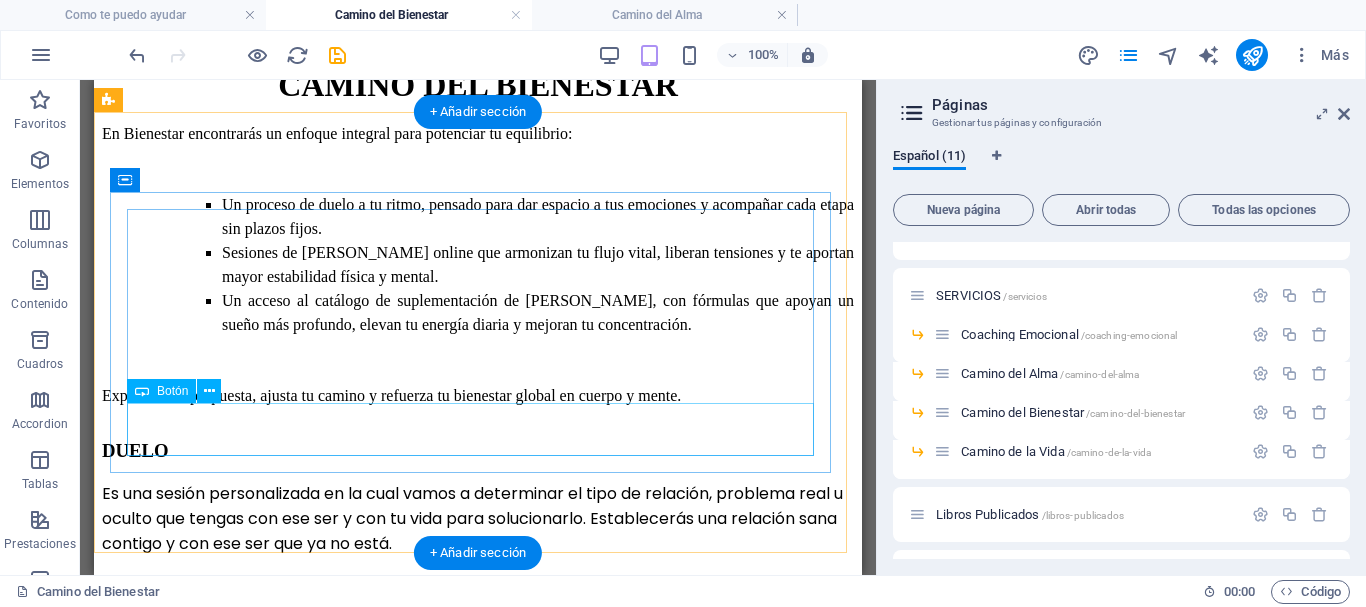 click on "Saber Más" at bounding box center (478, 701) 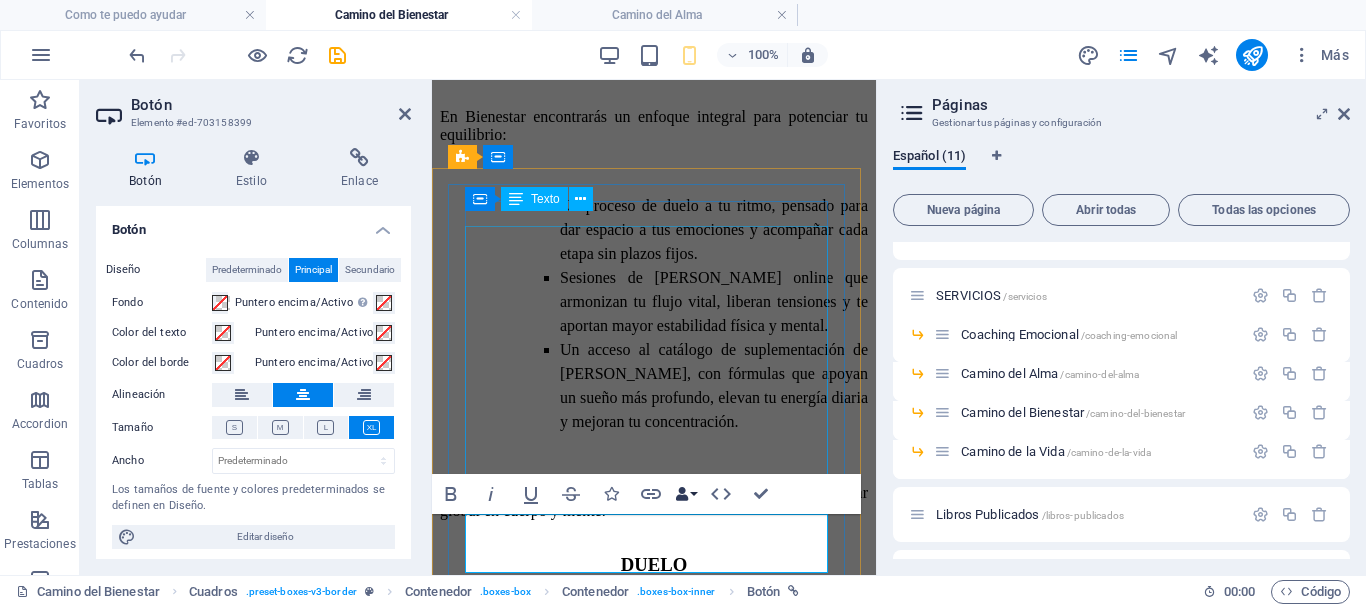 scroll, scrollTop: 535, scrollLeft: 0, axis: vertical 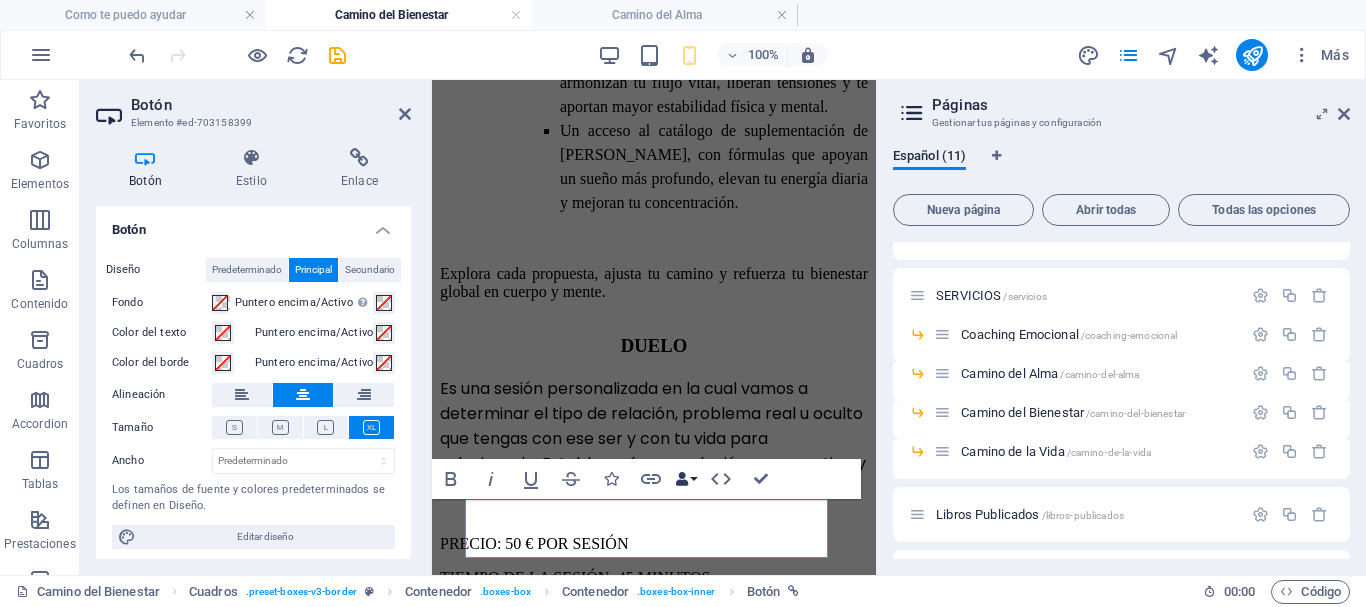 type 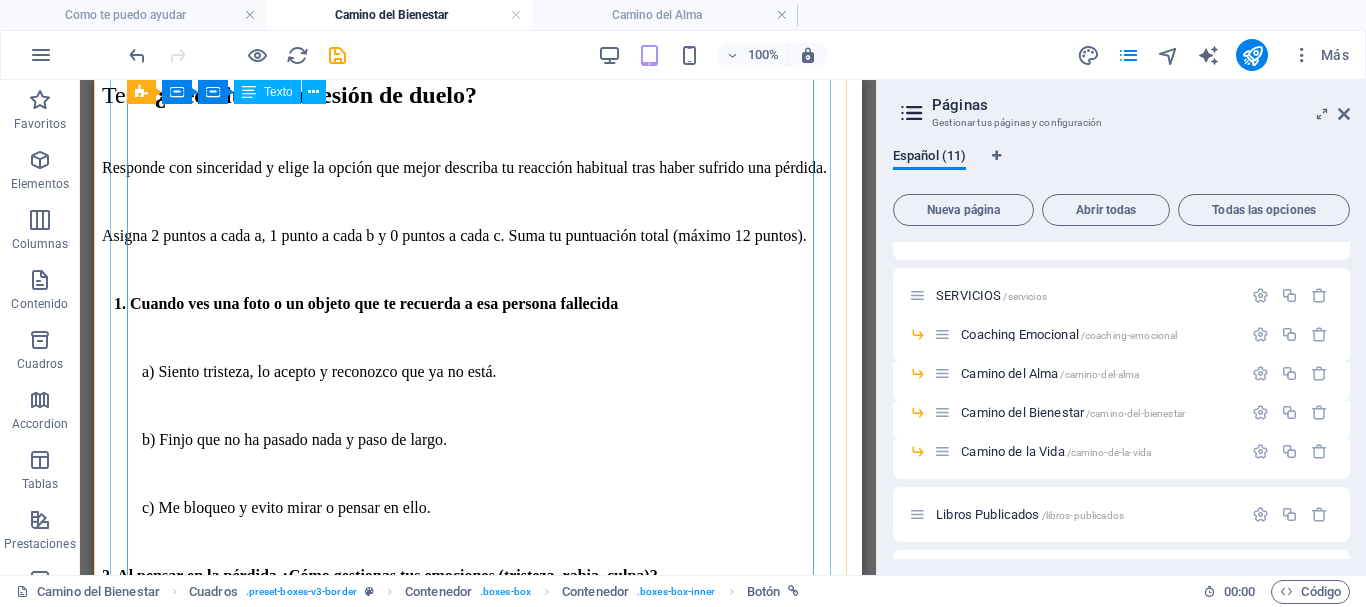 scroll, scrollTop: 760, scrollLeft: 0, axis: vertical 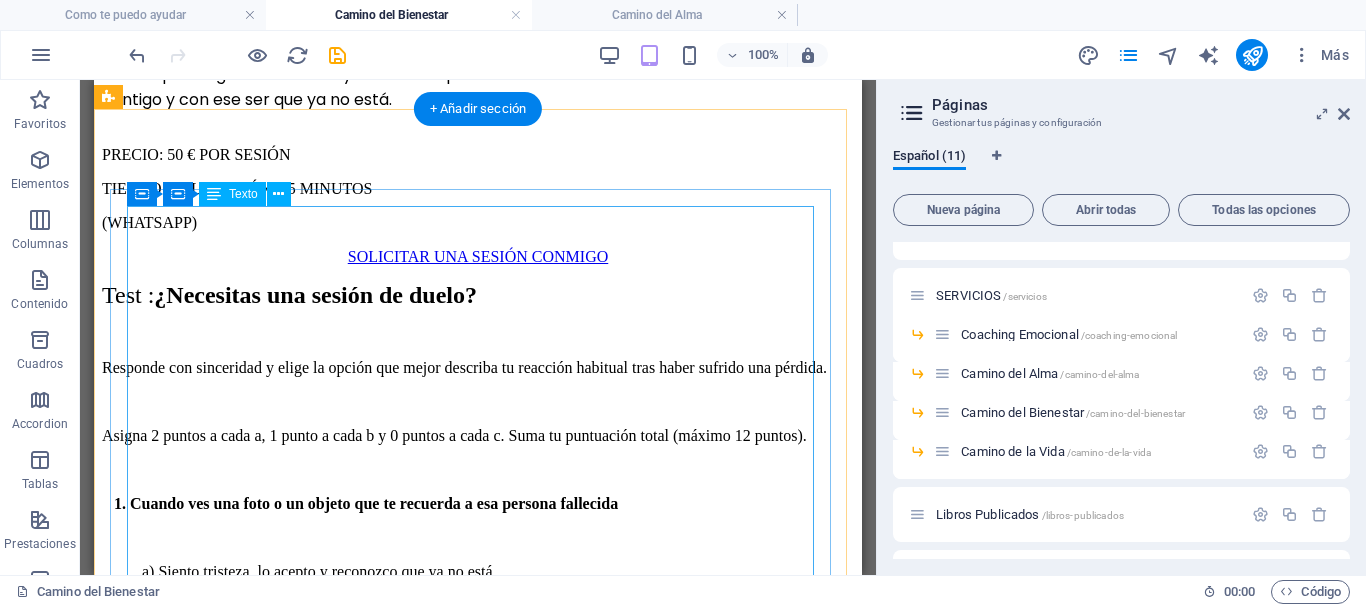 click on "Test :  ¿Necesitas una sesión de duelo? Responde con sinceridad y elige la opción que mejor describa tu reacción habitual tras haber sufrido una pérdida. Asigna 2 puntos a cada a, 1 punto a cada b y 0 puntos a cada c. Suma tu puntuación total (máximo 12 puntos).     1. Cuando ves una foto o un objeto que te recuerda a esa persona fallecid a a) Siento tristeza, lo acepto y reconozco que ya no está. b) Finjo que no ha pasado nada y paso de largo. c) Me bloqueo y evito mirar o pensar en ello. 2. Al pensar en la pérdida ¿Cómo gestionas tus emociones (tristeza, rabia, culpa)? a) Permito que afloren y las expreso de forma saludable (hablo, escribo, lloro). b) Me distraigo para no sentirlas, pero acaban estallando de golpe. c) Las reprimo constantemente y finjo que no existen.   3. ¿Cómo reorganizas tu rutina diaria sin la persona que perdiste? a) He creado nuevas actividades y asumo responsabilidades diferentes. b) Intento que todo siga igual, aunque sé que debería cambiar. ADQUIERE TU LIBRO AQUÍ" at bounding box center (478, 1421) 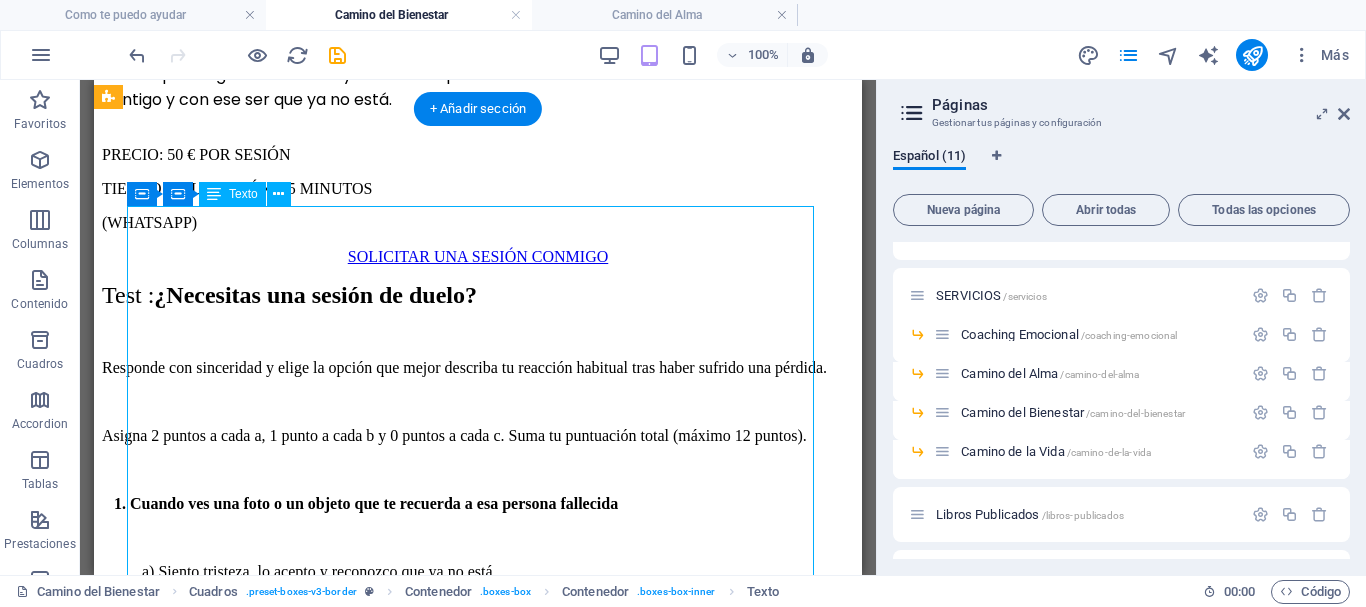 click on "Test :  ¿Necesitas una sesión de duelo? Responde con sinceridad y elige la opción que mejor describa tu reacción habitual tras haber sufrido una pérdida. Asigna 2 puntos a cada a, 1 punto a cada b y 0 puntos a cada c. Suma tu puntuación total (máximo 12 puntos).     1. Cuando ves una foto o un objeto que te recuerda a esa persona fallecid a a) Siento tristeza, lo acepto y reconozco que ya no está. b) Finjo que no ha pasado nada y paso de largo. c) Me bloqueo y evito mirar o pensar en ello. 2. Al pensar en la pérdida ¿Cómo gestionas tus emociones (tristeza, rabia, culpa)? a) Permito que afloren y las expreso de forma saludable (hablo, escribo, lloro). b) Me distraigo para no sentirlas, pero acaban estallando de golpe. c) Las reprimo constantemente y finjo que no existen.   3. ¿Cómo reorganizas tu rutina diaria sin la persona que perdiste? a) He creado nuevas actividades y asumo responsabilidades diferentes. b) Intento que todo siga igual, aunque sé que debería cambiar. ADQUIERE TU LIBRO AQUÍ" at bounding box center (478, 1421) 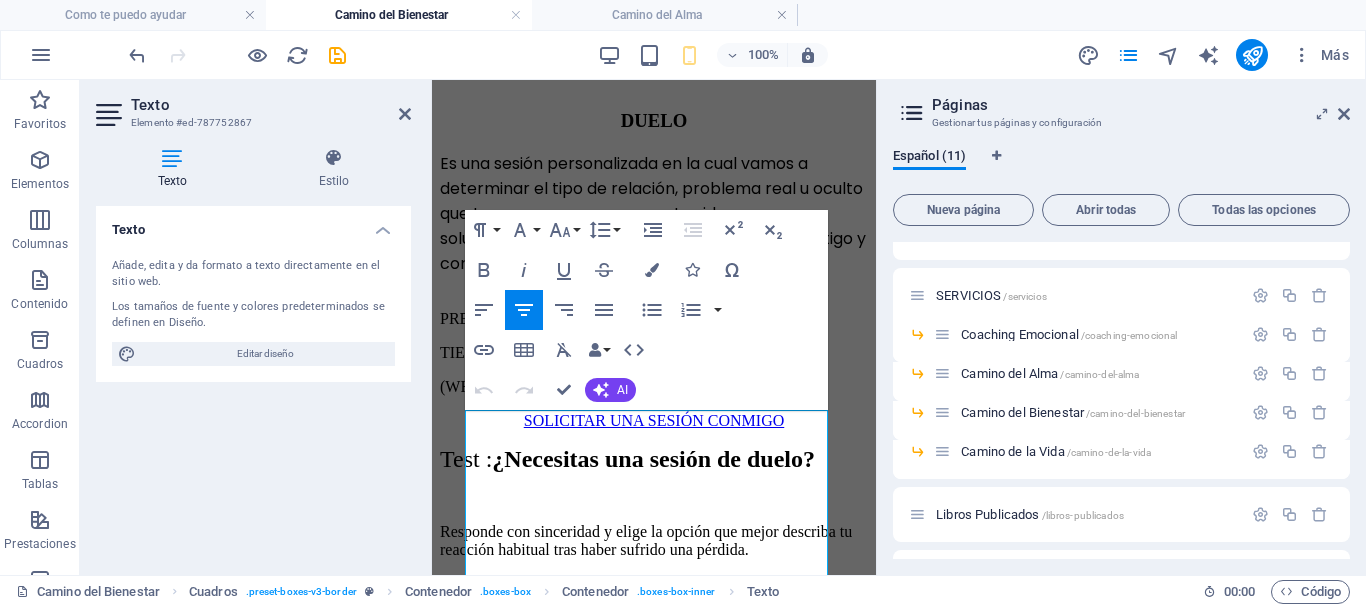 scroll, scrollTop: 776, scrollLeft: 0, axis: vertical 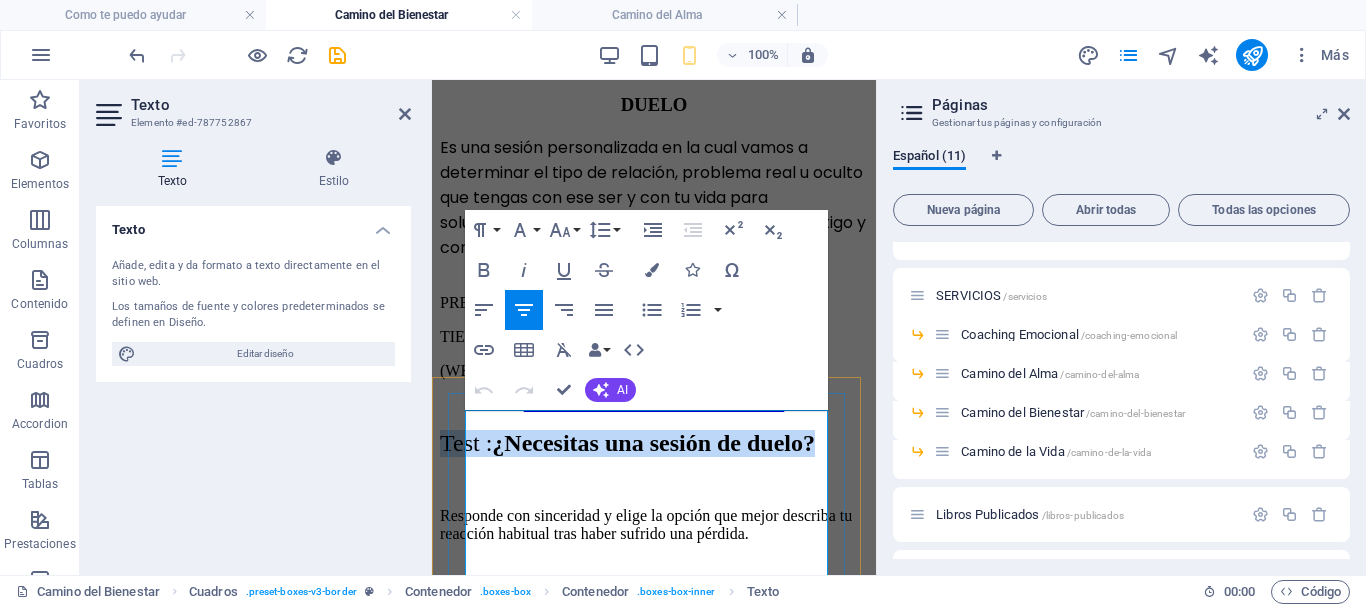 drag, startPoint x: 727, startPoint y: 466, endPoint x: 465, endPoint y: 413, distance: 267.30695 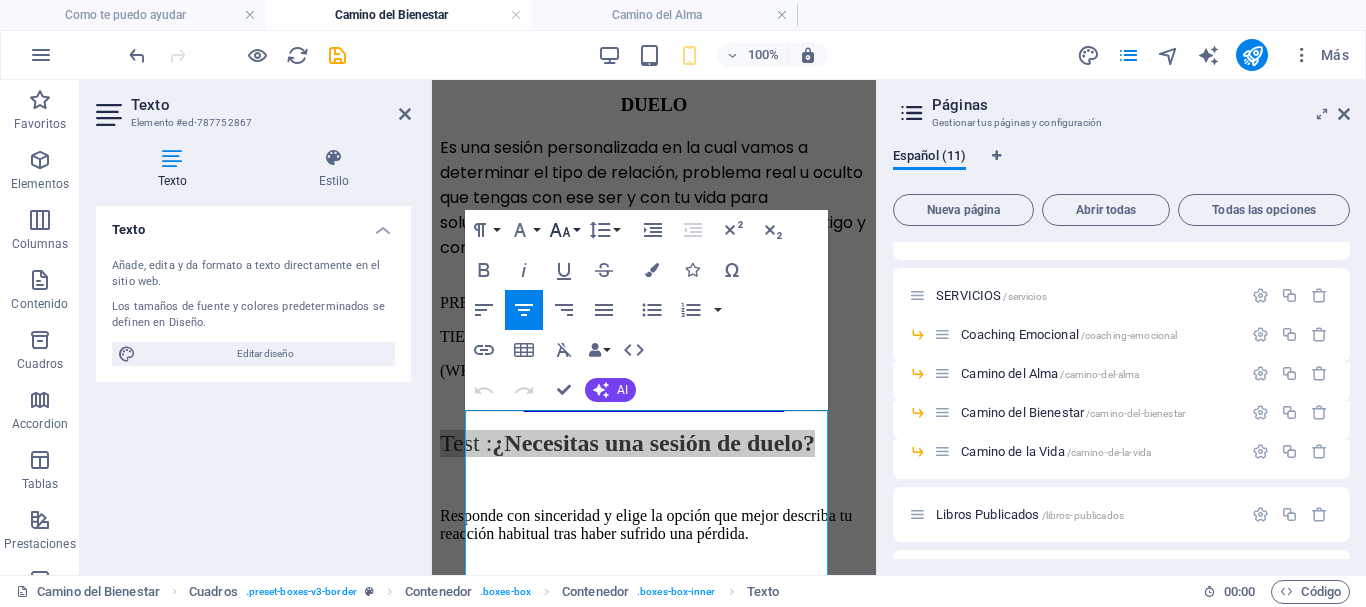 click on "Font Size" at bounding box center (564, 230) 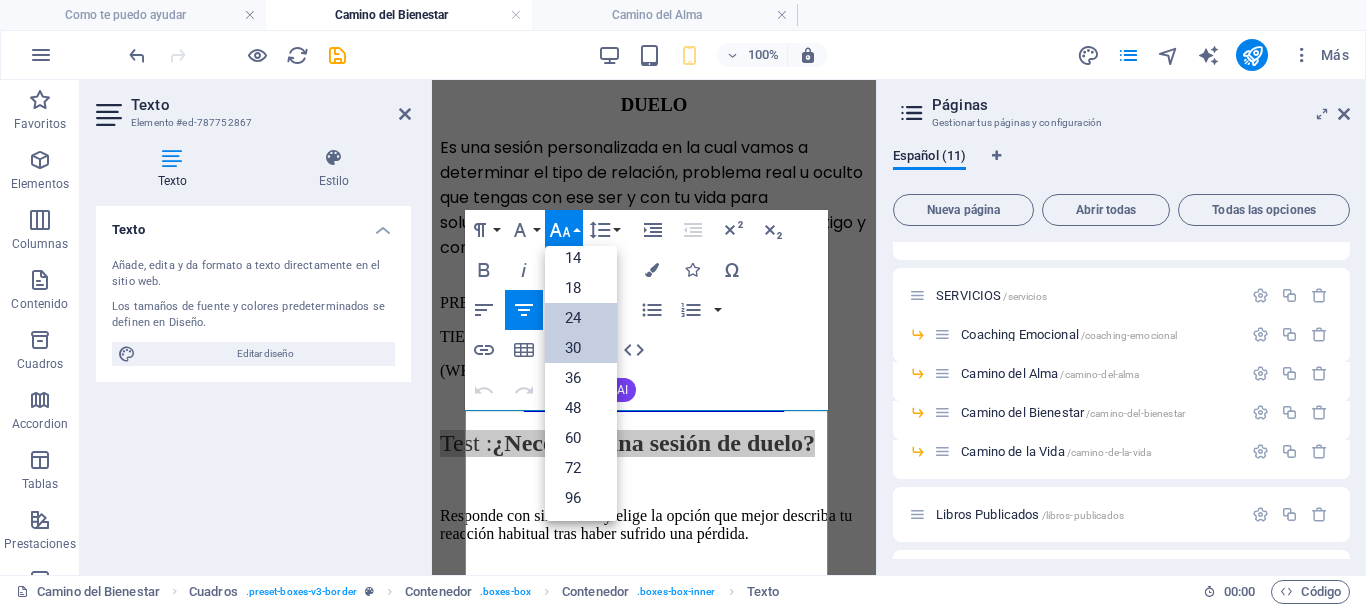 scroll, scrollTop: 161, scrollLeft: 0, axis: vertical 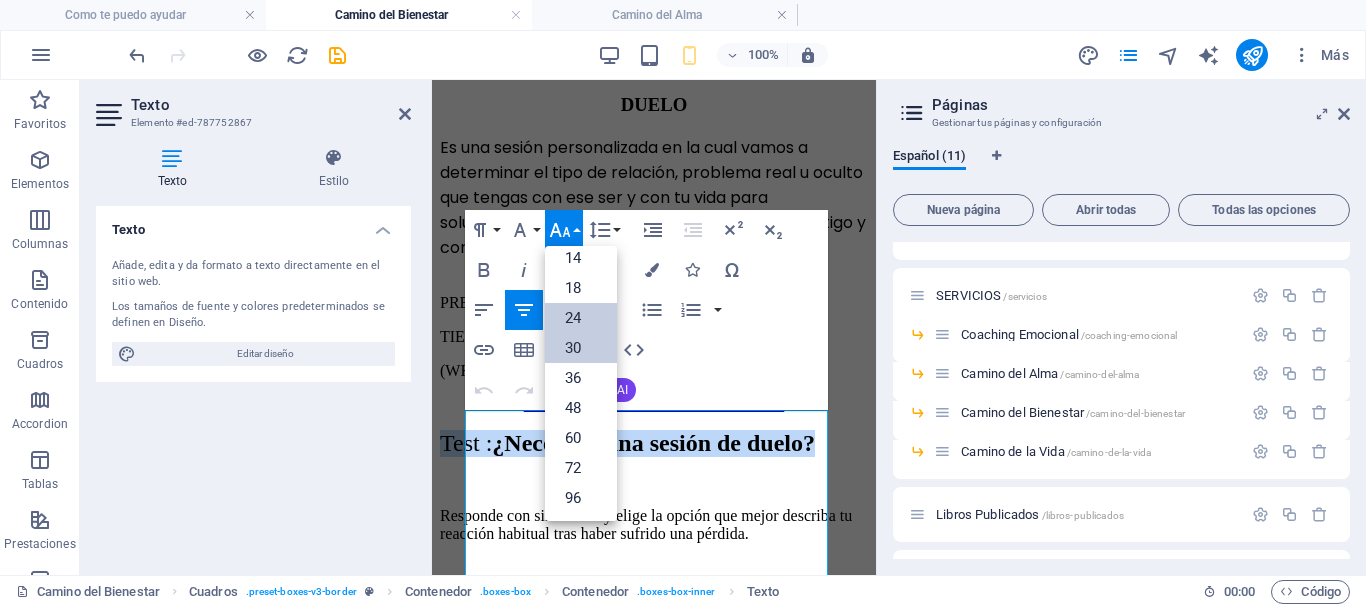 click on "30" at bounding box center (581, 348) 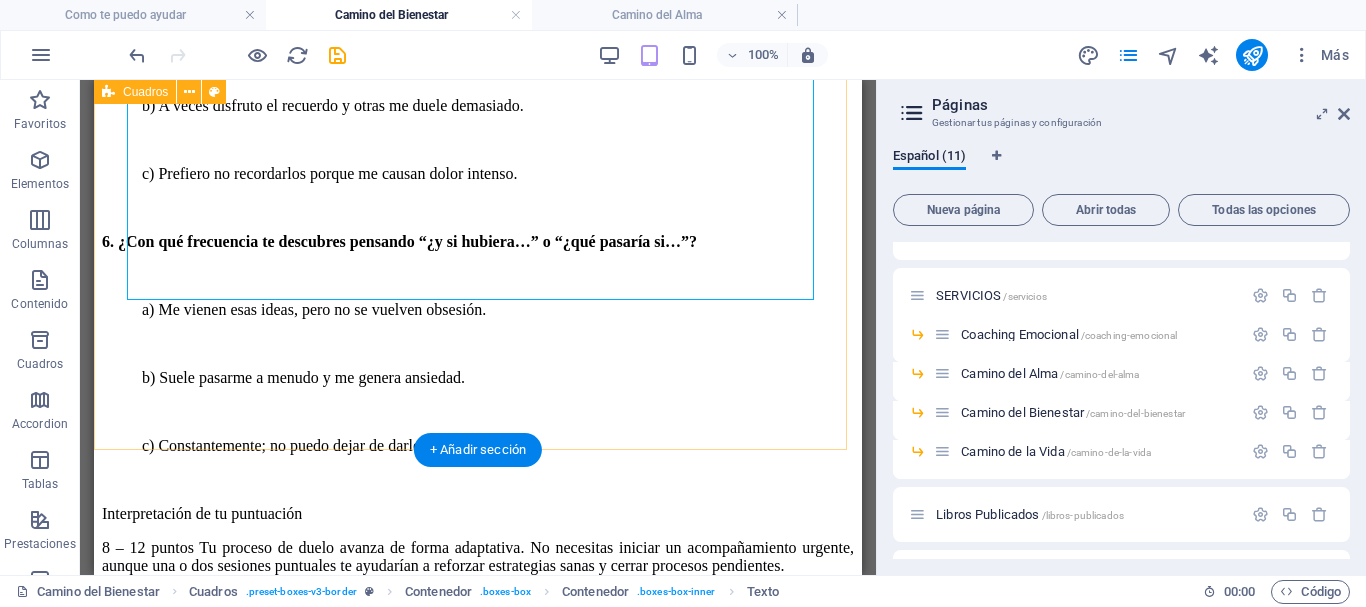 scroll, scrollTop: 2394, scrollLeft: 0, axis: vertical 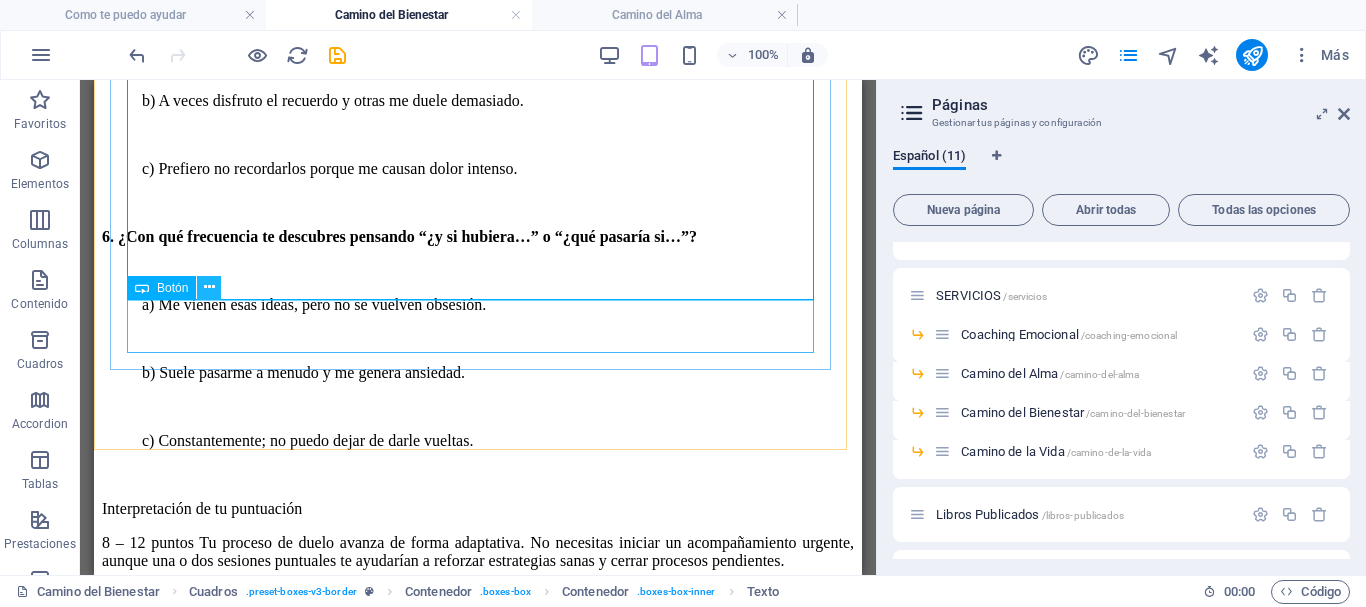 click at bounding box center (209, 287) 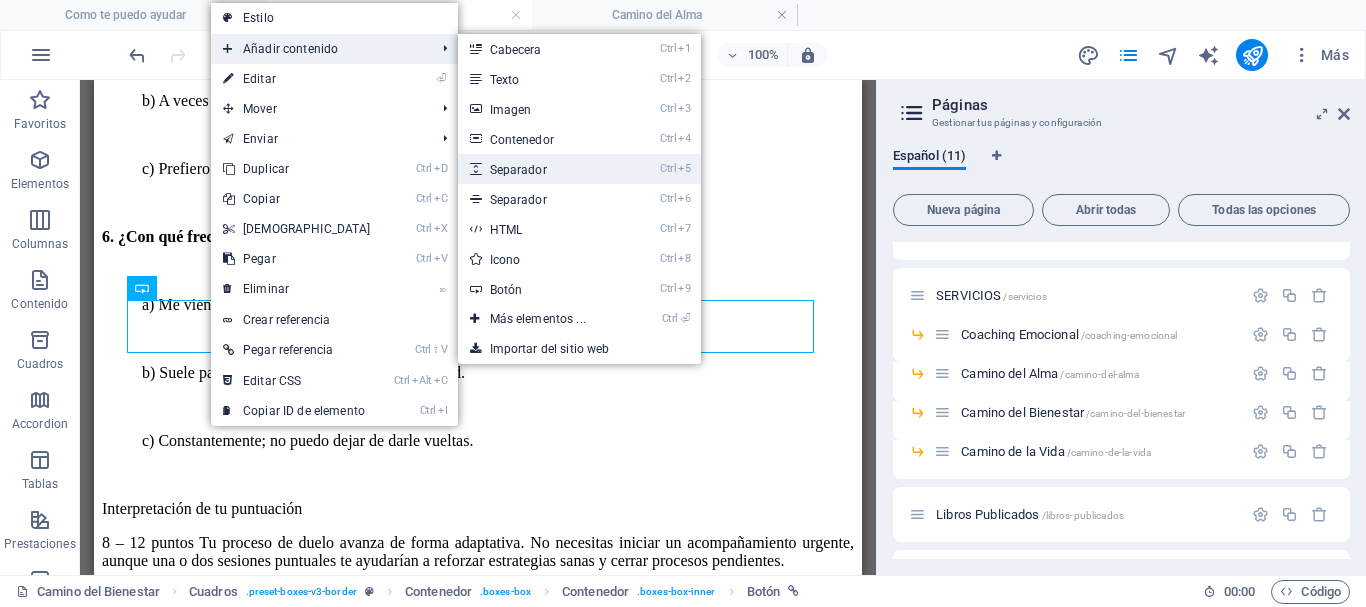 click on "Ctrl 5  Separador" at bounding box center [542, 169] 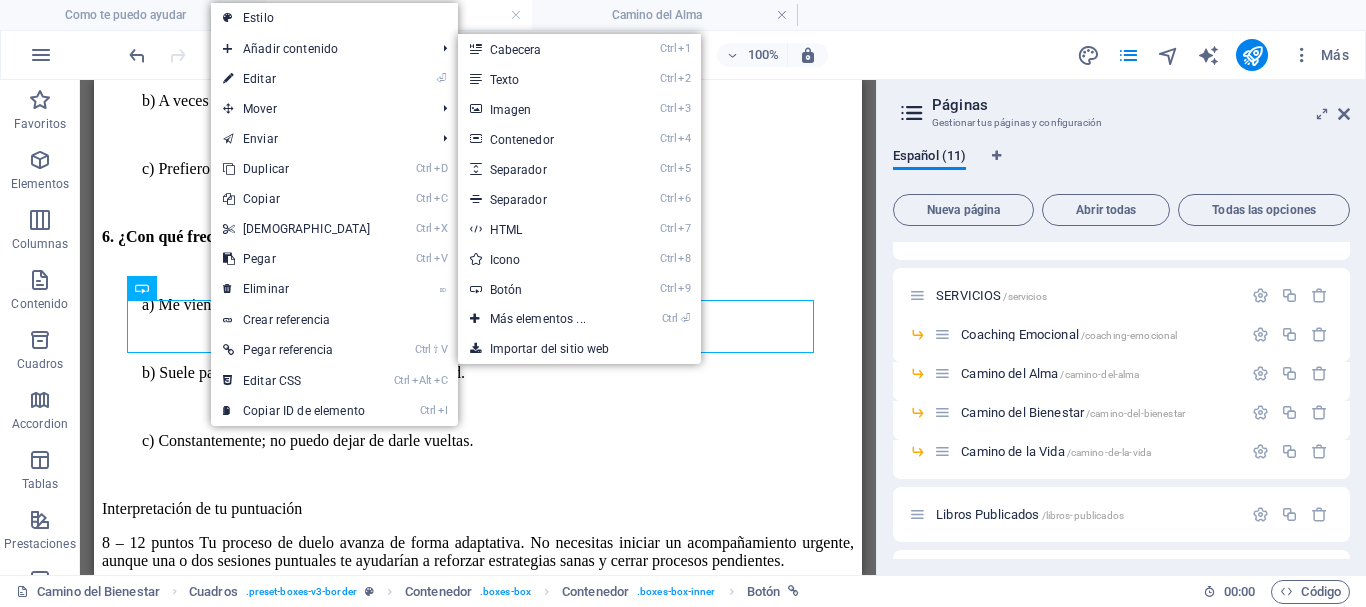 select on "px" 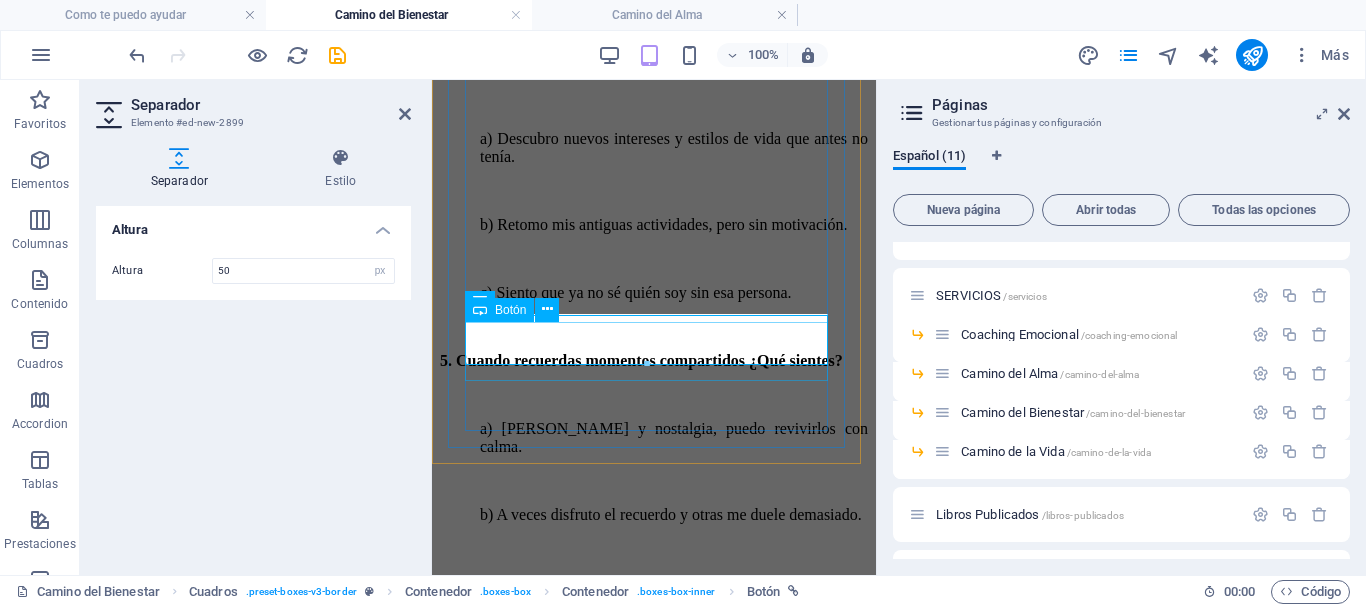 scroll, scrollTop: 4559, scrollLeft: 0, axis: vertical 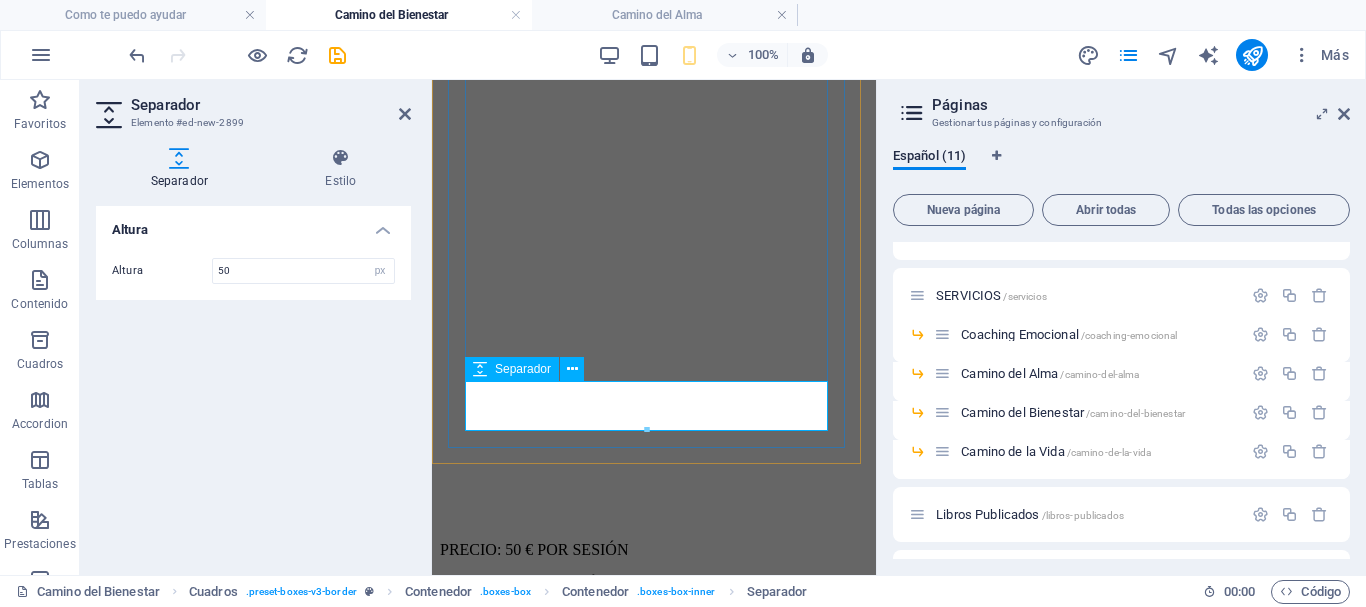 drag, startPoint x: 979, startPoint y: 439, endPoint x: 547, endPoint y: 384, distance: 435.4871 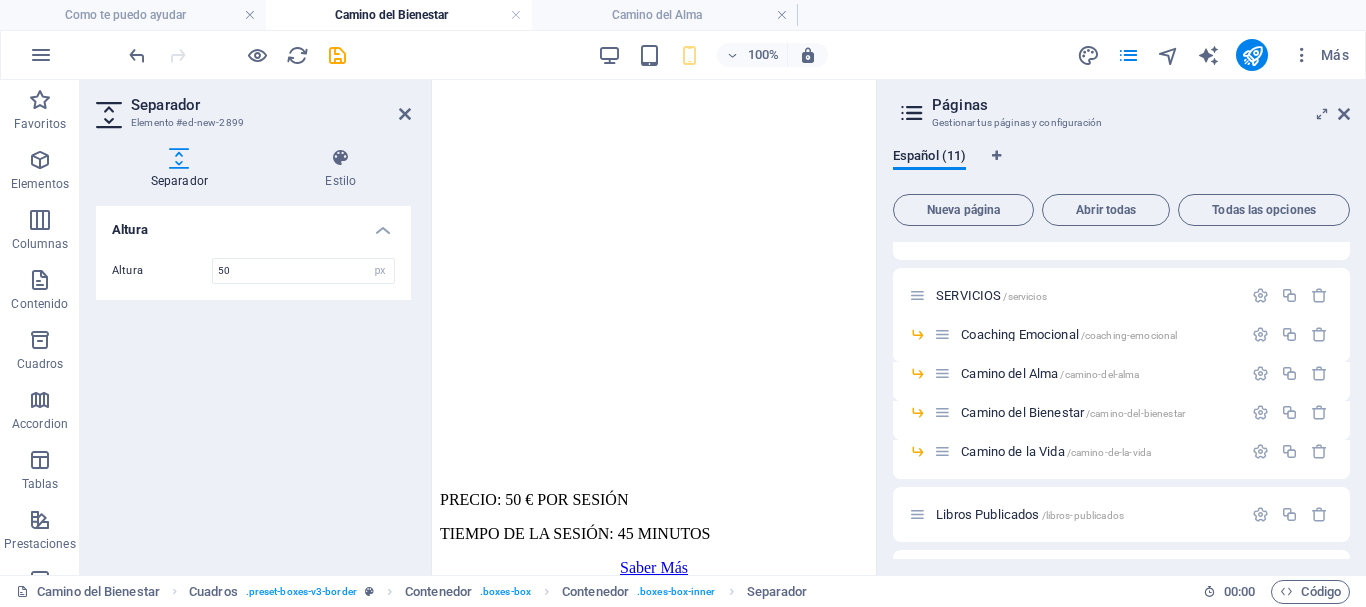 scroll, scrollTop: 4559, scrollLeft: 0, axis: vertical 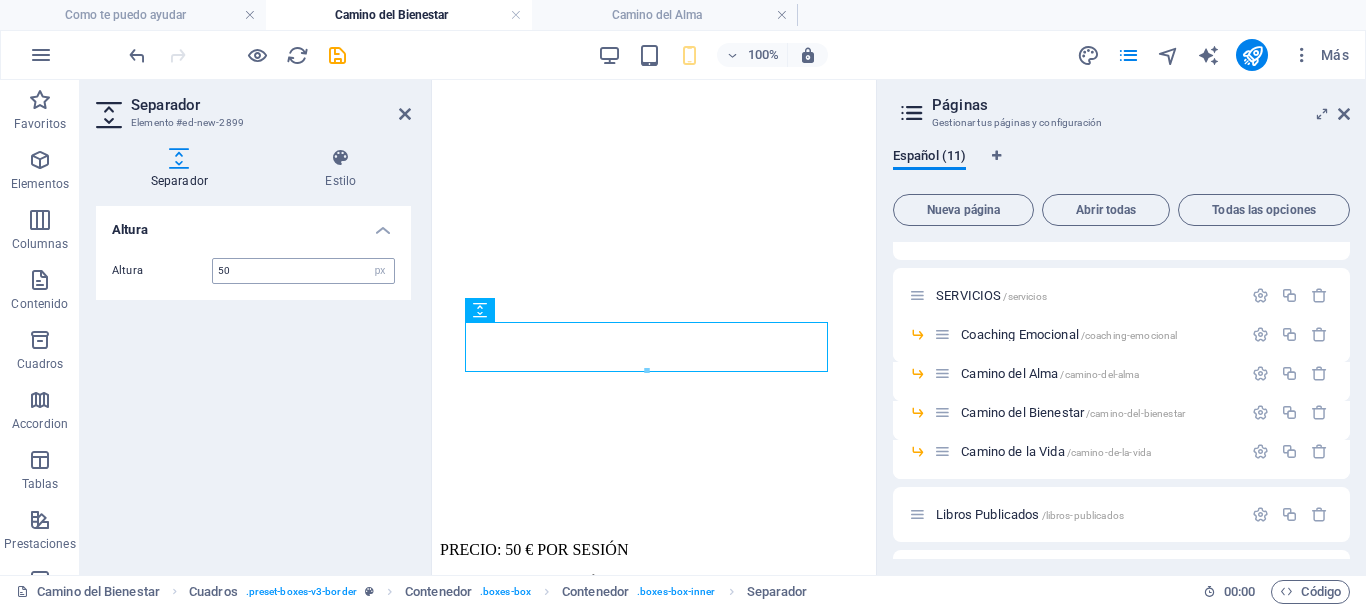 click on "50 px rem vh vw" at bounding box center [303, 271] 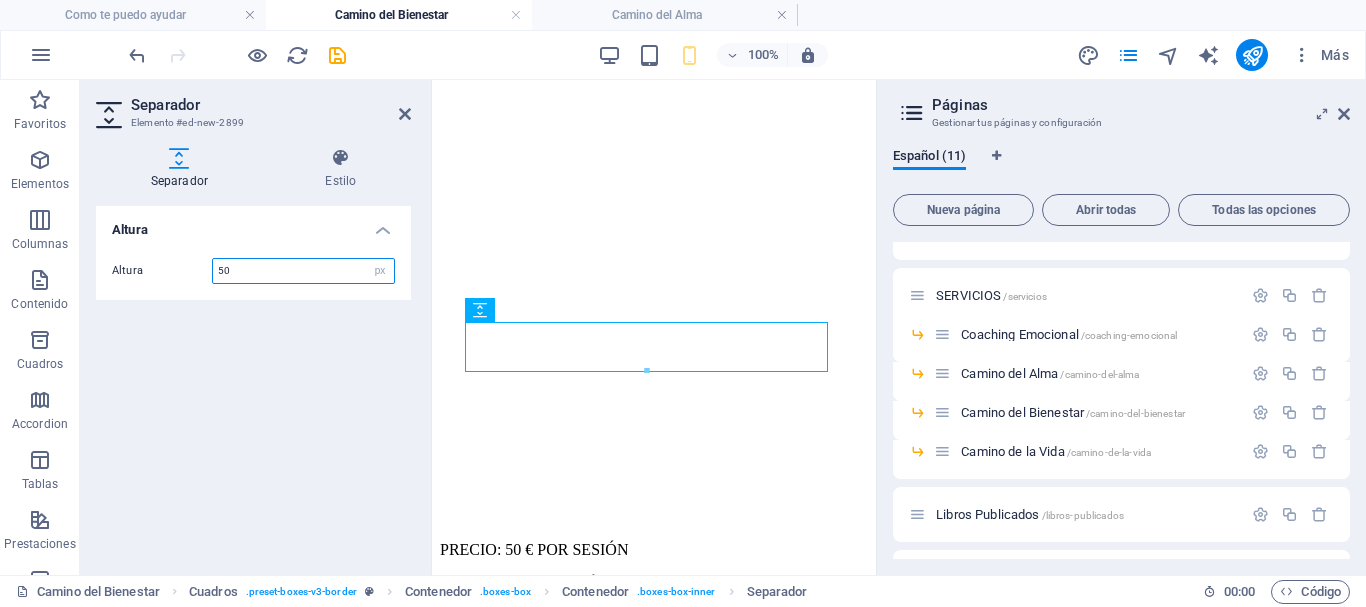 click on "50" at bounding box center [303, 271] 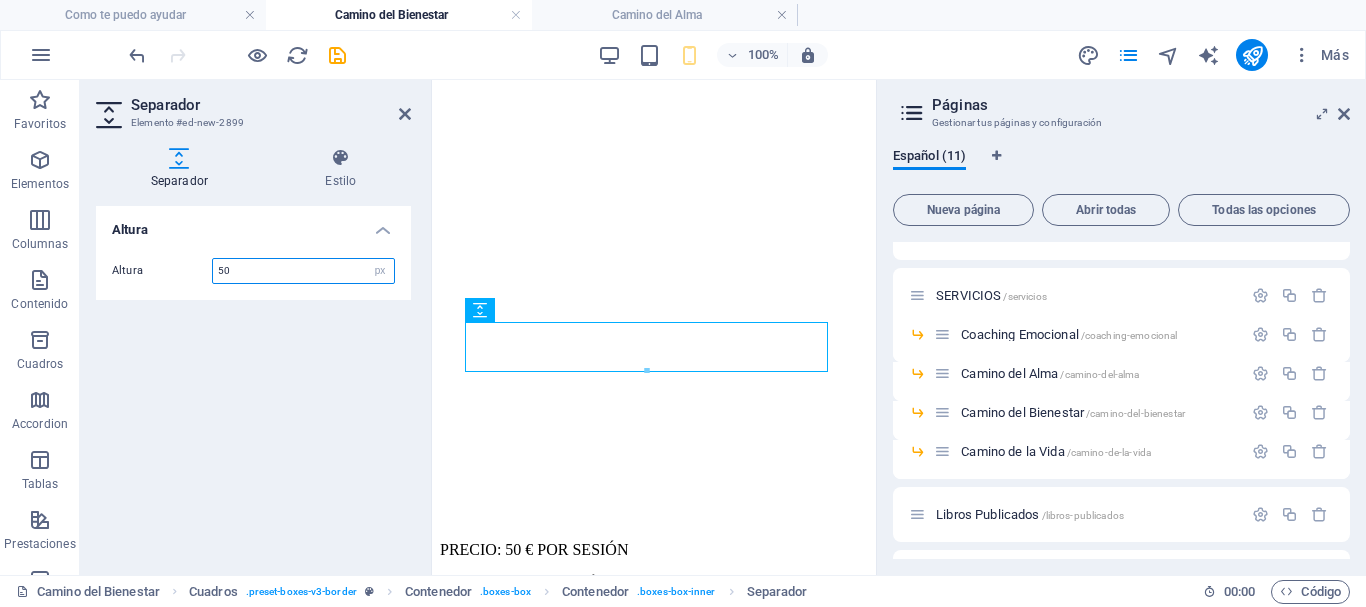 click on "50" at bounding box center (303, 271) 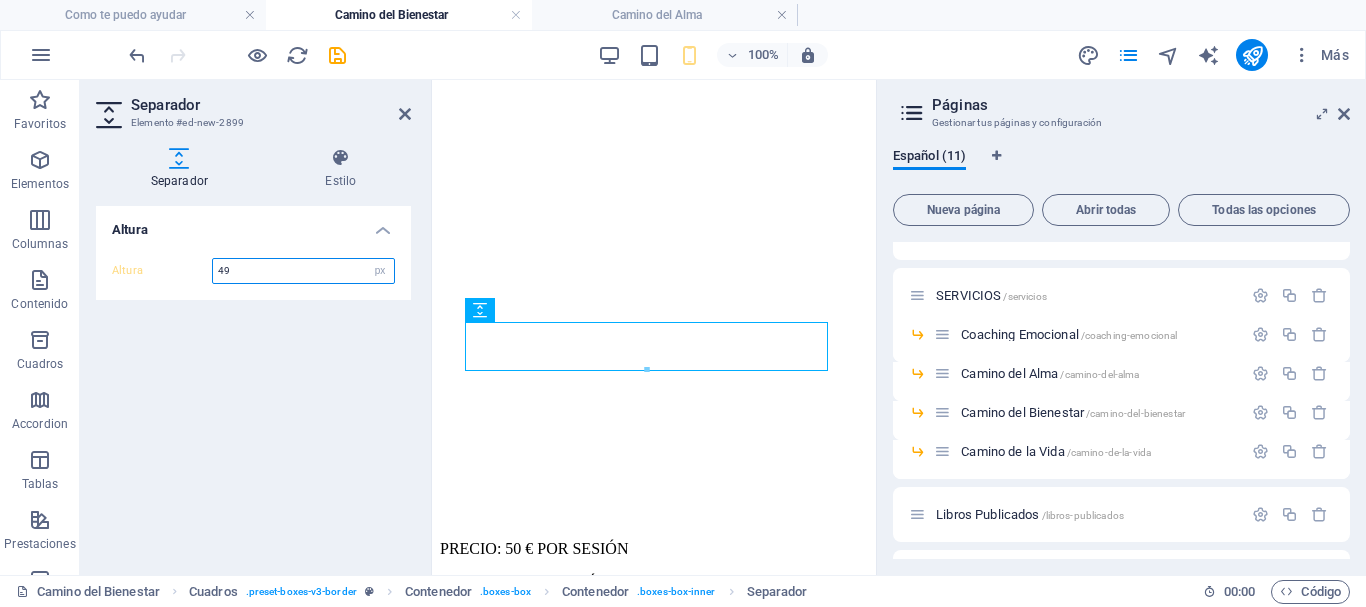type on "4" 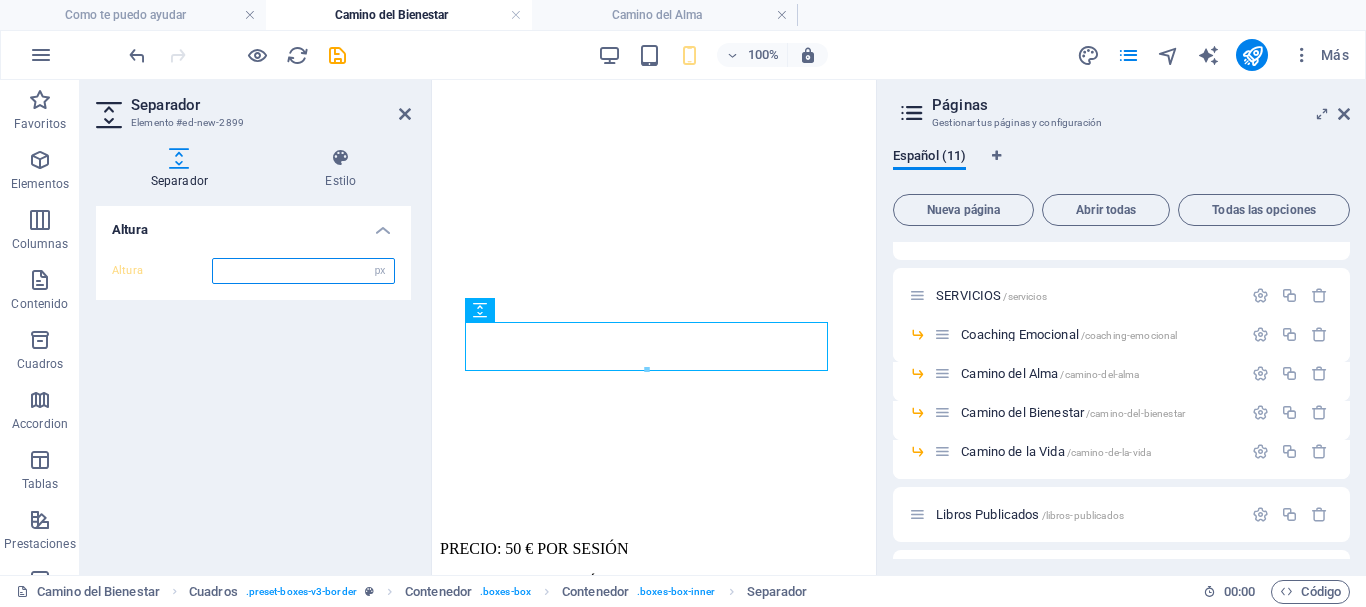 type on "0" 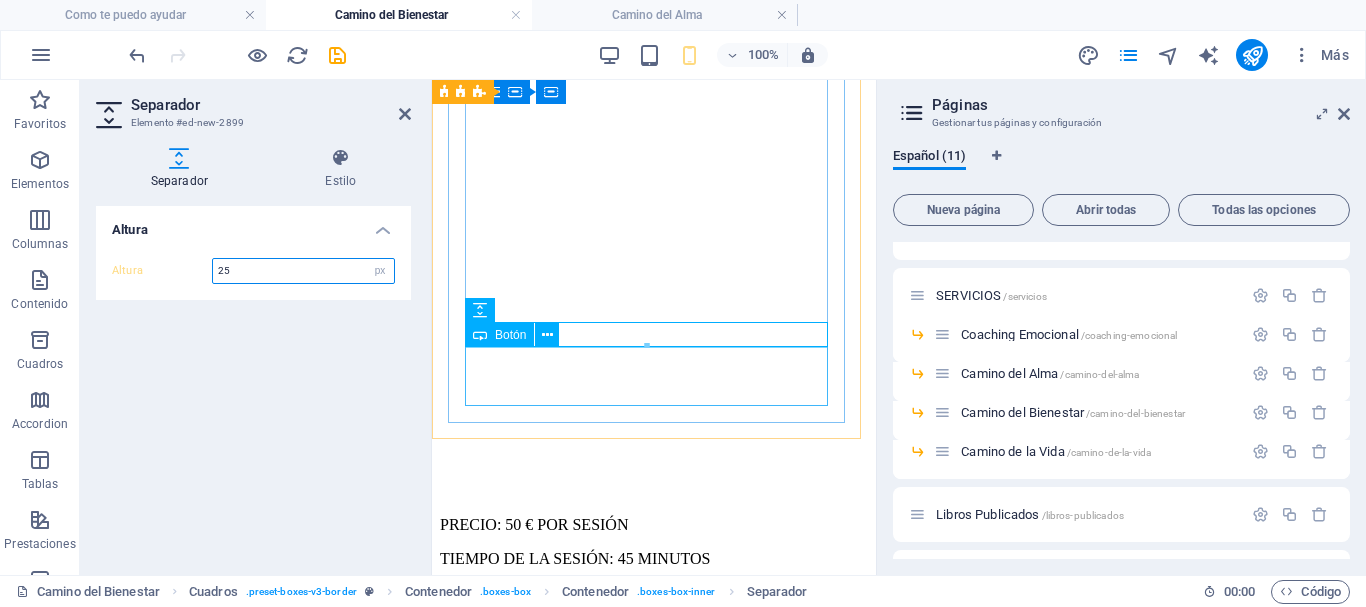 type on "25" 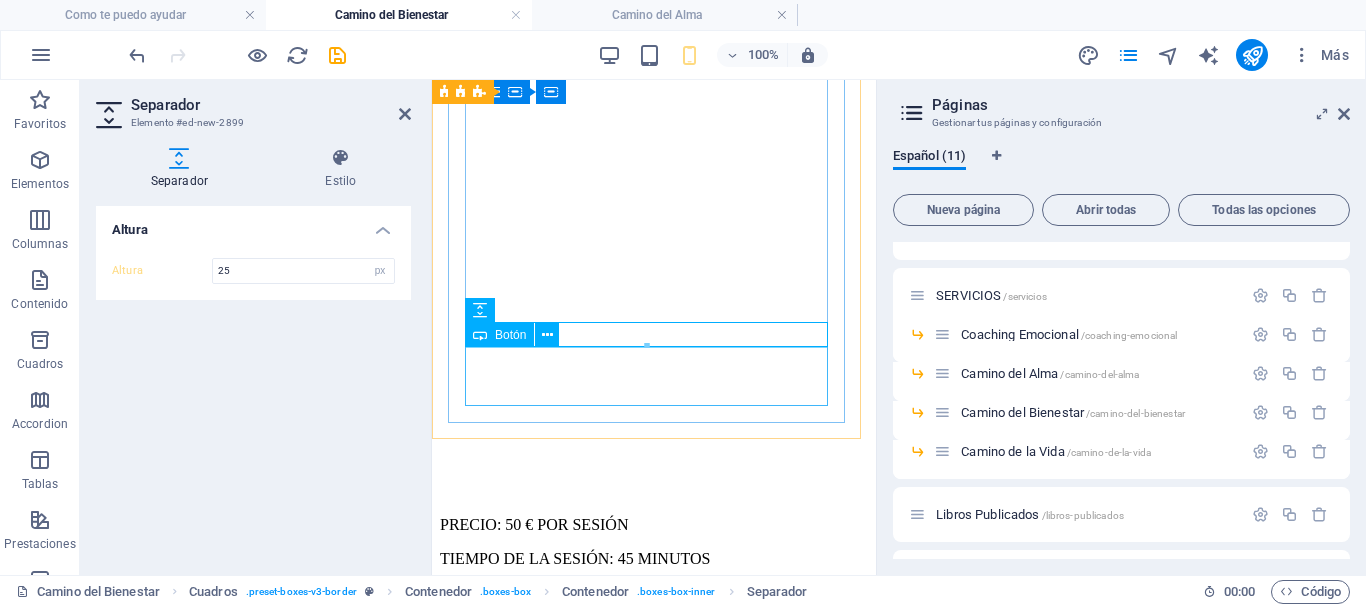 click on "Saber Más" at bounding box center (654, -569) 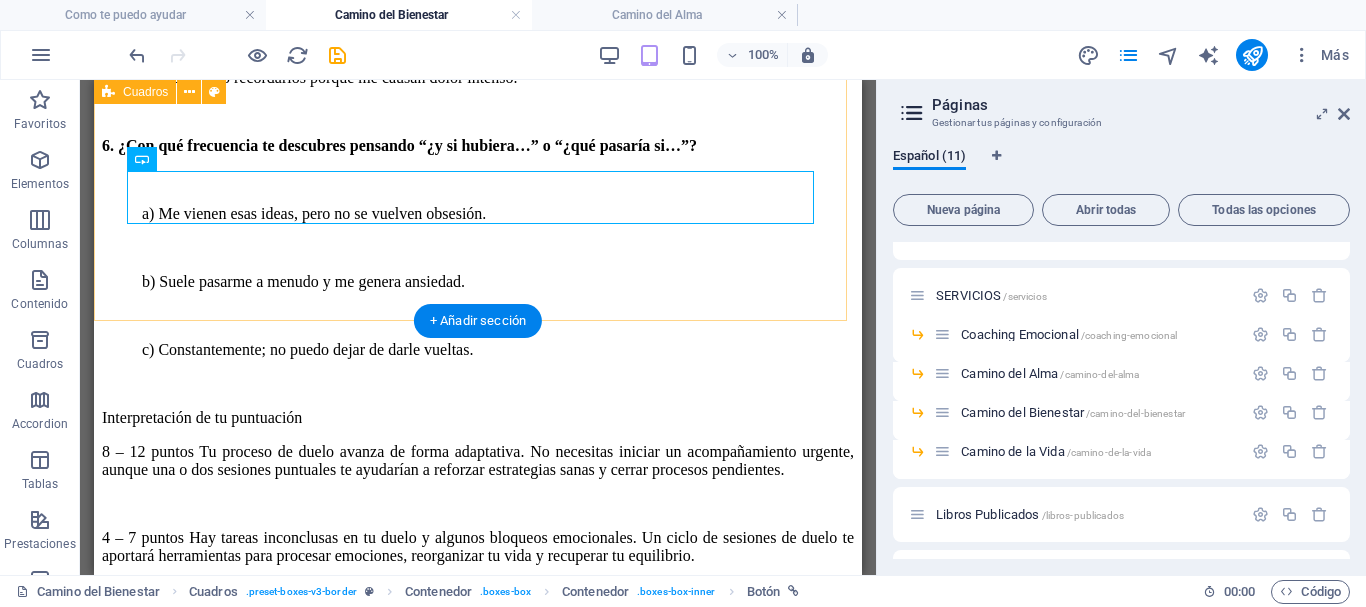 scroll, scrollTop: 2388, scrollLeft: 0, axis: vertical 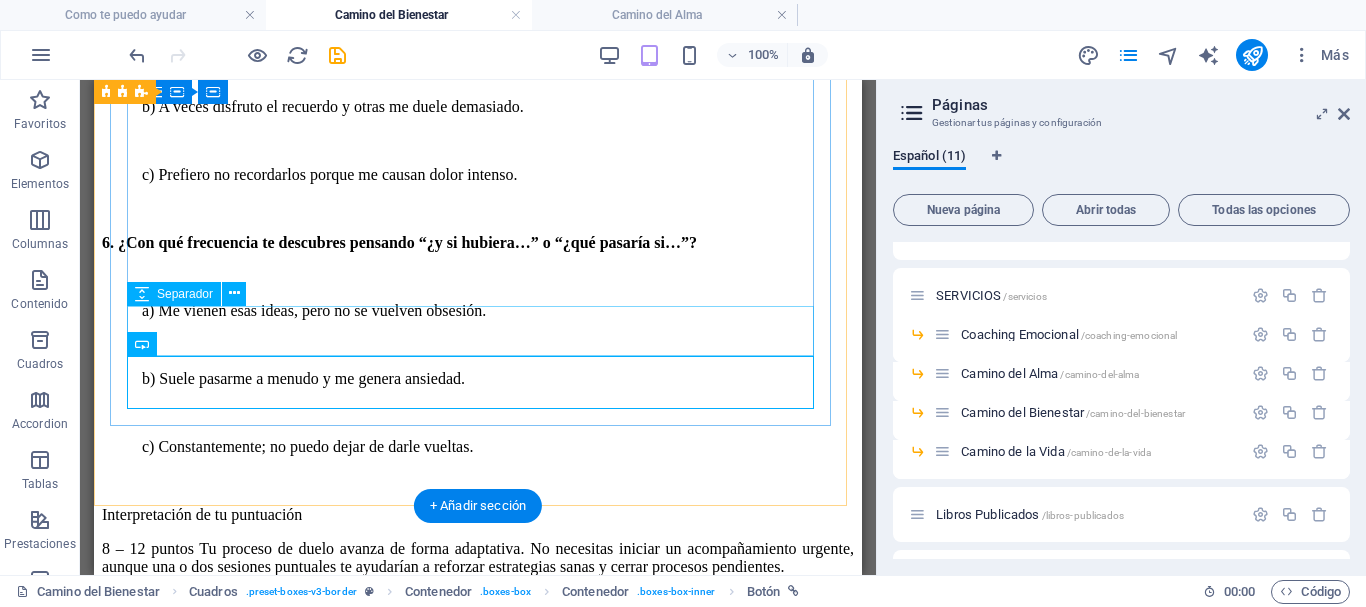 click at bounding box center (478, 981) 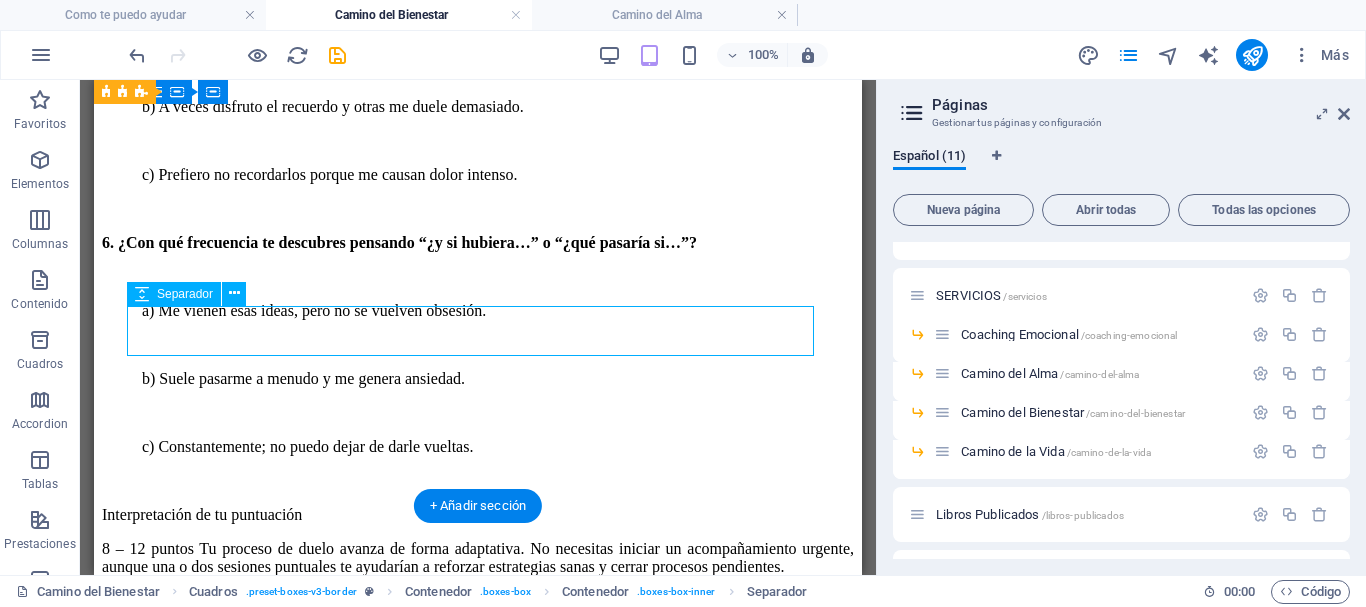 click at bounding box center [478, 981] 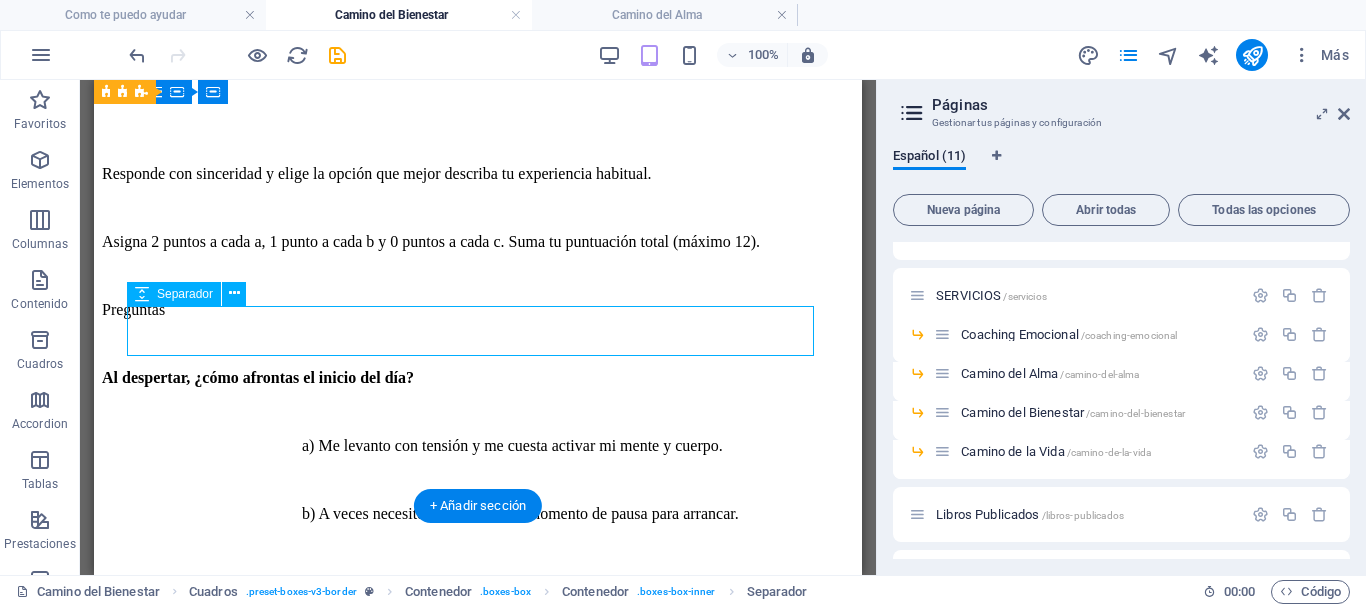 select on "px" 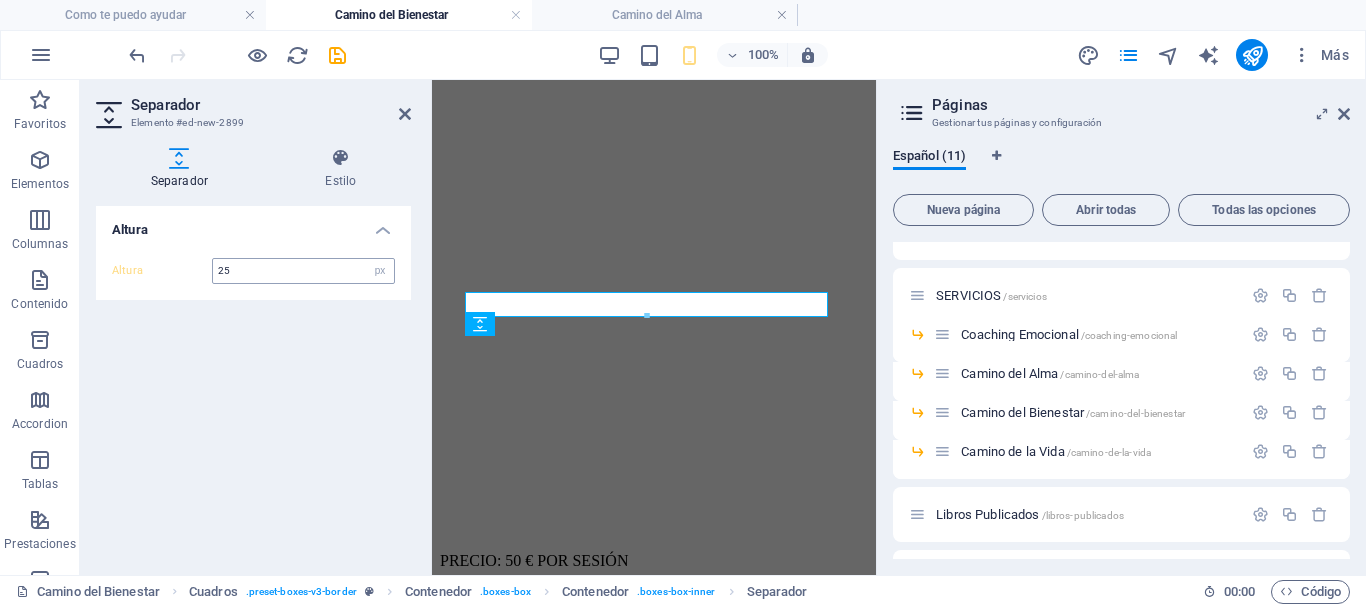 scroll, scrollTop: 4545, scrollLeft: 0, axis: vertical 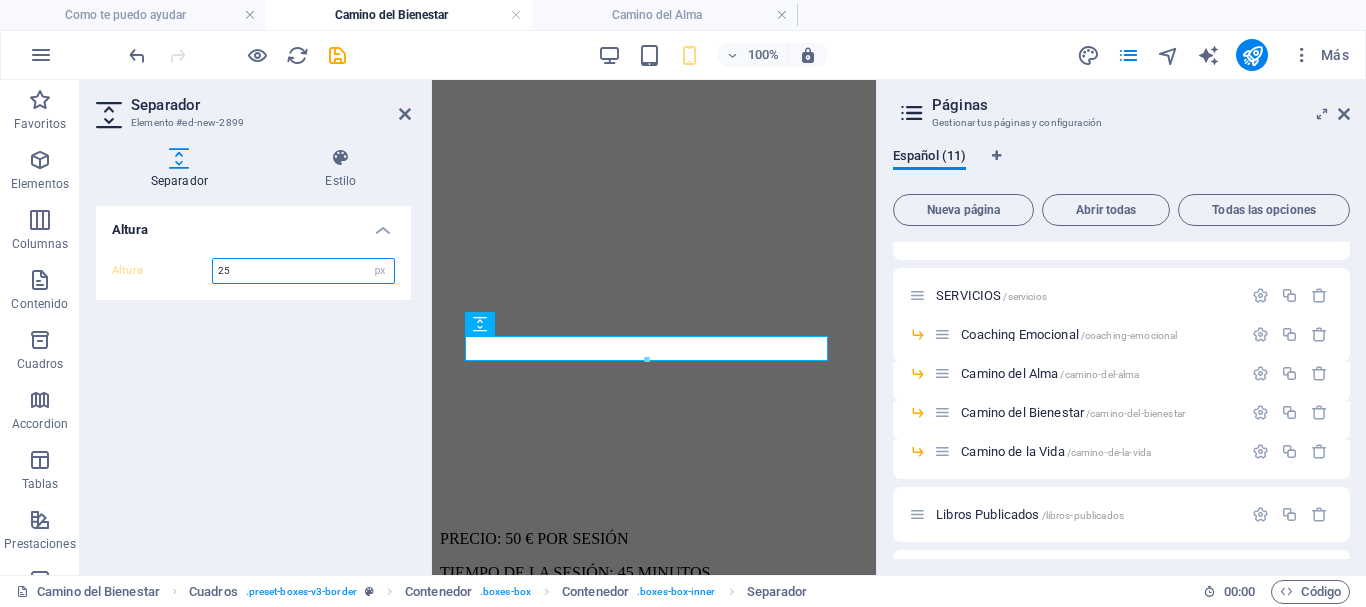 click on "25" at bounding box center (303, 271) 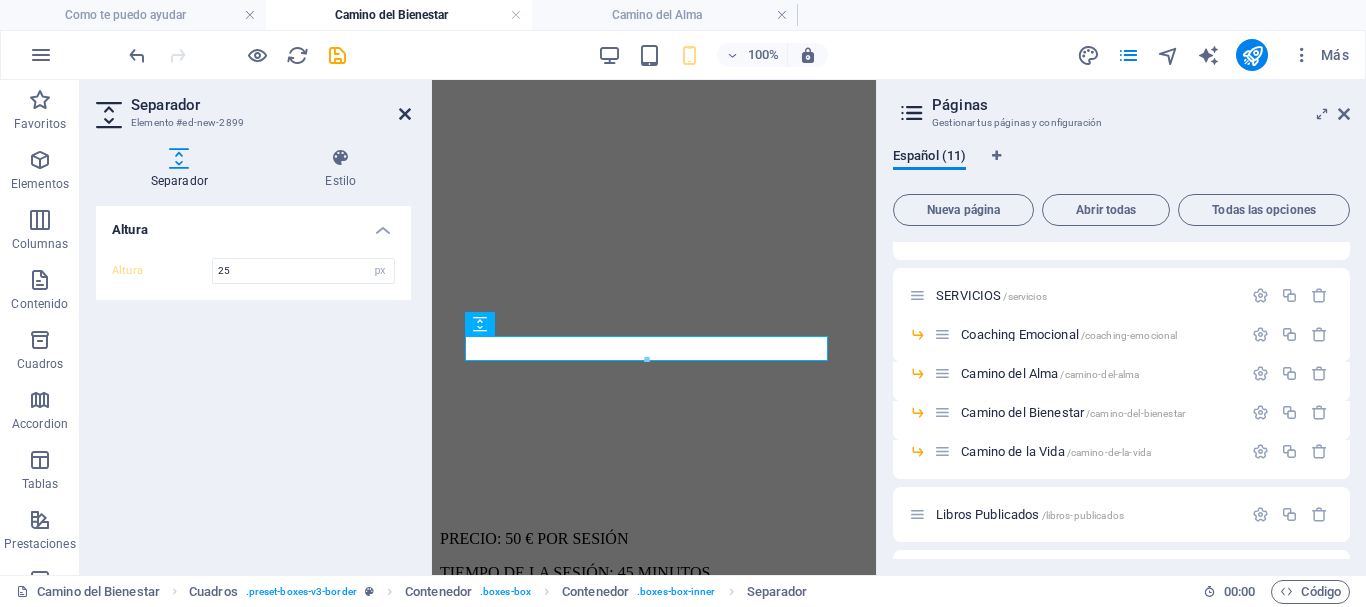 click at bounding box center (405, 114) 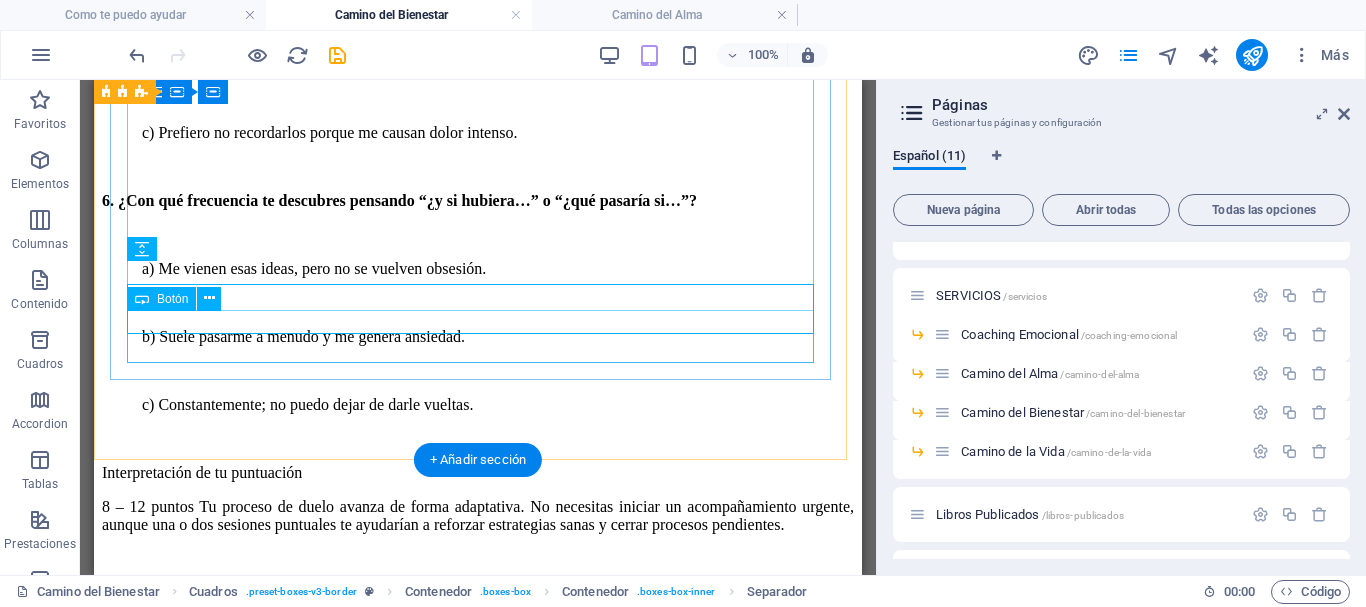 scroll, scrollTop: 2433, scrollLeft: 0, axis: vertical 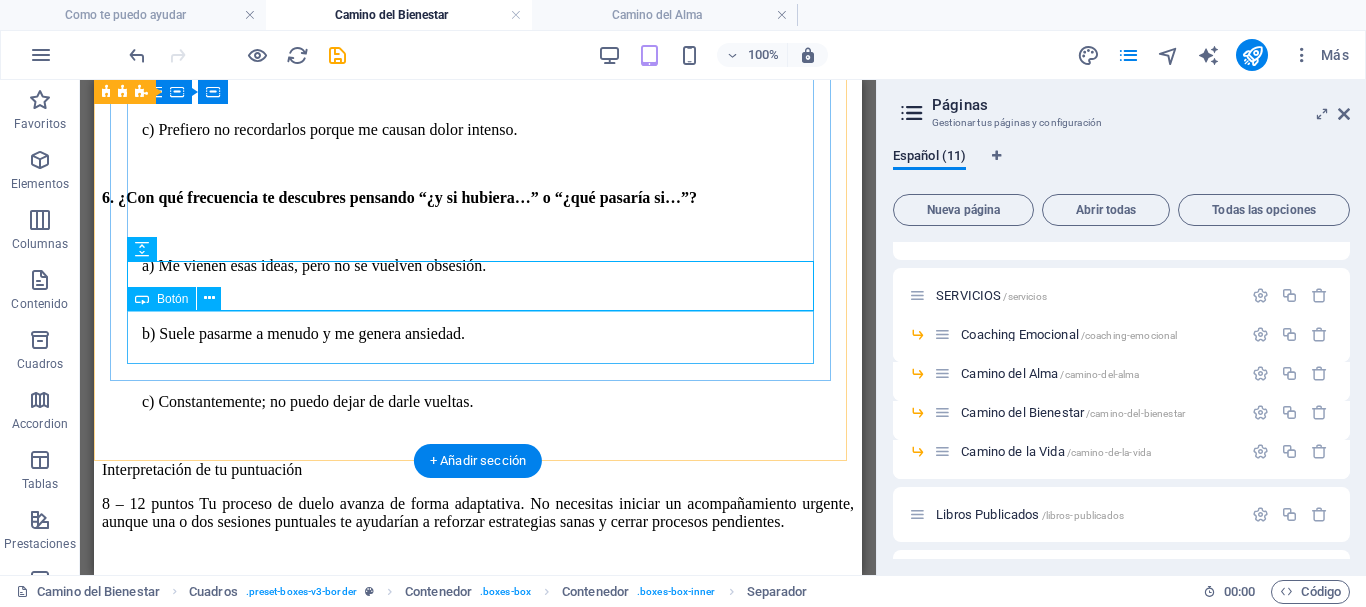 click on "Saber Más" at bounding box center (478, 970) 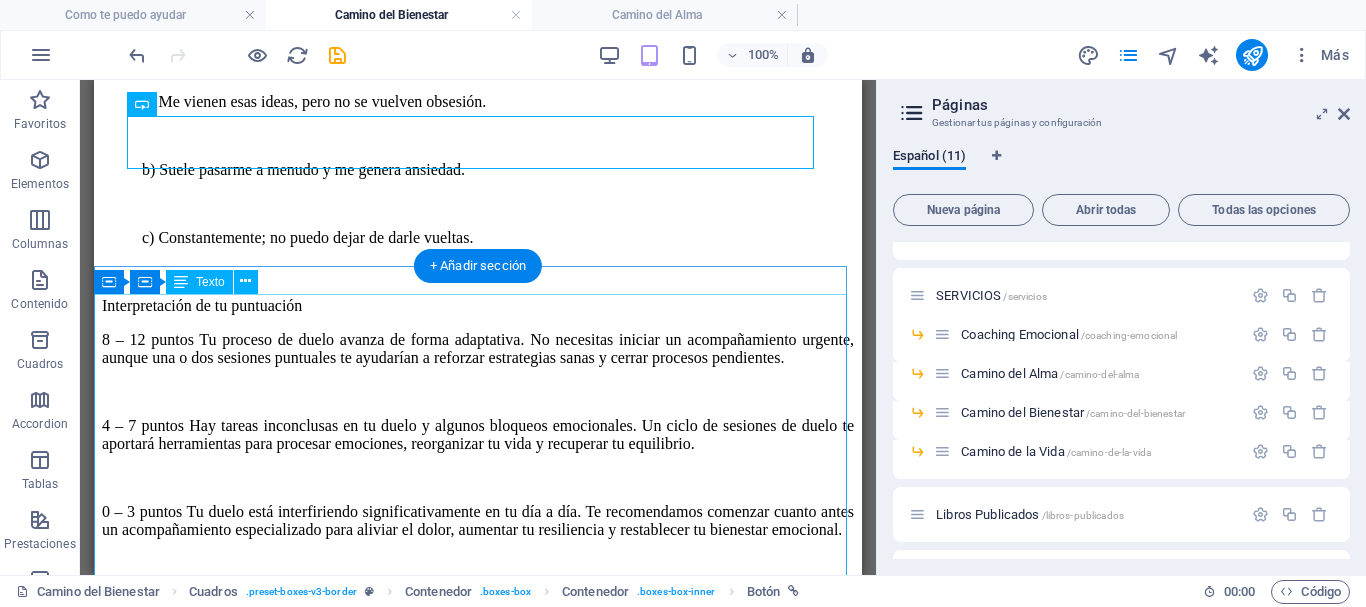 scroll, scrollTop: 2633, scrollLeft: 0, axis: vertical 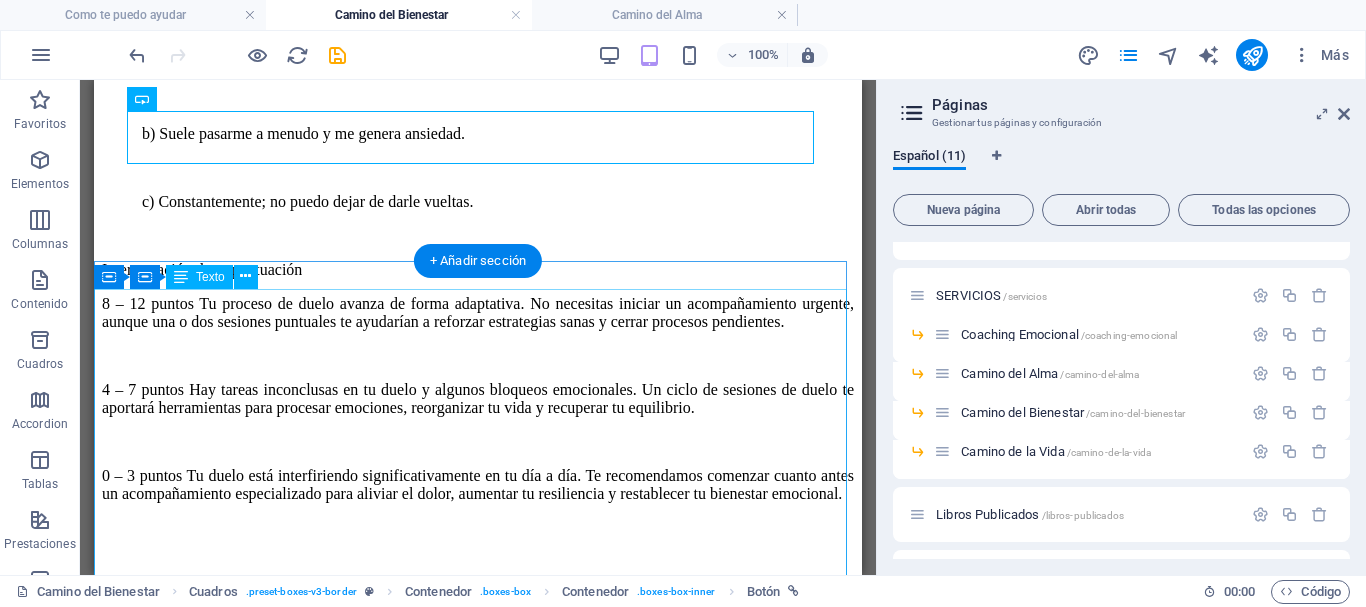 click on "[PERSON_NAME] es una técnica japonesa que utiliza la canalización de la energía vital universal a través de las manos. Su propósito es restablecer el flujo natural de energía y favorecer un estado de mayor equilibrio físico y emocional. Beneficios en una sesión online Reduce el estrés y la ansiedad Mejora la calidad del sueño Aumenta la claridad mental y la concentración Libera tensiones musculares y dolores leves Equilibra tus centros energéticos (chakras) Potencia tu vitalidad diaria PRECIO: 50 € POR SESIÓN TIEMPO DE LA SESIÓN: 45 MINUTOS" at bounding box center (478, 1363) 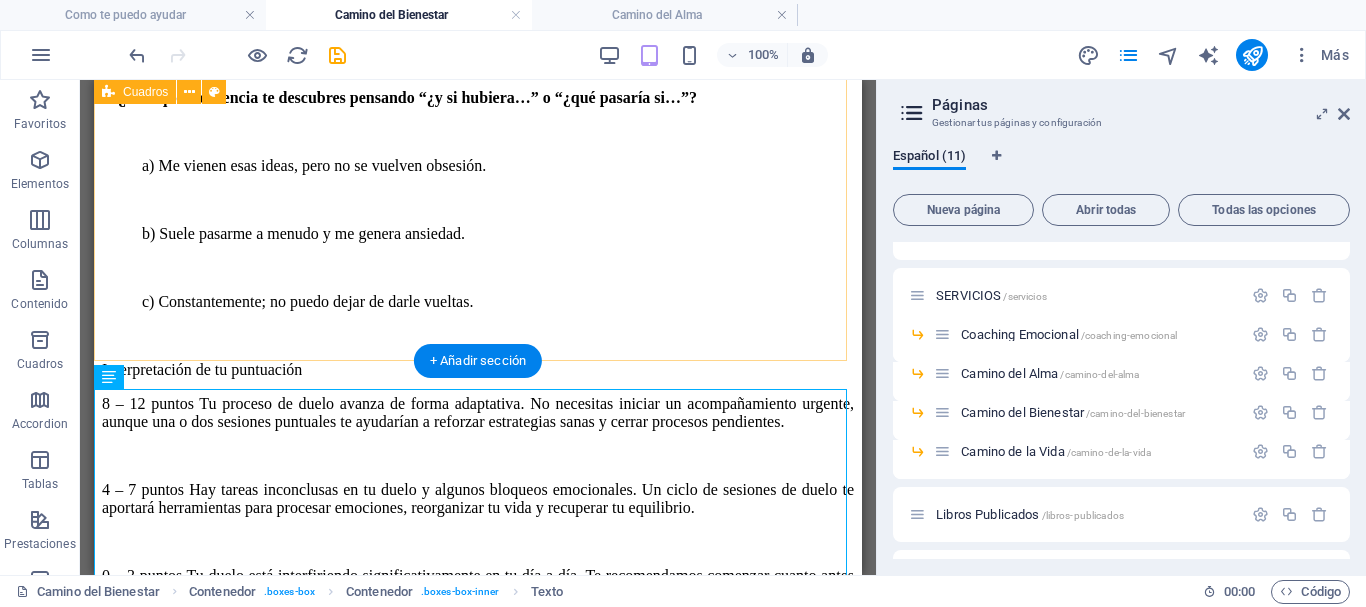 scroll, scrollTop: 2633, scrollLeft: 0, axis: vertical 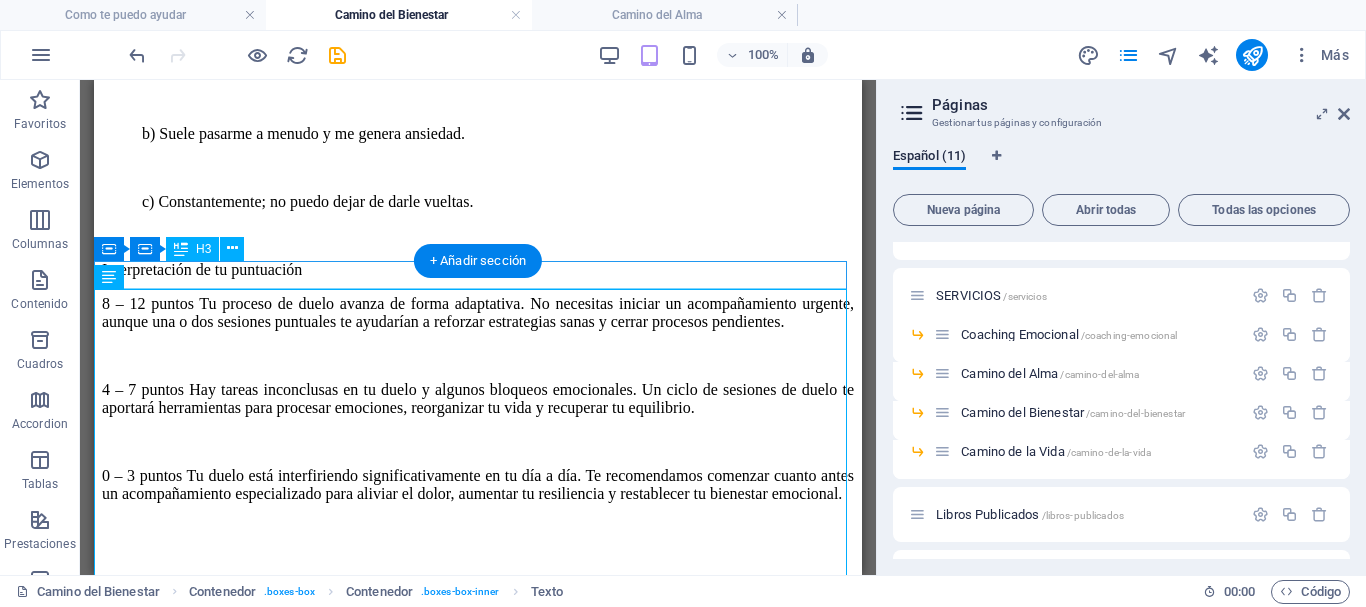 click on "REIKI" at bounding box center [478, 808] 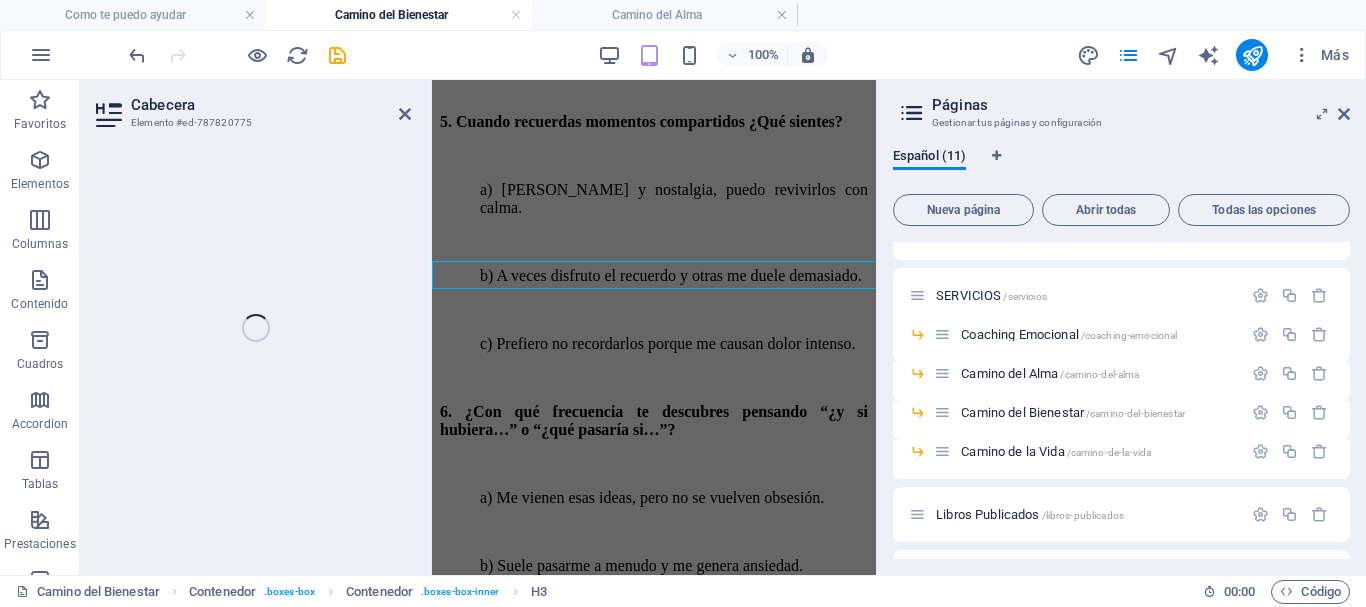 scroll, scrollTop: 4691, scrollLeft: 0, axis: vertical 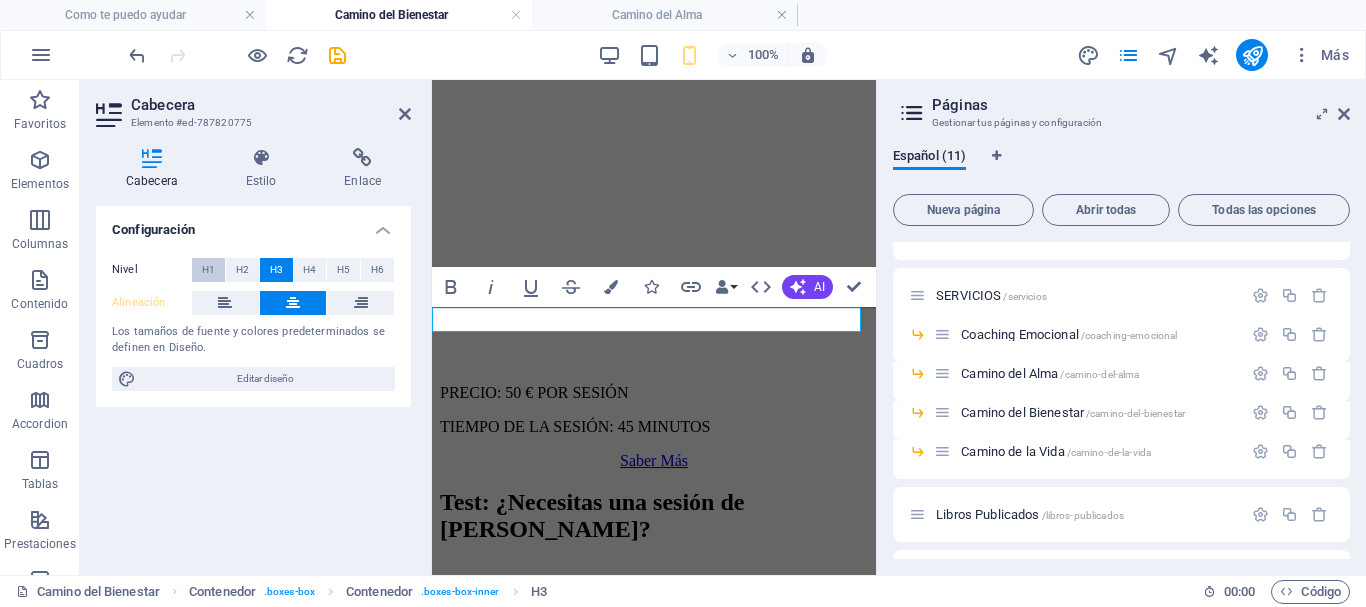 click on "H1" at bounding box center [208, 270] 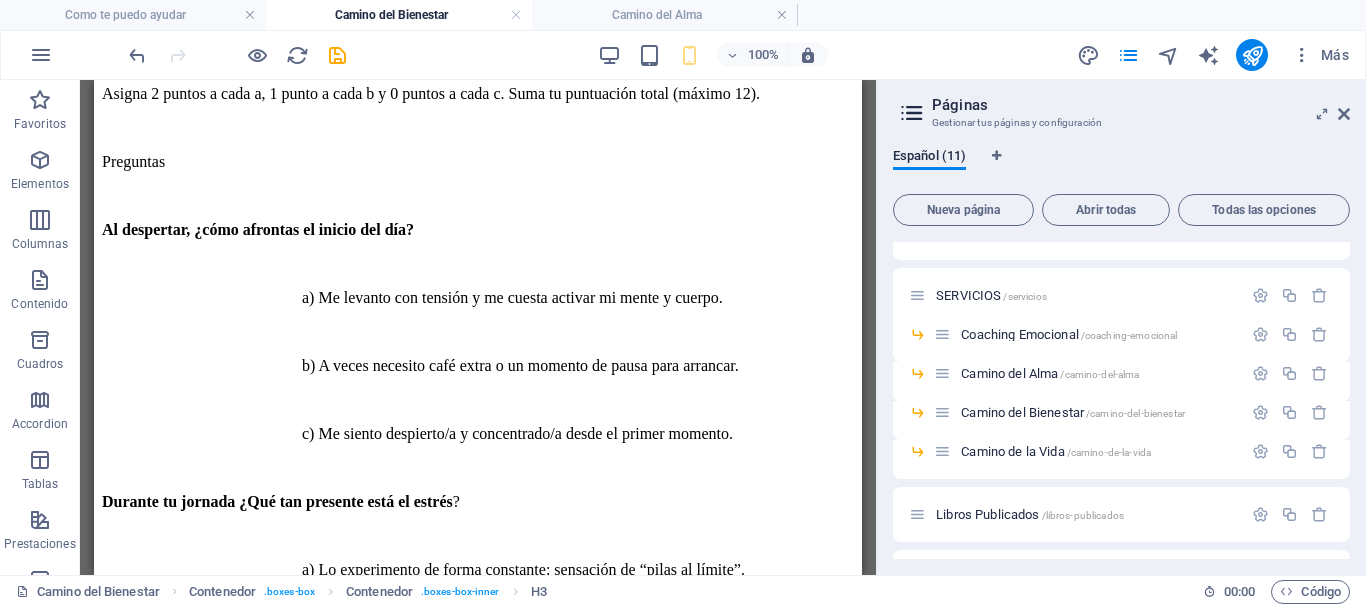 scroll, scrollTop: 2619, scrollLeft: 0, axis: vertical 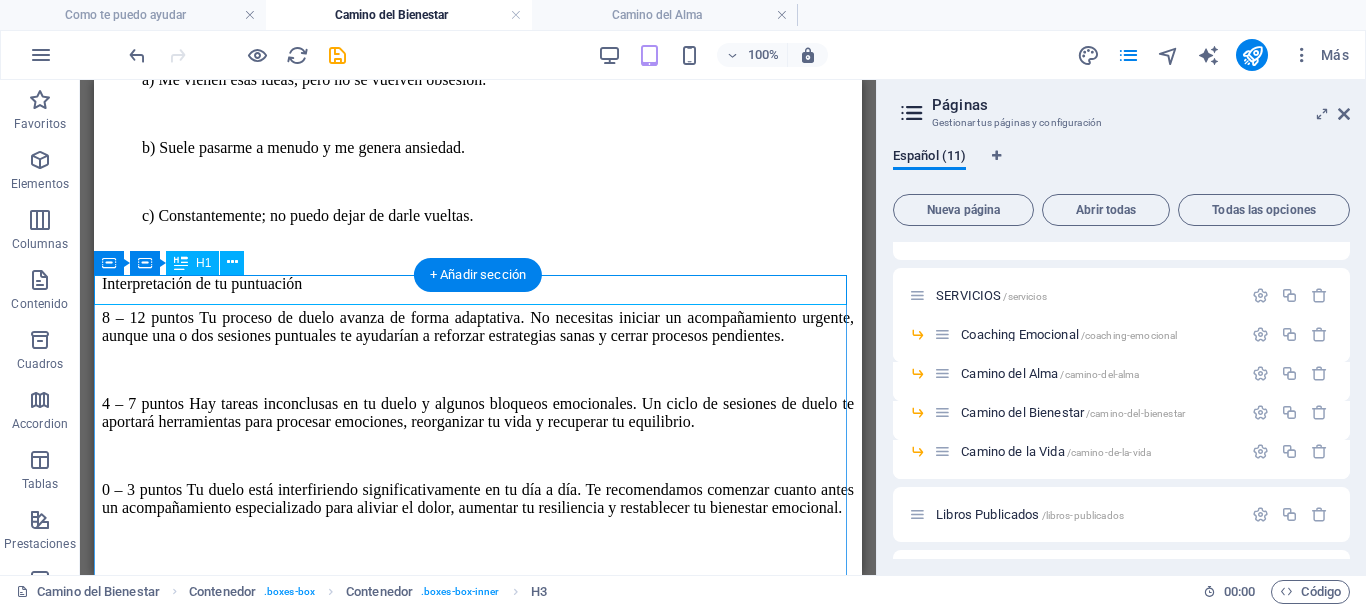click on "REIKI" at bounding box center (478, 832) 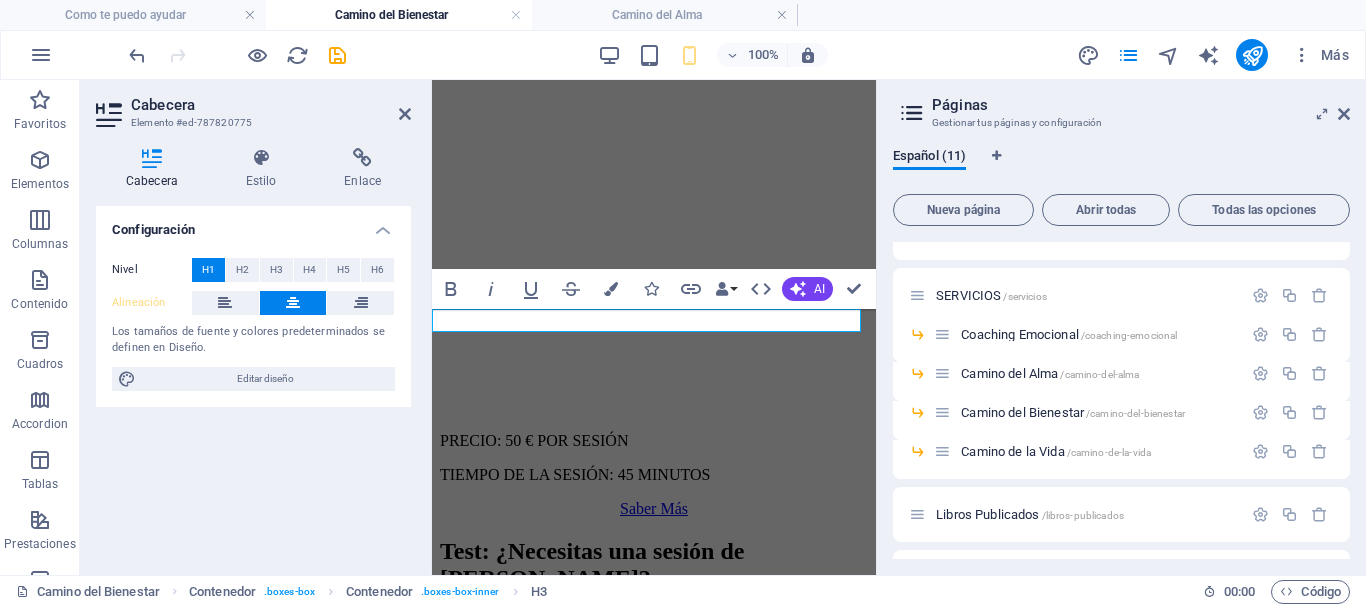 scroll, scrollTop: 4689, scrollLeft: 0, axis: vertical 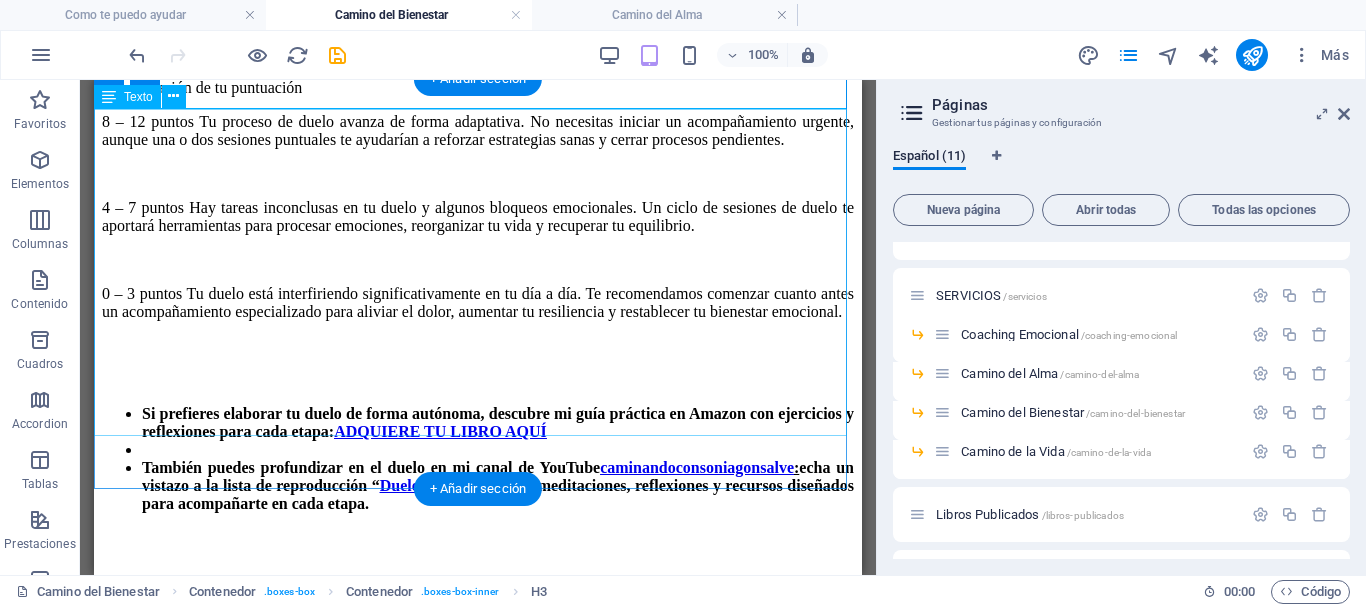 click on "[PERSON_NAME] es una técnica japonesa que utiliza la canalización de la energía vital universal a través de las manos. Su propósito es restablecer el flujo natural de energía y favorecer un estado de mayor equilibrio físico y emocional. Beneficios en una sesión online Reduce el estrés y la ansiedad Mejora la calidad del sueño Aumenta la claridad mental y la concentración Libera tensiones musculares y dolores leves Equilibra tus centros energéticos (chakras) Potencia tu vitalidad diaria PRECIO: 50 € POR SESIÓN TIEMPO DE LA SESIÓN: 45 MINUTOS" at bounding box center (478, 1202) 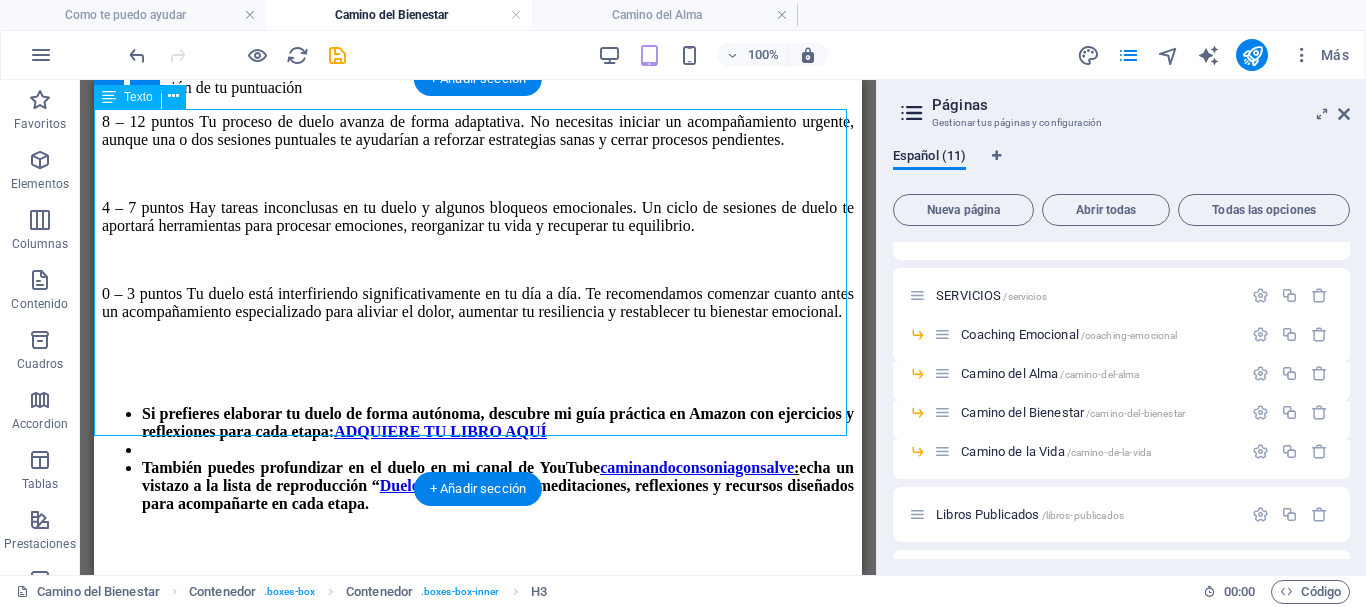 click on "[PERSON_NAME] es una técnica japonesa que utiliza la canalización de la energía vital universal a través de las manos. Su propósito es restablecer el flujo natural de energía y favorecer un estado de mayor equilibrio físico y emocional. Beneficios en una sesión online Reduce el estrés y la ansiedad Mejora la calidad del sueño Aumenta la claridad mental y la concentración Libera tensiones musculares y dolores leves Equilibra tus centros energéticos (chakras) Potencia tu vitalidad diaria PRECIO: 50 € POR SESIÓN TIEMPO DE LA SESIÓN: 45 MINUTOS" at bounding box center (478, 1202) 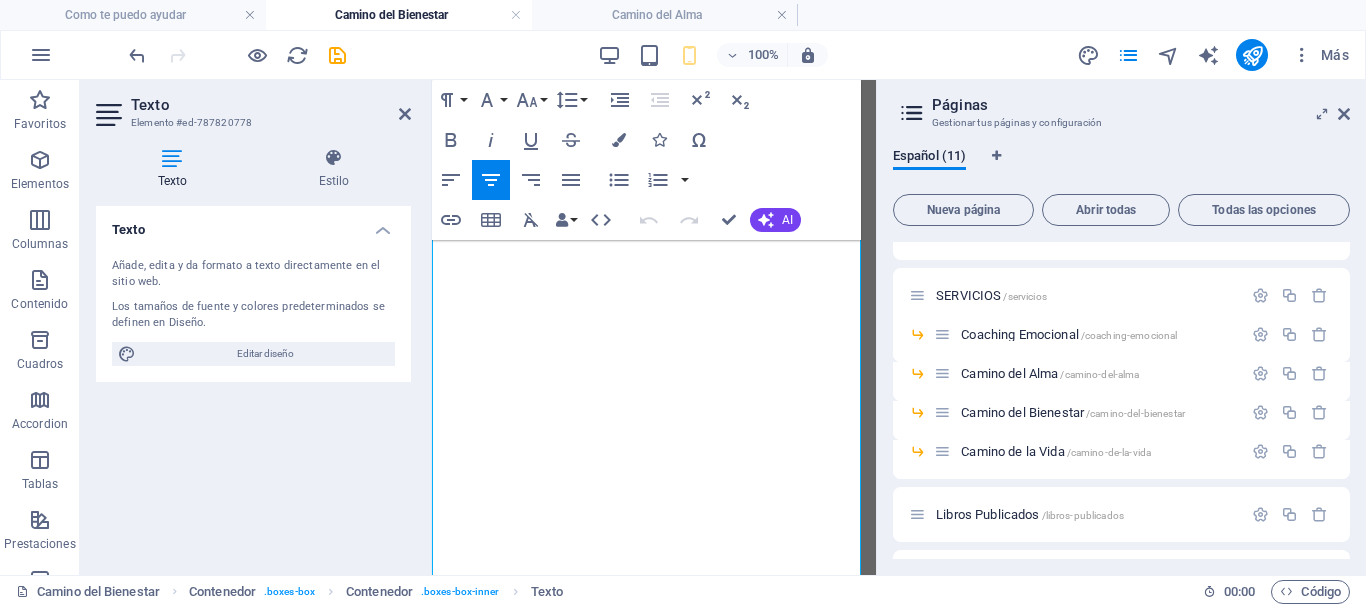 scroll, scrollTop: 5218, scrollLeft: 0, axis: vertical 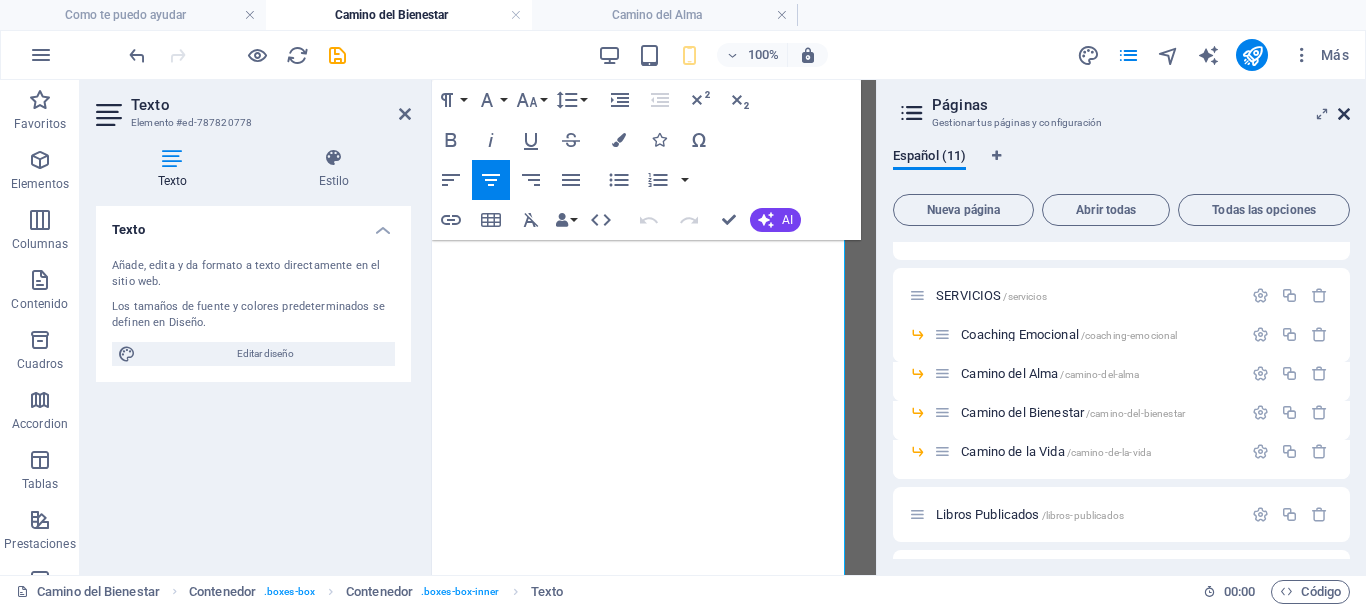 click at bounding box center (1344, 114) 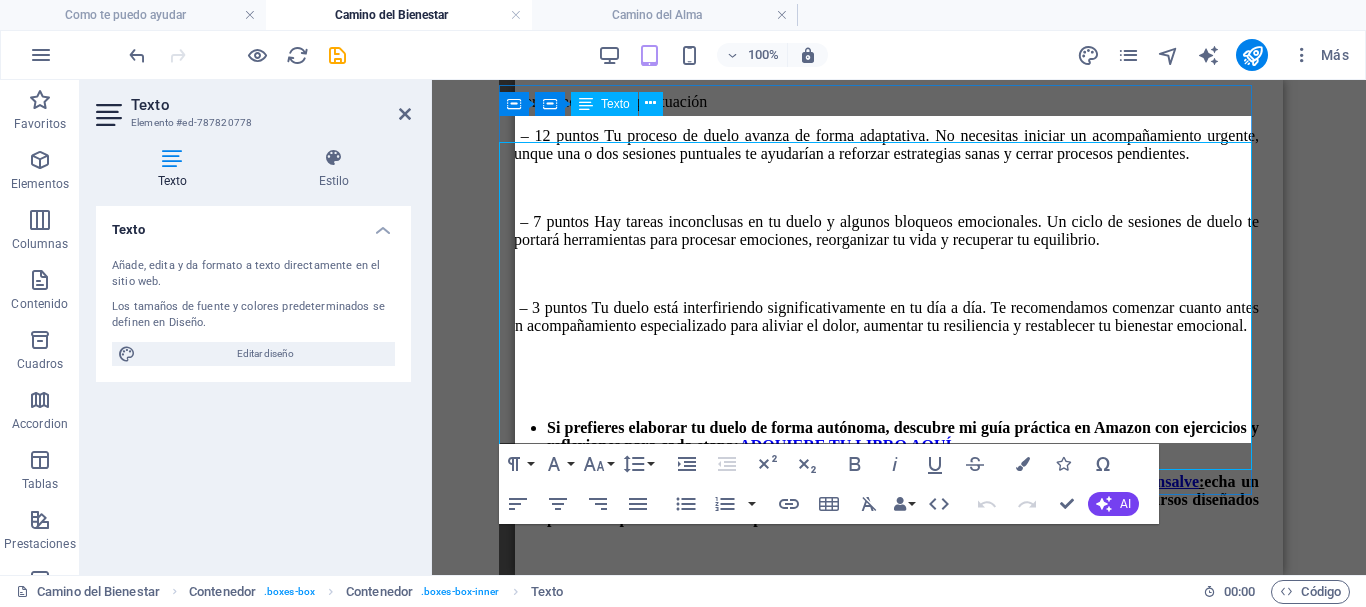 scroll, scrollTop: 2808, scrollLeft: 16, axis: both 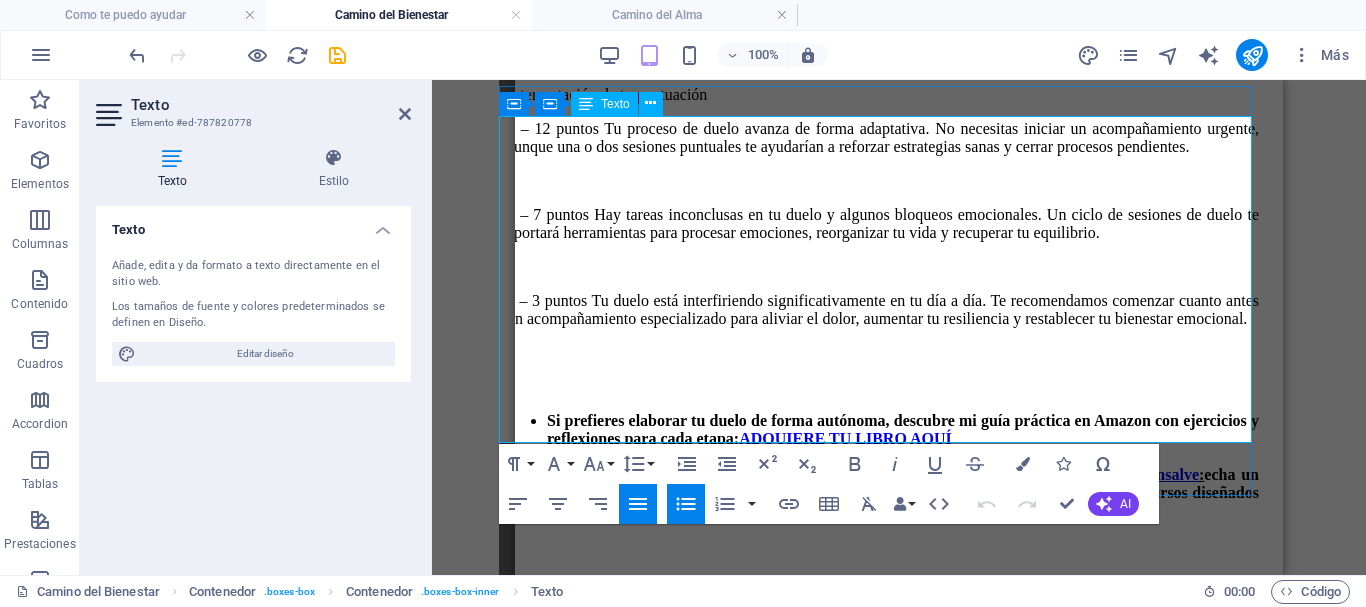 drag, startPoint x: 1056, startPoint y: 374, endPoint x: 752, endPoint y: 213, distance: 344.00146 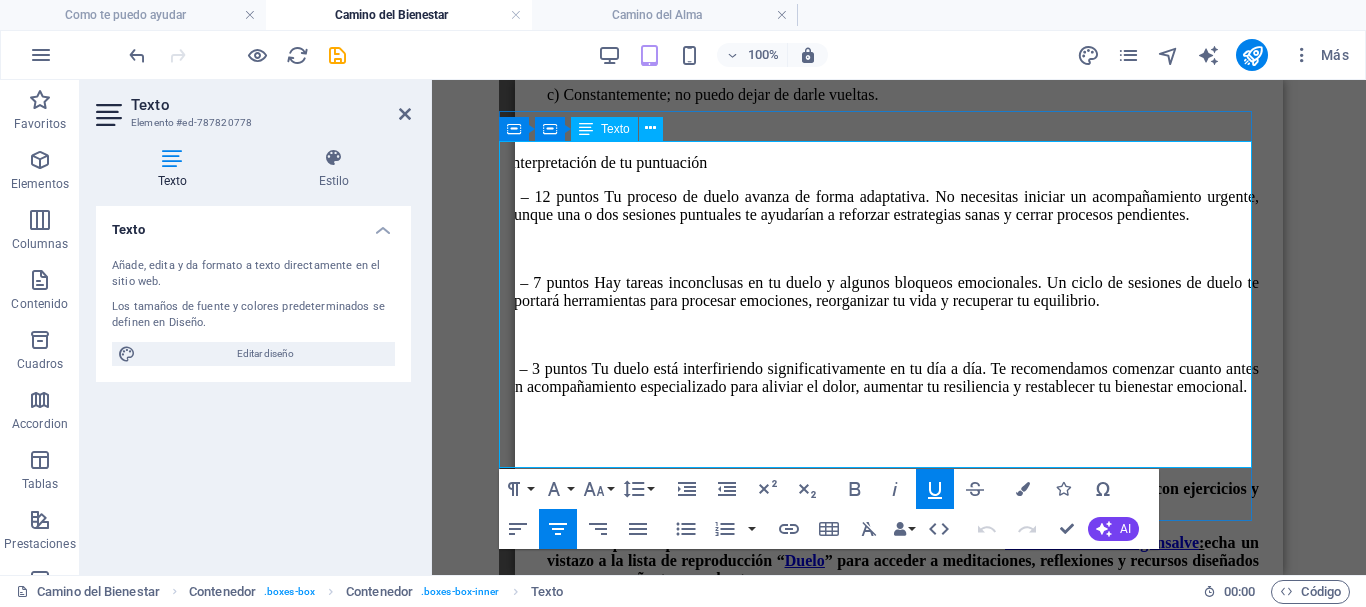 scroll, scrollTop: 2708, scrollLeft: 16, axis: both 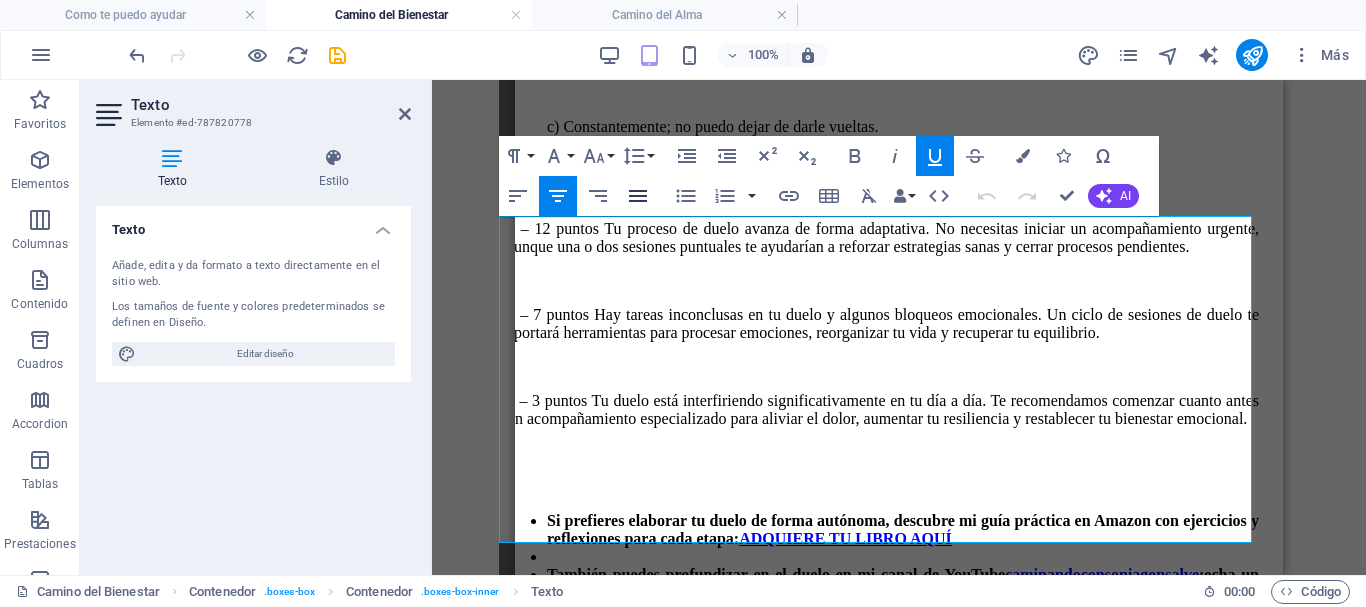 click 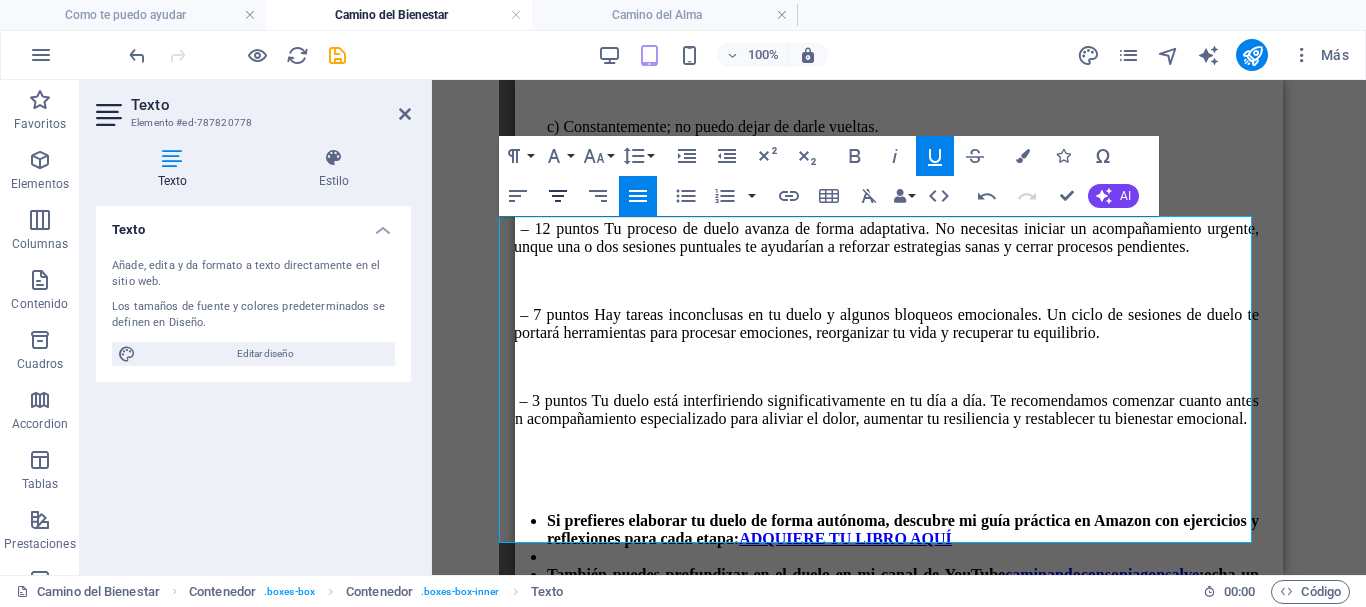 click 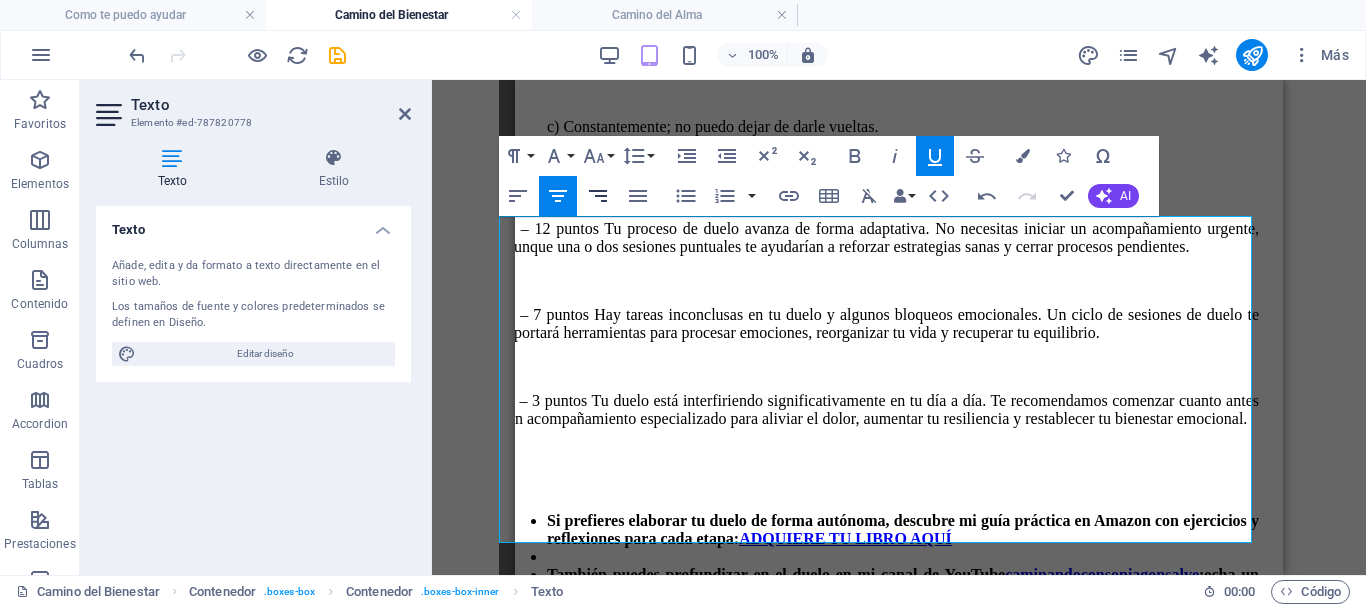 click 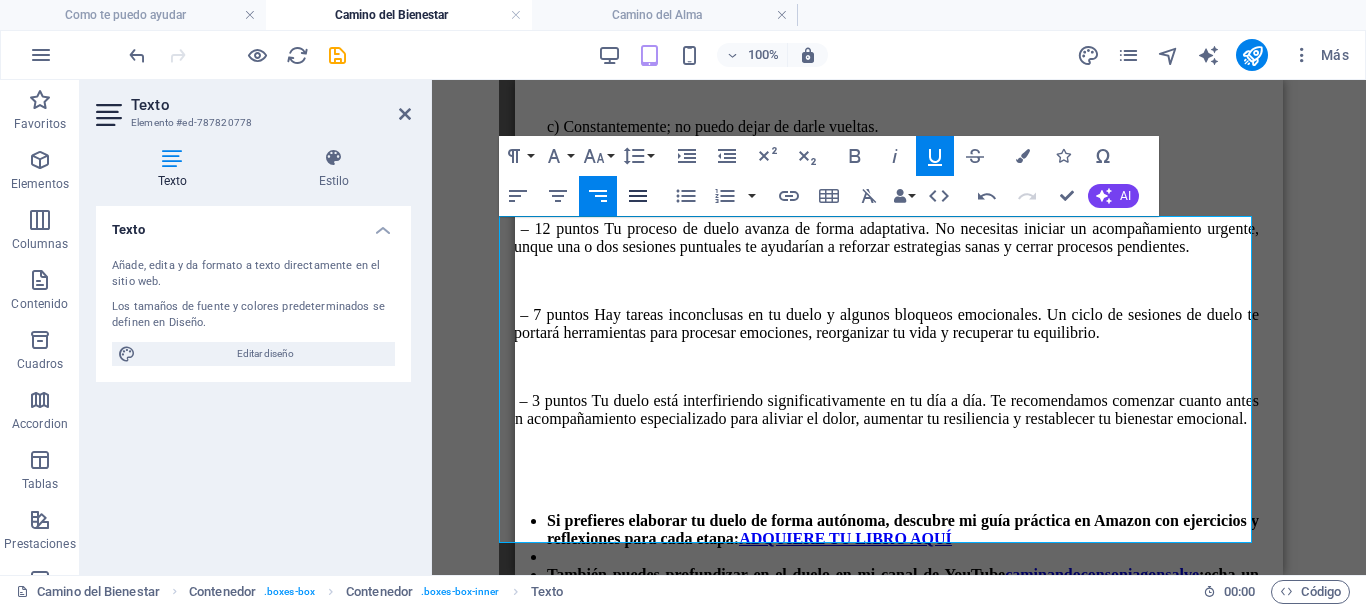 click 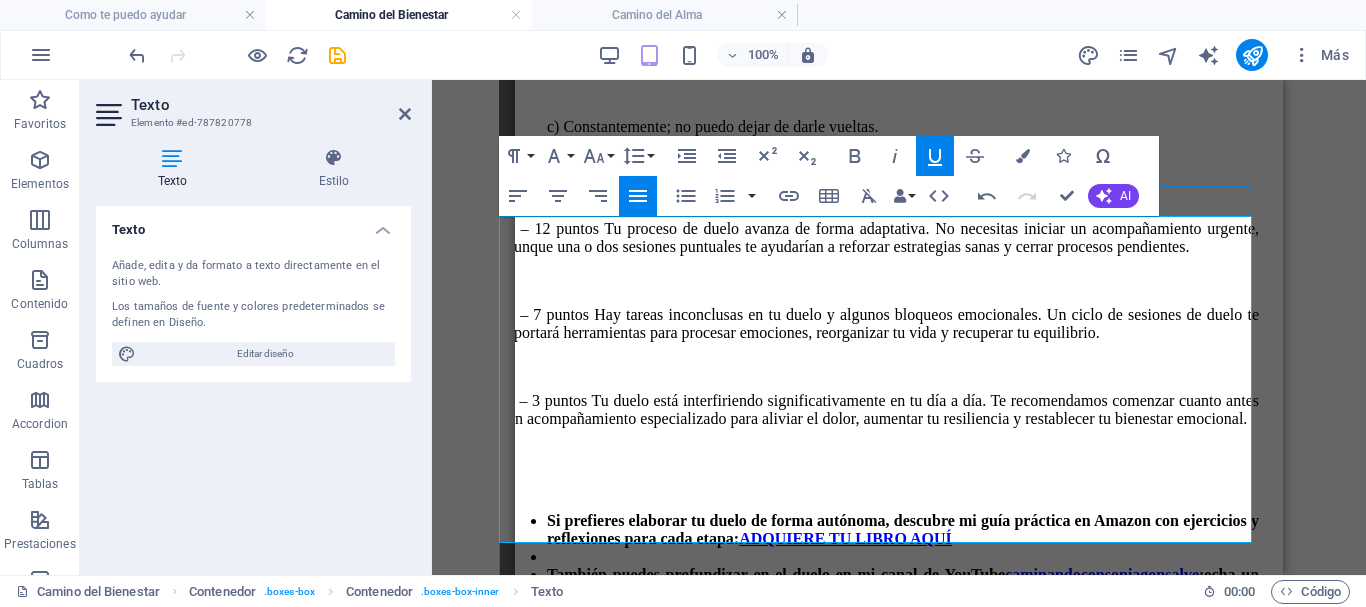 click on "Reduce el estrés y la ansiedad Mejora la calidad del sueño Aumenta la claridad mental y la concentración Libera tensiones musculares y dolores leves Equilibra tus centros energéticos (chakras) Potencia tu vitalidad diaria" at bounding box center (1103, 3224) 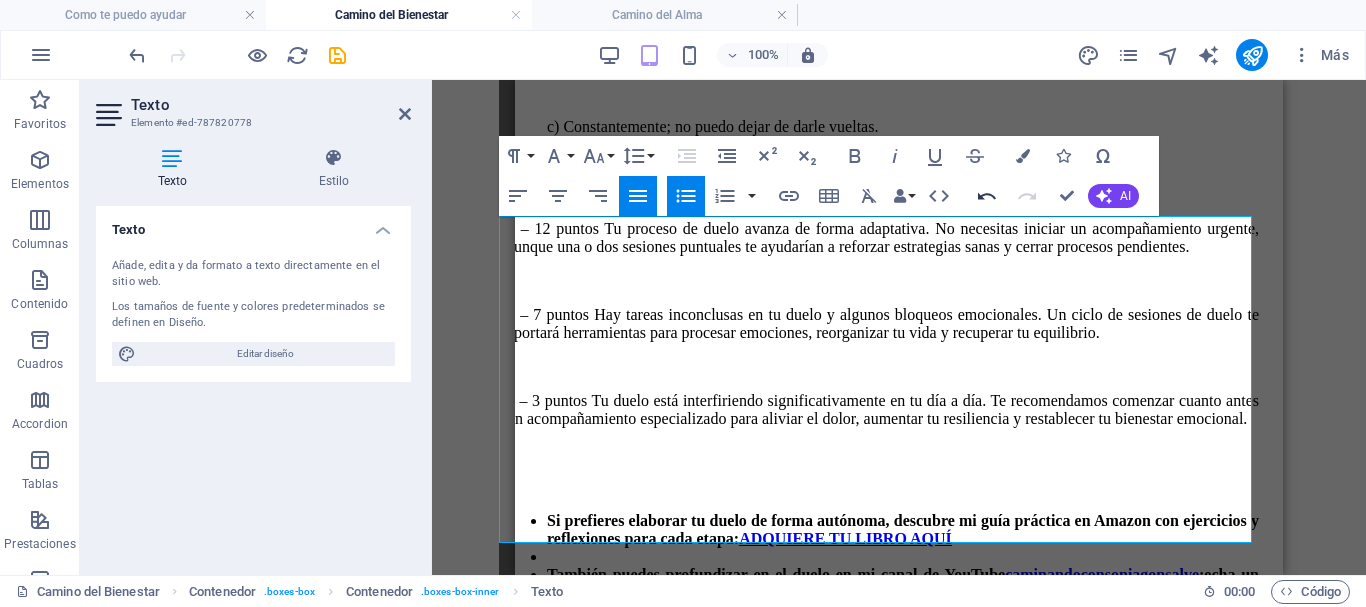 click 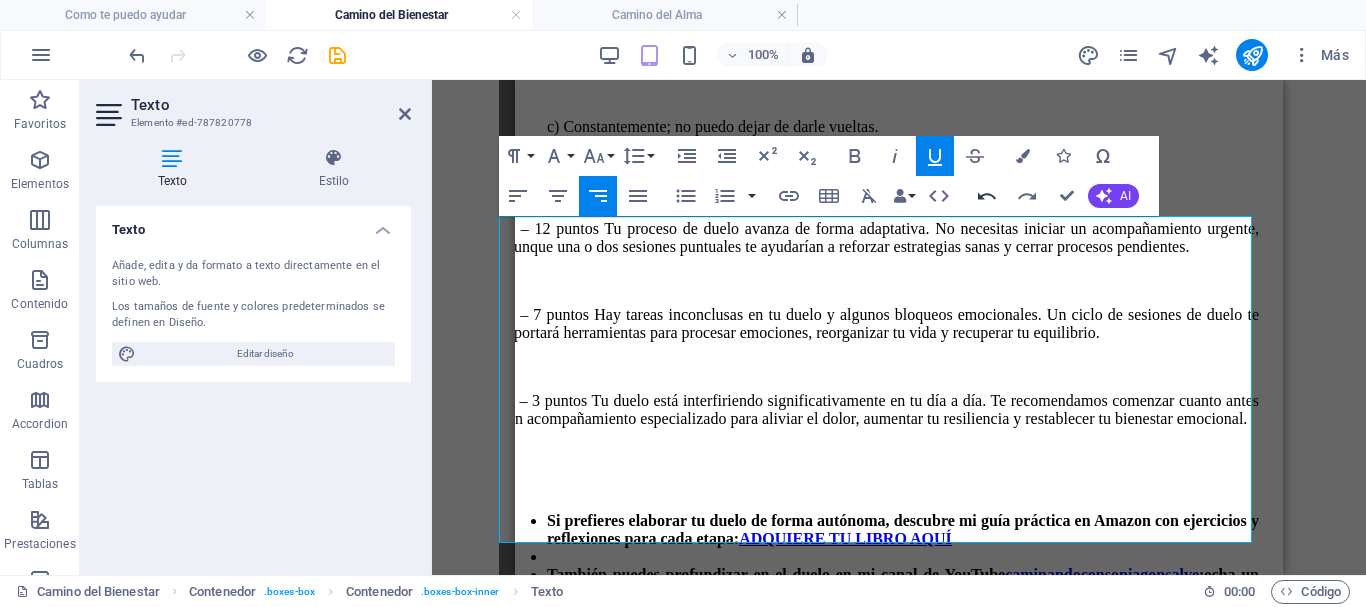 click 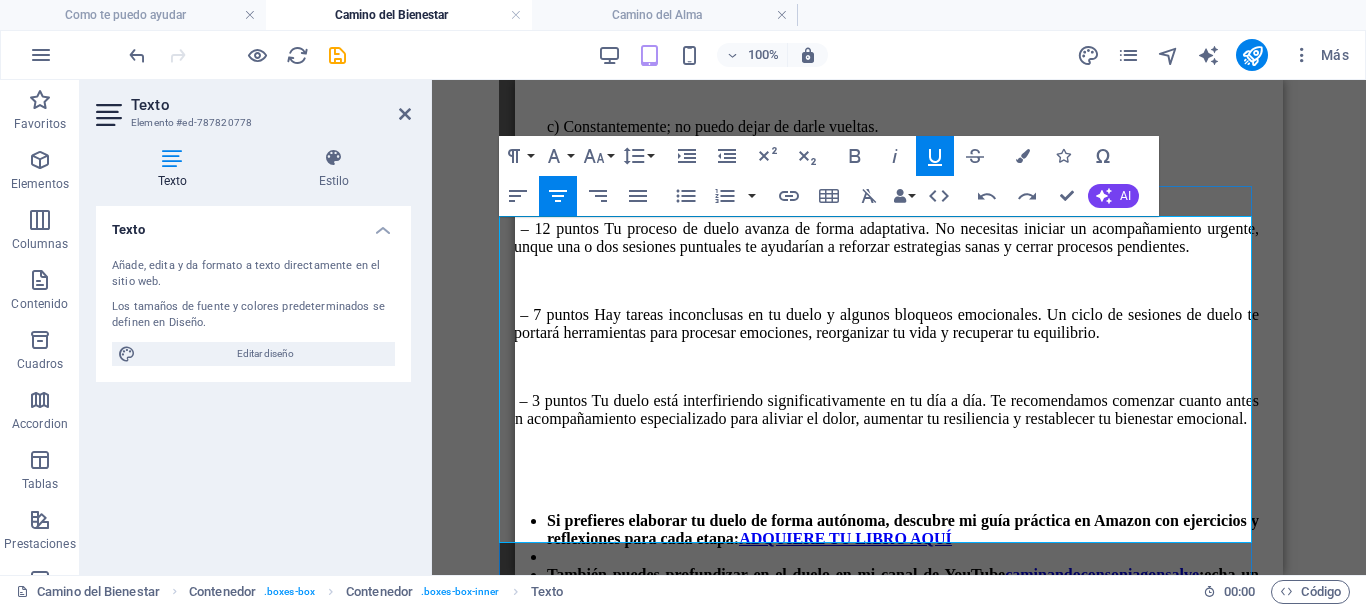 click on "Mejora la calidad del sueño" at bounding box center (1387, 1832) 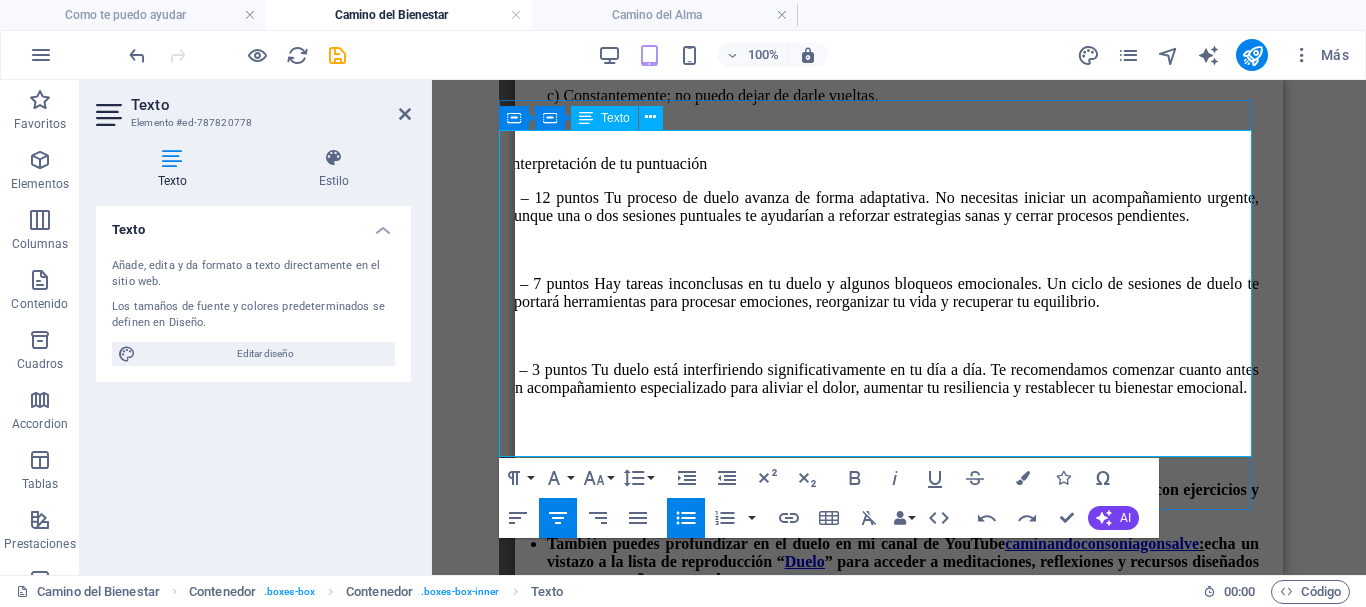 scroll, scrollTop: 2708, scrollLeft: 16, axis: both 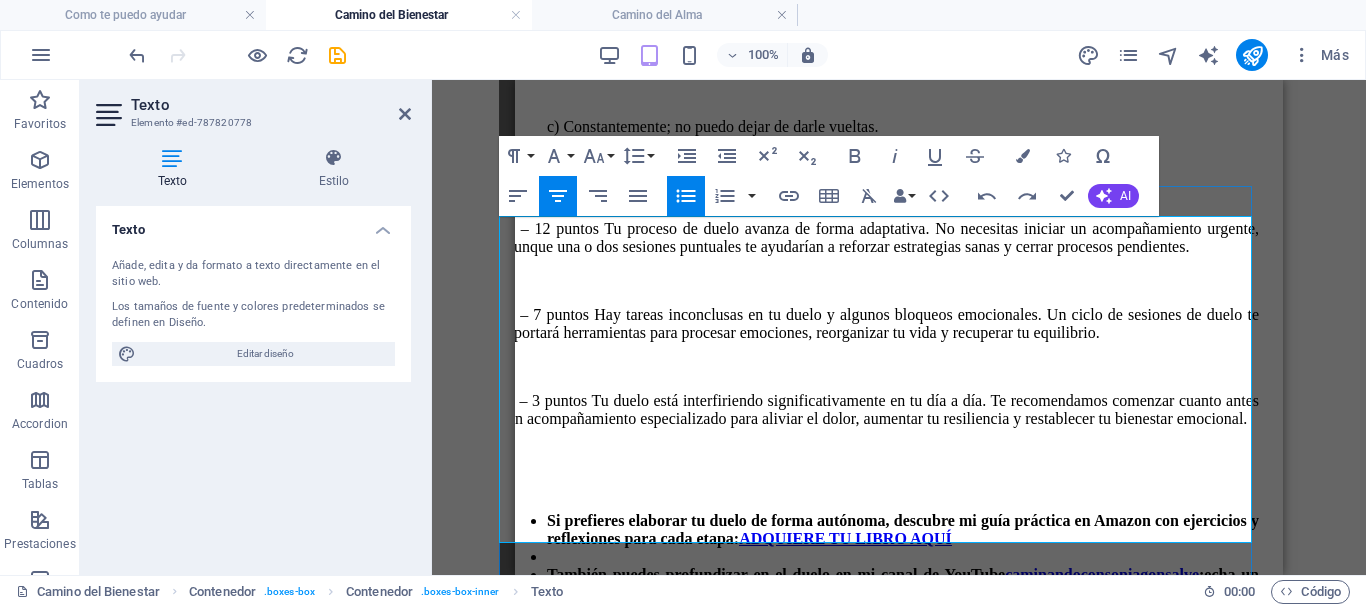 drag, startPoint x: 1150, startPoint y: 466, endPoint x: 762, endPoint y: 307, distance: 419.3149 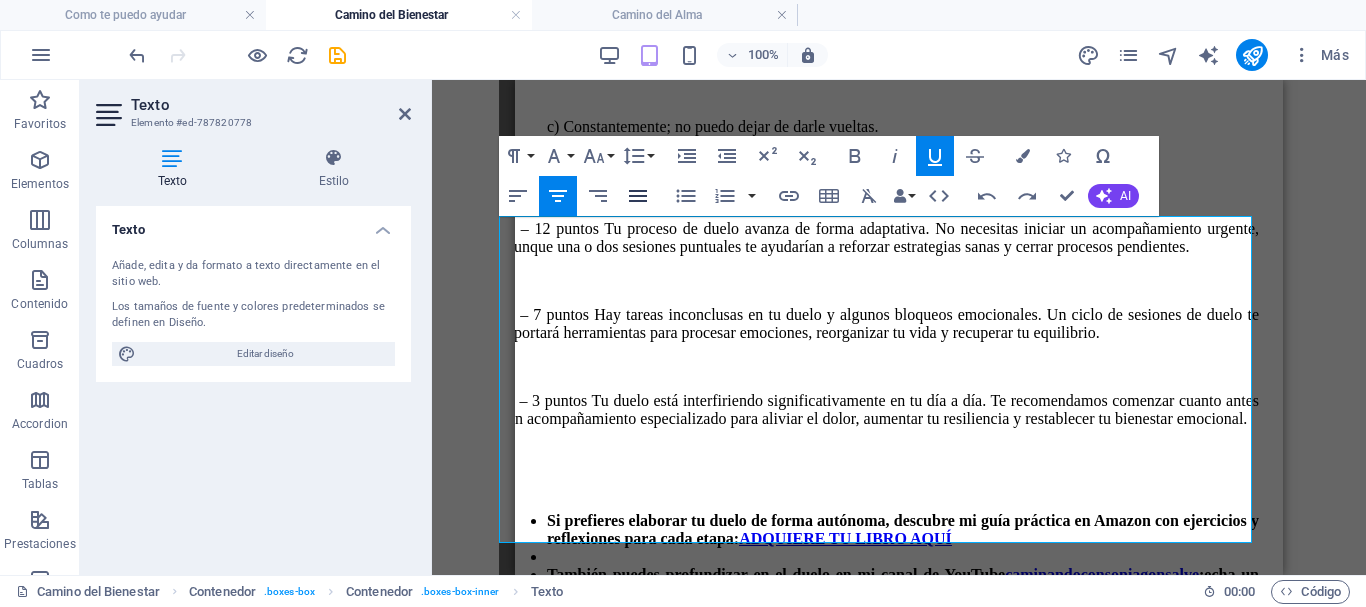 click 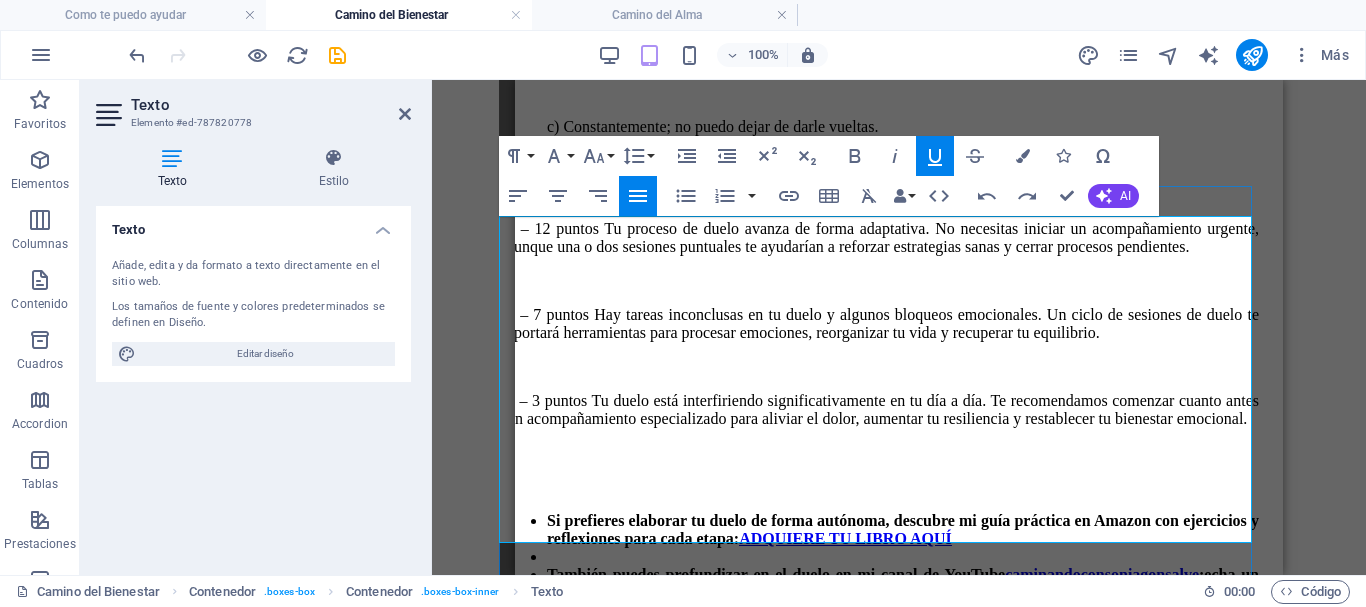 click on "Reduce el estrés y la ansiedad Mejora la calidad del sueño Aumenta la claridad mental y la concentración Libera tensiones musculares y dolores leves Equilibra tus centros energéticos (chakras) Potencia tu vitalidad diaria" at bounding box center [1003, 3224] 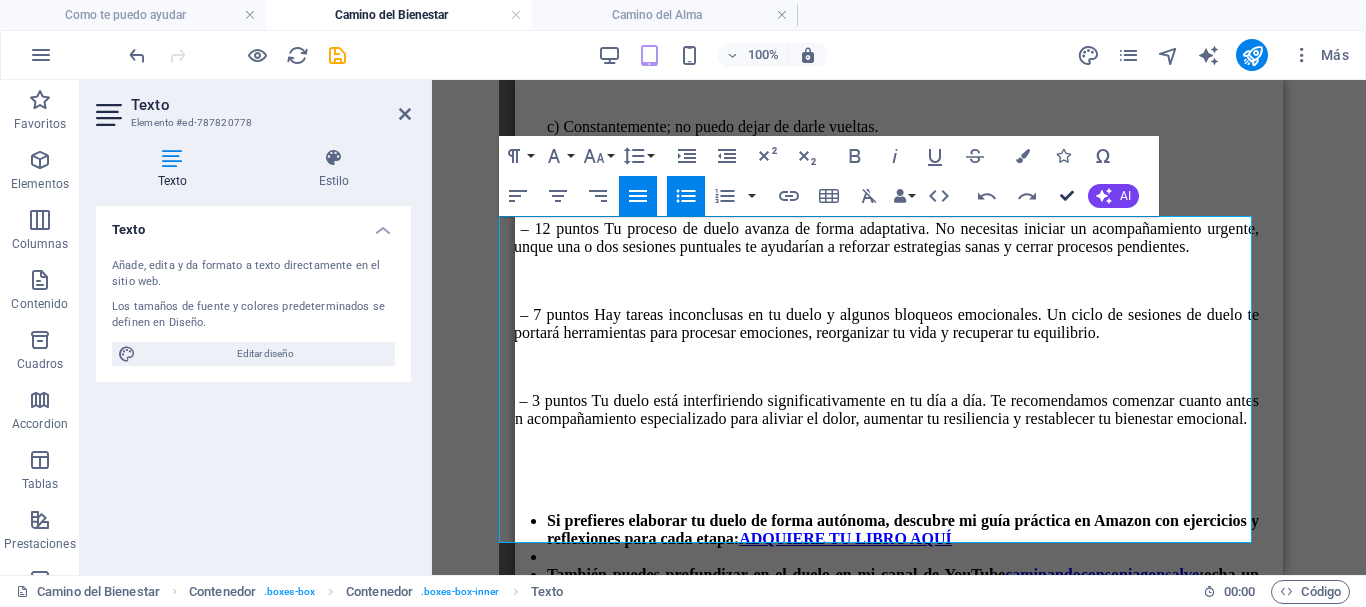 drag, startPoint x: 1071, startPoint y: 197, endPoint x: 719, endPoint y: 124, distance: 359.48993 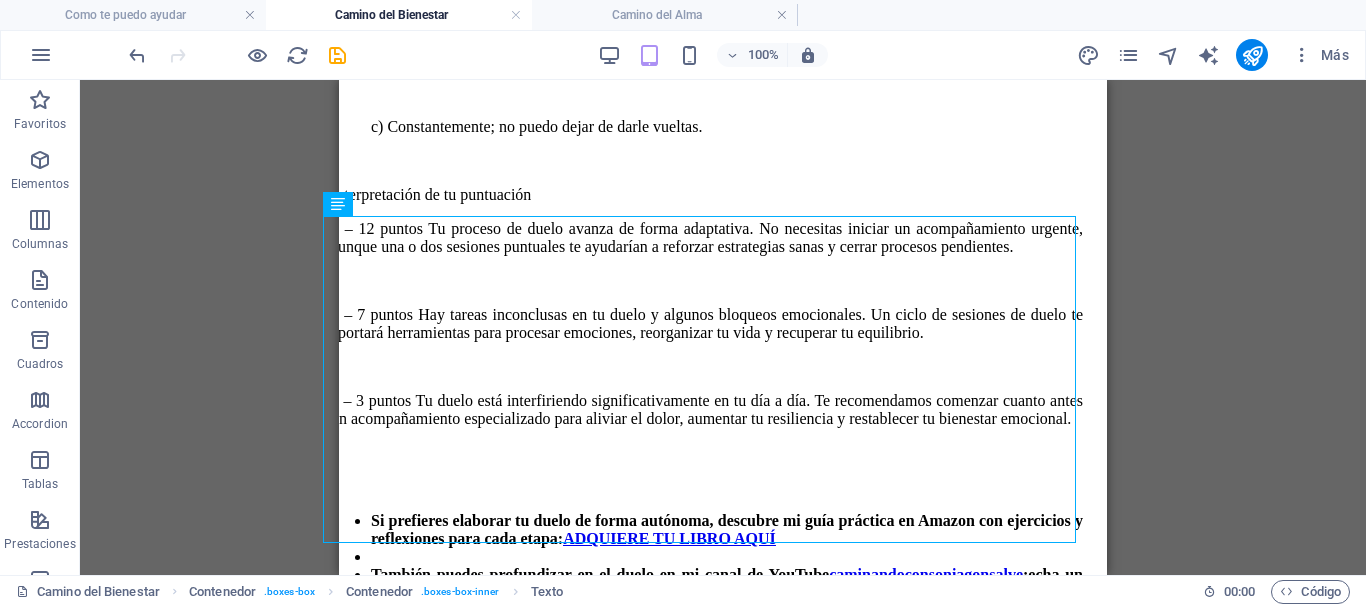 click on "Arrastra aquí para reemplazar el contenido existente. Si quieres crear un elemento nuevo, pulsa “Ctrl”.
H1   Texto   Separador   Texto   Referencia   H1   Marcador   Cuadros   Cuadros   Contenedor   Contenedor   Contenedor   H3   Contenedor   Contenedor   Contenedor   Texto   Botón   Cuadros   Cuadros   Contenedor   Contenedor   Contenedor   Cuadros   Texto   Cuadros   Contenedor   Contenedor   Botón   Contenedor   Contenedor   H1   Contenedor   Contenedor   Contenedor   Contenedor   Contenedor   Texto   Separador   Botón   Texto   Texto" at bounding box center [723, 327] 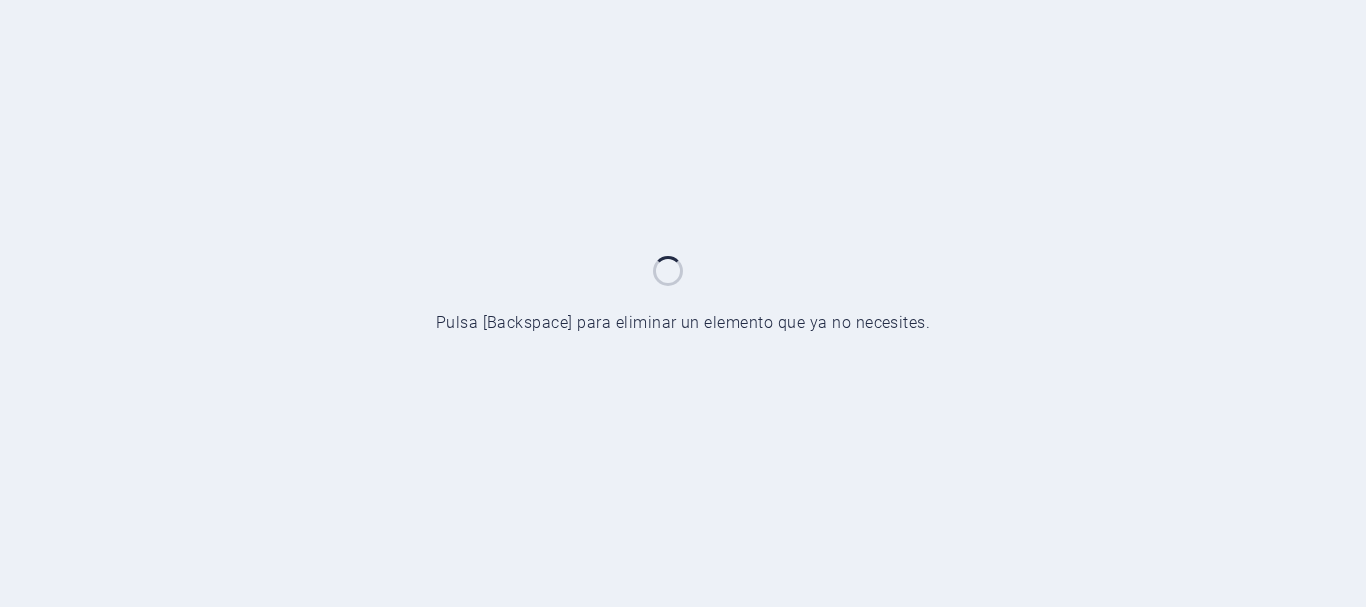 scroll, scrollTop: 0, scrollLeft: 0, axis: both 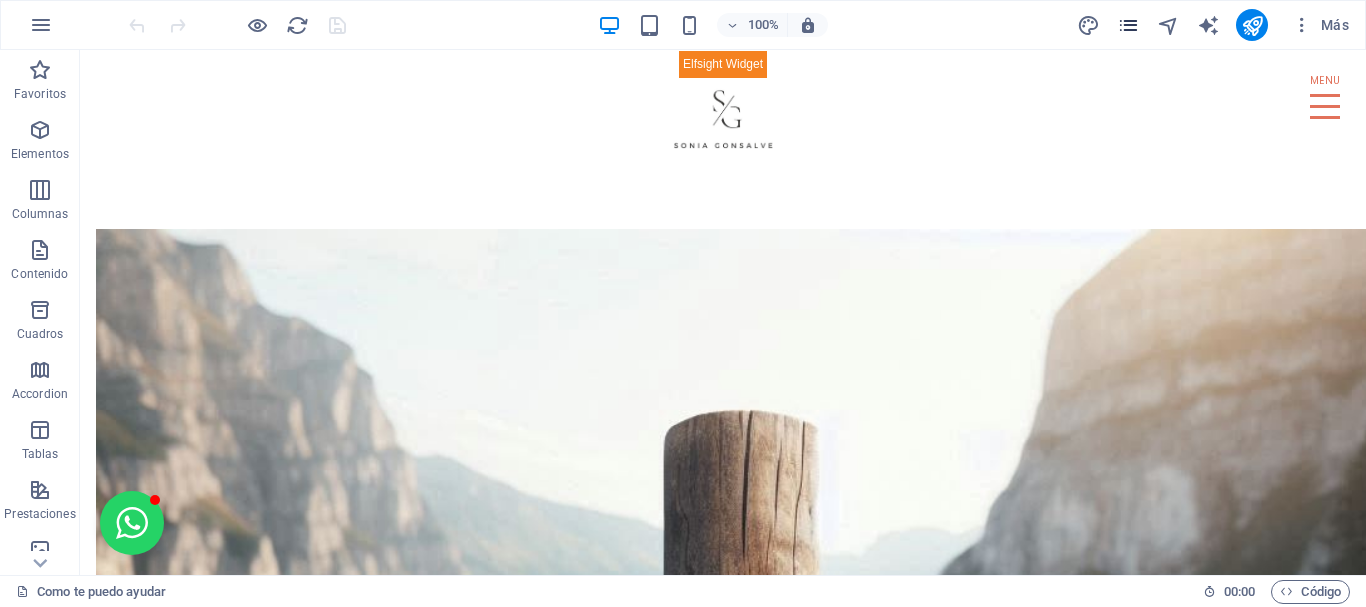 click at bounding box center (1128, 25) 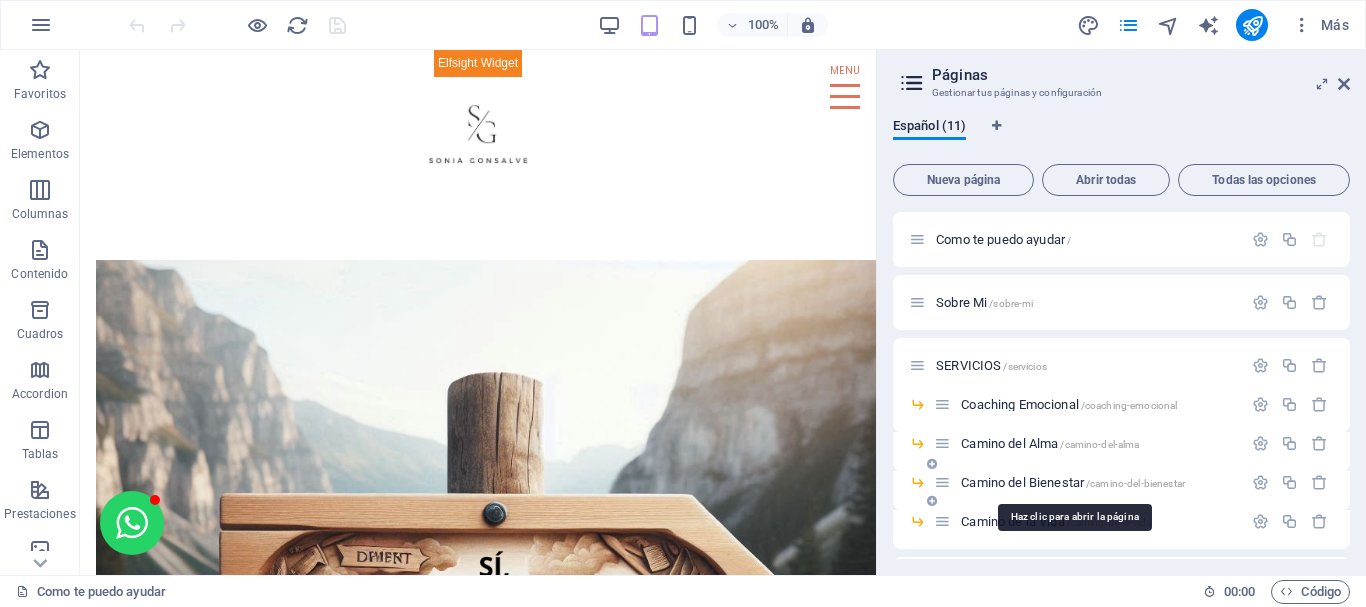 click on "Camino del Bienestar /camino-del-bienestar" at bounding box center (1073, 482) 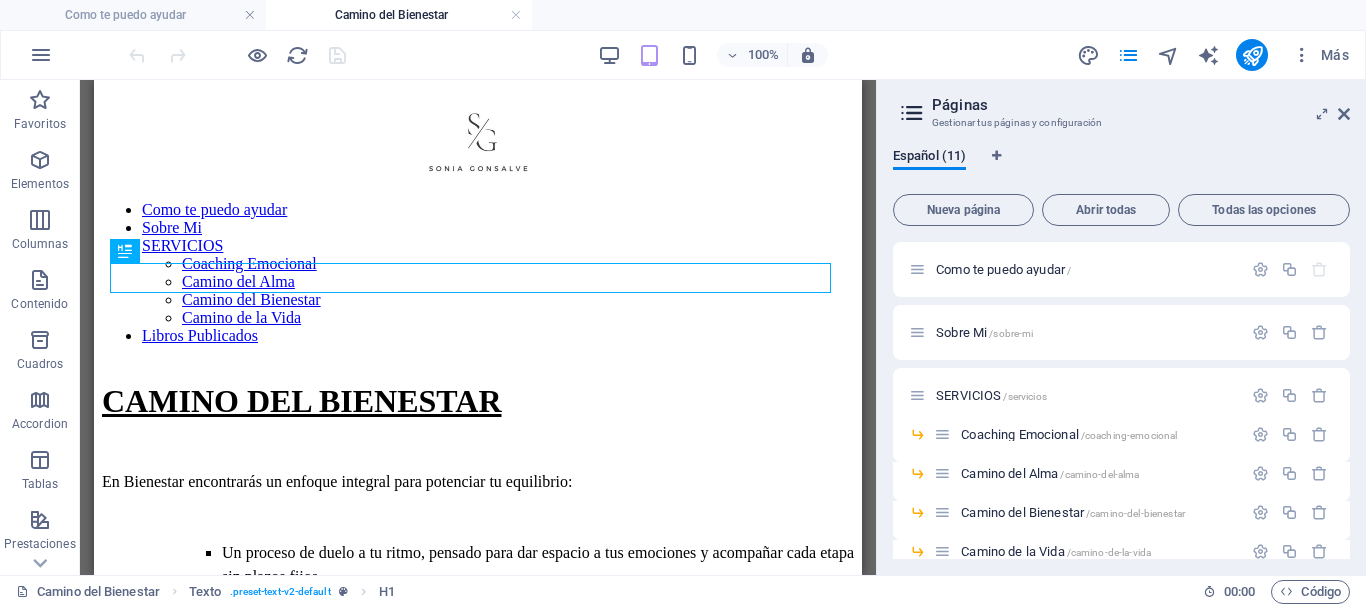 scroll, scrollTop: 0, scrollLeft: 0, axis: both 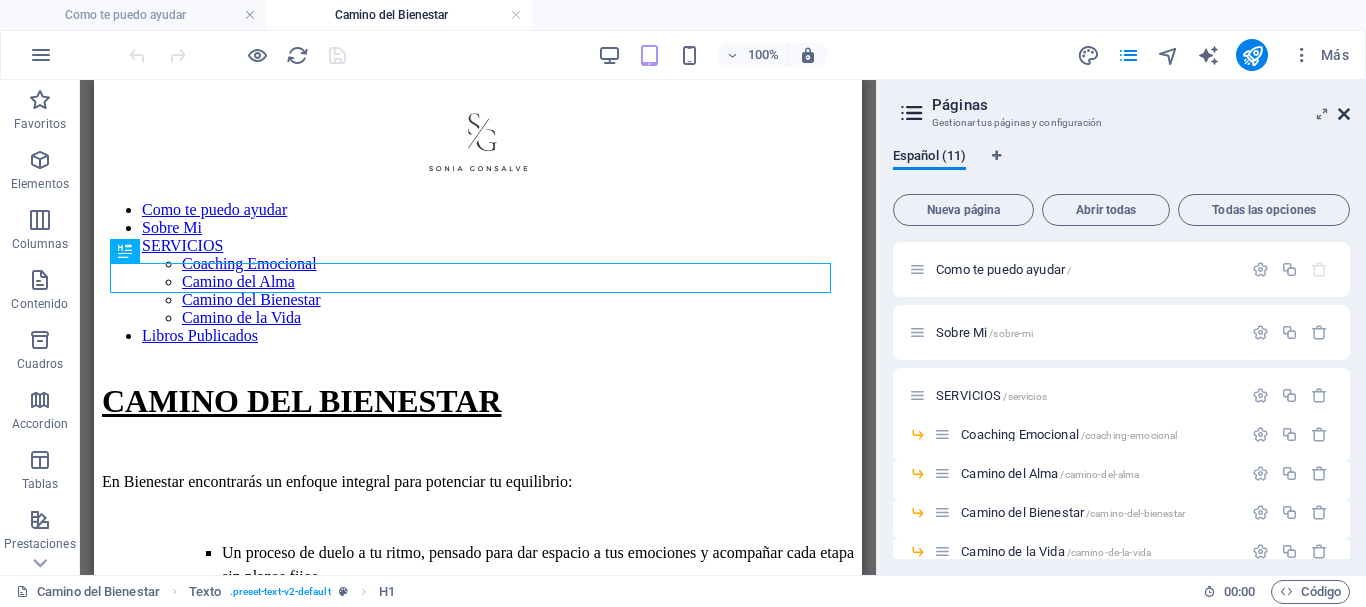 click at bounding box center [1344, 114] 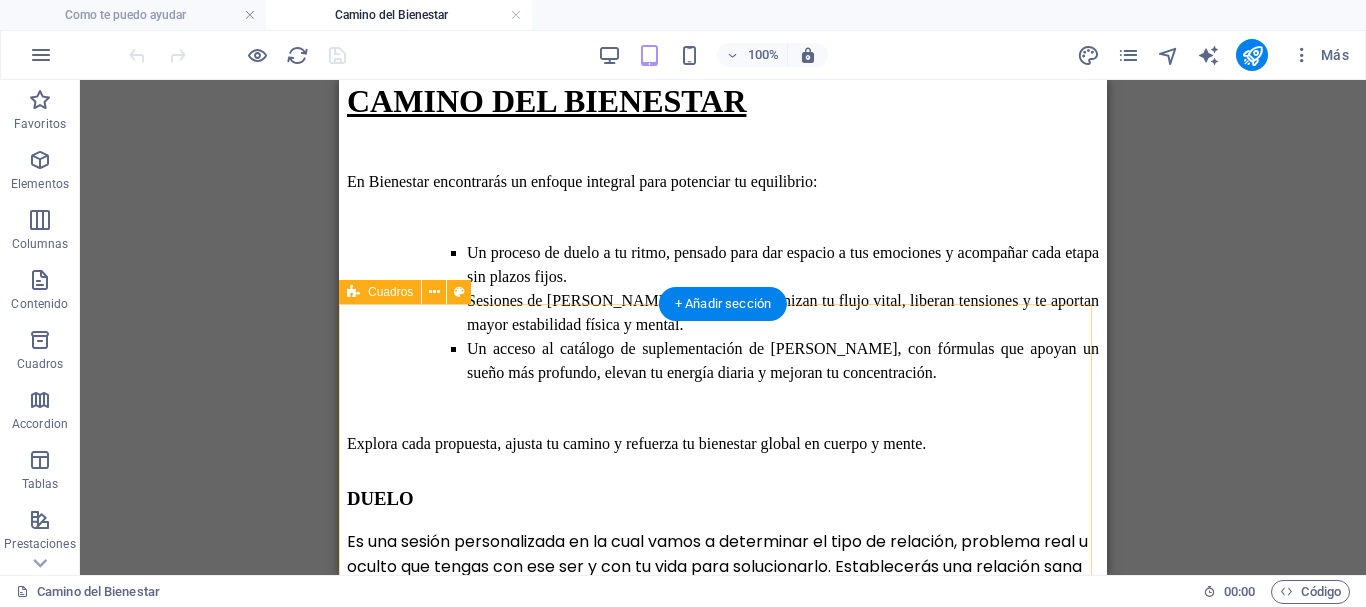 scroll, scrollTop: 0, scrollLeft: 0, axis: both 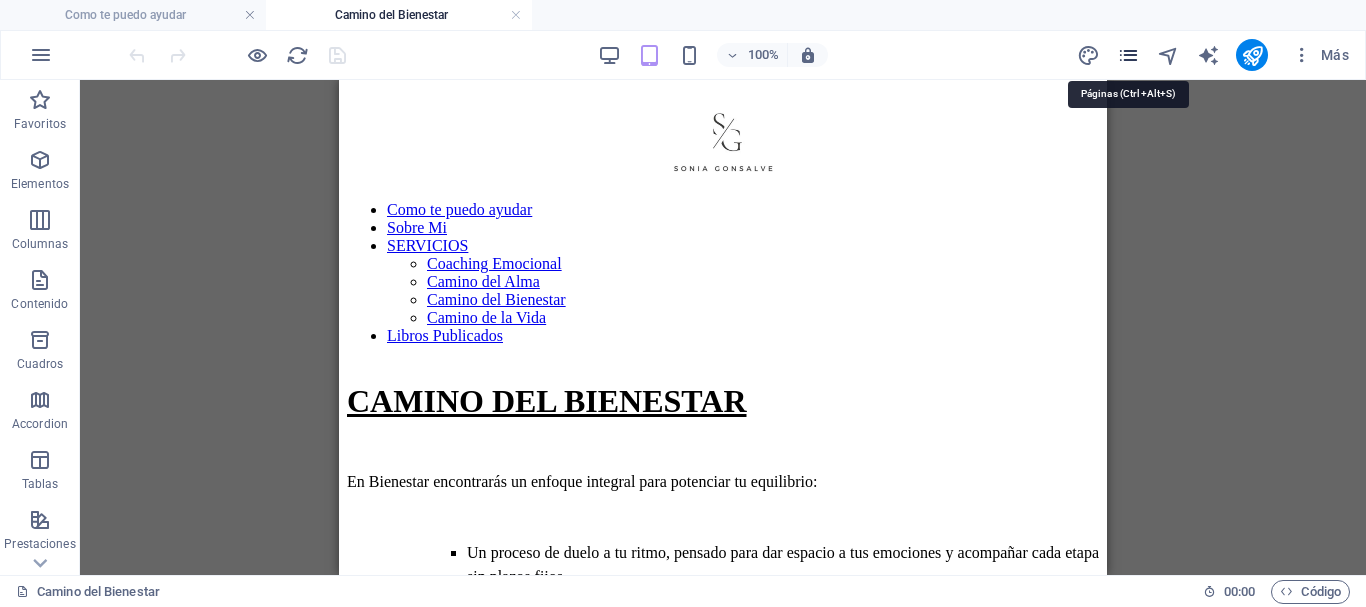 click at bounding box center [1128, 55] 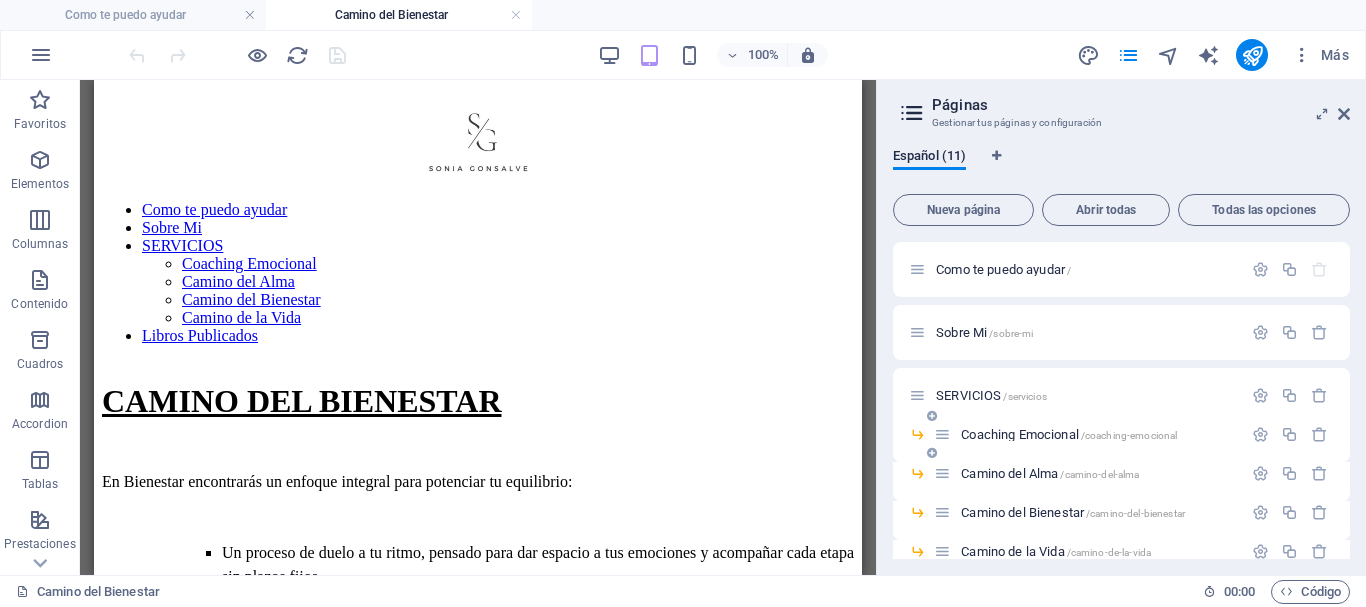 click on "Coaching Emocional /coaching-emocional" at bounding box center [1069, 434] 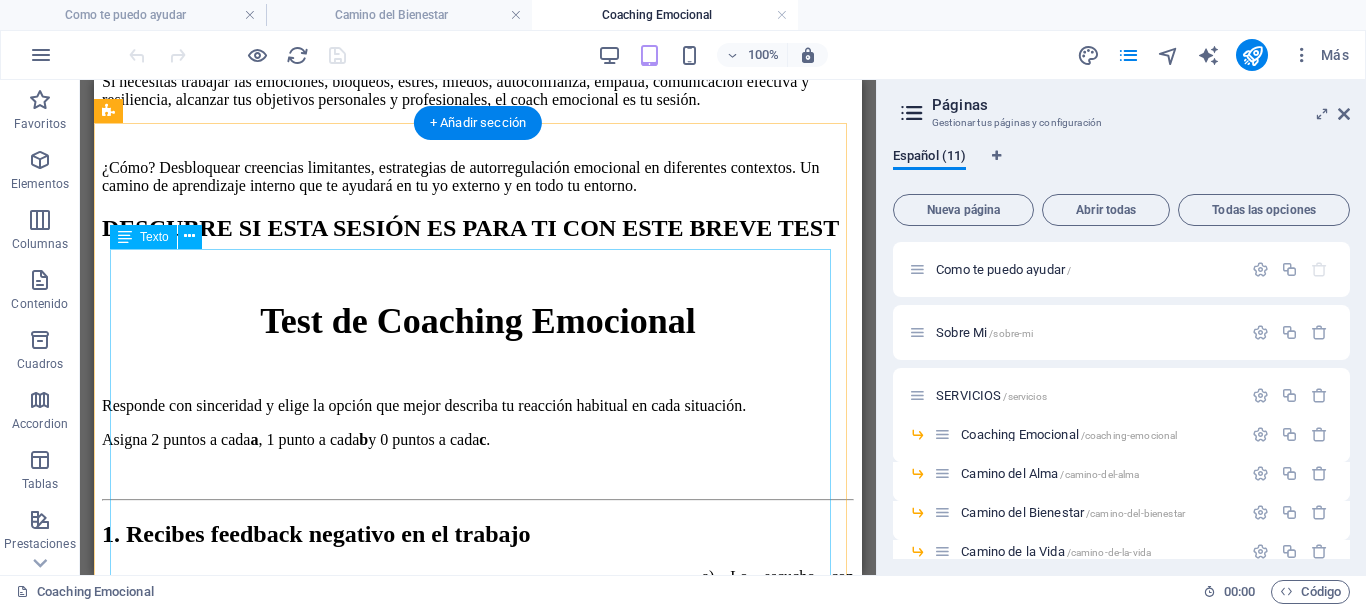 scroll, scrollTop: 500, scrollLeft: 0, axis: vertical 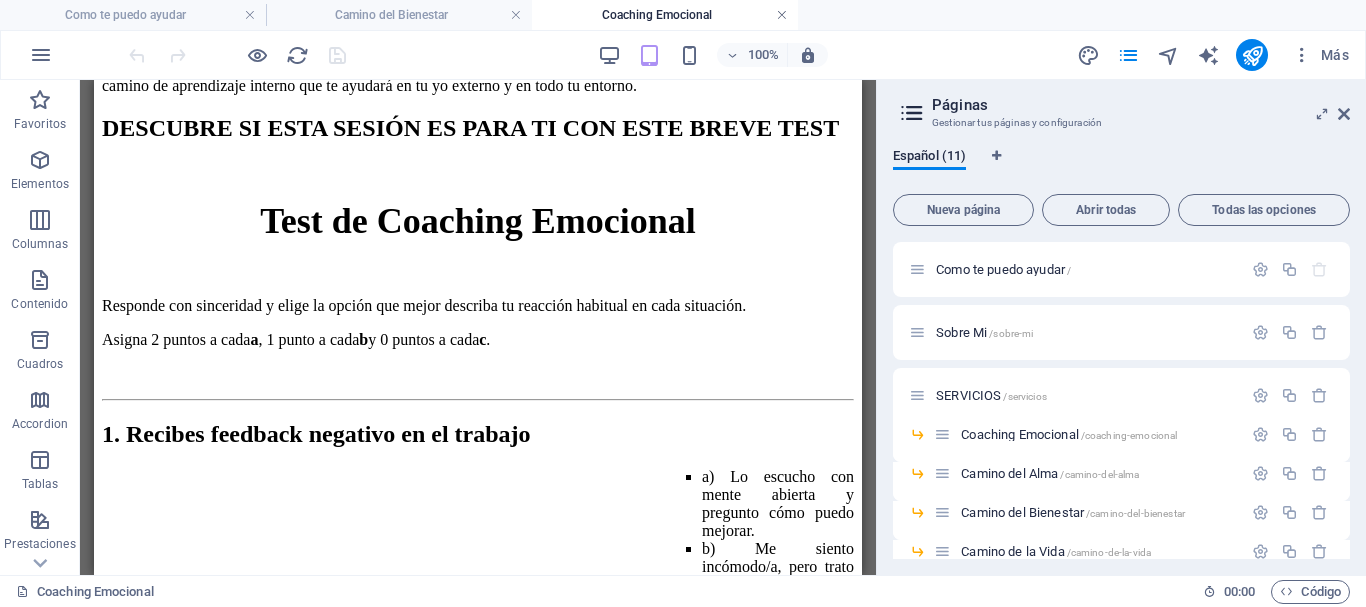 click at bounding box center [782, 15] 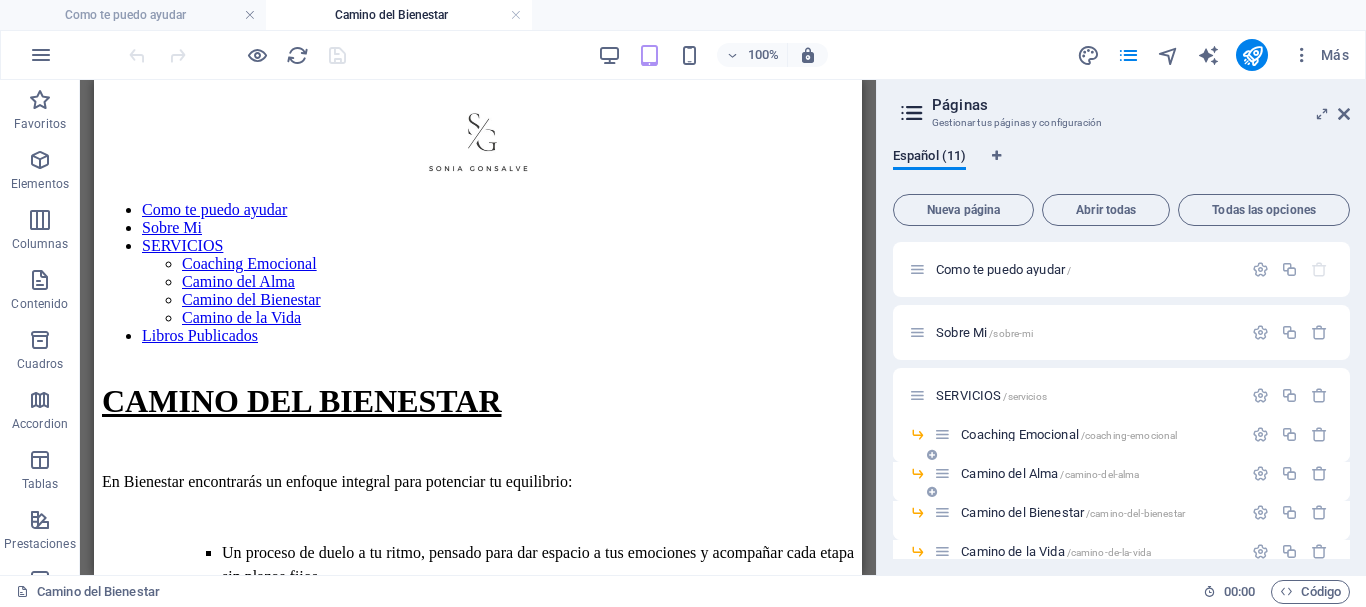 click on "Camino del Alma /[GEOGRAPHIC_DATA]" at bounding box center (1050, 473) 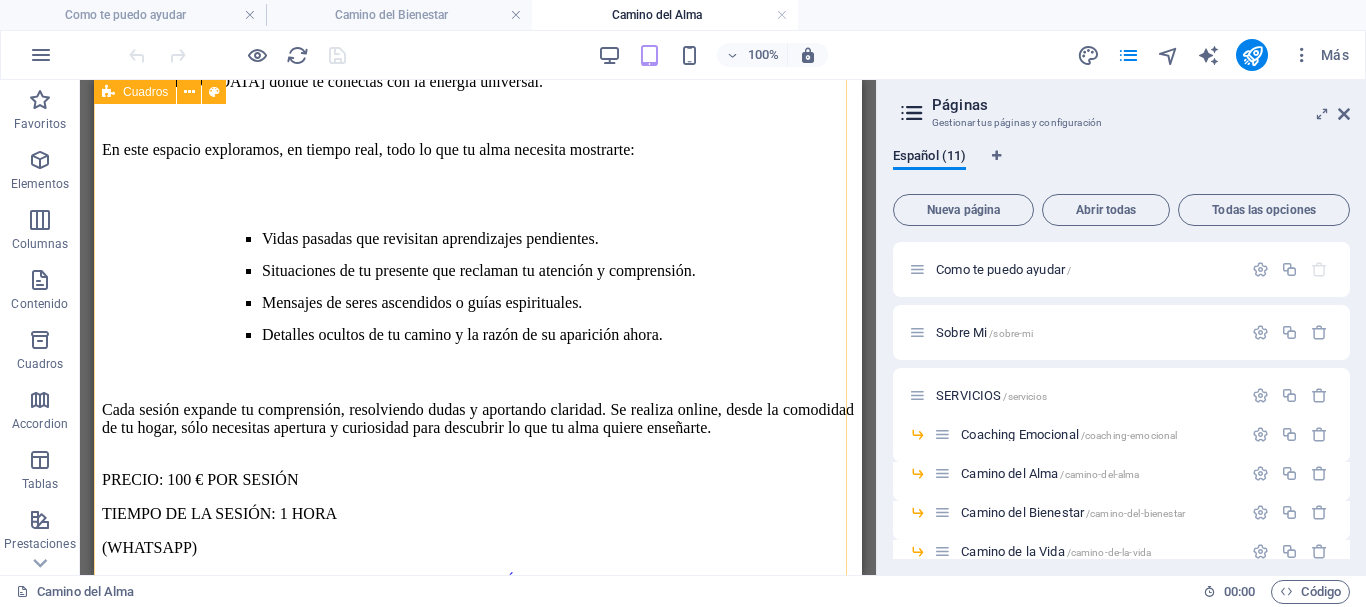 scroll, scrollTop: 1700, scrollLeft: 0, axis: vertical 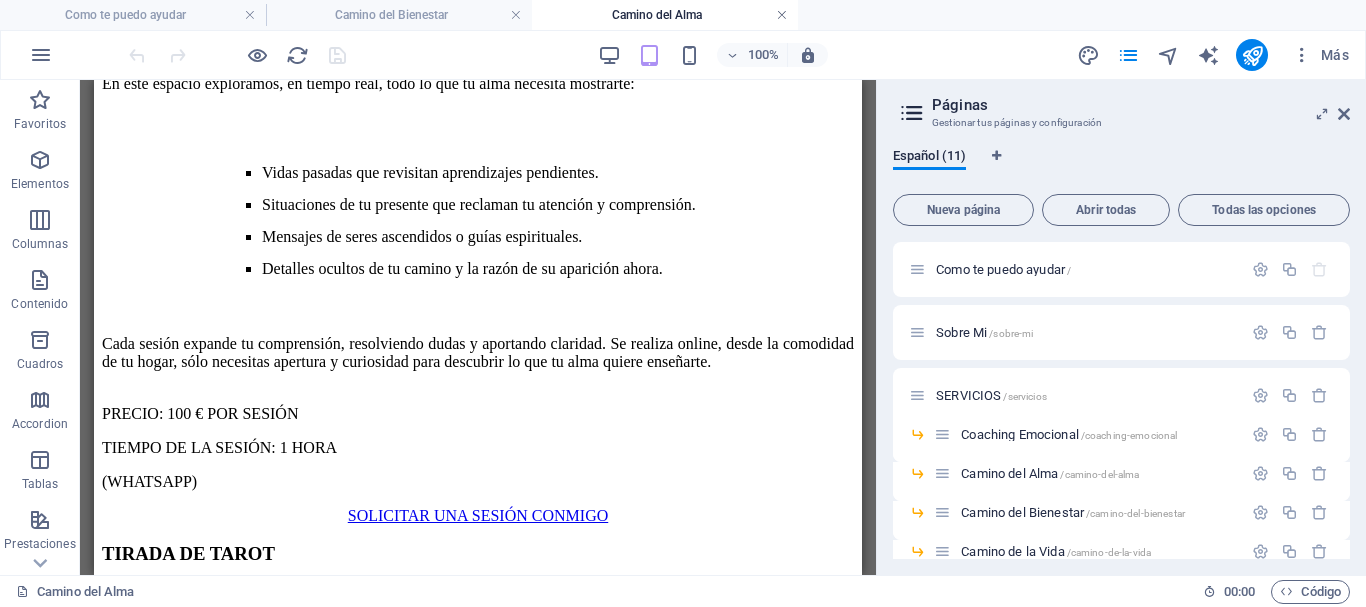 click at bounding box center [782, 15] 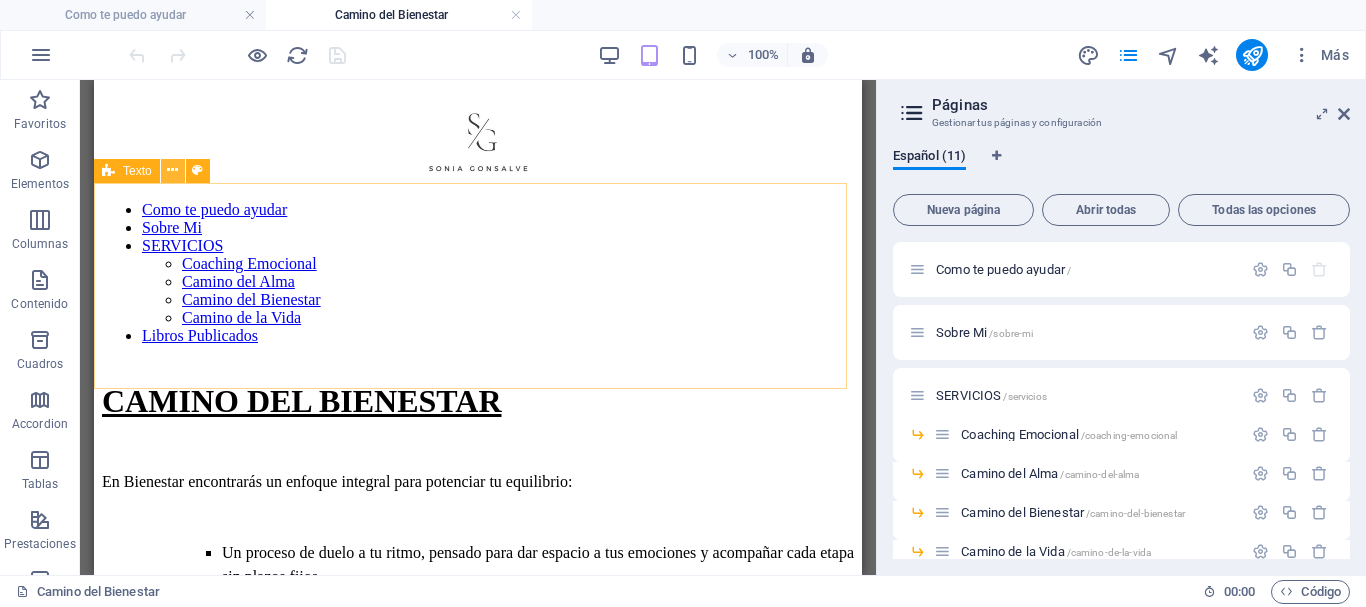 click at bounding box center [173, 171] 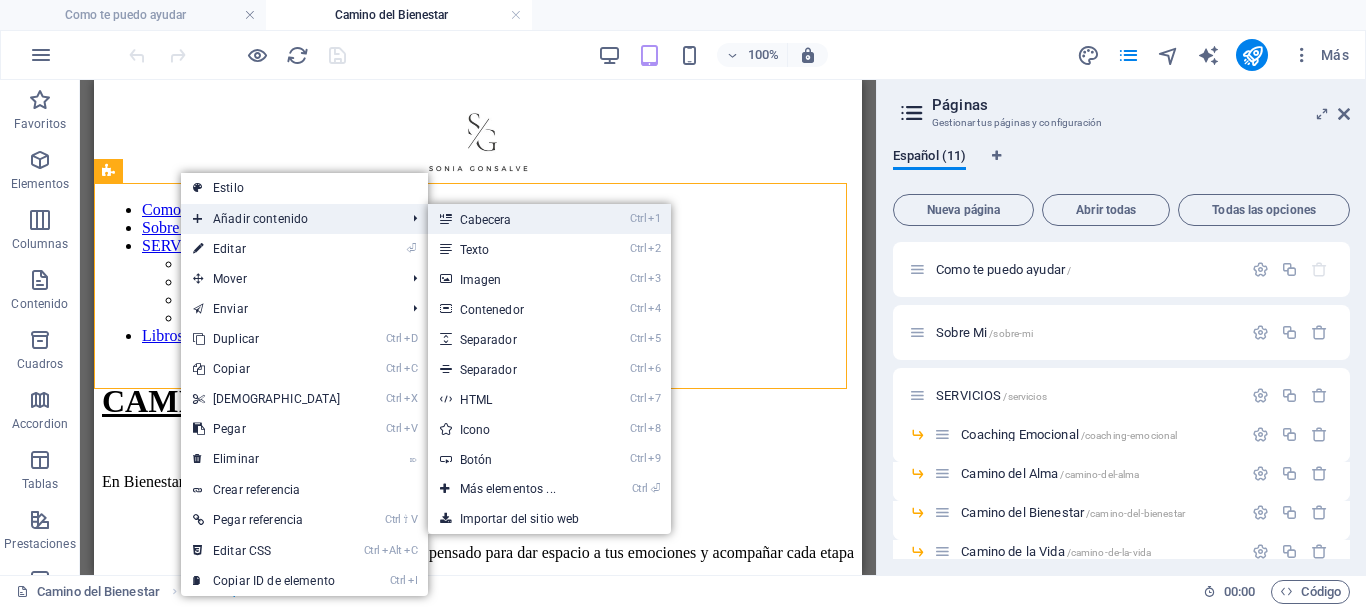 click on "Ctrl 1  Cabecera" at bounding box center (512, 219) 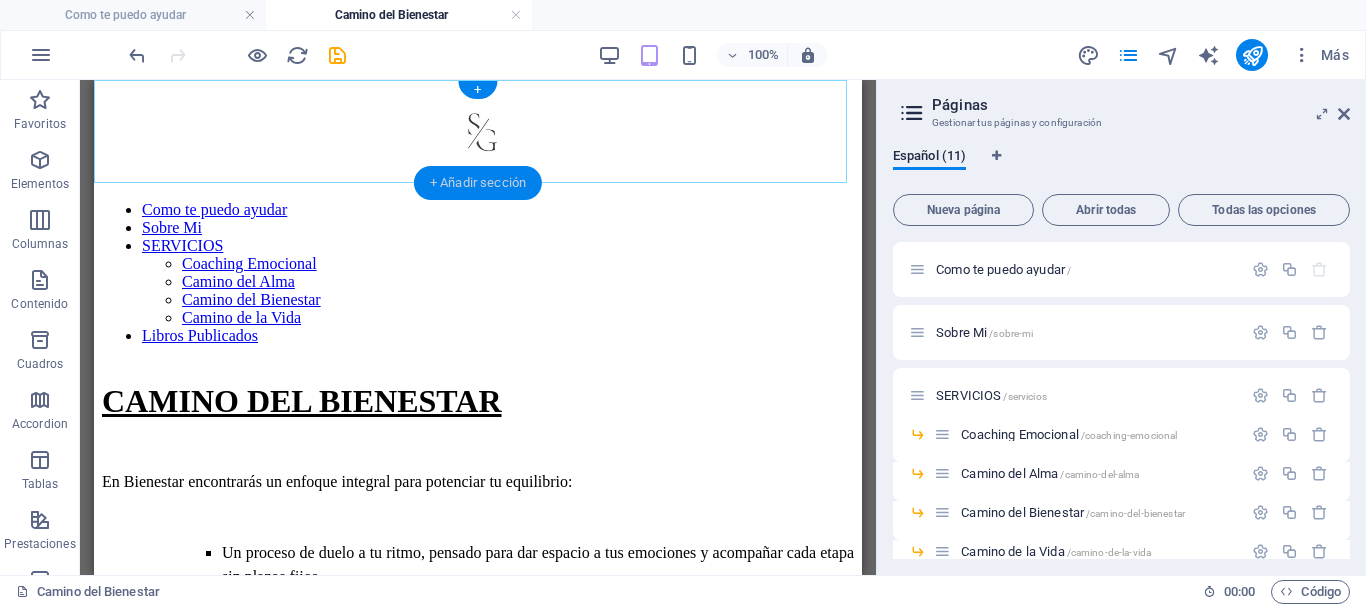 click on "+ Añadir sección" at bounding box center [478, 183] 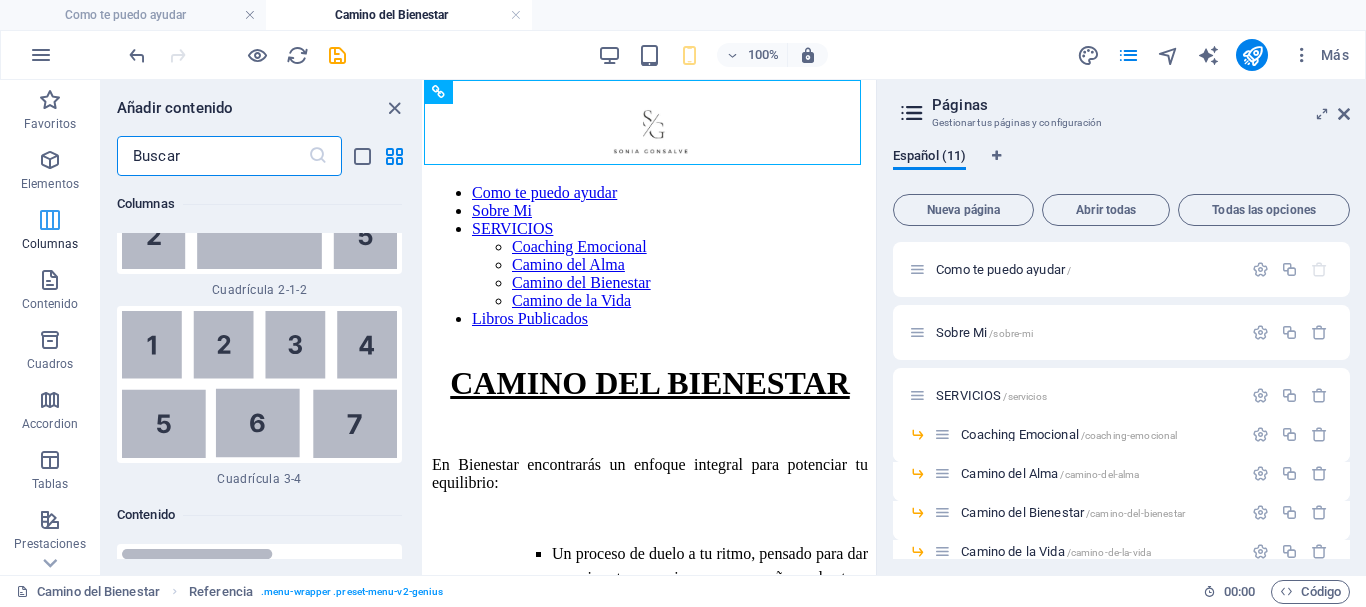 scroll, scrollTop: 6526, scrollLeft: 0, axis: vertical 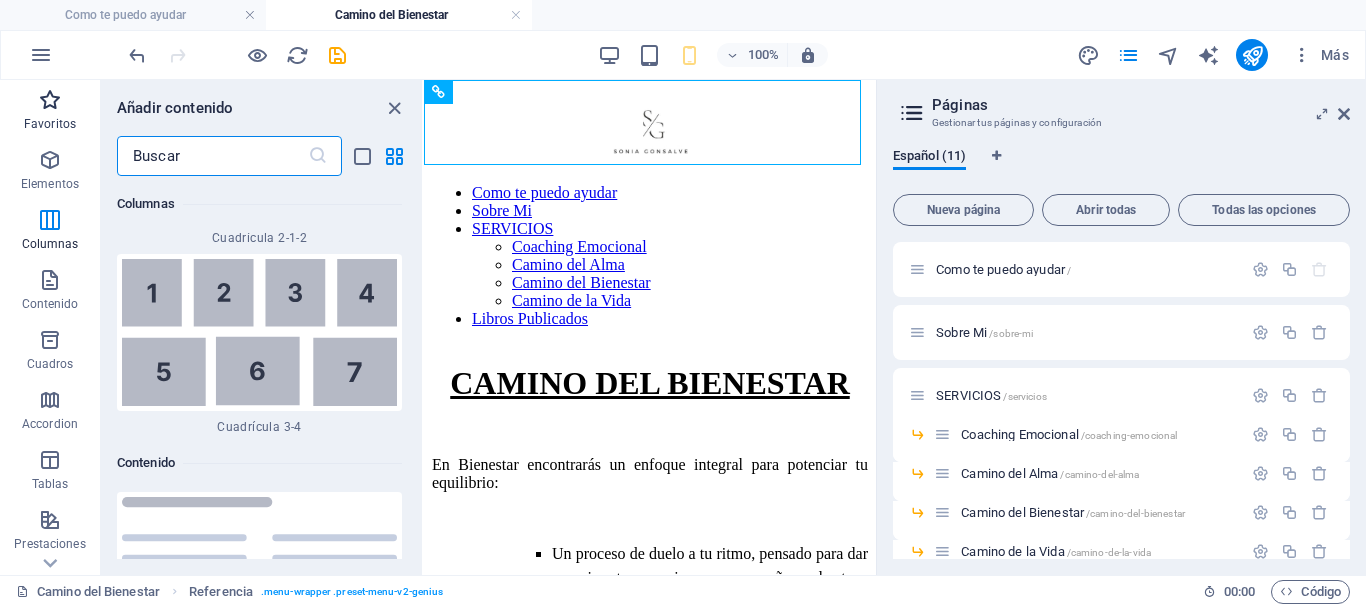 click on "Favoritos" at bounding box center [50, 124] 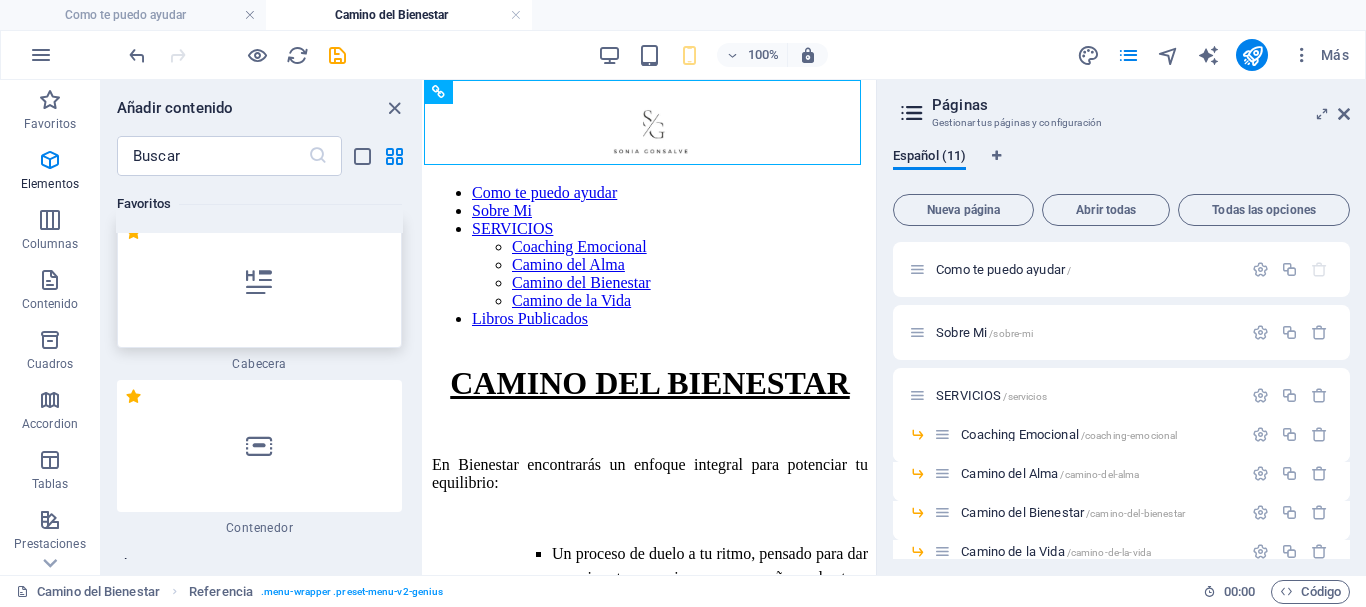scroll, scrollTop: 0, scrollLeft: 0, axis: both 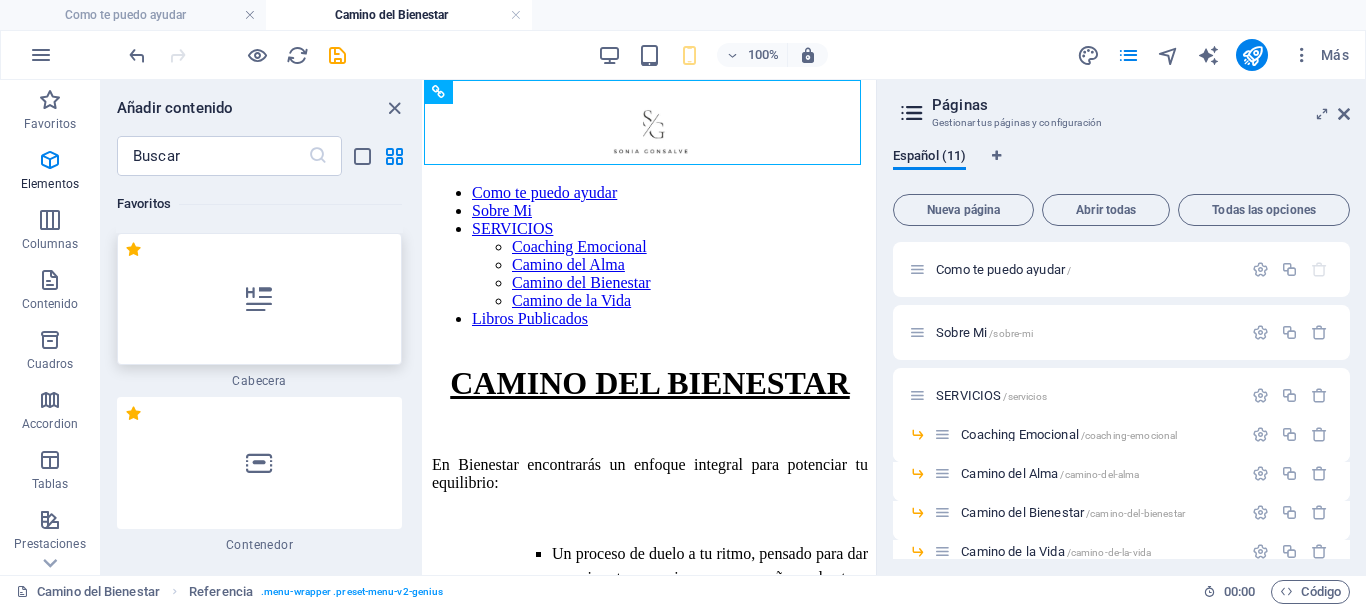 click at bounding box center (259, 299) 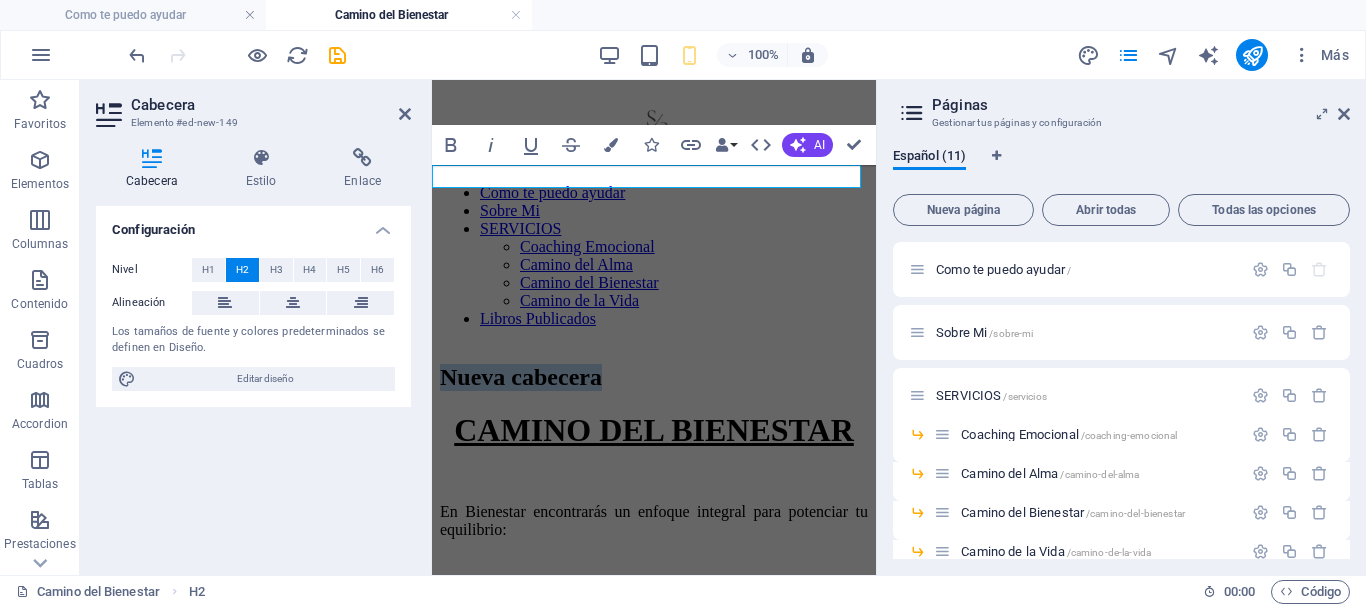 click on "Nueva cabecera" at bounding box center (654, 377) 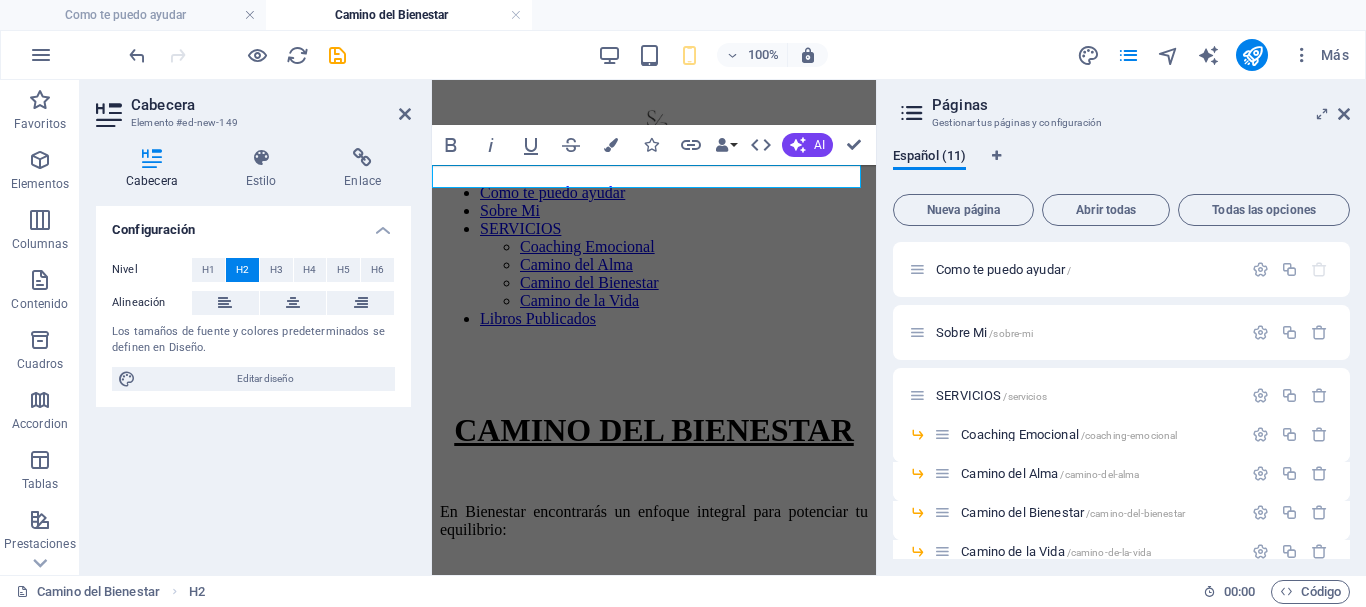 type 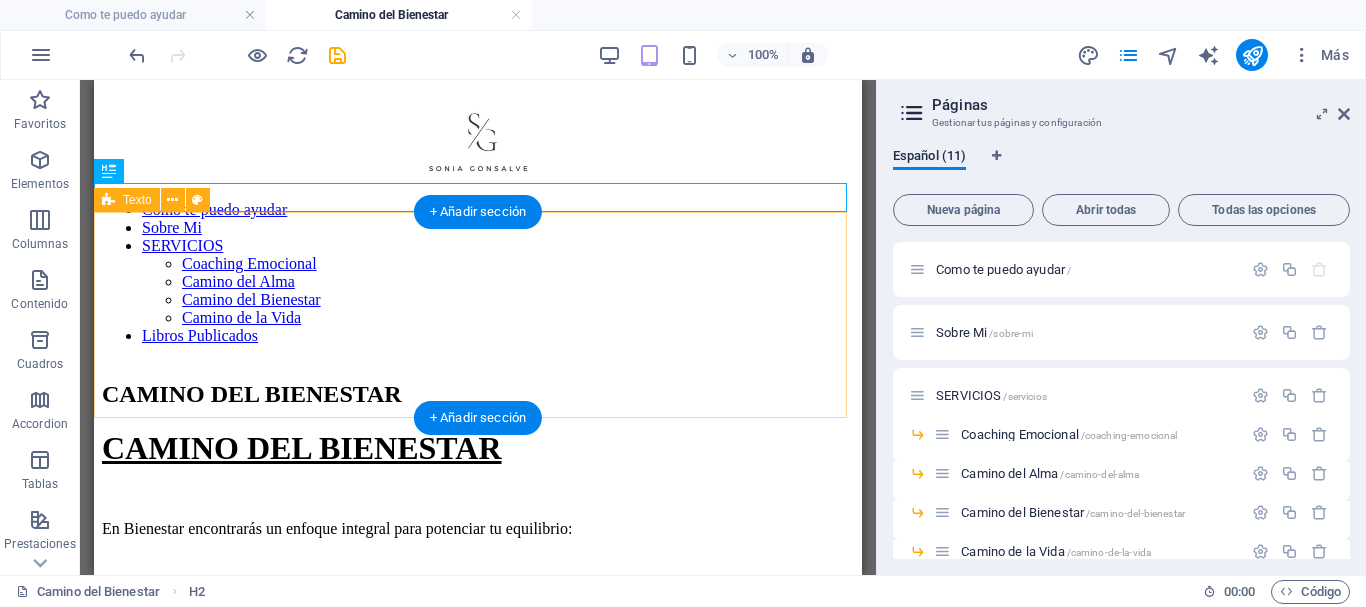 click on "CAMINO DEL BIENESTAR" at bounding box center (478, 467) 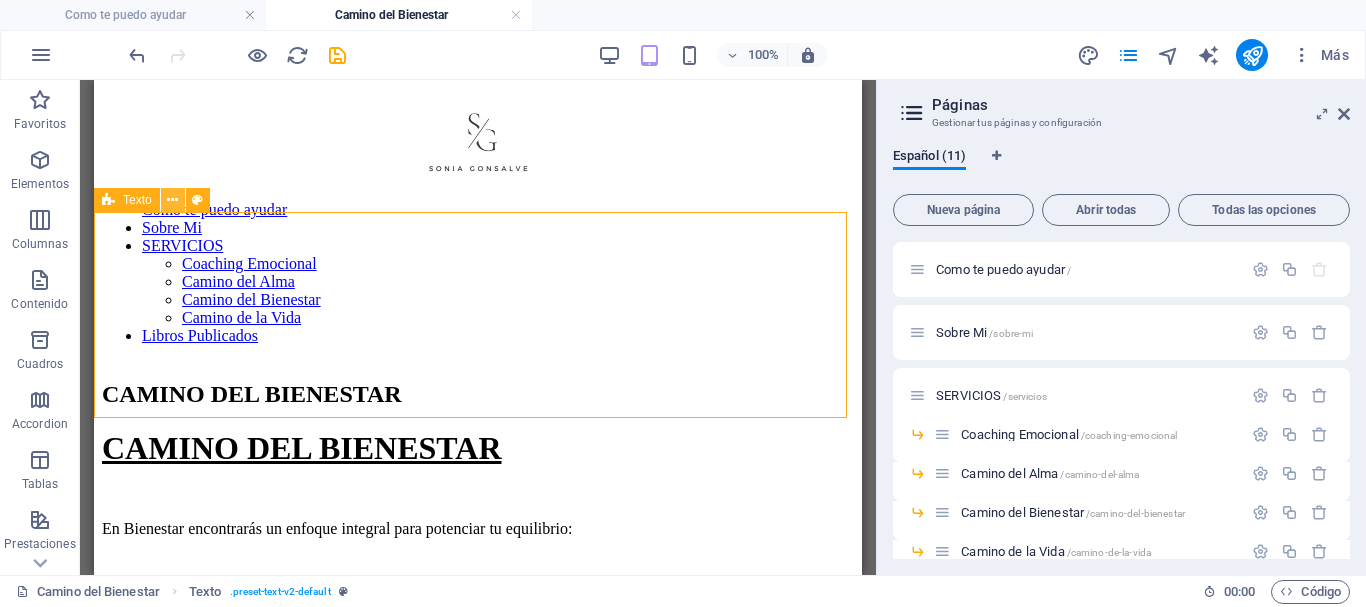click at bounding box center [173, 200] 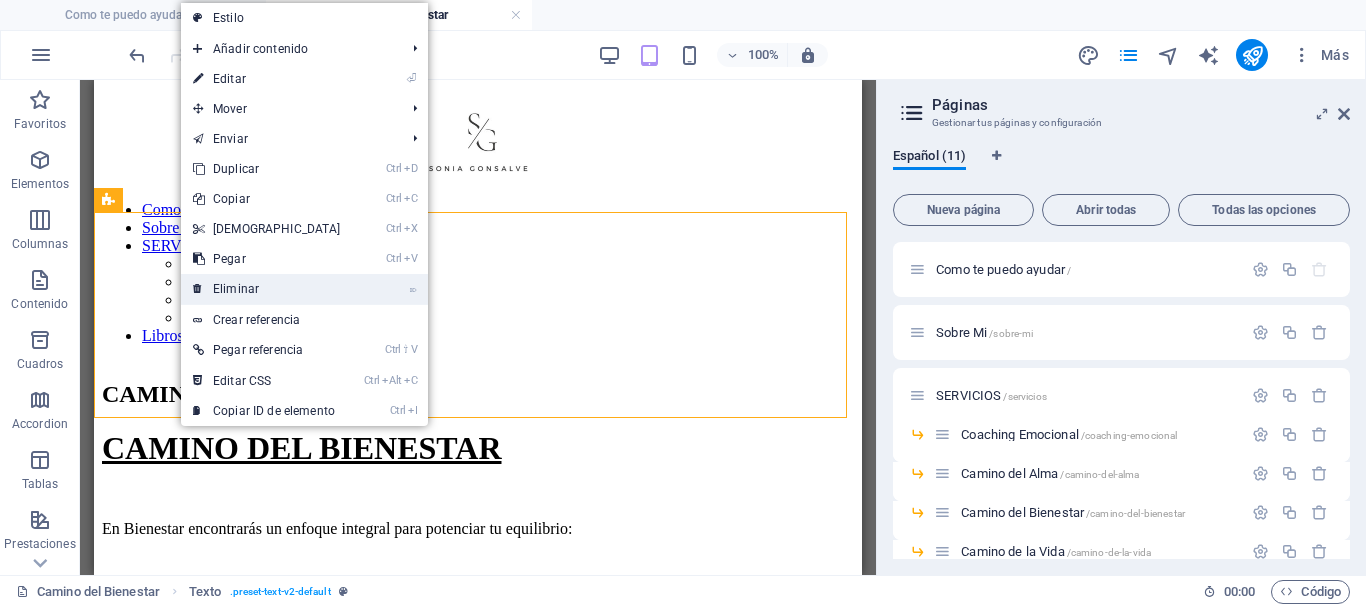click on "⌦  Eliminar" at bounding box center (267, 289) 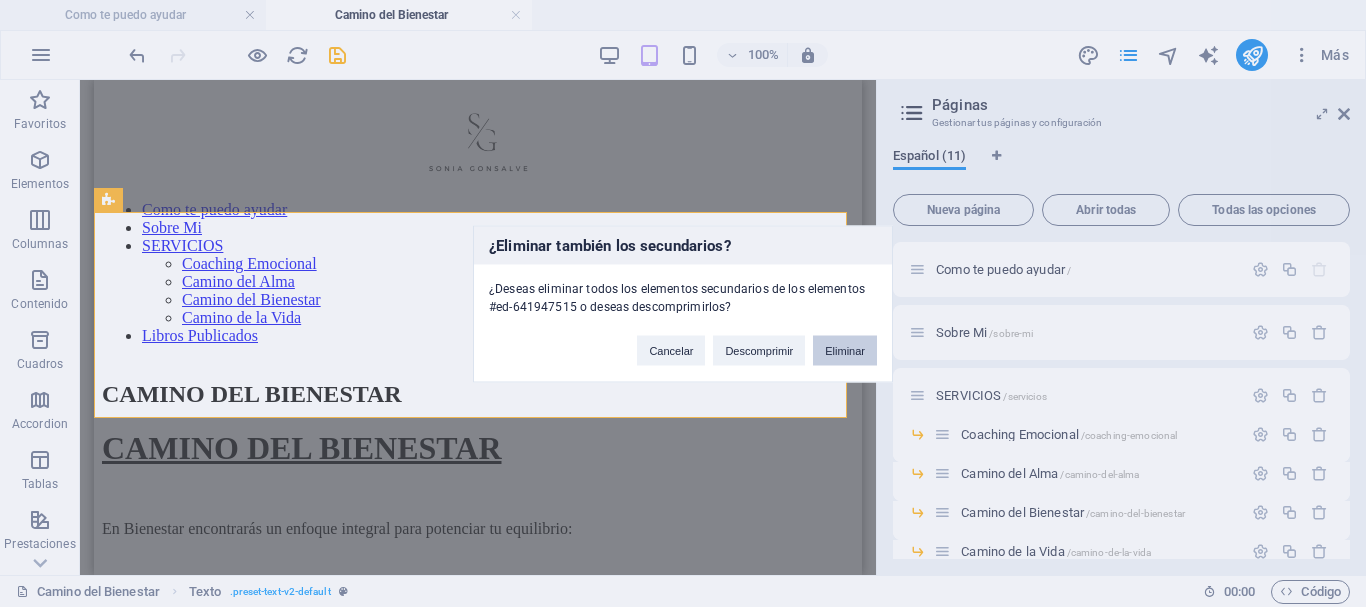 drag, startPoint x: 856, startPoint y: 356, endPoint x: 750, endPoint y: 282, distance: 129.2749 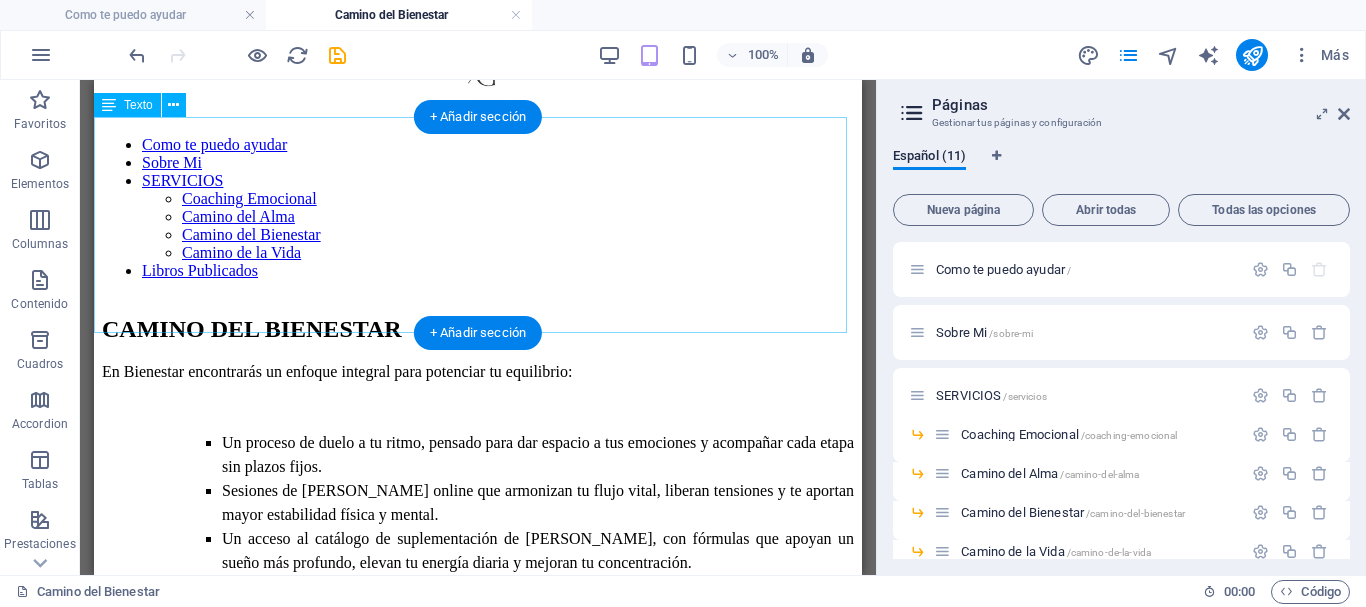 scroll, scrollTop: 100, scrollLeft: 0, axis: vertical 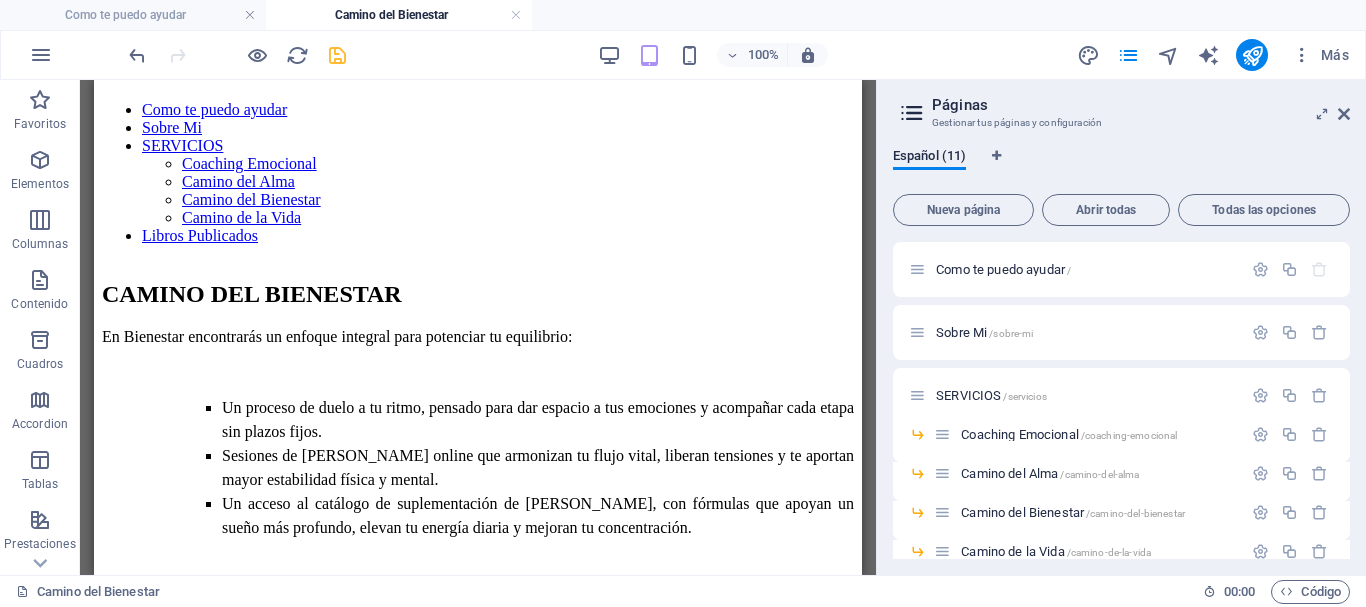 click at bounding box center (337, 55) 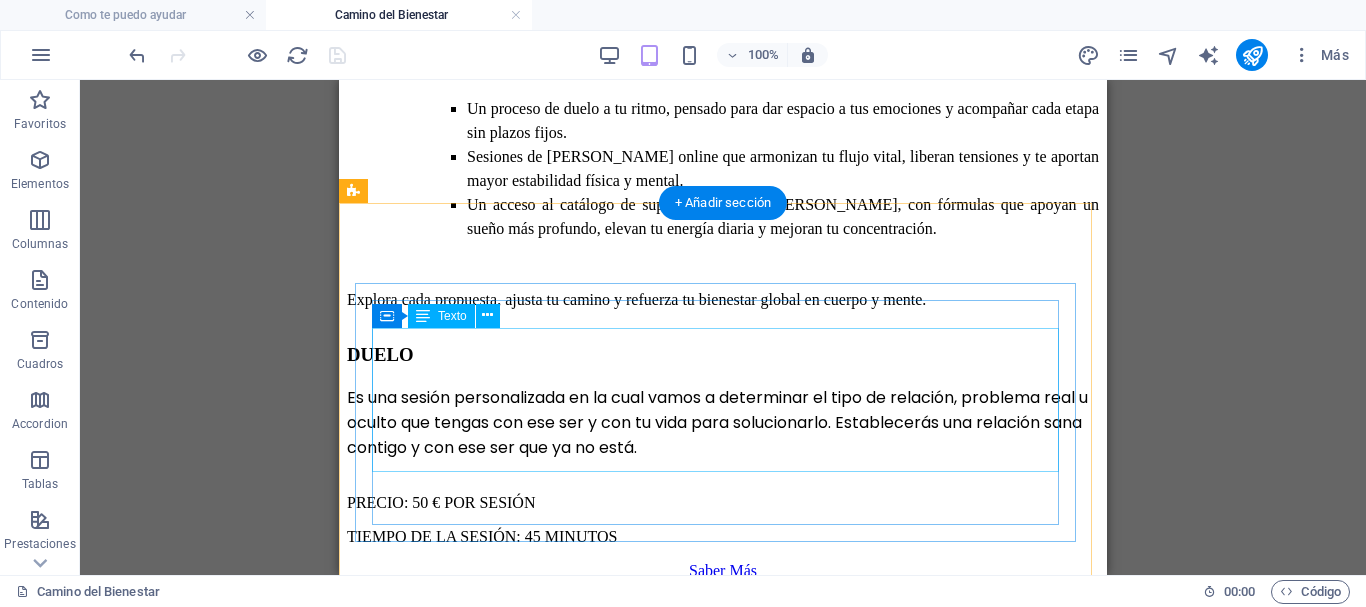 scroll, scrollTop: 400, scrollLeft: 0, axis: vertical 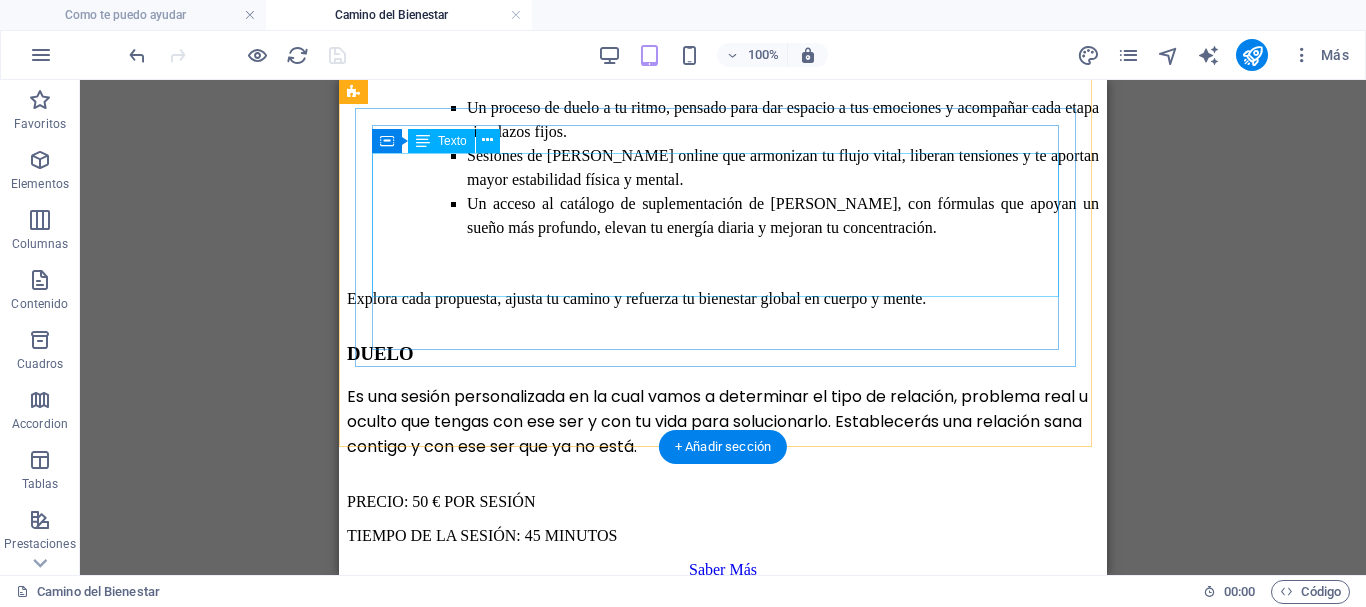 click on "Es una sesión personalizada en la cual vamos a determinar el tipo de relación, problema real u oculto que tengas con ese ser y con tu vida para solucionarlo. Establecerás una relación sana contigo y con ese ser que ya no está. PRECIO: 50 € POR SESIÓN TIEMPO DE LA SESIÓN: 45 MINUTOS" at bounding box center [723, 464] 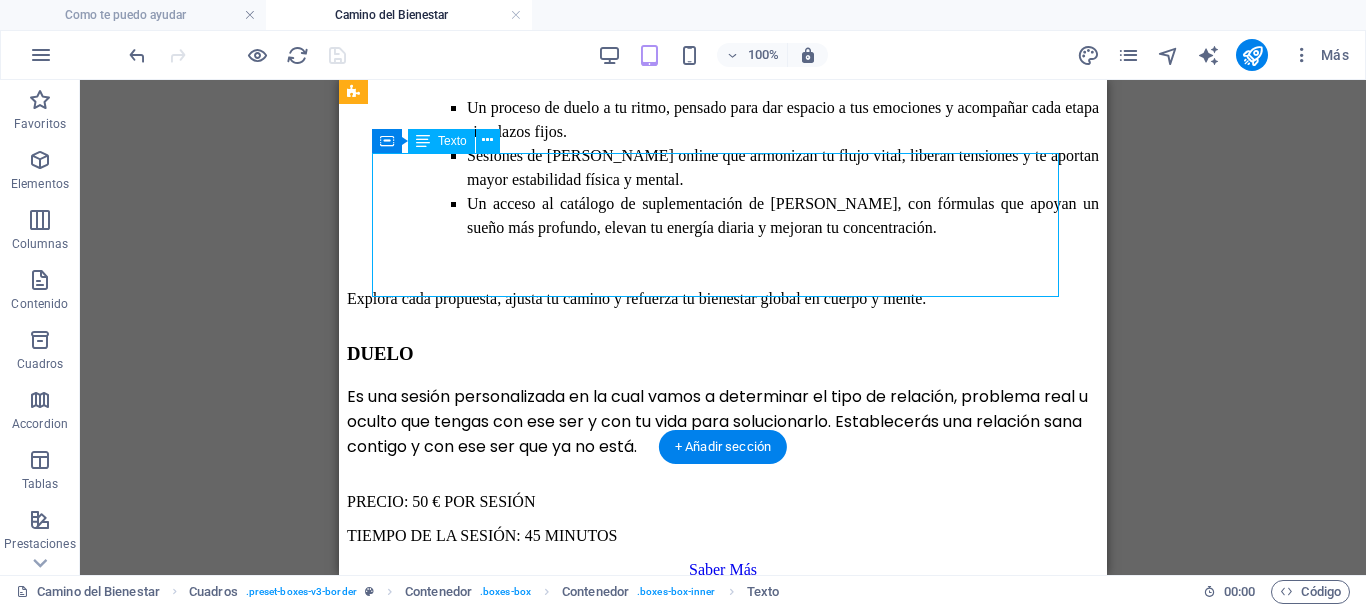 click on "Es una sesión personalizada en la cual vamos a determinar el tipo de relación, problema real u oculto que tengas con ese ser y con tu vida para solucionarlo. Establecerás una relación sana contigo y con ese ser que ya no está. PRECIO: 50 € POR SESIÓN TIEMPO DE LA SESIÓN: 45 MINUTOS" at bounding box center (723, 464) 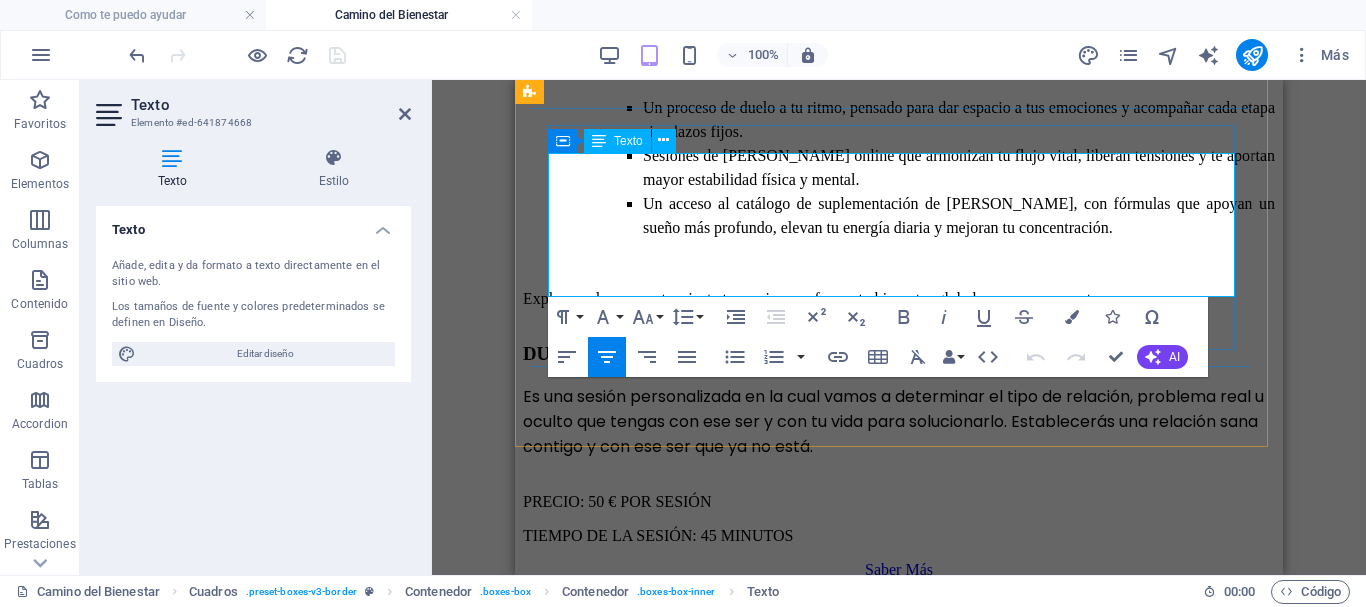 click on "TIEMPO DE LA SESIÓN: 45 MINUTOS" at bounding box center [899, 536] 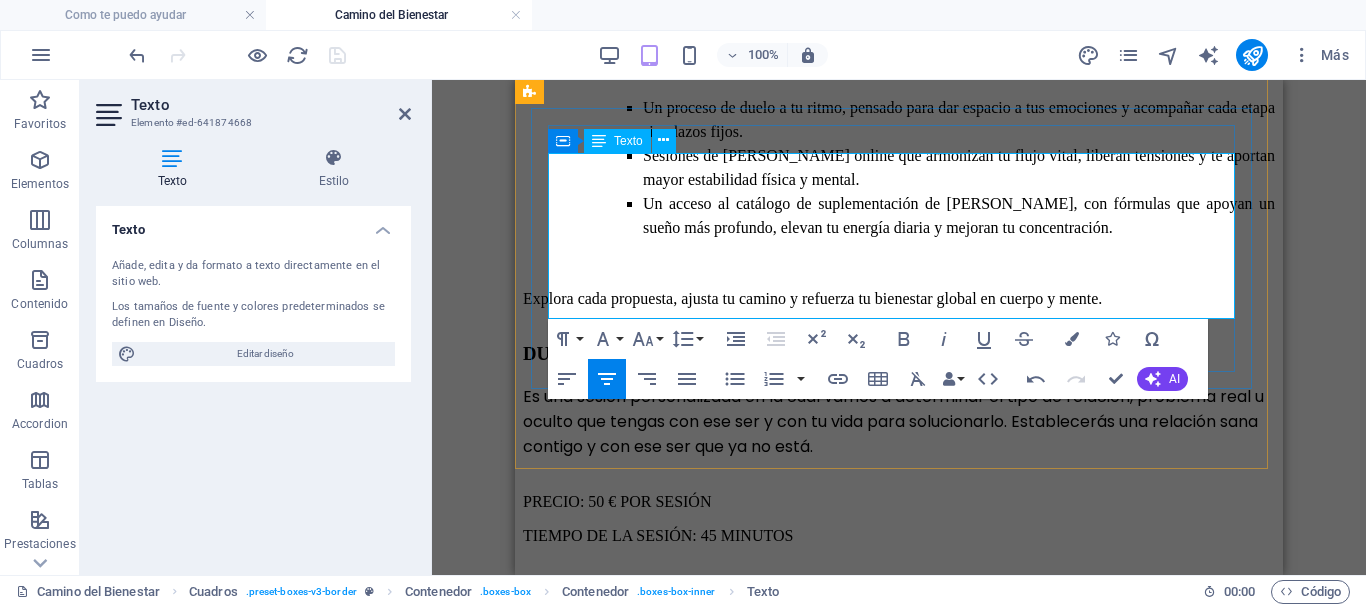 type 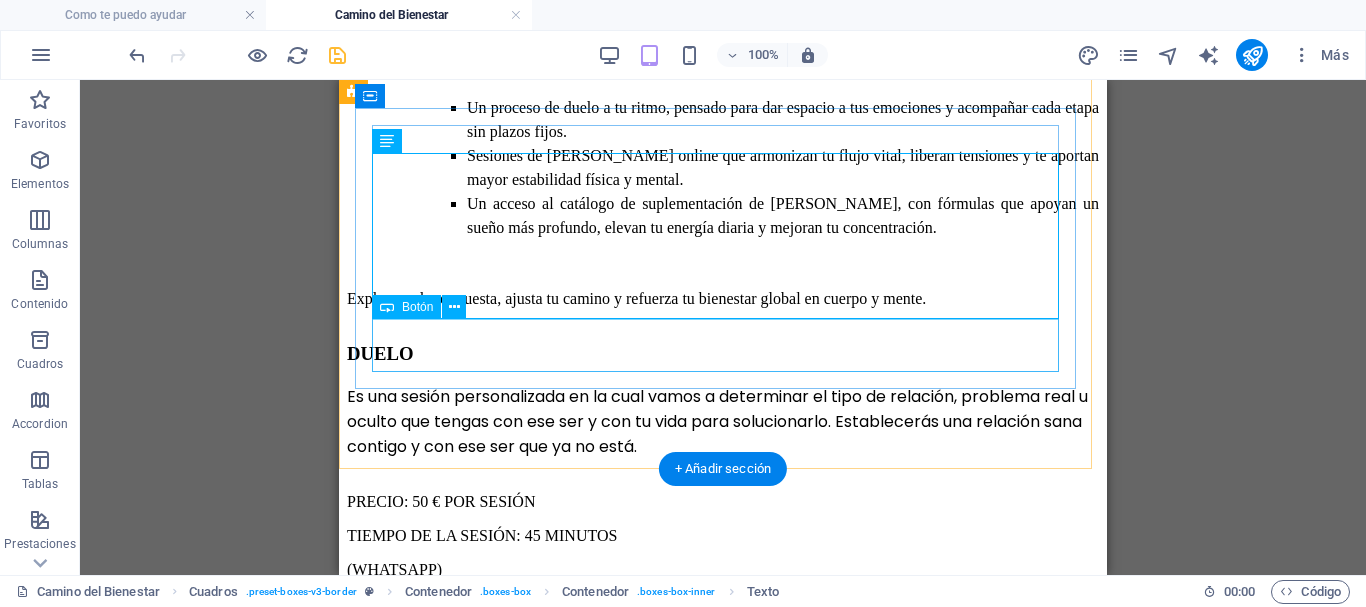 click on "Saber Más" at bounding box center [723, 604] 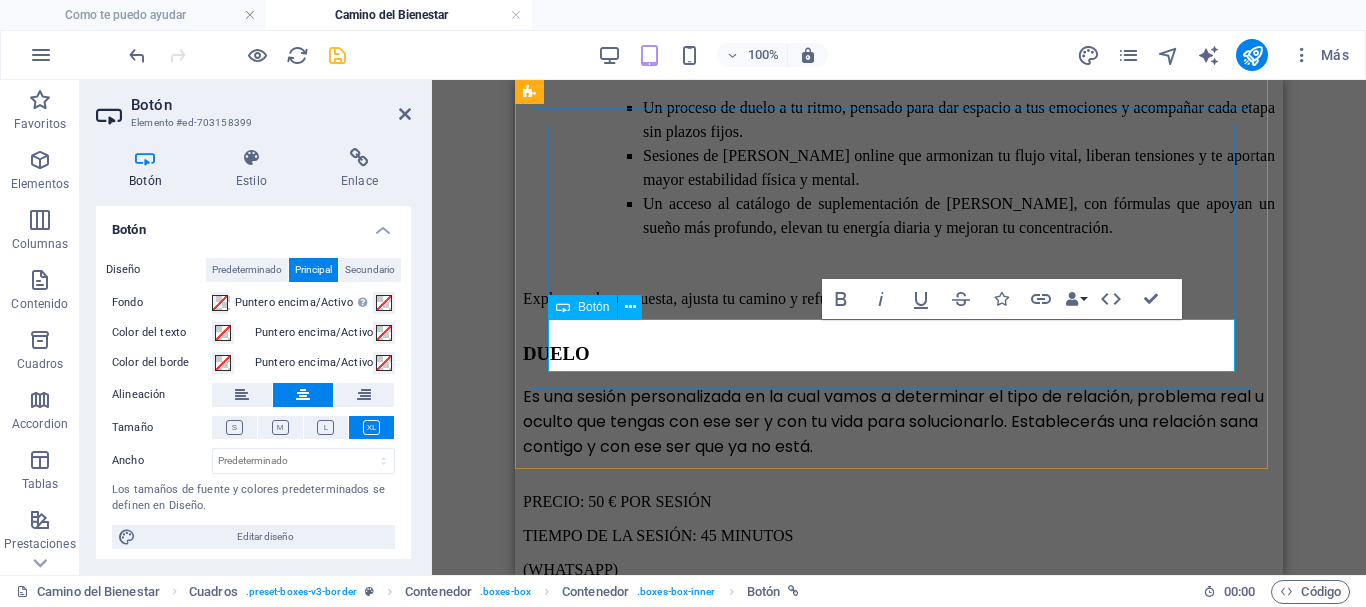 type 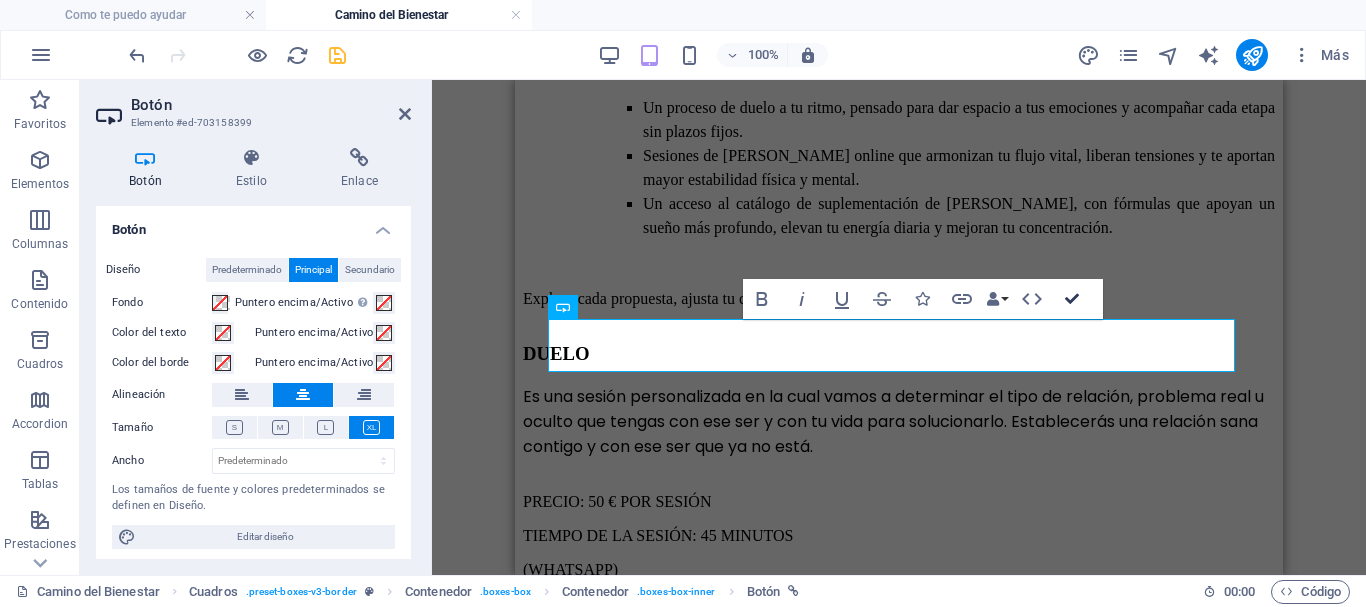 drag, startPoint x: 1072, startPoint y: 297, endPoint x: 731, endPoint y: 220, distance: 349.58548 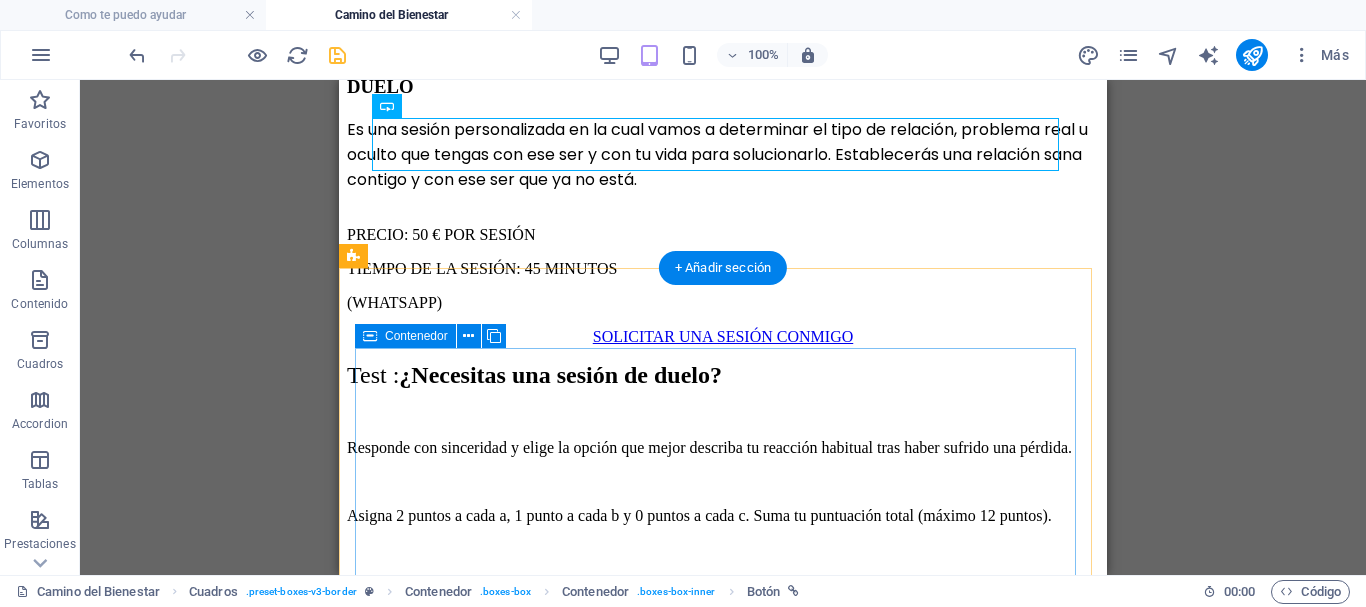 scroll, scrollTop: 700, scrollLeft: 0, axis: vertical 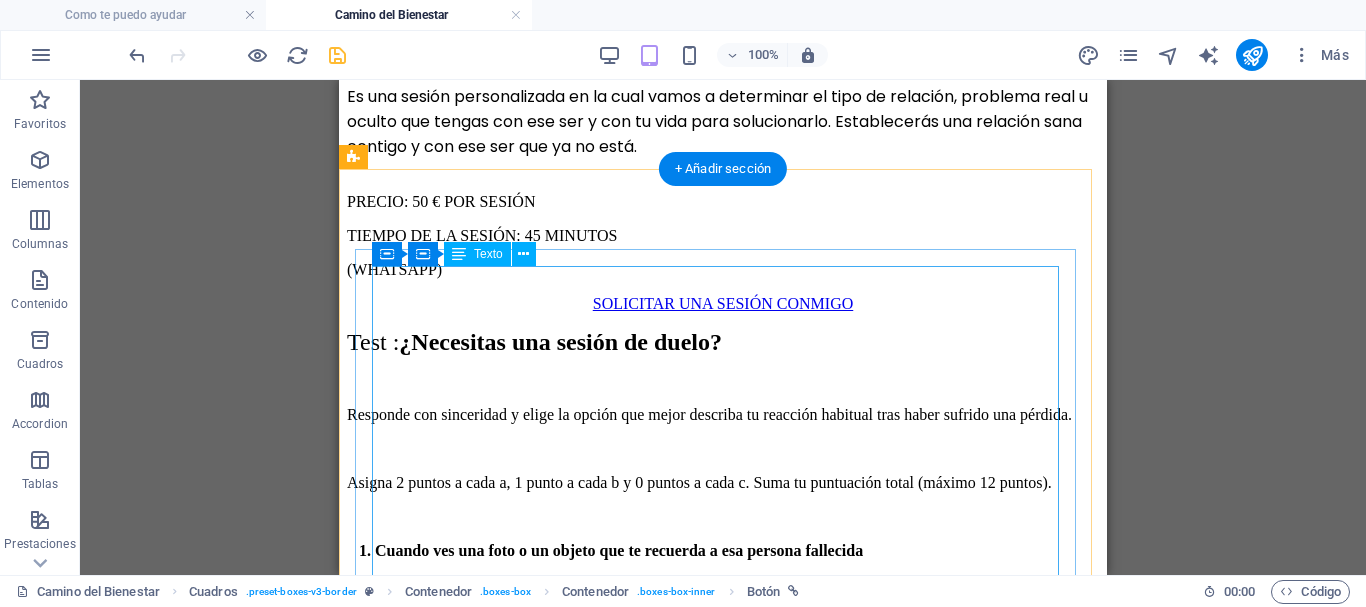 click on "Test :  ¿Necesitas una sesión de duelo? Responde con sinceridad y elige la opción que mejor describa tu reacción habitual tras haber sufrido una pérdida. Asigna 2 puntos a cada a, 1 punto a cada b y 0 puntos a cada c. Suma tu puntuación total (máximo 12 puntos).     1. Cuando ves una foto o un objeto que te recuerda a esa persona fallecid a a) Siento tristeza, lo acepto y reconozco que ya no está. b) Finjo que no ha pasado nada y paso de largo. c) Me bloqueo y evito mirar o pensar en ello. 2. Al pensar en la pérdida ¿Cómo gestionas tus emociones (tristeza, rabia, culpa)? a) Permito que afloren y las expreso de forma saludable (hablo, escribo, lloro). b) Me distraigo para no sentirlas, pero acaban estallando de golpe. c) Las reprimo constantemente y finjo que no existen.   3. ¿Cómo reorganizas tu rutina diaria sin la persona que perdiste? a) He creado nuevas actividades y asumo responsabilidades diferentes. b) Intento que todo siga igual, aunque sé que debería cambiar. ADQUIERE TU LIBRO AQUÍ" at bounding box center (723, 1468) 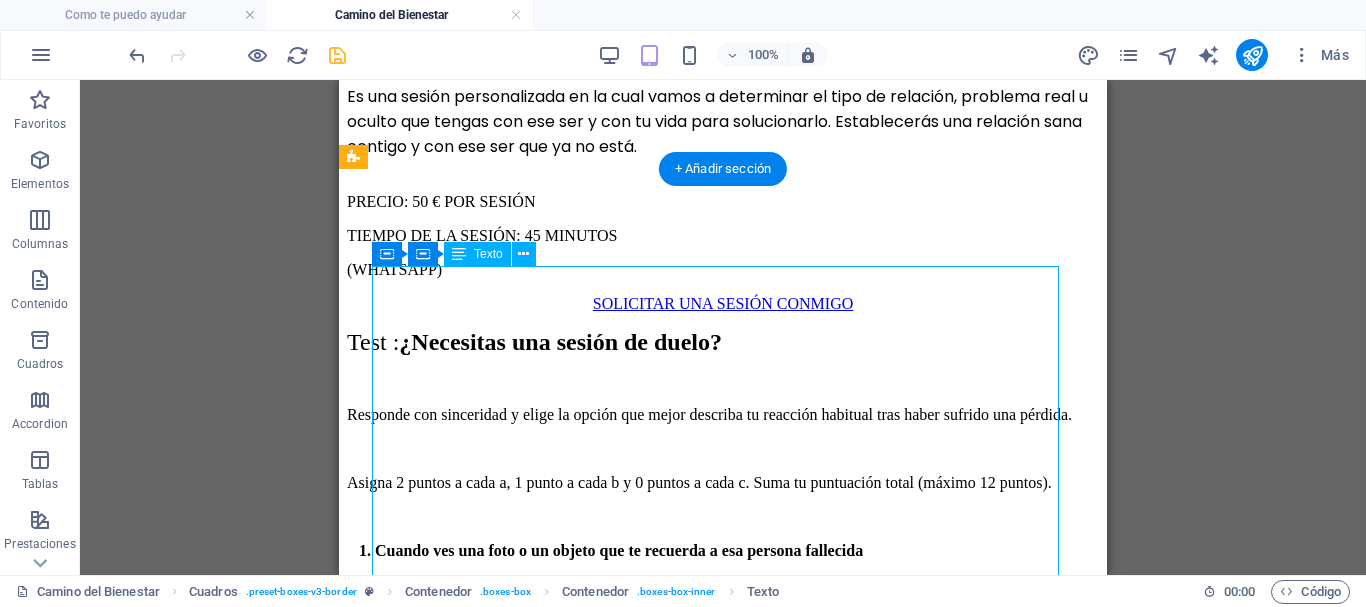 click on "Test :  ¿Necesitas una sesión de duelo? Responde con sinceridad y elige la opción que mejor describa tu reacción habitual tras haber sufrido una pérdida. Asigna 2 puntos a cada a, 1 punto a cada b y 0 puntos a cada c. Suma tu puntuación total (máximo 12 puntos).     1. Cuando ves una foto o un objeto que te recuerda a esa persona fallecid a a) Siento tristeza, lo acepto y reconozco que ya no está. b) Finjo que no ha pasado nada y paso de largo. c) Me bloqueo y evito mirar o pensar en ello. 2. Al pensar en la pérdida ¿Cómo gestionas tus emociones (tristeza, rabia, culpa)? a) Permito que afloren y las expreso de forma saludable (hablo, escribo, lloro). b) Me distraigo para no sentirlas, pero acaban estallando de golpe. c) Las reprimo constantemente y finjo que no existen.   3. ¿Cómo reorganizas tu rutina diaria sin la persona que perdiste? a) He creado nuevas actividades y asumo responsabilidades diferentes. b) Intento que todo siga igual, aunque sé que debería cambiar. ADQUIERE TU LIBRO AQUÍ" at bounding box center [723, 1468] 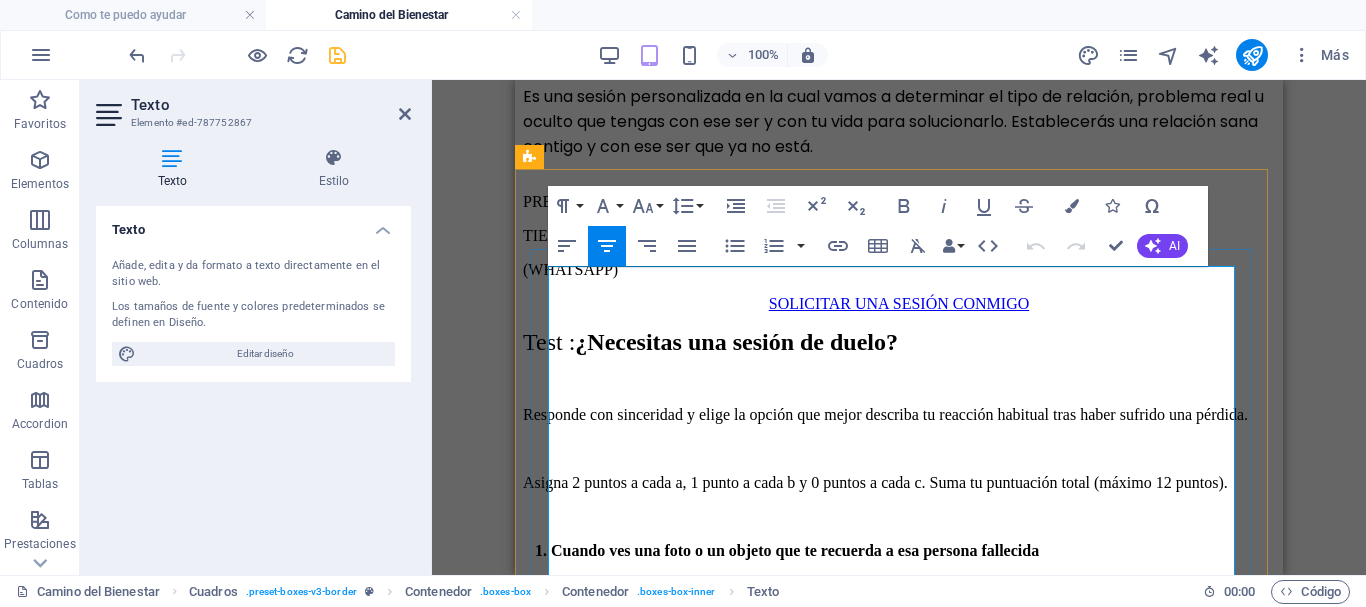 click on "Test :" at bounding box center (549, 342) 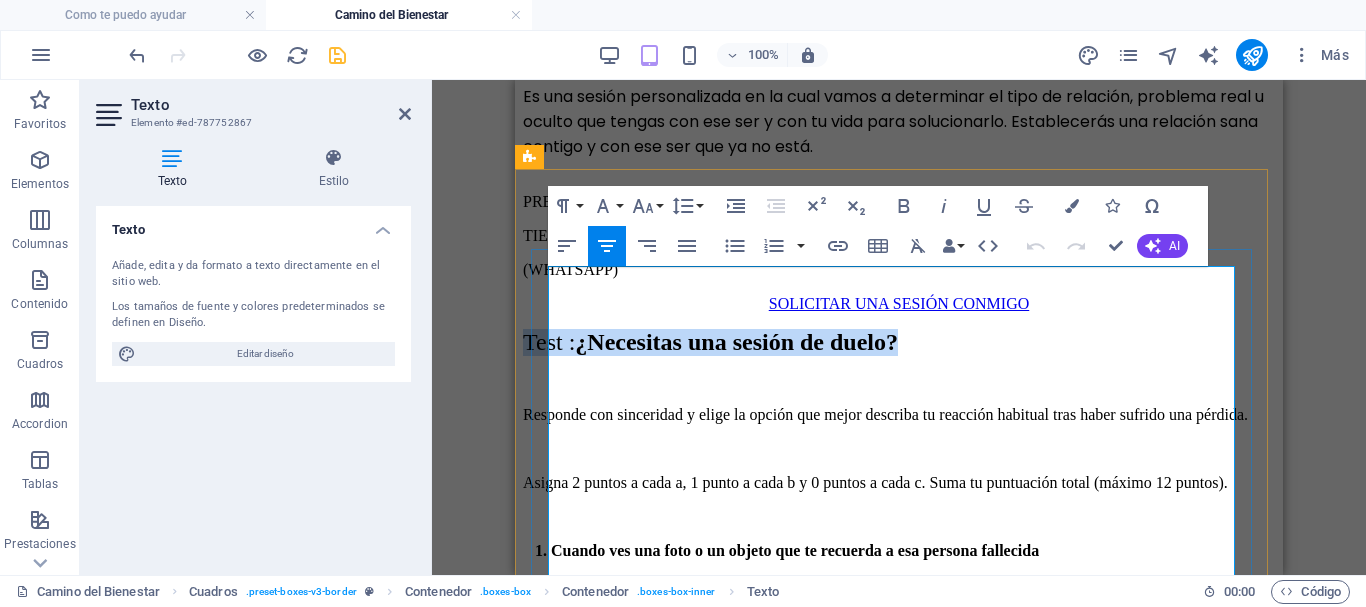 drag, startPoint x: 659, startPoint y: 282, endPoint x: 1151, endPoint y: 285, distance: 492.00916 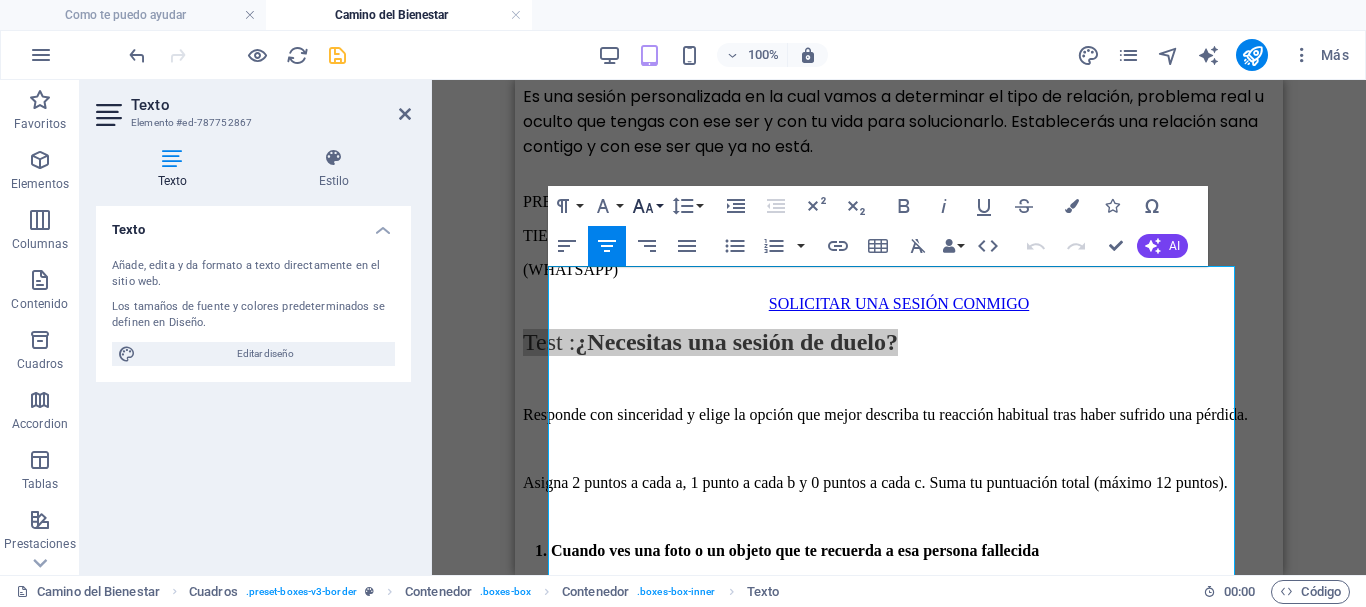 click 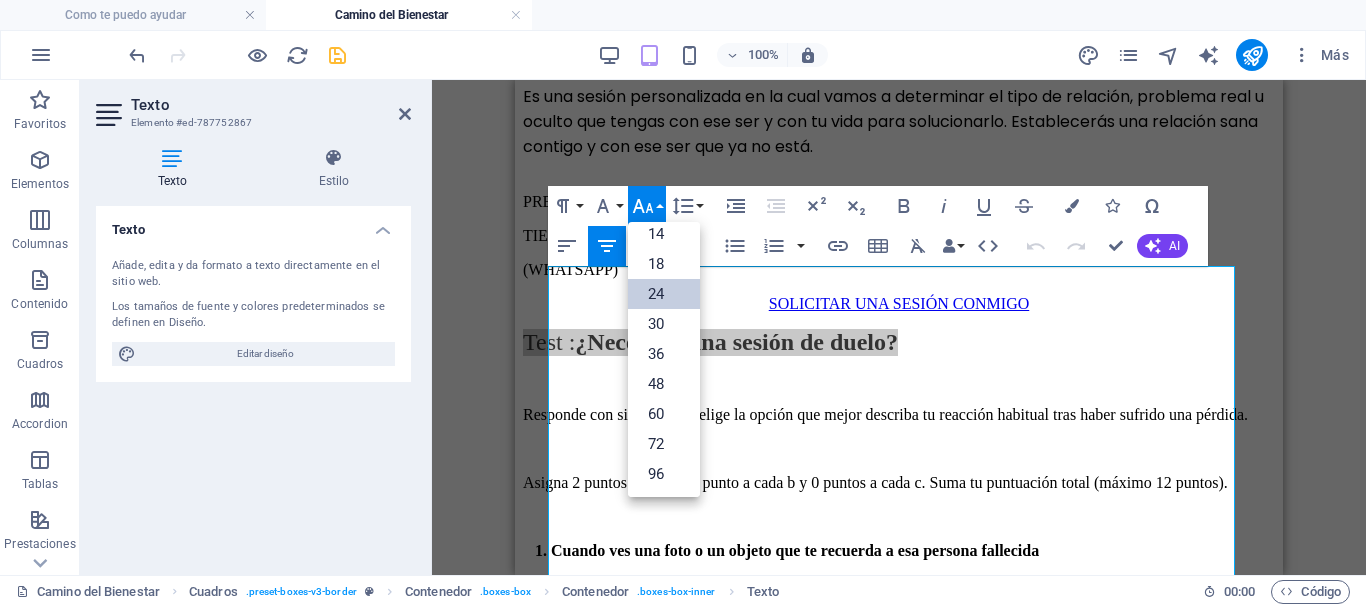 scroll, scrollTop: 161, scrollLeft: 0, axis: vertical 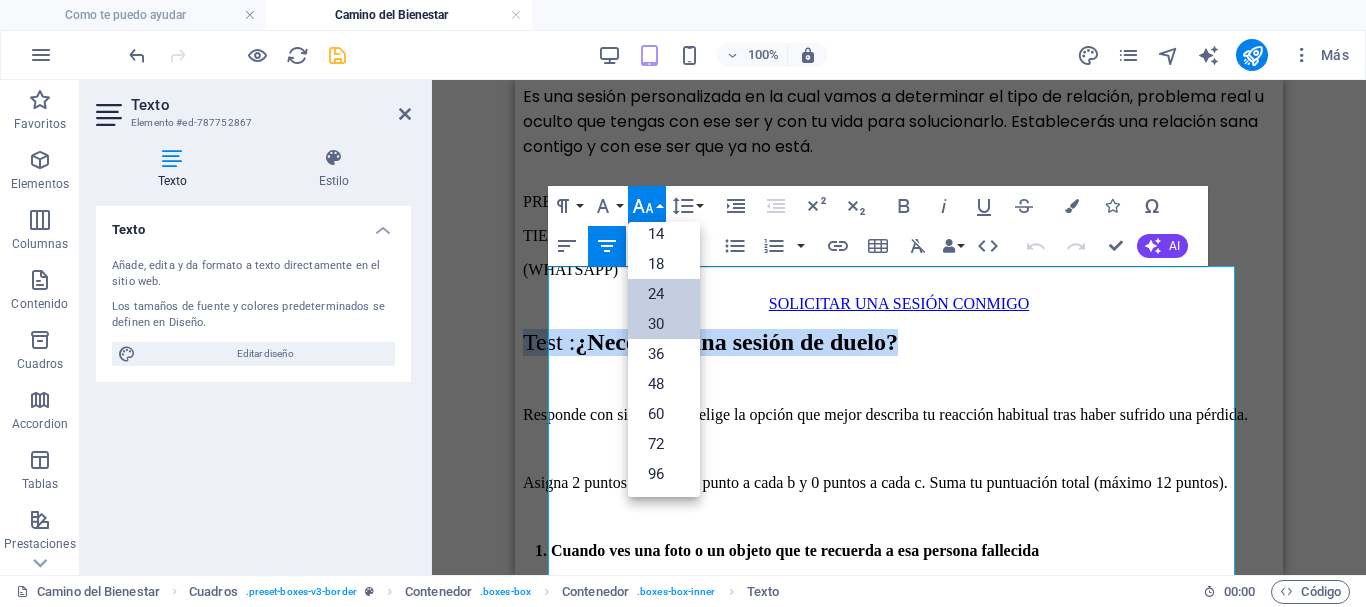 click on "30" at bounding box center (664, 324) 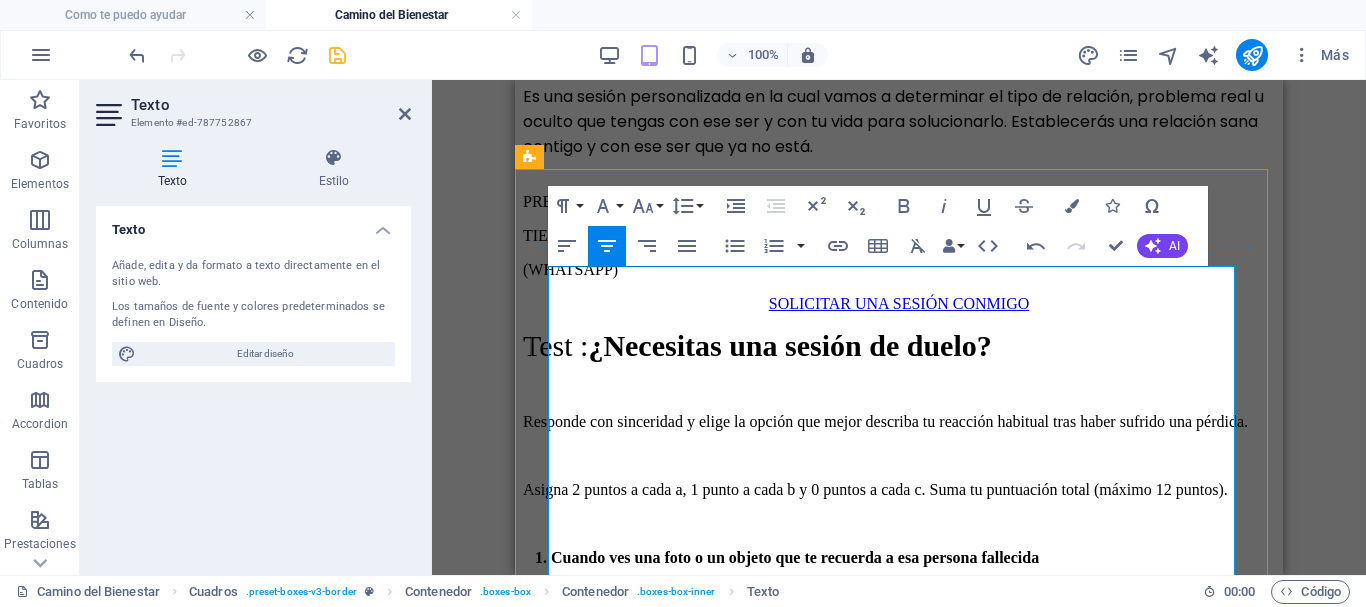 click on "Responde con sinceridad y elige la opción que mejor describa tu reacción habitual tras haber sufrido una pérdida." at bounding box center (899, 422) 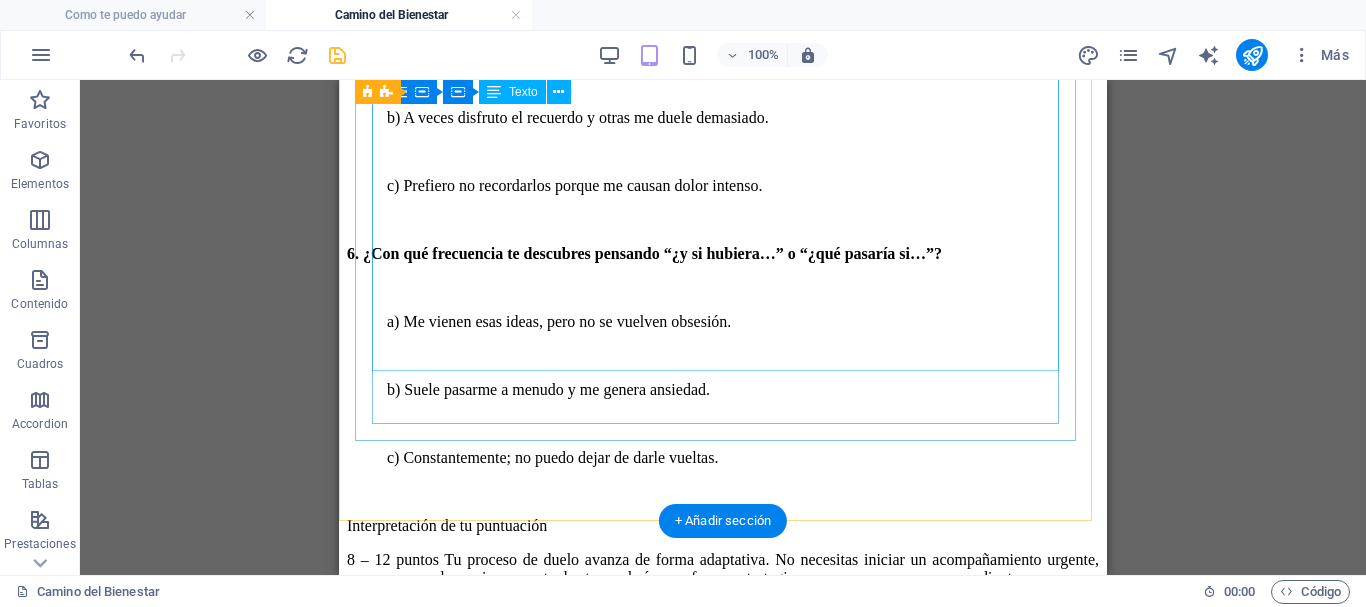 scroll, scrollTop: 2400, scrollLeft: 0, axis: vertical 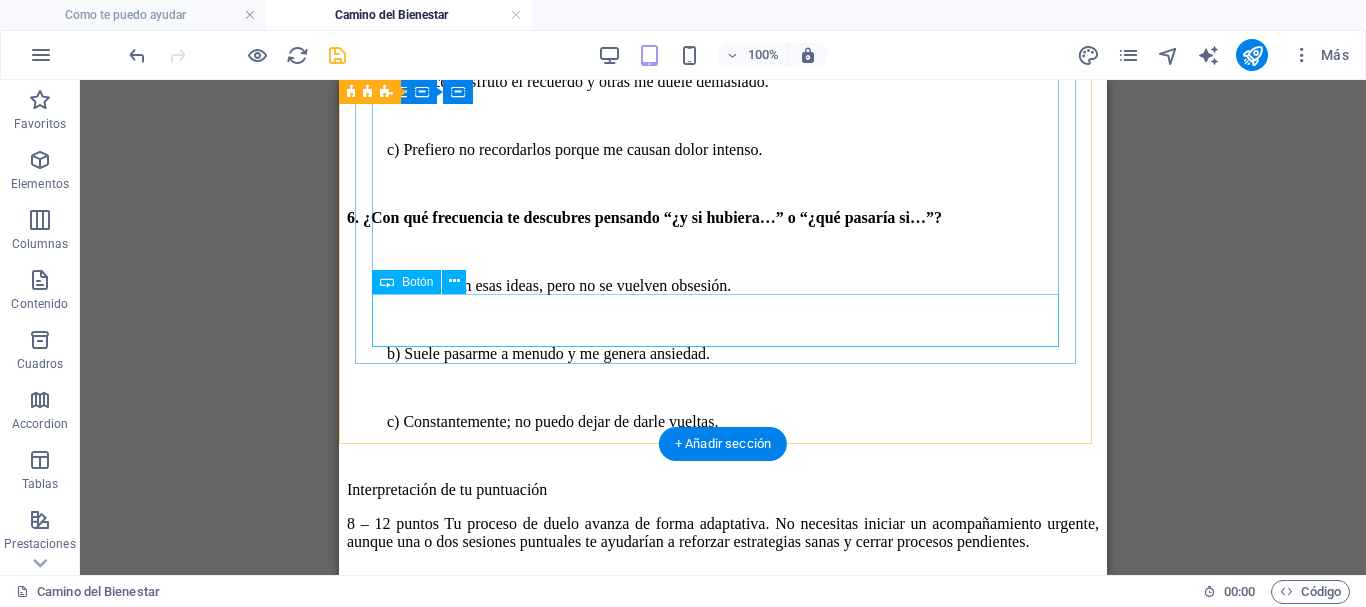 click on "Saber Más" at bounding box center [723, 940] 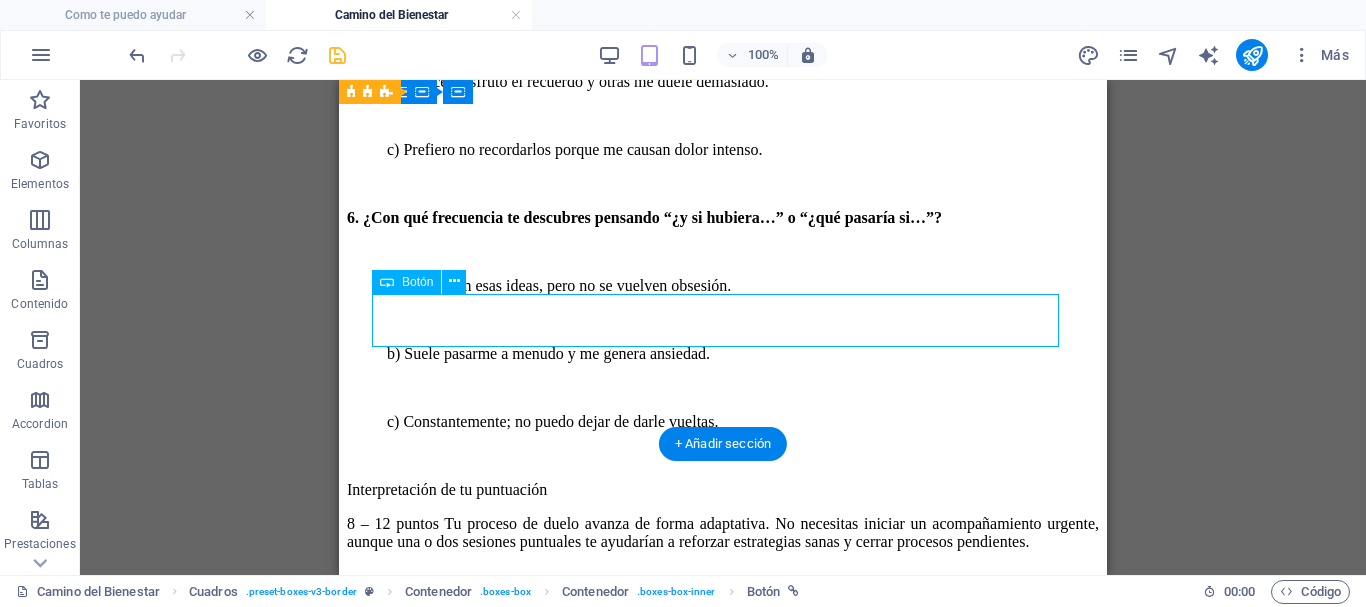 click on "Saber Más" at bounding box center [723, 940] 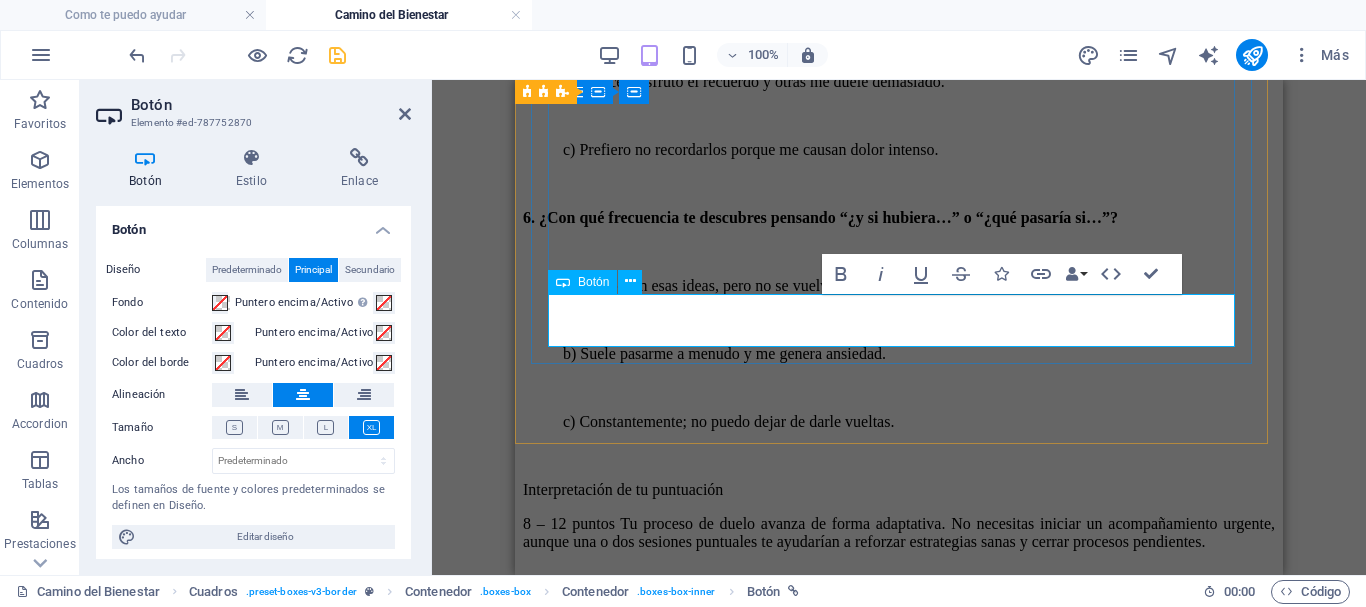 type 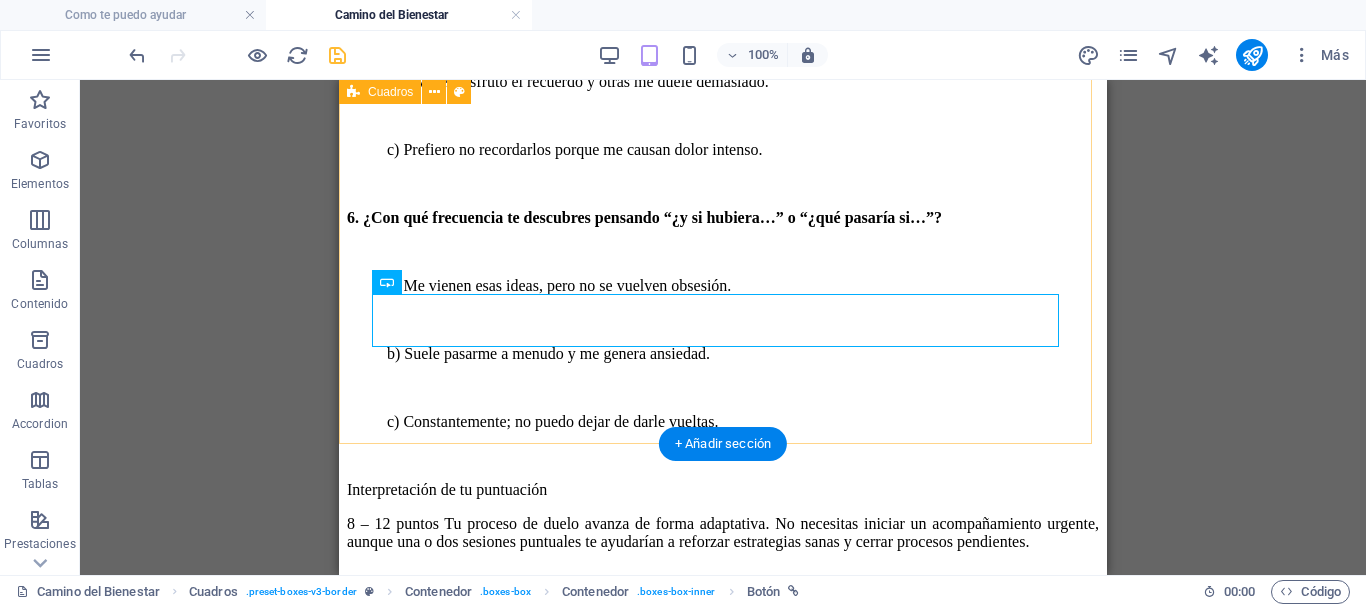 scroll, scrollTop: 2500, scrollLeft: 0, axis: vertical 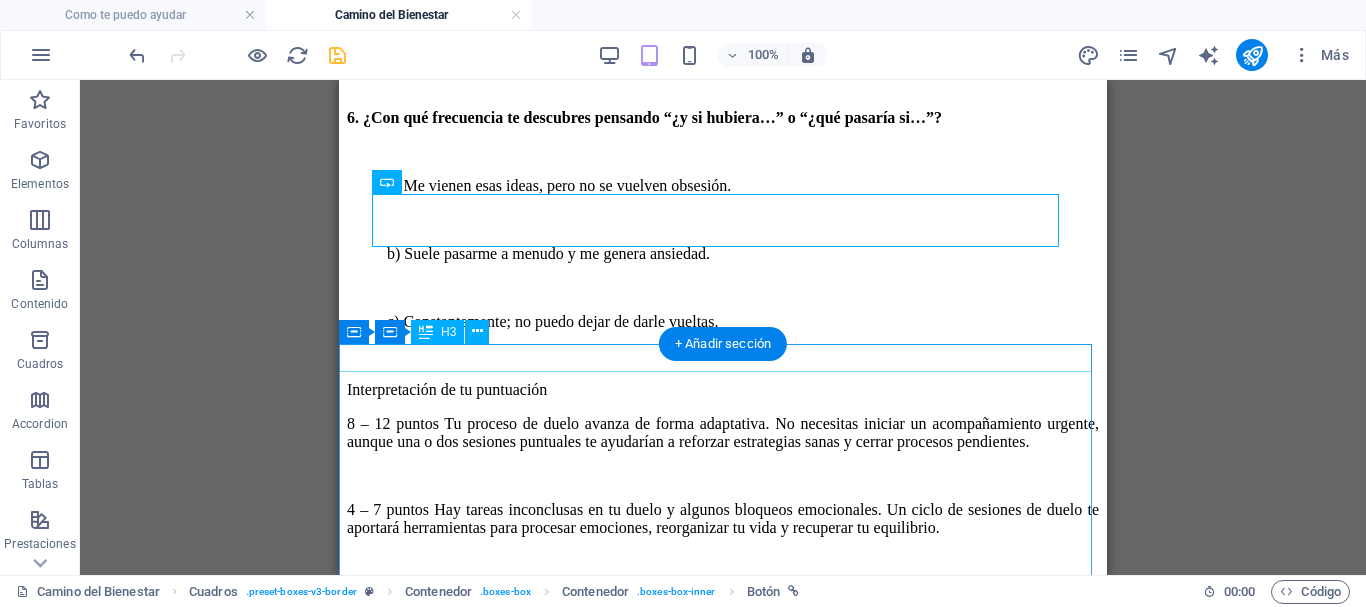 click on "REIKI" at bounding box center (723, 878) 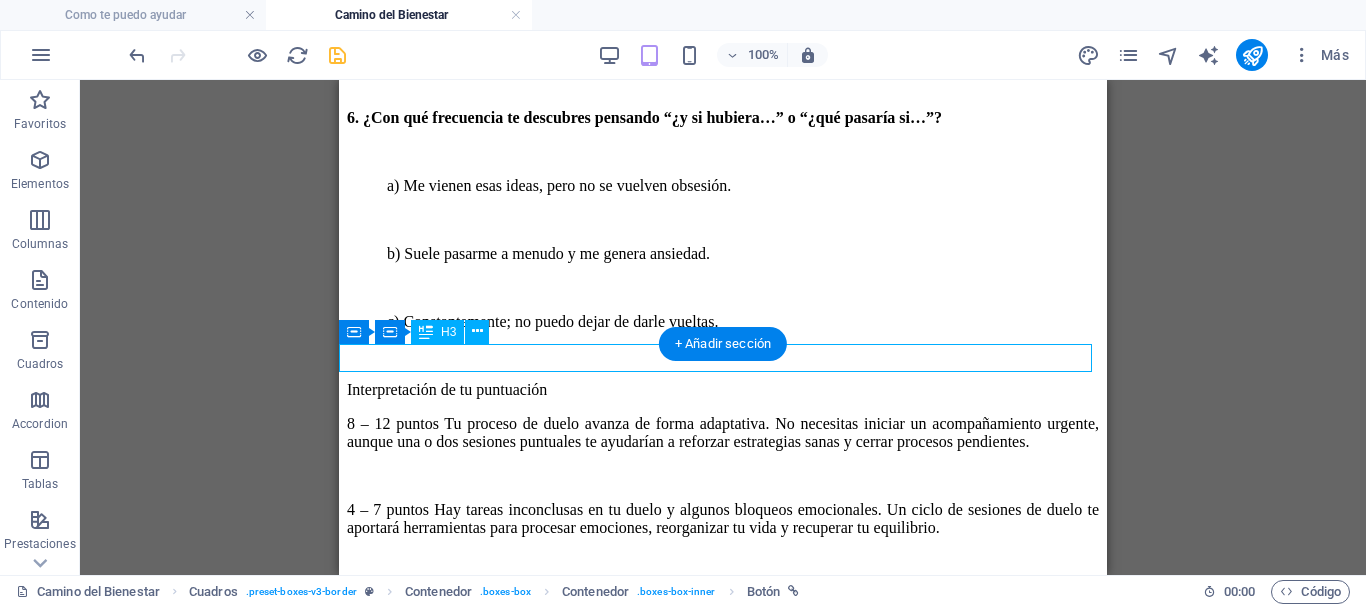 click on "REIKI" at bounding box center [723, 878] 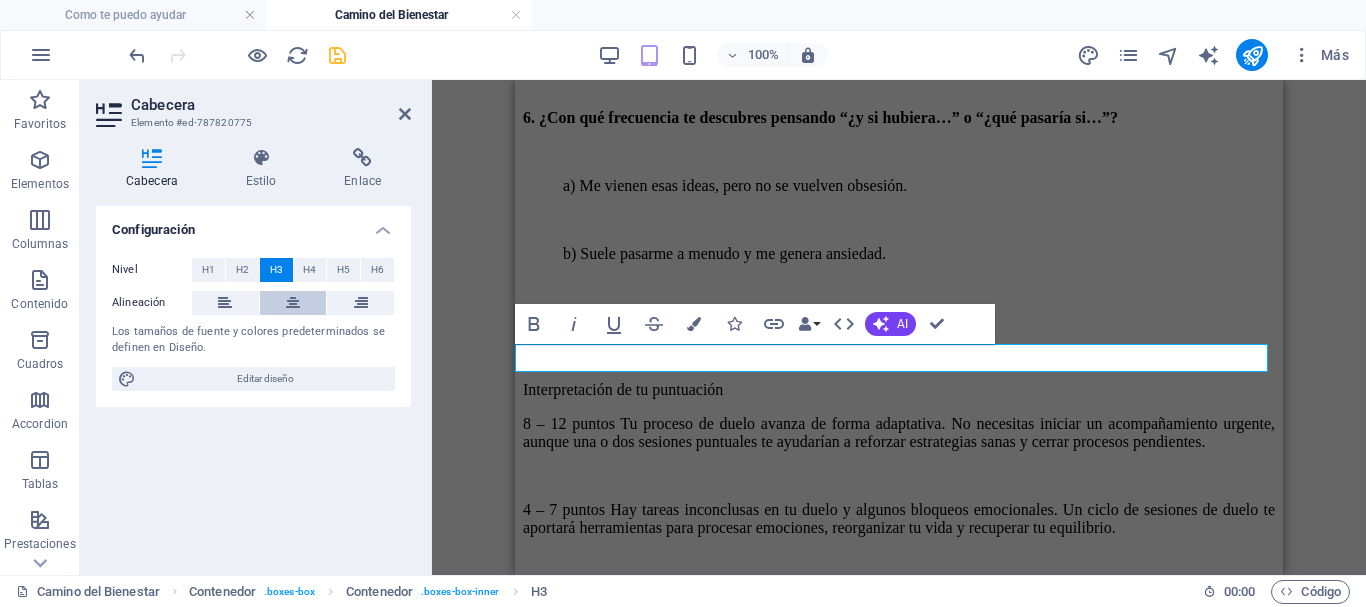 drag, startPoint x: 219, startPoint y: 270, endPoint x: 261, endPoint y: 295, distance: 48.8774 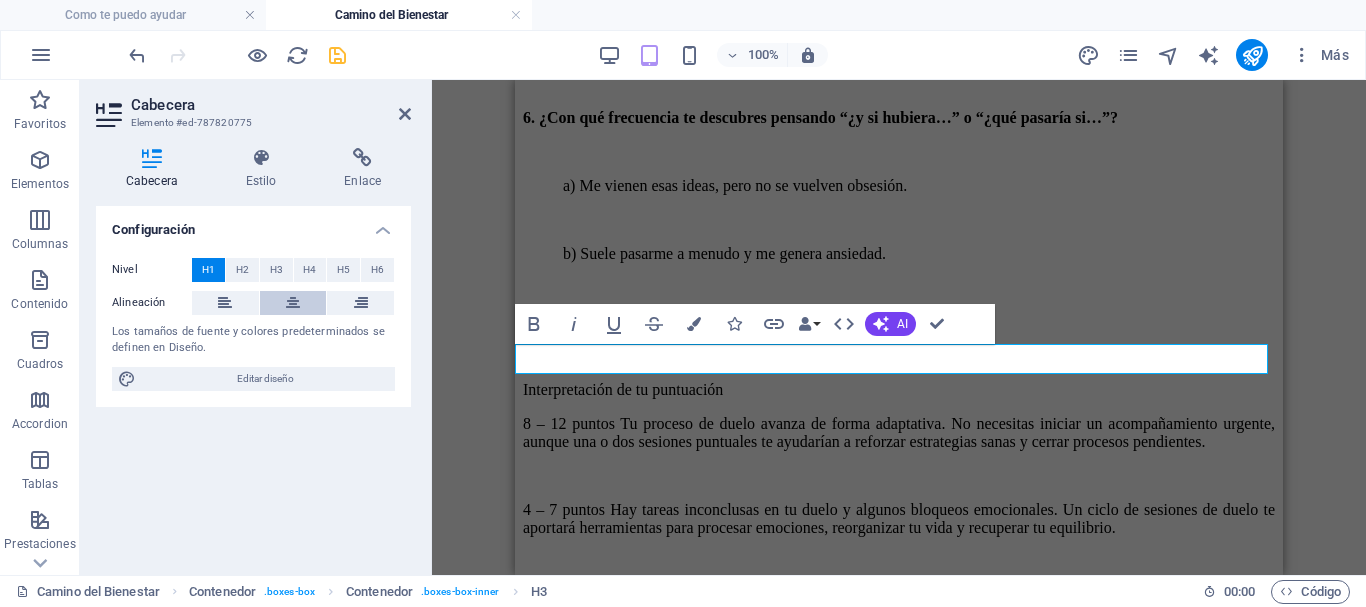 click at bounding box center (293, 303) 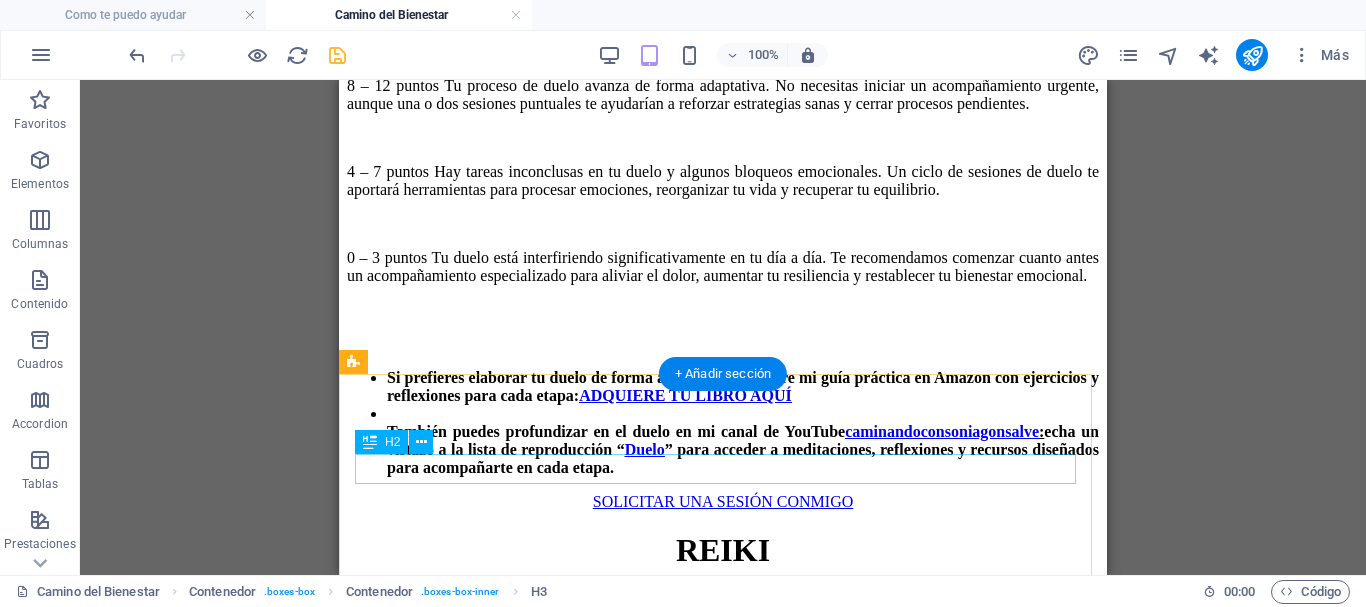 scroll, scrollTop: 2900, scrollLeft: 0, axis: vertical 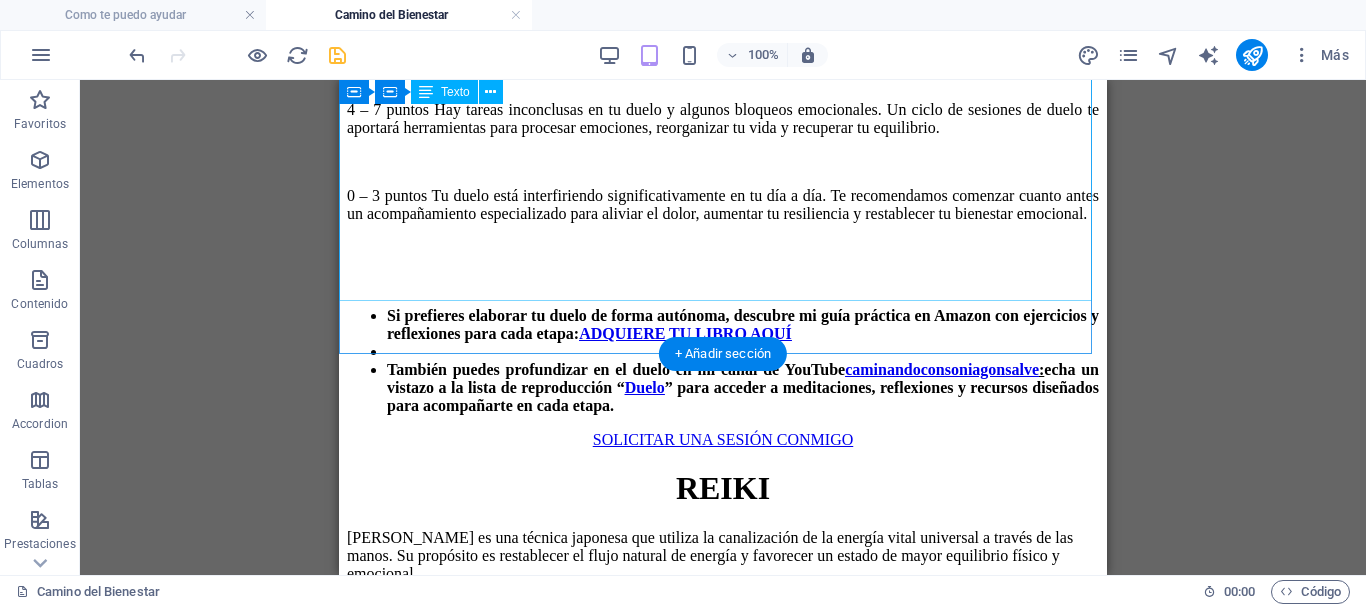 click on "[PERSON_NAME] es una técnica japonesa que utiliza la canalización de la energía vital universal a través de las manos. Su propósito es restablecer el flujo natural de energía y favorecer un estado de mayor equilibrio físico y emocional. Beneficios en una sesión online Reduce el estrés y la ansiedad Mejora la calidad del sueño Aumenta la claridad mental y la concentración Libera tensiones musculares y dolores leves Equilibra tus centros energéticos (chakras) Potencia tu vitalidad diaria PRECIO: 50 € POR SESIÓN TIEMPO DE LA SESIÓN: 45 MINUTOS" at bounding box center (723, 1054) 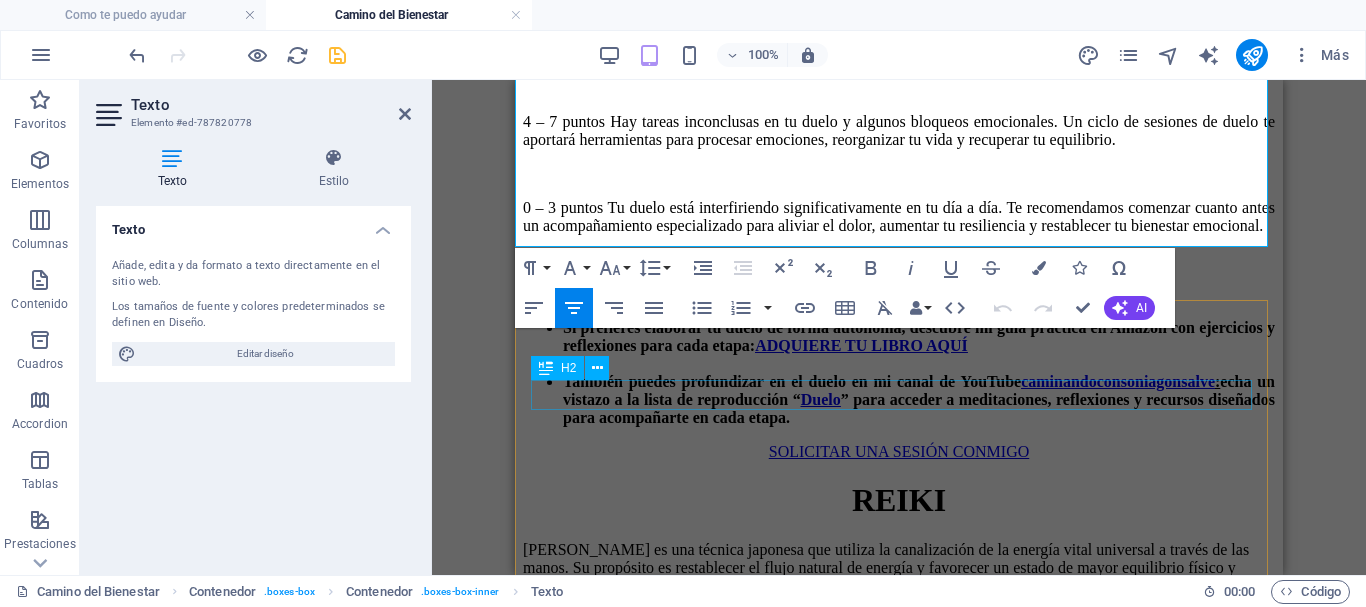 scroll, scrollTop: 2854, scrollLeft: 0, axis: vertical 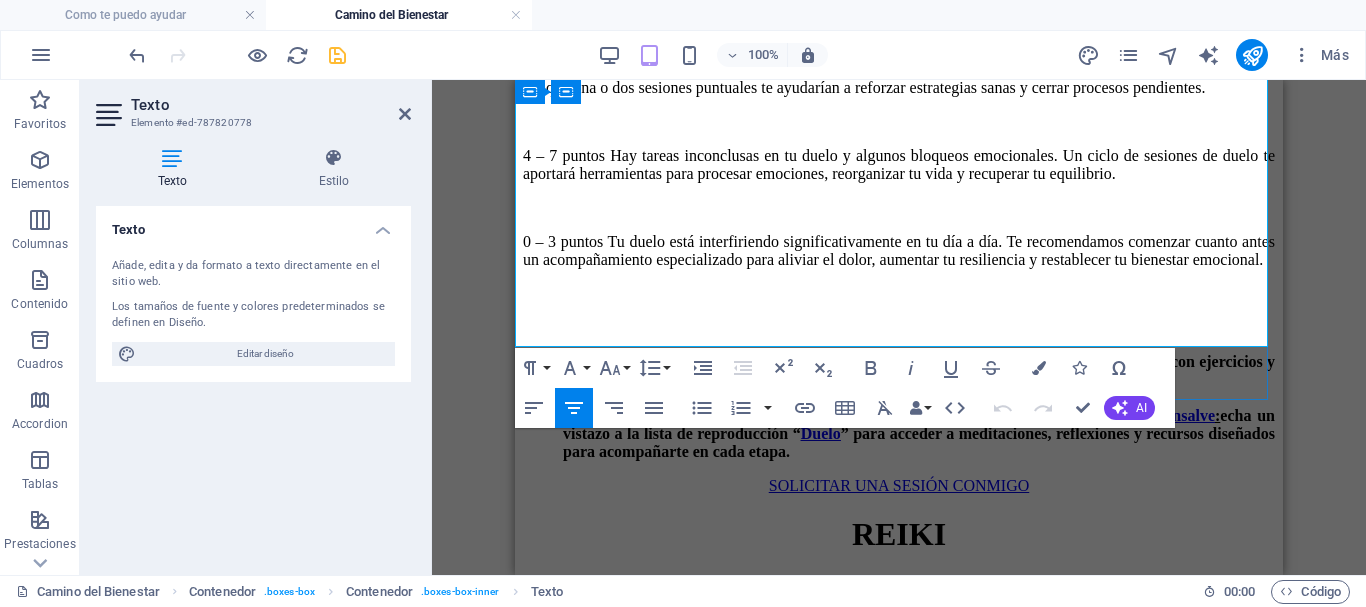 click on "TIEMPO DE LA SESIÓN: 45 MINUTOS" at bounding box center (899, 5360) 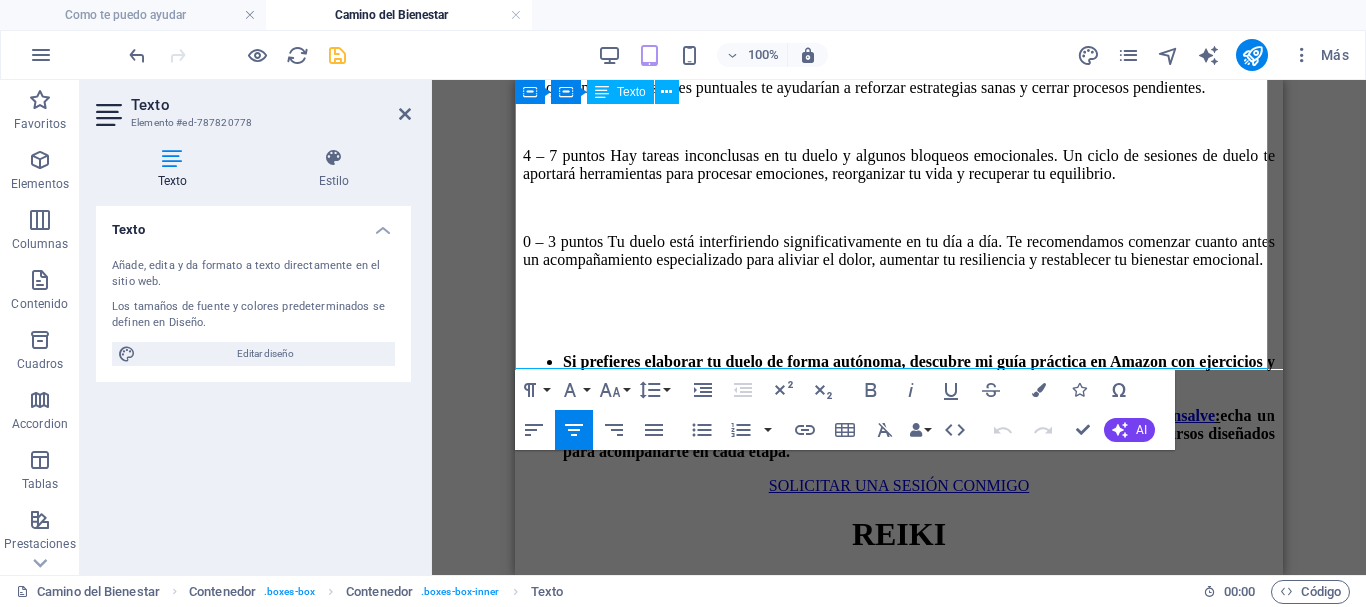 type 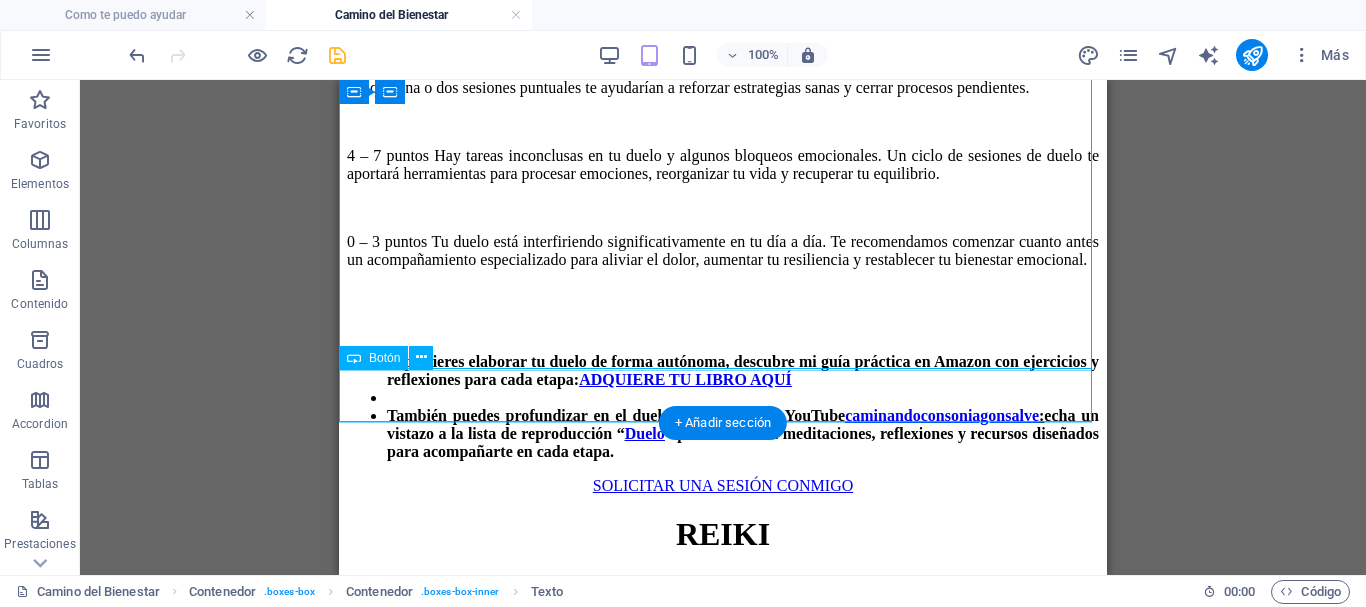 click on "Saber Más" at bounding box center [723, 1684] 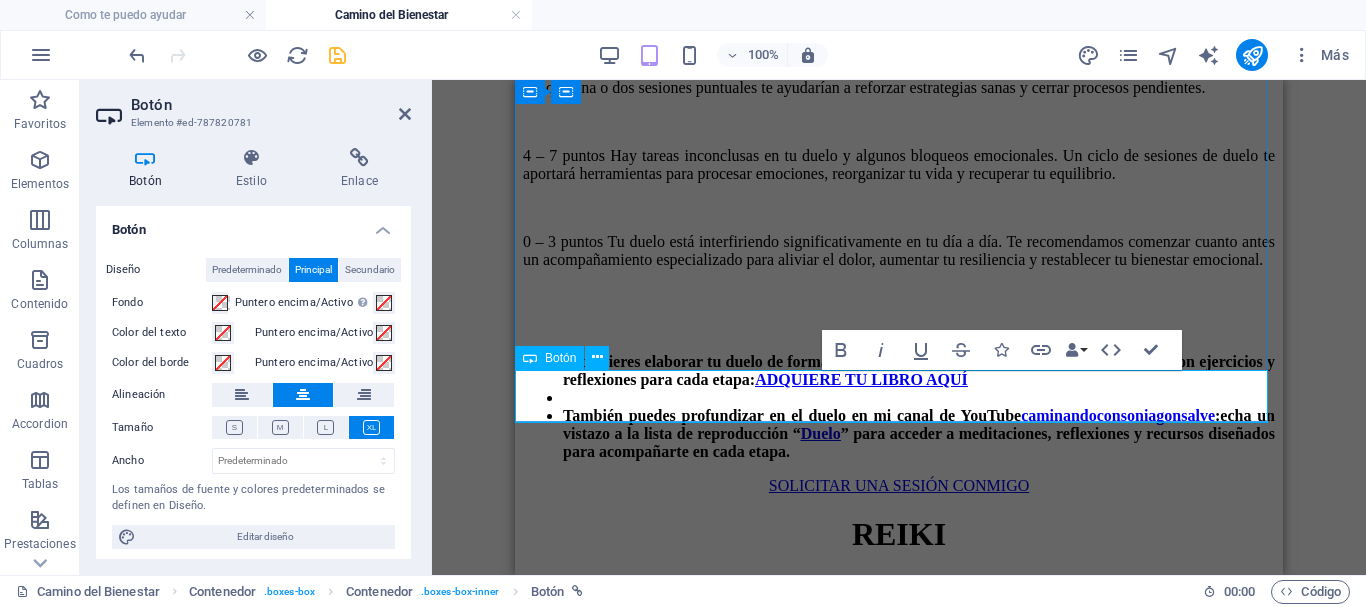 type 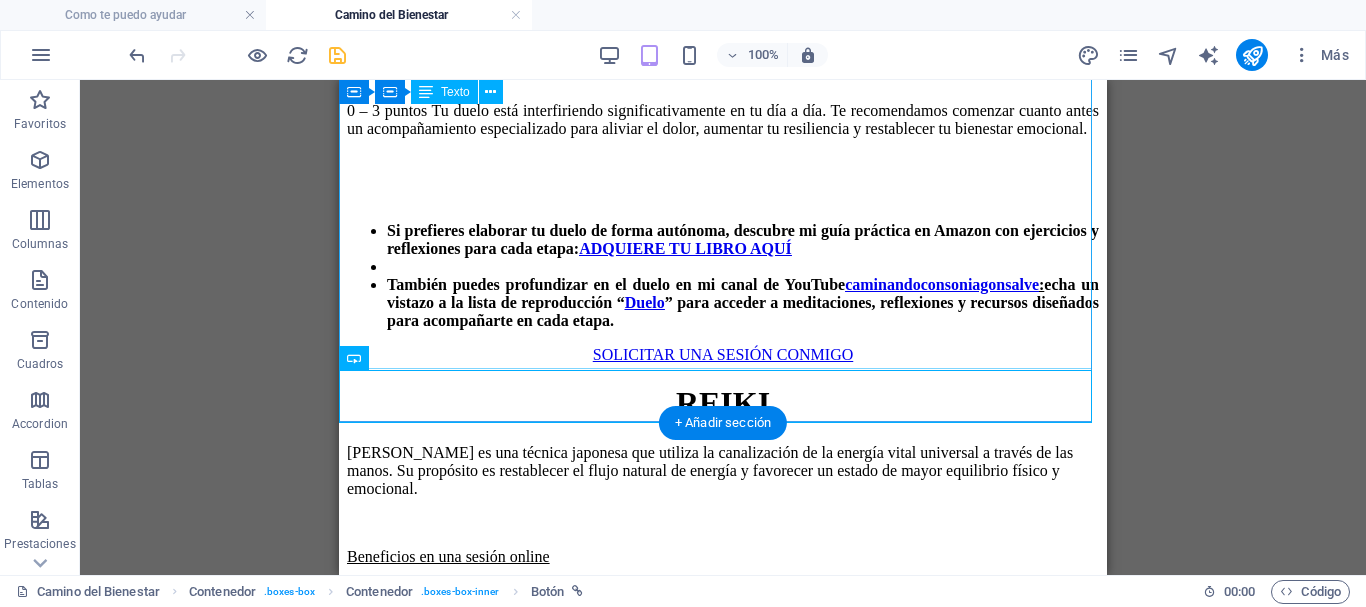 scroll, scrollTop: 3154, scrollLeft: 0, axis: vertical 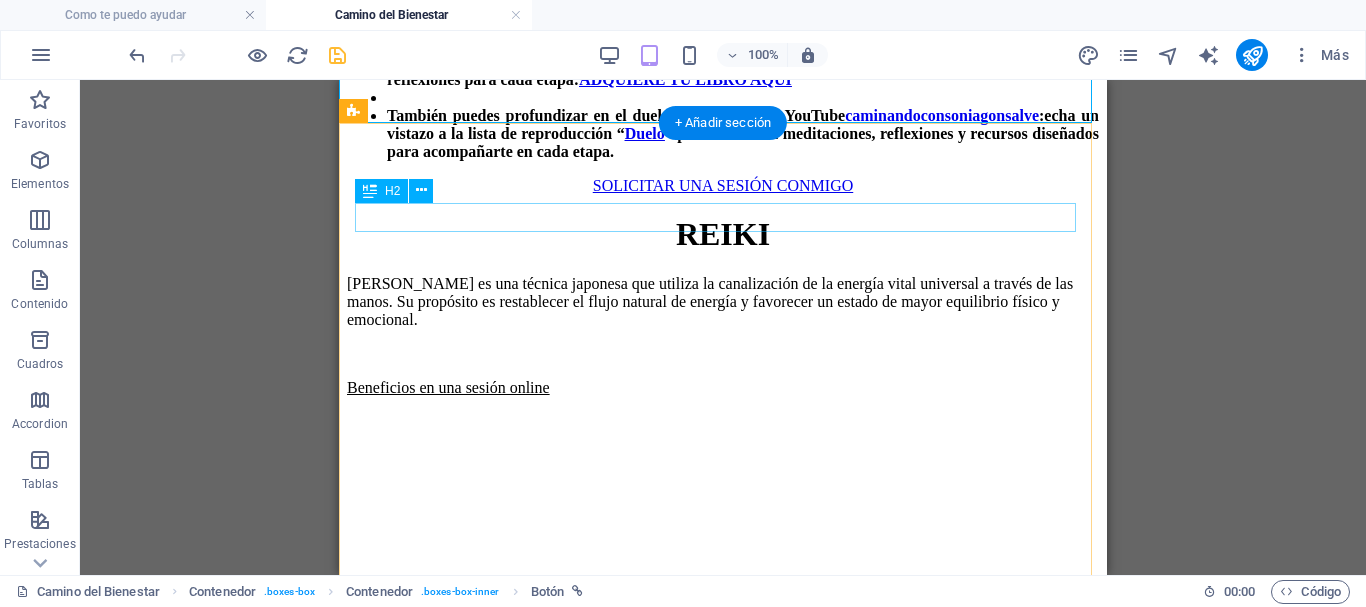 click on "Test: ¿Necesitas una sesión de [PERSON_NAME]?" at bounding box center (723, 1425) 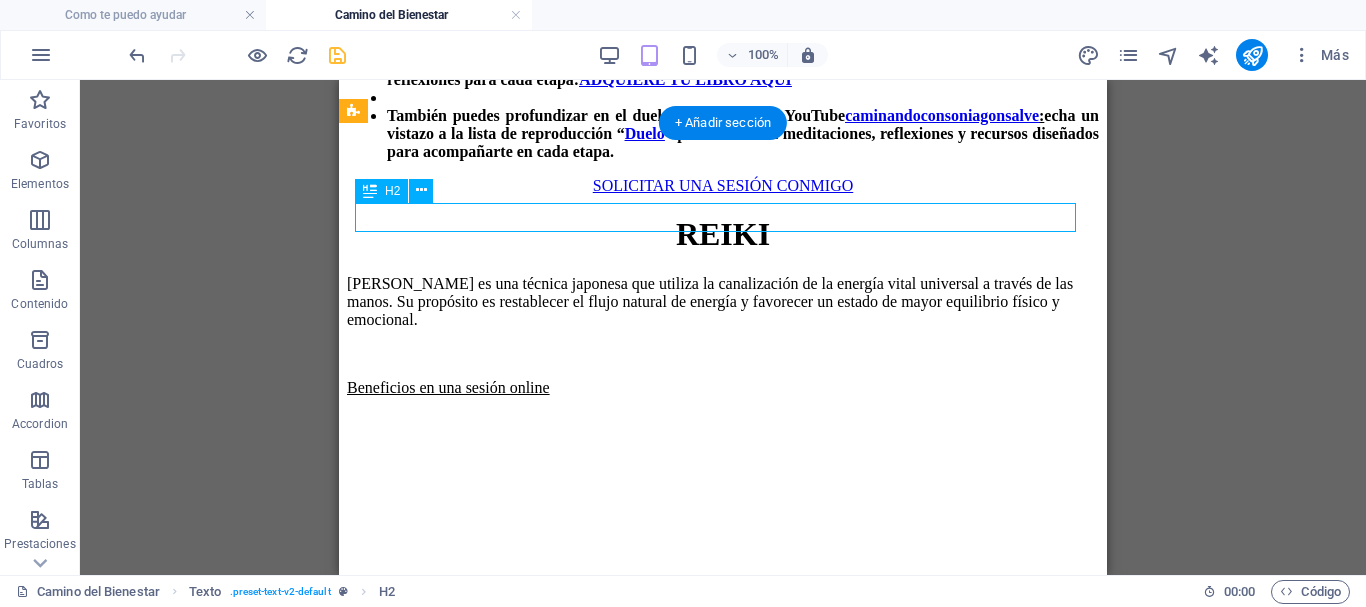 click on "Test: ¿Necesitas una sesión de [PERSON_NAME]?" at bounding box center [723, 1425] 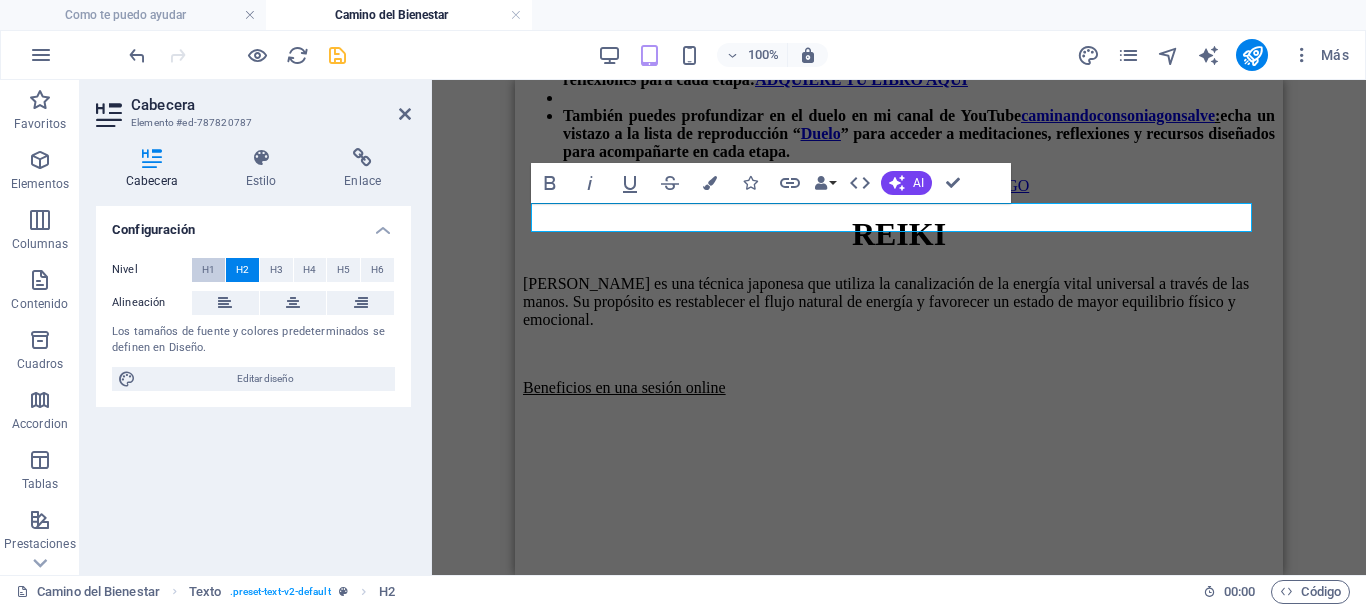 click on "H1" at bounding box center [208, 270] 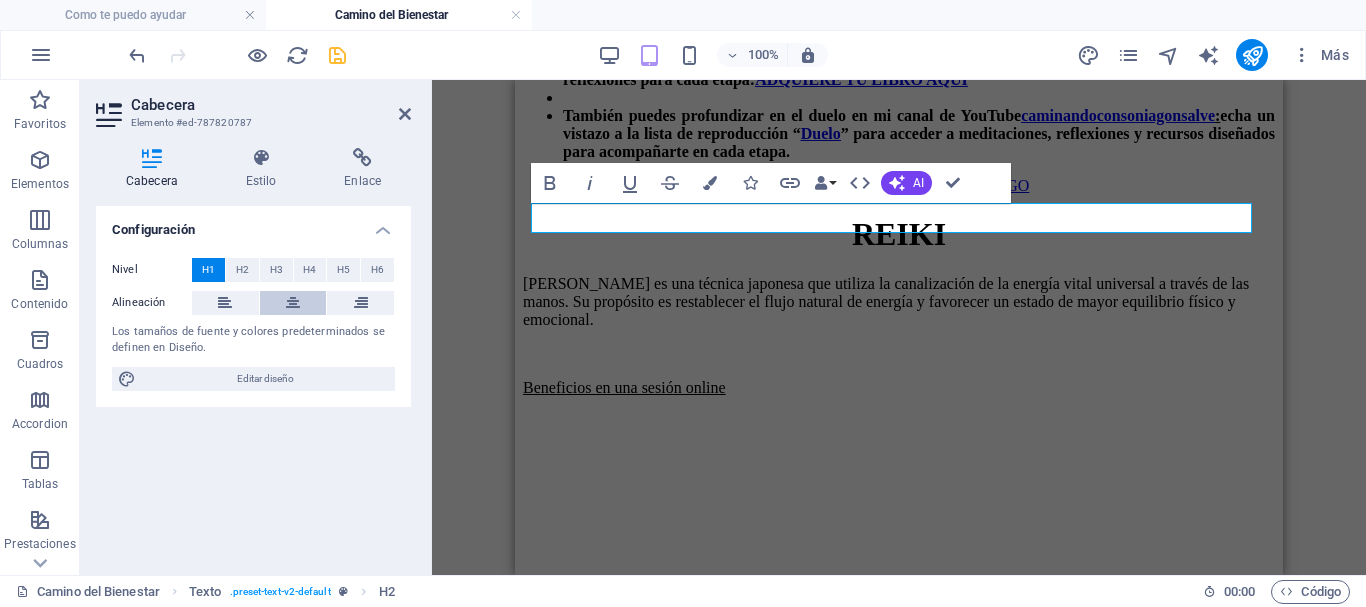 click at bounding box center [293, 303] 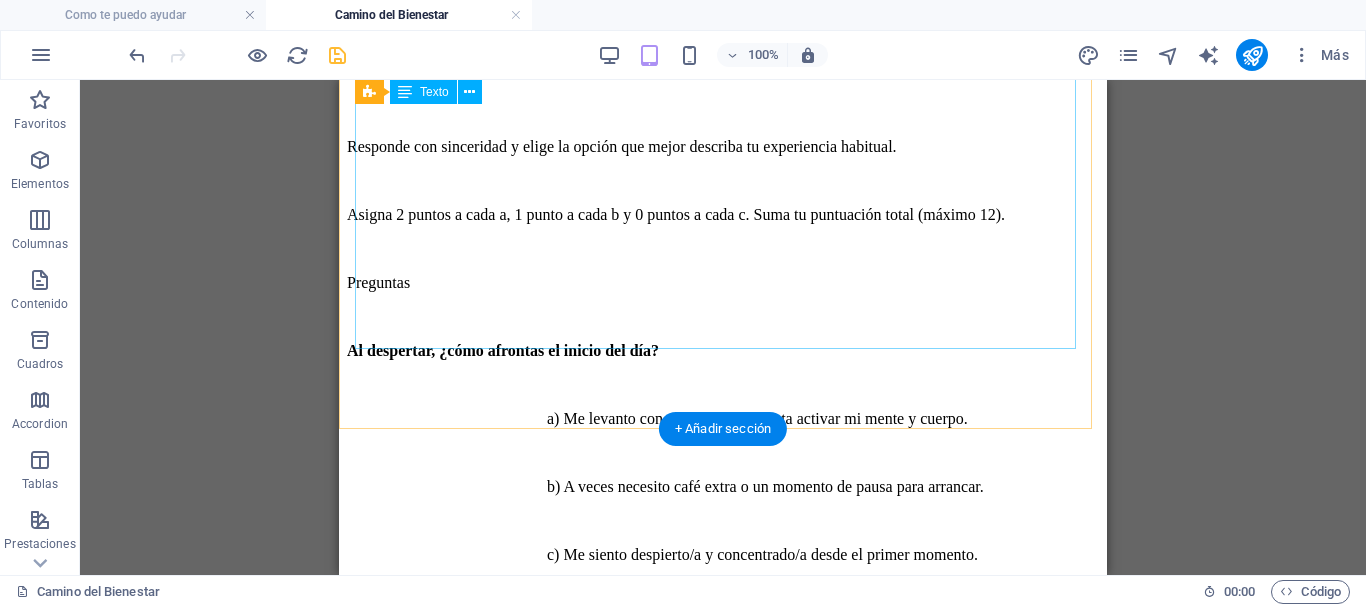 scroll, scrollTop: 4654, scrollLeft: 0, axis: vertical 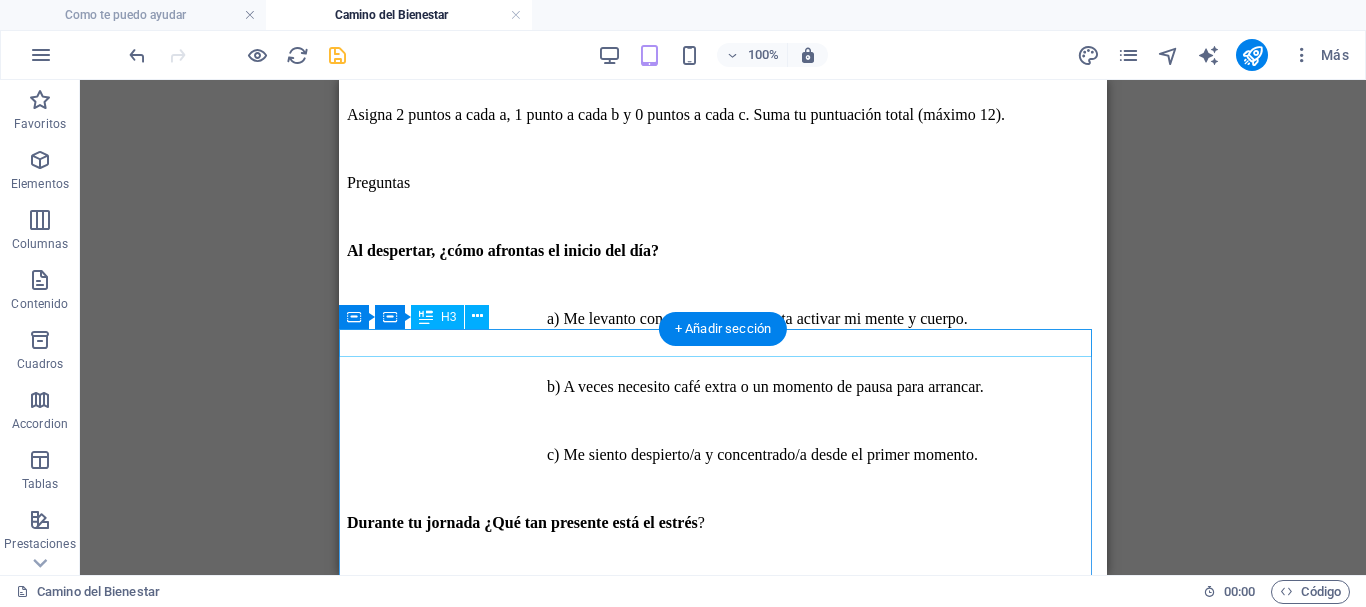 click on "Suplementación de [PERSON_NAME]" at bounding box center [723, 2180] 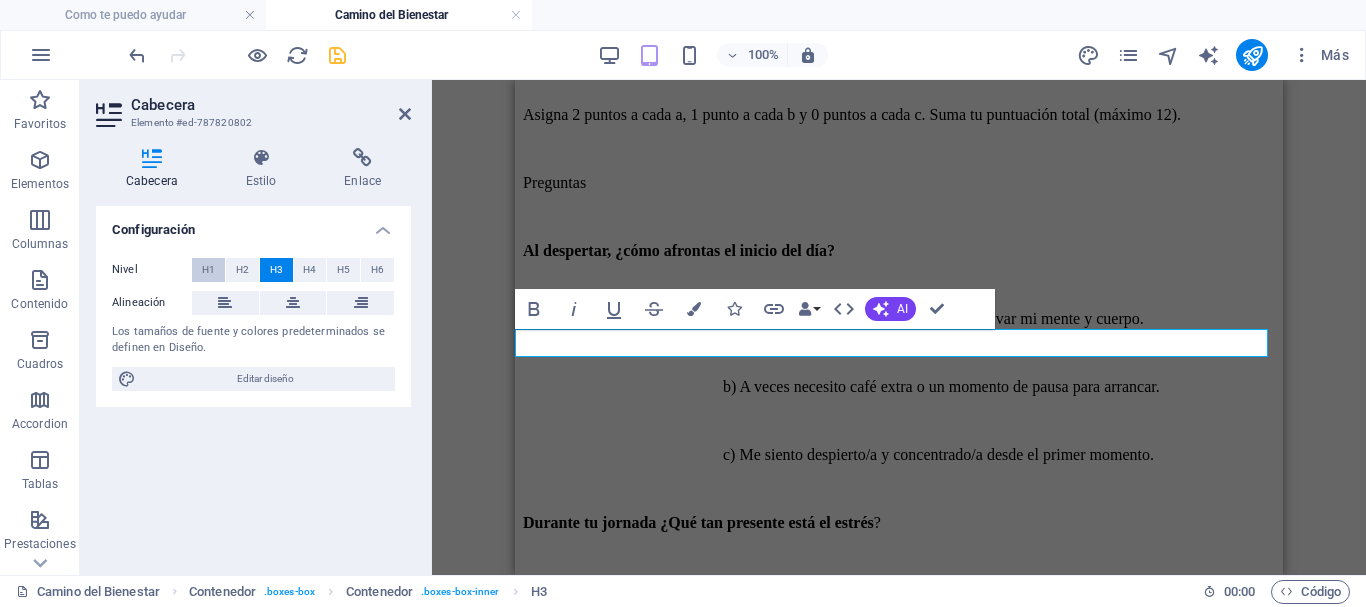 click on "H1" at bounding box center [208, 270] 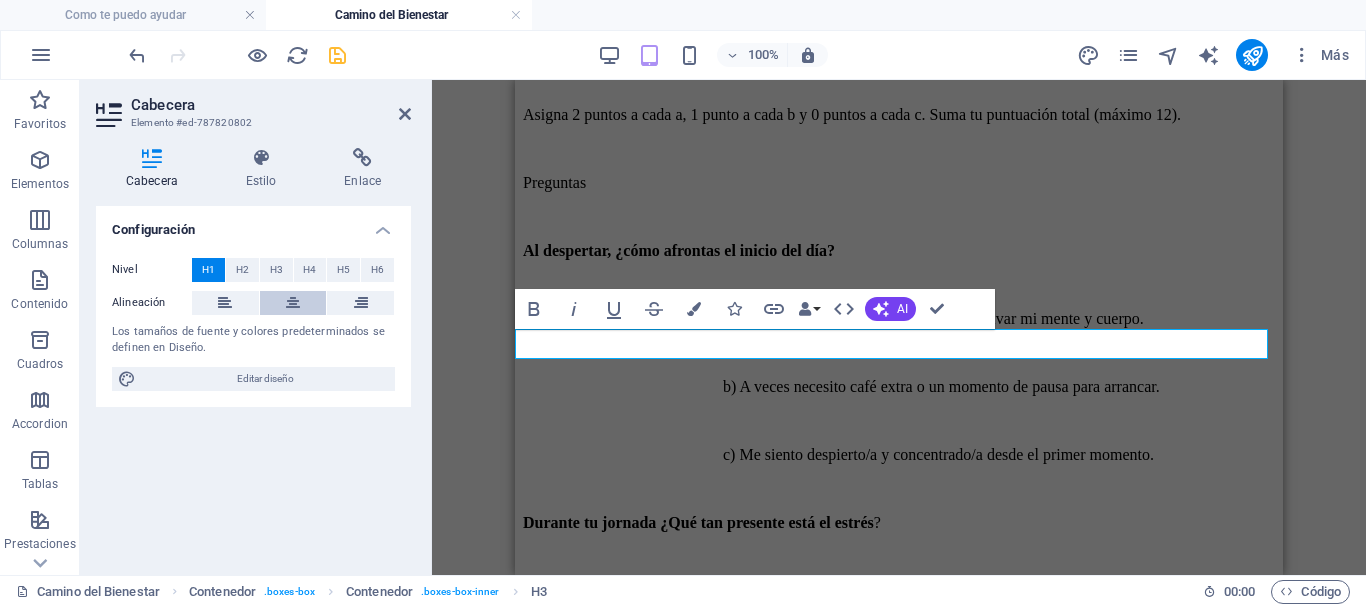 click at bounding box center [293, 303] 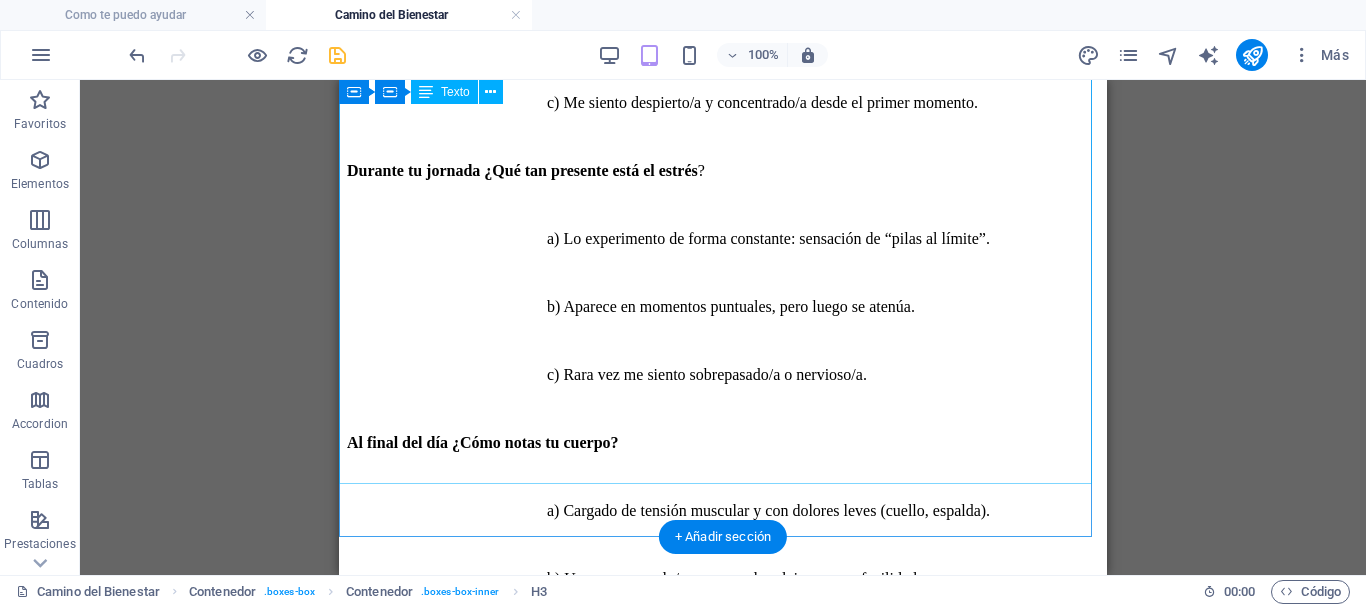 scroll, scrollTop: 5054, scrollLeft: 0, axis: vertical 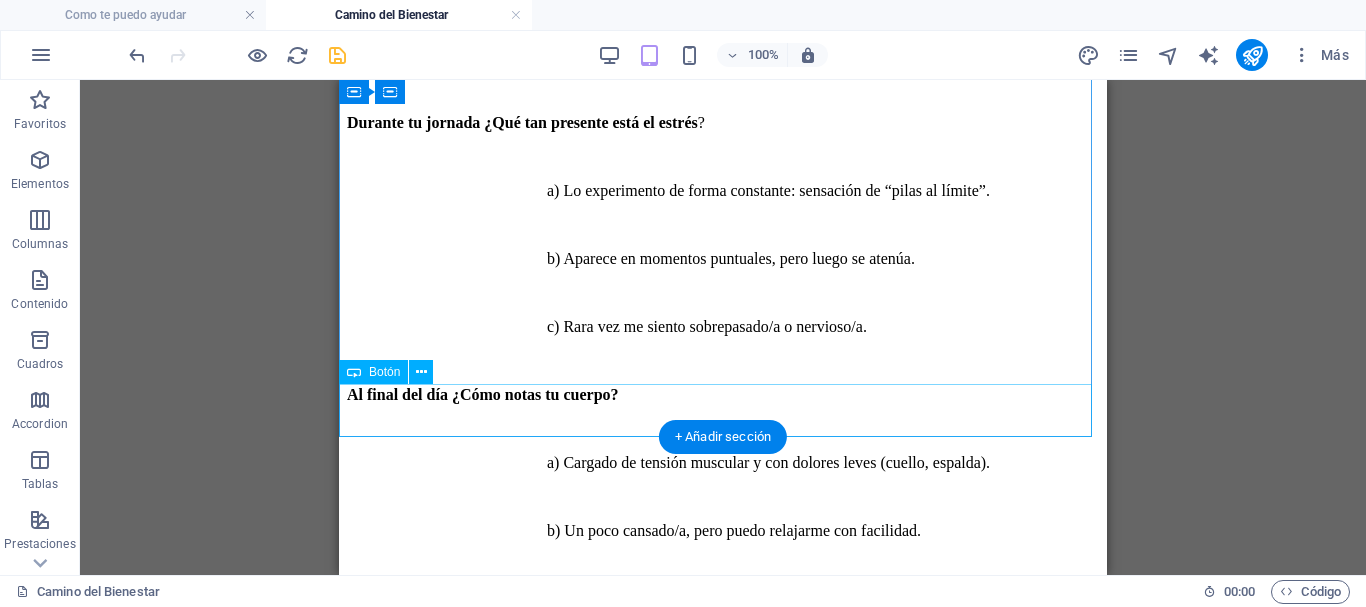 click on "Saber Más" at bounding box center [723, 2373] 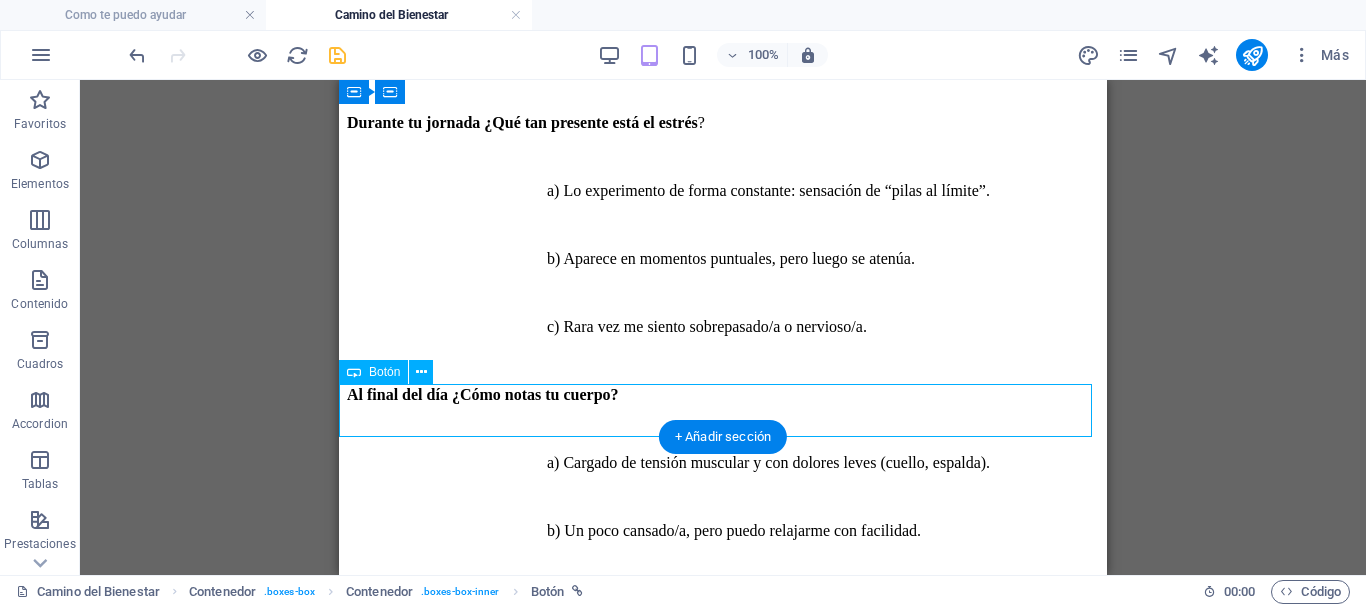 click on "Saber Más" at bounding box center (723, 2373) 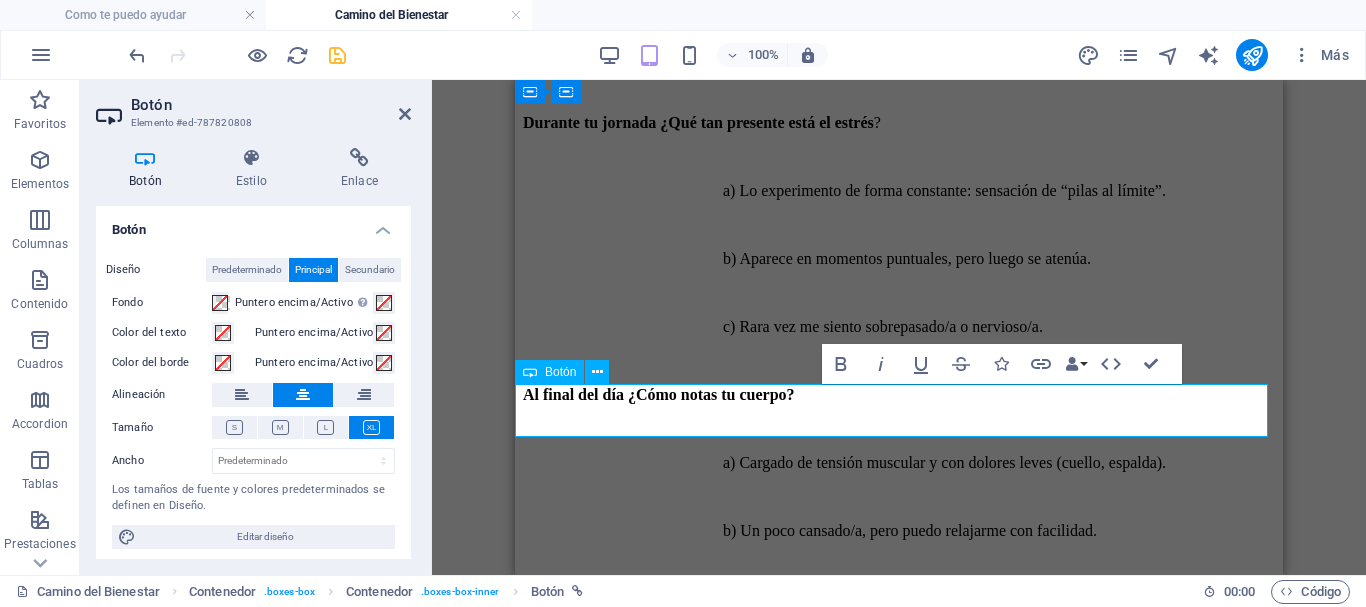 type 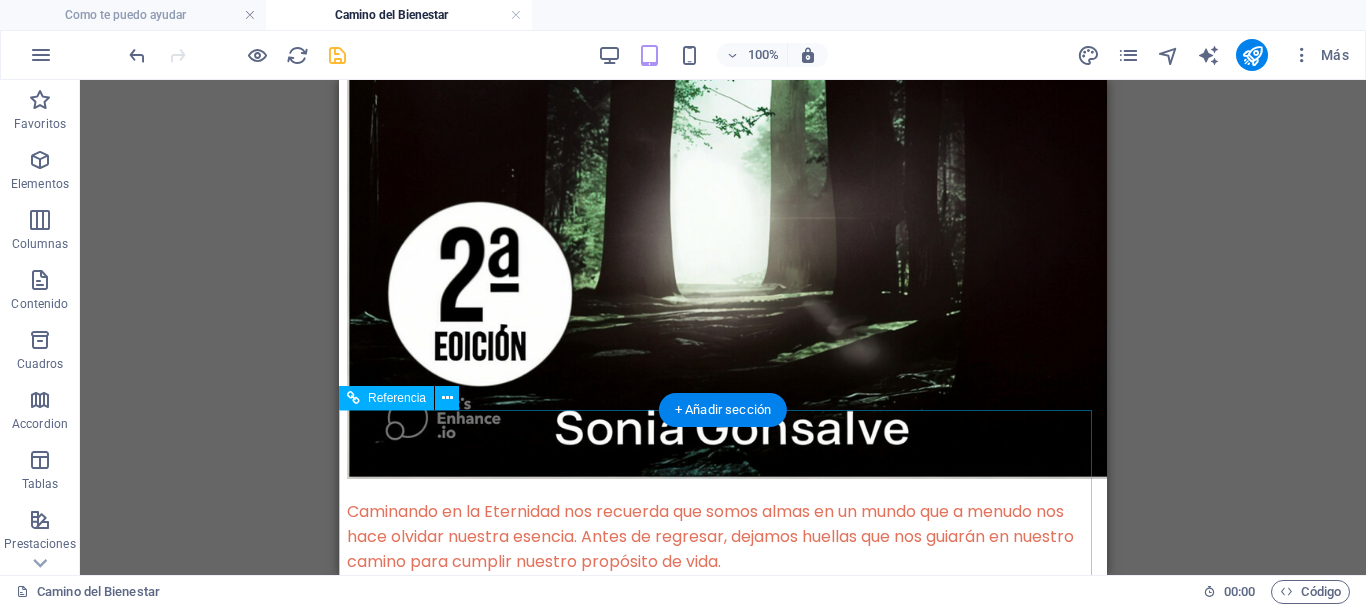 scroll, scrollTop: 8254, scrollLeft: 0, axis: vertical 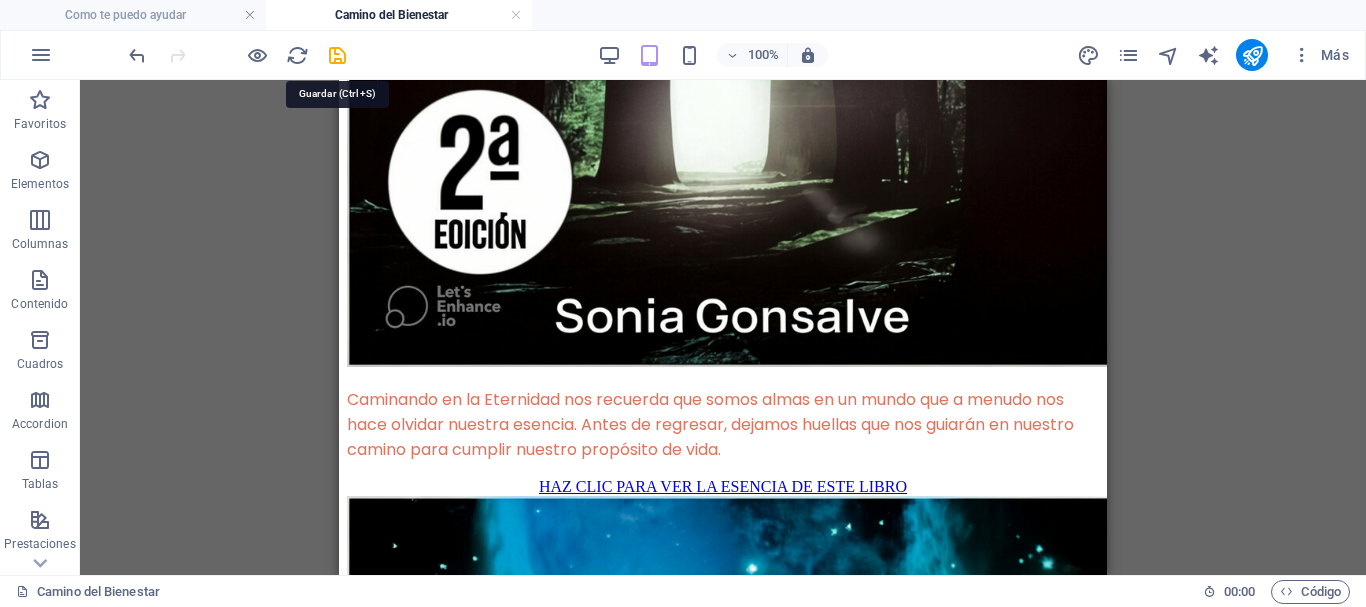 click at bounding box center (337, 55) 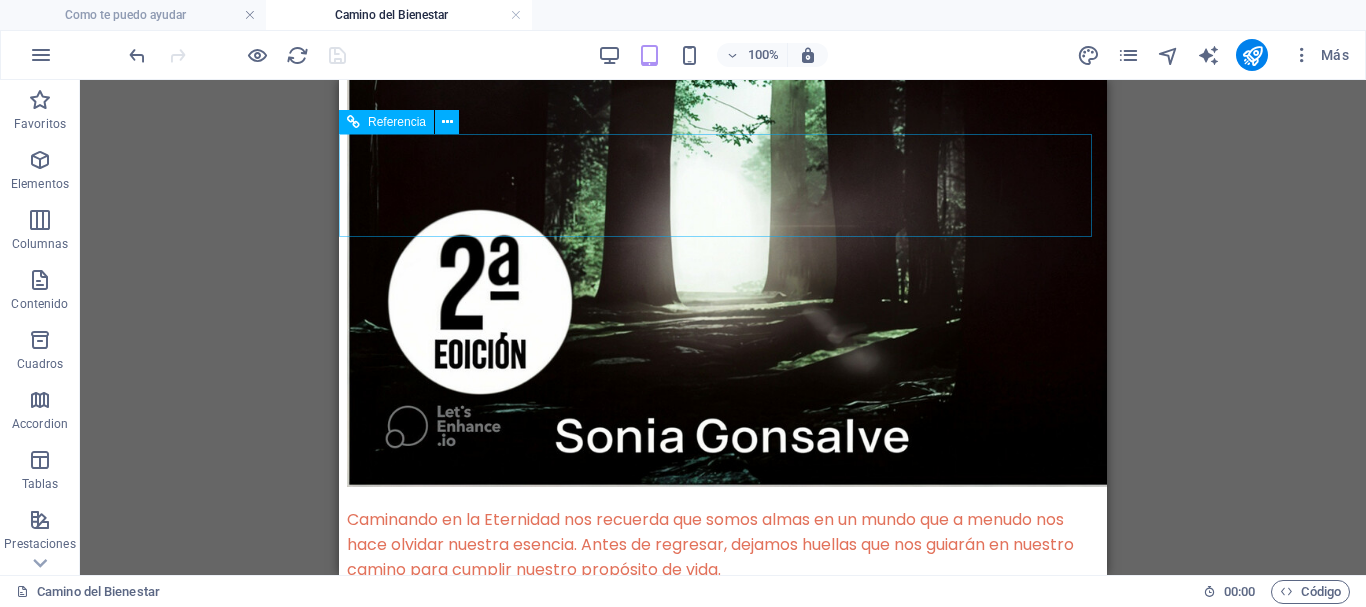 scroll, scrollTop: 7954, scrollLeft: 0, axis: vertical 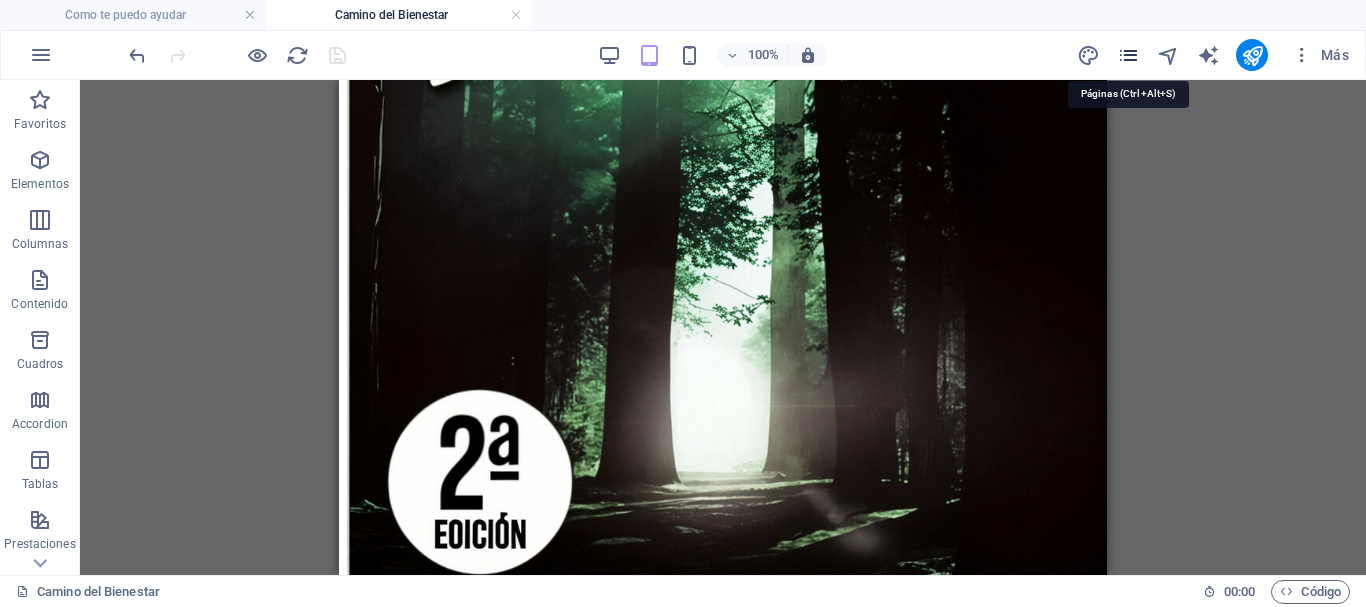click at bounding box center (1128, 55) 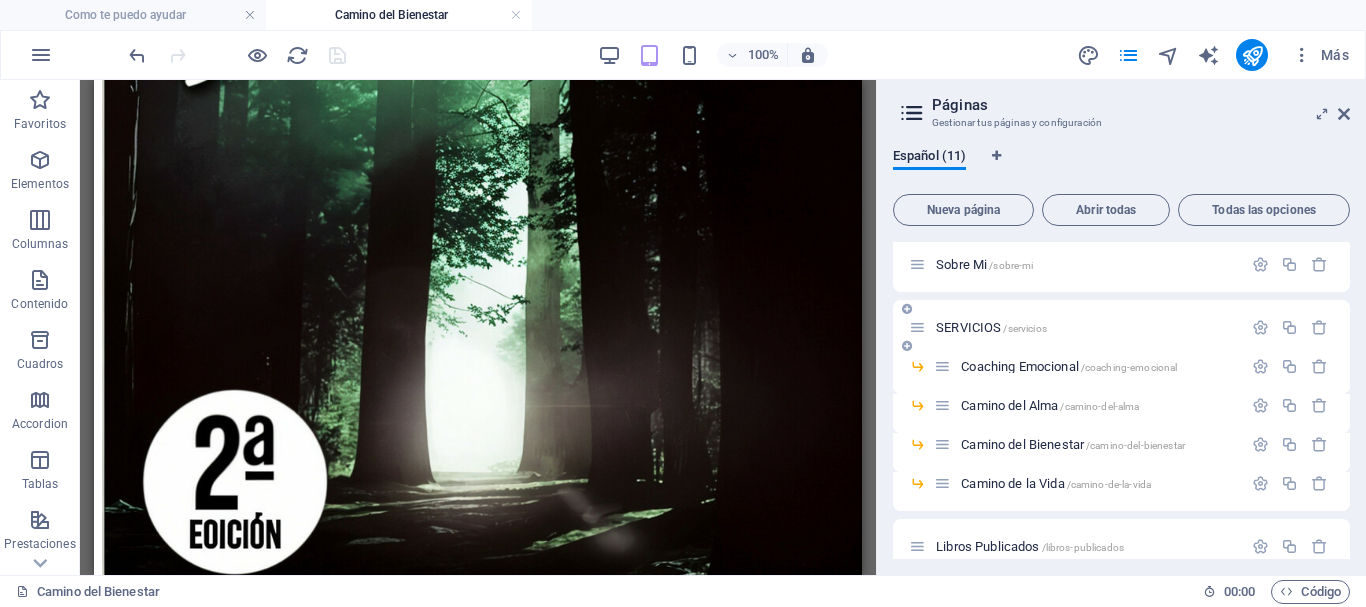 scroll, scrollTop: 100, scrollLeft: 0, axis: vertical 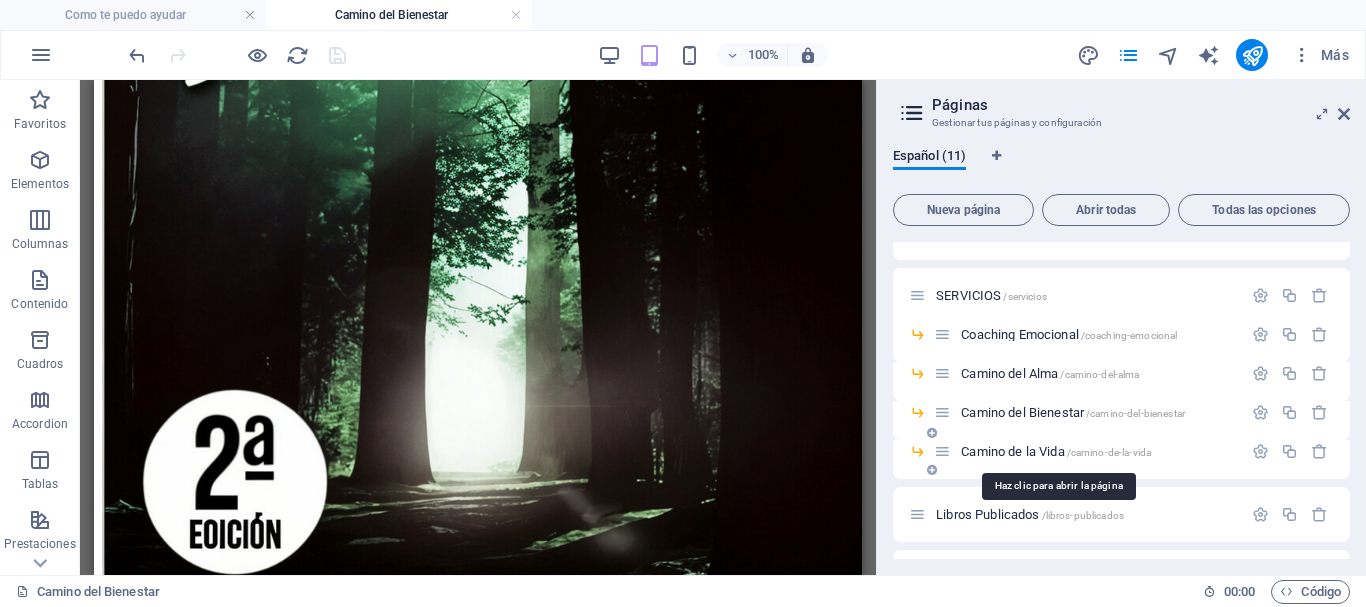 click on "Camino de la Vida /camino-de-la-vida" at bounding box center [1056, 451] 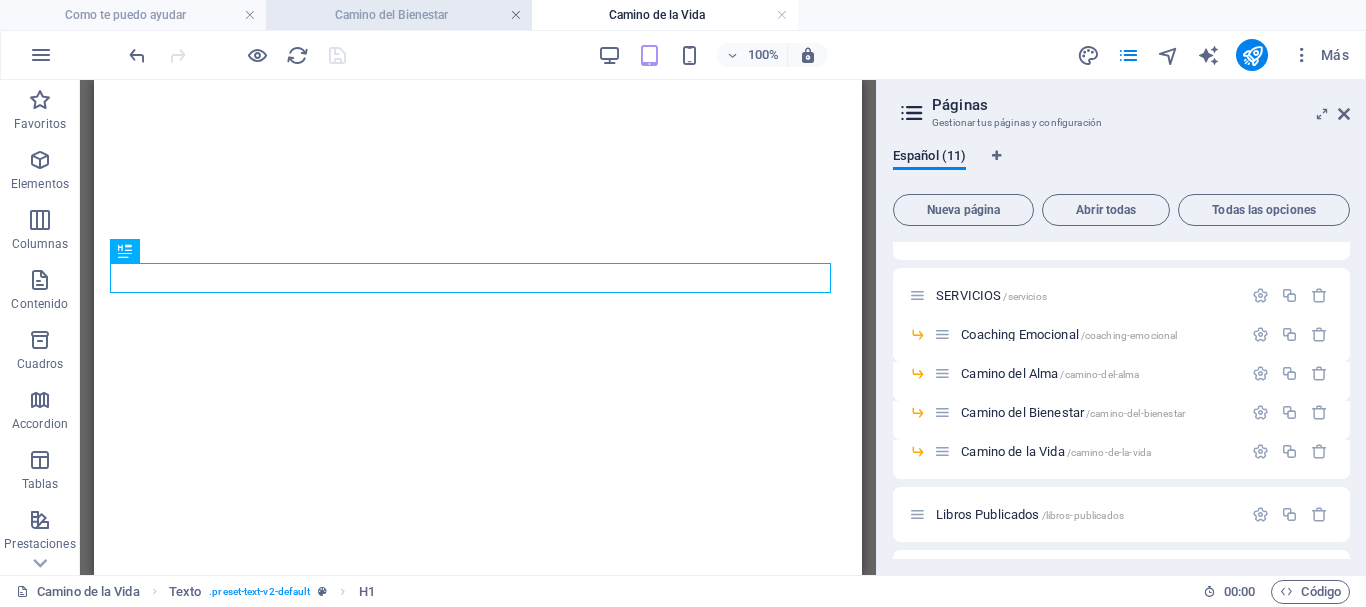 click at bounding box center (516, 15) 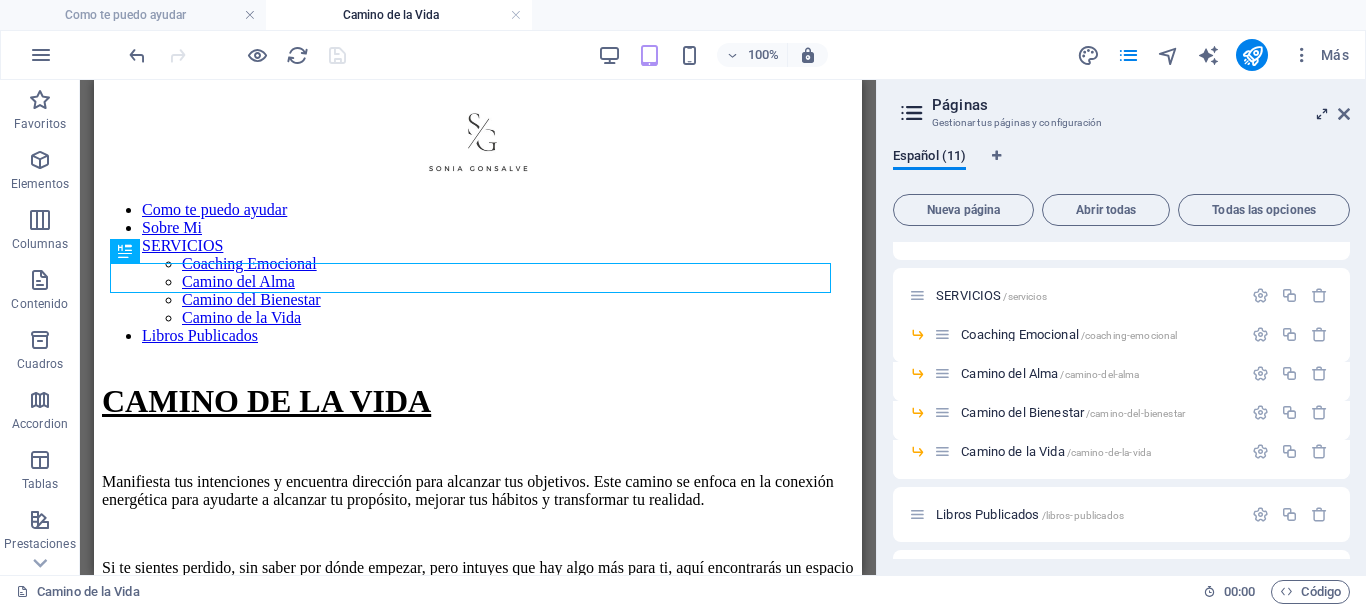 scroll, scrollTop: 0, scrollLeft: 0, axis: both 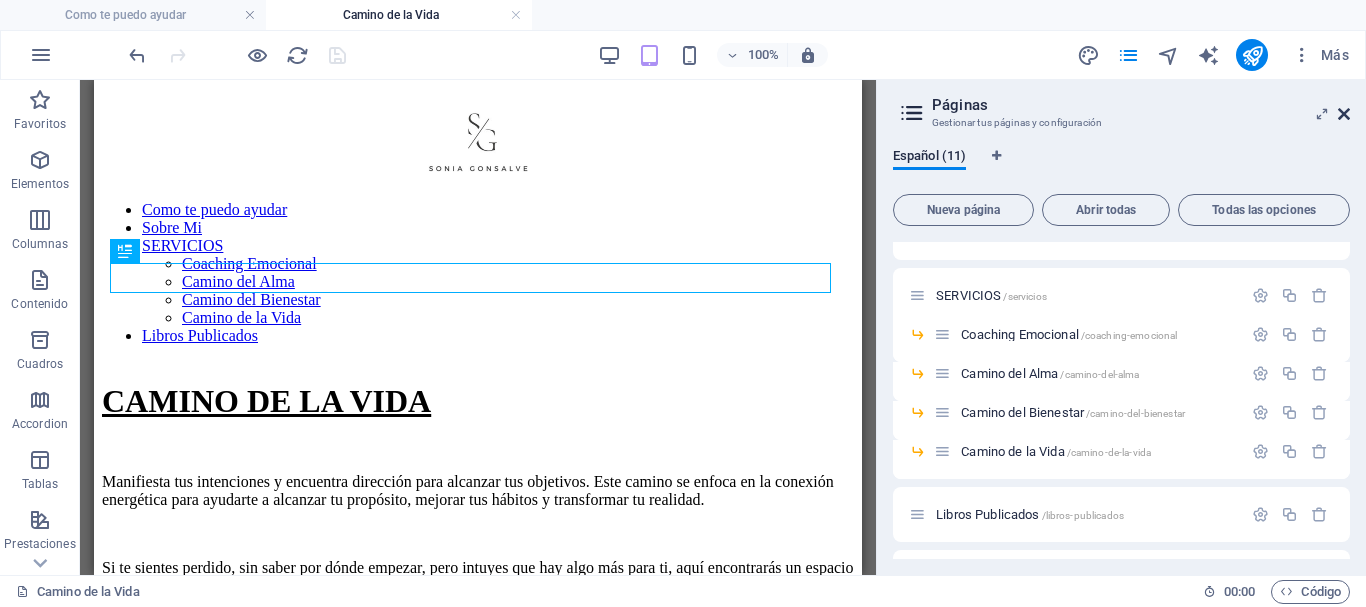 click at bounding box center (1344, 114) 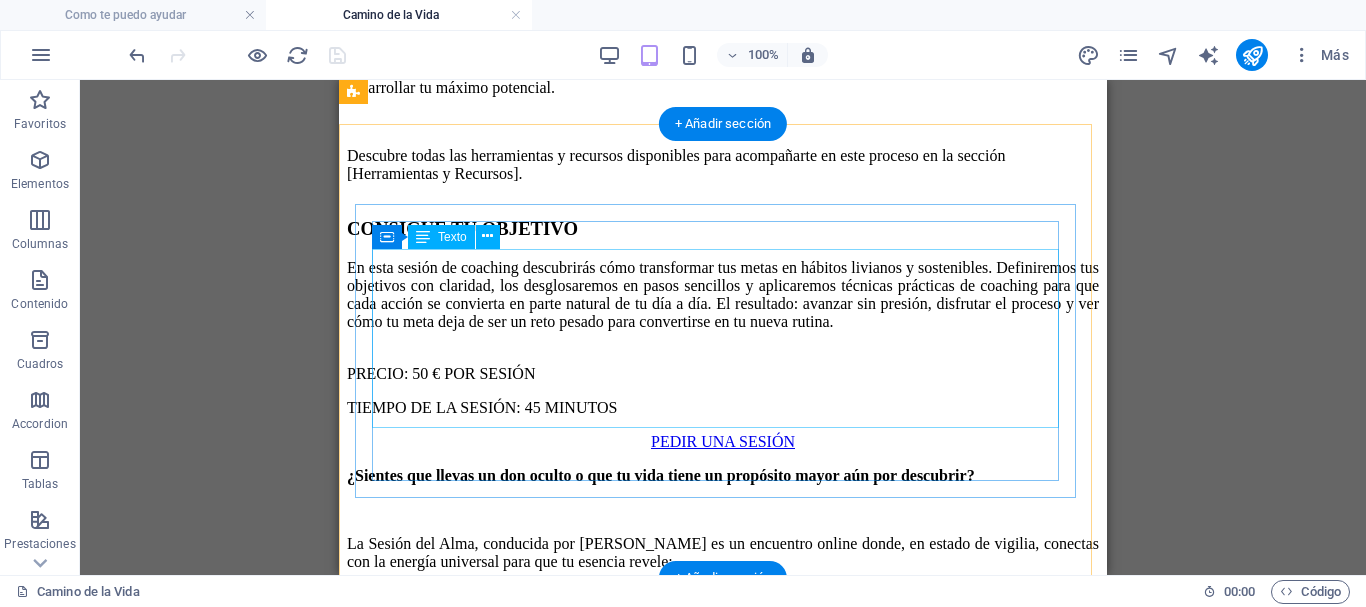 scroll, scrollTop: 500, scrollLeft: 0, axis: vertical 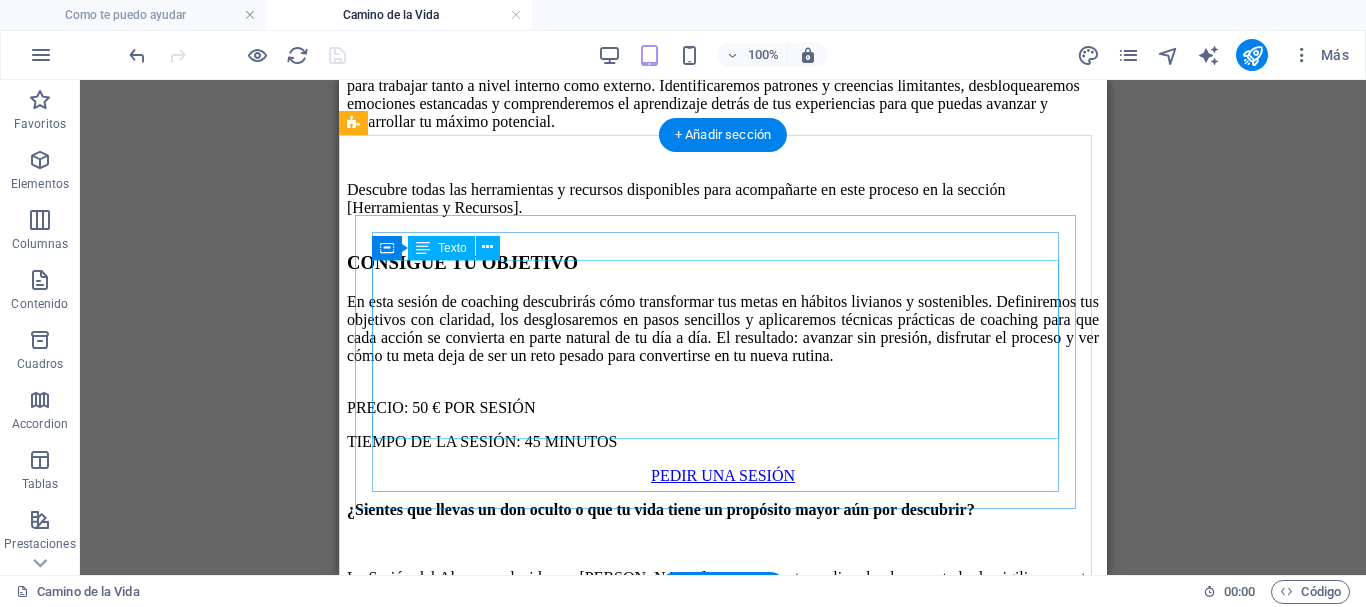 click on "En esta sesión de coaching descubrirás cómo transformar tus metas en hábitos livianos y sostenibles. Definiremos tus objetivos con claridad, los desglosaremos en pasos sencillos y aplicaremos técnicas prácticas de coaching para que cada acción se convierta en parte natural de tu día a día. El resultado: avanzar sin presión, disfrutar el proceso y ver cómo tu meta deja de ser un reto pesado para convertirse en tu nueva rutina. PRECIO: 50 € POR SESIÓN TIEMPO DE LA SESIÓN: 45 MINUTOS" at bounding box center (723, 372) 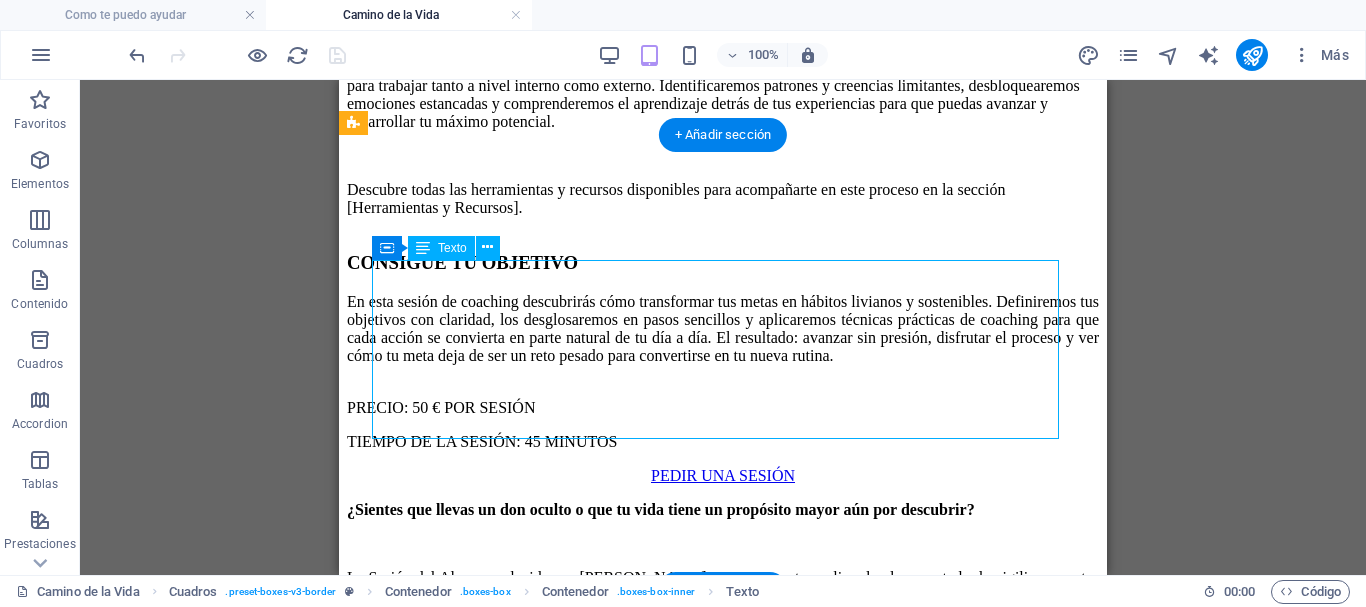 click on "En esta sesión de coaching descubrirás cómo transformar tus metas en hábitos livianos y sostenibles. Definiremos tus objetivos con claridad, los desglosaremos en pasos sencillos y aplicaremos técnicas prácticas de coaching para que cada acción se convierta en parte natural de tu día a día. El resultado: avanzar sin presión, disfrutar el proceso y ver cómo tu meta deja de ser un reto pesado para convertirse en tu nueva rutina. PRECIO: 50 € POR SESIÓN TIEMPO DE LA SESIÓN: 45 MINUTOS" at bounding box center (723, 372) 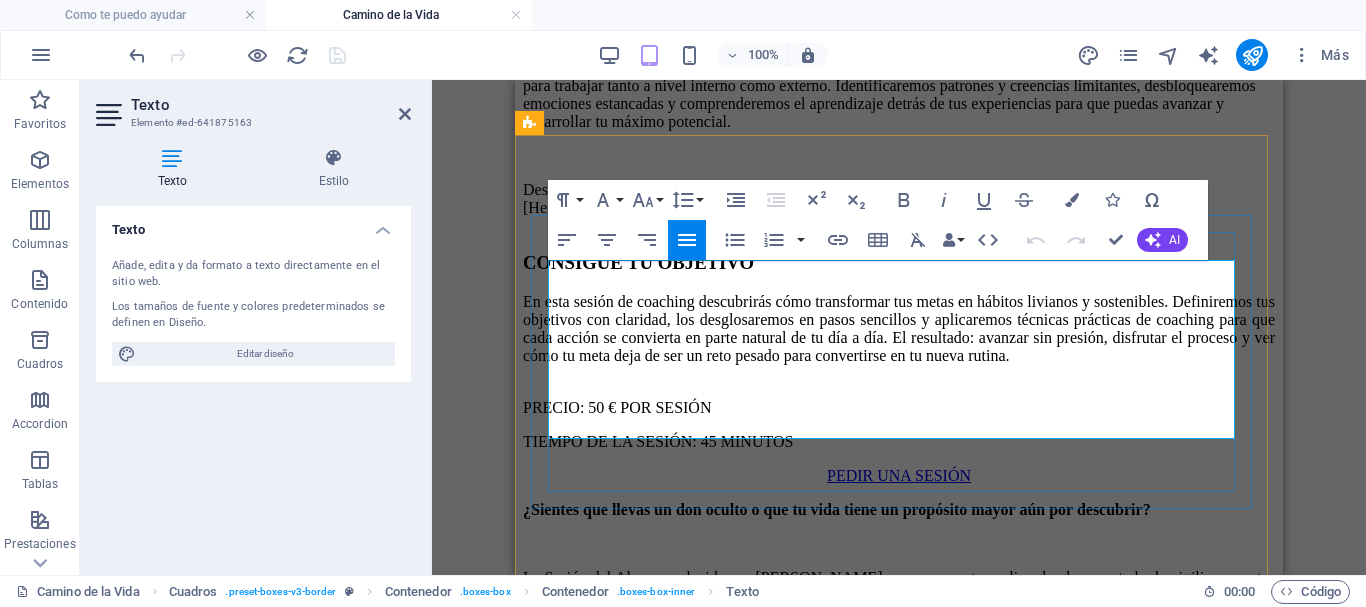 click on "TIEMPO DE LA SESIÓN: 45 MINUTOS" at bounding box center (899, 442) 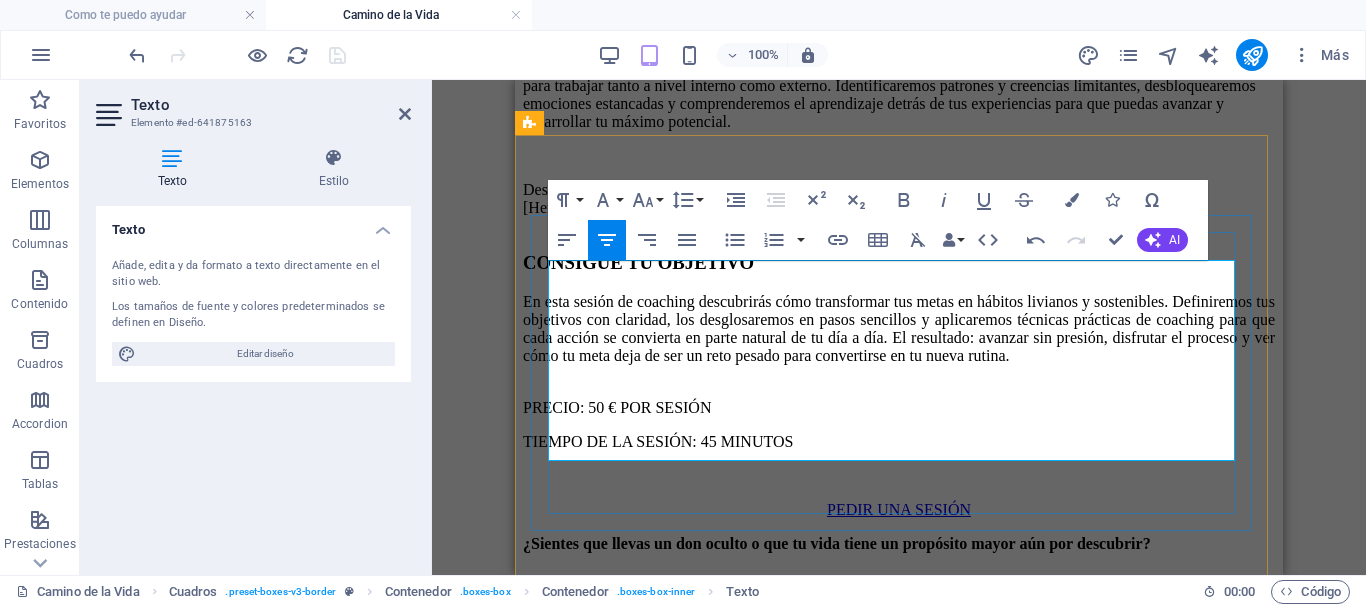type 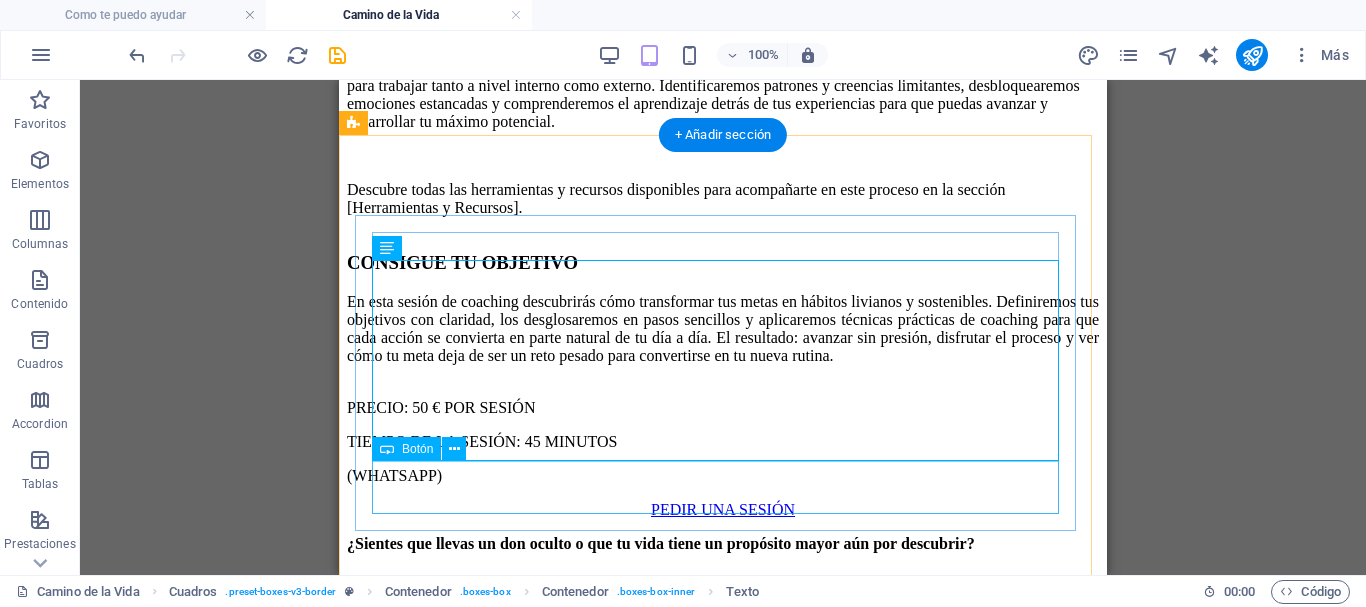 click on "PEDIR UNA SESIÓN" at bounding box center [723, 510] 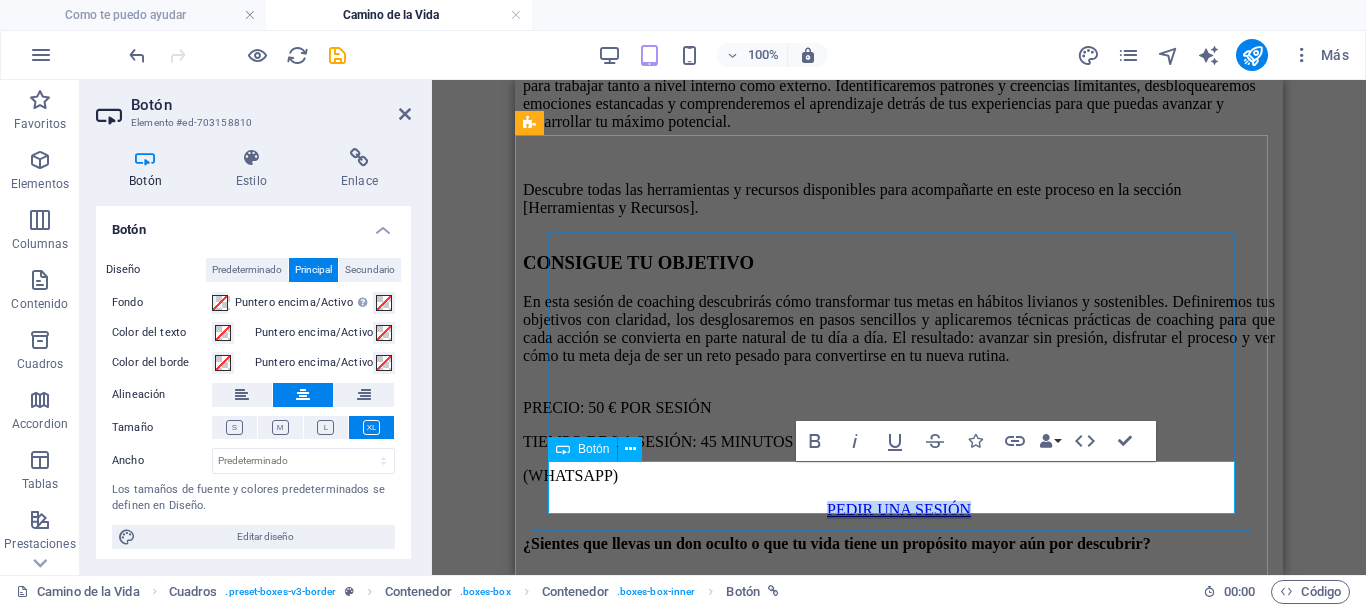 type 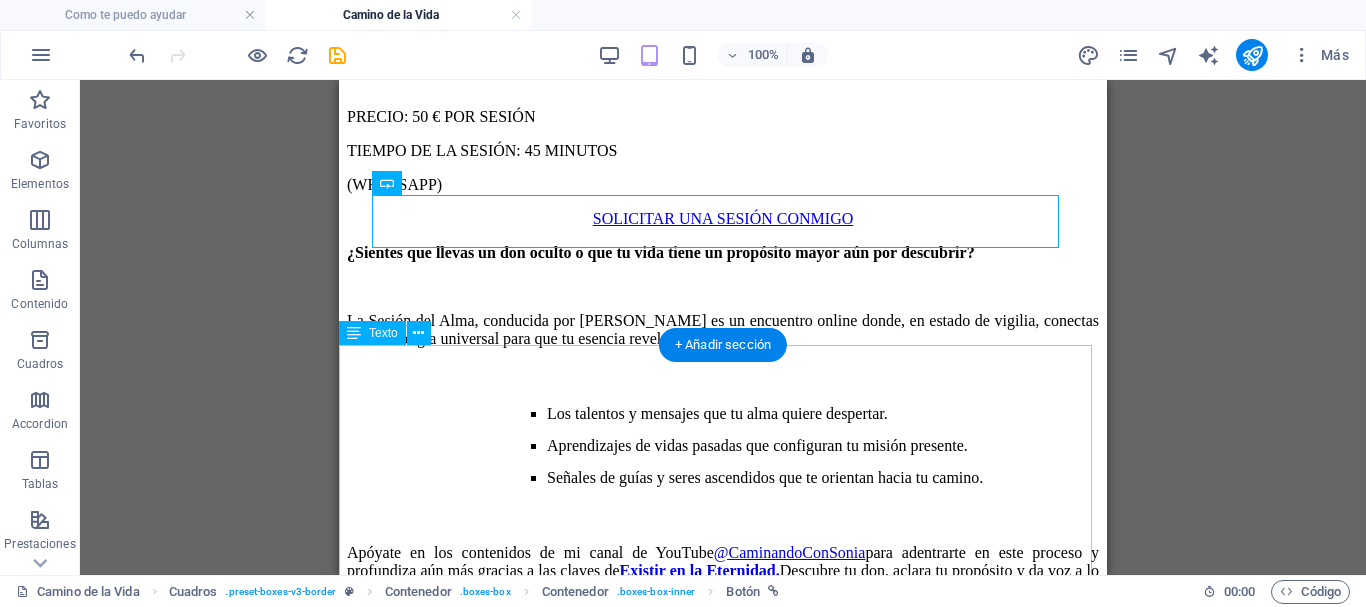 scroll, scrollTop: 900, scrollLeft: 0, axis: vertical 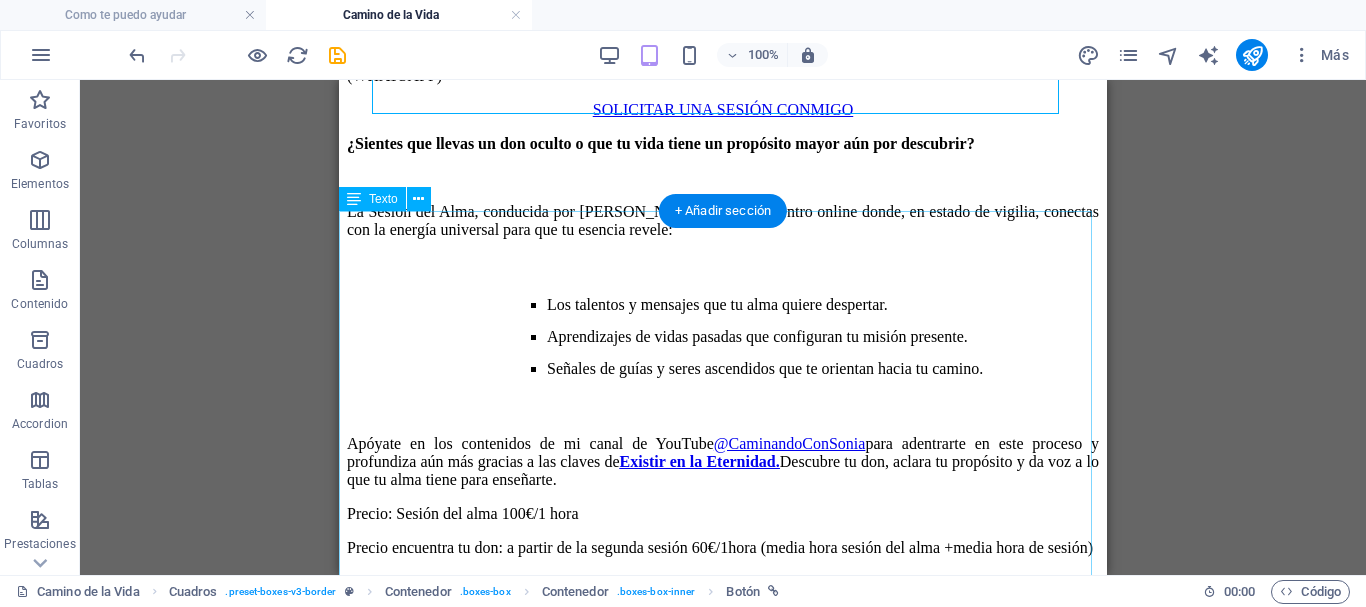 click on "¿Sientes que llevas un don oculto o que tu vida tiene un propósito mayor aún por descubrir? La Sesión del Alma, conducida por Sonia Gonsalve es un encuentro online donde, en estado de vigilia, conectas con la energía universal para que tu esencia revele: Los talentos y mensajes que tu alma quiere despertar. Aprendizajes de vidas pasadas que configuran tu misión presente. Señales de guías y seres ascendidos que te orientan hacia tu camino. Apóyate en los contenidos de mi canal de YouTube  @CaminandoConSonia  para adentrarte en este proceso y profundiza aún más gracias a las claves de  Existir en la Eternidad.  Descubre tu don, aclara tu propósito y da voz a lo que tu alma tiene para enseñarte. Precio: Sesión del alma 100€/1 hora Precio encuentra tu don: a partir de la segunda sesión 60€/1hora (media hora sesión del alma +media hora de sesión)" at bounding box center [723, 367] 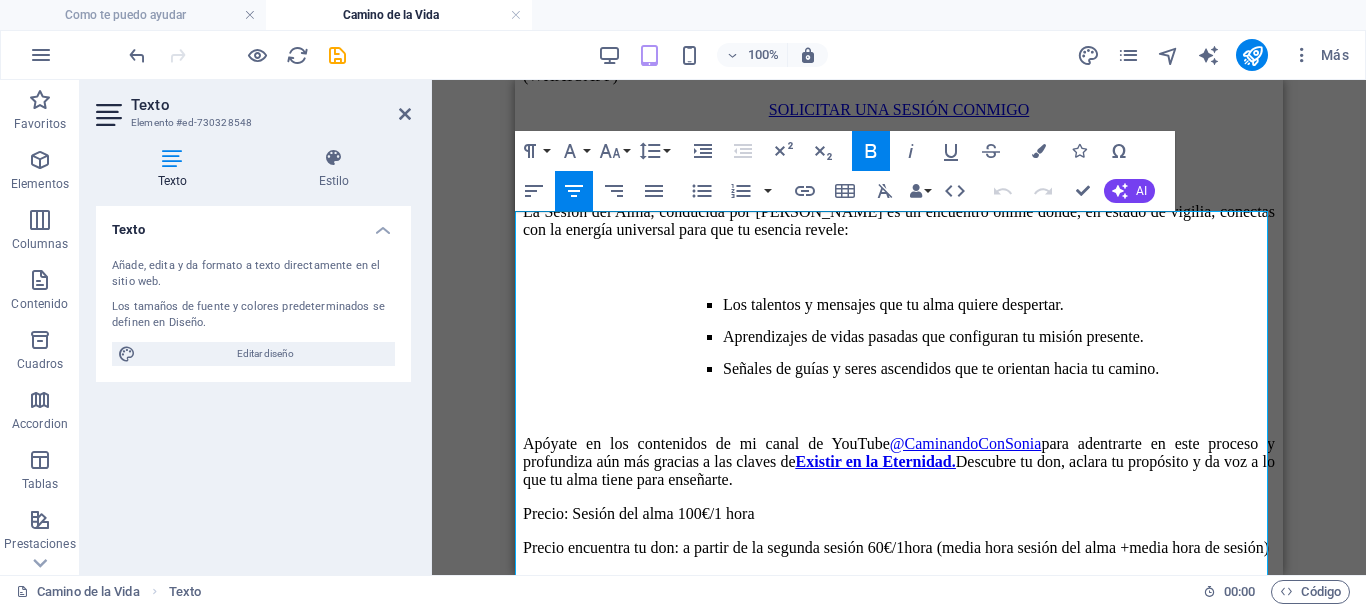 drag, startPoint x: 1045, startPoint y: 221, endPoint x: 554, endPoint y: 221, distance: 491 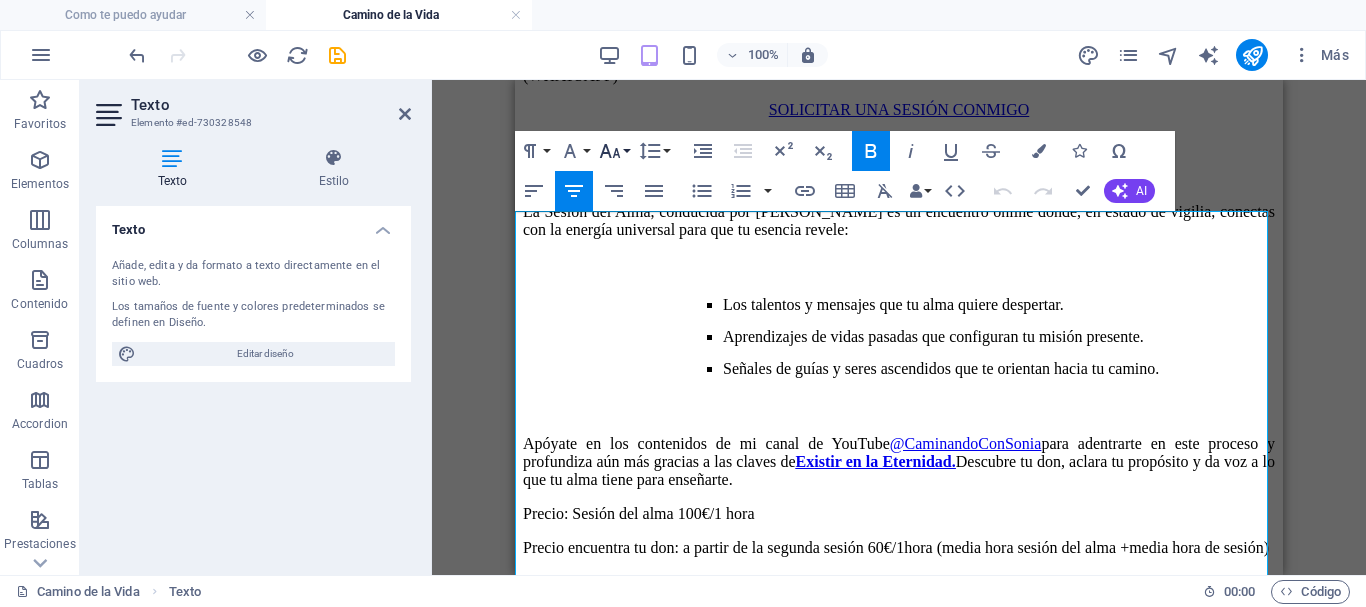 click 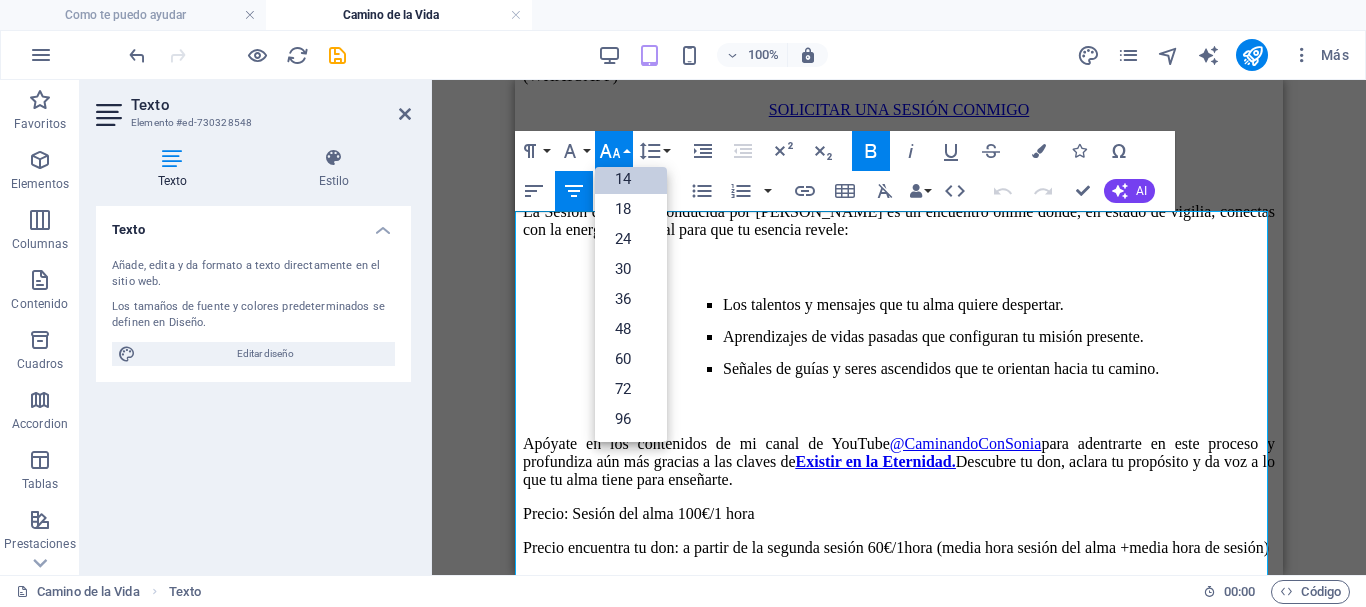 scroll, scrollTop: 161, scrollLeft: 0, axis: vertical 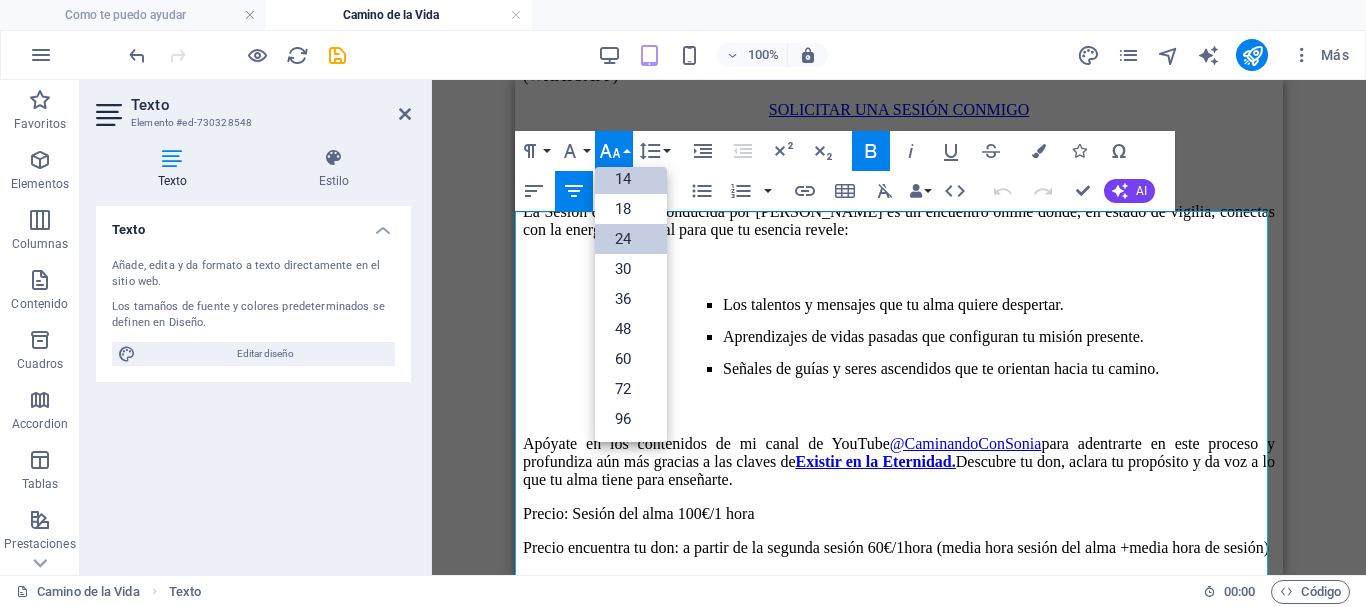 click on "24" at bounding box center (631, 239) 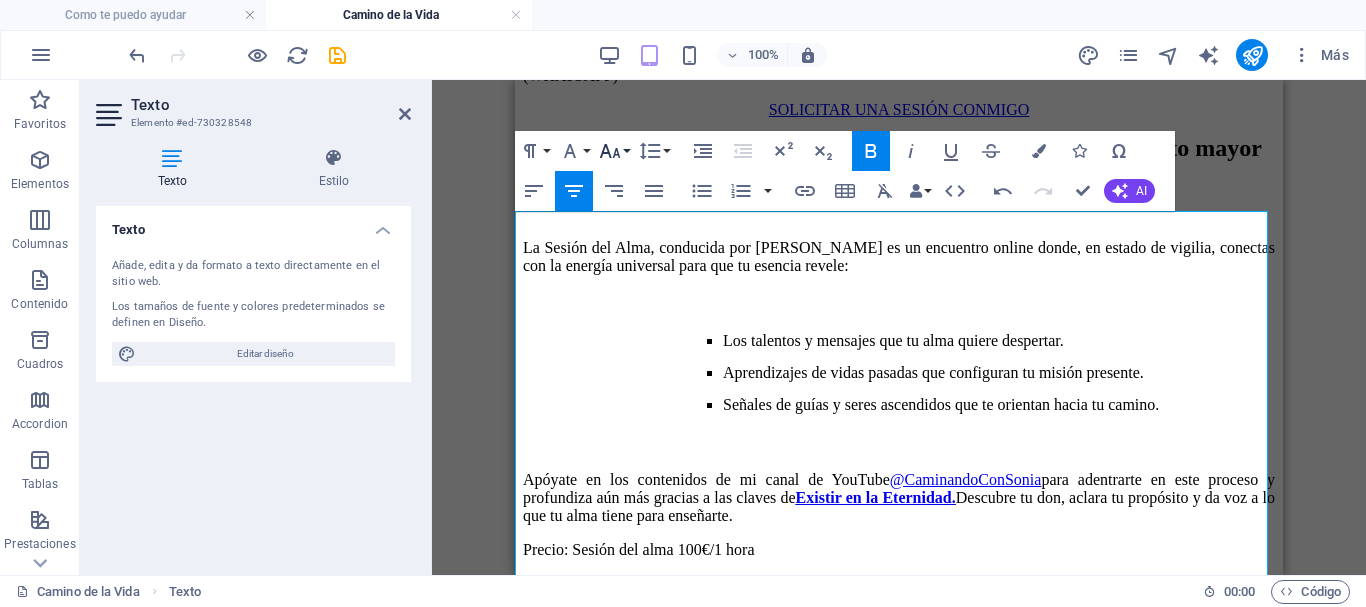 click 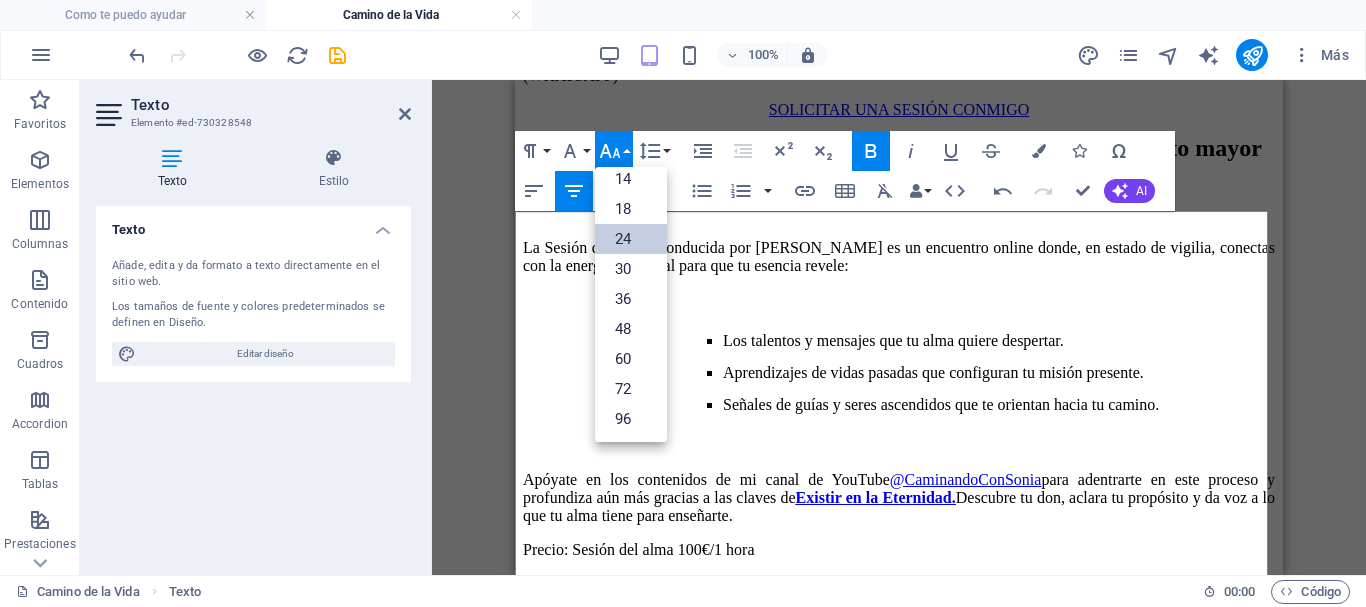 scroll, scrollTop: 161, scrollLeft: 0, axis: vertical 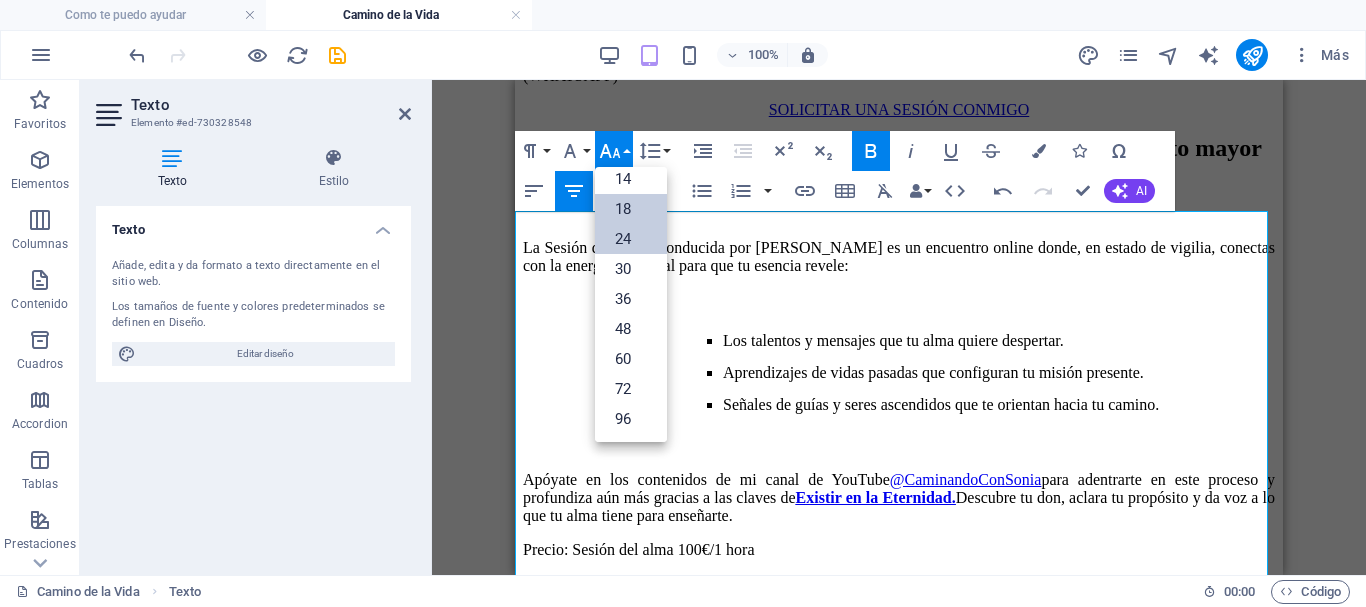 click on "18" at bounding box center (631, 209) 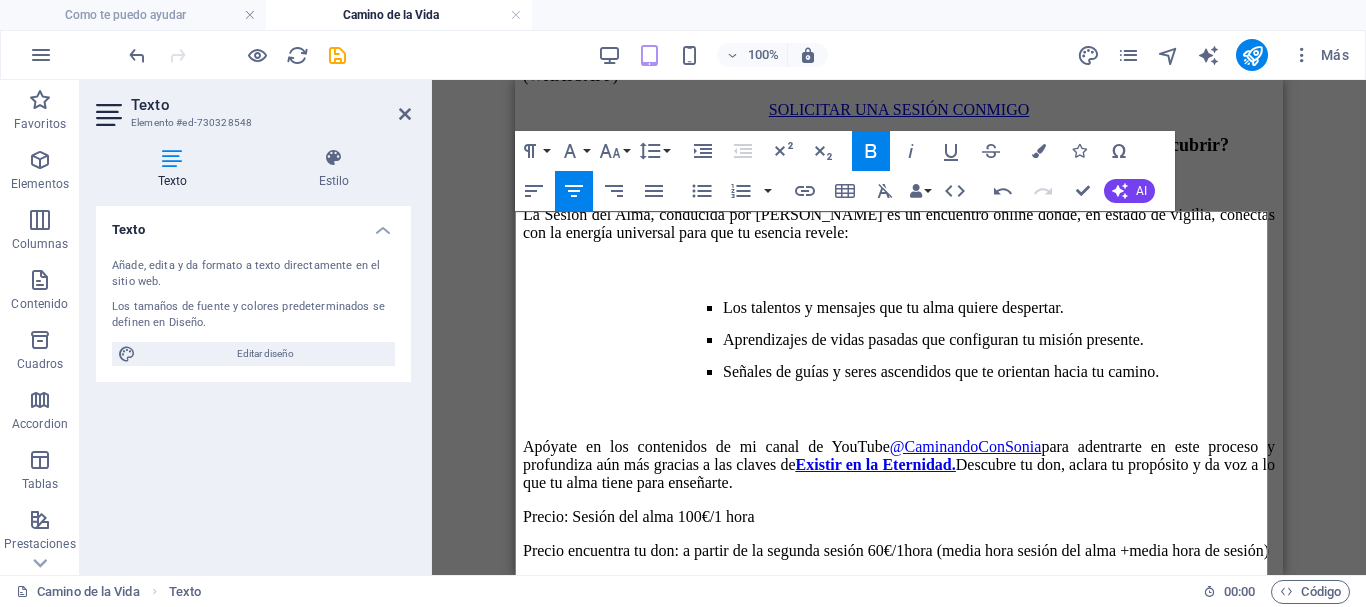 click on "¿Sientes que llevas un don oculto o que tu vida tiene un propósito mayor aún por descubrir?" at bounding box center (899, 145) 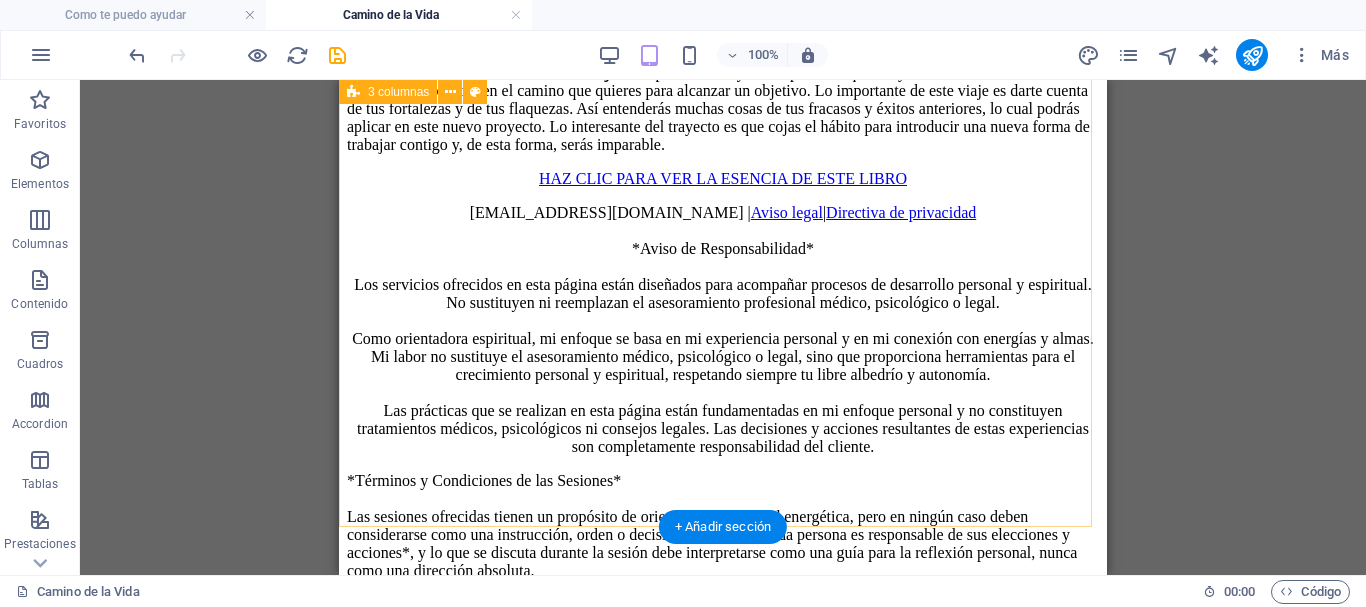 scroll, scrollTop: 2500, scrollLeft: 0, axis: vertical 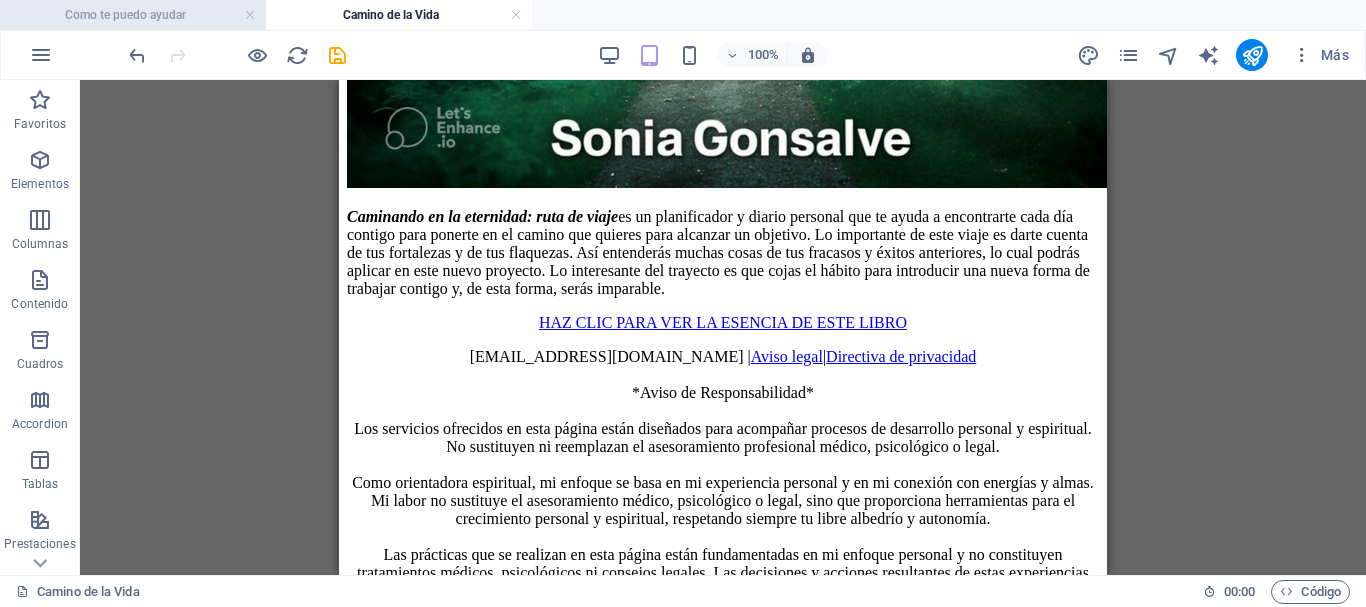 click on "Como te puedo ayudar" at bounding box center [133, 15] 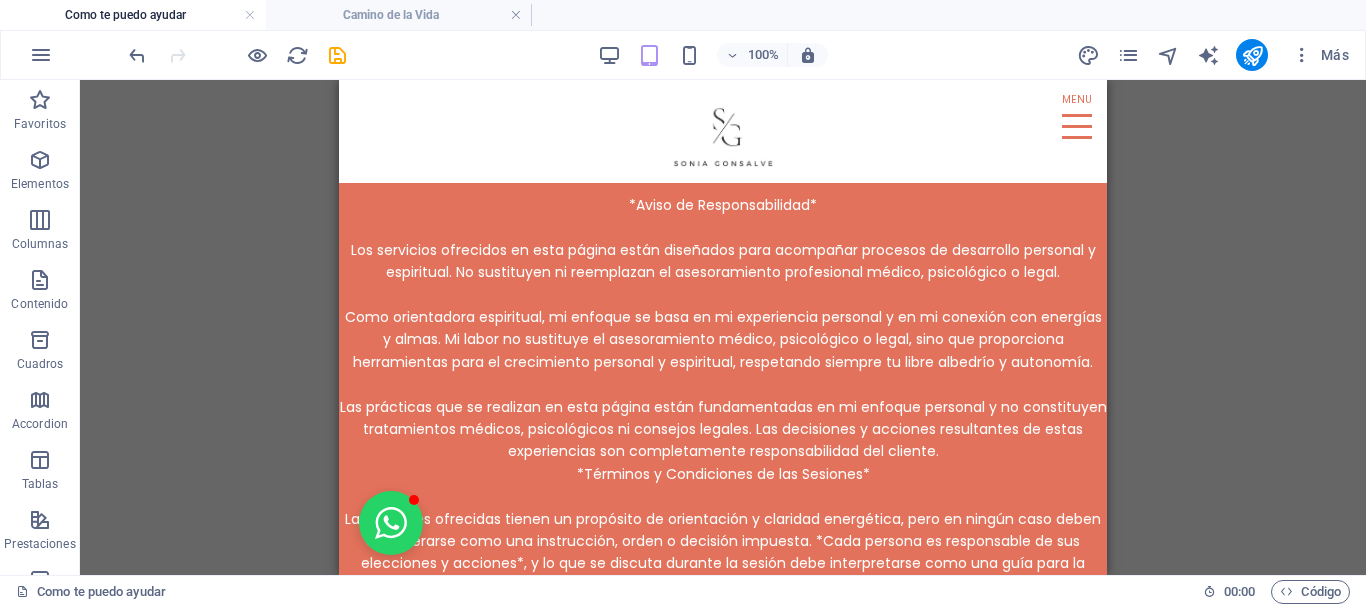 scroll, scrollTop: 10751, scrollLeft: 0, axis: vertical 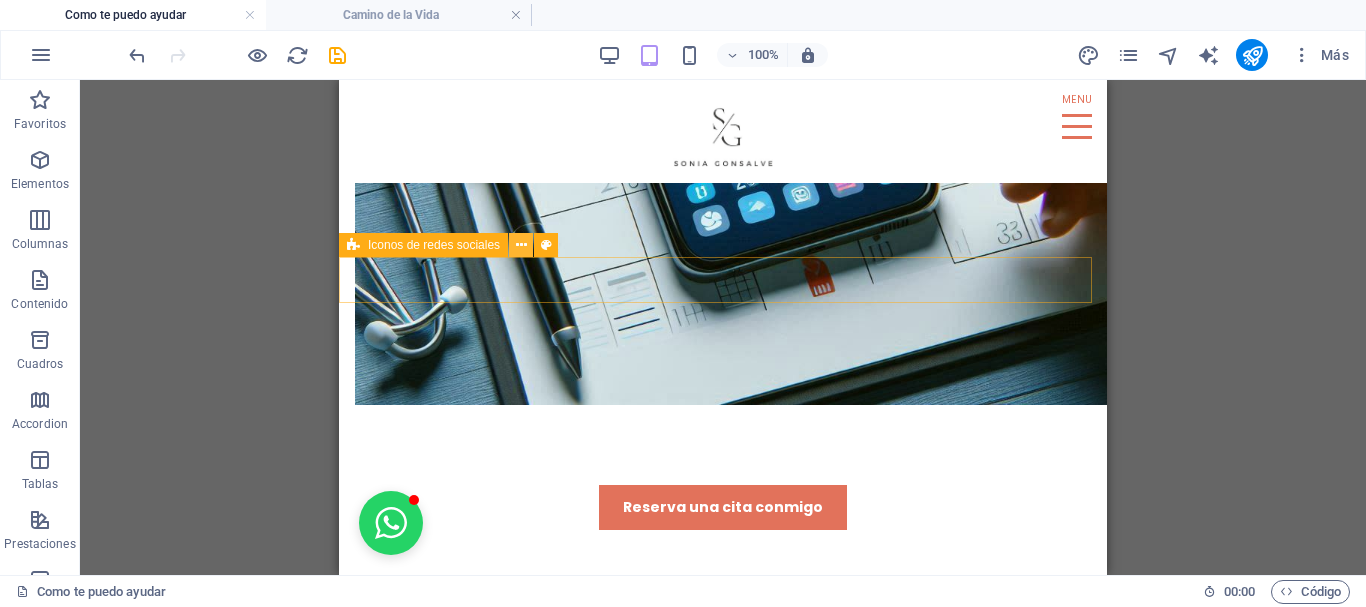 click at bounding box center (521, 245) 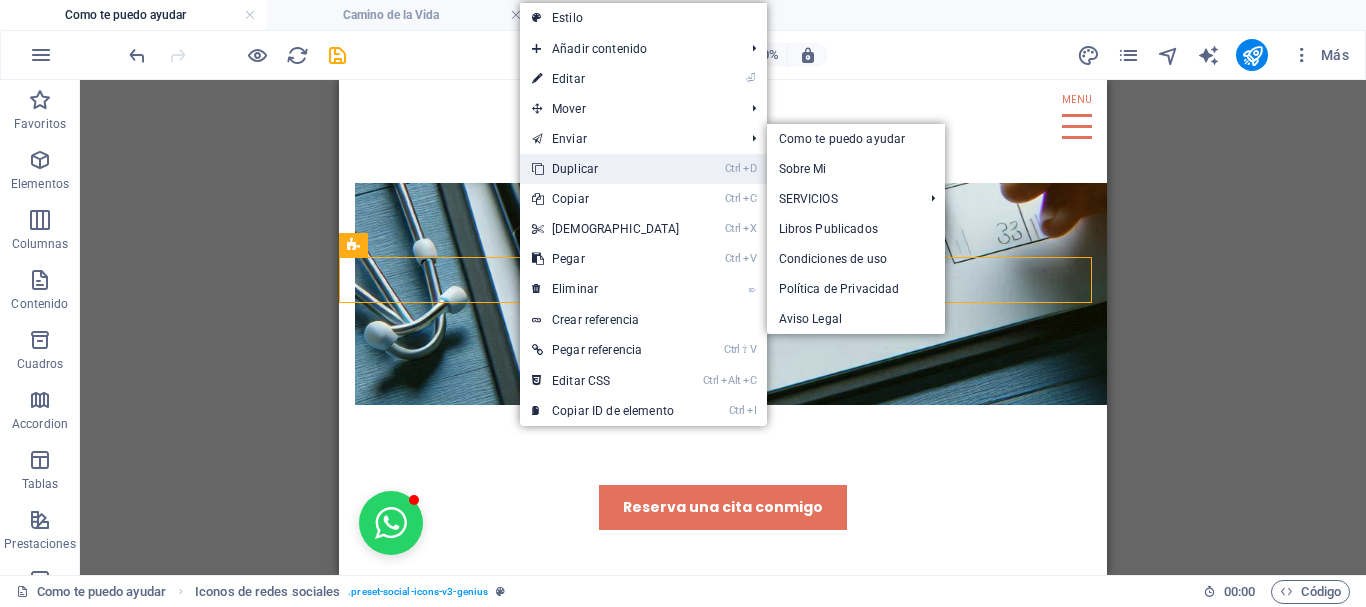 click on "Ctrl D  Duplicar" at bounding box center (606, 169) 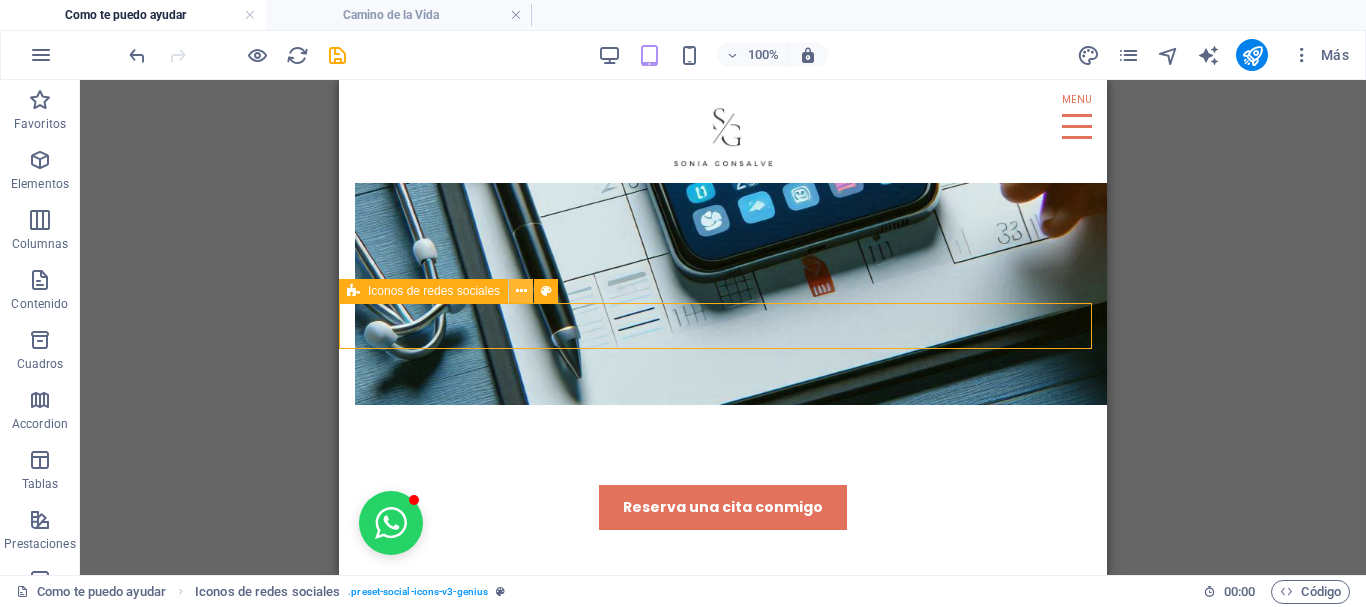 click at bounding box center [521, 291] 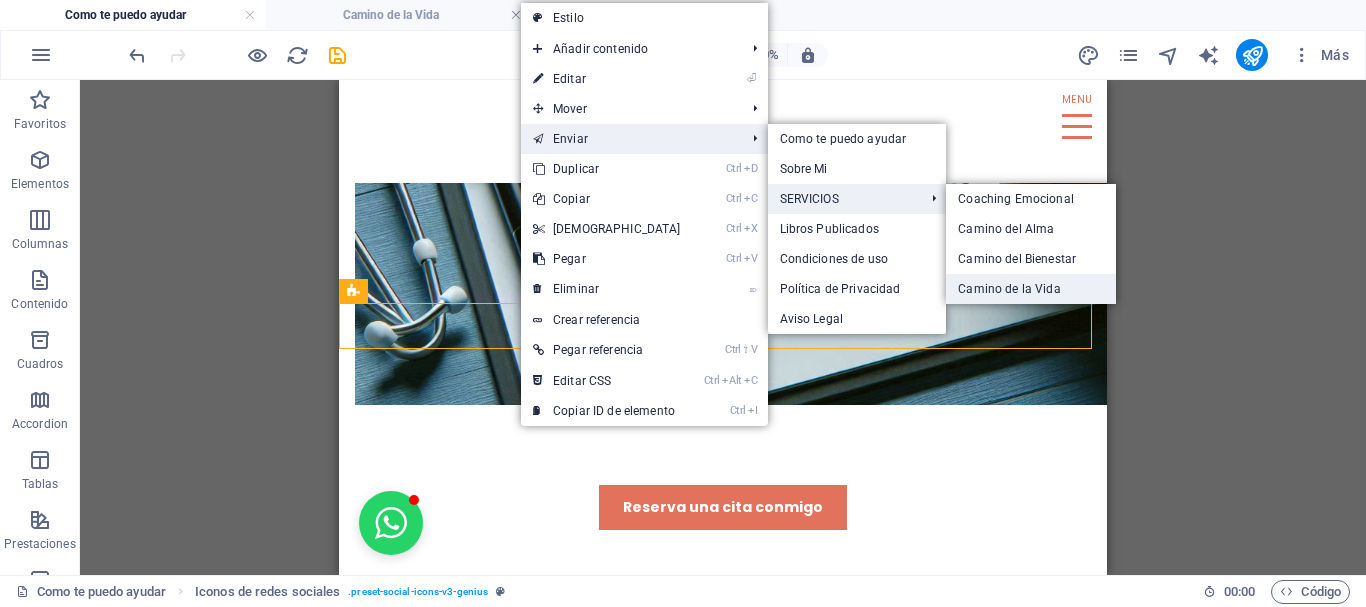click on "Camino de la Vida" at bounding box center (1031, 289) 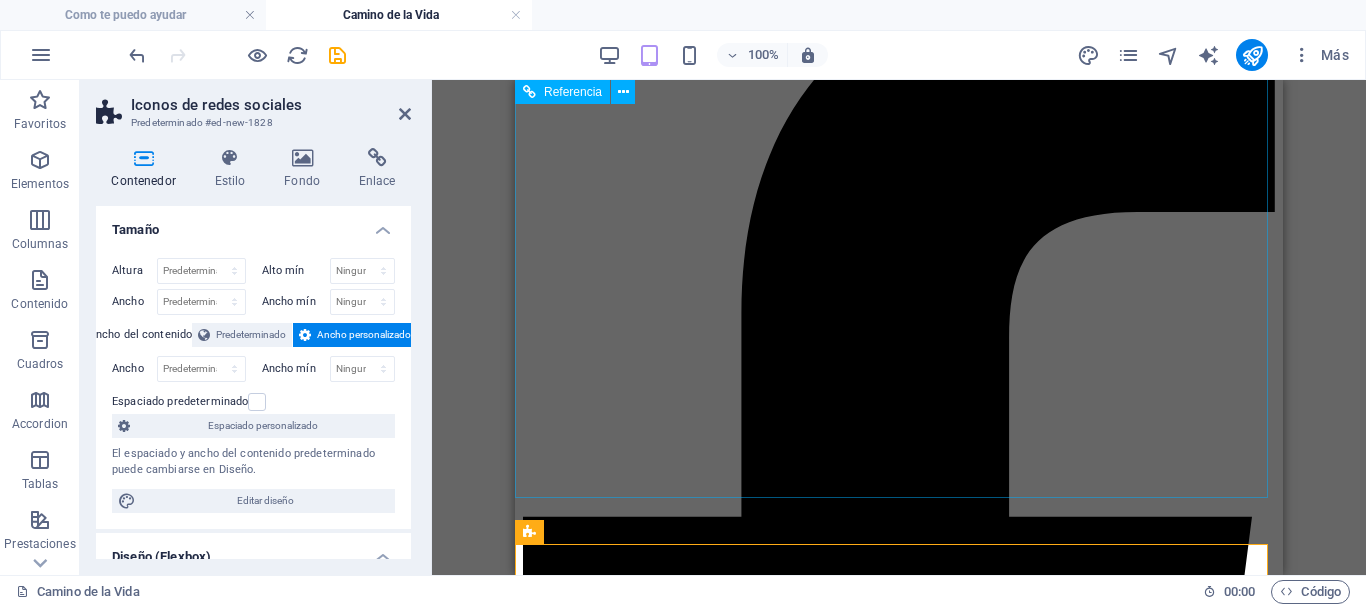 scroll, scrollTop: 3646, scrollLeft: 0, axis: vertical 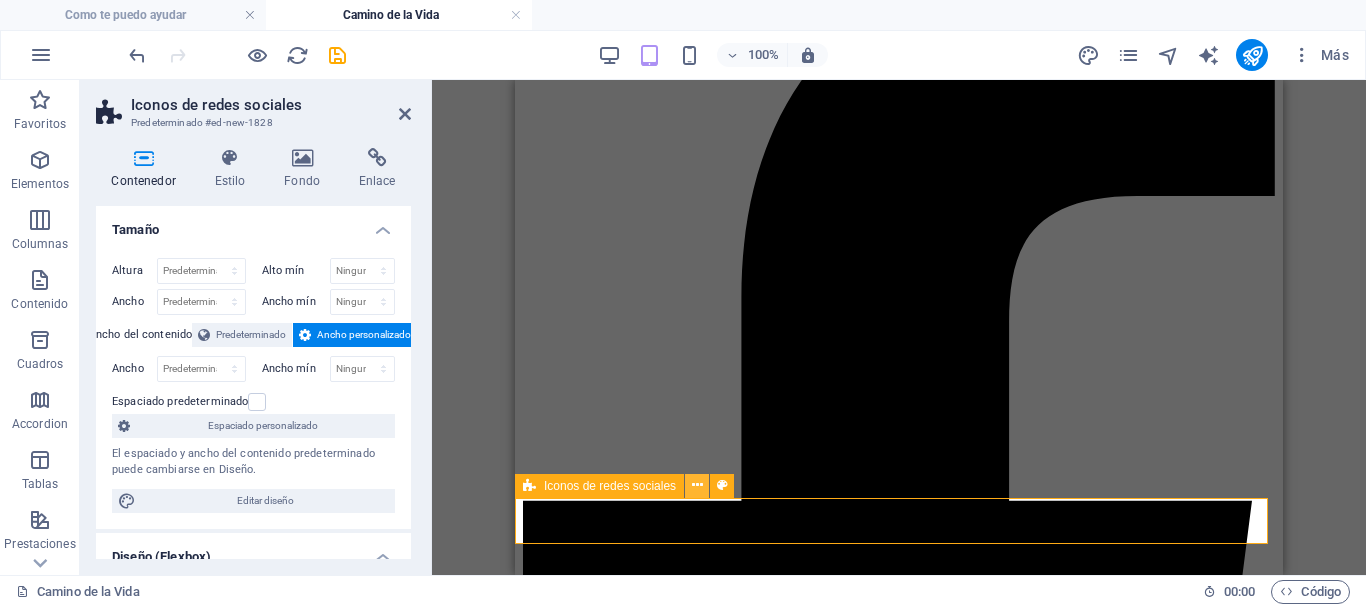 click at bounding box center [697, 486] 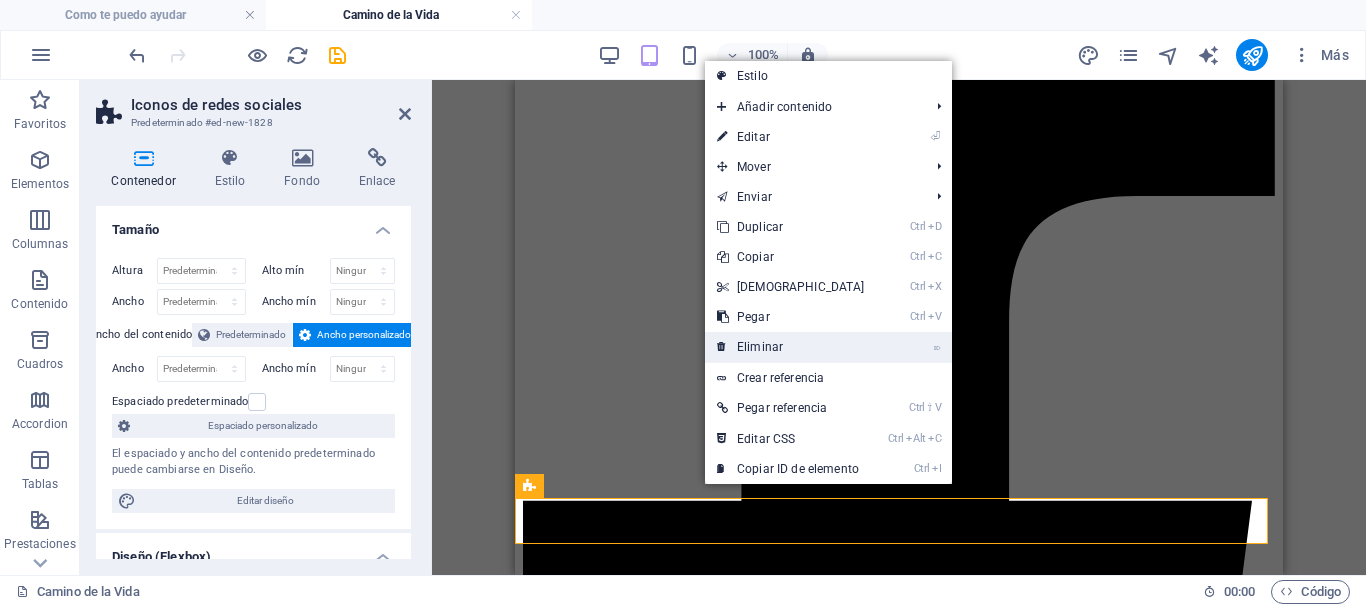 click on "⌦  Eliminar" at bounding box center [791, 347] 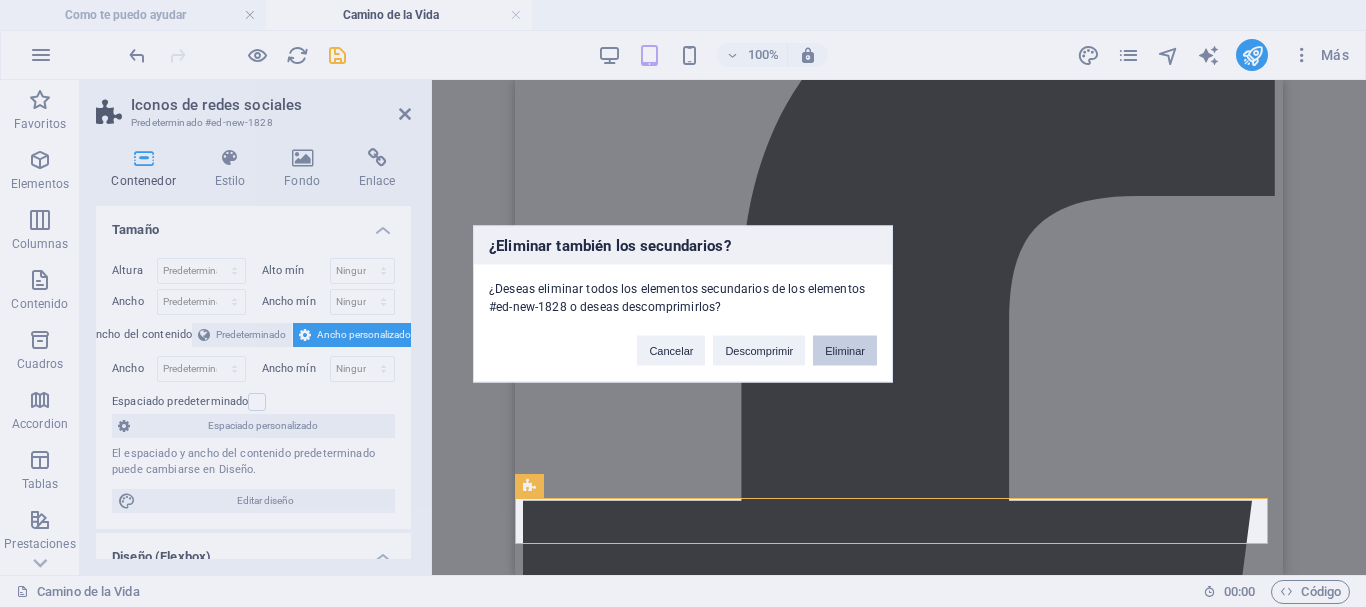 click on "Eliminar" at bounding box center (845, 350) 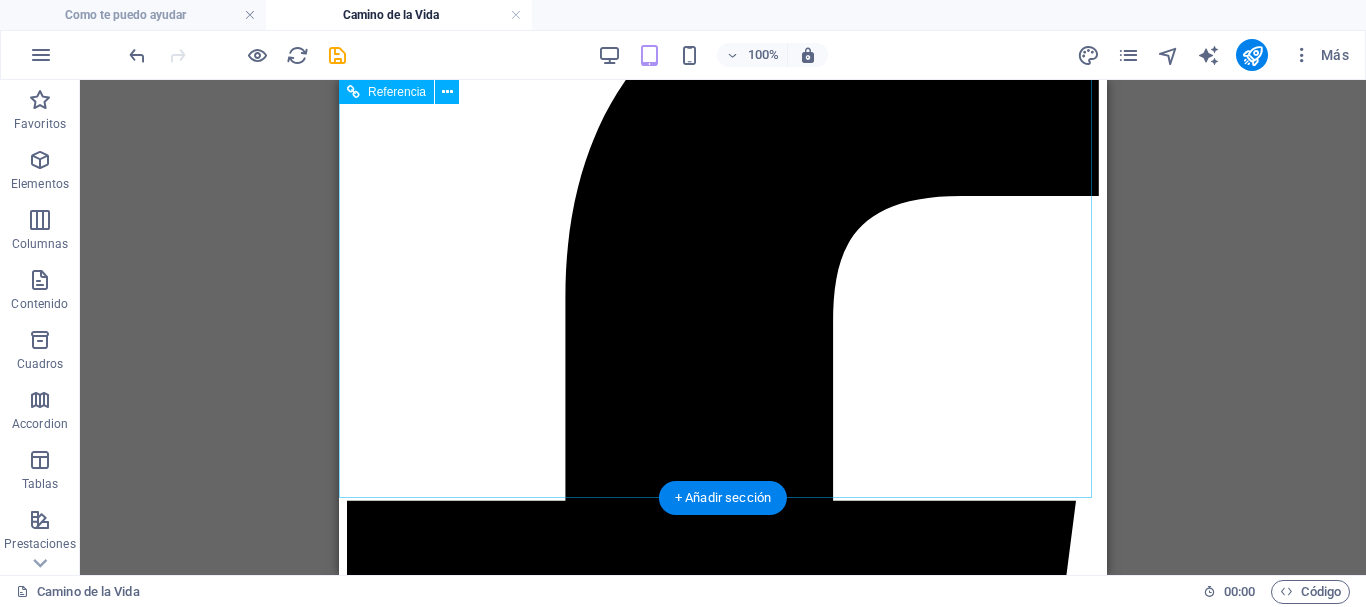 scroll, scrollTop: 3600, scrollLeft: 0, axis: vertical 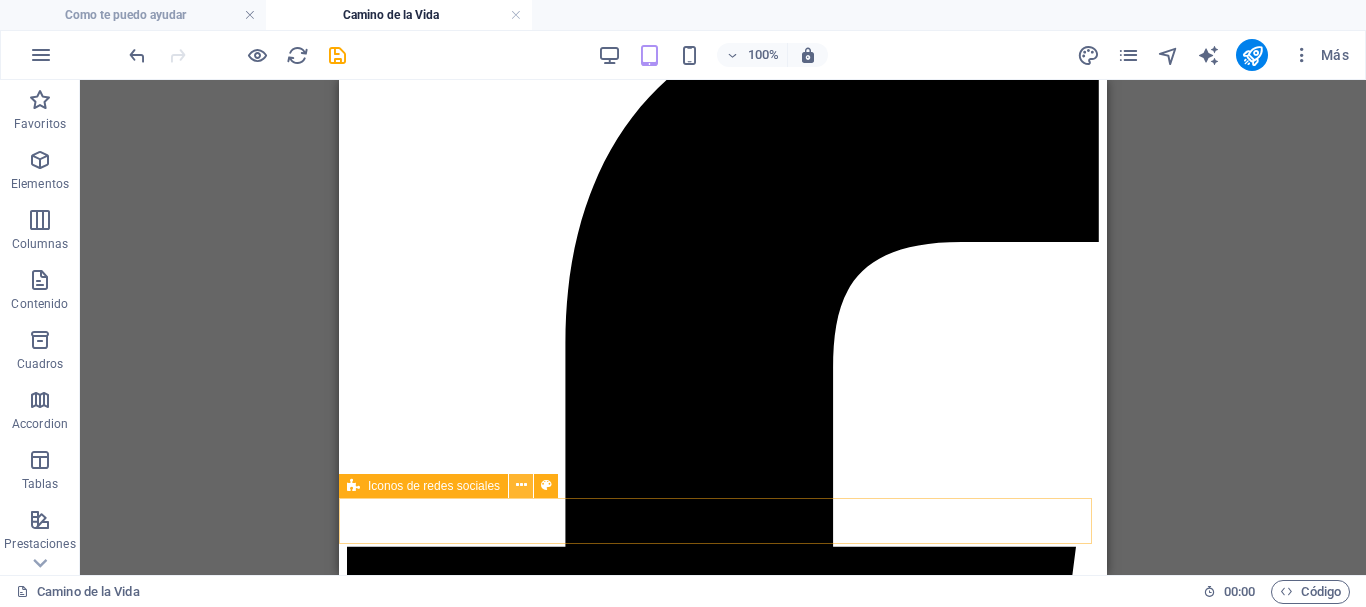 click at bounding box center [521, 485] 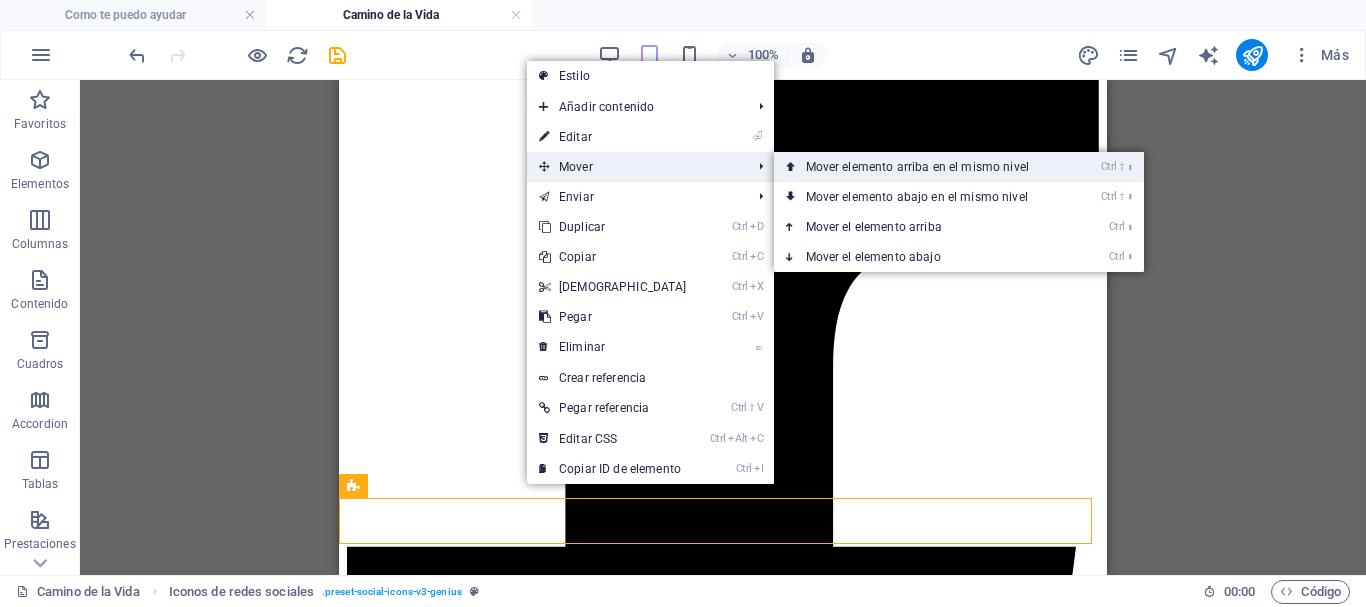 click on "Ctrl ⇧ ⬆  Mover elemento arriba en el mismo nivel" at bounding box center [921, 167] 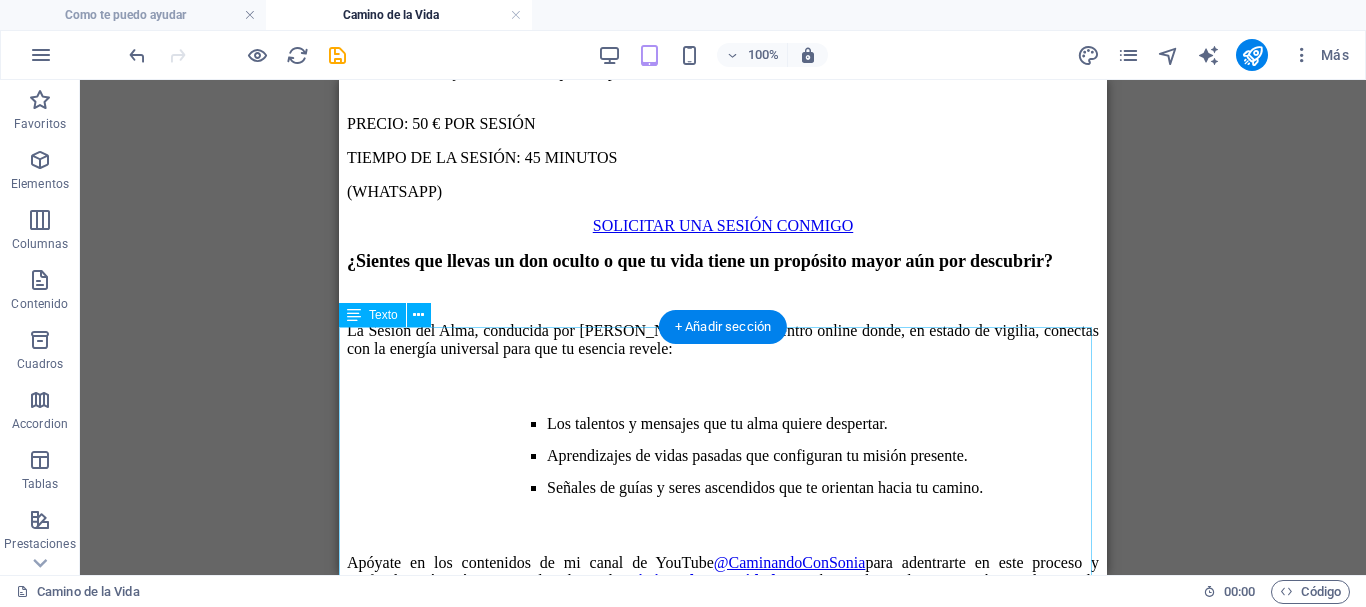 scroll, scrollTop: 684, scrollLeft: 0, axis: vertical 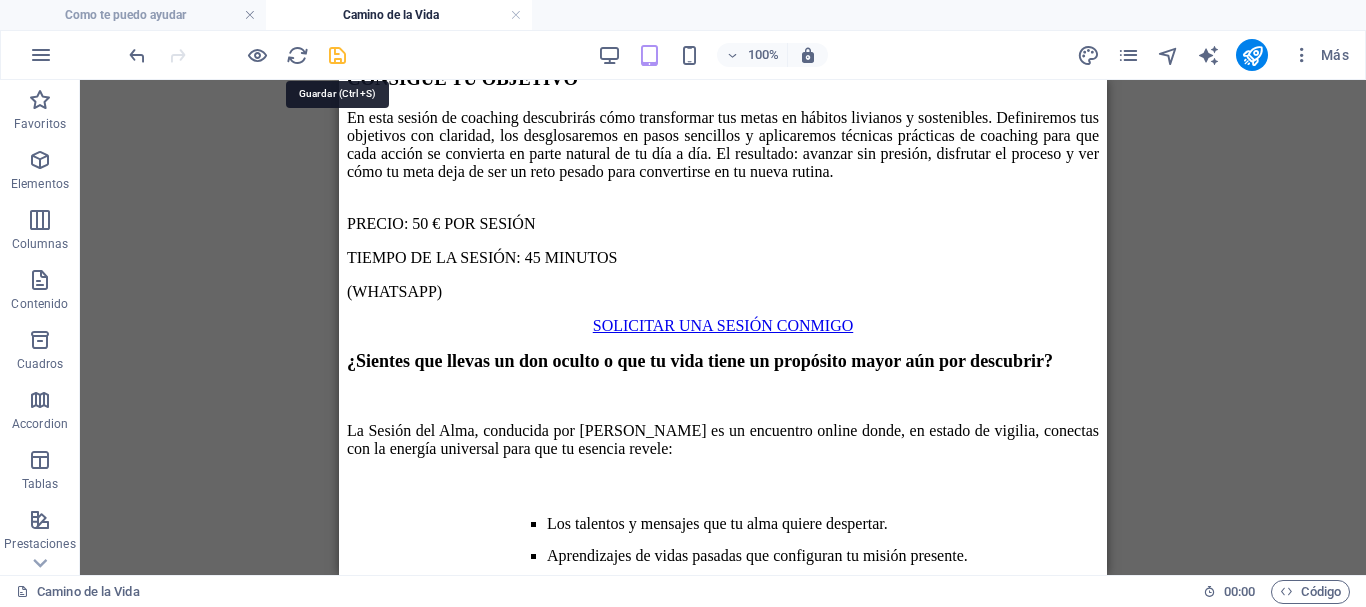 click at bounding box center [337, 55] 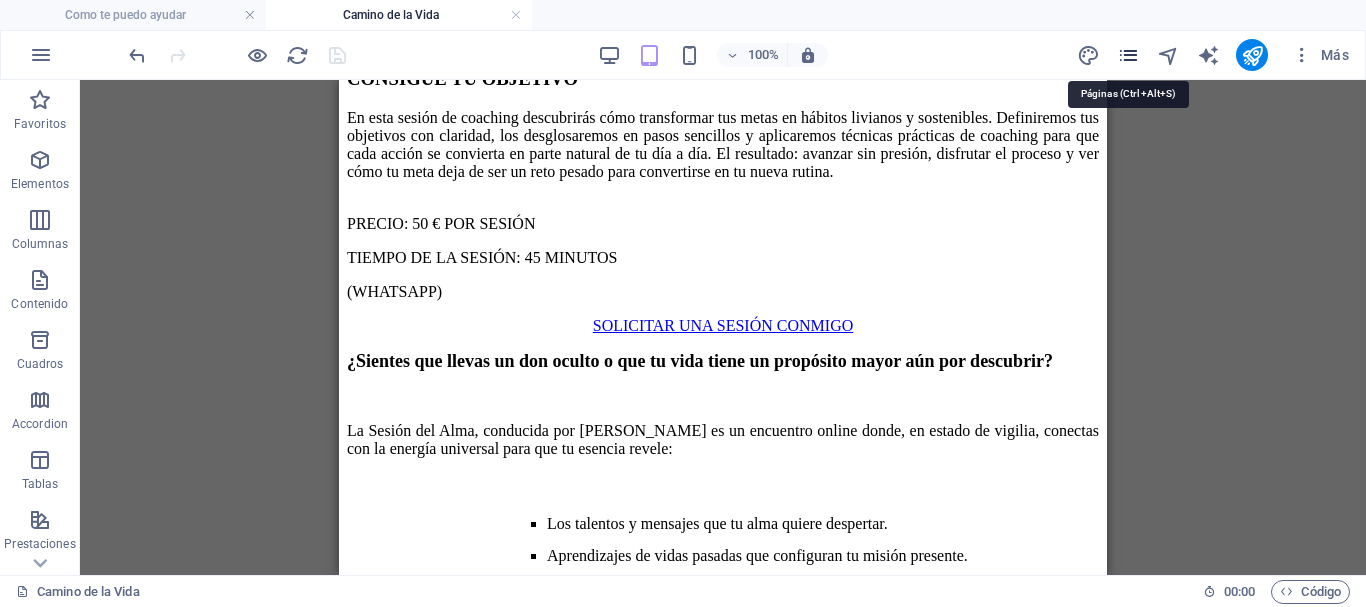 click at bounding box center [1128, 55] 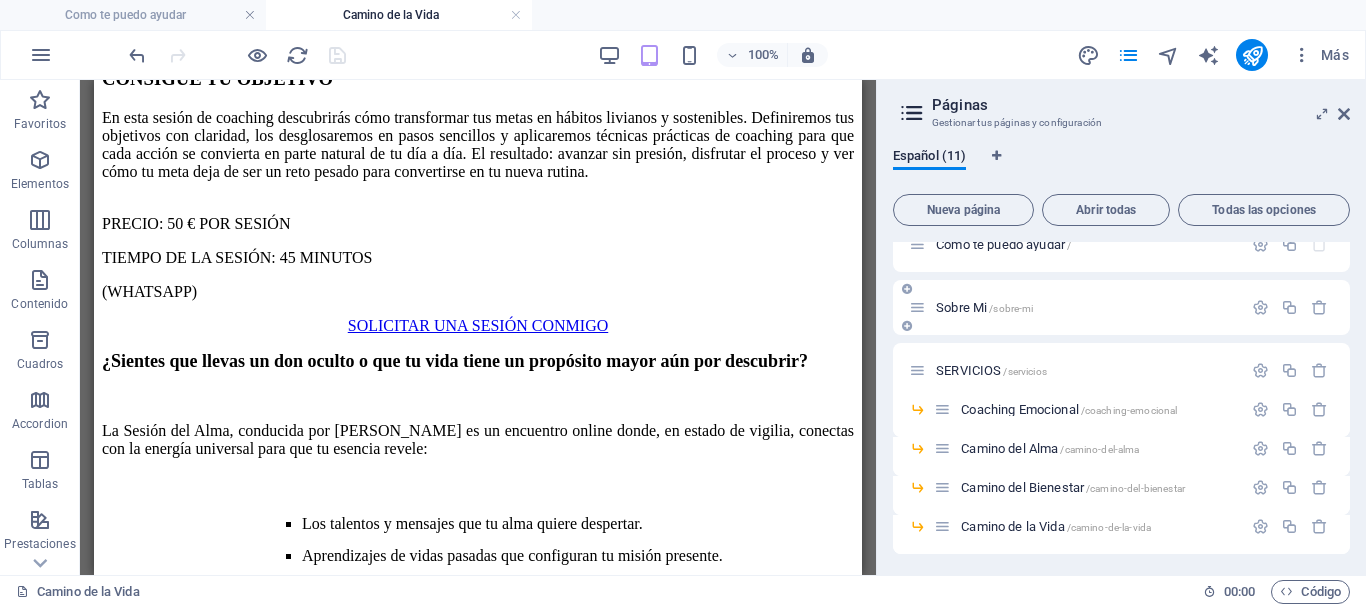 scroll, scrollTop: 0, scrollLeft: 0, axis: both 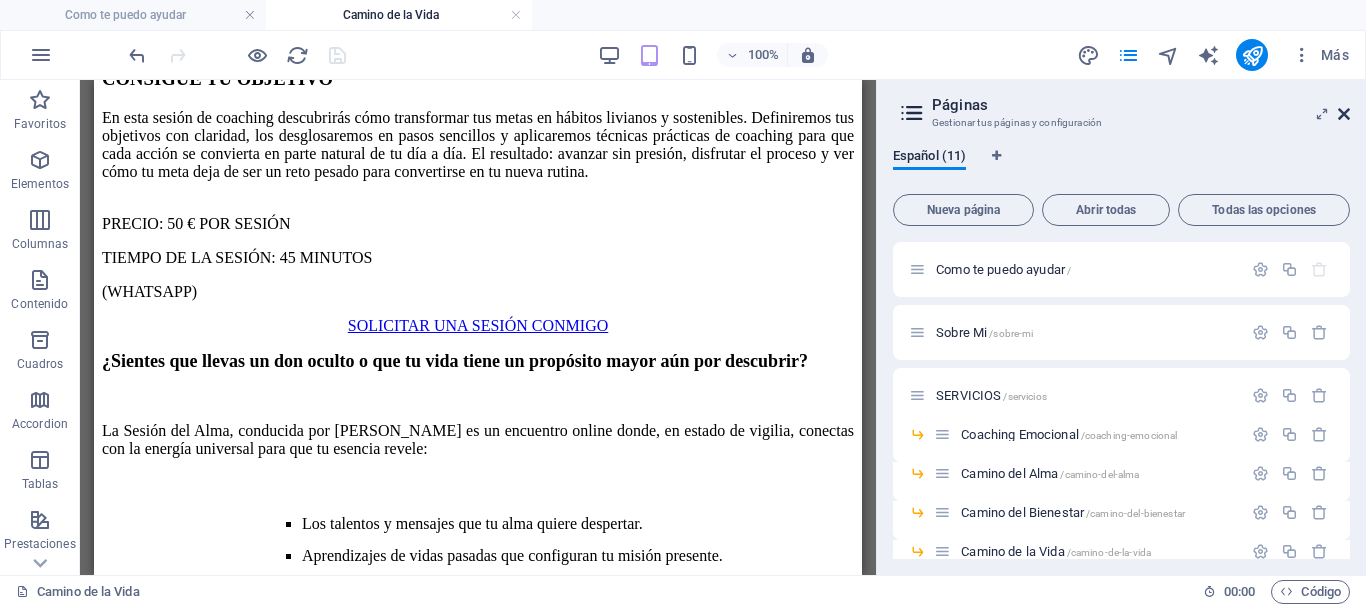 click at bounding box center [1344, 114] 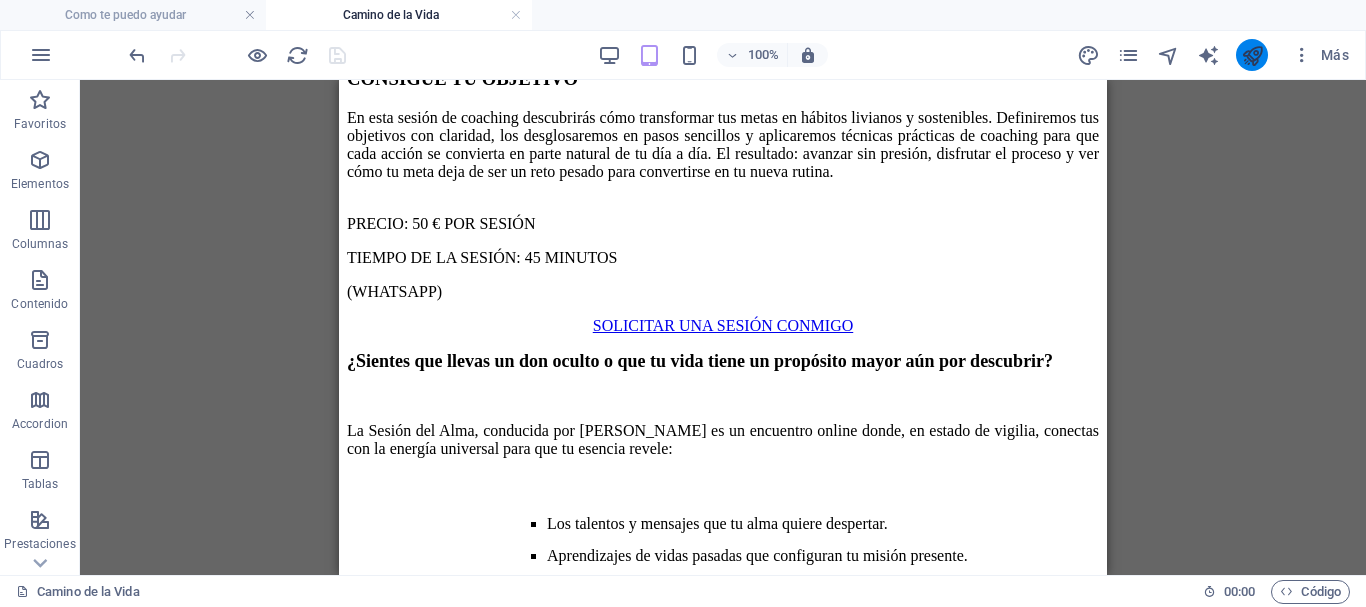 click at bounding box center (1252, 55) 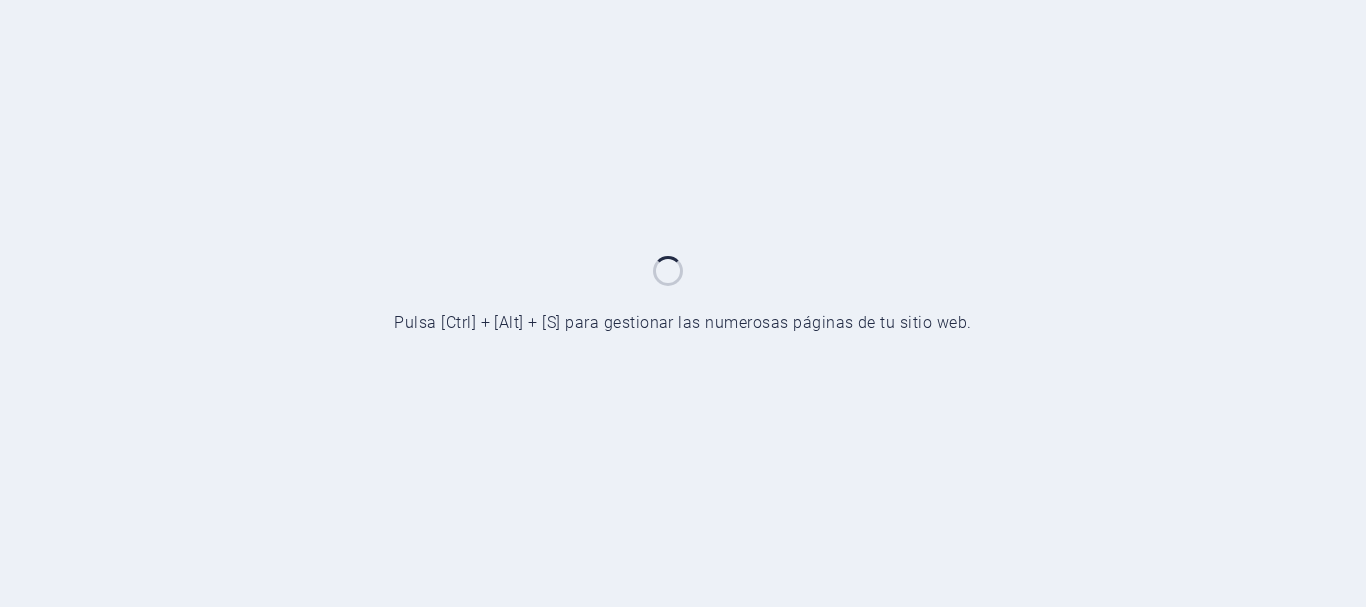 scroll, scrollTop: 0, scrollLeft: 0, axis: both 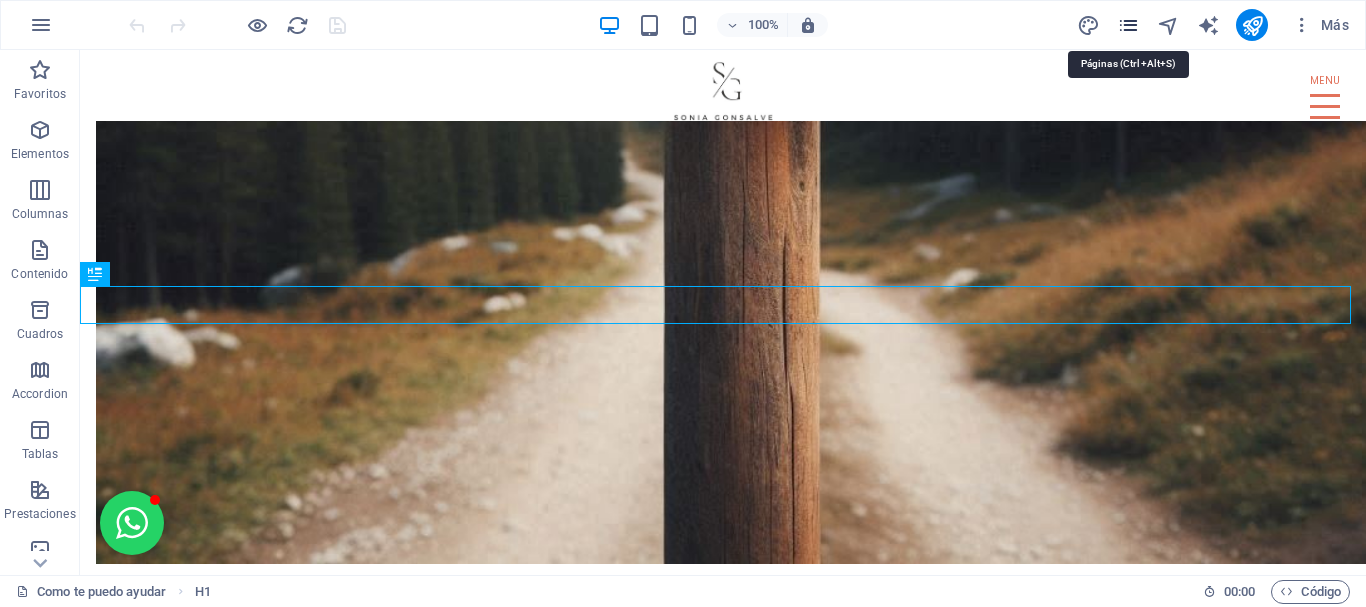 click at bounding box center [1128, 25] 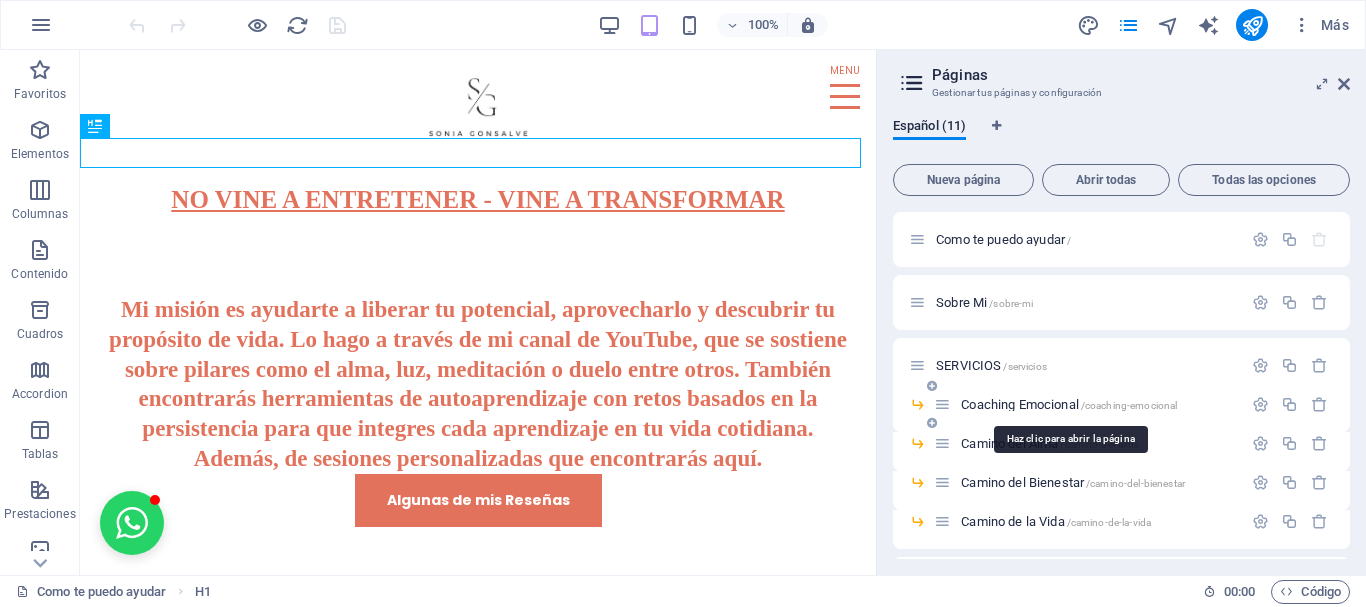 click on "Coaching Emocional /coaching-emocional" at bounding box center [1069, 404] 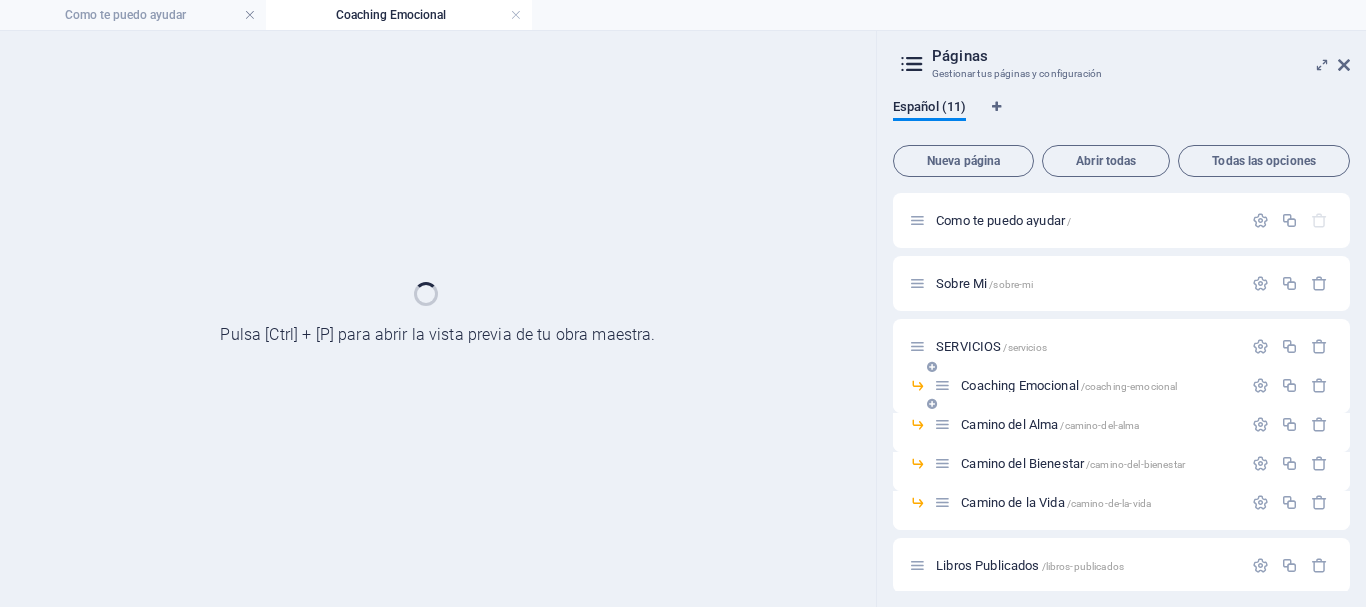 scroll, scrollTop: 0, scrollLeft: 0, axis: both 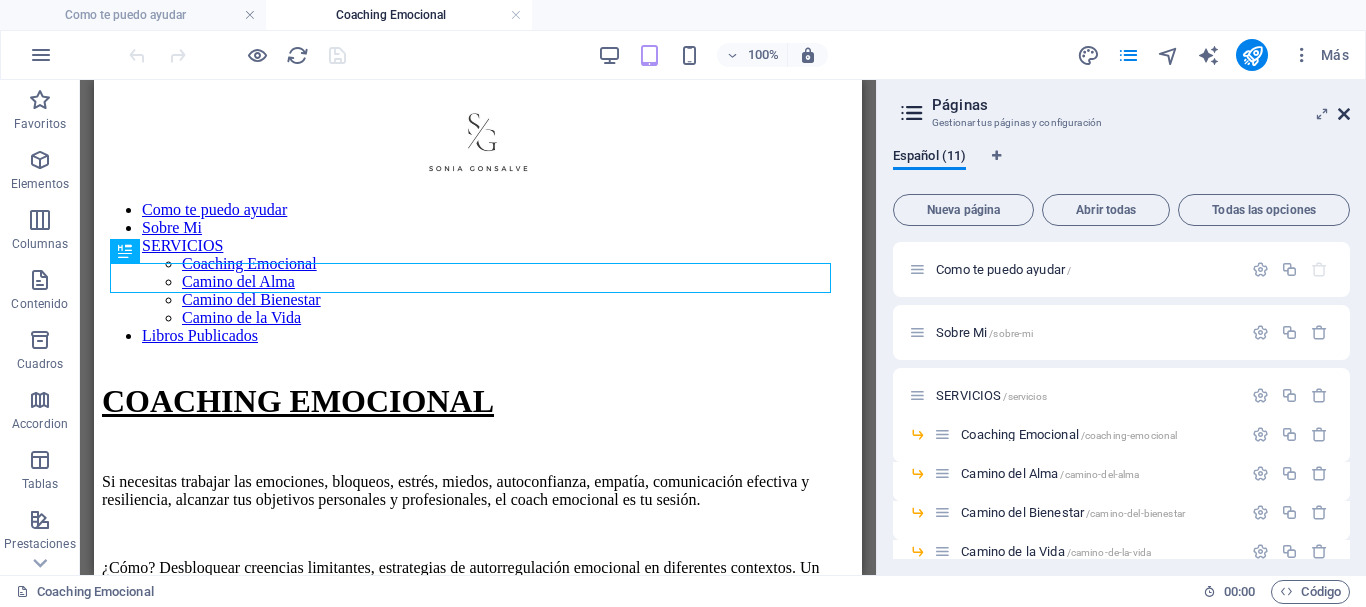 click at bounding box center (1344, 114) 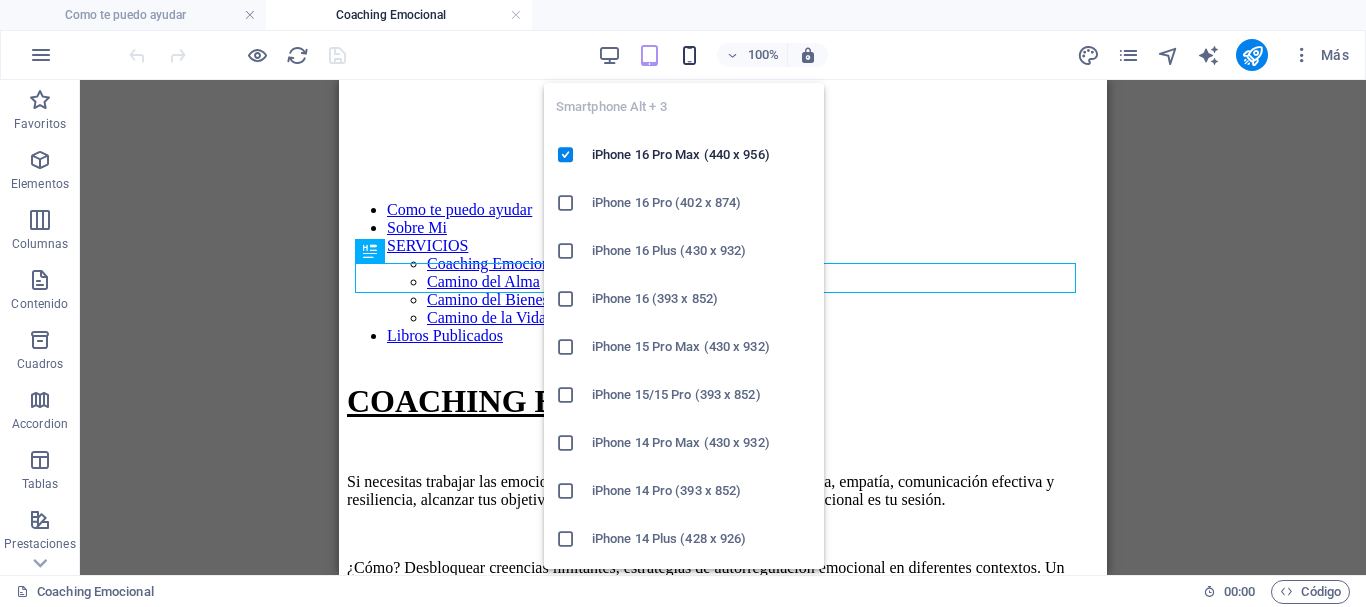 click at bounding box center [689, 55] 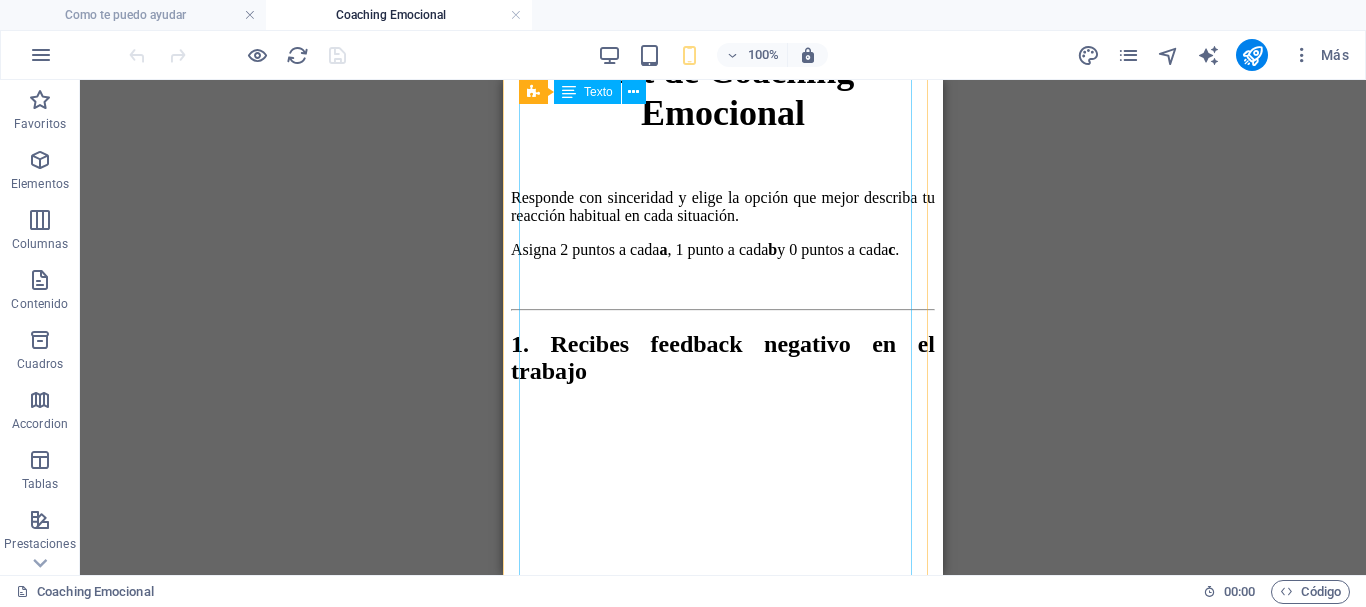 scroll, scrollTop: 700, scrollLeft: 0, axis: vertical 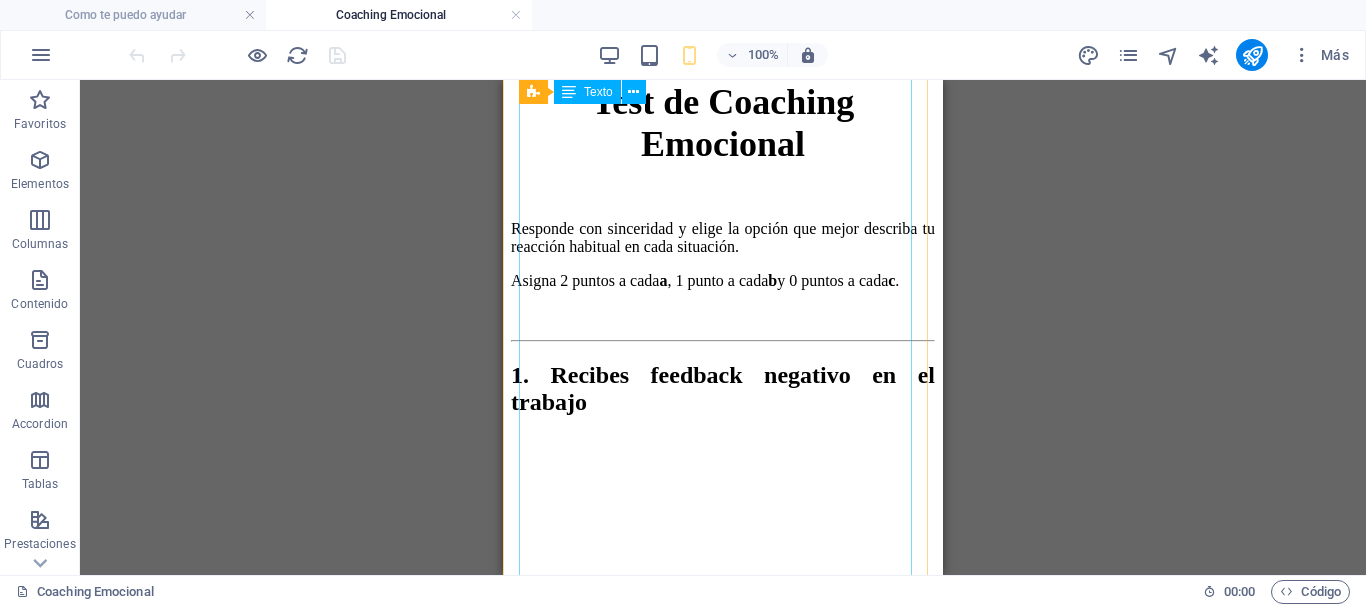 click on "Test de Coaching Emocional Responde con sinceridad y elige la opción que mejor describa tu reacción habitual en cada situación. Asigna 2 puntos a cada  a , 1 punto a cada  b  y 0 puntos a cada  c . 1. Recibes feedback negativo en el trabajo a) Lo escucho con mente abierta y pregunto cómo puedo mejorar. b) Me siento incómodo/a, pero trato de reflexionar por mi cuenta. c) Me pongo a la defensiva y descarto el comentario. 2. Un amigo/a tarda en responder tus mensajes a) [PERSON_NAME] que está ocupado/a y espero antes de volver a escribir. b) Me siento ansioso/a y le escribo varias veces. c) Me enojo y decido ignorarlo/a hasta que pida disculpas. 3. Surge un cambio inesperado en tus planes a) Busco adaptarme y planear nuevas alternativas. b) Me frustro, pero finalmente continúo con lo que puedo. c) Me bloqueo y me cuesta avanzar. 4. Debes decir “no” a un favor que te piden a) Explico honestamente mis razones y, si es posible, ofrezco otra opción. b) Me siento incómodo/a y doy una excusa poco clara." at bounding box center [723, 2177] 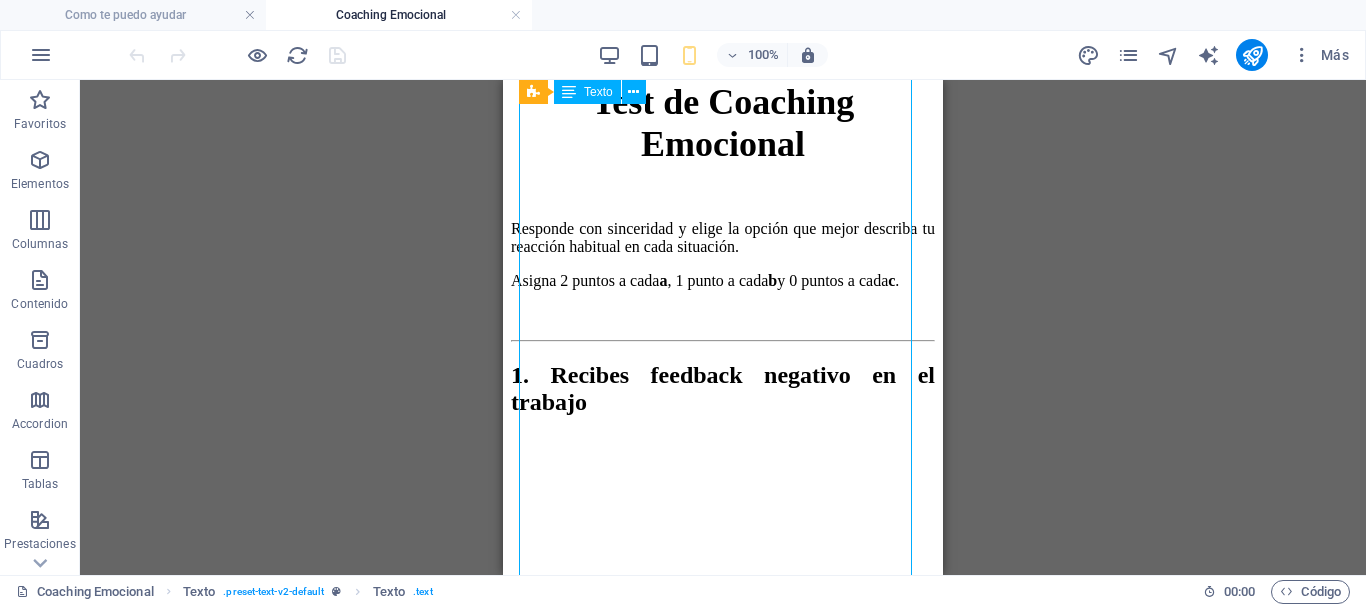 click on "Test de Coaching Emocional Responde con sinceridad y elige la opción que mejor describa tu reacción habitual en cada situación. Asigna 2 puntos a cada  a , 1 punto a cada  b  y 0 puntos a cada  c . 1. Recibes feedback negativo en el trabajo a) Lo escucho con mente abierta y pregunto cómo puedo mejorar. b) Me siento incómodo/a, pero trato de reflexionar por mi cuenta. c) Me pongo a la defensiva y descarto el comentario. 2. Un amigo/a tarda en responder tus mensajes a) [PERSON_NAME] que está ocupado/a y espero antes de volver a escribir. b) Me siento ansioso/a y le escribo varias veces. c) Me enojo y decido ignorarlo/a hasta que pida disculpas. 3. Surge un cambio inesperado en tus planes a) Busco adaptarme y planear nuevas alternativas. b) Me frustro, pero finalmente continúo con lo que puedo. c) Me bloqueo y me cuesta avanzar. 4. Debes decir “no” a un favor que te piden a) Explico honestamente mis razones y, si es posible, ofrezco otra opción. b) Me siento incómodo/a y doy una excusa poco clara." at bounding box center (723, 2177) 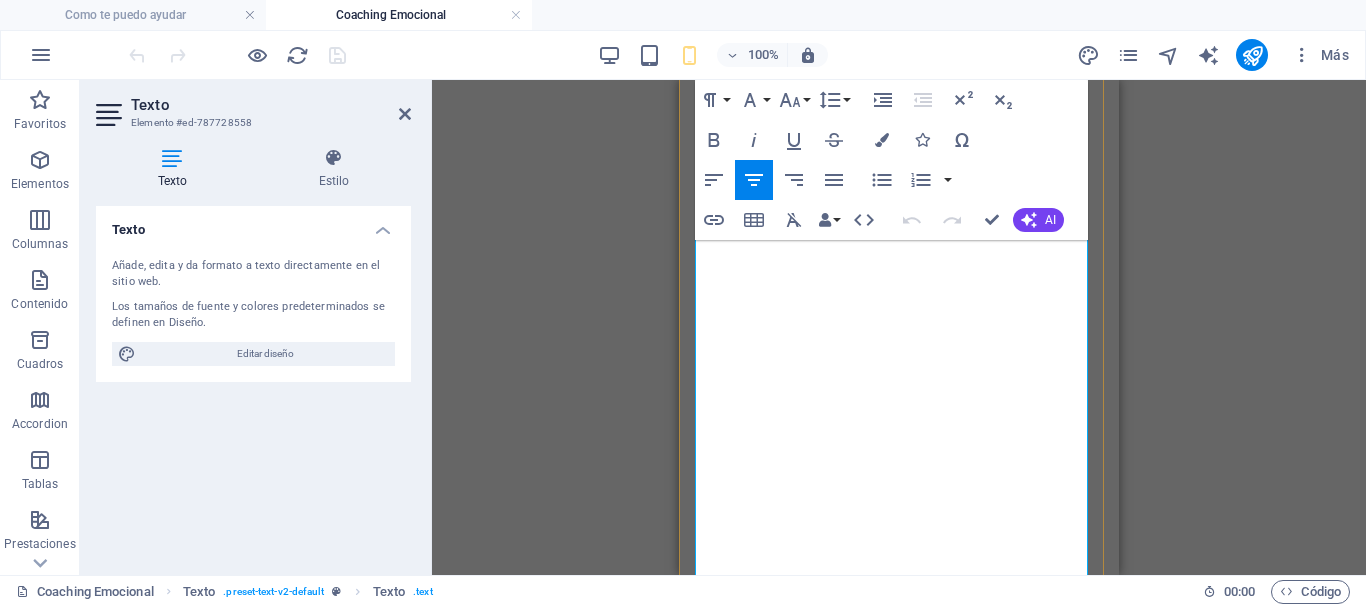 scroll, scrollTop: 2740, scrollLeft: 0, axis: vertical 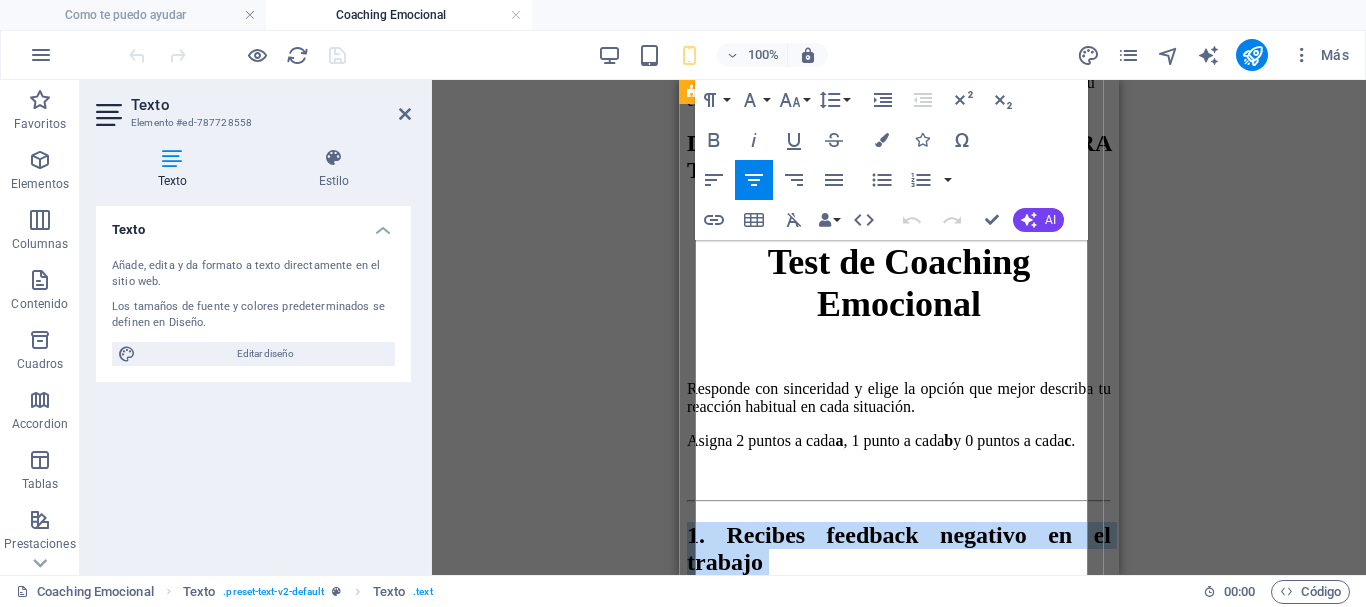drag, startPoint x: 993, startPoint y: 385, endPoint x: 687, endPoint y: 428, distance: 309.00647 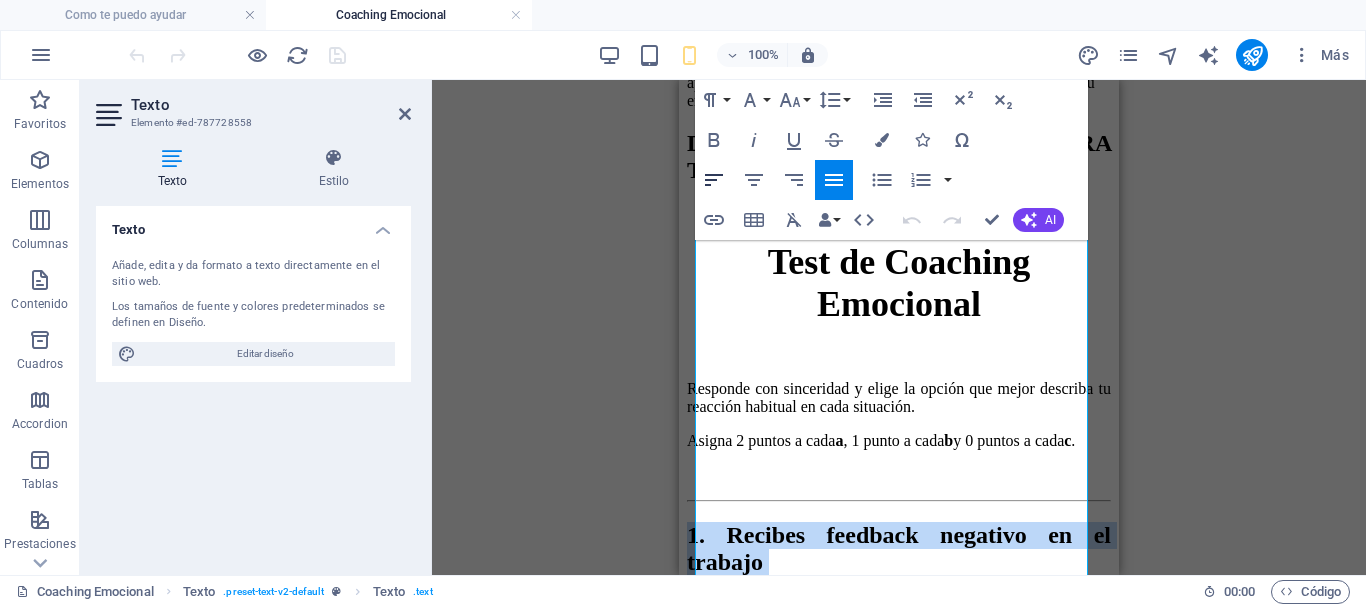 click 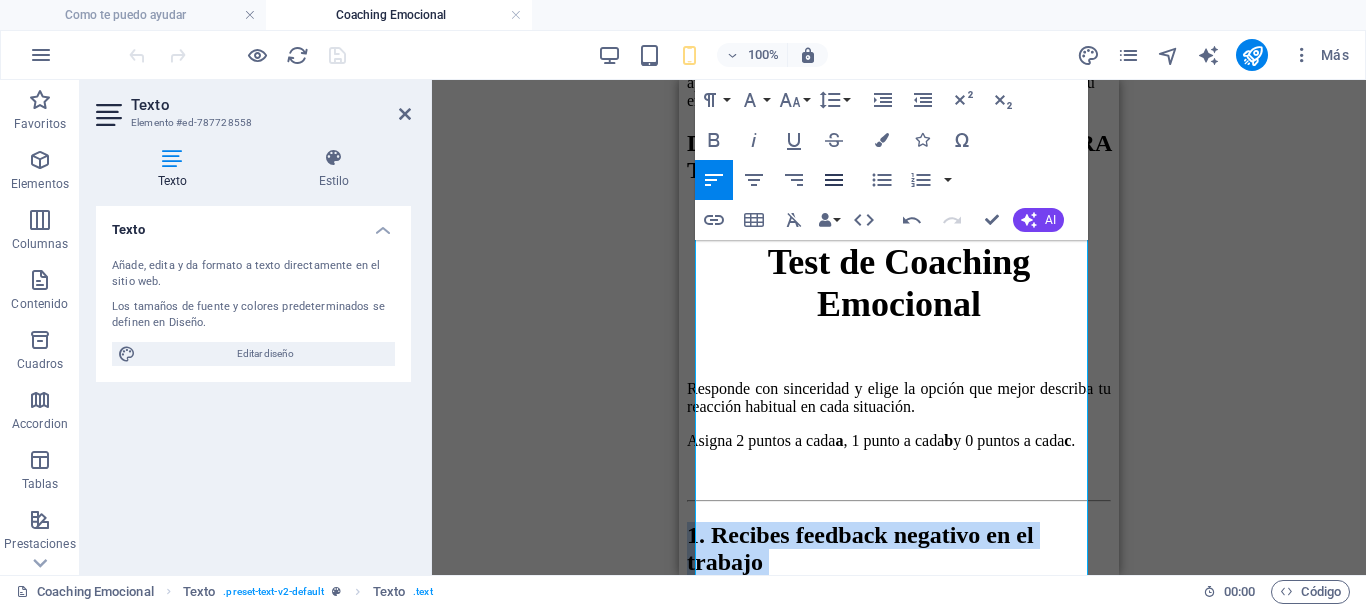click 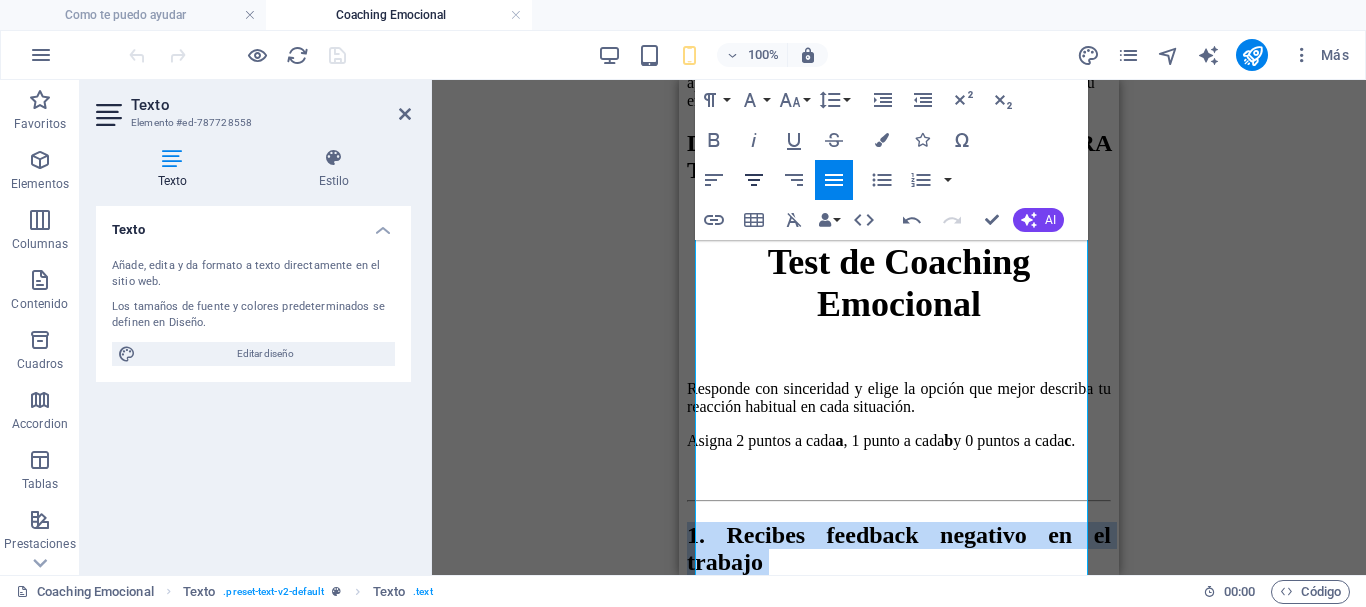 click 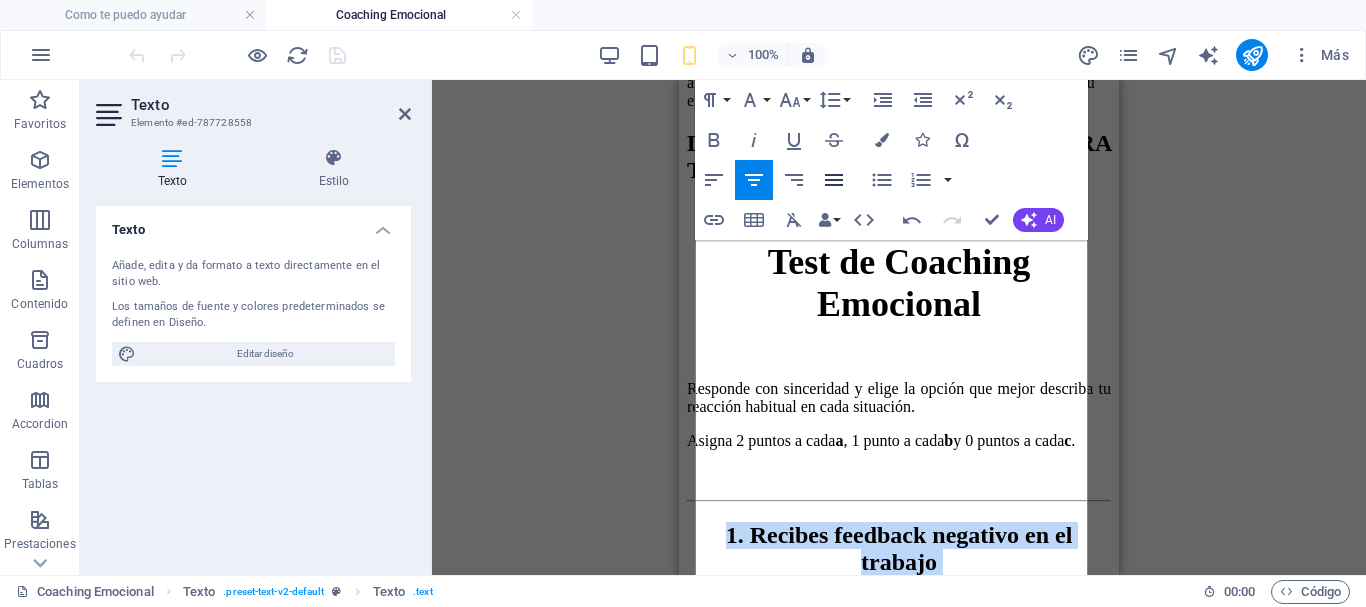 click 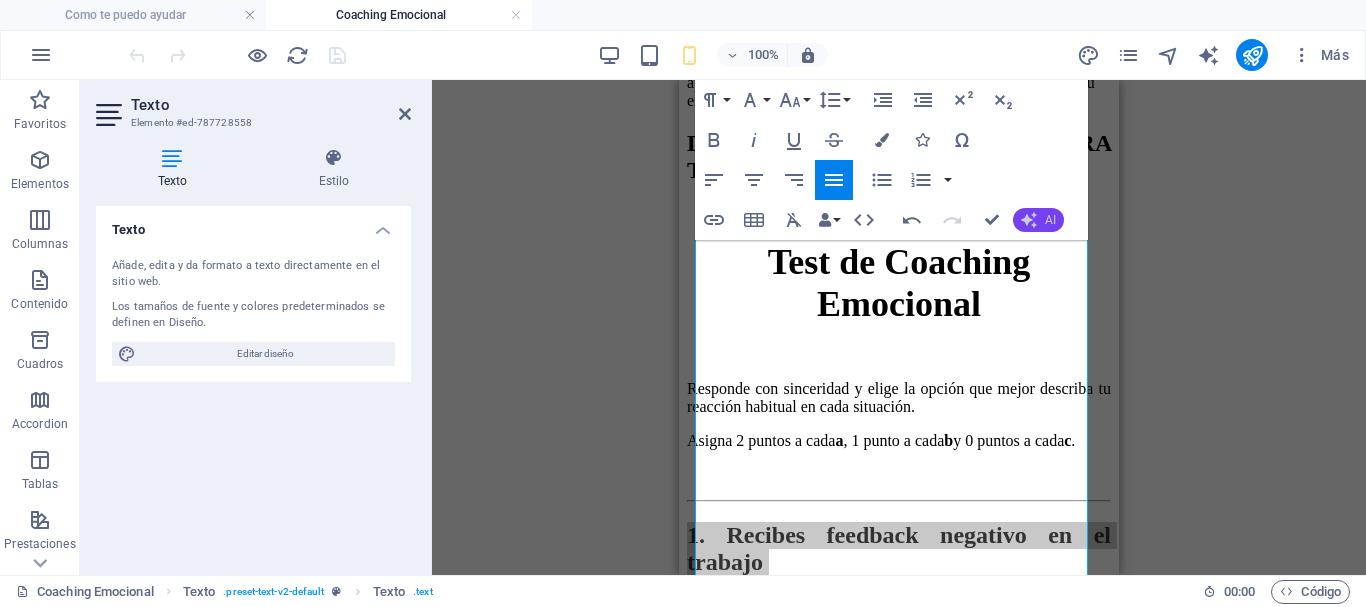 click on "AI" at bounding box center [1050, 220] 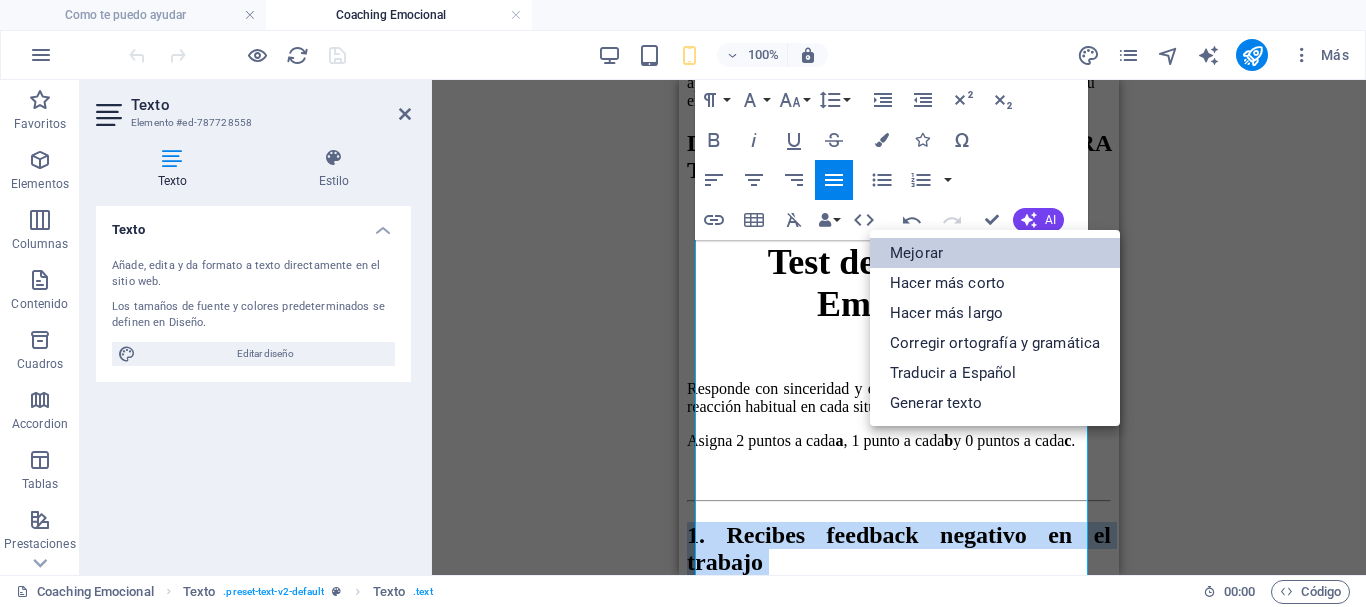 click on "Mejorar" at bounding box center [995, 253] 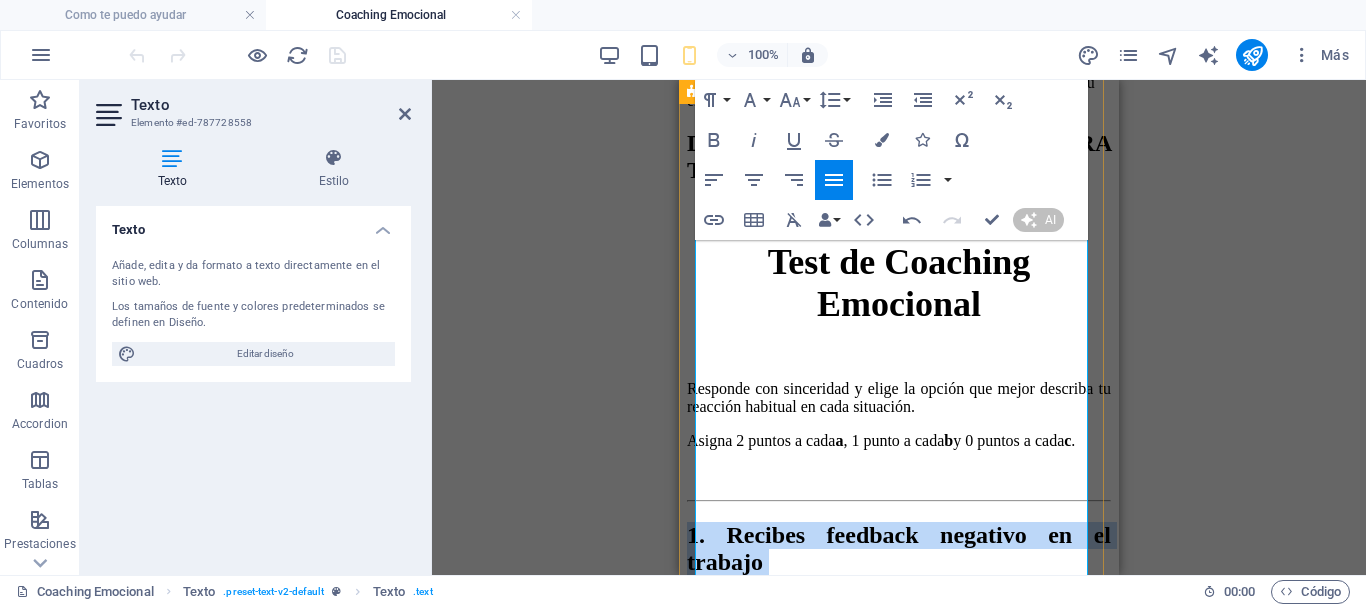 type 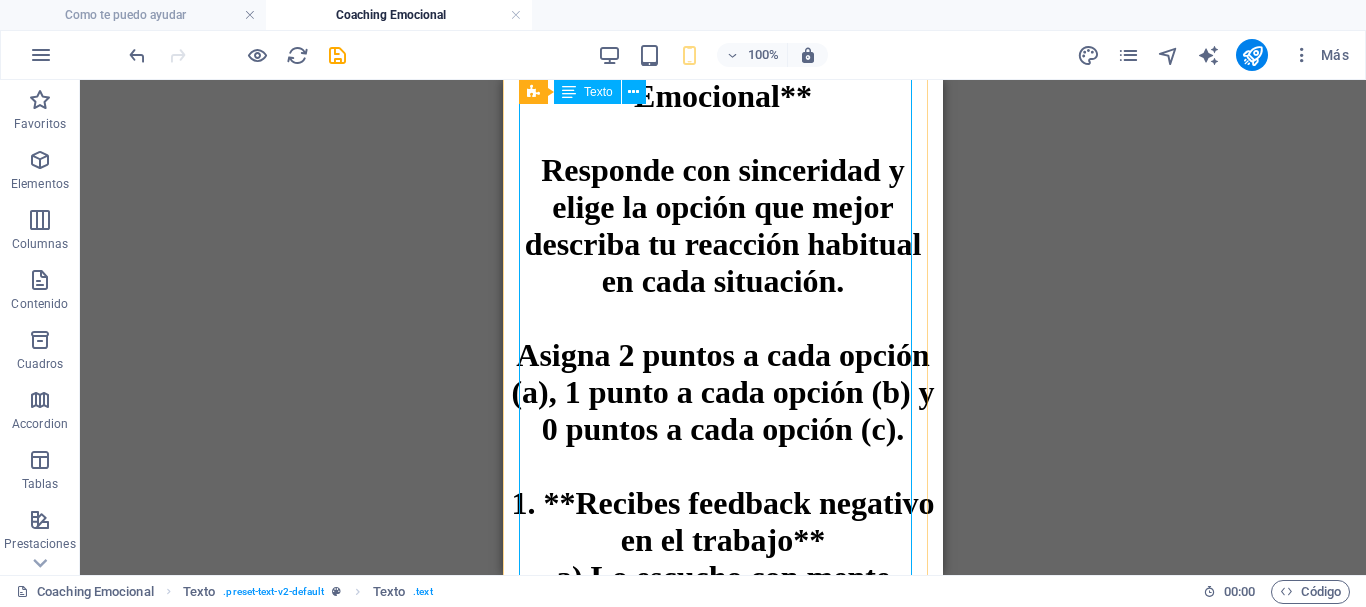 scroll, scrollTop: 640, scrollLeft: 0, axis: vertical 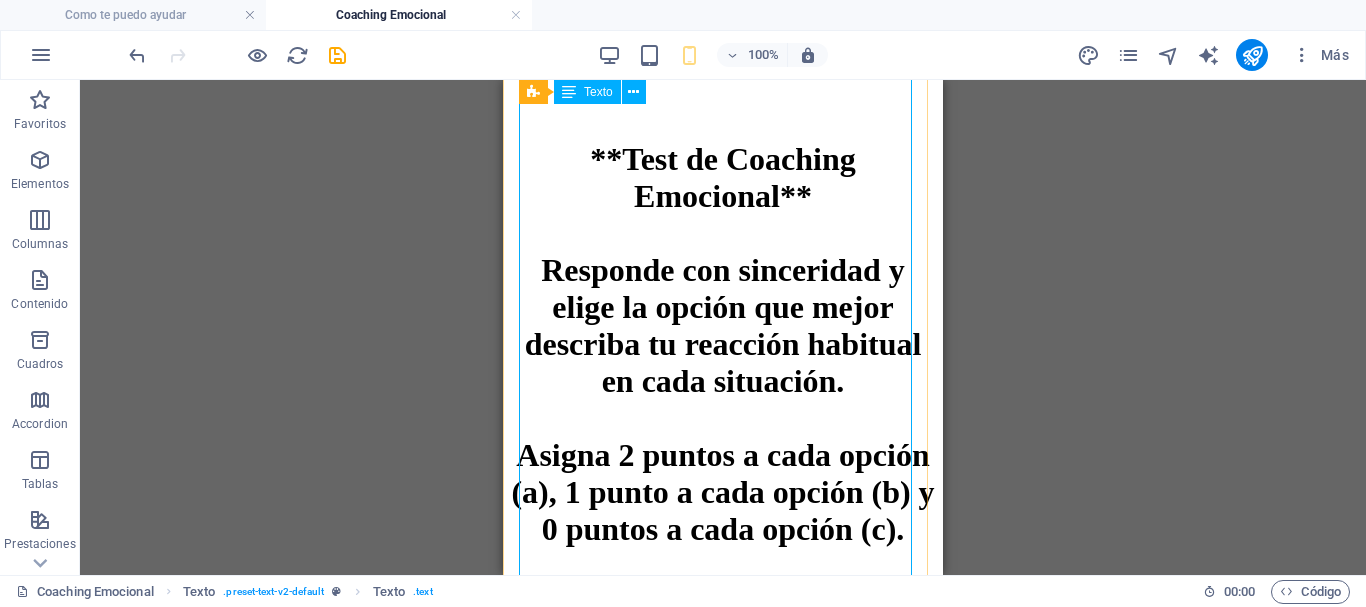 click on "**Test de Coaching Emocional** Responde con sinceridad y elige la opción que mejor describa tu reacción habitual en cada situación. Asigna 2 puntos a cada opción (a), 1 punto a cada opción (b) y 0 puntos a cada opción (c). 1. **Recibes feedback negativo en el trabajo**      a) Lo escucho con mente abierta y pregunto cómo puedo mejorar.      b) Me siento incómodo/a, pero trato de reflexionar por mi cuenta.      c) Me pongo a la defensiva y descarto el comentario.   2. **Un amigo/a tarda en responder tus mensajes**      a) Asumo que está ocupado/a y espero antes de volver a escribir.      b) Me siento ansioso/a y le escribo varias veces.      c) Me enojo y decido ignorarlo/a hasta que pida disculpas.   3. **Surge un cambio inesperado en tus planes**      a) Busco adaptarme y planear nuevas alternativas.      b) Me frustro, pero finalmente continúo con lo que puedo.      c) Me bloqueo y me cuesta avanzar.   4. **Debes decir “no” a un favor que te piden**   **Interpretación de tu puntuación**" at bounding box center (723, 1972) 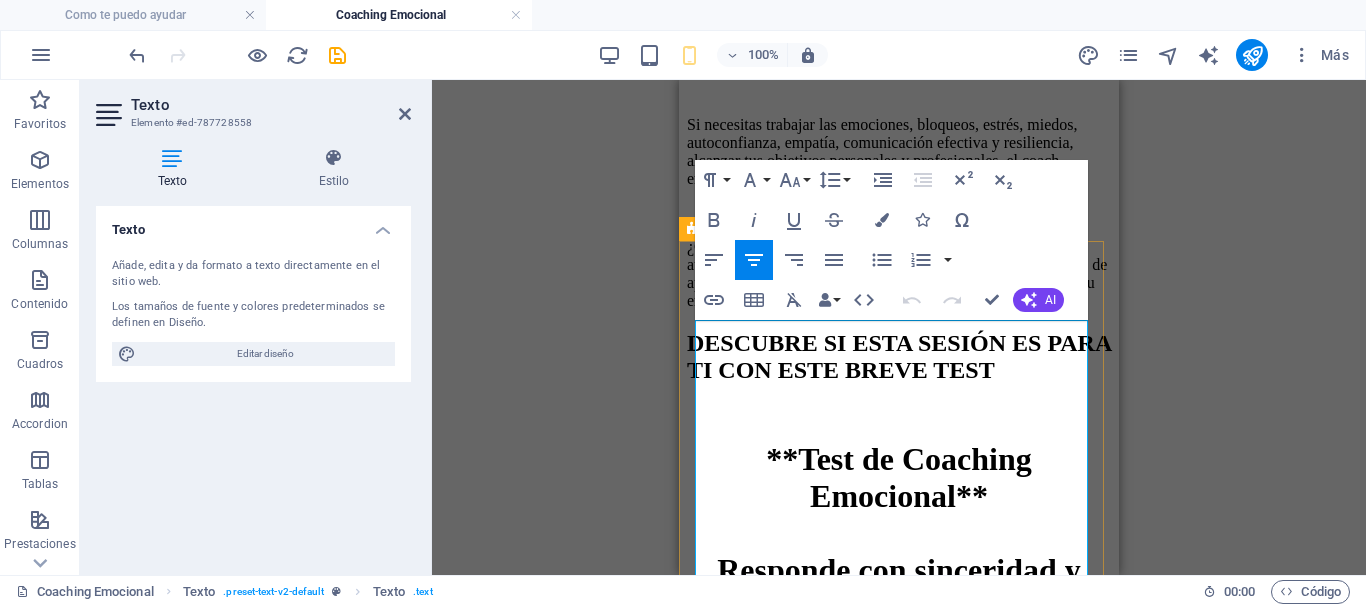 click on "**Test de Coaching Emocional** Responde con sinceridad y elige la opción que mejor describa tu reacción habitual en cada situación. Asigna 2 puntos a cada opción (a), 1 punto a cada opción (b) y 0 puntos a cada opción (c). 1. **Recibes feedback negativo en el trabajo**      a) Lo escucho con mente abierta y pregunto cómo puedo mejorar.      b) Me siento incómodo/a, pero trato de reflexionar por mi cuenta.      c) Me pongo a la defensiva y descarto el comentario.   2. **Un amigo/a tarda en responder tus mensajes**      a) Asumo que está ocupado/a y espero antes de volver a escribir.      b) Me siento ansioso/a y le escribo varias veces.      c) Me enojo y decido ignorarlo/a hasta que pida disculpas.   3. **Surge un cambio inesperado en tus planes**      a) Busco adaptarme y planear nuevas alternativas.      b) Me frustro, pero finalmente continúo con lo que puedo.      c) Me bloqueo y me cuesta avanzar.   4. **Debes decir “no” a un favor que te piden**   **Interpretación de tu puntuación**" at bounding box center (899, 2272) 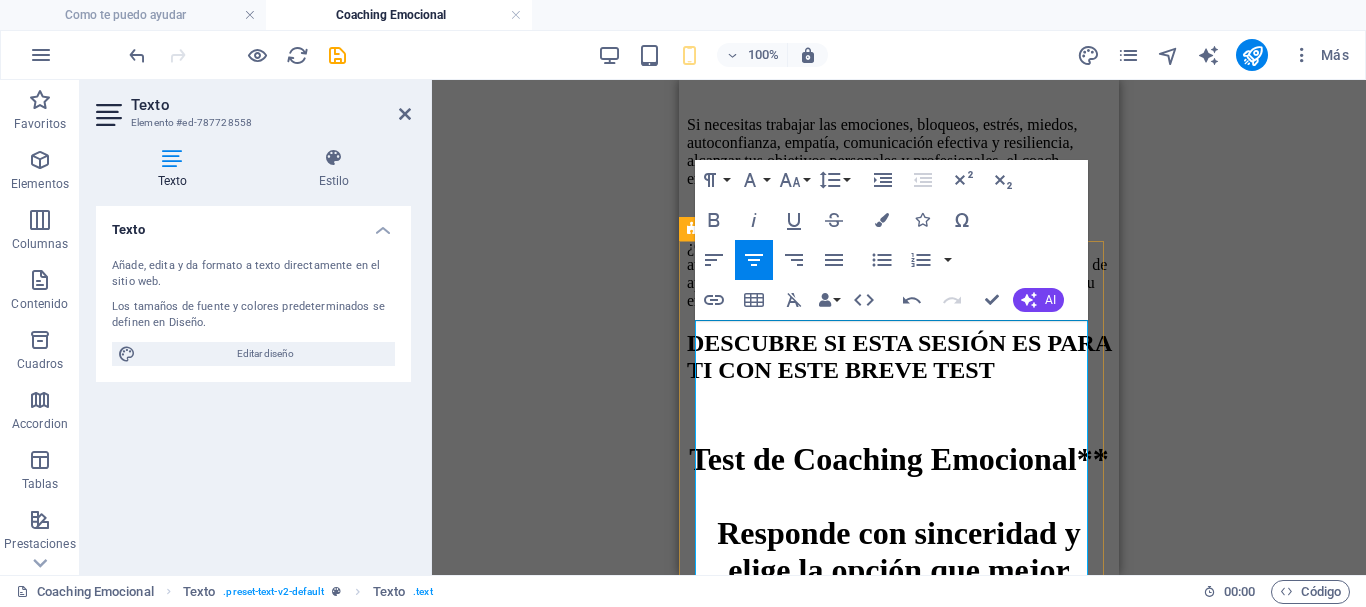 click on "Test de Coaching Emocional** Responde con sinceridad y elige la opción que mejor describa tu reacción habitual en cada situación. Asigna 2 puntos a cada opción (a), 1 punto a cada opción (b) y 0 puntos a cada opción (c). 1. **Recibes feedback negativo en el trabajo**      a) Lo escucho con mente abierta y pregunto cómo puedo mejorar.      b) Me siento incómodo/a, pero trato de reflexionar por mi cuenta.      c) Me pongo a la defensiva y descarto el comentario.   2. **Un amigo/a tarda en responder tus mensajes**      a) Asumo que está ocupado/a y espero antes de volver a escribir.      b) Me siento ansioso/a y le escribo varias veces.      c) Me enojo y decido ignorarlo/a hasta que pida disculpas.   3. **Surge un cambio inesperado en tus planes**      a) Busco adaptarme y planear nuevas alternativas.      b) Me frustro, pero finalmente continúo con lo que puedo.      c) Me bloqueo y me cuesta avanzar.   4. **Debes decir “no” a un favor que te piden**   **Interpretación de tu puntuación**" at bounding box center (899, 2254) 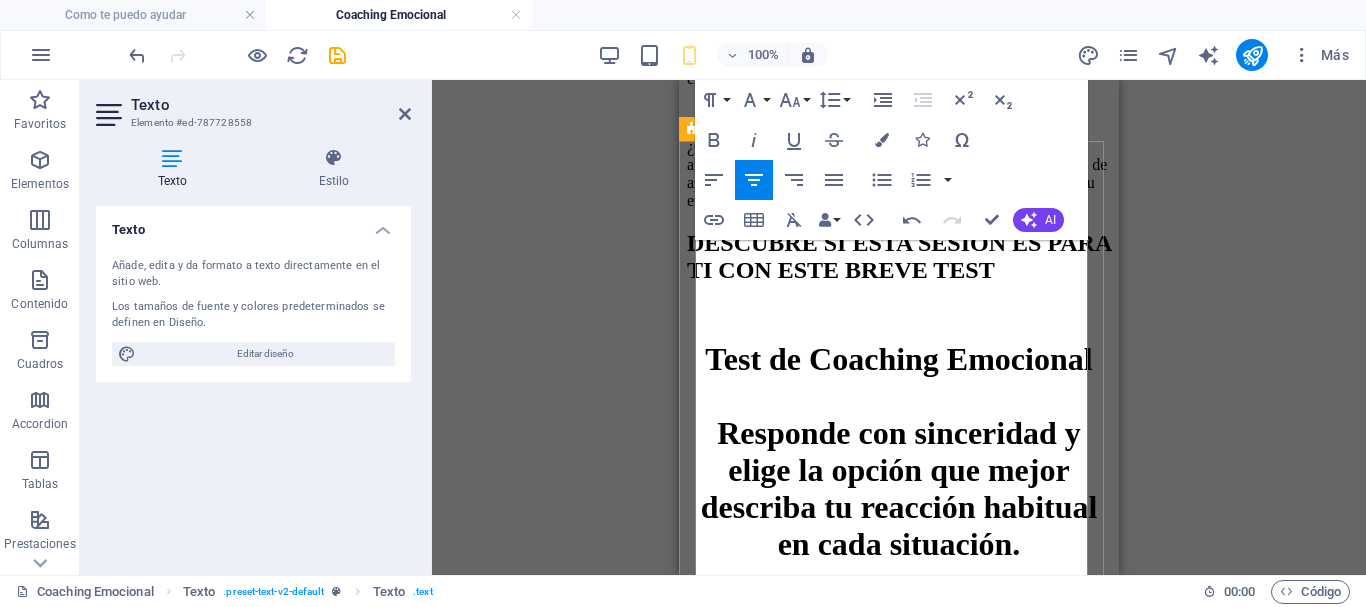 scroll, scrollTop: 340, scrollLeft: 0, axis: vertical 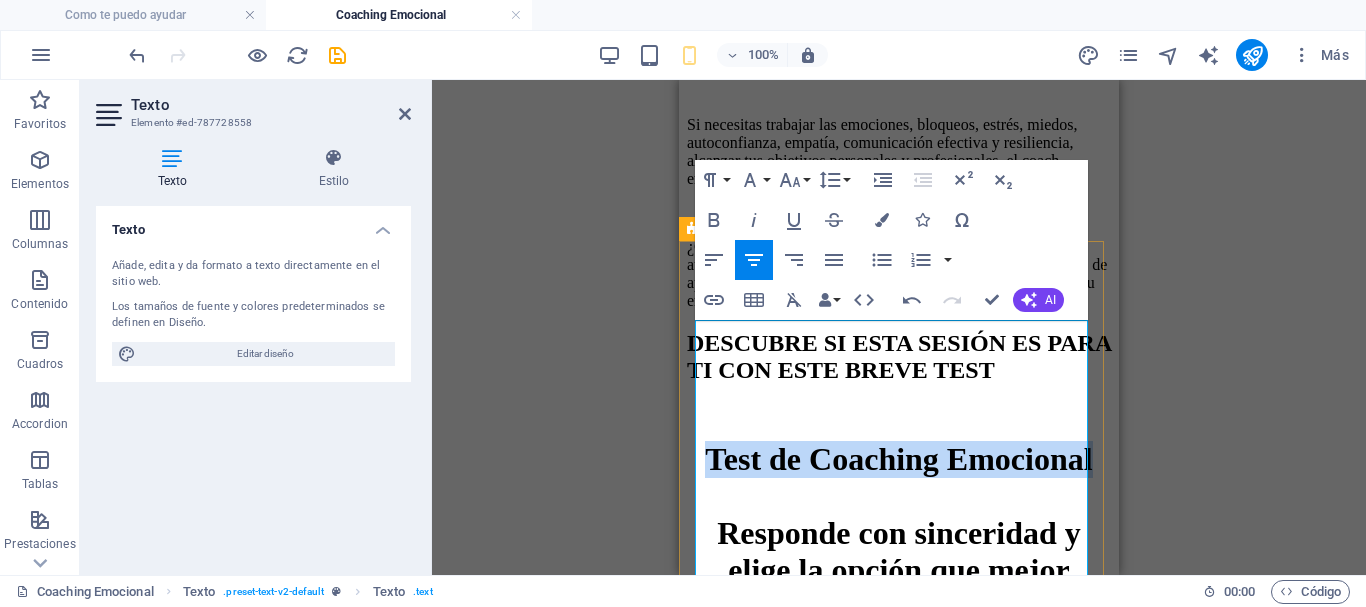 drag, startPoint x: 1010, startPoint y: 333, endPoint x: 770, endPoint y: 333, distance: 240 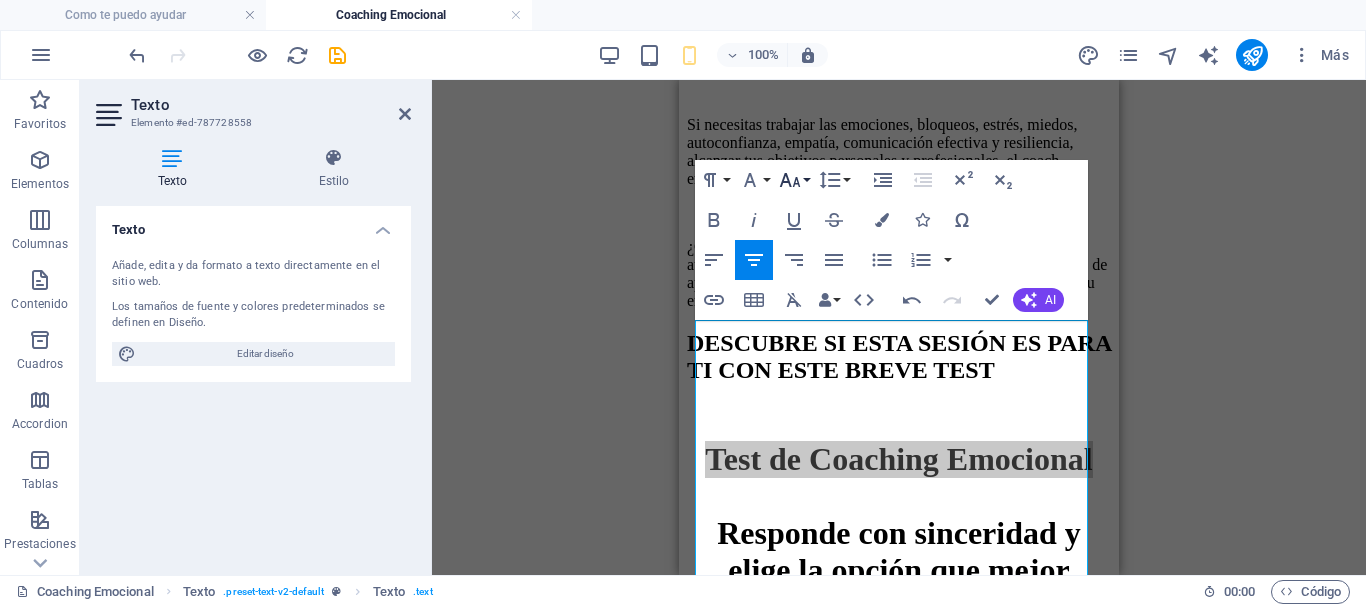 click 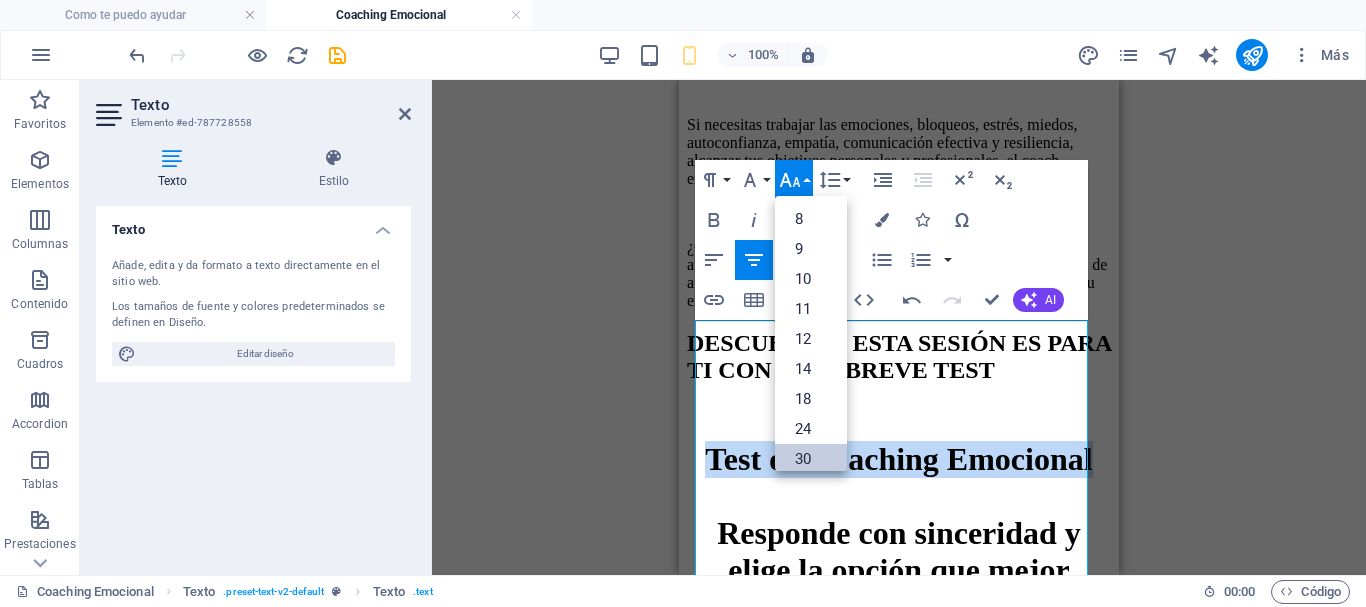 click on "30" at bounding box center (811, 459) 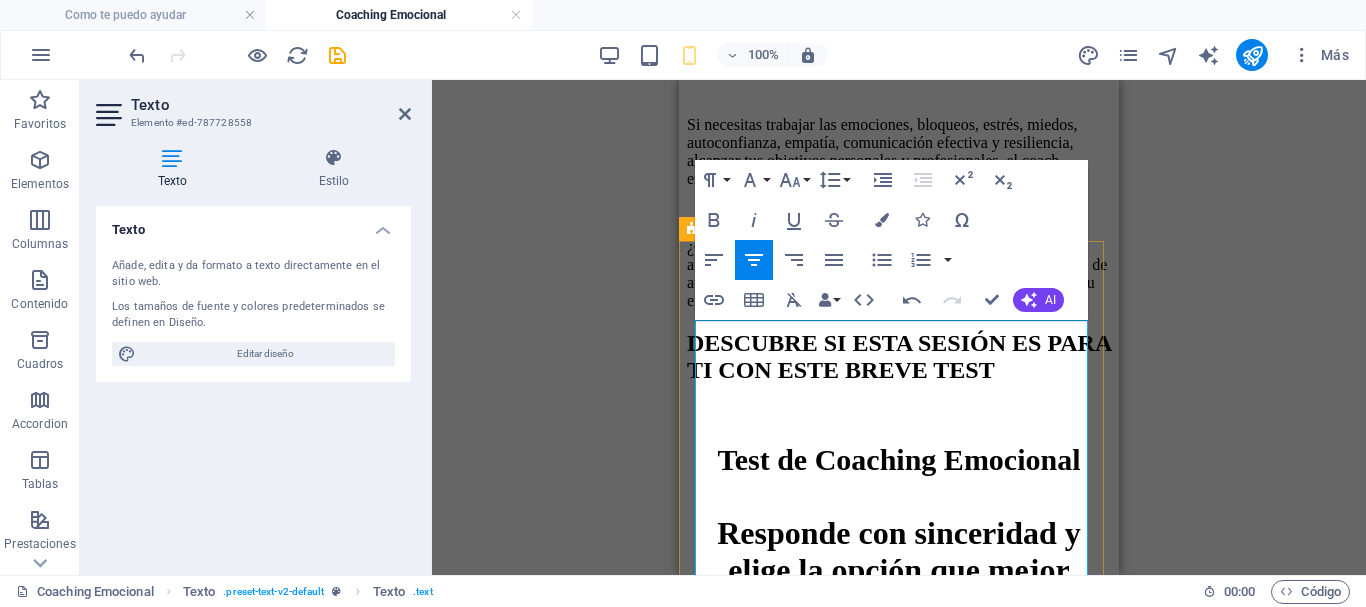 click on "Test de Coaching Emocional Responde con sinceridad y elige la opción que mejor describa tu reacción habitual en cada situación. Asigna 2 puntos a cada opción (a), 1 punto a cada opción (b) y 0 puntos a cada opción (c). 1. **Recibes feedback negativo en el trabajo**      a) Lo escucho con mente abierta y pregunto cómo puedo mejorar.      b) Me siento incómodo/a, pero trato de reflexionar por mi cuenta.      c) Me pongo a la defensiva y descarto el comentario.   2. **Un amigo/a tarda en responder tus mensajes**      a) Asumo que está ocupado/a y espero antes de volver a escribir.      b) Me siento ansioso/a y le escribo varias veces.      c) Me enojo y decido ignorarlo/a hasta que pida disculpas.   3. **Surge un cambio inesperado en tus planes**      a) Busco adaptarme y planear nuevas alternativas.      b) Me frustro, pero finalmente continúo con lo que puedo.      c) Me bloqueo y me cuesta avanzar.   4. **Debes decir “no” a un favor que te piden**   **Interpretación de tu puntuación**" at bounding box center [899, 2254] 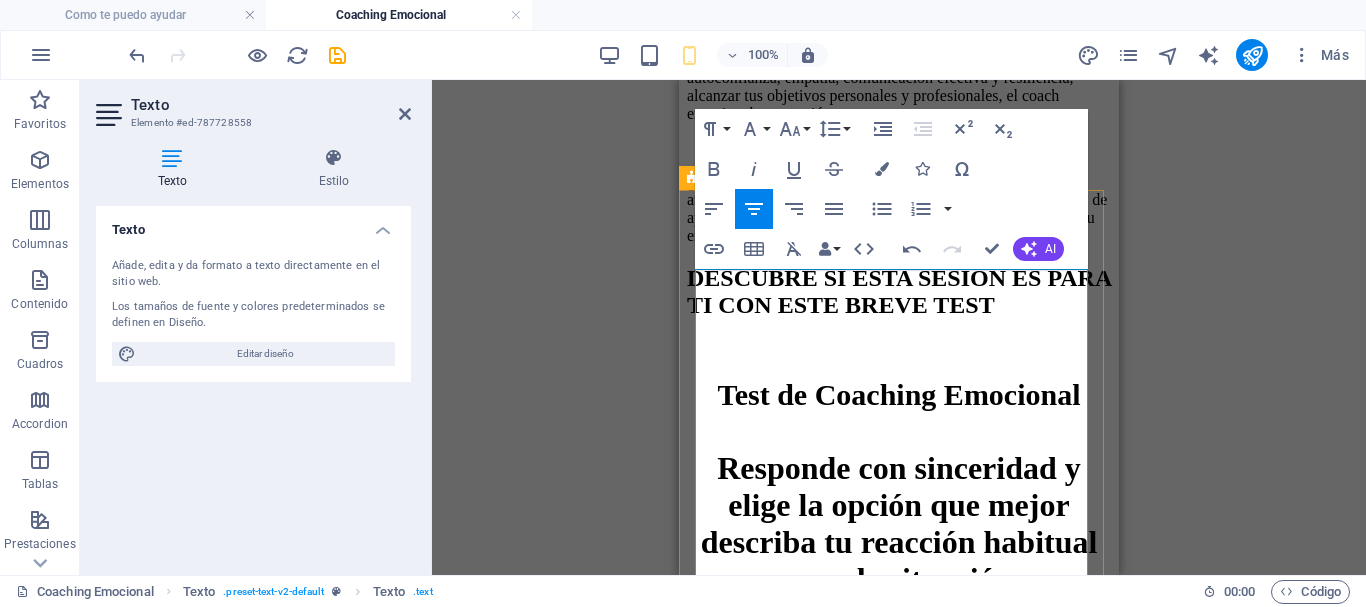 scroll, scrollTop: 440, scrollLeft: 0, axis: vertical 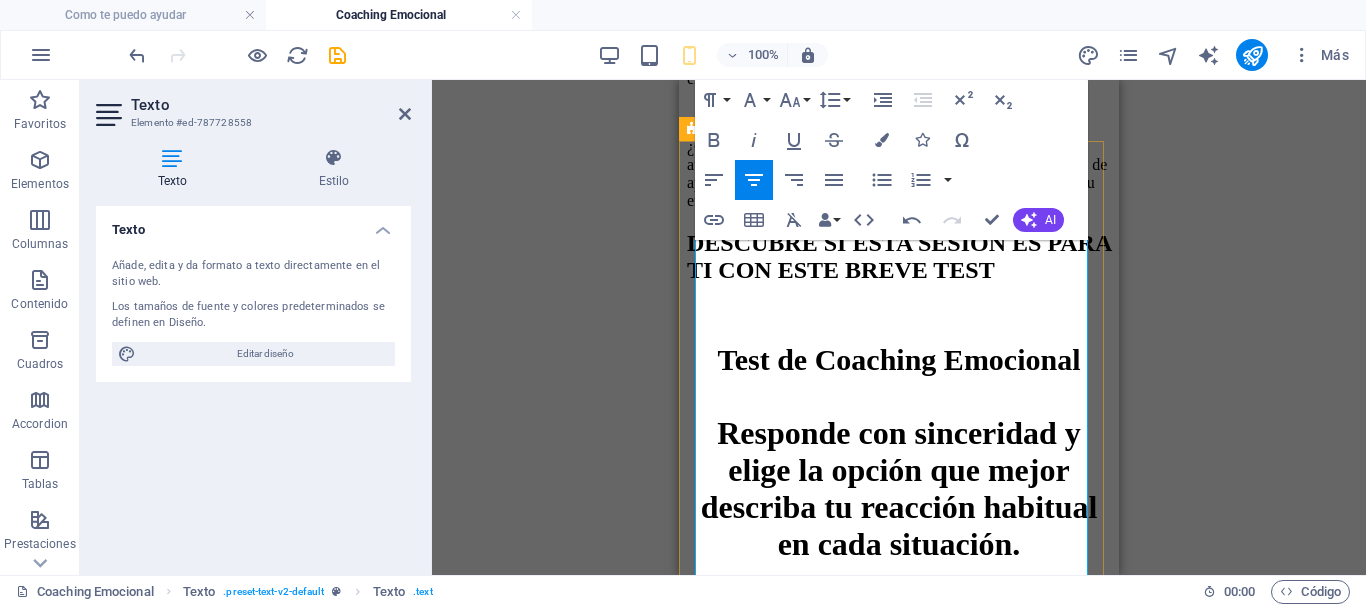 click on "Test de Coaching Emocional Responde con sinceridad y elige la opción que mejor describa tu reacción habitual en cada situación. Asigna 2 puntos a cada opción (a), 1 punto a cada opción (b) y 0 puntos a cada opción (c). 1. **Recibes feedback negativo en el trabajo**      a) Lo escucho con mente abierta y pregunto cómo puedo mejorar.      b) Me siento incómodo/a, pero trato de reflexionar por mi cuenta.      c) Me pongo a la defensiva y descarto el comentario.   2. **Un amigo/a tarda en responder tus mensajes**      a) Asumo que está ocupado/a y espero antes de volver a escribir.      b) Me siento ansioso/a y le escribo varias veces.      c) Me enojo y decido ignorarlo/a hasta que pida disculpas.   3. **Surge un cambio inesperado en tus planes**      a) Busco adaptarme y planear nuevas alternativas.      b) Me frustro, pero finalmente continúo con lo que puedo.      c) Me bloqueo y me cuesta avanzar.   4. **Debes decir “no” a un favor que te piden**   **Interpretación de tu puntuación**" at bounding box center [899, 2154] 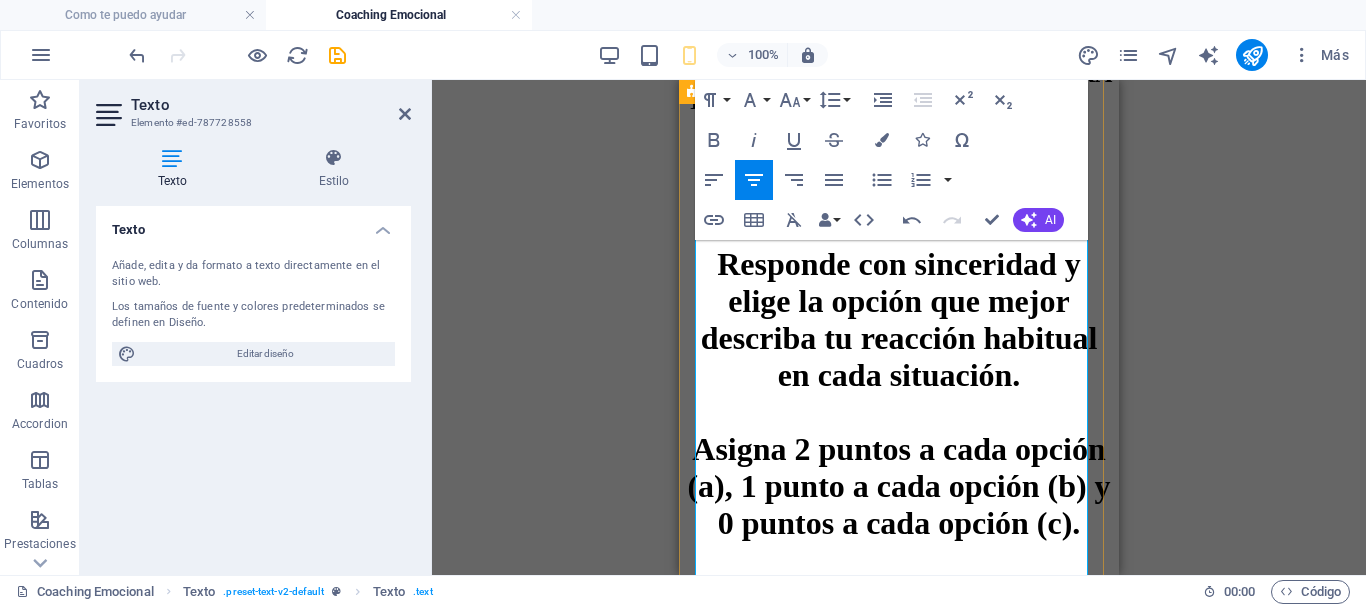 scroll, scrollTop: 640, scrollLeft: 0, axis: vertical 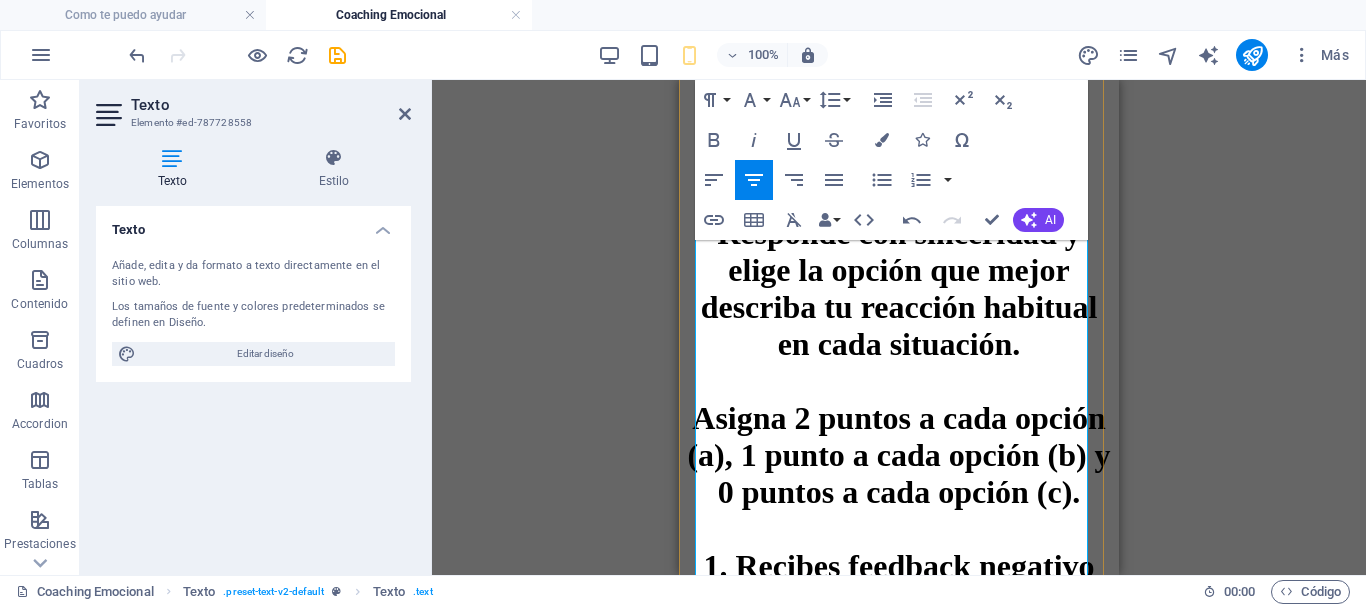click on "Test de Coaching Emocional Responde con sinceridad y elige la opción que mejor describa tu reacción habitual en cada situación. Asigna 2 puntos a cada opción (a), 1 punto a cada opción (b) y 0 puntos a cada opción (c). 1. Recibes feedback negativo en el trabajo      a) Lo escucho con mente abierta y pregunto cómo puedo mejorar.      b) Me siento incómodo/a, pero trato de reflexionar por mi cuenta.      c) Me pongo a la defensiva y descarto el comentario.   2. **Un amigo/a tarda en responder tus mensajes**      a) Asumo que está ocupado/a y espero antes de volver a escribir.      b) Me siento ansioso/a y le escribo varias veces.      c) Me enojo y decido ignorarlo/a hasta que pida disculpas.   3. **Surge un cambio inesperado en tus planes**      a) Busco adaptarme y planear nuevas alternativas.      b) Me frustro, pero finalmente continúo con lo que puedo.      c) Me bloqueo y me cuesta avanzar.   4. **Debes decir “no” a un favor que te piden**   5. **Cometes un error en un proyecto personal**" at bounding box center (899, 1954) 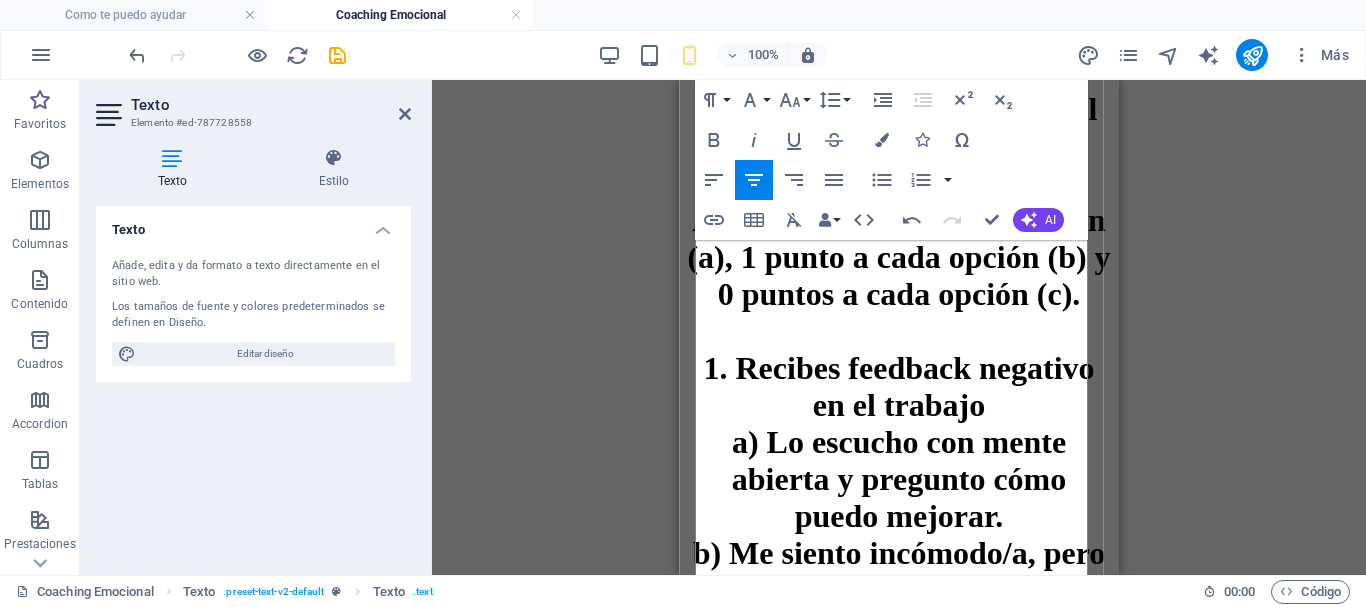 scroll, scrollTop: 840, scrollLeft: 0, axis: vertical 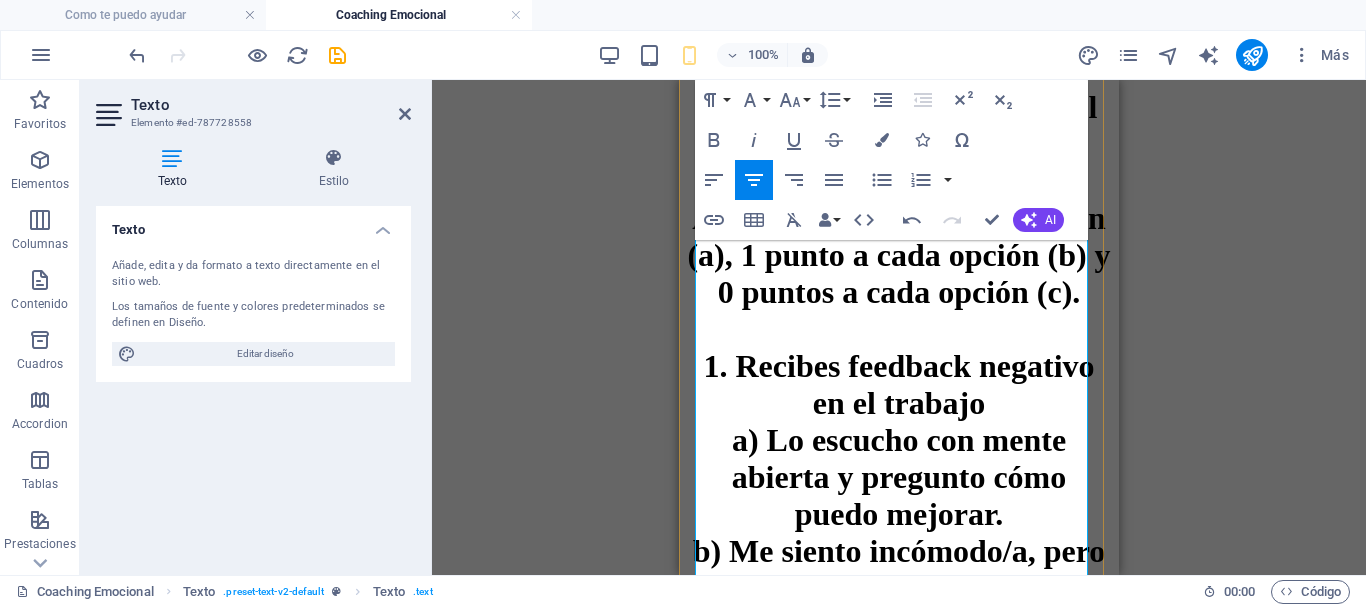 click on "Test de Coaching Emocional Responde con sinceridad y elige la opción que mejor describa tu reacción habitual en cada situación. Asigna 2 puntos a cada opción (a), 1 punto a cada opción (b) y 0 puntos a cada opción (c). 1. Recibes feedback negativo en el trabajo      a) Lo escucho con mente abierta y pregunto cómo puedo mejorar.      b) Me siento incómodo/a, pero trato de reflexionar por mi cuenta.      c) Me pongo a la defensiva y descarto el comentario.   2. Un amigo/a tarda en responder tus mensajes**      a) Asumo que está ocupado/a y espero antes de volver a escribir.      b) Me siento ansioso/a y le escribo varias veces.      c) Me enojo y decido ignorarlo/a hasta que pida disculpas.   3. **Surge un cambio inesperado en tus planes**      a) Busco adaptarme y planear nuevas alternativas.      b) Me frustro, pero finalmente continúo con lo que puedo.      c) Me bloqueo y me cuesta avanzar.   4. **Debes decir “no” a un favor que te piden**   5. **Cometes un error en un proyecto personal**" at bounding box center [899, 1754] 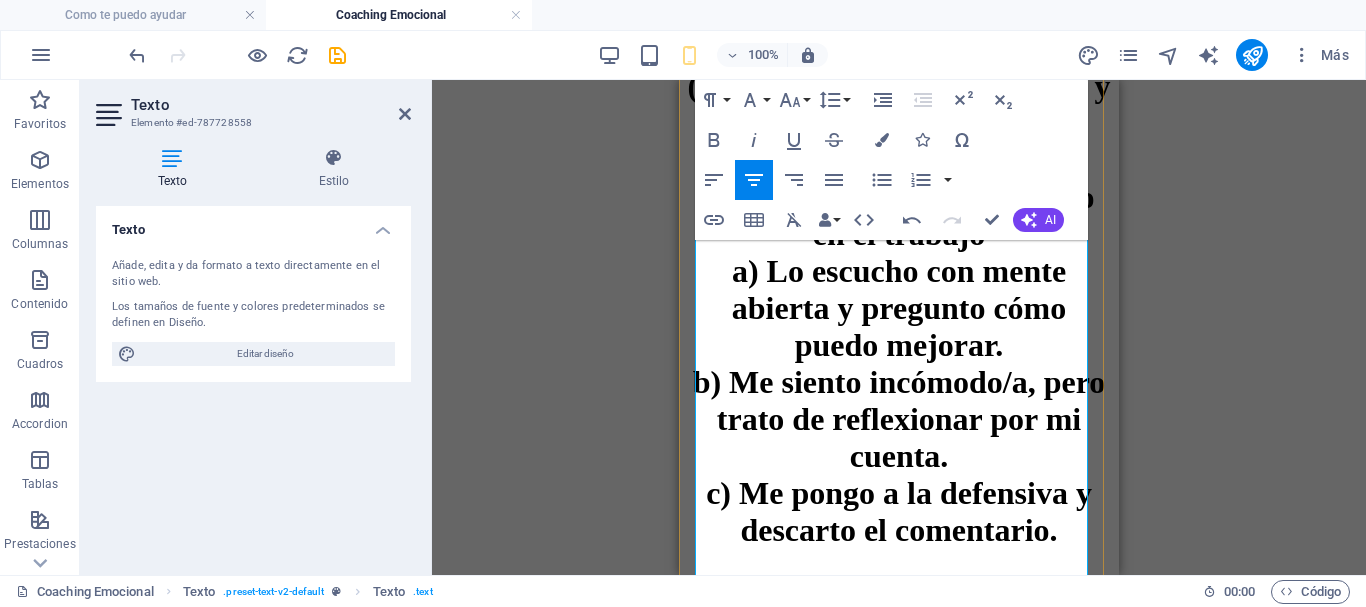 scroll, scrollTop: 1040, scrollLeft: 0, axis: vertical 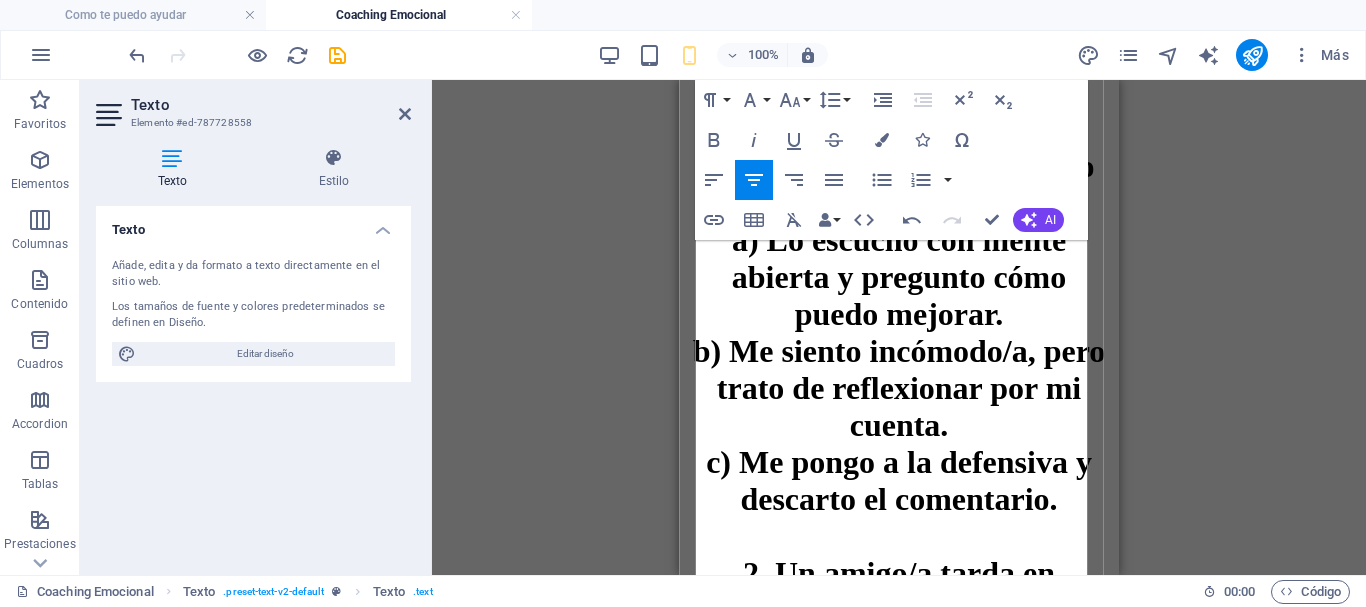 click on "Test de Coaching Emocional Responde con sinceridad y elige la opción que mejor describa tu reacción habitual en cada situación. Asigna 2 puntos a cada opción (a), 1 punto a cada opción (b) y 0 puntos a cada opción (c). 1. Recibes feedback negativo en el trabajo      a) Lo escucho con mente abierta y pregunto cómo puedo mejorar.      b) Me siento incómodo/a, pero trato de reflexionar por mi cuenta.      c) Me pongo a la defensiva y descarto el comentario.   2. Un amigo/a tarda en responder tus mensajes     a) Asumo que está ocupado/a y espero antes de volver a escribir.      b) Me siento ansioso/a y le escribo varias veces.      c) Me enojo y decido ignorarlo/a hasta que pida disculpas.   3. Surge un cambio inesperado en tus planes     a) Busco adaptarme y planear nuevas alternativas.      b) Me frustro, pero finalmente continúo con lo que puedo.      c) Me bloqueo y me cuesta avanzar.   4. **Debes decir “no” a un favor que te piden**   5. **Cometes un error en un proyecto personal**" at bounding box center [899, 1554] 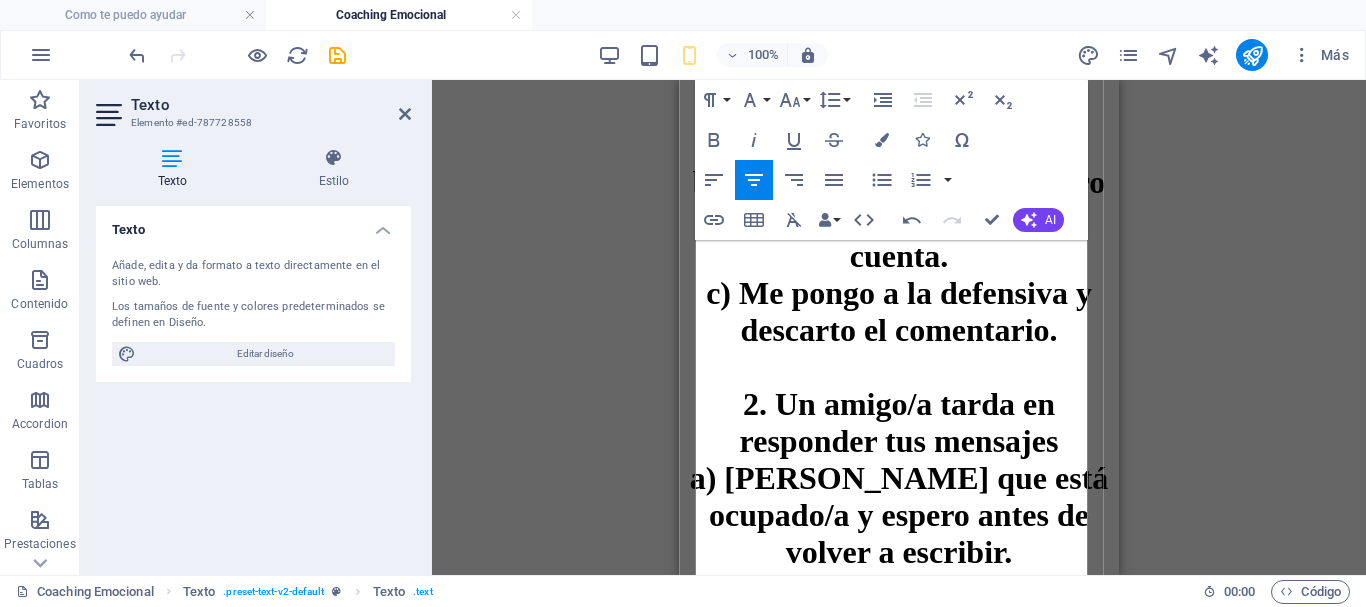 scroll, scrollTop: 1240, scrollLeft: 0, axis: vertical 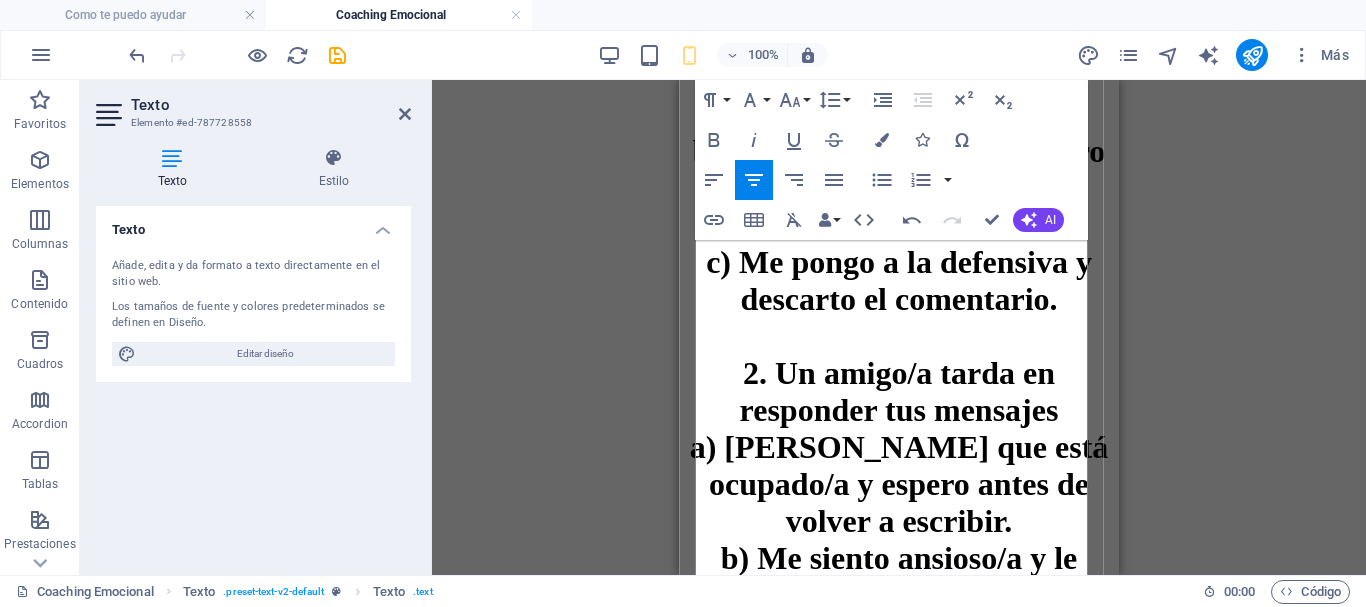 click on "Test de Coaching Emocional Responde con sinceridad y elige la opción que mejor describa tu reacción habitual en cada situación. Asigna 2 puntos a cada opción (a), 1 punto a cada opción (b) y 0 puntos a cada opción (c). 1. Recibes feedback negativo en el trabajo      a) Lo escucho con mente abierta y pregunto cómo puedo mejorar.      b) Me siento incómodo/a, pero trato de reflexionar por mi cuenta.      c) Me pongo a la defensiva y descarto el comentario.   2. Un amigo/a tarda en responder tus mensajes     a) Asumo que está ocupado/a y espero antes de volver a escribir.      b) Me siento ansioso/a y le escribo varias veces.      c) Me enojo y decido ignorarlo/a hasta que pida disculpas.   3. Surge un cambio inesperado en tus planes     a) Busco adaptarme y planear nuevas alternativas.      b) Me frustro, pero finalmente continúo con lo que puedo.      c) Me bloqueo y me cuesta avanzar.   4. Debes decir “no” a un favor que te piden      b) Me siento incómodo/a y doy una excusa poco clara." at bounding box center (899, 1354) 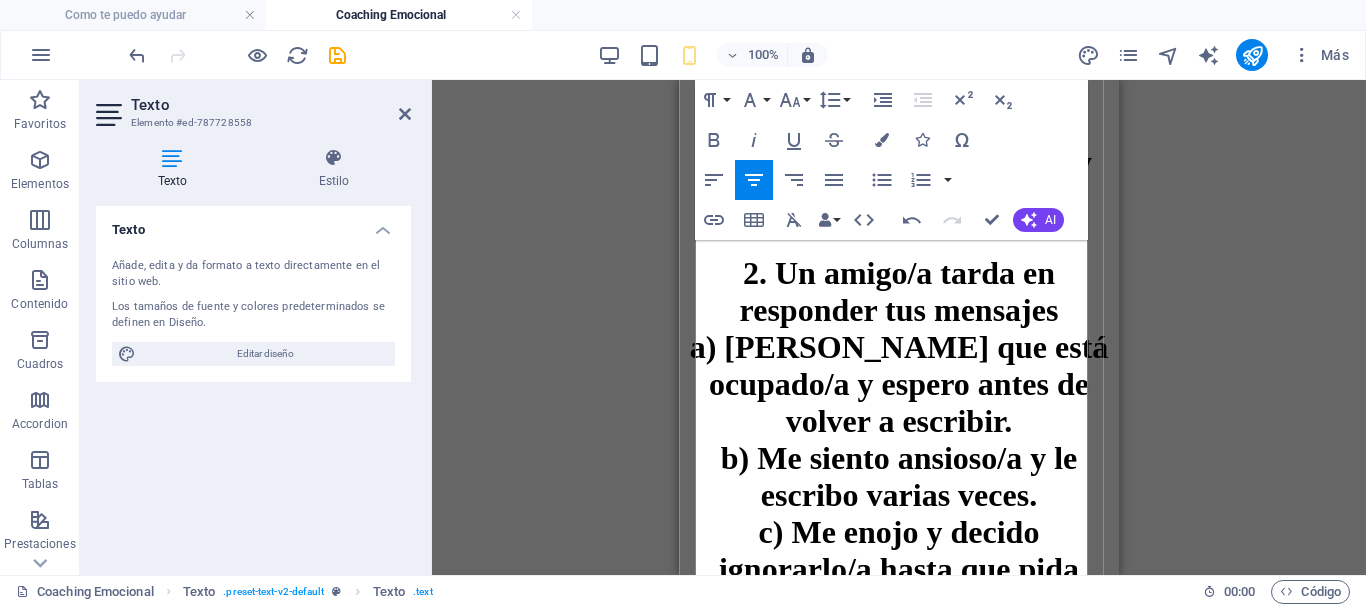 scroll, scrollTop: 1440, scrollLeft: 0, axis: vertical 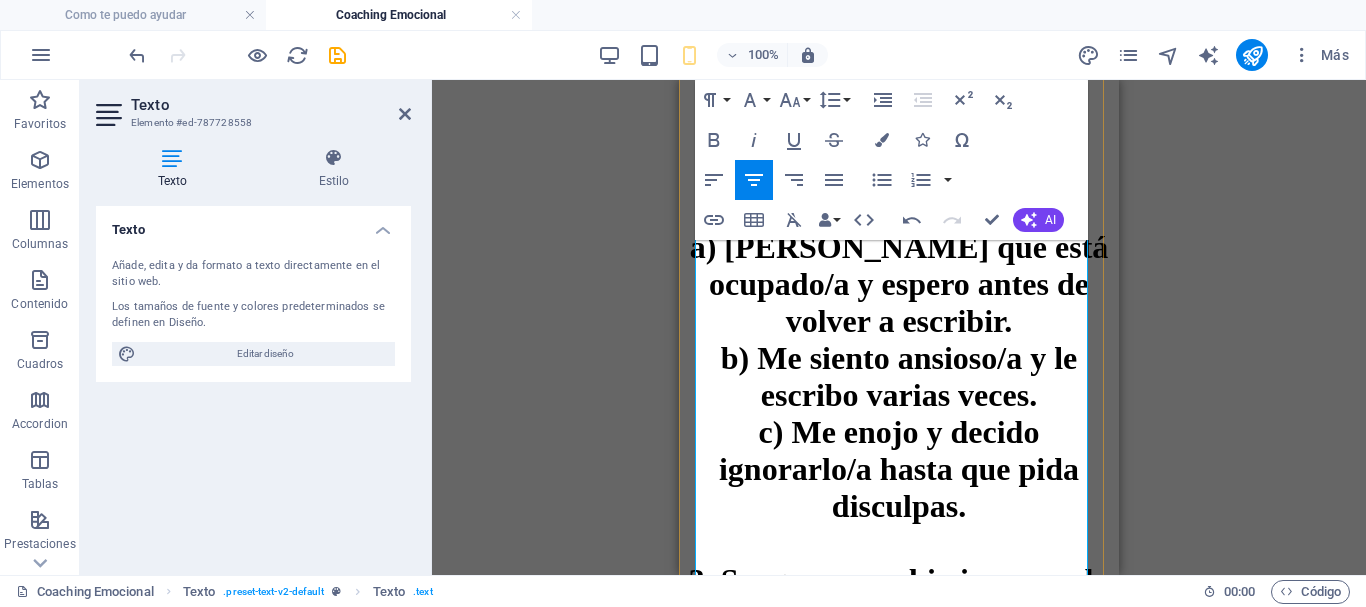 click on "Test de Coaching Emocional Responde con sinceridad y elige la opción que mejor describa tu reacción habitual en cada situación. Asigna 2 puntos a cada opción (a), 1 punto a cada opción (b) y 0 puntos a cada opción (c). 1. Recibes feedback negativo en el trabajo      a) Lo escucho con mente abierta y pregunto cómo puedo mejorar.      b) Me siento incómodo/a, pero trato de reflexionar por mi cuenta.      c) Me pongo a la defensiva y descarto el comentario.   2. Un amigo/a tarda en responder tus mensajes     a) Asumo que está ocupado/a y espero antes de volver a escribir.      b) Me siento ansioso/a y le escribo varias veces.      c) Me enojo y decido ignorarlo/a hasta que pida disculpas.   3. Surge un cambio inesperado en tus planes     a) Busco adaptarme y planear nuevas alternativas.      b) Me frustro, pero finalmente continúo con lo que puedo.      c) Me bloqueo y me cuesta avanzar.   4. Debes decir “no” a un favor que te piden      b) Me siento incómodo/a y doy una excusa poco clara." at bounding box center (899, 1154) 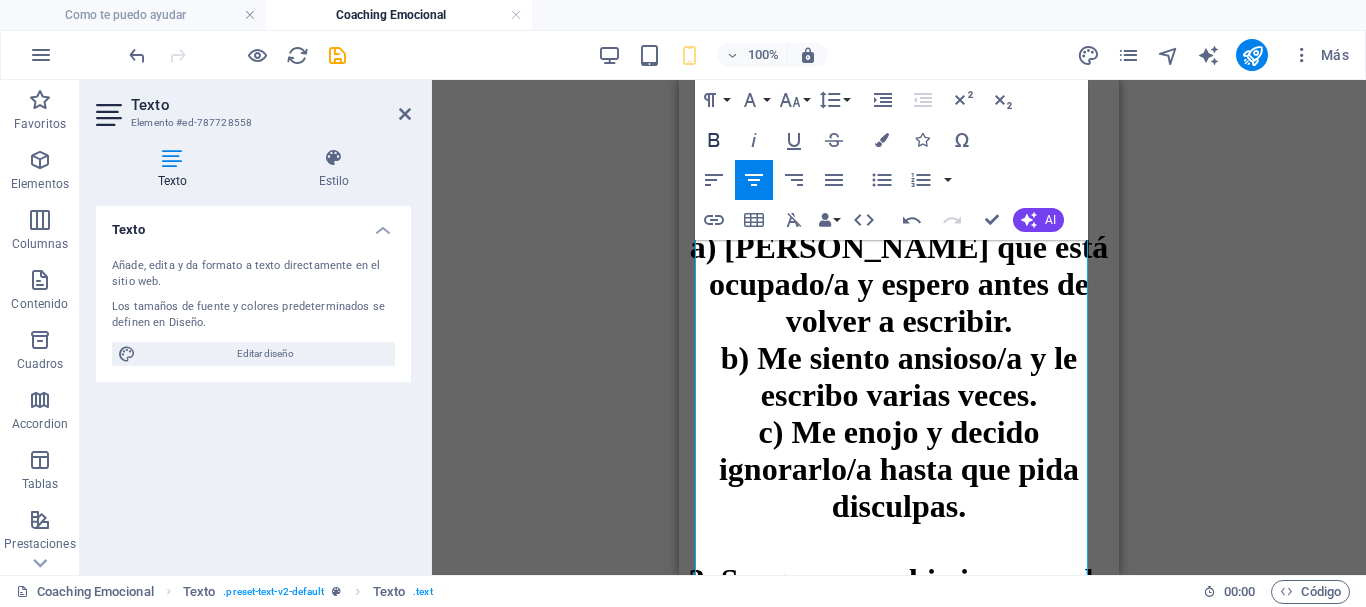 click 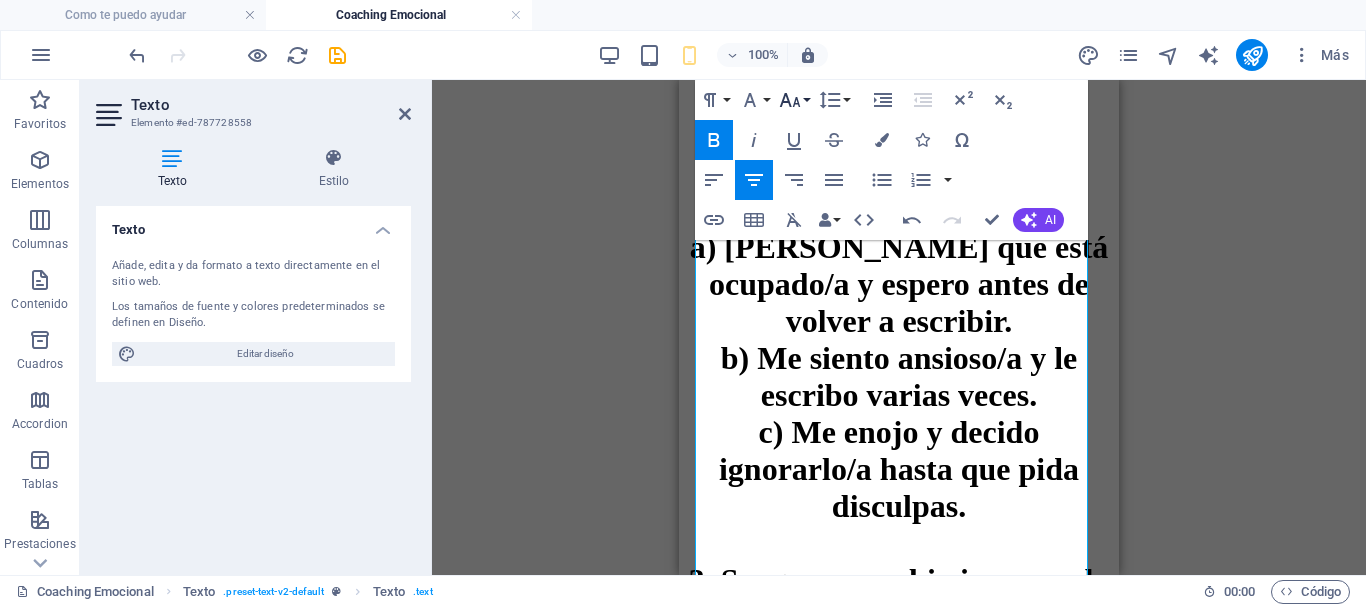 click on "Font Size" at bounding box center [794, 100] 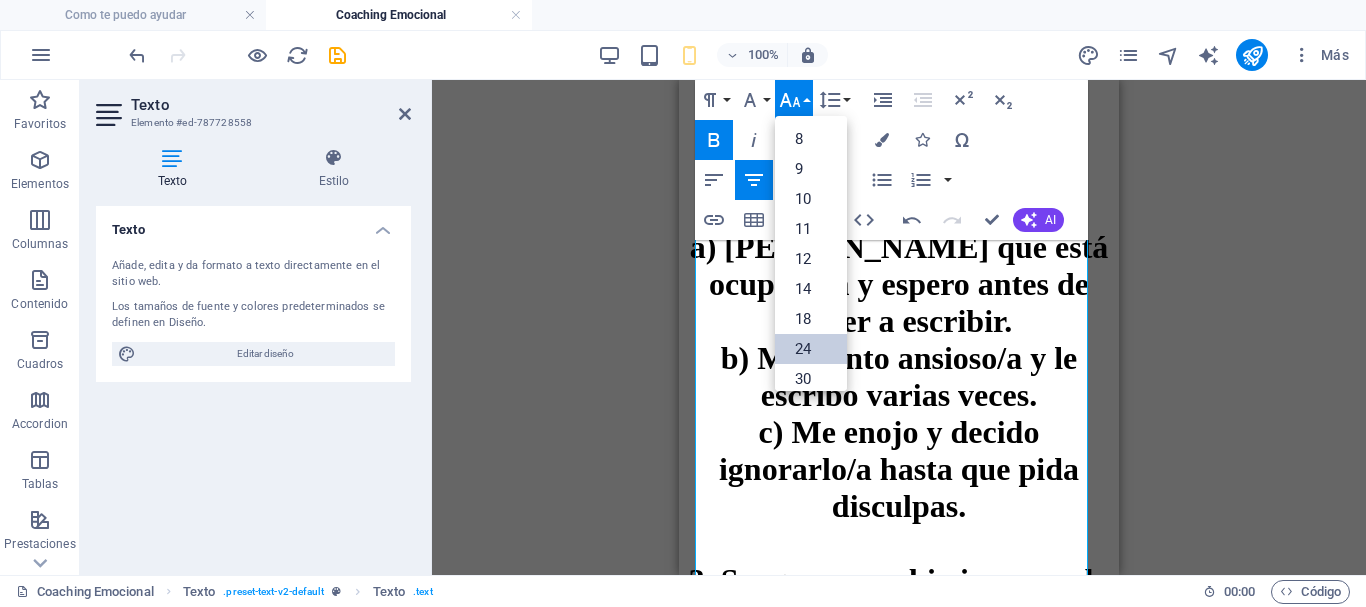 click on "24" at bounding box center [811, 349] 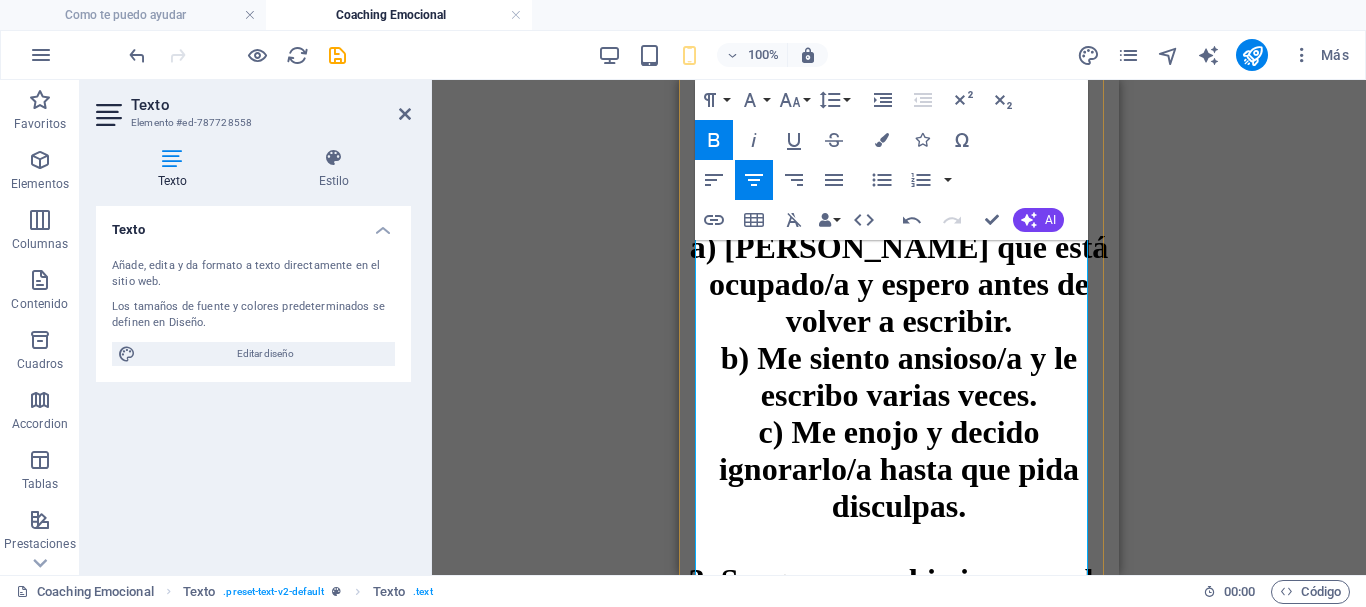 click on "Test de Coaching Emocional Responde con sinceridad y elige la opción que mejor describa tu reacción habitual en cada situación. Asigna 2 puntos a cada opción (a), 1 punto a cada opción (b) y 0 puntos a cada opción (c). 1. Recibes feedback negativo en el trabajo      a) Lo escucho con mente abierta y pregunto cómo puedo mejorar.      b) Me siento incómodo/a, pero trato de reflexionar por mi cuenta.      c) Me pongo a la defensiva y descarto el comentario.   2. Un amigo/a tarda en responder tus mensajes     a) Asumo que está ocupado/a y espero antes de volver a escribir.      b) Me siento ansioso/a y le escribo varias veces.      c) Me enojo y decido ignorarlo/a hasta que pida disculpas.   3. Surge un cambio inesperado en tus planes     a) Busco adaptarme y planear nuevas alternativas.      b) Me frustro, pero finalmente continúo con lo que puedo.      c) Me bloqueo y me cuesta avanzar.   4. Debes decir “no” a un favor que te piden      b) Me siento incómodo/a y doy una excusa poco clara." at bounding box center (899, 1135) 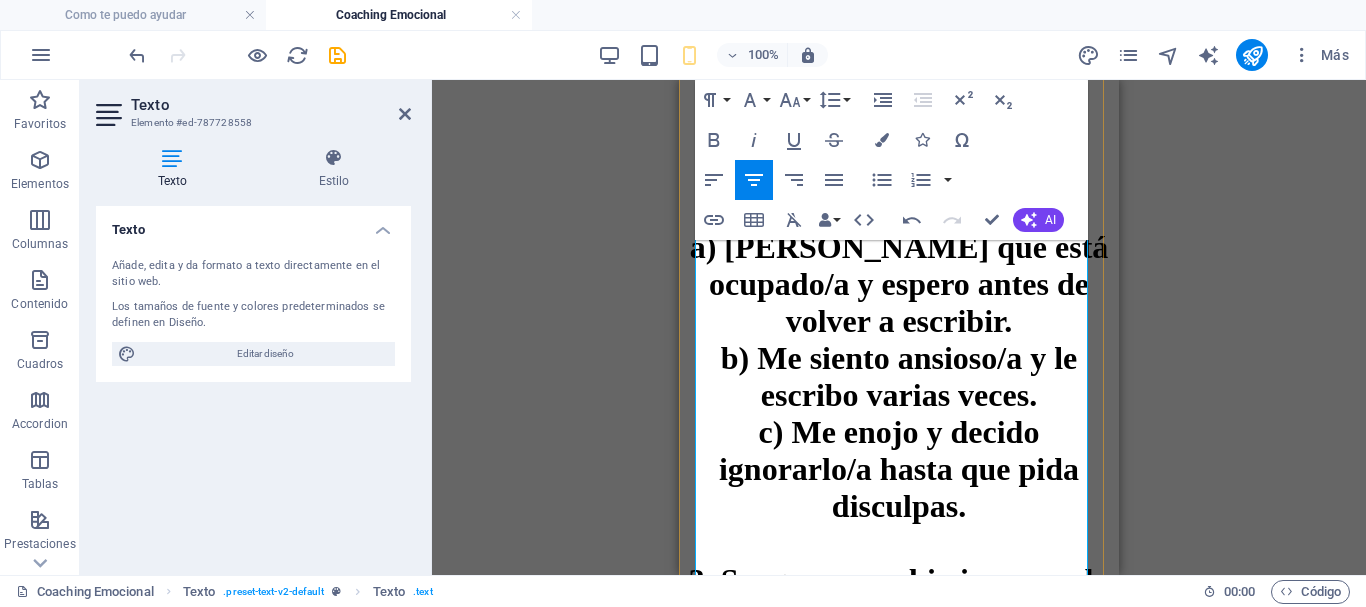 scroll, scrollTop: 1540, scrollLeft: 0, axis: vertical 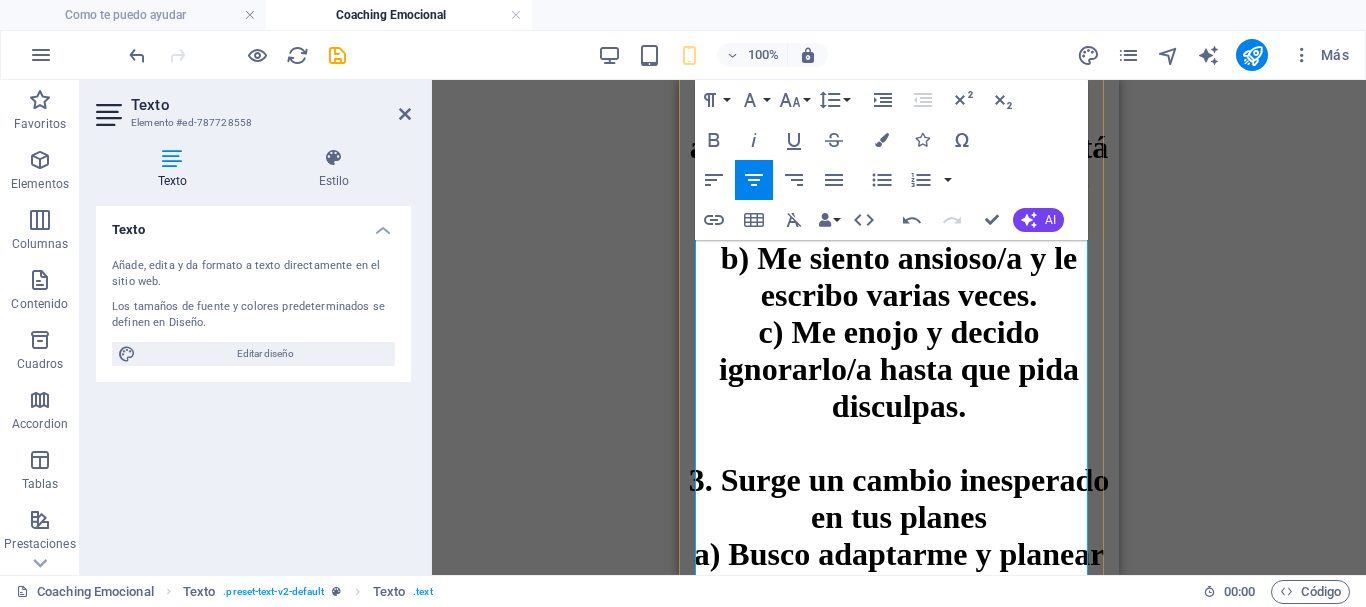 click on "Test de Coaching Emocional Responde con sinceridad y elige la opción que mejor describa tu reacción habitual en cada situación. Asigna 2 puntos a cada opción (a), 1 punto a cada opción (b) y 0 puntos a cada opción (c). 1. Recibes feedback negativo en el trabajo      a) Lo escucho con mente abierta y pregunto cómo puedo mejorar.      b) Me siento incómodo/a, pero trato de reflexionar por mi cuenta.      c) Me pongo a la defensiva y descarto el comentario.   2. Un amigo/a tarda en responder tus mensajes     a) Asumo que está ocupado/a y espero antes de volver a escribir.      b) Me siento ansioso/a y le escribo varias veces.      c) Me enojo y decido ignorarlo/a hasta que pida disculpas.   3. Surge un cambio inesperado en tus planes     a) Busco adaptarme y planear nuevas alternativas.      b) Me frustro, pero finalmente continúo con lo que puedo.      c) Me bloqueo y me cuesta avanzar.   4. Debes decir “no” a un favor que te piden      b) Me siento incómodo/a y doy una excusa poco clara." at bounding box center [899, 1035] 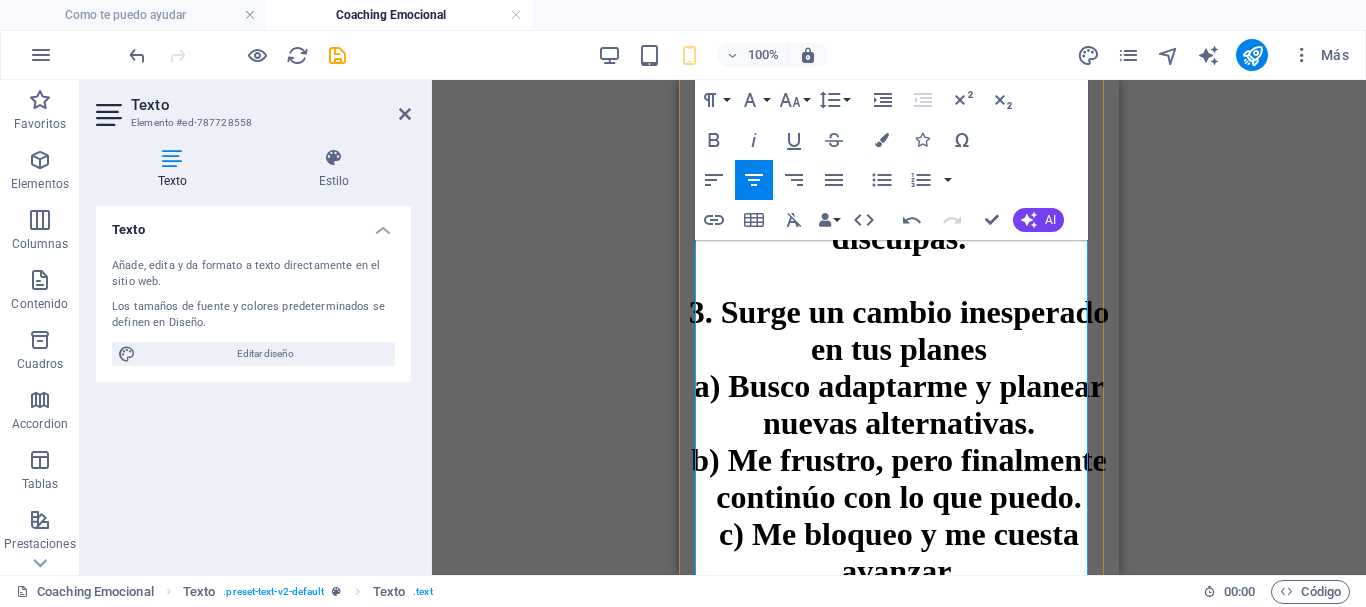 scroll, scrollTop: 1740, scrollLeft: 0, axis: vertical 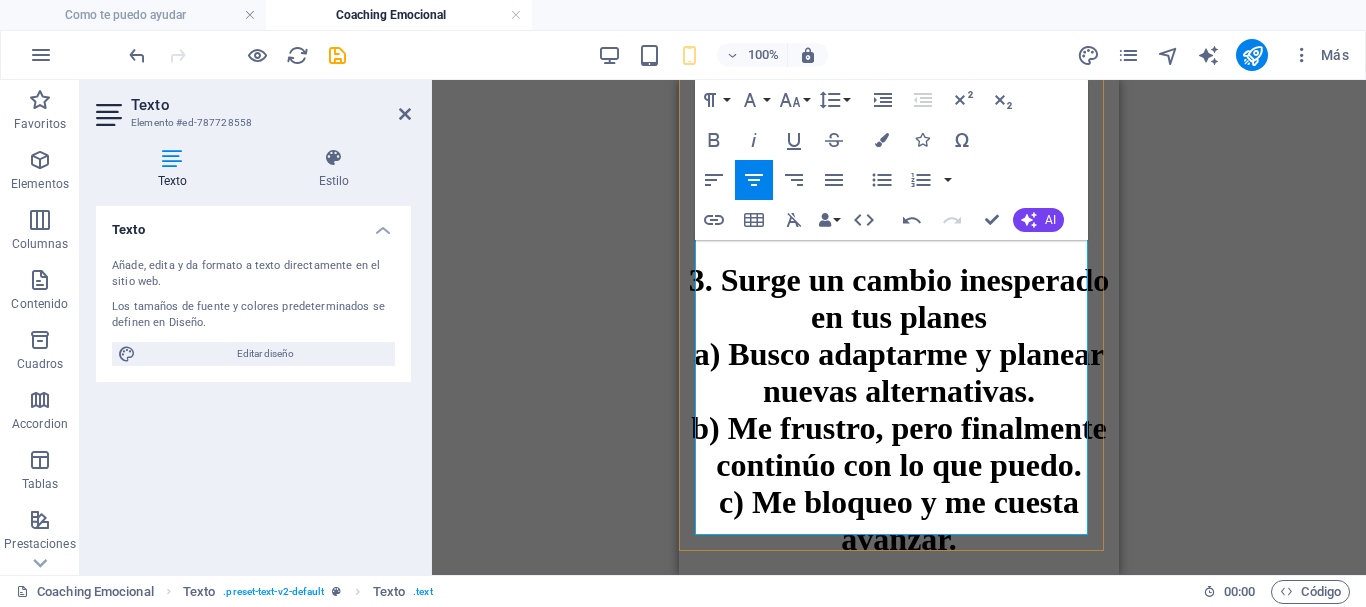 click on "Test de Coaching Emocional Responde con sinceridad y elige la opción que mejor describa tu reacción habitual en cada situación. Asigna 2 puntos a cada opción (a), 1 punto a cada opción (b) y 0 puntos a cada opción (c). 1. Recibes feedback negativo en el trabajo      a) Lo escucho con mente abierta y pregunto cómo puedo mejorar.      b) Me siento incómodo/a, pero trato de reflexionar por mi cuenta.      c) Me pongo a la defensiva y descarto el comentario.   2. Un amigo/a tarda en responder tus mensajes     a) Asumo que está ocupado/a y espero antes de volver a escribir.      b) Me siento ansioso/a y le escribo varias veces.      c) Me enojo y decido ignorarlo/a hasta que pida disculpas.   3. Surge un cambio inesperado en tus planes     a) Busco adaptarme y planear nuevas alternativas.      b) Me frustro, pero finalmente continúo con lo que puedo.      c) Me bloqueo y me cuesta avanzar.   4. Debes decir “no” a un favor que te piden      b) Me siento incómodo/a y doy una excusa poco clara." at bounding box center (899, 835) 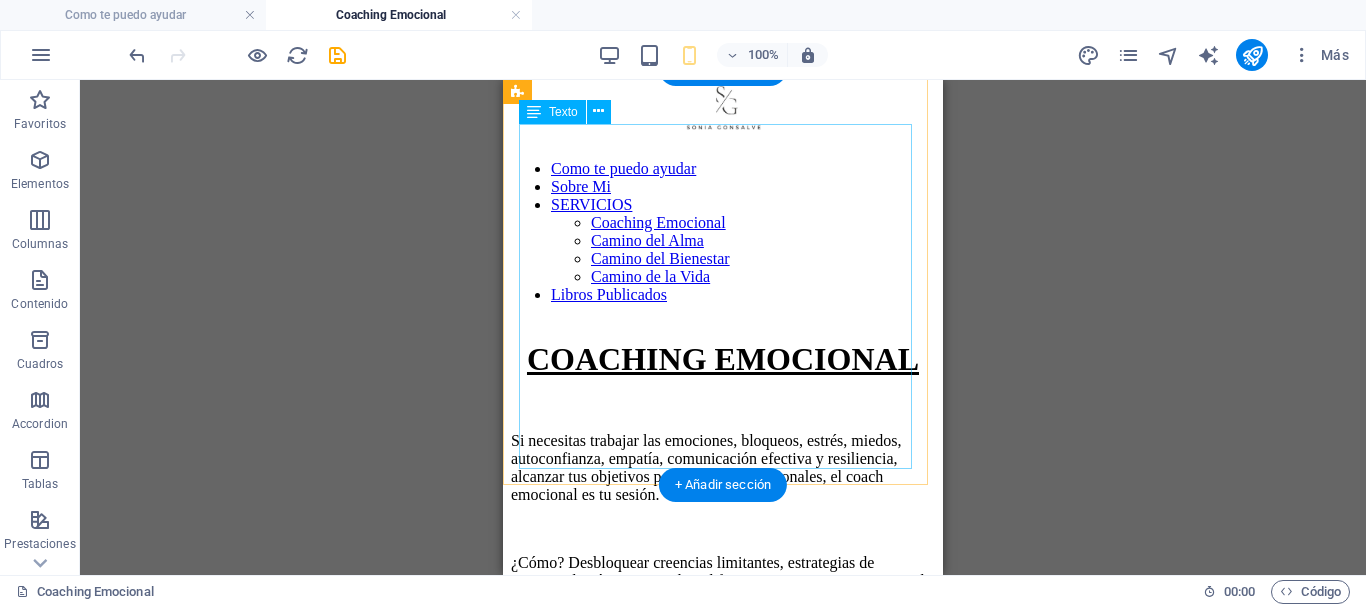 scroll, scrollTop: 0, scrollLeft: 0, axis: both 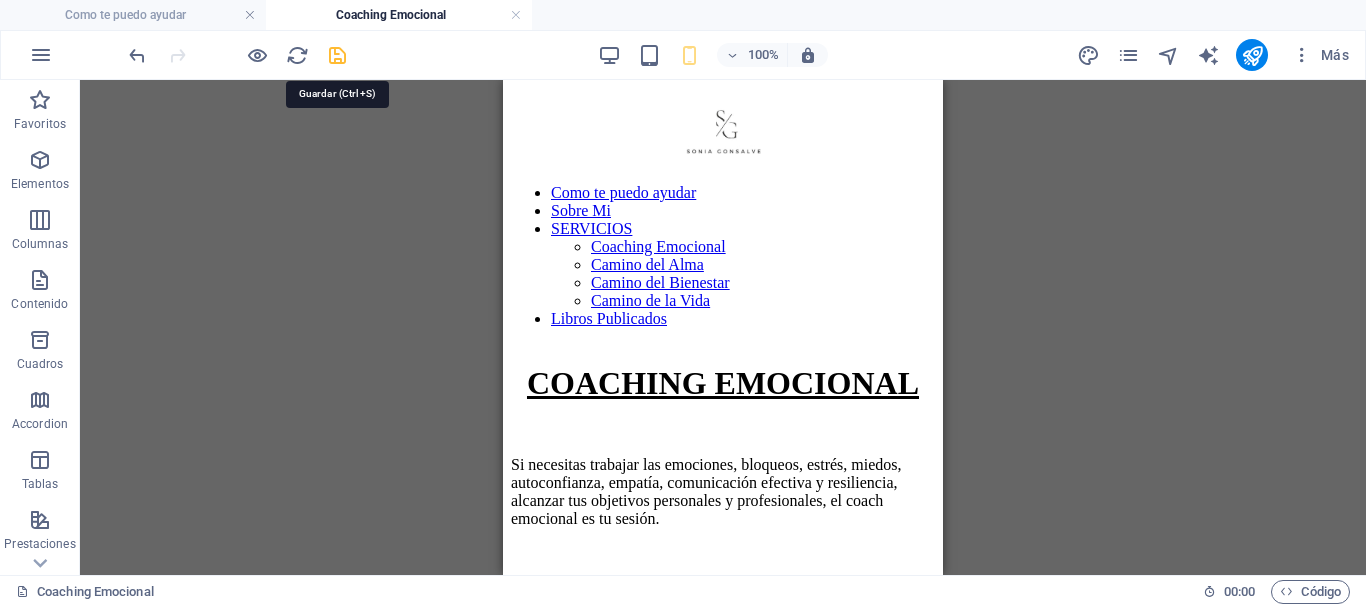 click at bounding box center [337, 55] 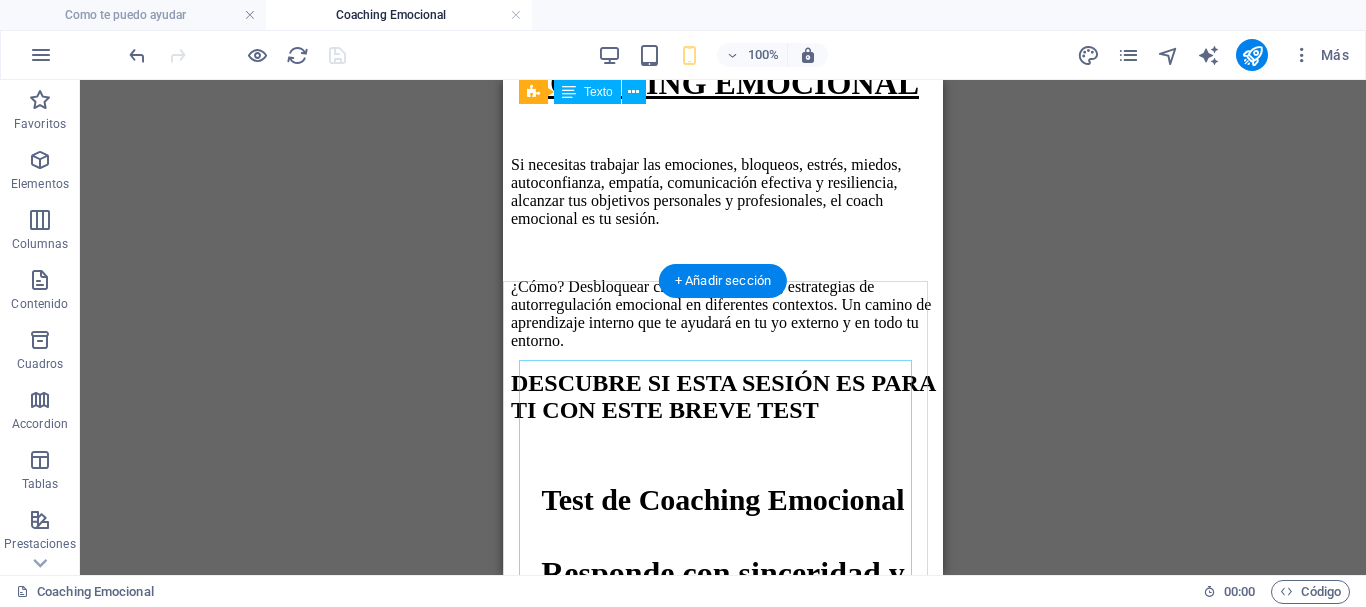 scroll, scrollTop: 0, scrollLeft: 0, axis: both 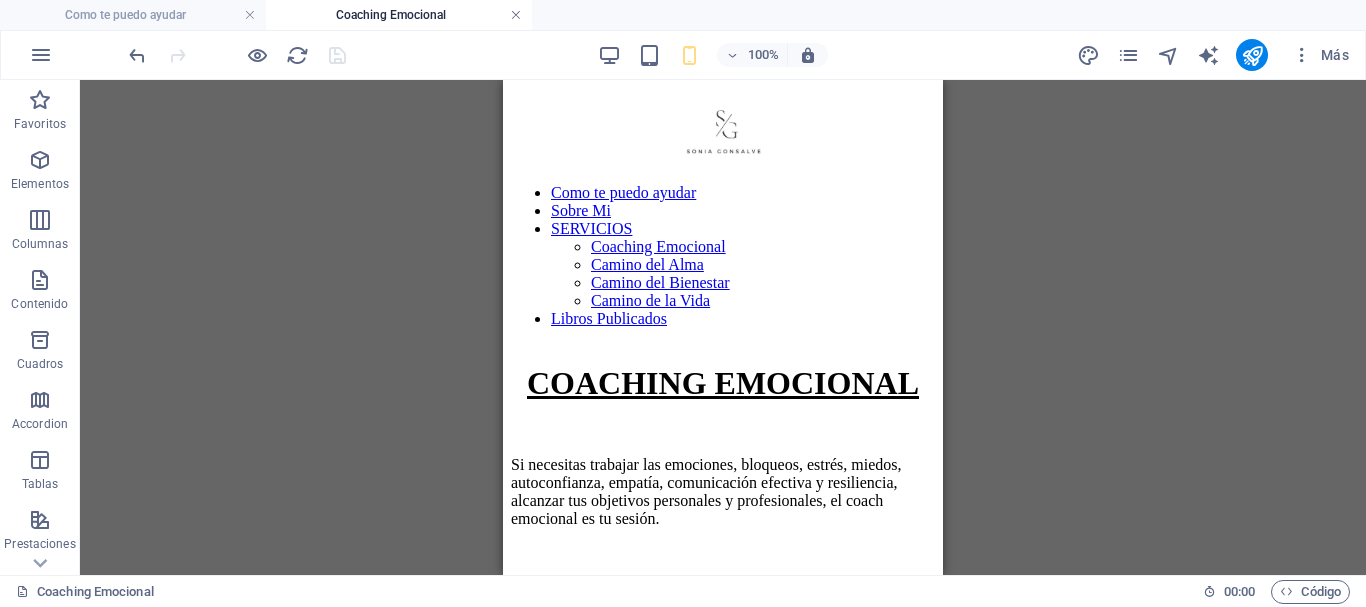click at bounding box center [516, 15] 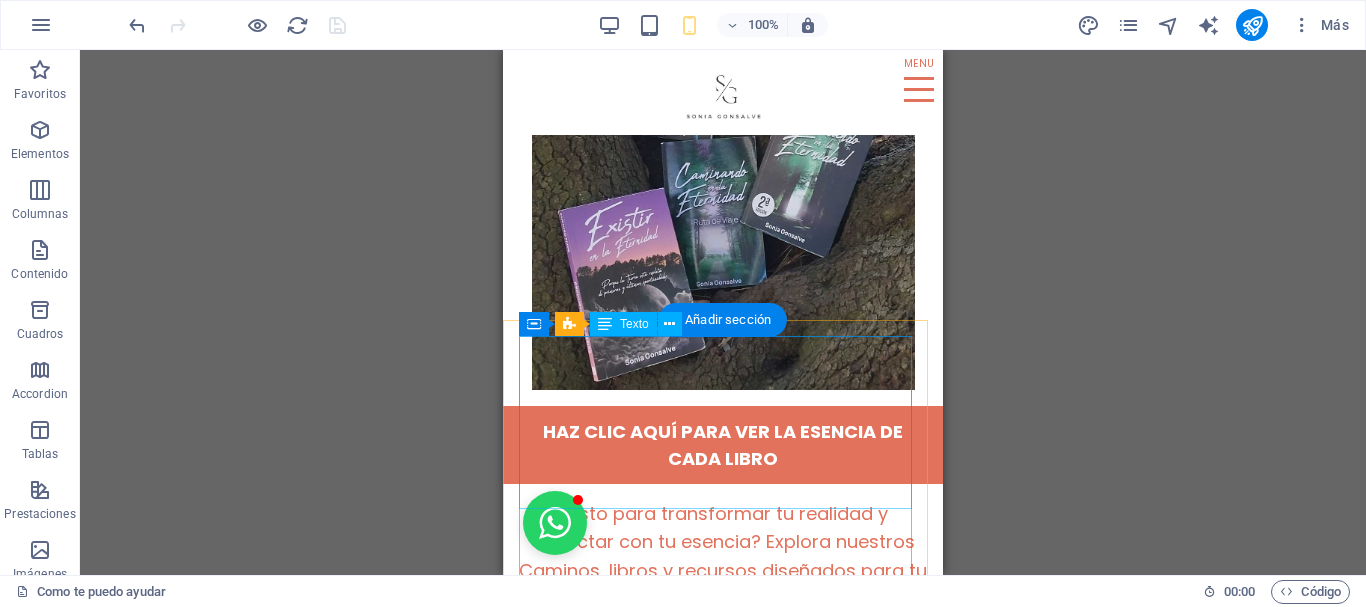 scroll, scrollTop: 7951, scrollLeft: 0, axis: vertical 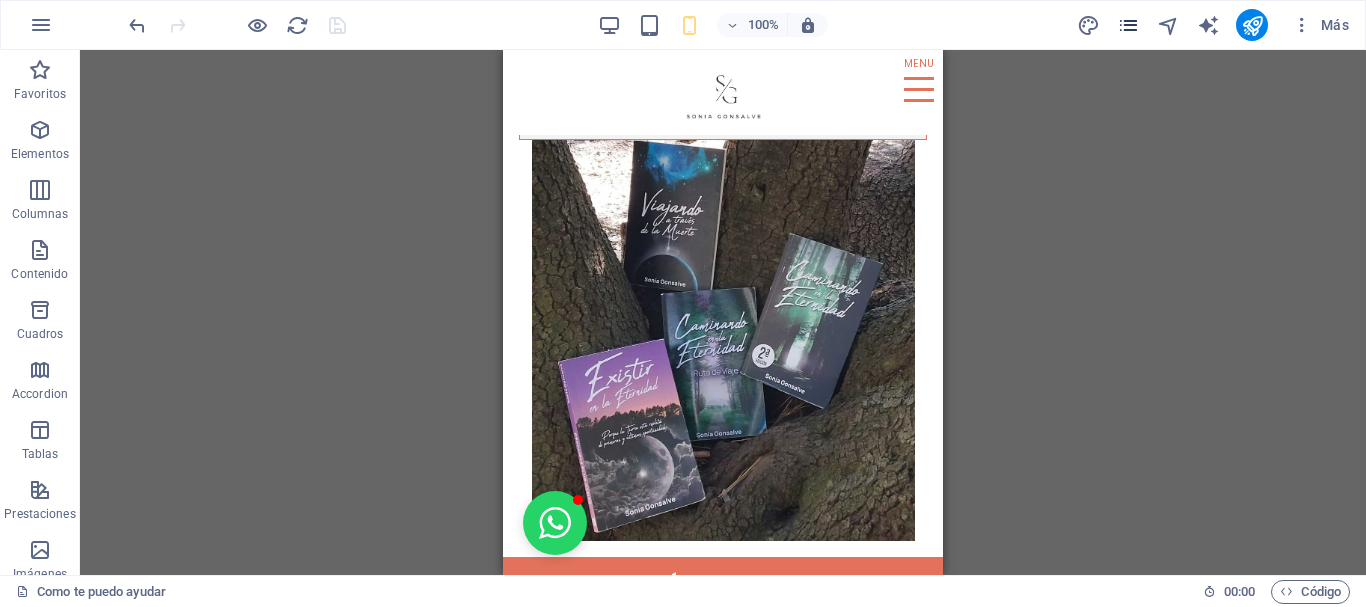 click at bounding box center (1128, 25) 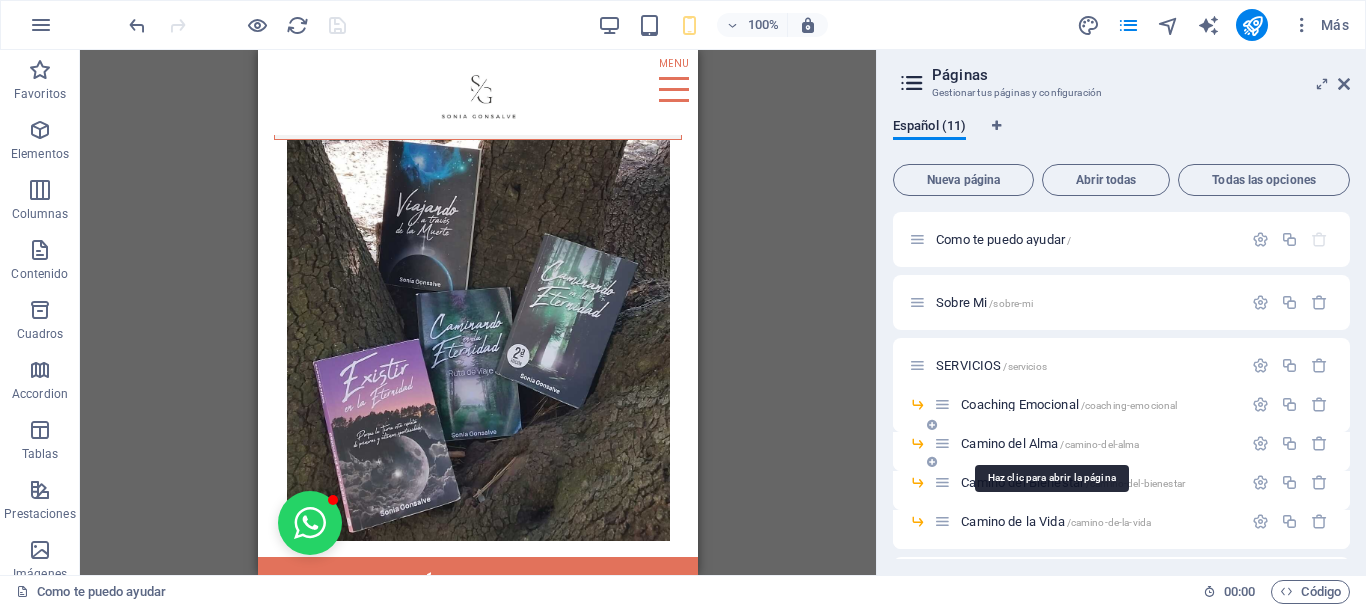 click on "Camino del Alma /[GEOGRAPHIC_DATA]" at bounding box center (1050, 443) 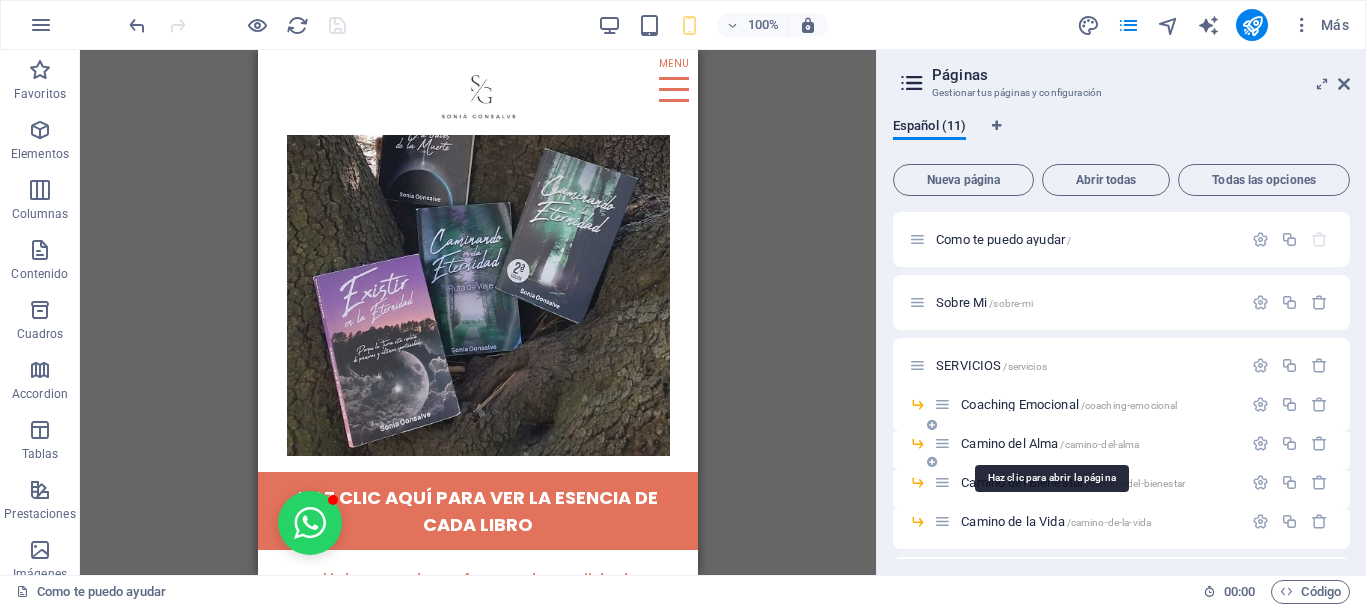 scroll, scrollTop: 0, scrollLeft: 0, axis: both 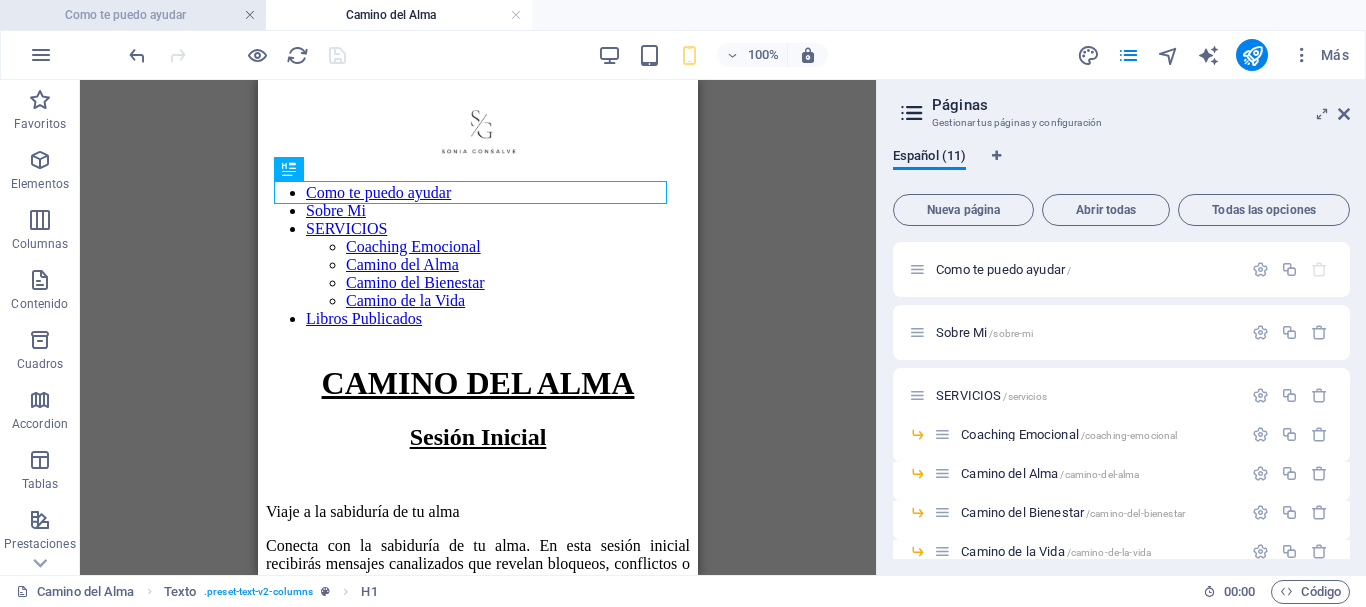 click at bounding box center [250, 15] 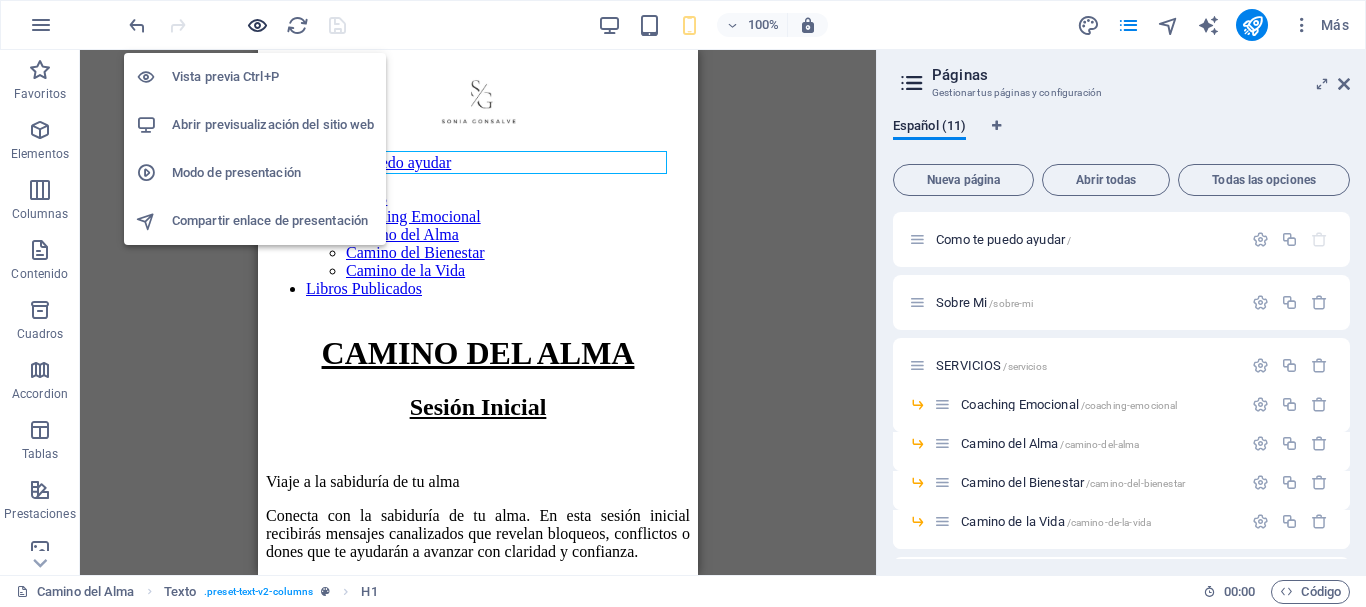 click at bounding box center (257, 25) 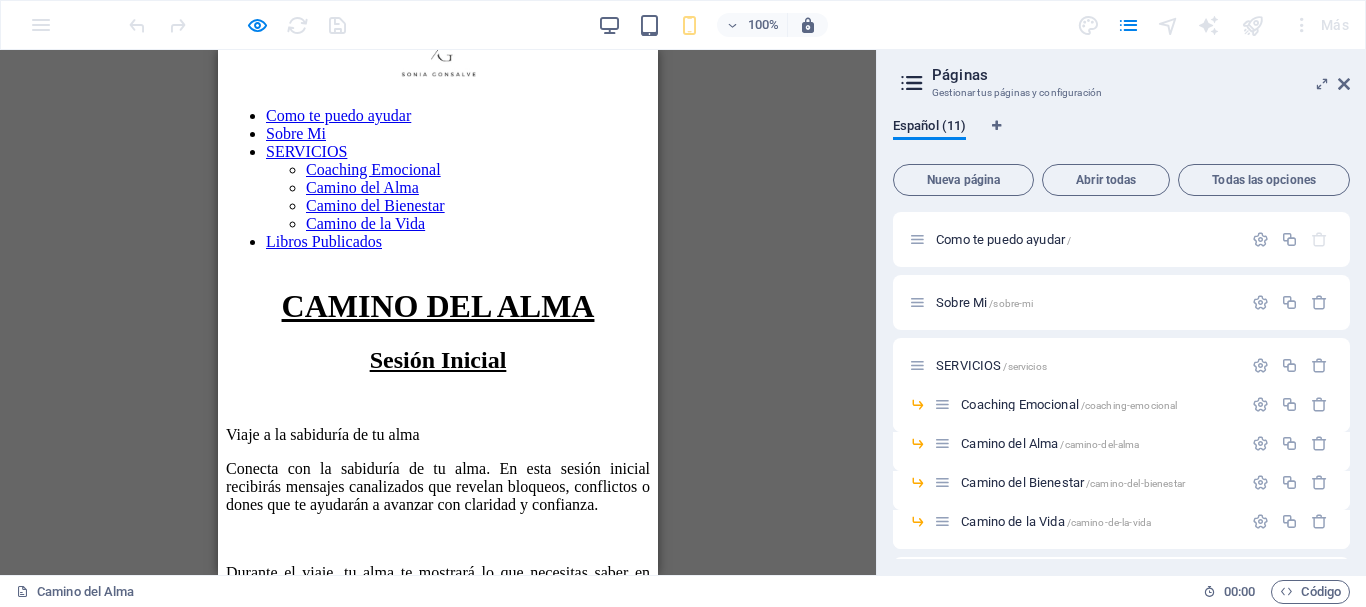 scroll, scrollTop: 0, scrollLeft: 0, axis: both 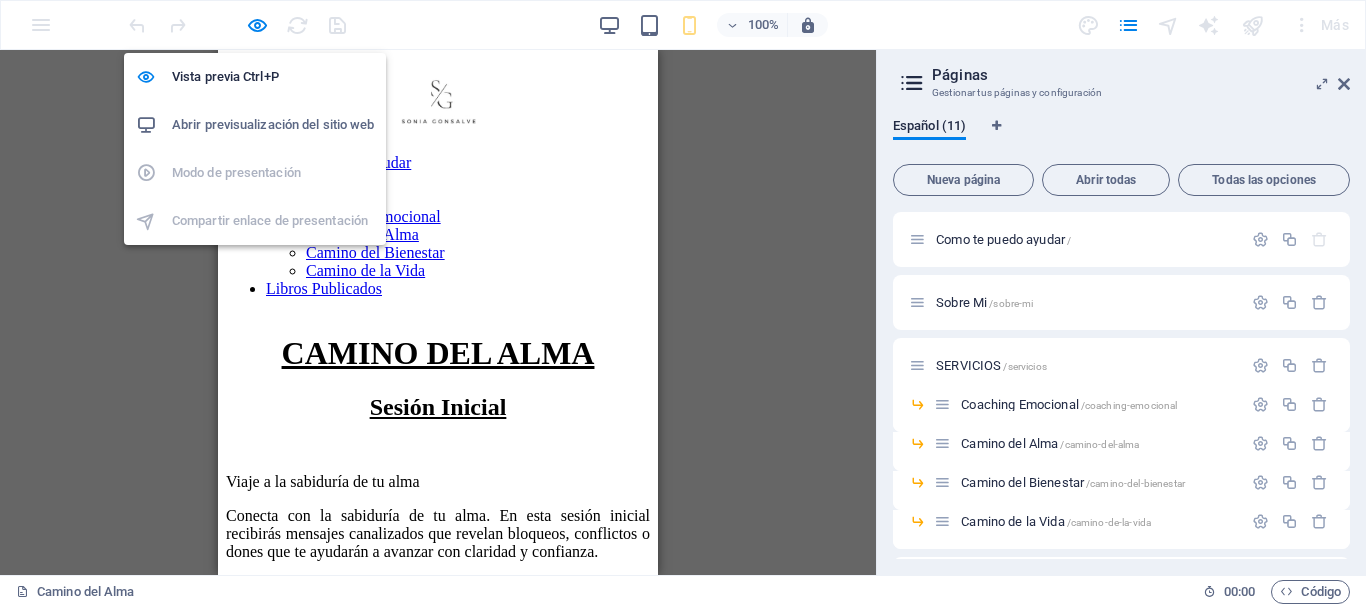 click on "Abrir previsualización del sitio web" at bounding box center [273, 125] 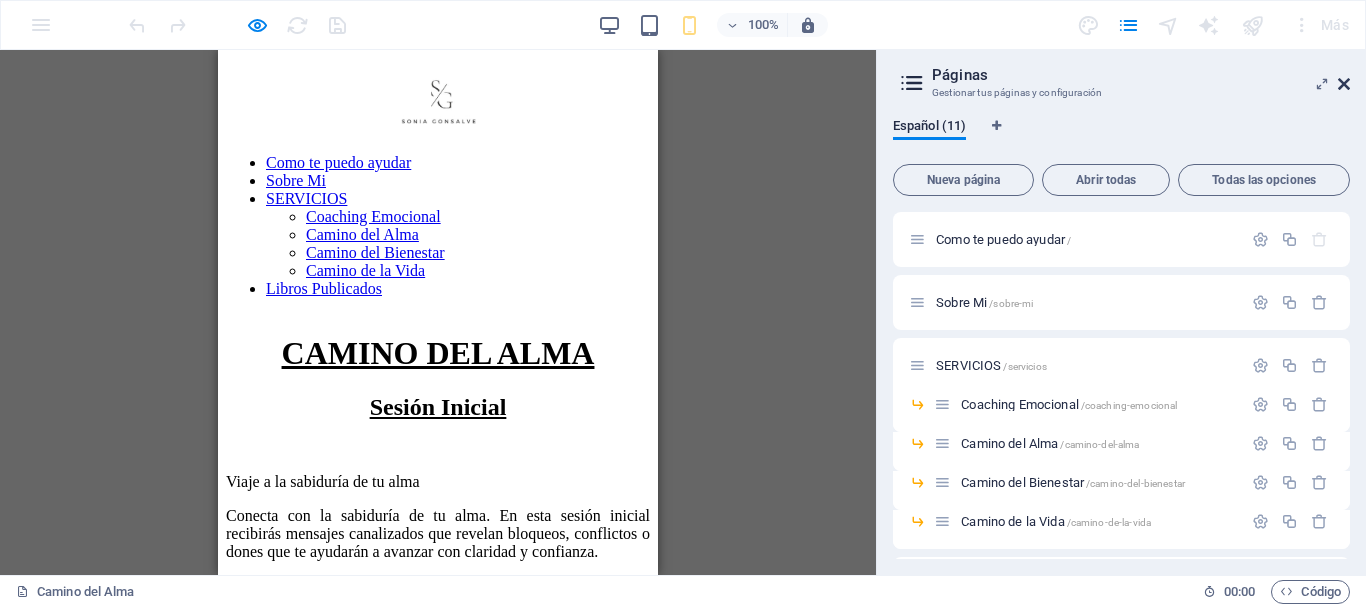 click at bounding box center [1344, 84] 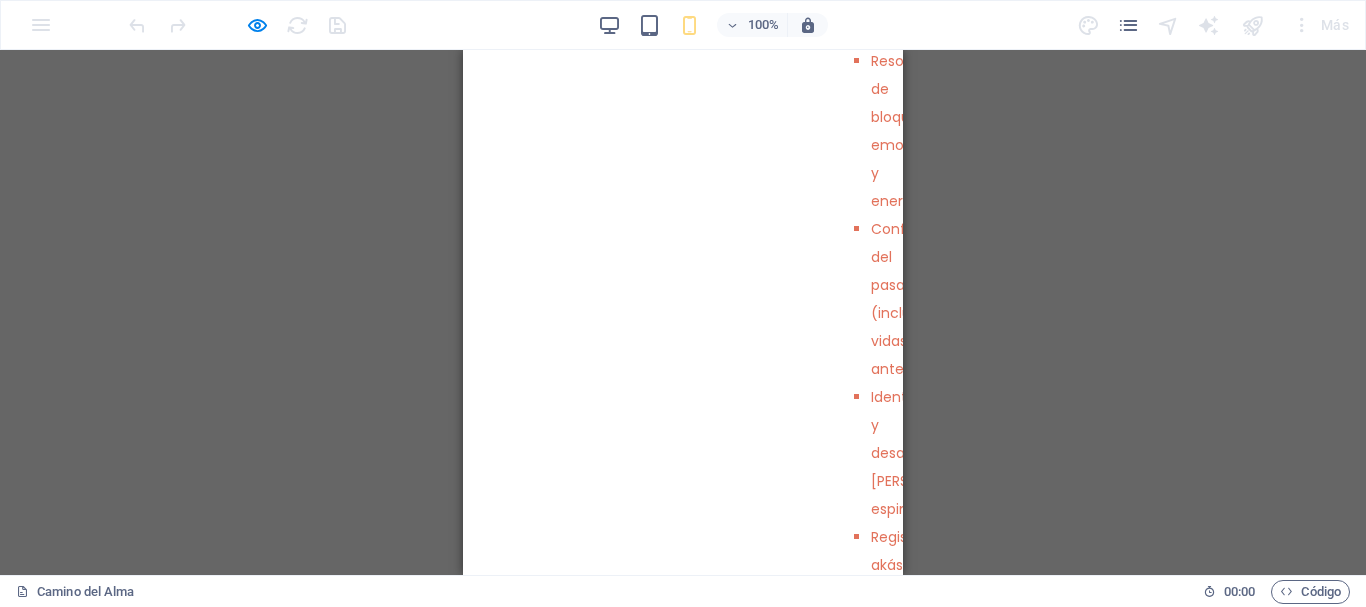 scroll, scrollTop: 900, scrollLeft: 0, axis: vertical 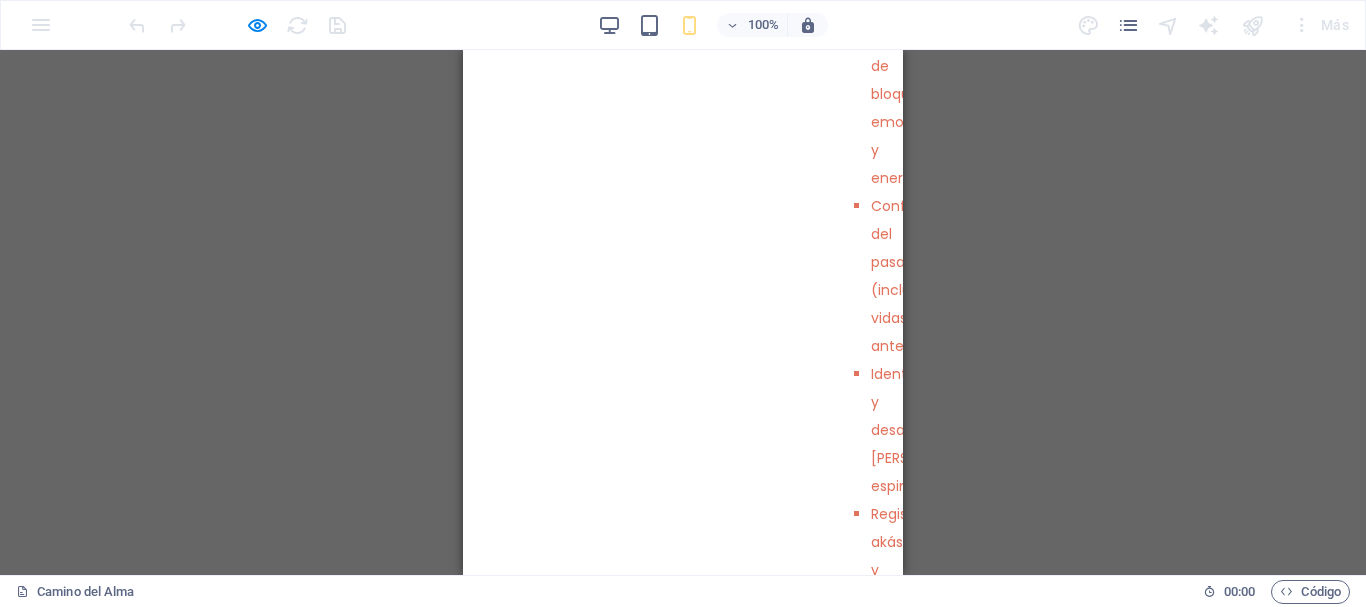 click on "otros." at bounding box center [883, 1410] 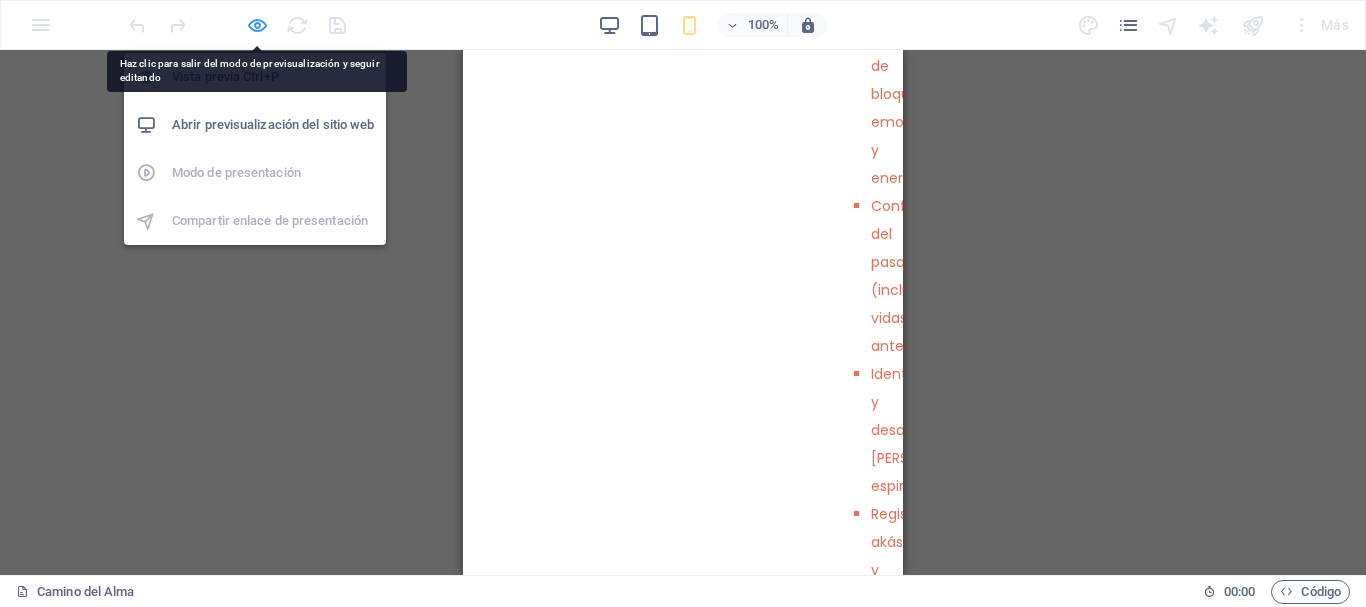 click at bounding box center (257, 25) 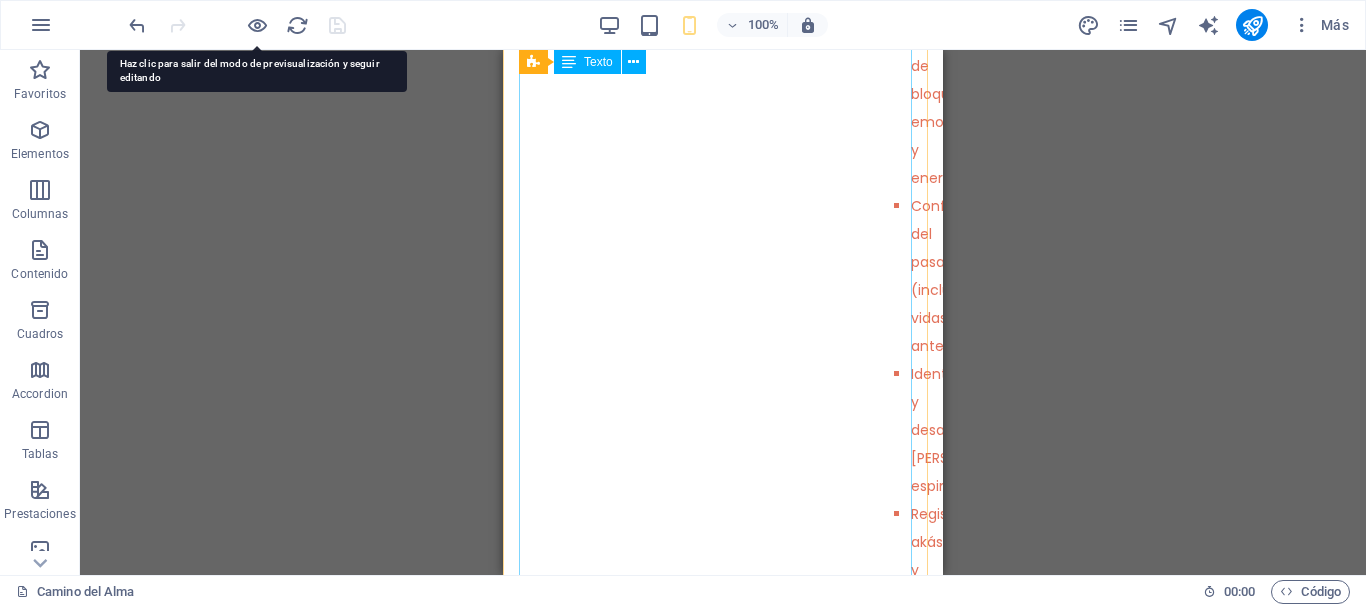 click on "otros." at bounding box center (923, 1410) 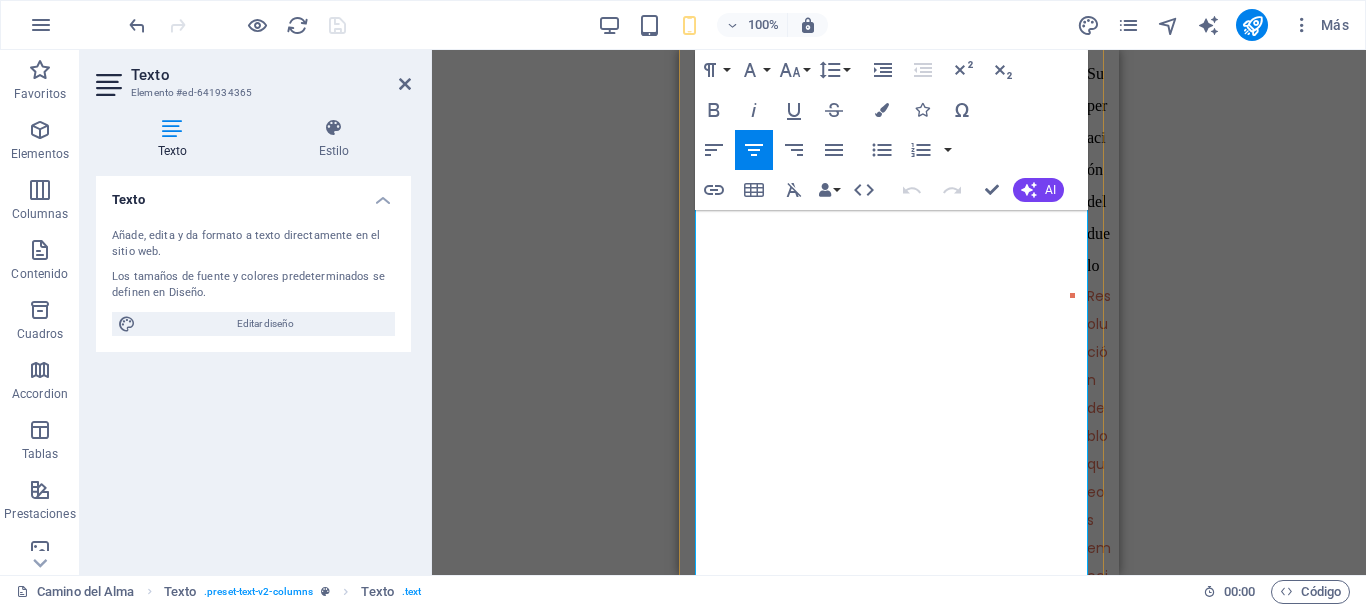 scroll, scrollTop: 800, scrollLeft: 0, axis: vertical 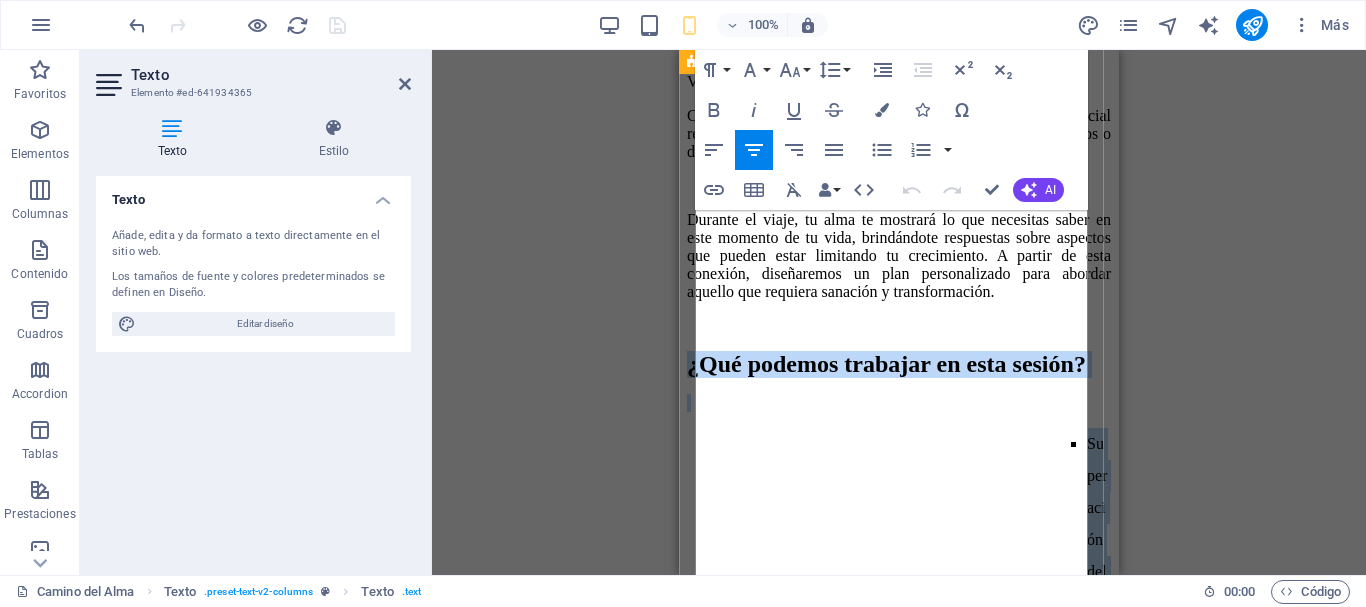 drag, startPoint x: 909, startPoint y: 469, endPoint x: 692, endPoint y: 304, distance: 272.60596 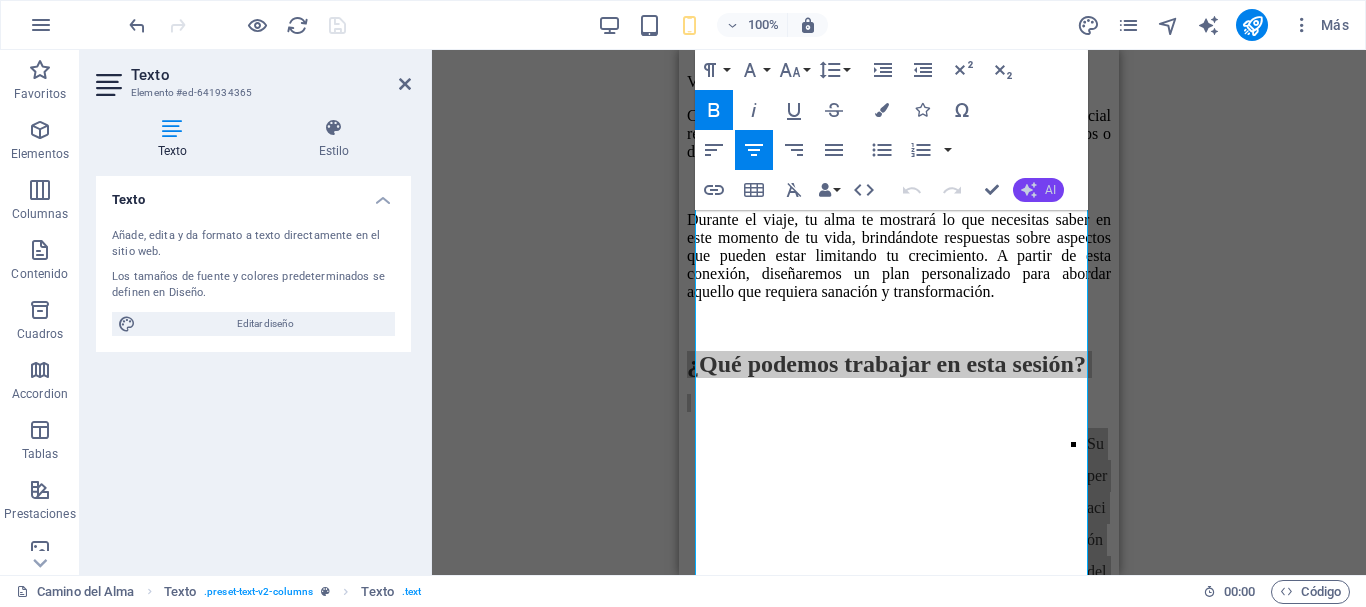 click on "AI" at bounding box center [1038, 190] 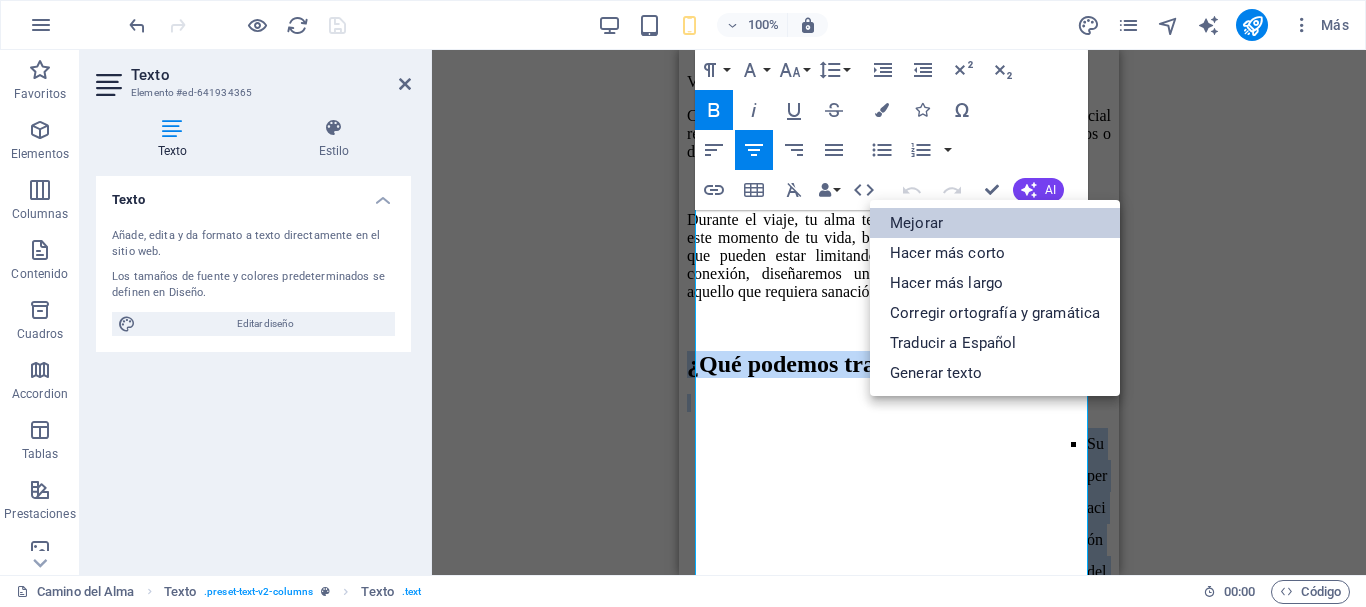 click on "Mejorar" at bounding box center (995, 223) 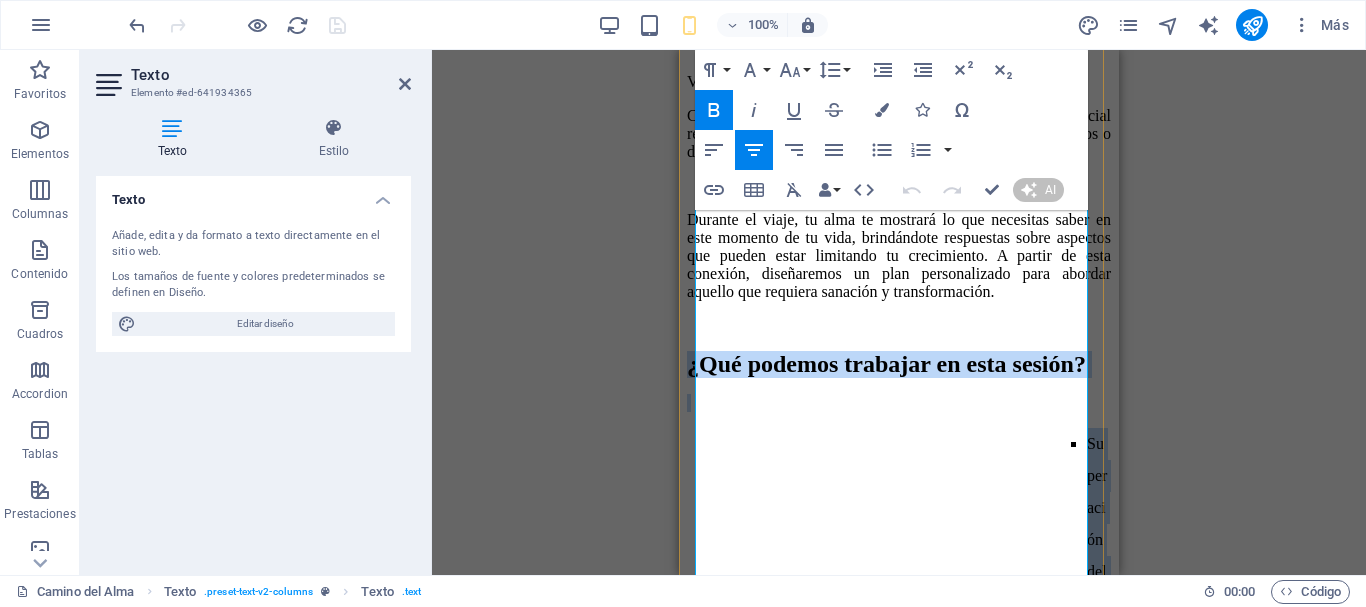 type 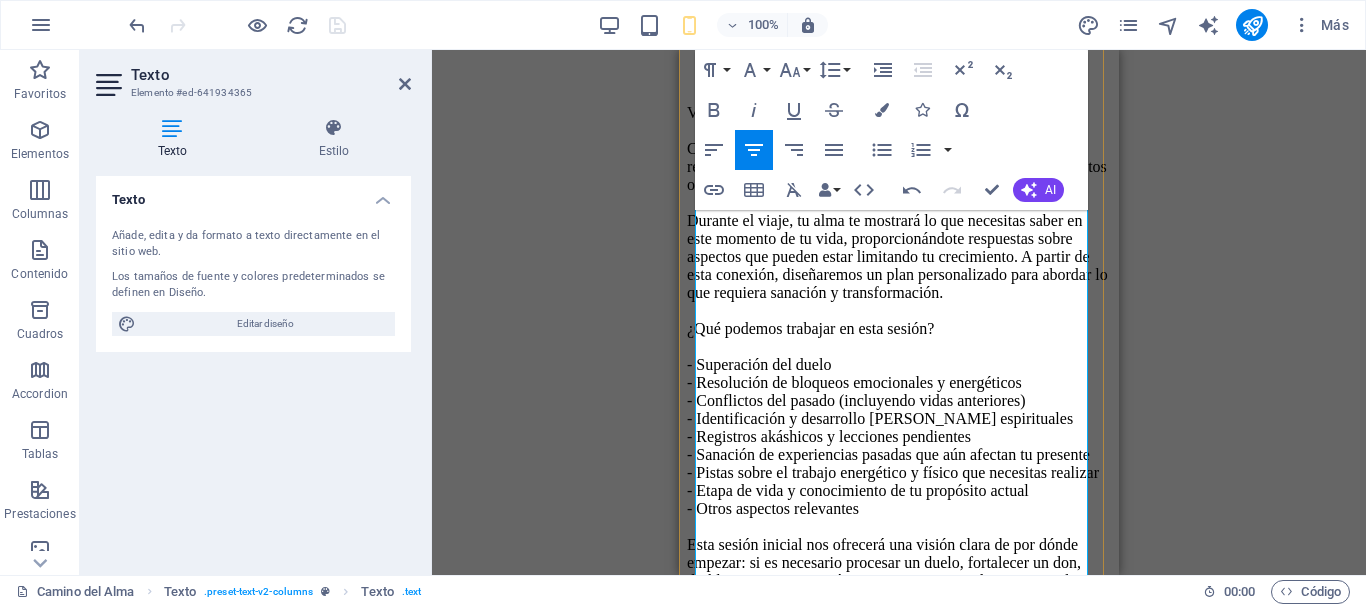 scroll, scrollTop: 400, scrollLeft: 0, axis: vertical 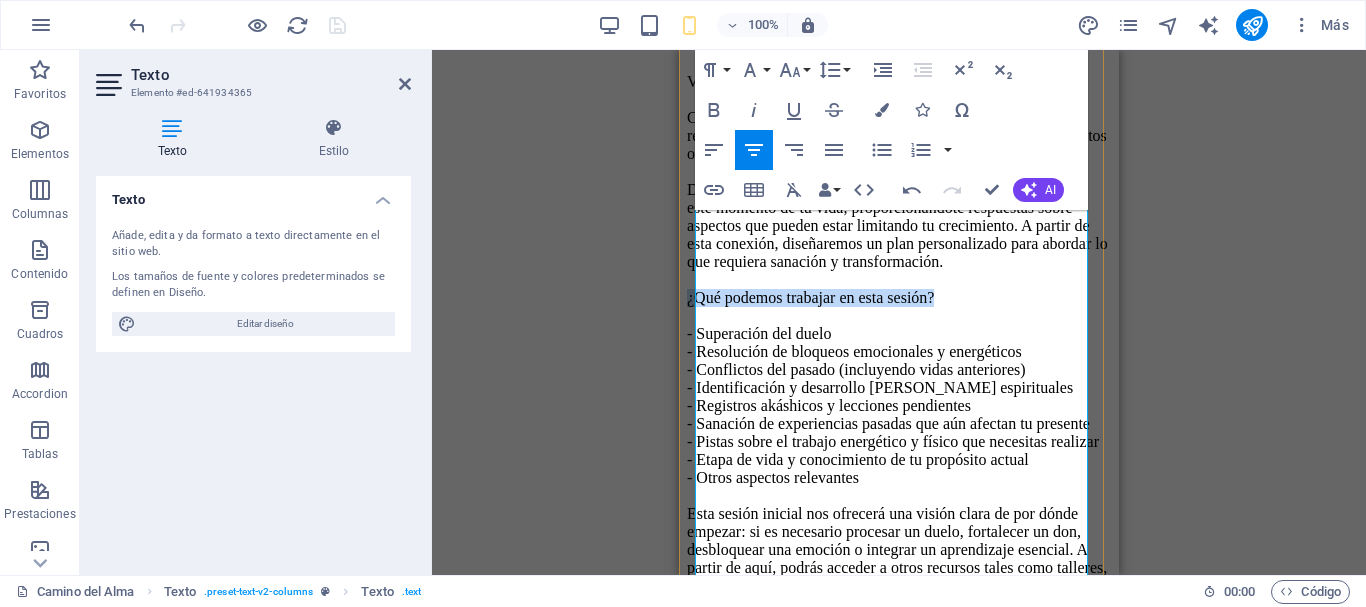 drag, startPoint x: 1081, startPoint y: 322, endPoint x: 712, endPoint y: 317, distance: 369.03387 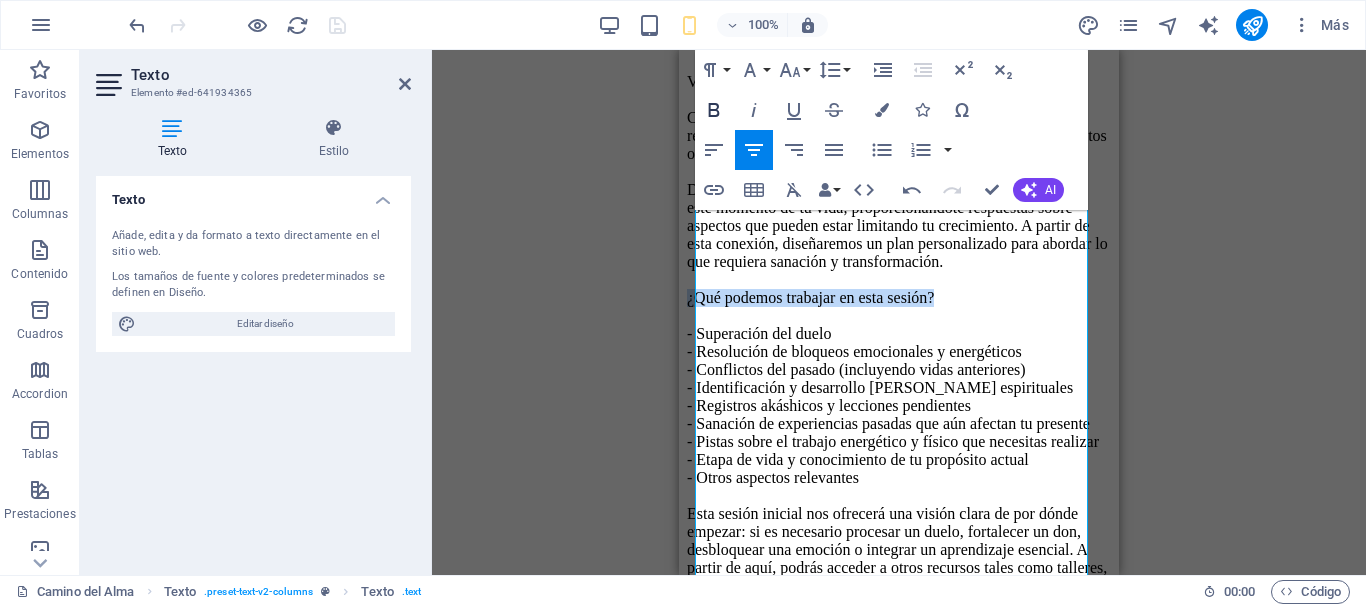 click 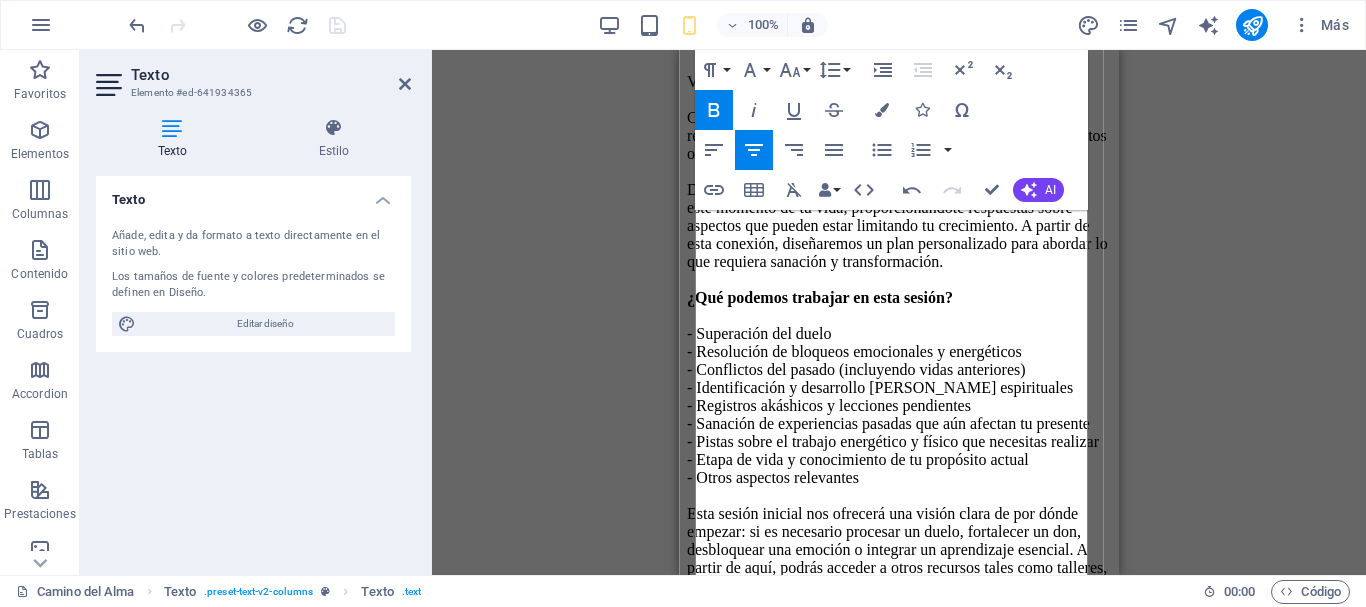click on "Viaje hacia la sabiduría de tu alma Conéctate con la sabiduría de tu alma. En esta sesión inicial recibirás mensajes canalizados que revelarán bloqueos, conflictos o dones que te ayudarán a avanzar con claridad y confianza. Durante el viaje, tu alma te mostrará lo que necesitas saber en este momento de tu vida, proporcionándote respuestas sobre aspectos que pueden estar limitando tu crecimiento. A partir de esta conexión, diseñaremos un plan personalizado para abordar lo que requiera sanación y transformación. ¿Qué podemos trabajar en esta sesión? - Superación del duelo - Resolución de bloqueos emocionales y energéticos - Conflictos del pasado (incluyendo vidas anteriores) - Identificación y desarrollo de dones espirituales - Registros akáshicos y lecciones pendientes - Sanación de experiencias pasadas que aún afectan tu presente - Pistas sobre el trabajo energético y físico que necesitas realizar - Etapa de vida y conocimiento de tu propósito actual - Otros aspectos relevantes" at bounding box center [899, 460] 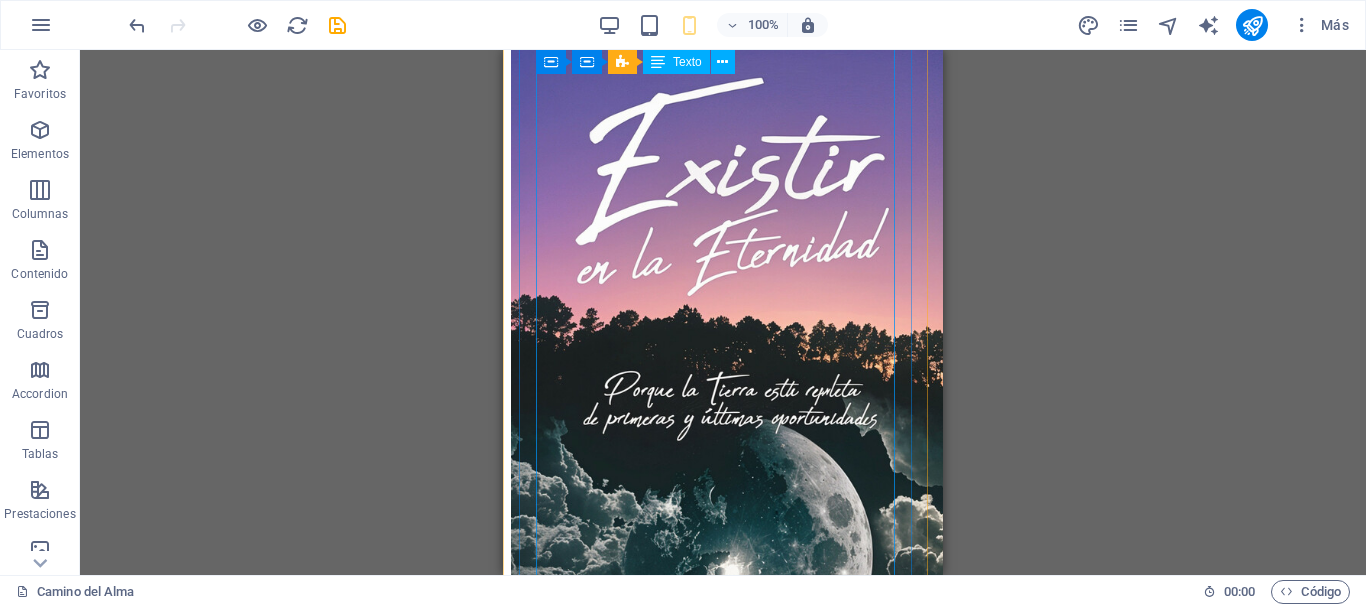 scroll, scrollTop: 2300, scrollLeft: 0, axis: vertical 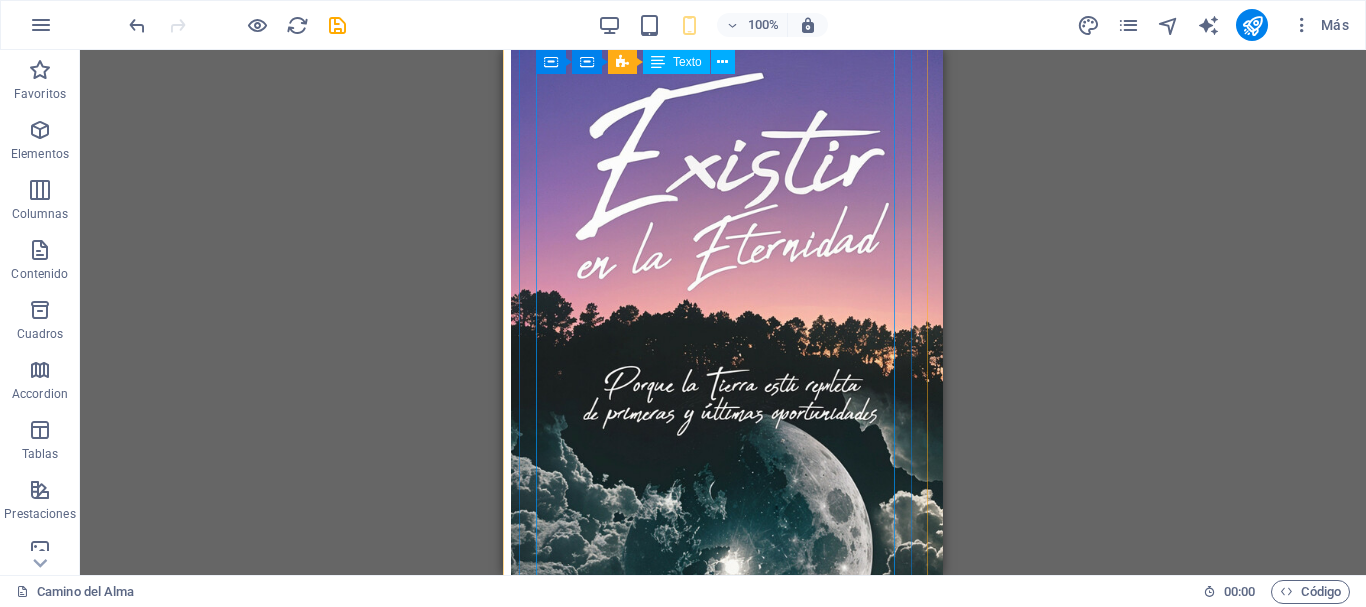 click on "La Sesión del Alma es un viaje consciente de tu esencia, sin hipnosis ni meditaciones profundas: es un estado de vigilia donde te conectas con la energía universal. En este espacio exploramos, en tiempo real, todo lo que tu alma necesita mostrarte: Vidas pasadas que revisitan aprendizajes pendientes. Situaciones de tu presente que reclaman tu atención y comprensión. Mensajes de seres ascendidos o guías espirituales. Detalles ocultos de tu camino y la razón de su aparición ahora. Cada sesión expande tu comprensión, resolviendo dudas y aportando claridad. Se realiza online, desde la comodidad de tu hogar, sólo necesitas apertura y curiosidad para descubrir lo que tu alma quiere enseñarte. PRECIO: 100 € POR SESIÓN TIEMPO DE LA SESIÓN: 1 HORA (WHATSAPP)" at bounding box center (723, -618) 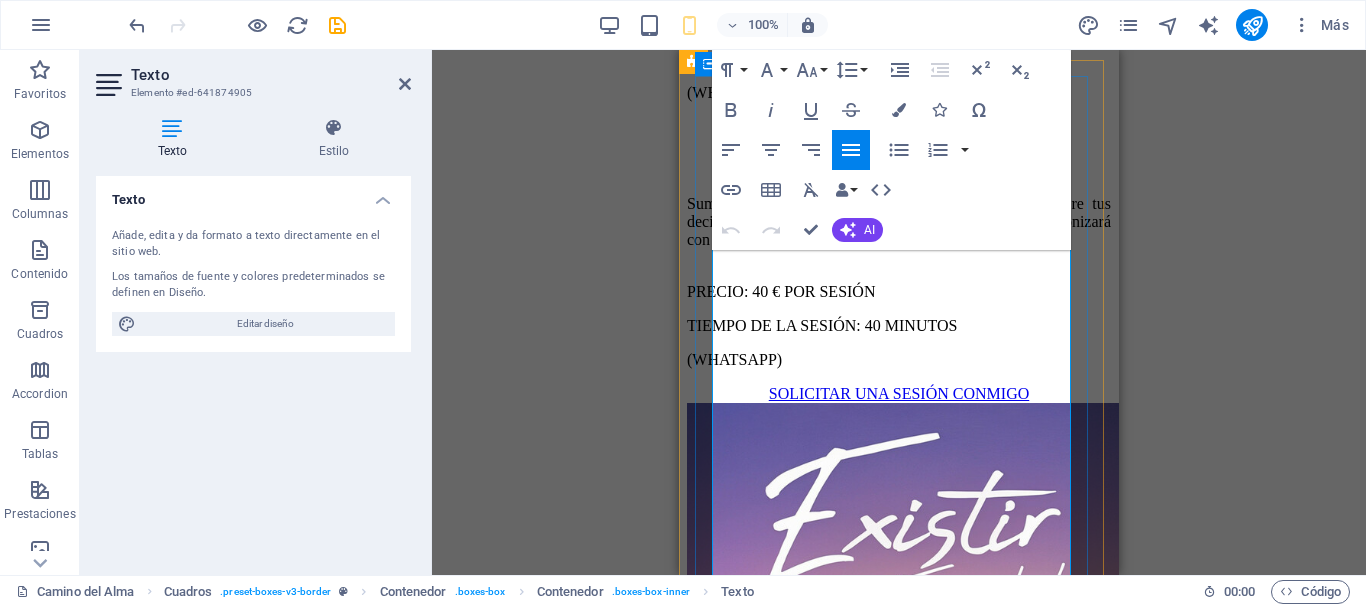 scroll, scrollTop: 1825, scrollLeft: 0, axis: vertical 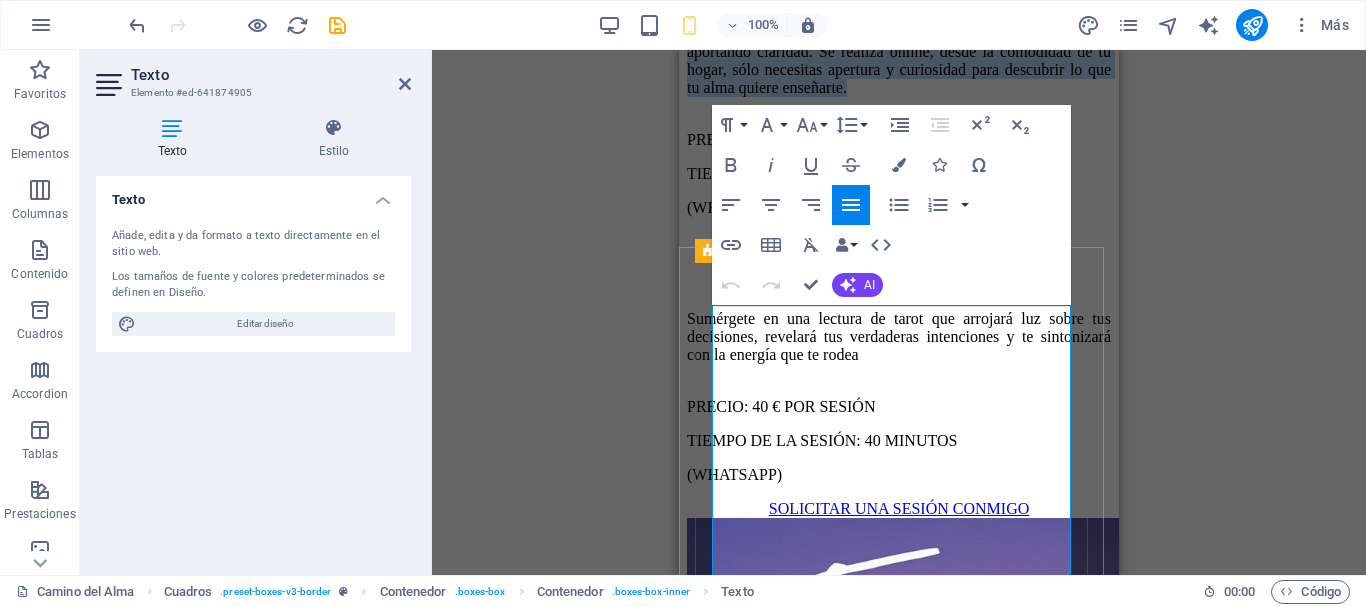 drag, startPoint x: 986, startPoint y: 513, endPoint x: 713, endPoint y: 320, distance: 334.33218 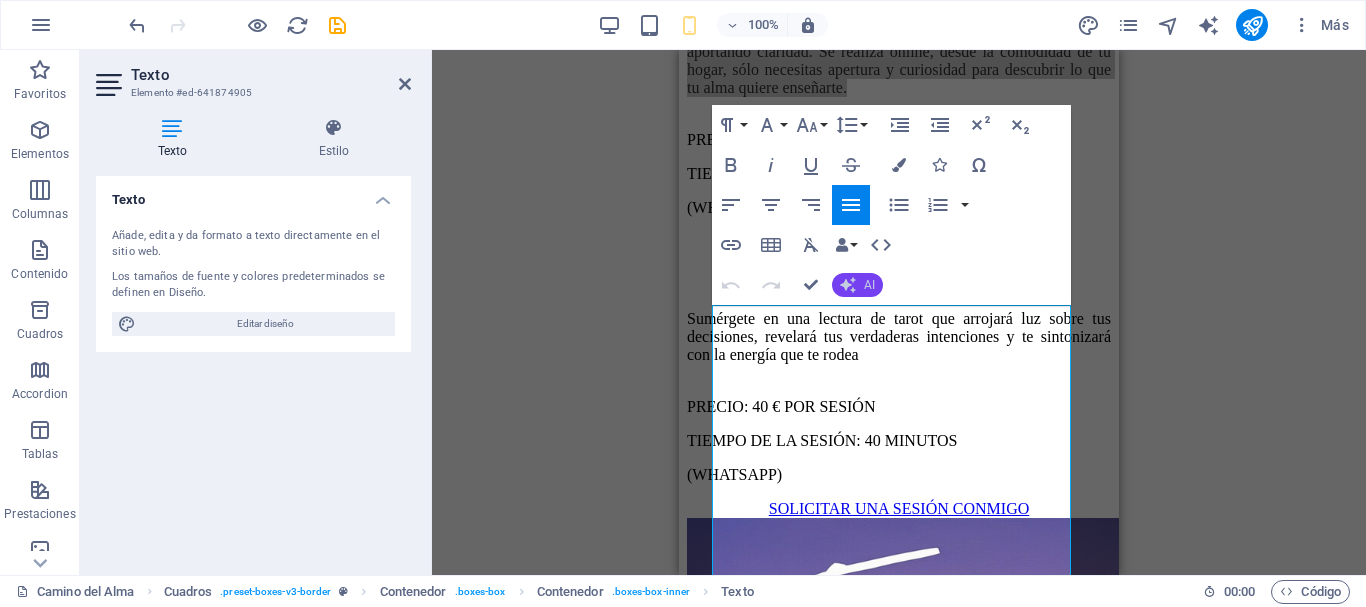 click 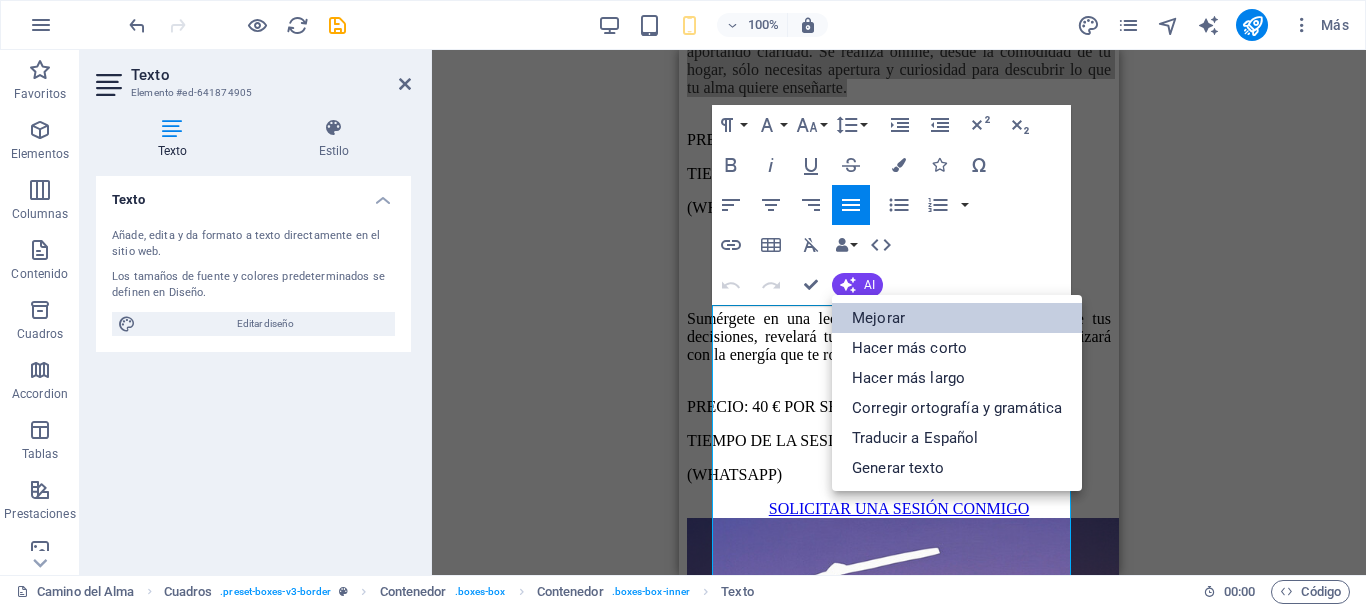 drag, startPoint x: 880, startPoint y: 308, endPoint x: 888, endPoint y: 321, distance: 15.264338 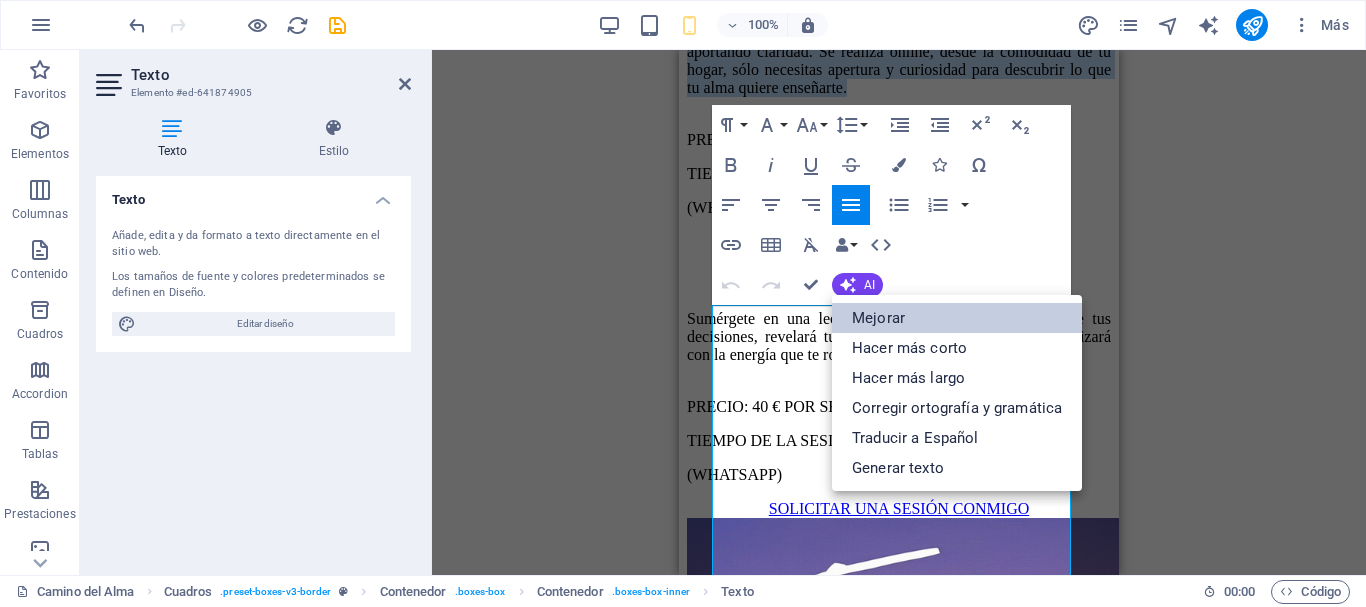 click on "Mejorar" at bounding box center [957, 318] 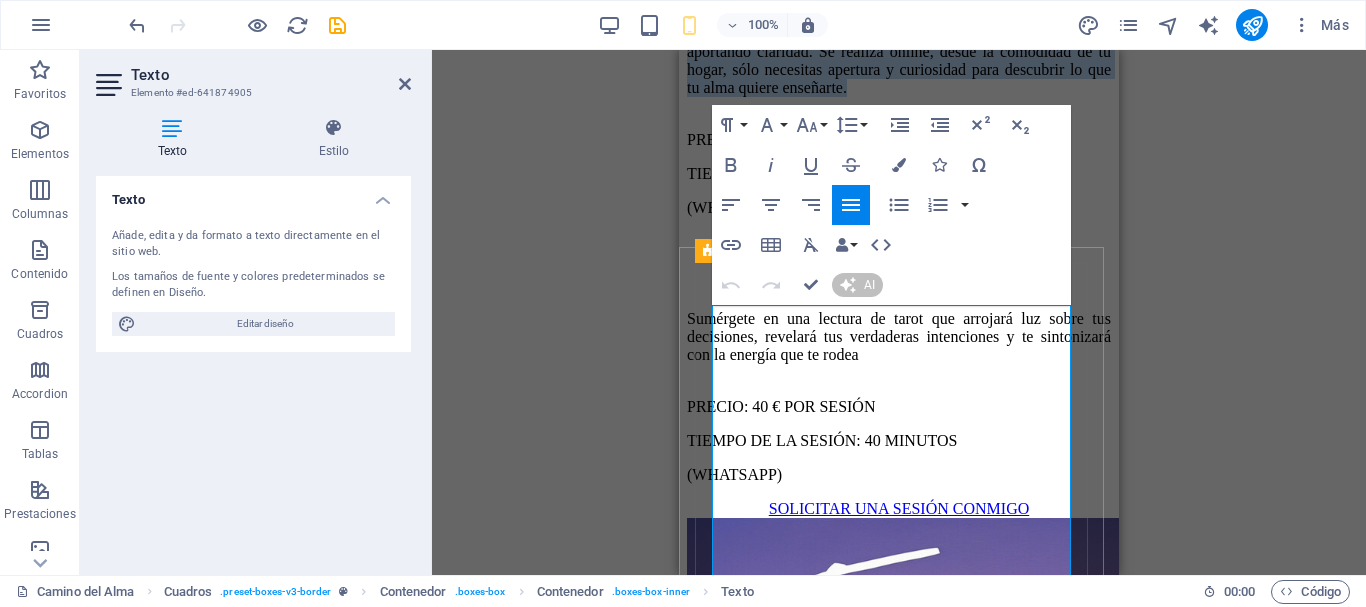 type 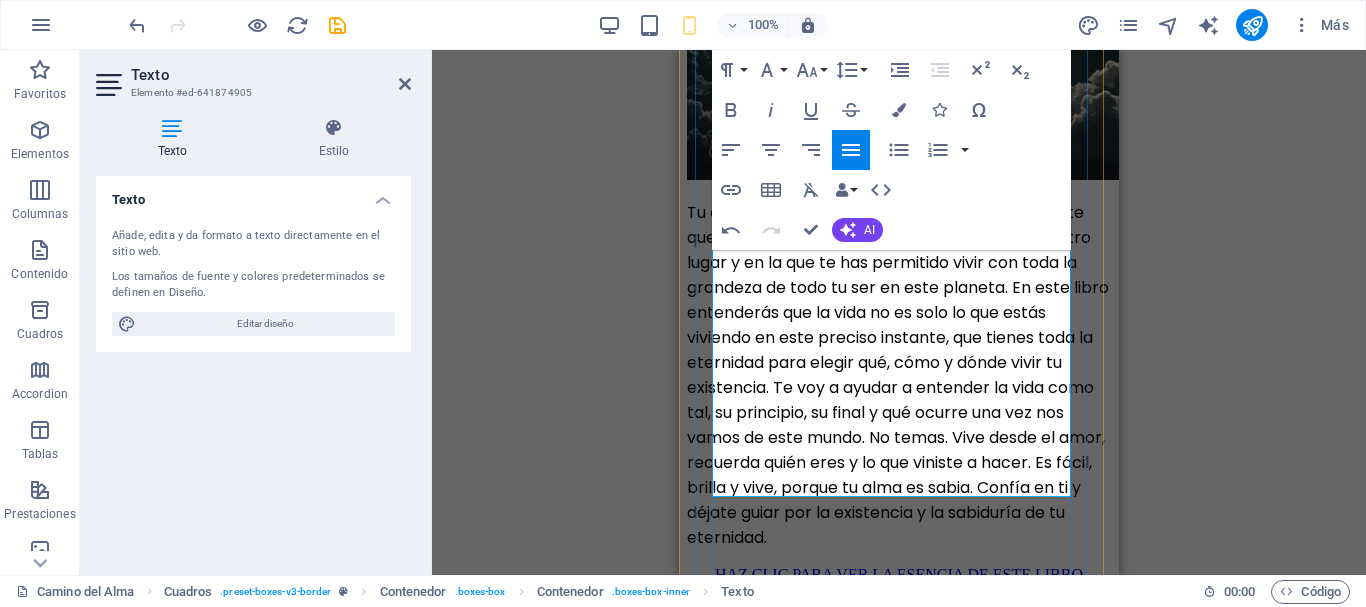 scroll, scrollTop: 2525, scrollLeft: 0, axis: vertical 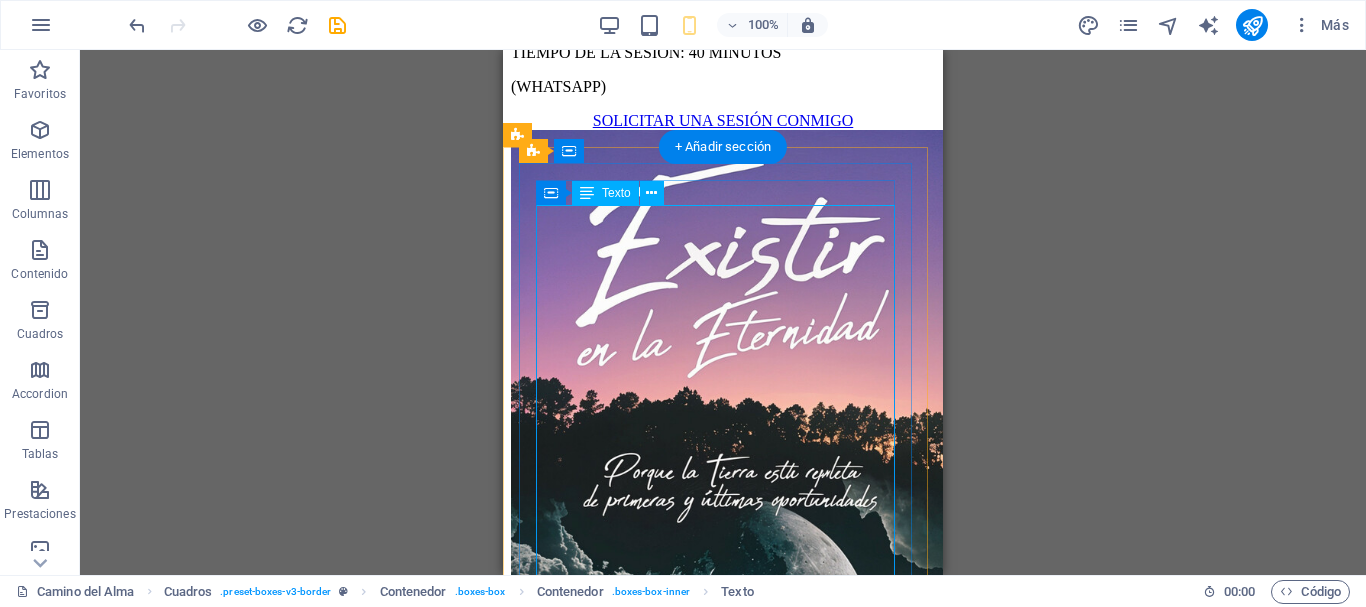 click on "La Sesión del Alma es un viaje consciente hacia tu esencia, sin hipnosis ni meditaciones profundas: es un estado de vigilia en el que te conectas con la energía universal. En este espacio, exploramos en tiempo real todo lo que tu alma necesita revelarte: - Vidas pasadas que traen a la luz aprendizajes pendientes. - Situaciones de tu presente que demandan tu atención y comprensión. - Mensajes de seres ascendidos o guías espirituales. - Detalles ocultos de tu camino y la razón de su aparición en este momento. Cada sesión amplía tu comprensión, resolviendo dudas y aportando claridad. Se lleva a cabo de manera online, desde la comodidad de tu hogar; solo necesitas apertura y curiosidad para descubrir lo que tu alma quiere enseñarte. PRECIO: 100 € POR SESIÓN DURACIÓN DE LA SESIÓN: 1 HORA (WHATSAPP)" at bounding box center (723, -387) 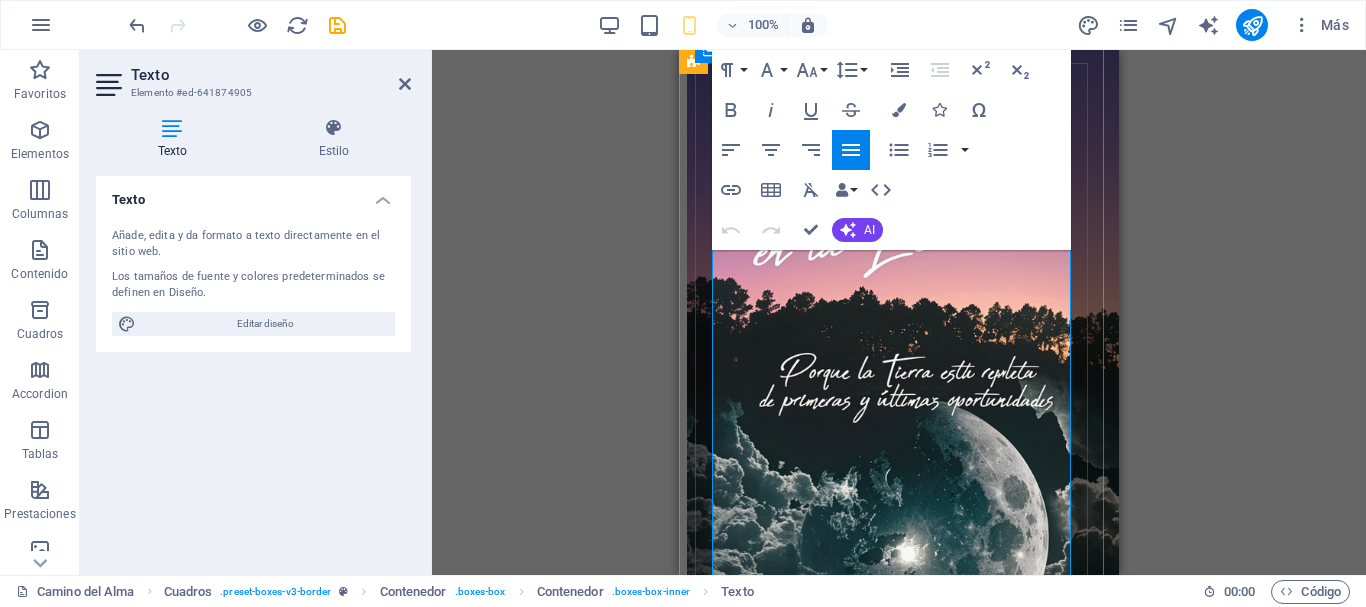 click on "La Sesión del Alma es un viaje consciente hacia tu esencia, sin hipnosis ni meditaciones profundas: es un estado de vigilia en el que te conectas con la energía universal. En este espacio, exploramos en tiempo real todo lo que tu alma necesita revelarte: - Vidas pasadas que traen a la luz aprendizajes pendientes. - Situaciones de tu presente que demandan tu atención y comprensión. - Mensajes de seres ascendidos o guías espirituales. - Detalles ocultos de tu camino y la razón de su aparición en este momento. Cada sesión amplía tu comprensión, resolviendo dudas y aportando claridad. Se lleva a cabo de manera online, desde la comodidad de tu hogar; solo necesitas apertura y curiosidad para descubrir lo que tu alma quiere enseñarte. PRECIO: 100 € POR SESIÓN DURACIÓN DE LA SESIÓN: 1 HORA (WHATSAPP)" at bounding box center [899, -487] 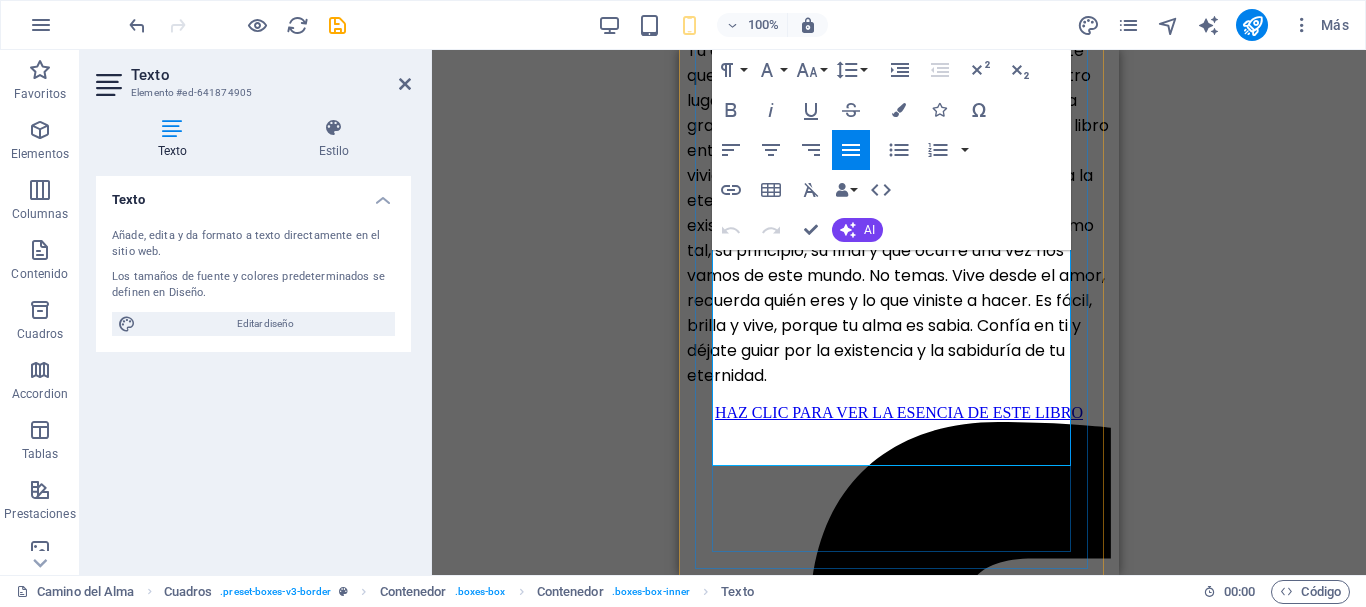 scroll, scrollTop: 2725, scrollLeft: 0, axis: vertical 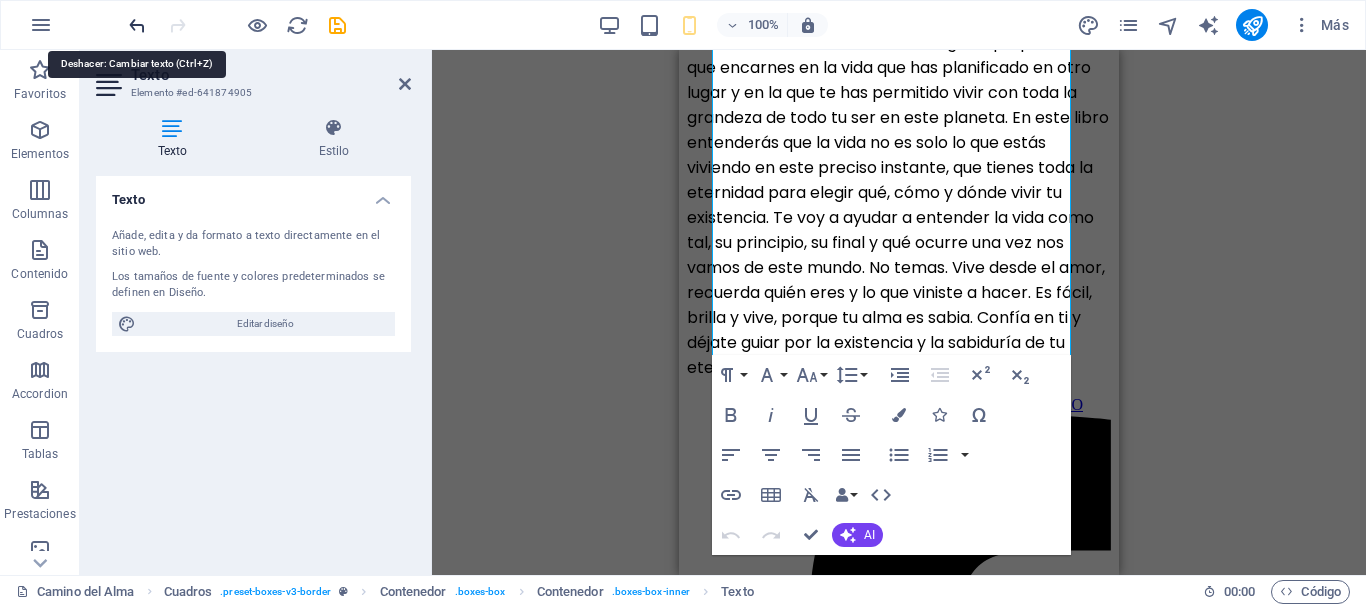 click at bounding box center [137, 25] 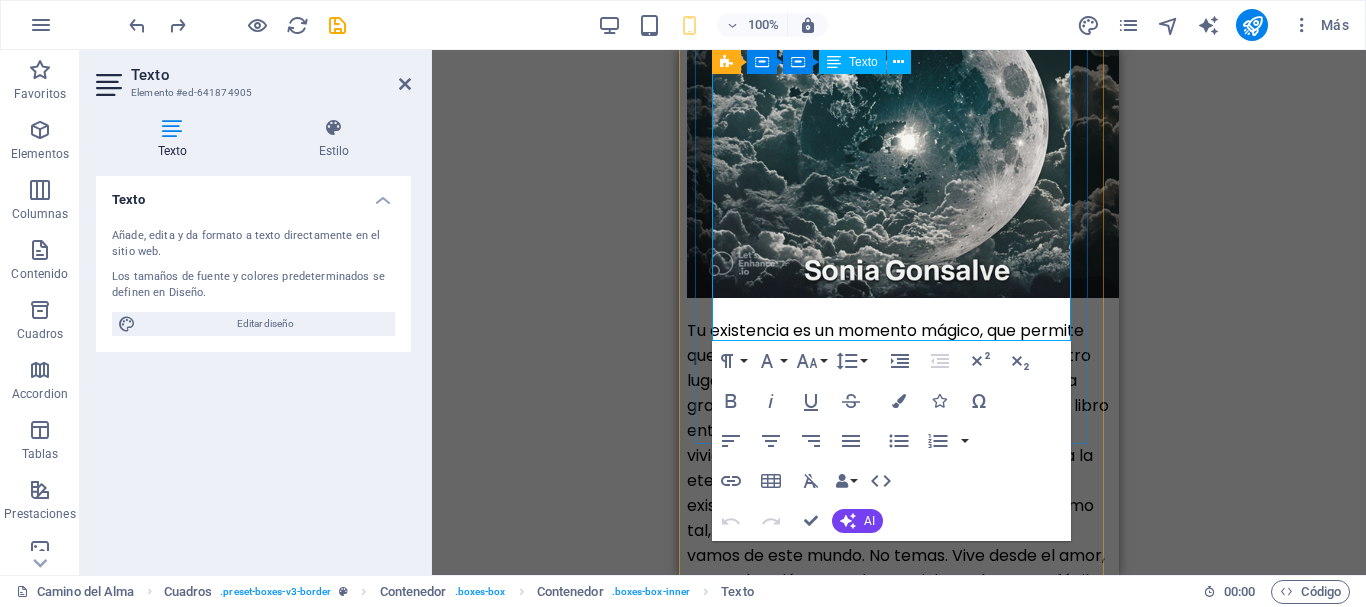 scroll, scrollTop: 2625, scrollLeft: 0, axis: vertical 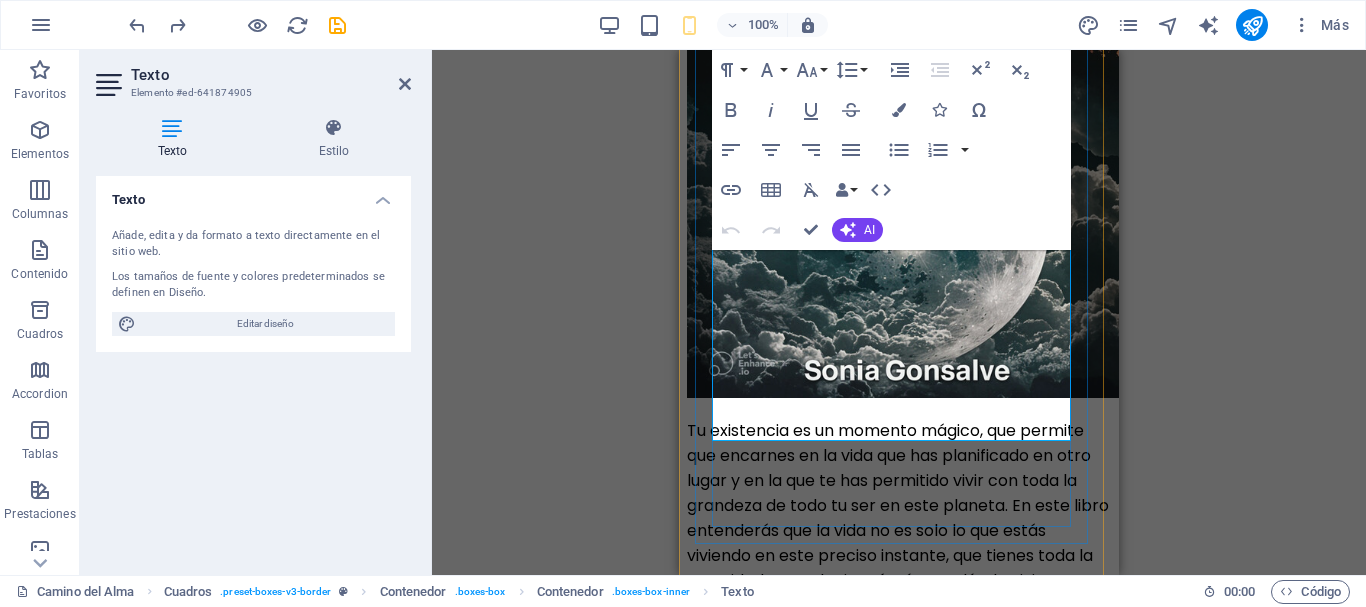 click on "La Sesión del Alma es un viaje consciente de tu esencia, sin hipnosis ni meditaciones profundas: es un estado de vigilia donde te conectas con la energía universal. En este espacio exploramos, en tiempo real, todo lo que tu alma necesita mostrarte: Vidas pasadas que revisitan aprendizajes pendientes. Situaciones de tu presente que reclaman tu atención y comprensión. Mensajes de seres ascendidos o guías espirituales. Detalles ocultos de tu camino y la razón de su aparición ahora. Cada sesión expande tu comprensión, resolviendo dudas y aportando claridad. Se realiza online, desde la comodidad de tu hogar, sólo necesitas apertura y curiosidad para descubrir lo que tu alma quiere enseñarte. PRECIO: 100 € POR SESIÓN TIEMPO DE LA SESIÓN: 1 HORA (WHATSAPP)" at bounding box center (899, -943) 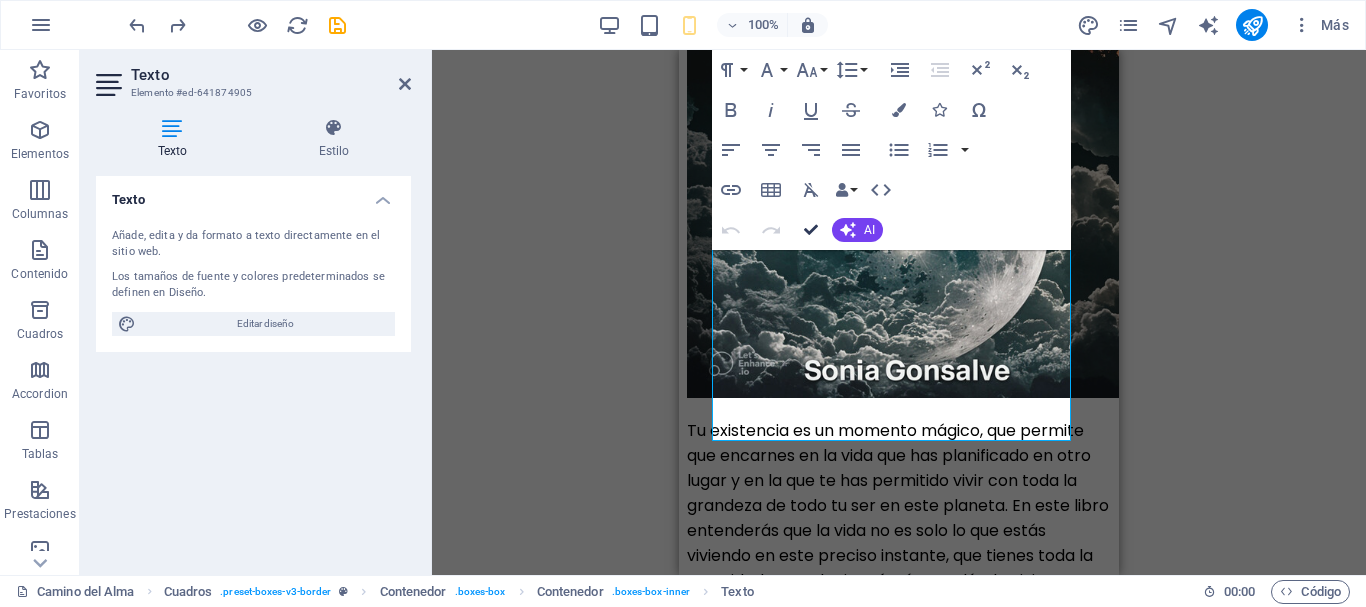 drag, startPoint x: 804, startPoint y: 218, endPoint x: 299, endPoint y: 170, distance: 507.27606 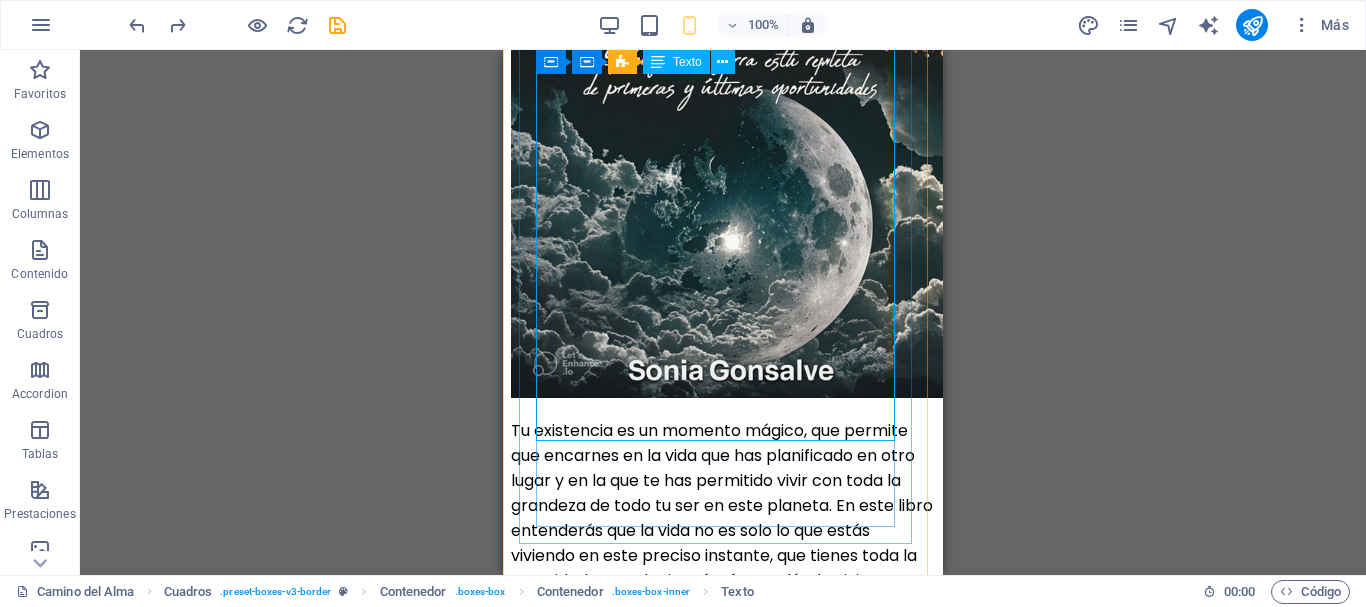 click on "La Sesión del Alma es un viaje consciente de tu esencia, sin hipnosis ni meditaciones profundas: es un estado de vigilia donde te conectas con la energía universal. En este espacio exploramos, en tiempo real, todo lo que tu alma necesita mostrarte: Vidas pasadas que revisitan aprendizajes pendientes. Situaciones de tu presente que reclaman tu atención y comprensión. Mensajes de seres ascendidos o guías espirituales. Detalles ocultos de tu camino y la razón de su aparición ahora. Cada sesión expande tu comprensión, resolviendo dudas y aportando claridad. Se realiza online, desde la comodidad de tu hogar, sólo necesitas apertura y curiosidad para descubrir lo que tu alma quiere enseñarte. PRECIO: 100 € POR SESIÓN TIEMPO DE LA SESIÓN: 1 HORA (WHATSAPP)" at bounding box center (723, -943) 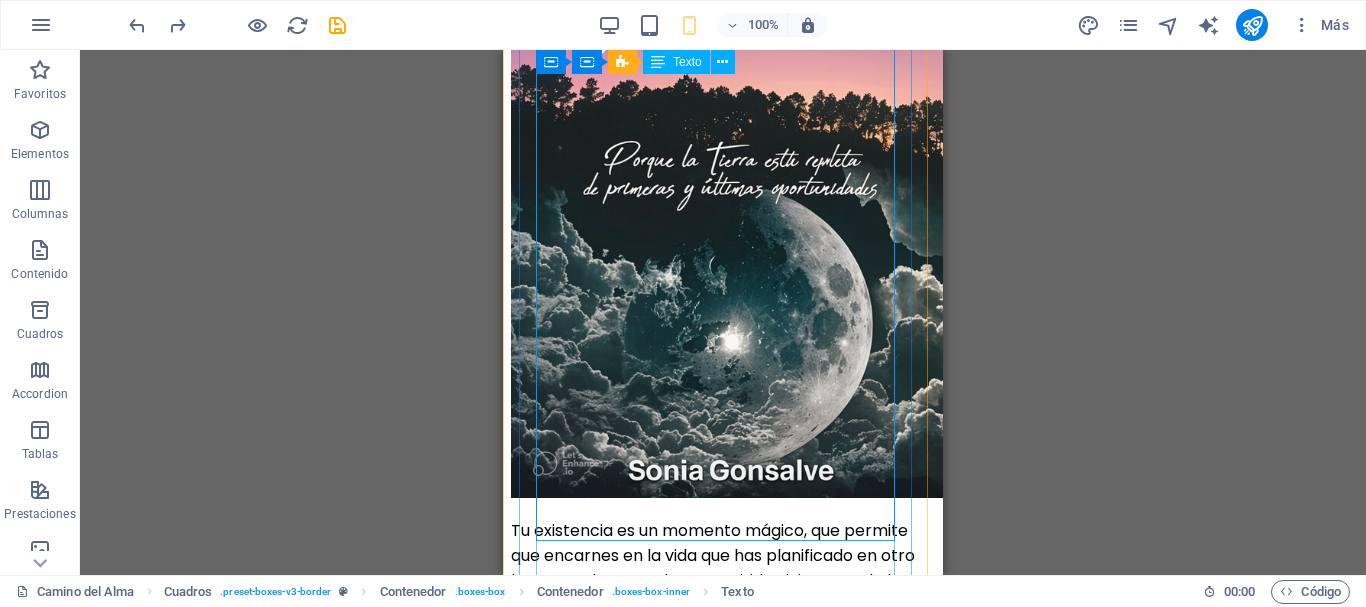 click on "La Sesión del Alma es un viaje consciente de tu esencia, sin hipnosis ni meditaciones profundas: es un estado de vigilia donde te conectas con la energía universal. En este espacio exploramos, en tiempo real, todo lo que tu alma necesita mostrarte: Vidas pasadas que revisitan aprendizajes pendientes. Situaciones de tu presente que reclaman tu atención y comprensión. Mensajes de seres ascendidos o guías espirituales. Detalles ocultos de tu camino y la razón de su aparición ahora. Cada sesión expande tu comprensión, resolviendo dudas y aportando claridad. Se realiza online, desde la comodidad de tu hogar, sólo necesitas apertura y curiosidad para descubrir lo que tu alma quiere enseñarte. PRECIO: 100 € POR SESIÓN TIEMPO DE LA SESIÓN: 1 HORA (WHATSAPP)" at bounding box center [723, -843] 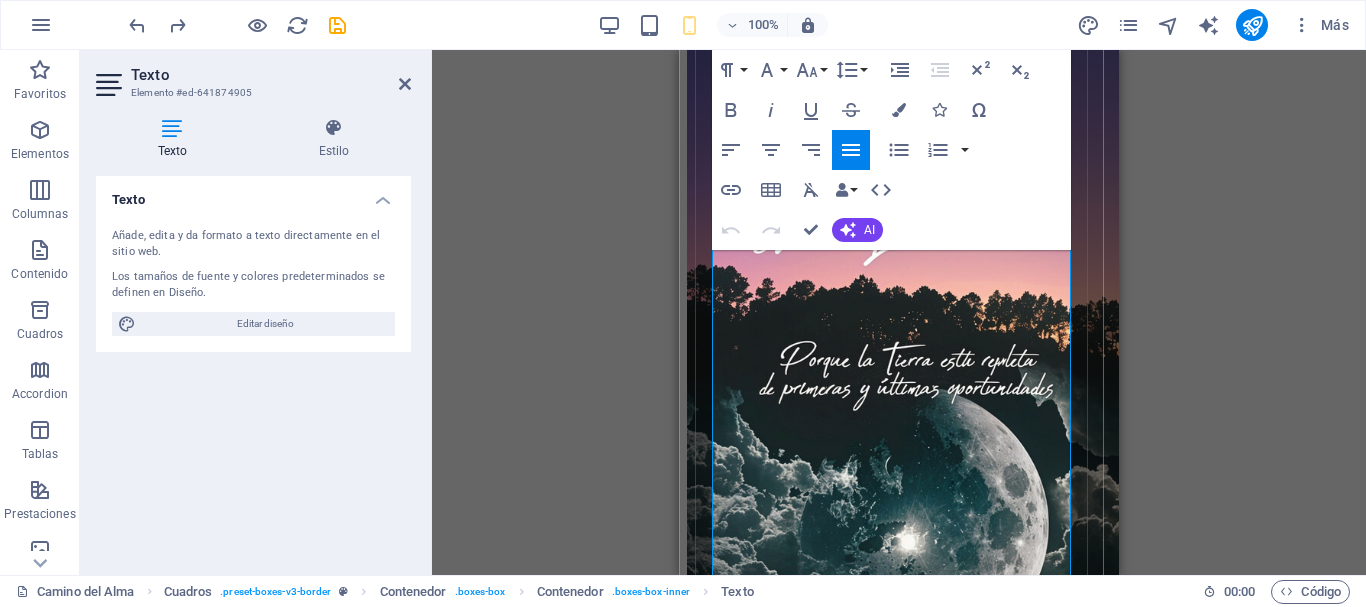 drag, startPoint x: 985, startPoint y: 416, endPoint x: 849, endPoint y: 380, distance: 140.68404 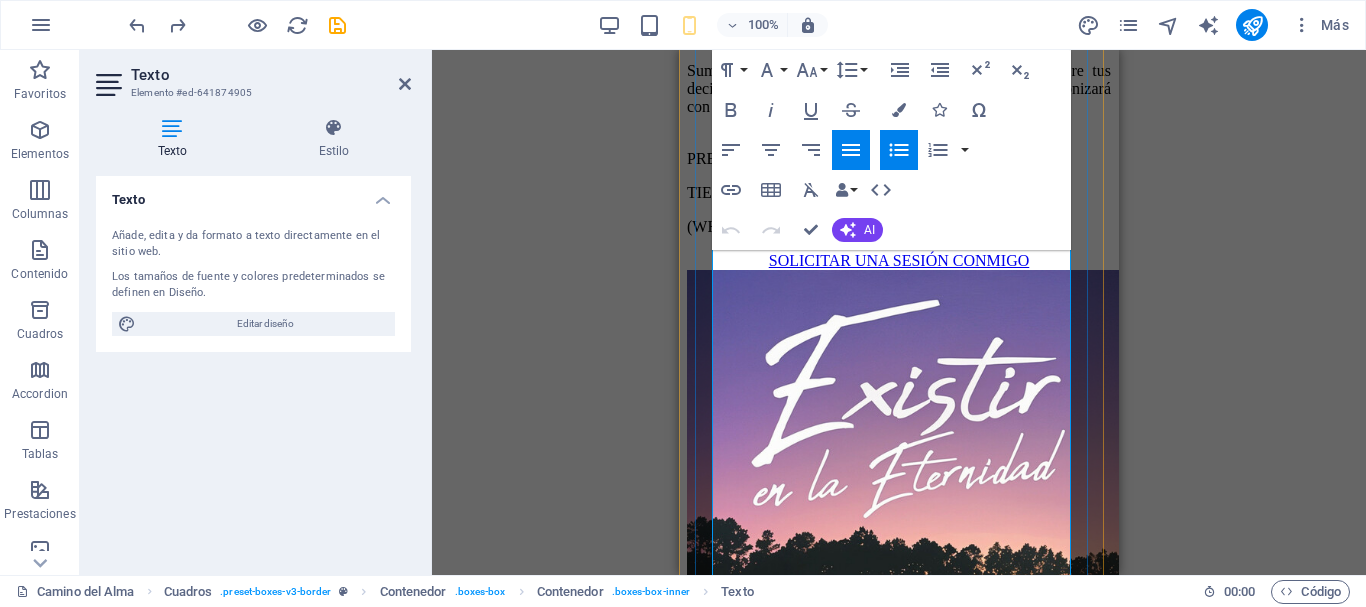 scroll, scrollTop: 2025, scrollLeft: 0, axis: vertical 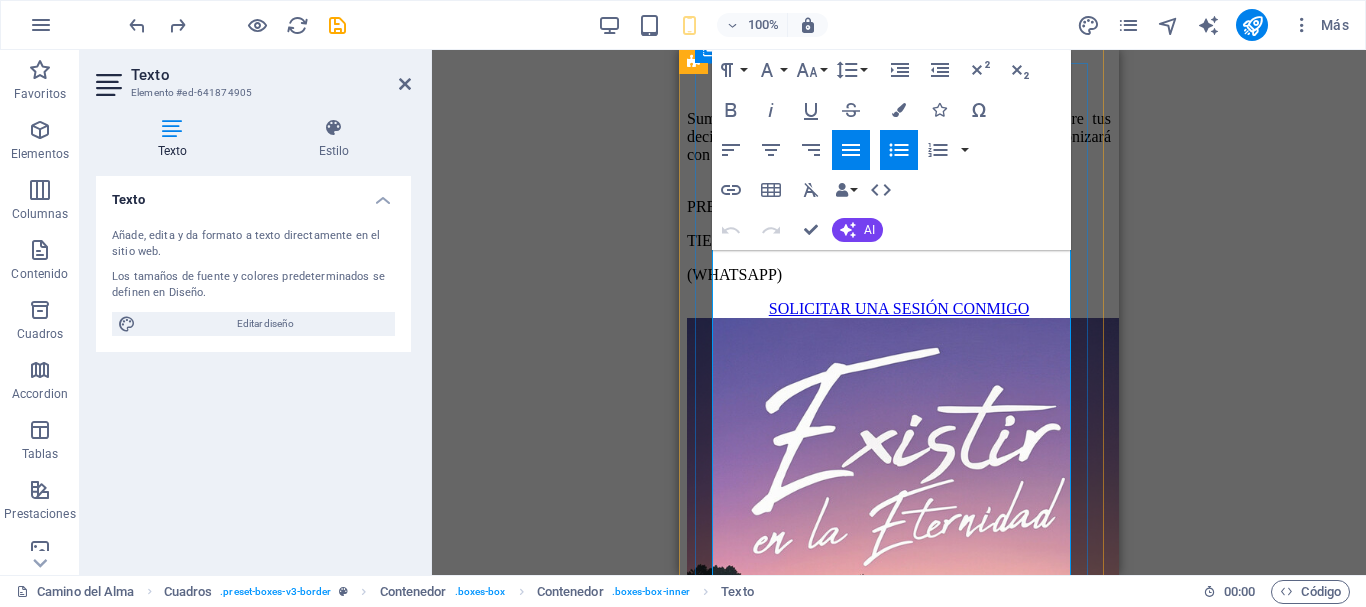 drag, startPoint x: 849, startPoint y: 380, endPoint x: 746, endPoint y: 412, distance: 107.856384 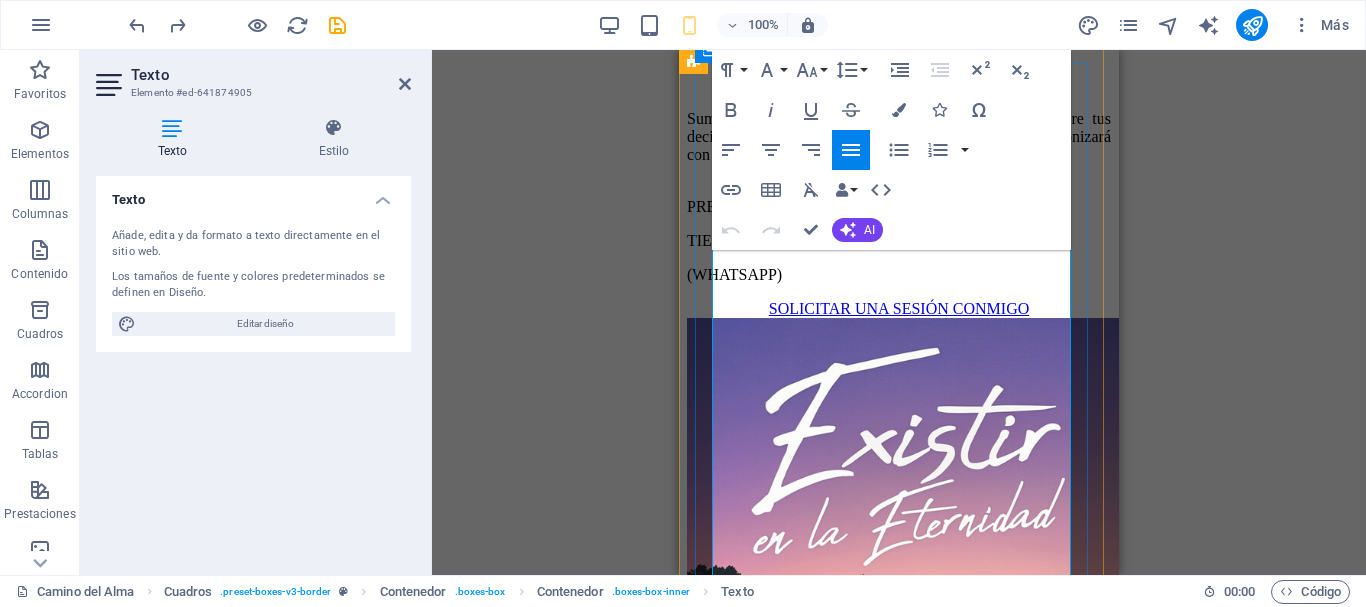 click on "Vidas pasadas que revisitan aprendizajes pendientes." at bounding box center (979, -449) 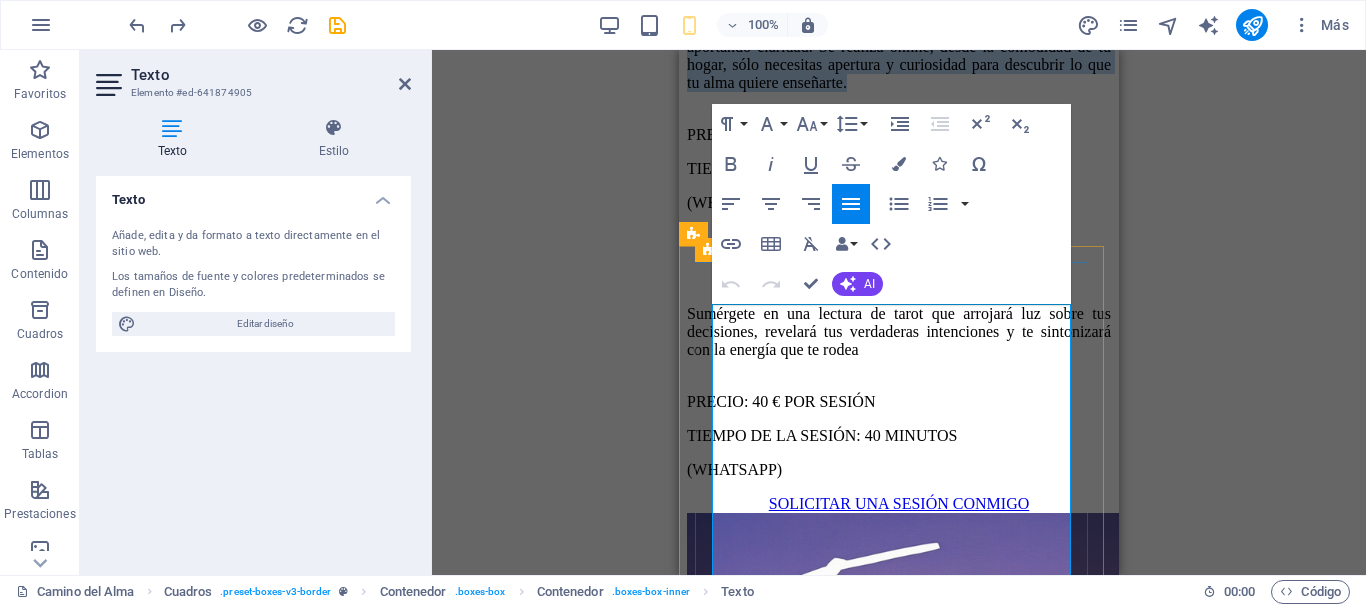 scroll, scrollTop: 1825, scrollLeft: 0, axis: vertical 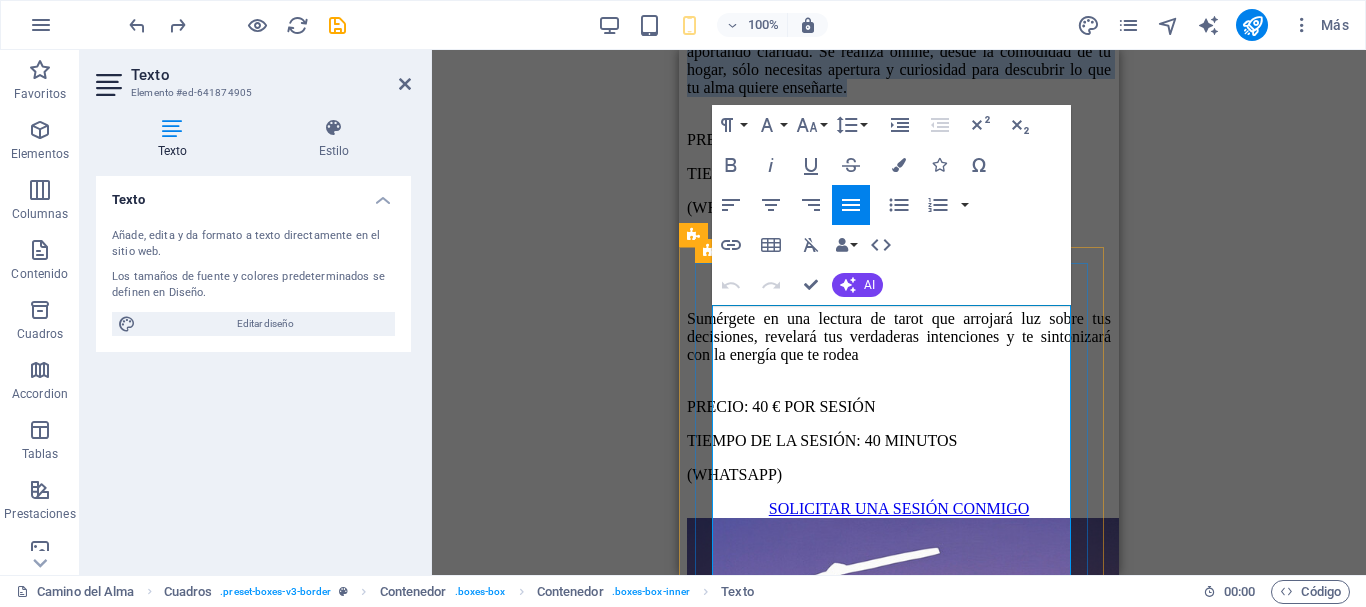 drag, startPoint x: 986, startPoint y: 414, endPoint x: 712, endPoint y: 329, distance: 286.8815 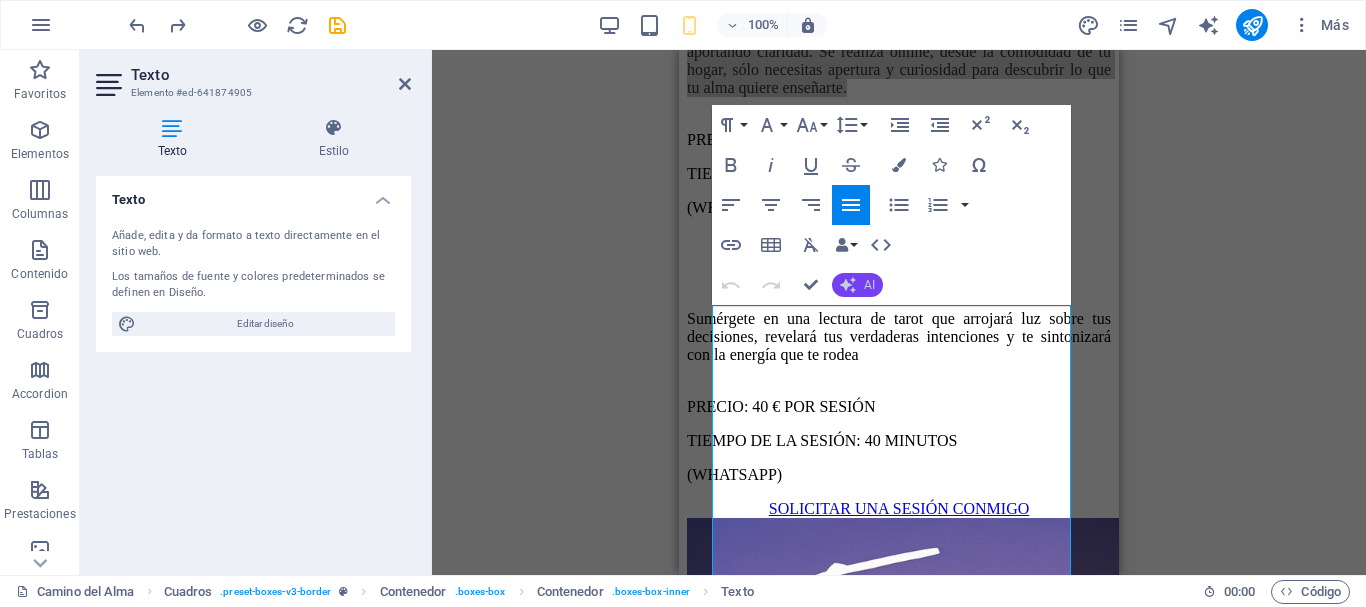 click 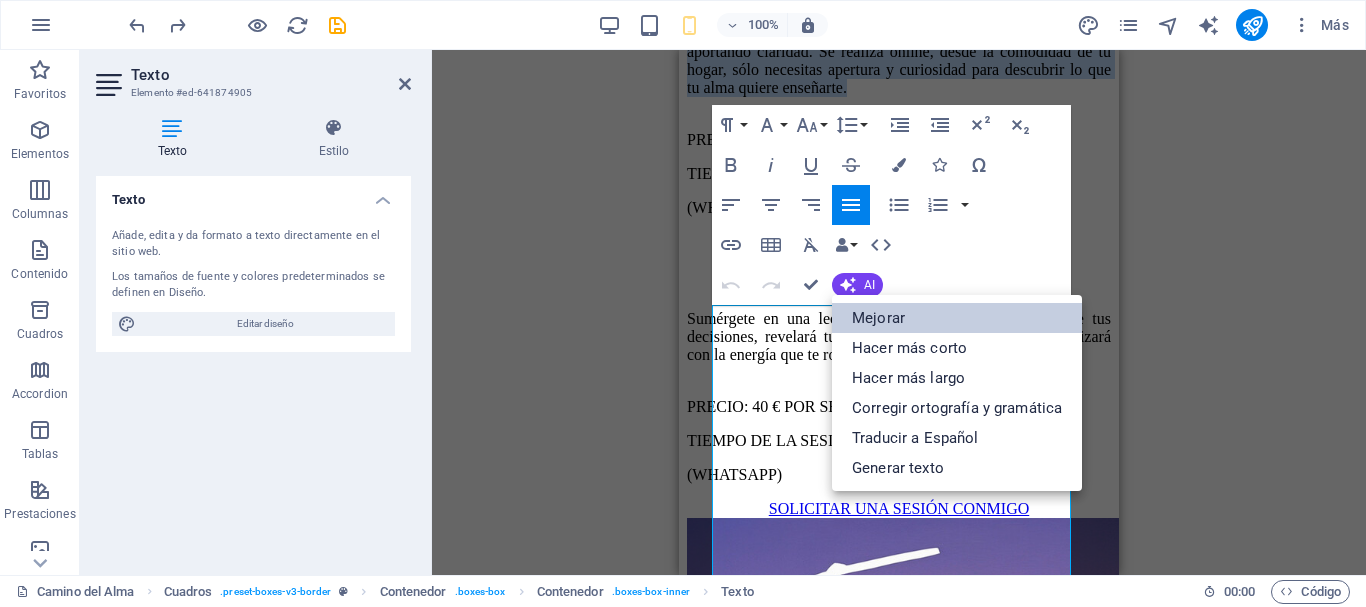 click on "Mejorar" at bounding box center (957, 318) 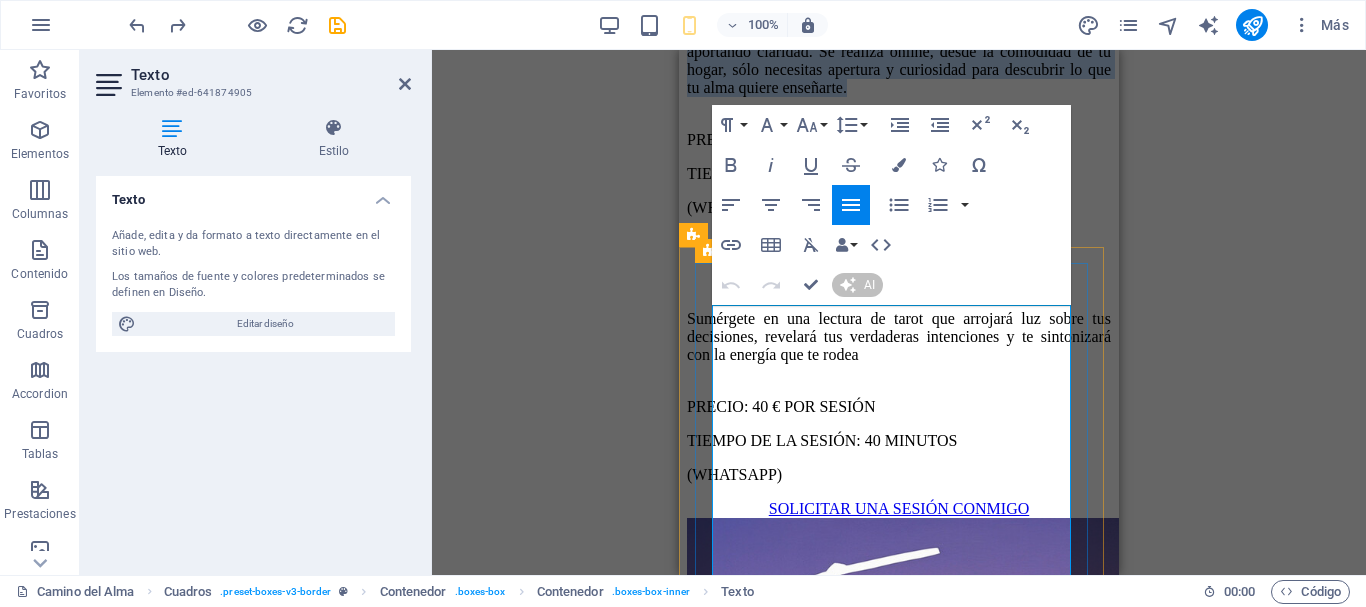 type 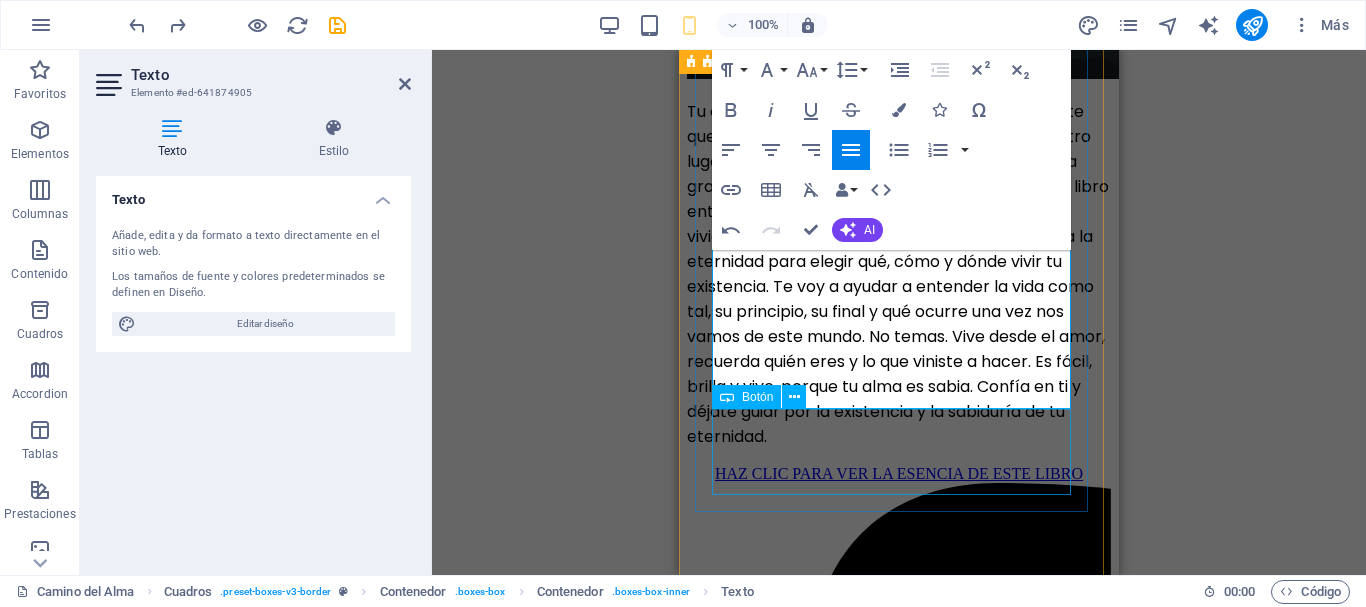 scroll, scrollTop: 2625, scrollLeft: 0, axis: vertical 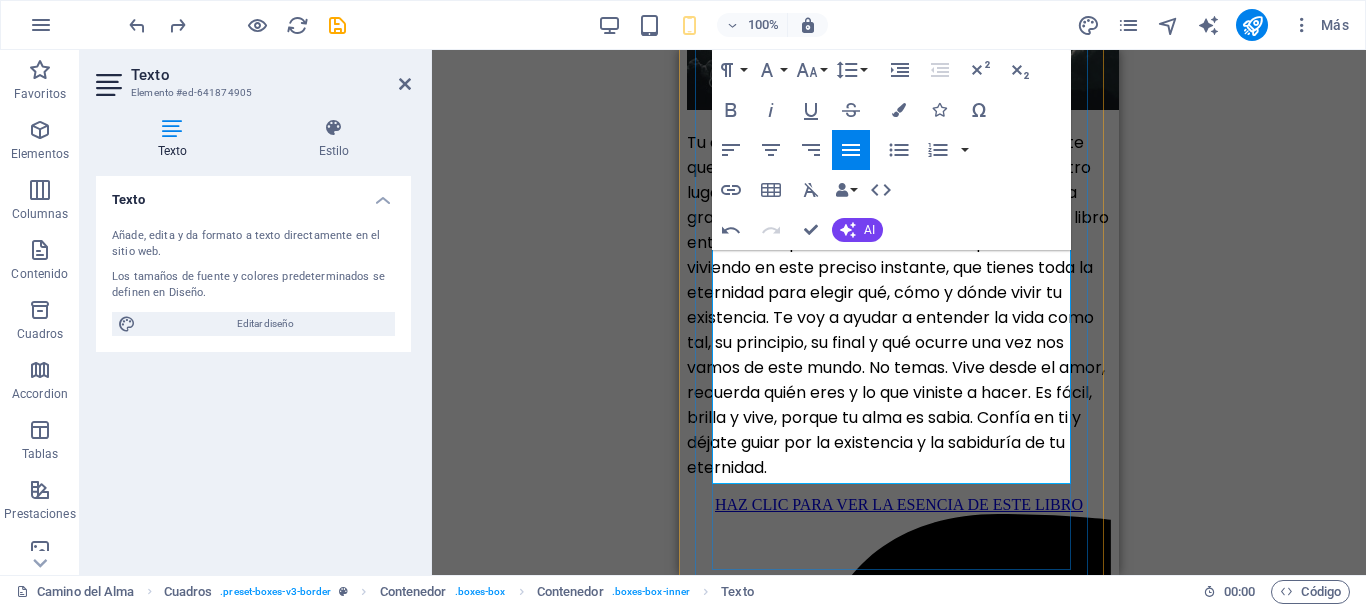 click on "La Sesión del Alma es un viaje consciente hacia tu esencia, sin necesidad de hipnosis ni meditaciones profundas: se trata de un estado de vigilia en el que te conectas con la energía universal. En este espacio, exploramos, en tiempo real, todo lo que tu alma necesita mostrarte: - Vidas pasadas que traen aprendizajes pendientes. - Situaciones del presente que requieren tu atención y comprensión. - Mensajes de seres ascendidos o guías espirituales. - Detalles ocultos de tu camino y la razón de su aparición en este momento. Cada sesión amplía tu comprensión, resolviendo dudas y aportando claridad. Se lleva a cabo online, desde la comodidad de tu hogar; solo necesitas apertura y curiosidad para descubrir lo que tu alma desea enseñarte. PRECIO: 100 € POR SESIÓN DURACIÓN DE LA SESIÓN: 1 HORA (WHATSAPP)" at bounding box center (899, -1087) 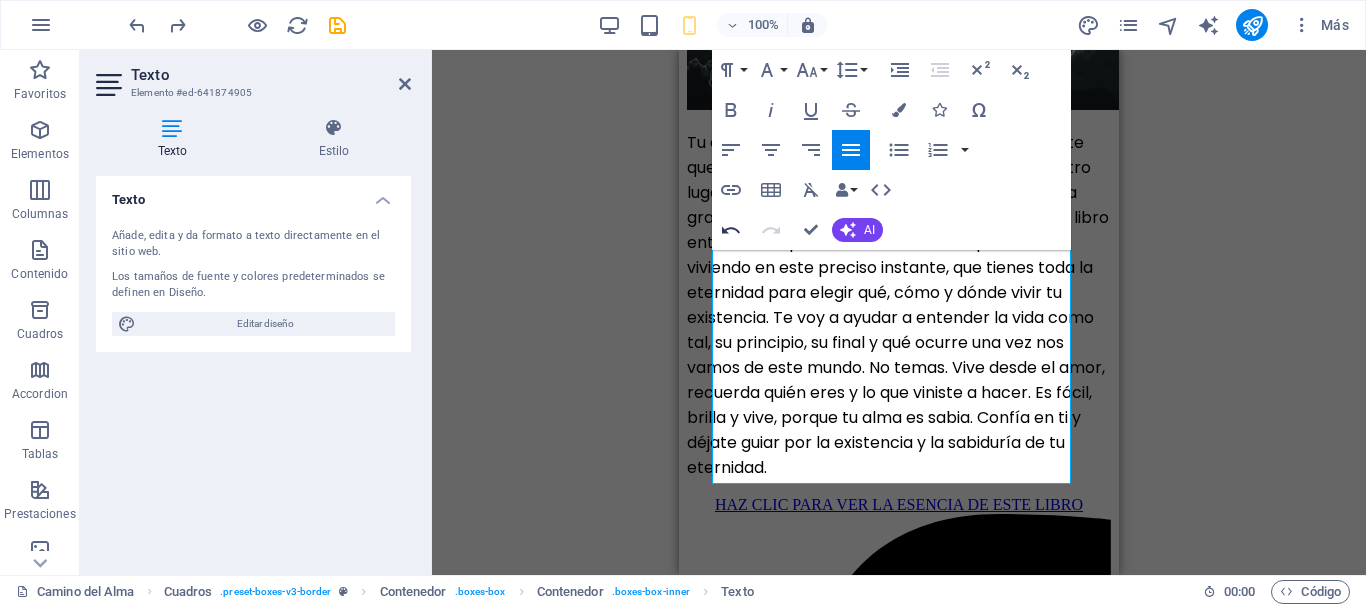 click 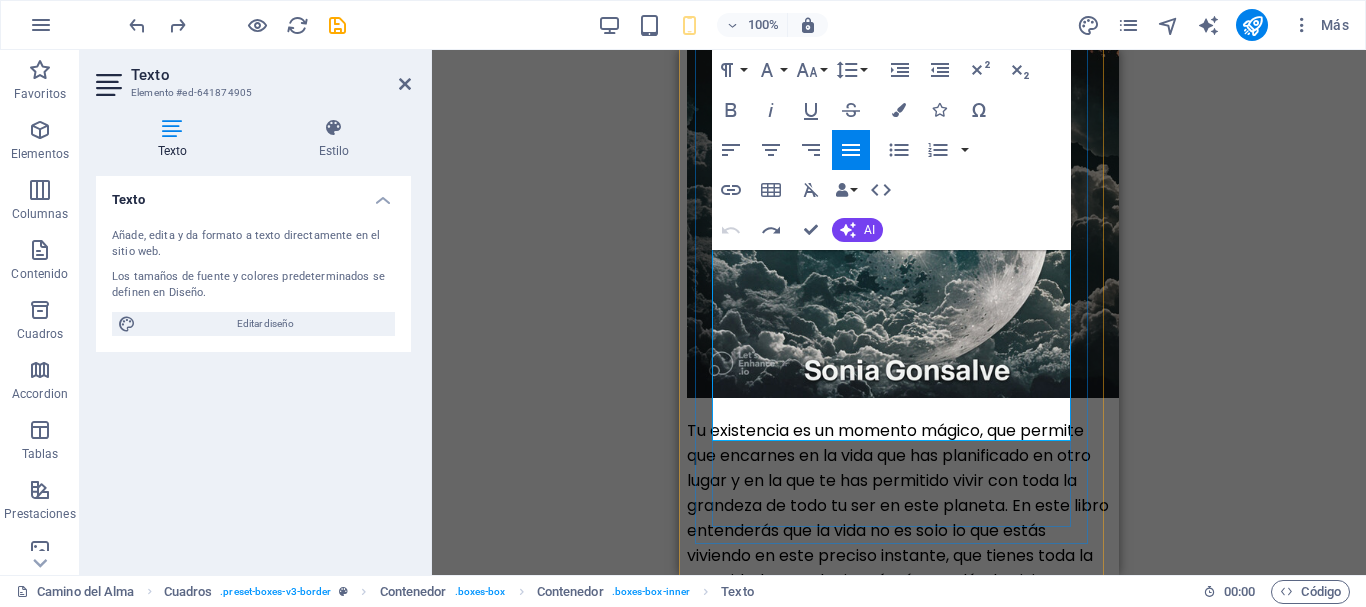 click on "PRECIO: 100 € POR SESIÓN" at bounding box center [899, -669] 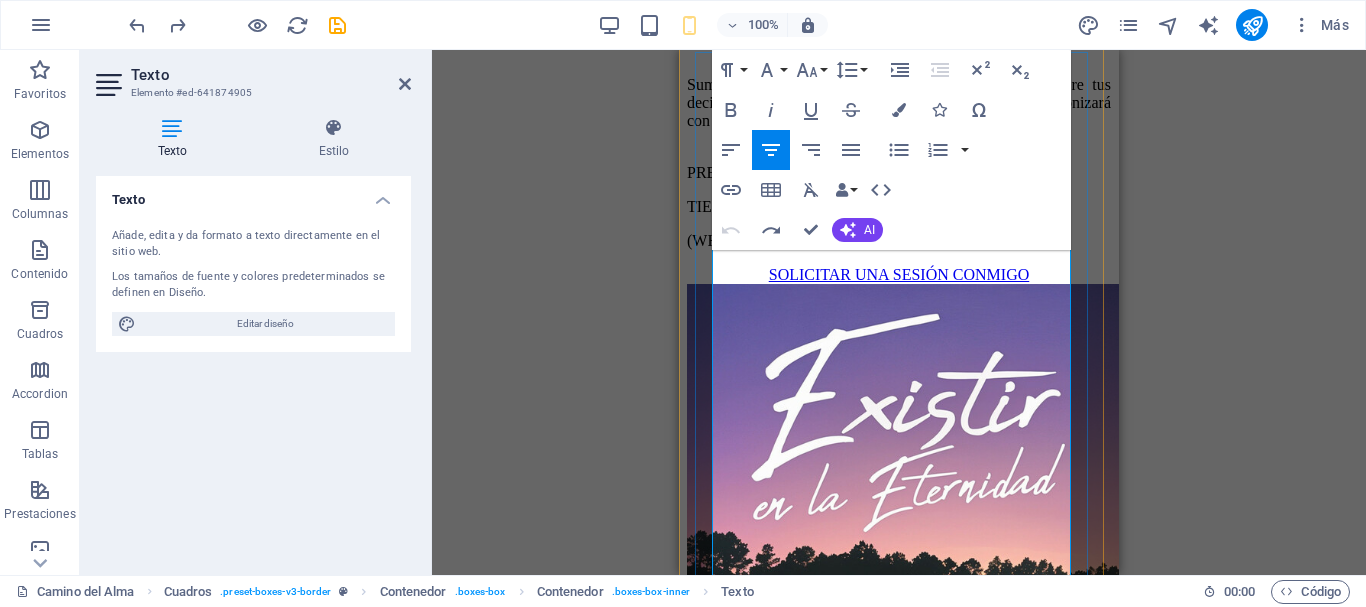scroll, scrollTop: 2025, scrollLeft: 0, axis: vertical 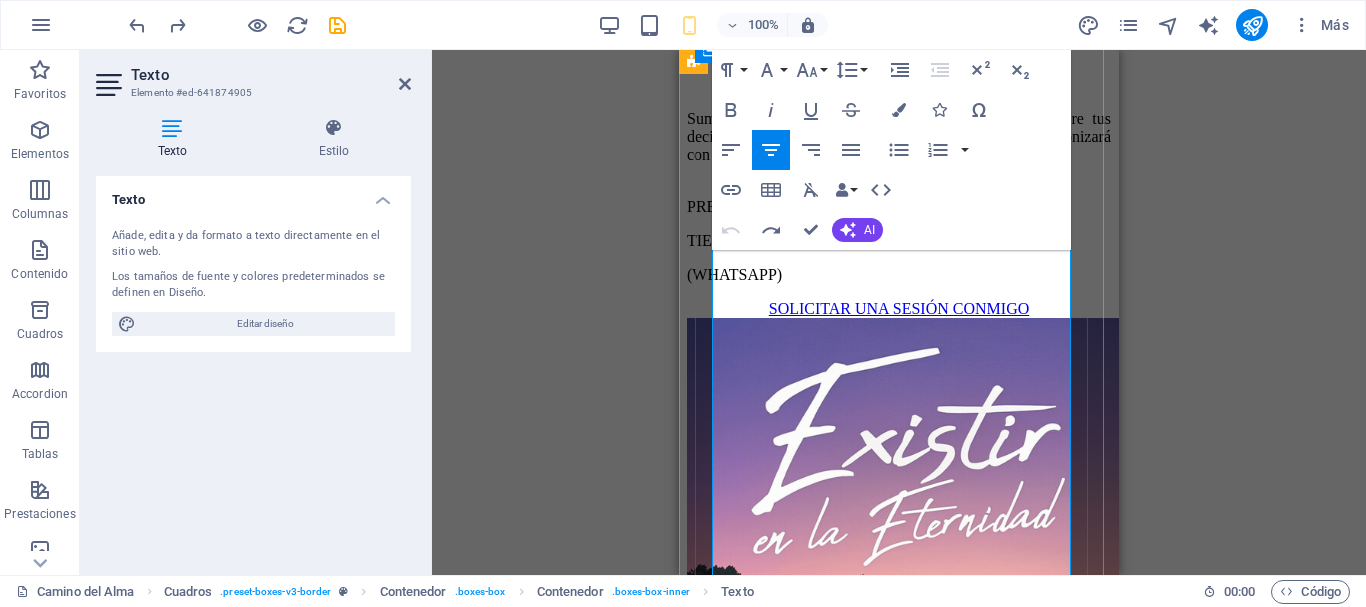 drag, startPoint x: 1062, startPoint y: 505, endPoint x: 767, endPoint y: 407, distance: 310.85205 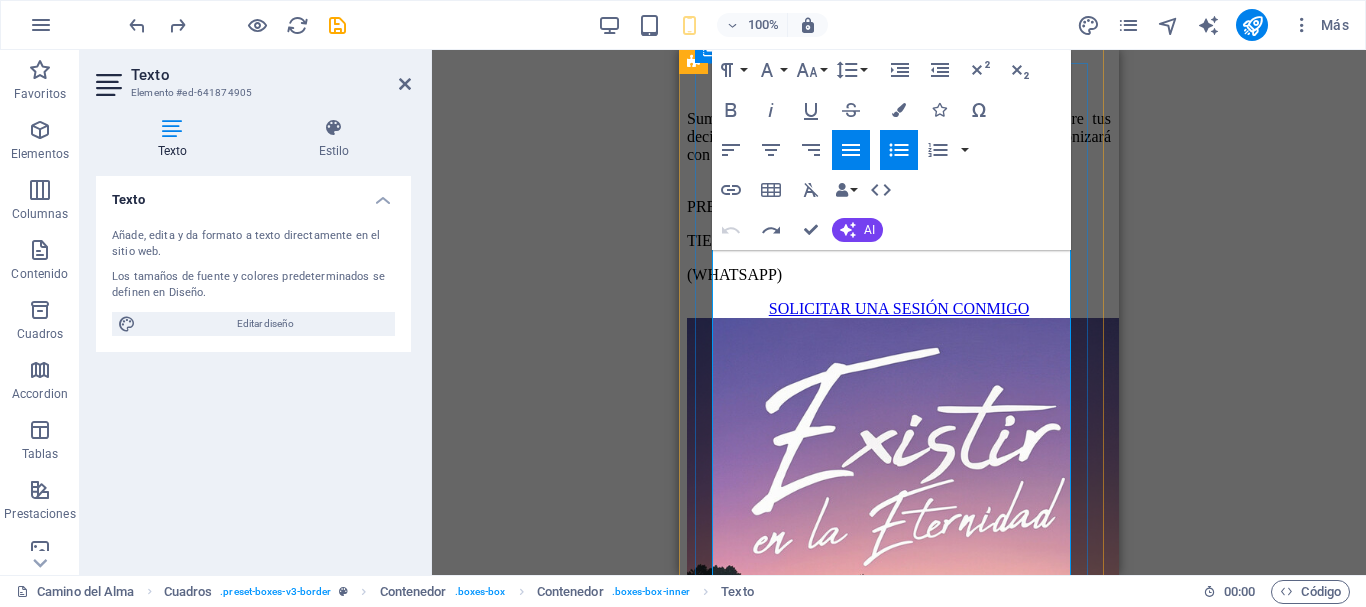 drag, startPoint x: 845, startPoint y: 451, endPoint x: 772, endPoint y: 404, distance: 86.821655 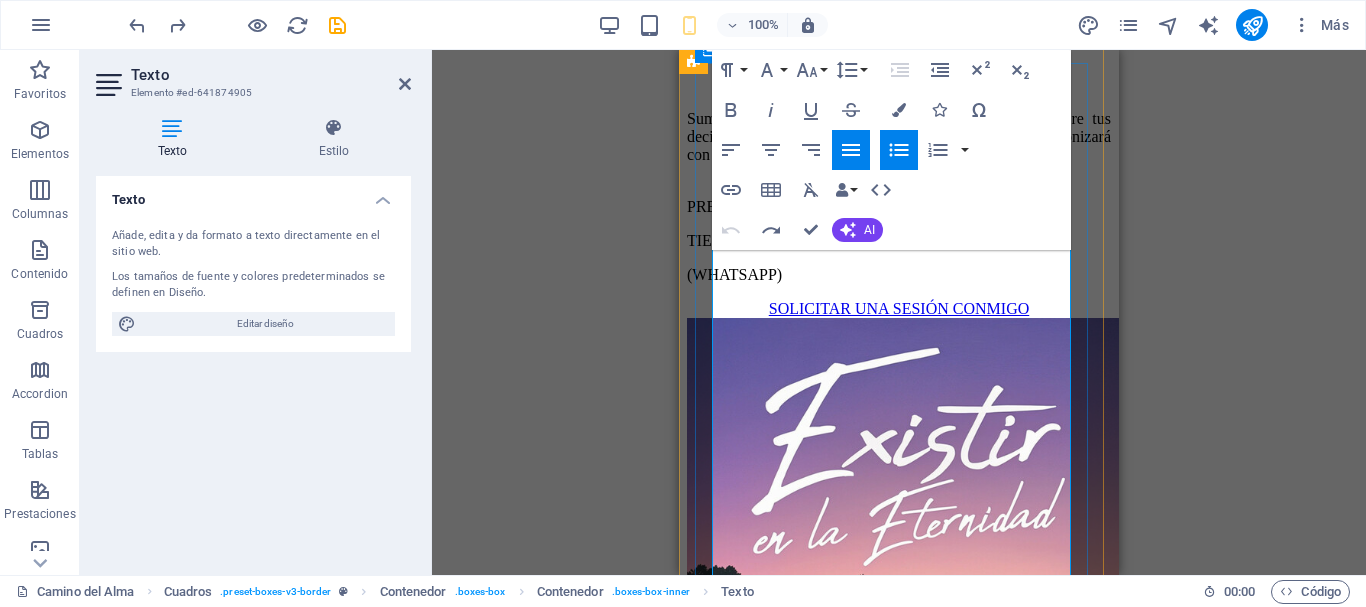 click on "Vidas pasadas que revisitan aprendizajes pendientes. Situaciones de tu presente que reclaman tu atención y comprensión. Mensajes de seres ascendidos o guías espirituales. Detalles ocultos de tu camino y la razón de su aparición ahora." at bounding box center [939, -353] 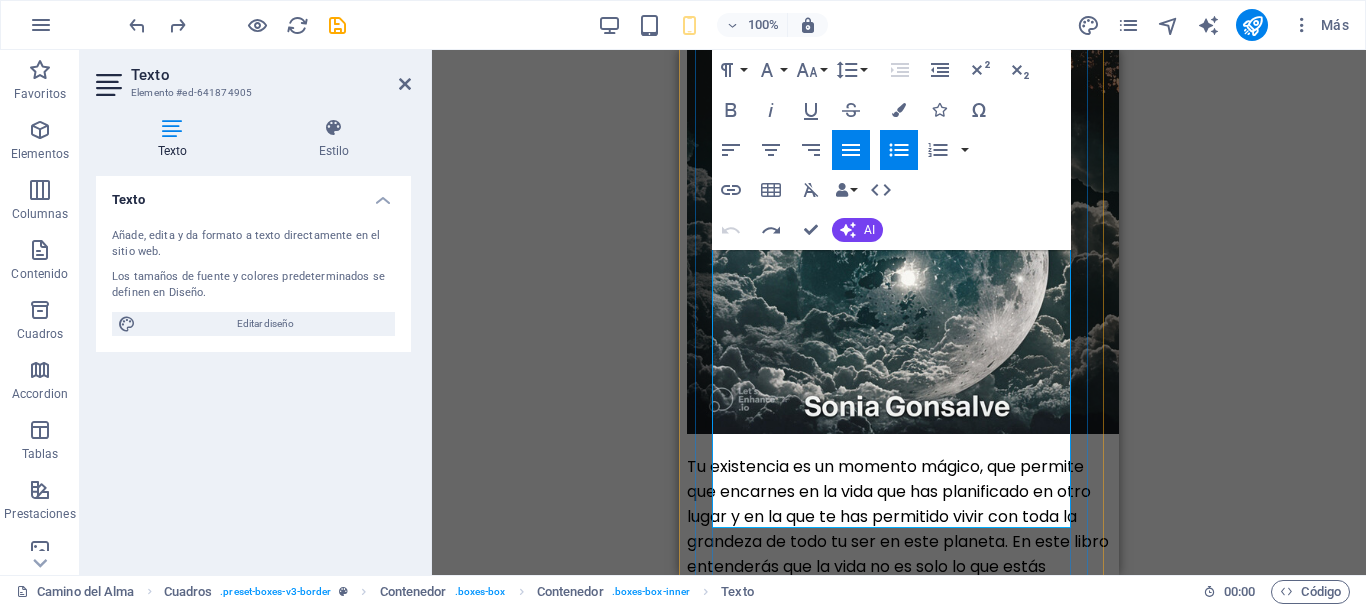 scroll, scrollTop: 2625, scrollLeft: 0, axis: vertical 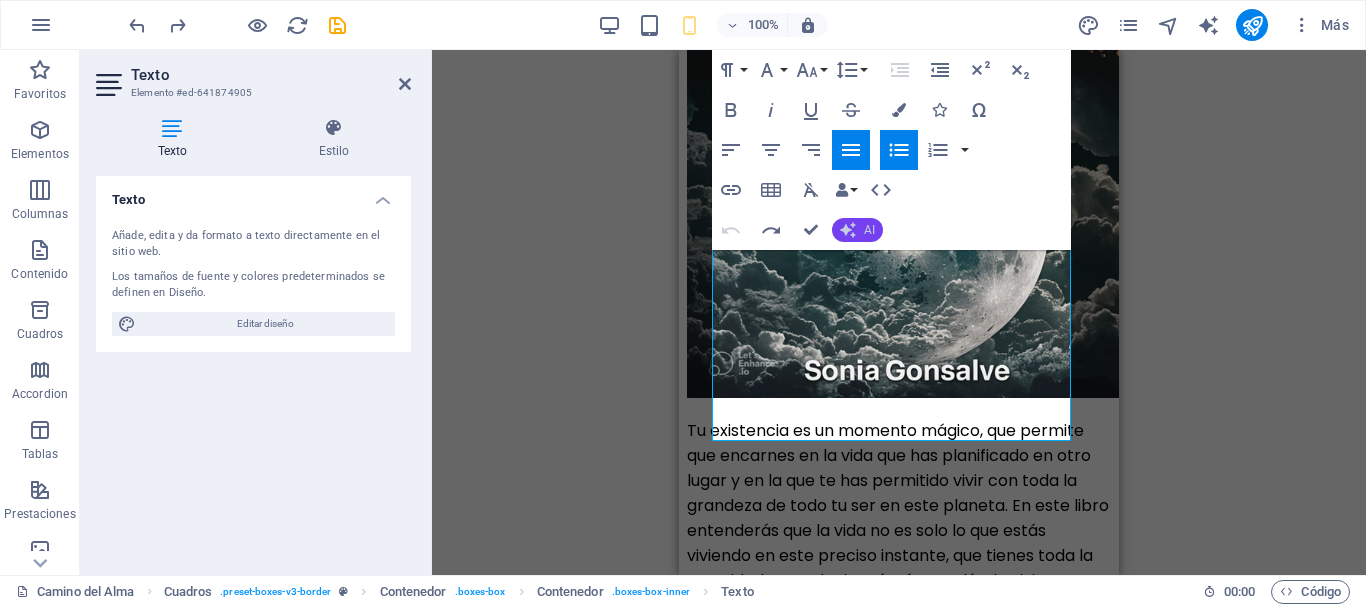click on "AI" at bounding box center [857, 230] 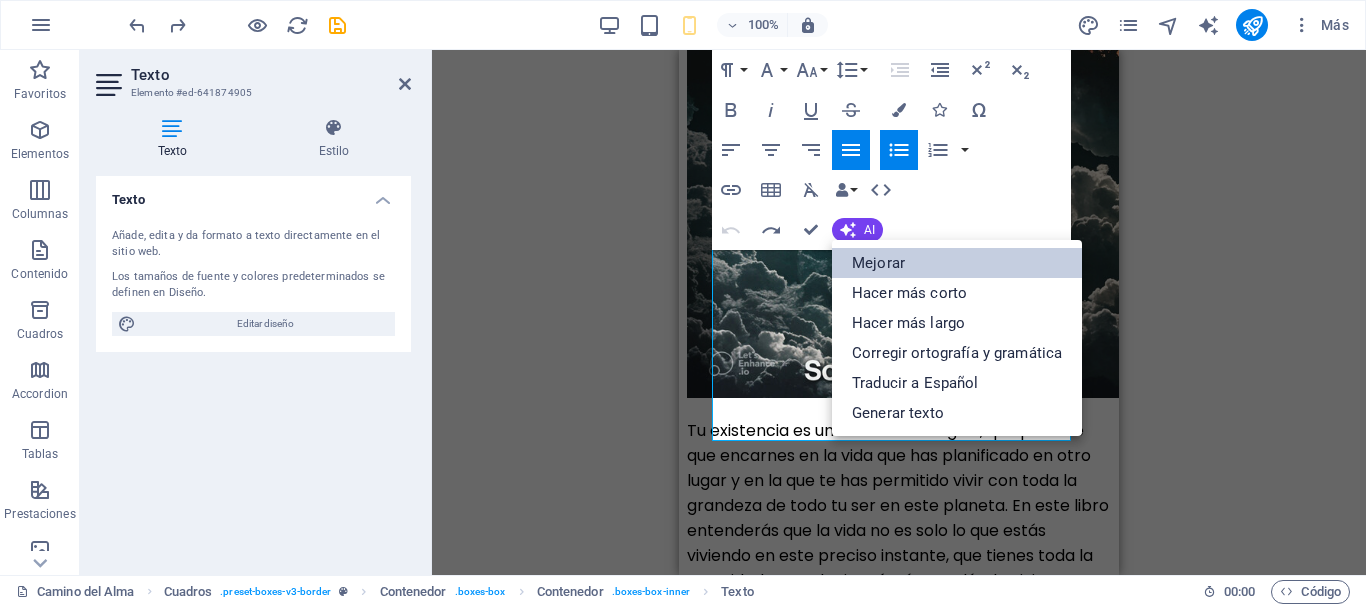 click on "Mejorar" at bounding box center (957, 263) 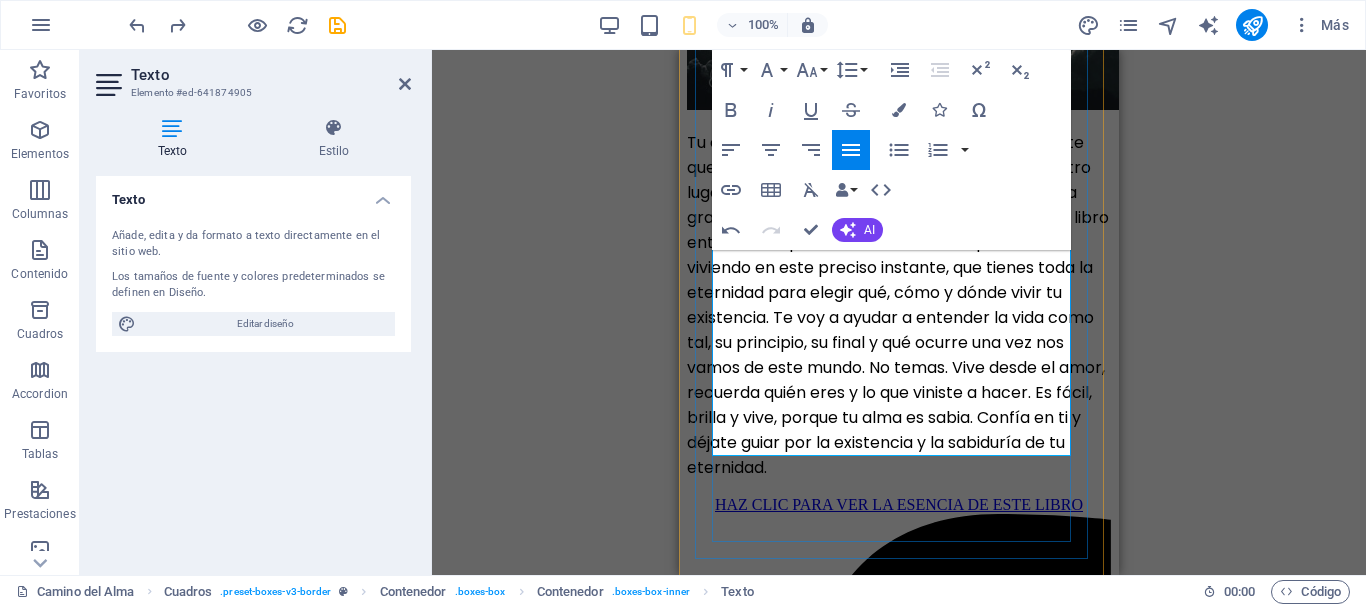 click on "La Sesión del Alma es un viaje consciente hacia tu esencia, sin hipnosis ni meditaciones profundas: es un estado de alerta en el que te conectas con la energía universal. En este espacio, exploramos en tiempo real todo lo que tu alma necesita revelarte: - Vidas pasadas que traen aprendizajes pendientes. - Situaciones de tu presente que demandan tu atención y comprensión. - Mensajes de seres ascendidos o guías espirituales. - Detalles ocultos de tu camino y la razón por la cual emergen en este momento. Cada sesión amplía tu comprensión, resolviendo dudas y brindando claridad. Se lleva a cabo online, desde la comodidad de tu hogar; solo necesitas tener apertura y curiosidad para descubrir lo que tu alma desea enseñarte. PRECIO: 100 € POR SESIÓN DURACIÓN DE LA SESIÓN: 1 HORA (WHATSAPP)" at bounding box center [899, -1087] 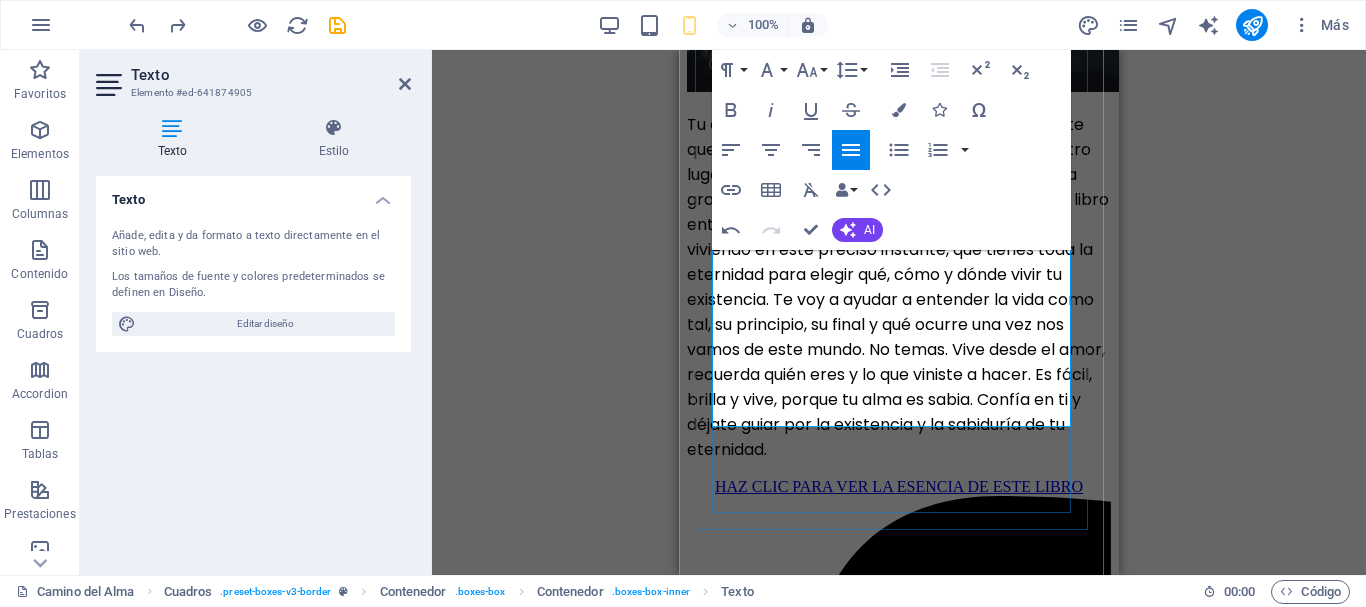 click on "La Sesión del Alma es un viaje consciente hacia tu esencia, sin hipnosis ni meditaciones profundas: es un estado de alerta en el que te conectas con la energía universal. En este espacio, exploramos en tiempo real todo lo que tu alma necesita revelarte: - Vidas pasadas que traen aprendizajes pendientes. - Situaciones de tu presente que demandan tu atención y comprensión. - Mensajes de seres ascendidos o guías espirituales. - Detalles ocultos de tu camino y la razón por la cual emergen en este momento. Cada sesión amplía tu comprensión, resolviendo dudas y brindando claridad. Se lleva a cabo online, desde la comodidad de tu hogar; solo necesitas tener apertura y curiosidad para descubrir lo que tu alma desea enseñarte. PRECIO: 100 € POR SESIÓN DURACIÓN DE LA SESIÓN: 1 HORA (WHATSAPP)" at bounding box center (899, -1096) 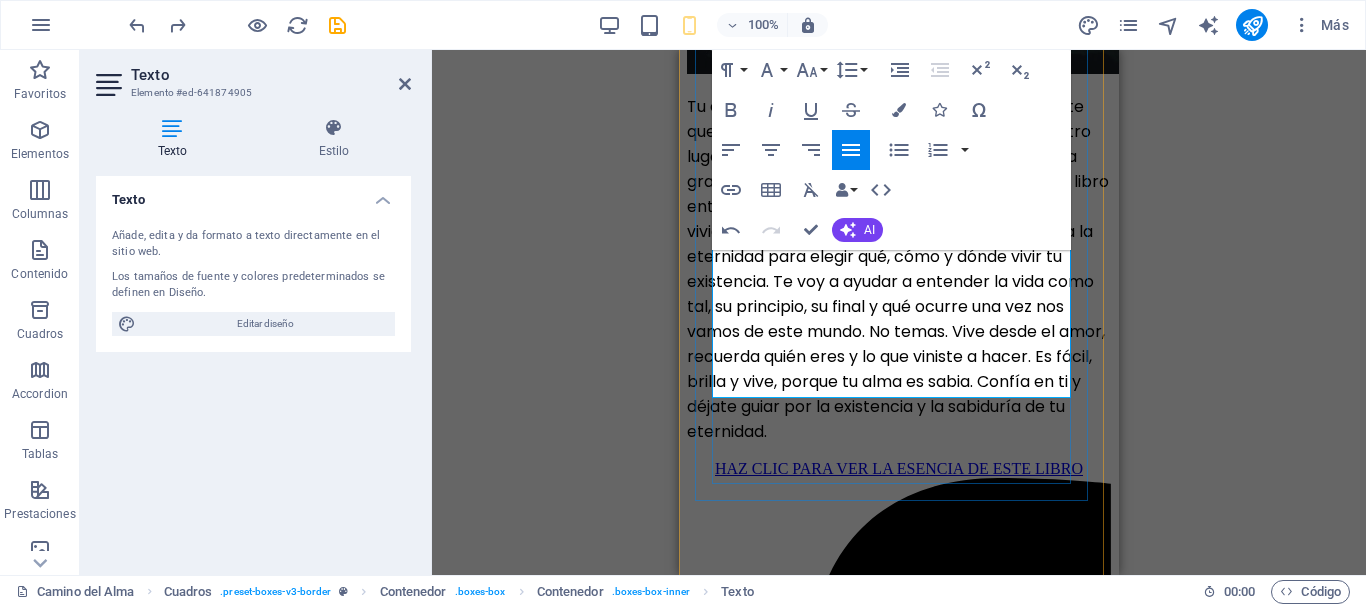 click on "La Sesión del Alma es un viaje consciente hacia tu esencia, sin hipnosis ni meditaciones profundas: es un estado de alerta en el que te conectas con la energía universal. En este espacio, exploramos en tiempo real todo lo que tu alma necesita revelarte: - Vidas pasadas que traen aprendizajes pendientes. - Situaciones de tu presente que demandan tu atención y comprensión. - Mensajes de seres ascendidos o guías espirituales. - Detalles ocultos de tu camino y la razón por la cual emergen en este momento. Cada sesión amplía tu comprensión, resolviendo dudas y brindando claridad. Se lleva a cabo online, desde la comodidad de tu hogar; solo necesitas tener apertura y curiosidad para descubrir lo que tu alma desea enseñarte. PRECIO: 100 € POR SESIÓN DURACIÓN DE LA SESIÓN: 1 HORA (WHATSAPP)" at bounding box center [899, -1105] 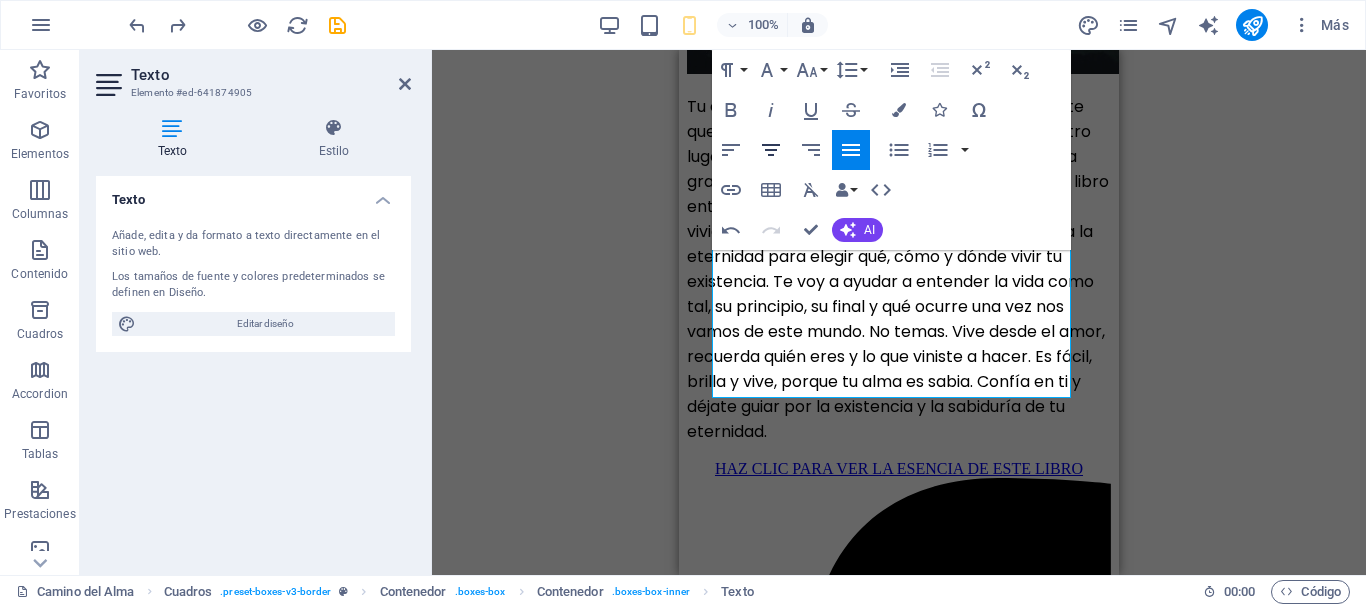 click 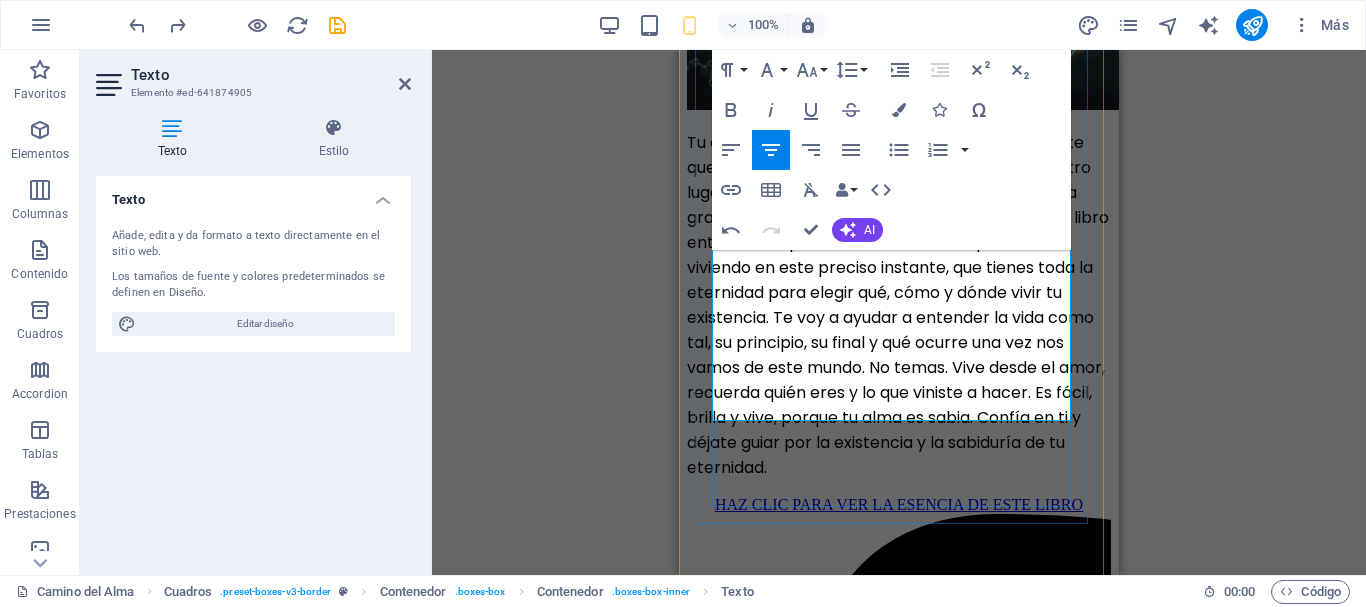 scroll, scrollTop: 2625, scrollLeft: 0, axis: vertical 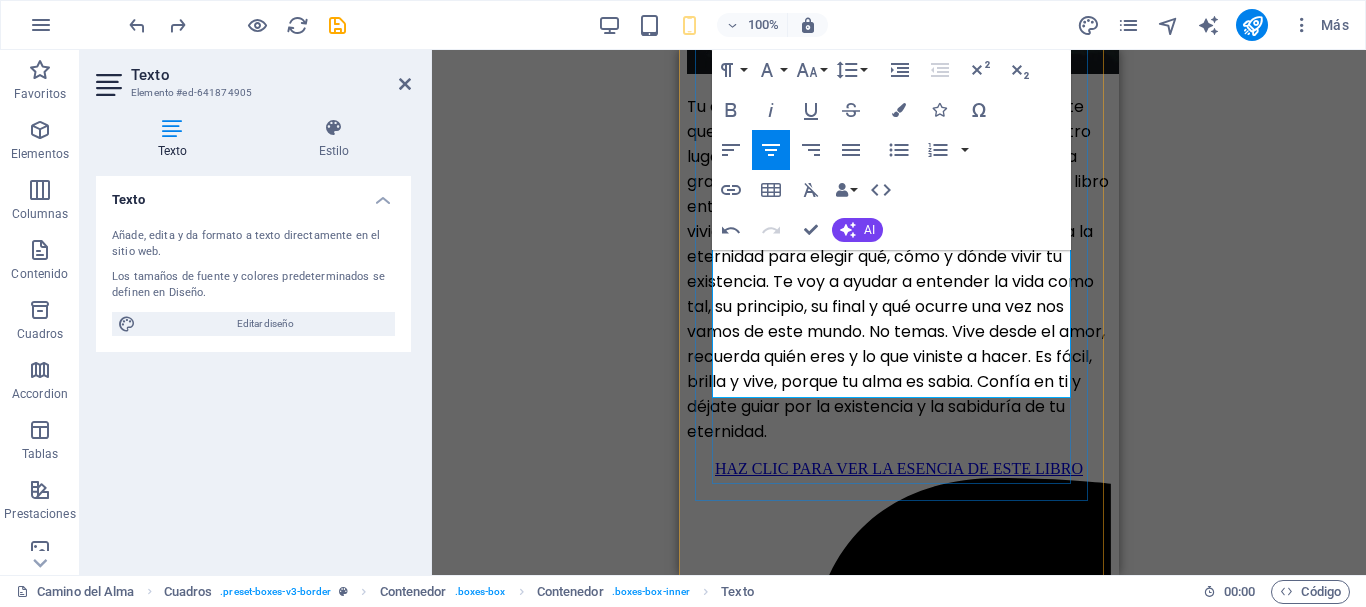 click on "La Sesión del Alma es un viaje consciente hacia tu esencia, sin hipnosis ni meditaciones profundas: es un estado de alerta en el que te conectas con la energía universal. En este espacio, exploramos en tiempo real todo lo que tu alma necesita revelarte: - Vidas pasadas que traen aprendizajes pendientes. - Situaciones de tu presente que demandan tu atención y comprensión. - Mensajes de seres ascendidos o guías espirituales. - Detalles ocultos de tu camino y la razón por la cual emergen en este momento. Cada sesión amplía tu comprensión, resolviendo dudas y brindando claridad. Se lleva a cabo online, desde la comodidad de tu hogar; solo necesitas tener apertura y curiosidad para descubrir lo que tu alma desea enseñarte. PRECIO: 100 € POR SESIÓN DURACIÓN DE LA SESIÓN: 1 HORA (WHATSAPP)" at bounding box center [899, -1105] 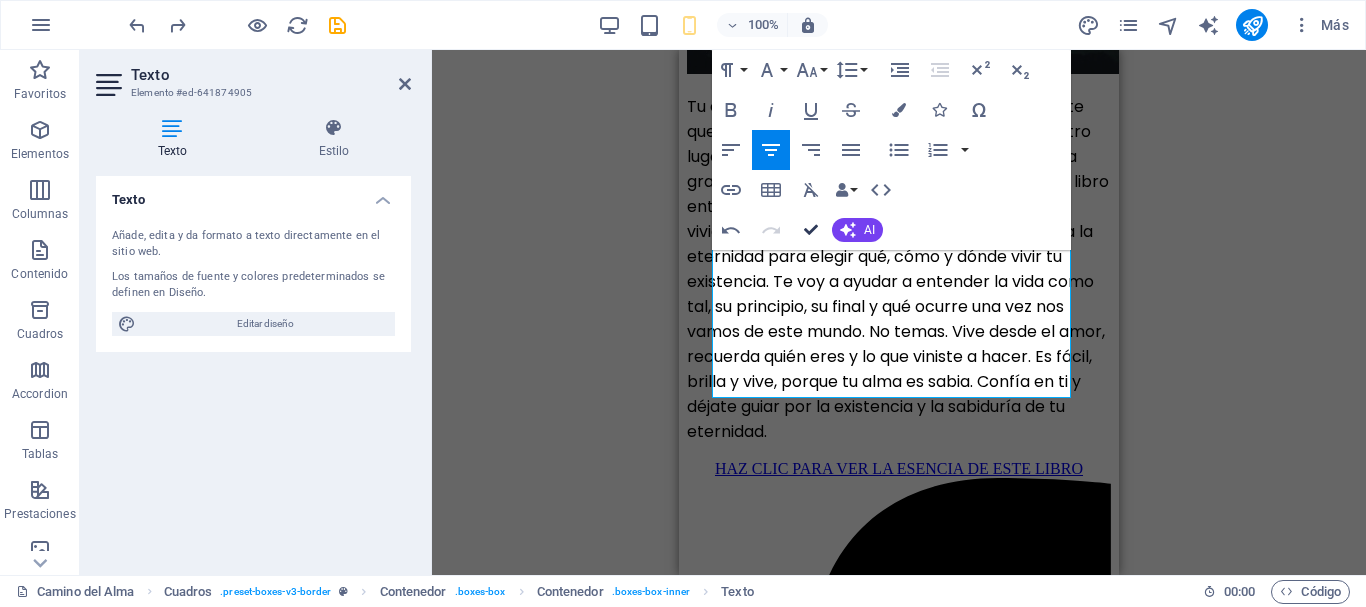 drag, startPoint x: 810, startPoint y: 234, endPoint x: 338, endPoint y: 265, distance: 473.0169 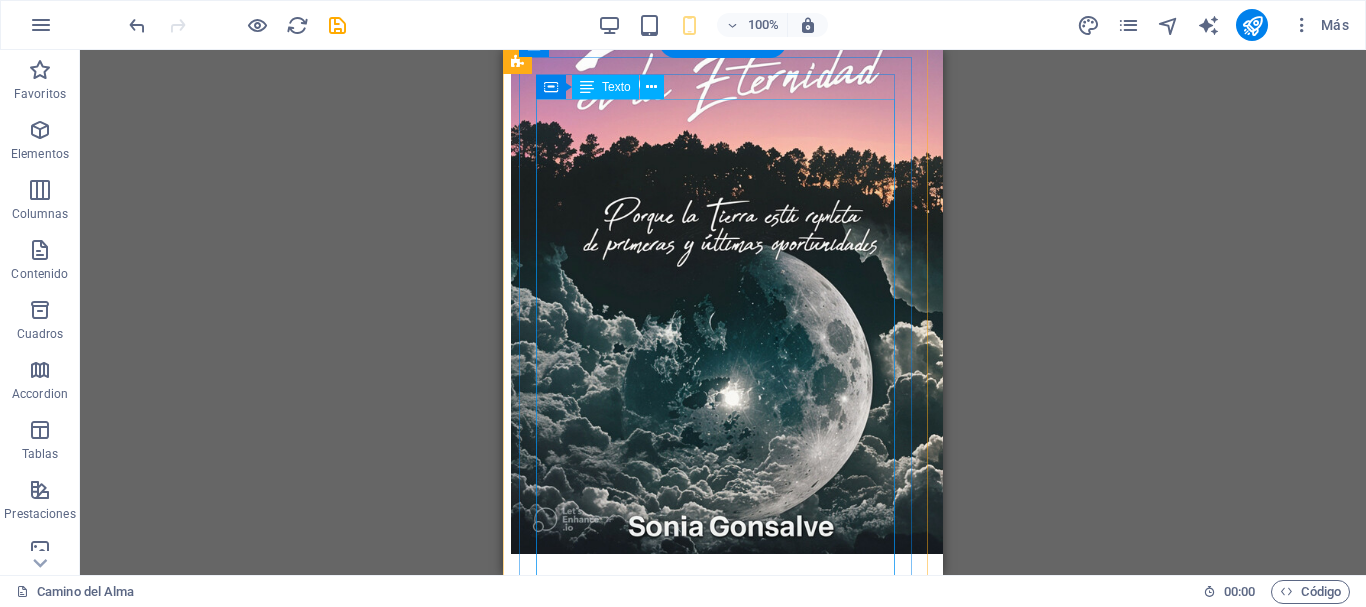scroll, scrollTop: 2225, scrollLeft: 0, axis: vertical 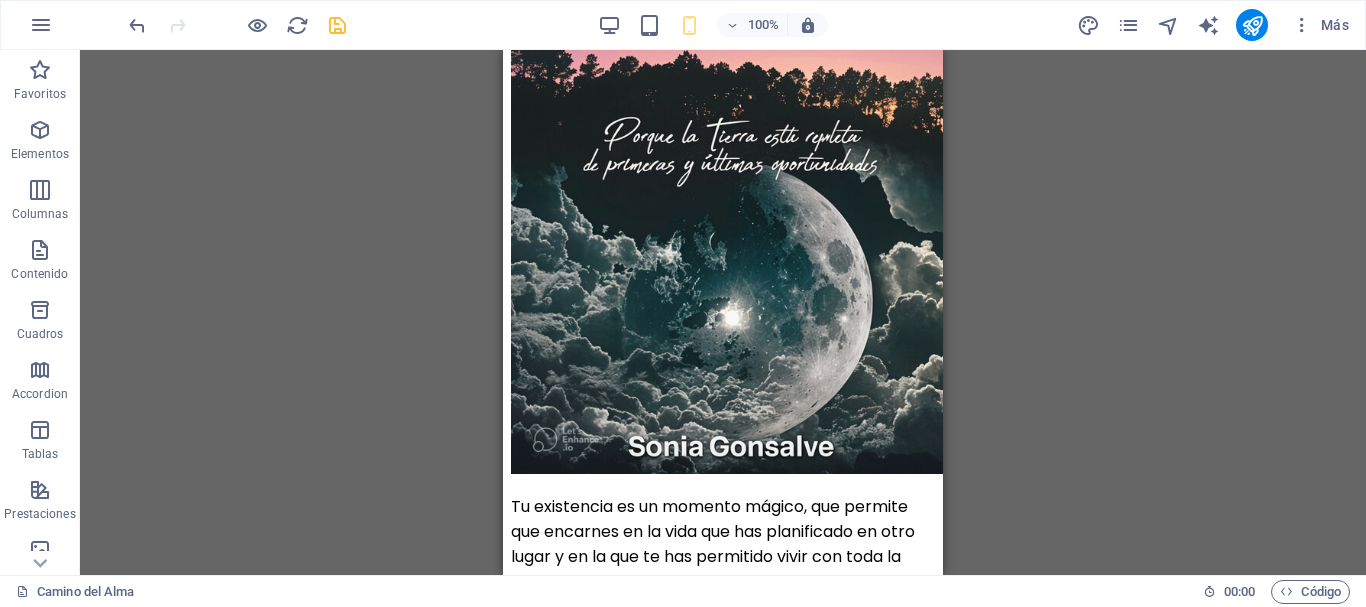 click at bounding box center (337, 25) 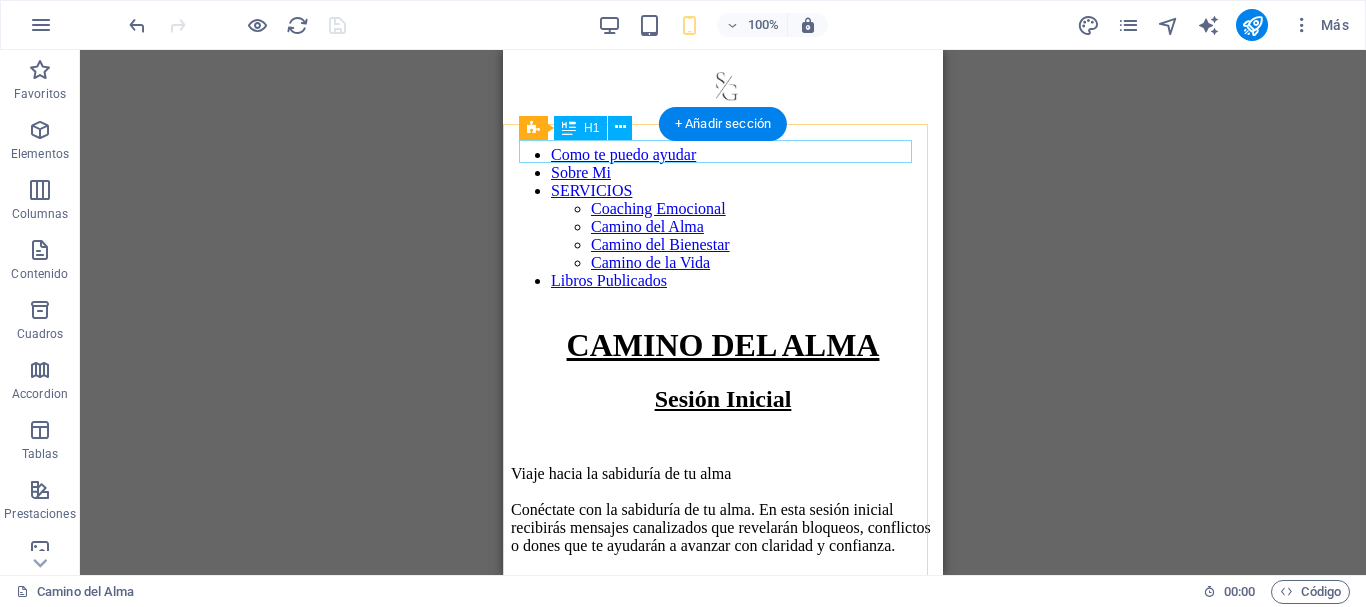 scroll, scrollTop: 0, scrollLeft: 0, axis: both 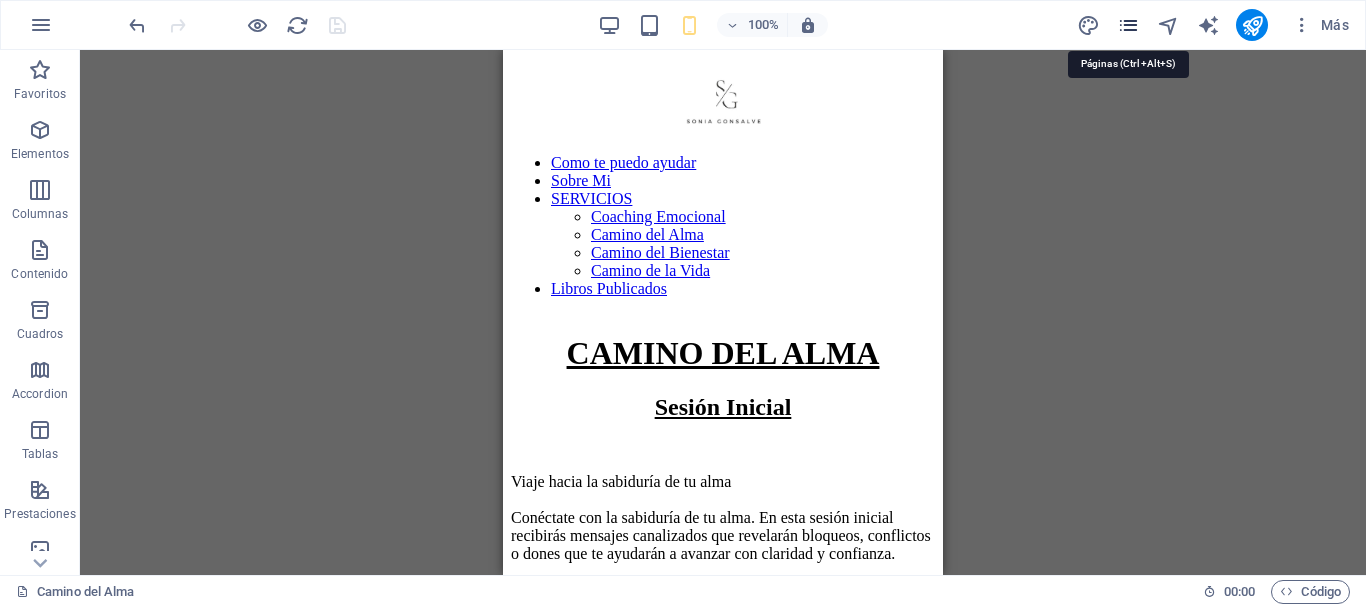 click at bounding box center (1128, 25) 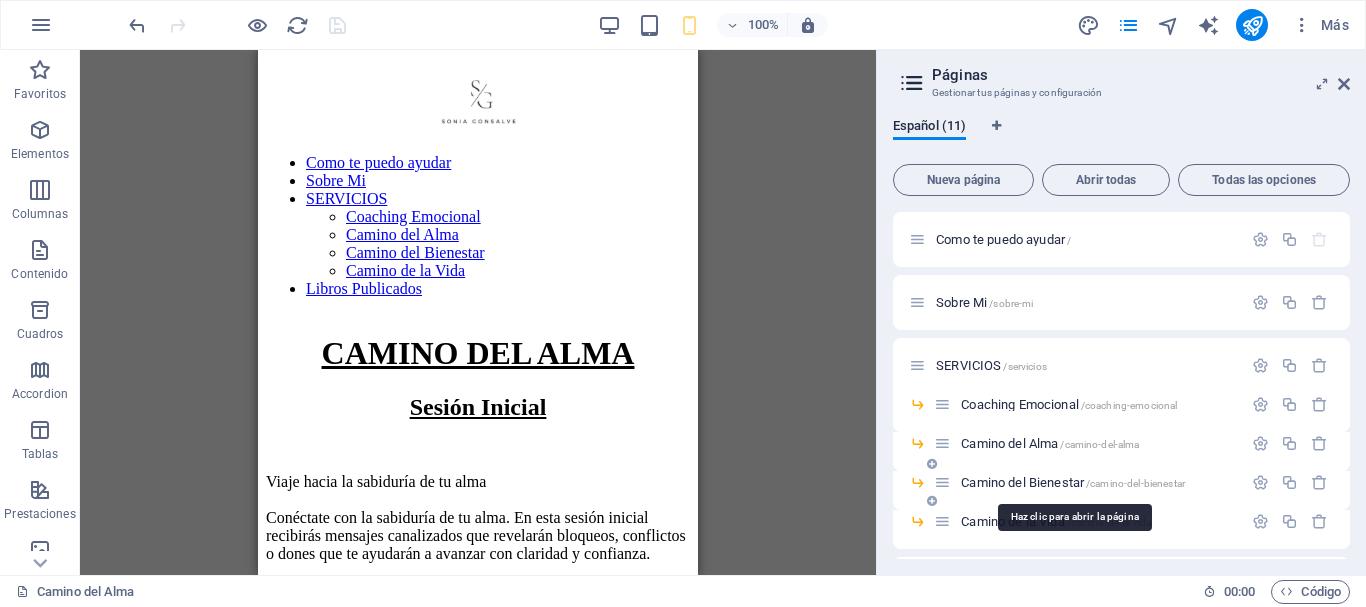 click on "Camino del Bienestar /camino-del-bienestar" at bounding box center [1073, 482] 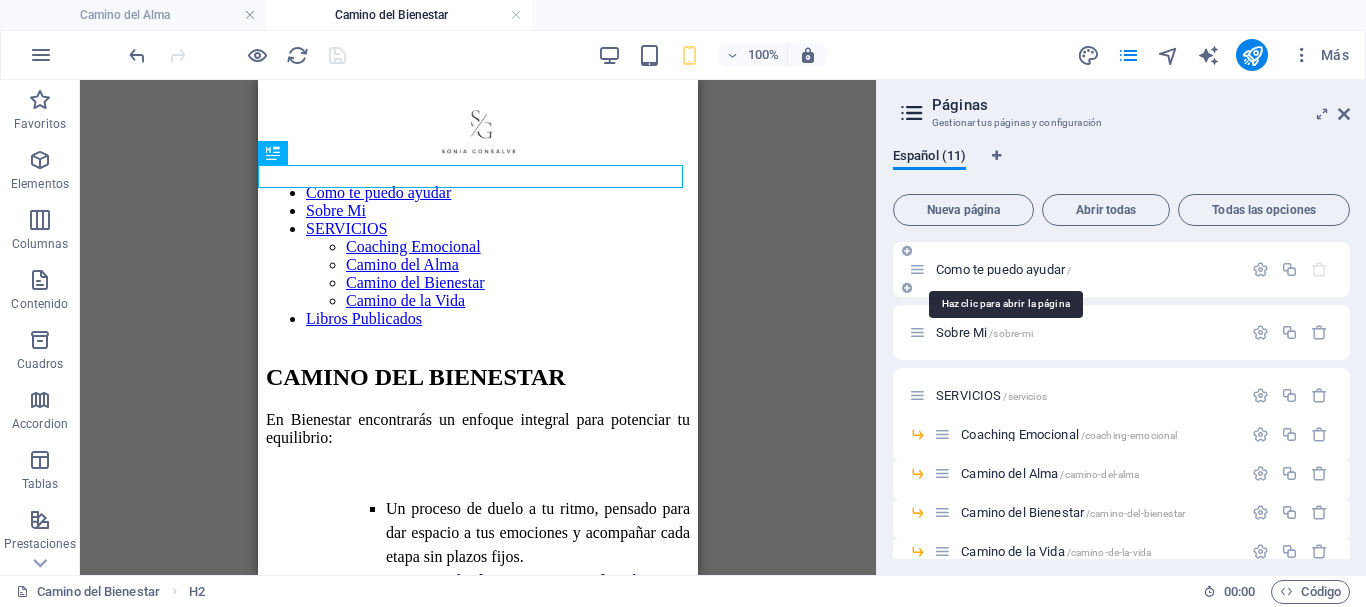 scroll, scrollTop: 0, scrollLeft: 0, axis: both 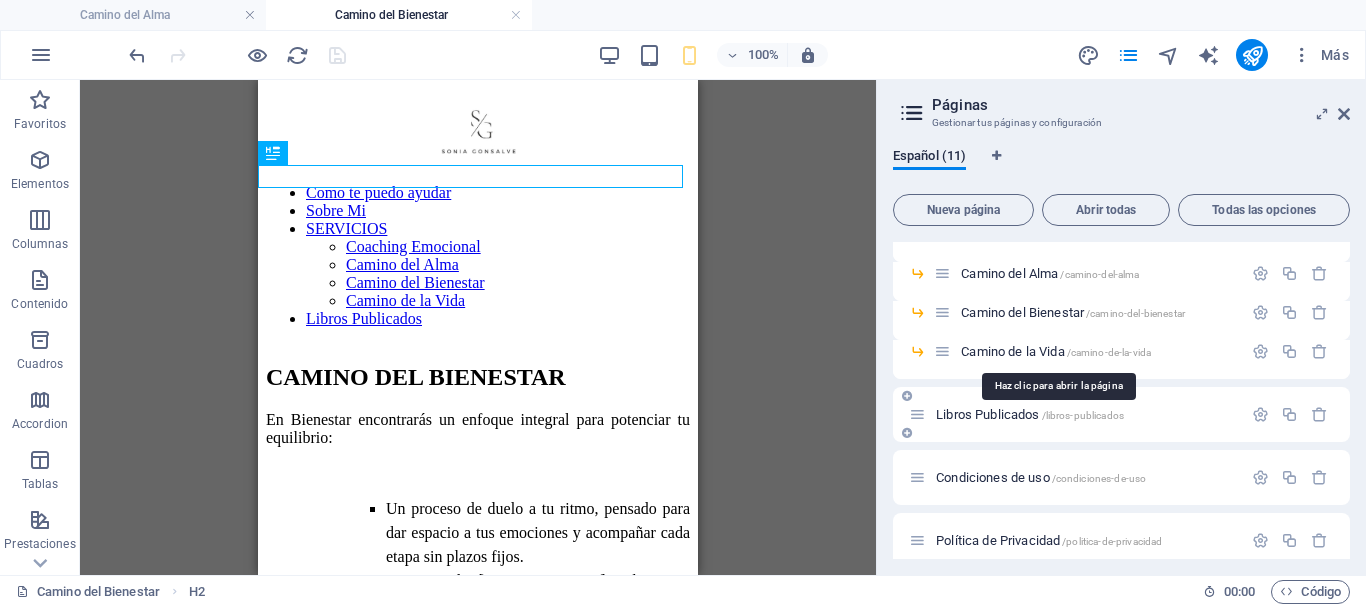 click on "Camino de la Vida /camino-de-la-vida" at bounding box center (1056, 351) 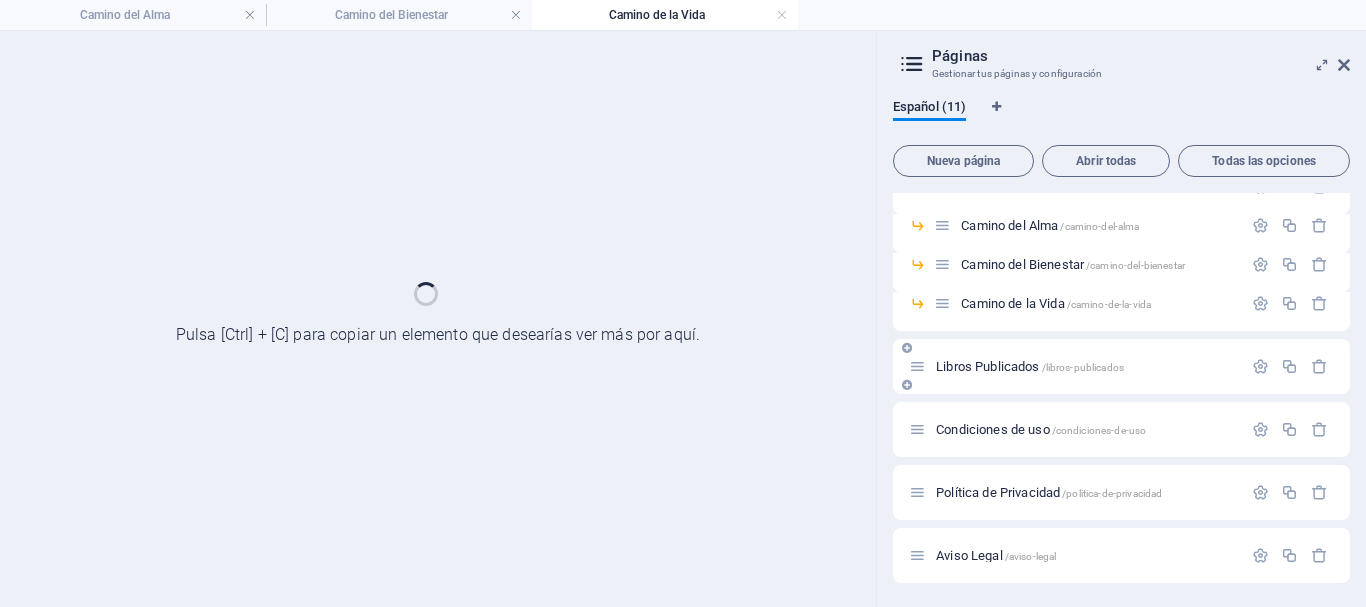 scroll, scrollTop: 199, scrollLeft: 0, axis: vertical 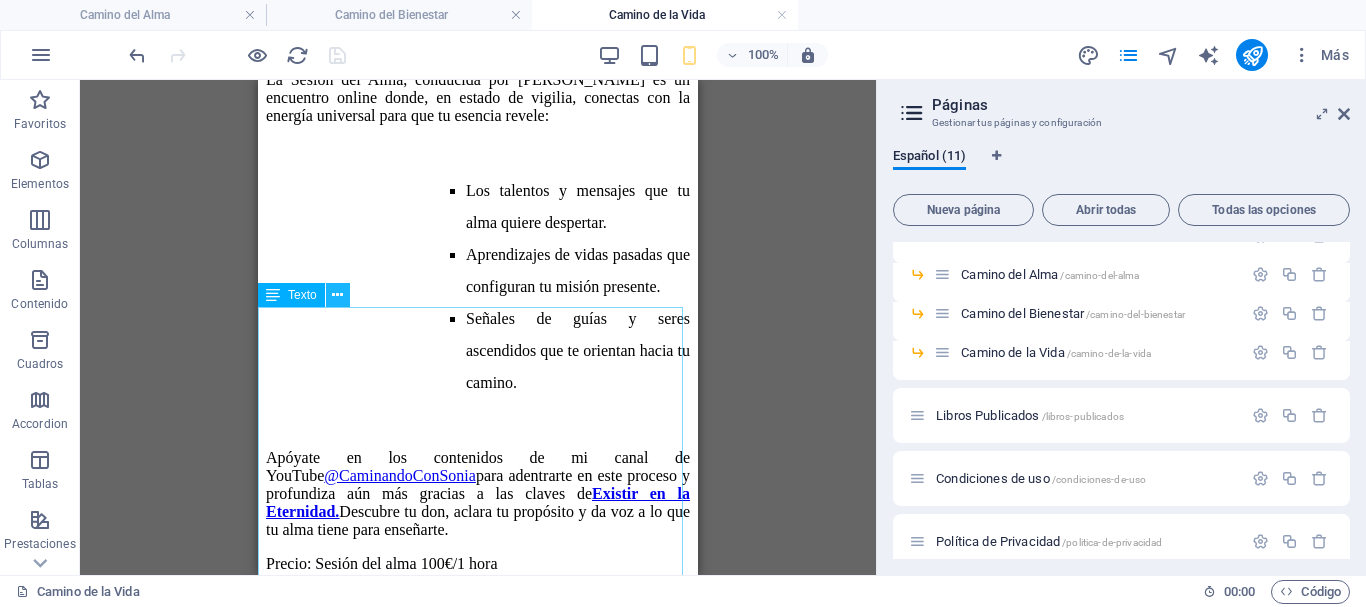 click at bounding box center [337, 295] 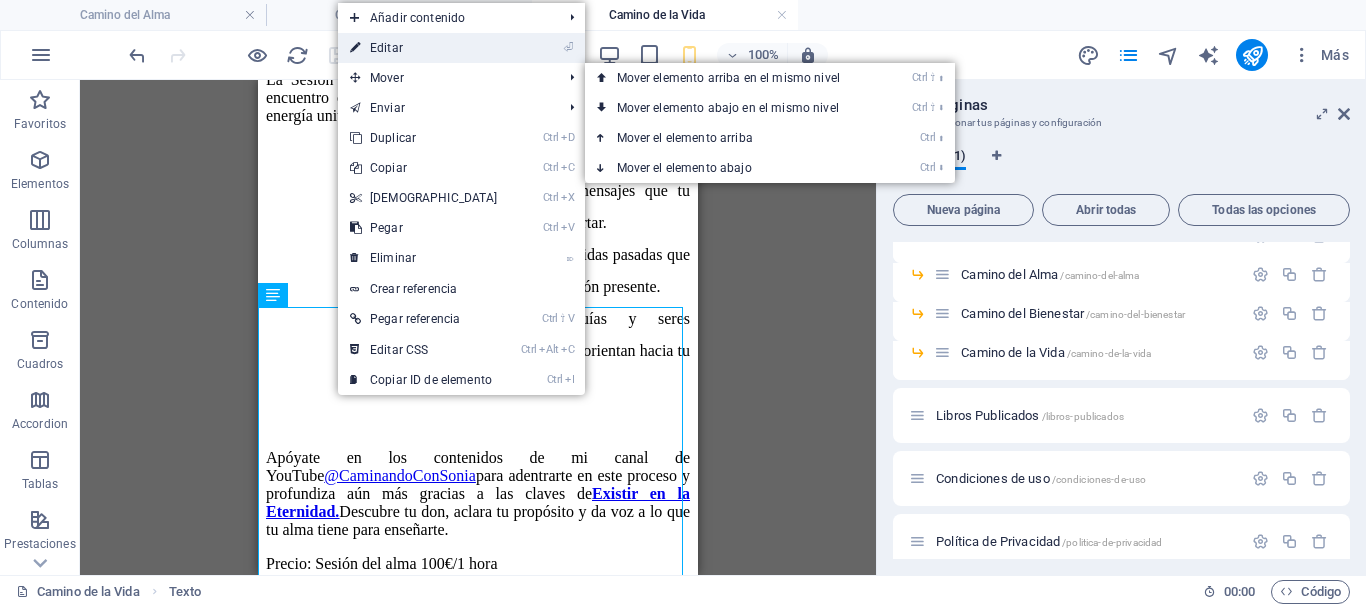 click on "⏎  Editar" at bounding box center [424, 48] 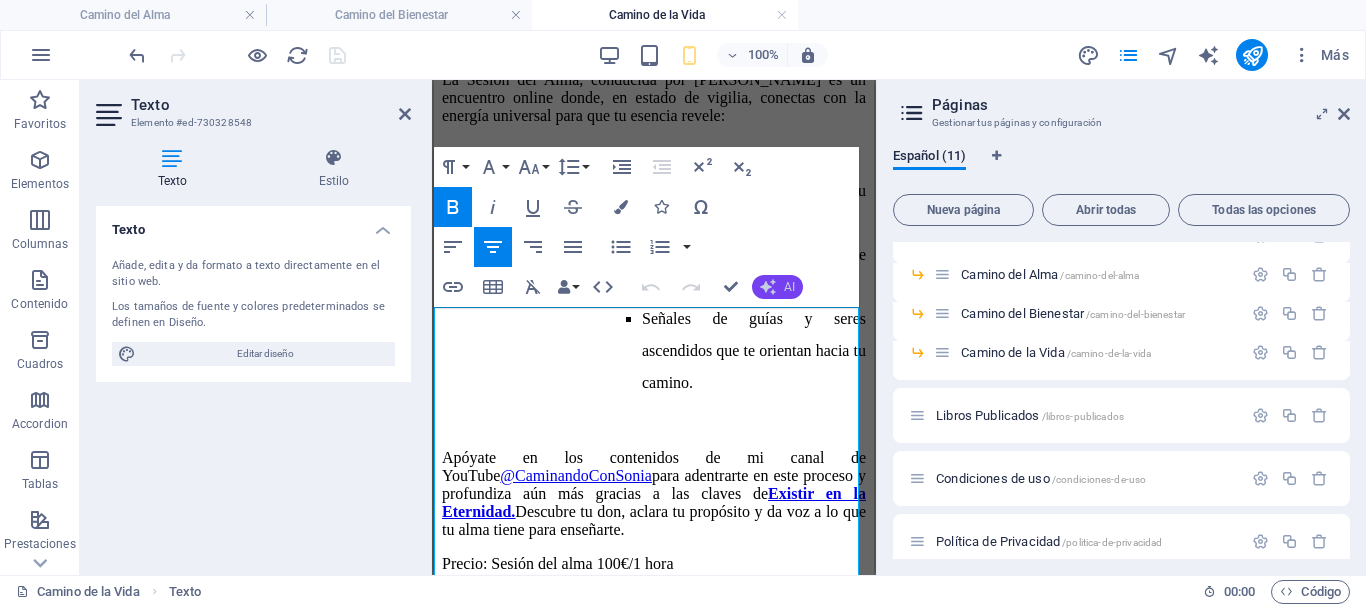 click on "AI" at bounding box center [777, 287] 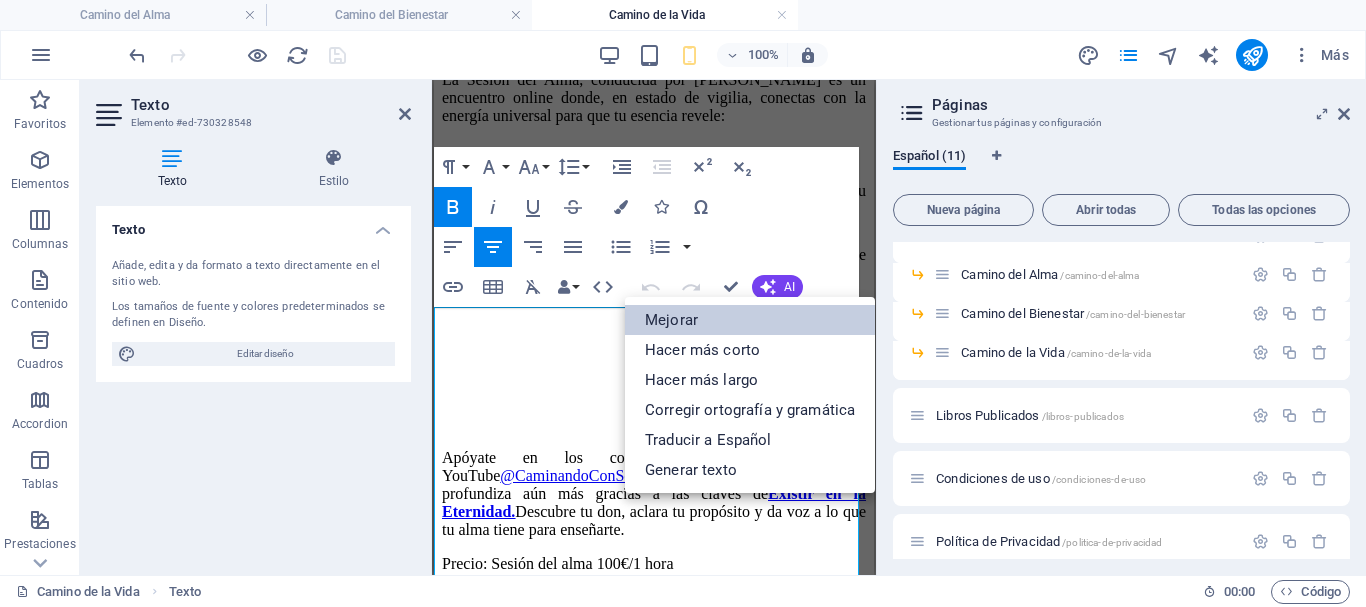 click on "Mejorar" at bounding box center (750, 320) 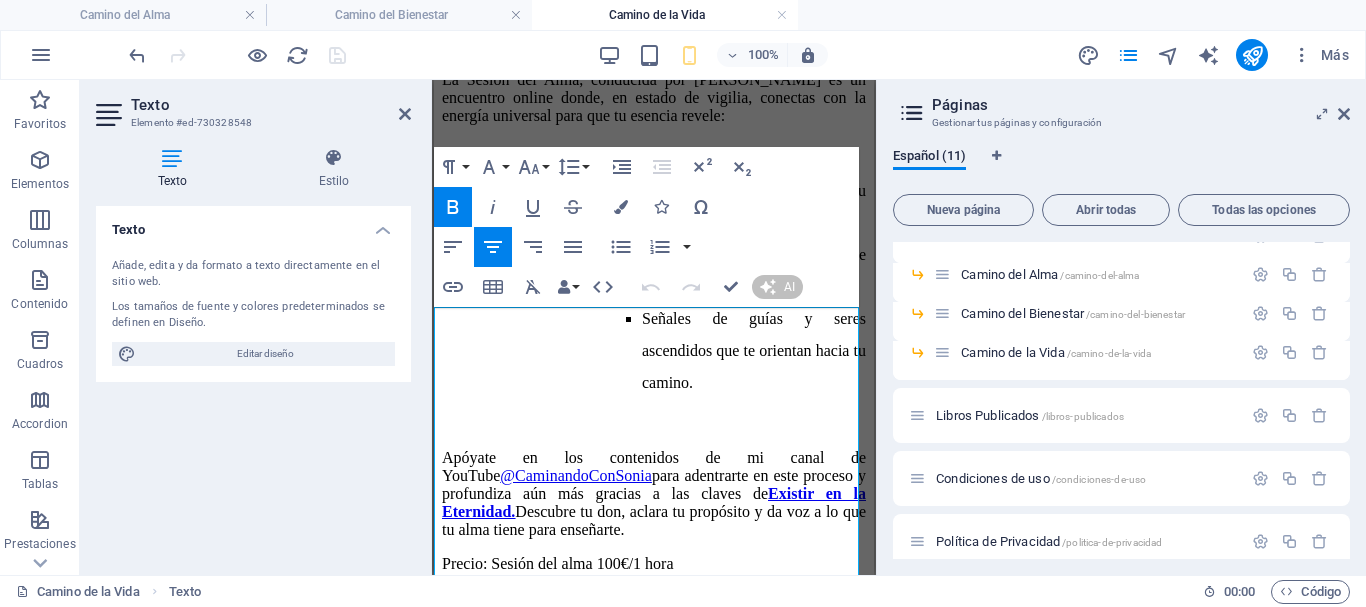type 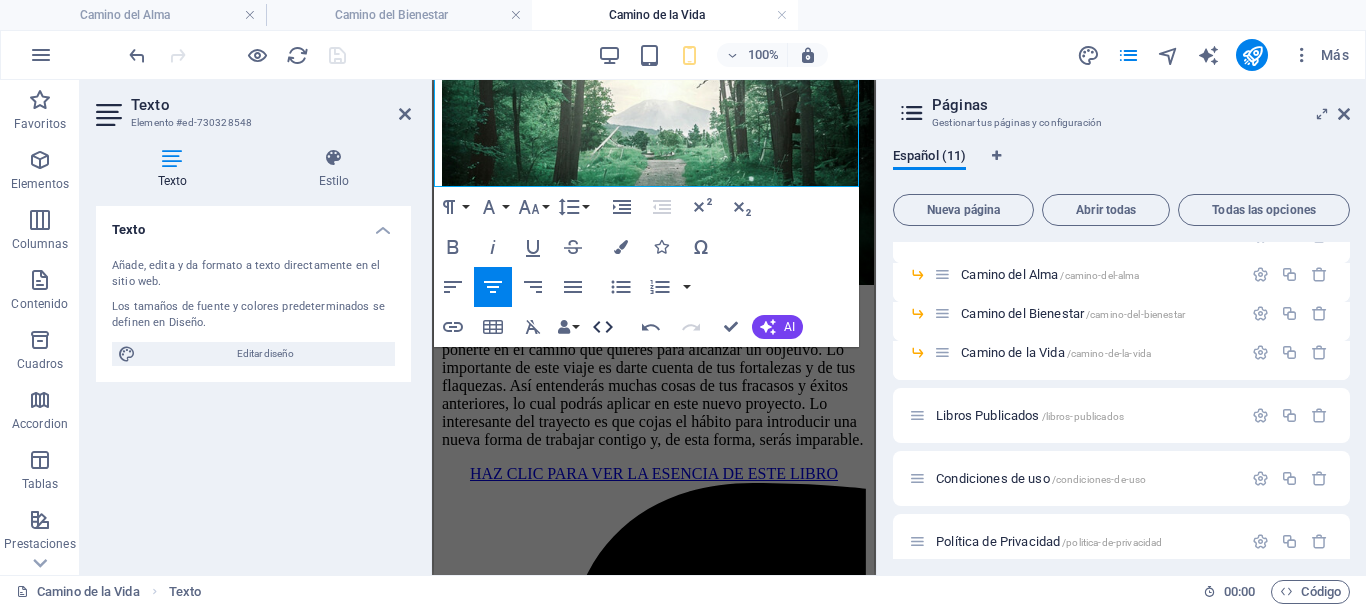 scroll, scrollTop: 2100, scrollLeft: 0, axis: vertical 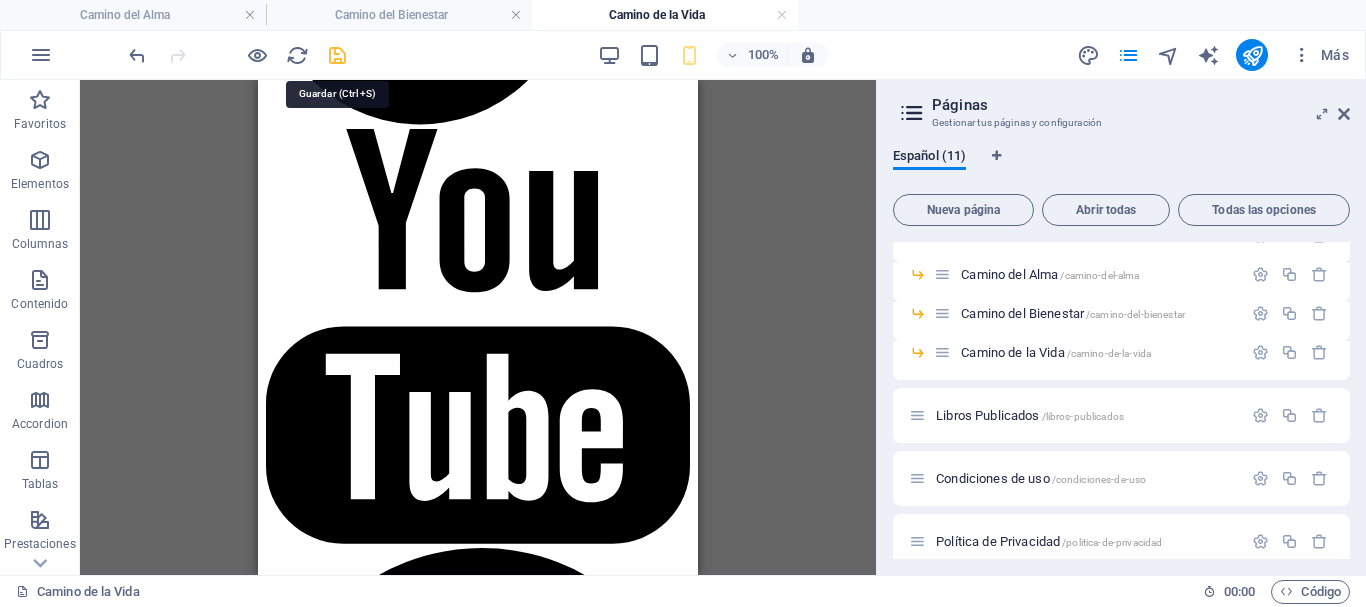 click at bounding box center [337, 55] 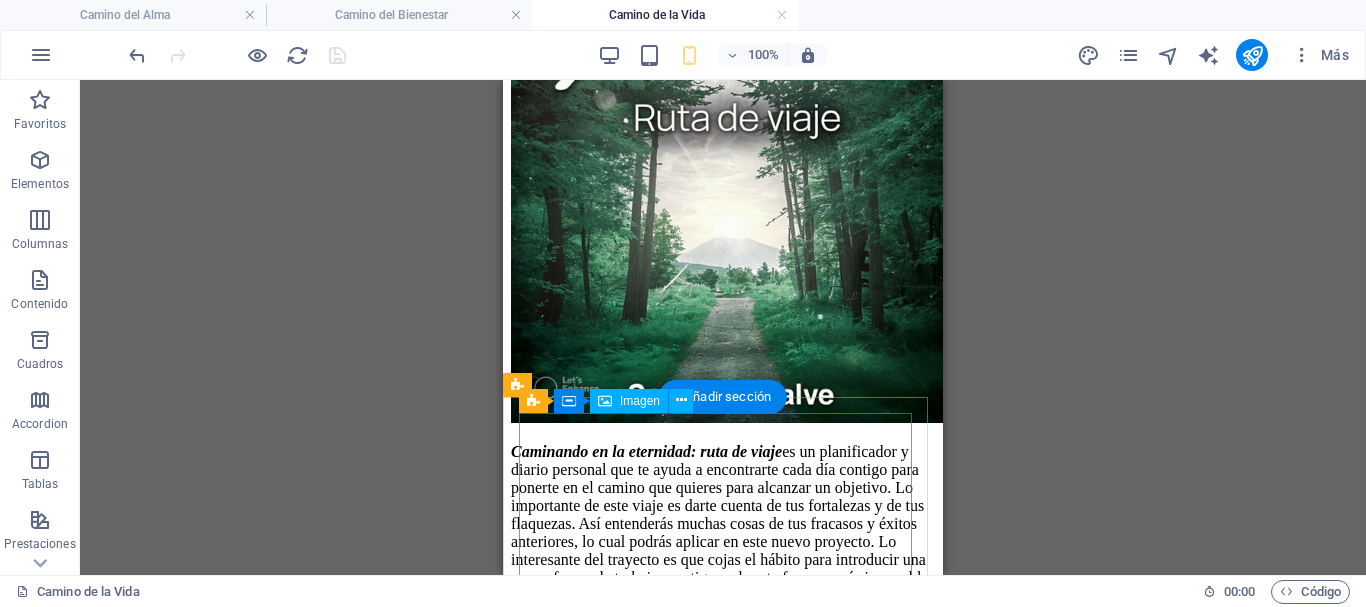 scroll, scrollTop: 1900, scrollLeft: 0, axis: vertical 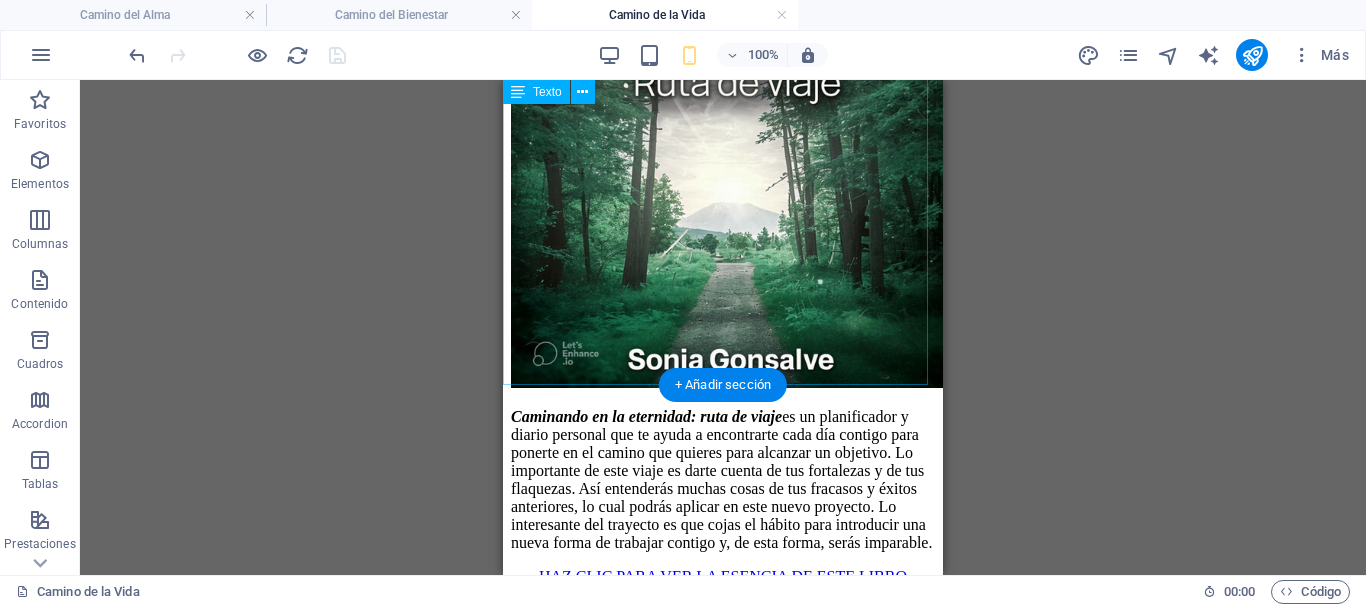 click on "¿Sientes que llevas un don oculto o que tu vida tiene un propósito mayor aún por descubrir? La Sesión del Alma, guiada por Sonia Gonsalve, es un encuentro online donde, en estado de vigilia, conectarás con la energía universal para que tu esencia revele: - Los talentos y mensajes que tu alma desea despertar. - Aprendizajes de vidas pasadas que configuran tu misión en el presente. - Señales de guías y seres ascendidos que te orientan en tu camino. Apóyate en los contenidos de mi canal de YouTube @CaminandoConSonia para adentrarte en este proceso y profundiza aún más con las claves de Existir en la Eternidad. Descubre tu don, aclara tu propósito y da voz a lo que tu alma tiene para enseñarte. Precio: Sesión del alma 100€/1 hora Precio Encuentra tu Don: a partir de la segunda sesión 60€/1 hora (30 minutos de sesión del alma + 30 minutos de sesión adicional)." at bounding box center (723, -514) 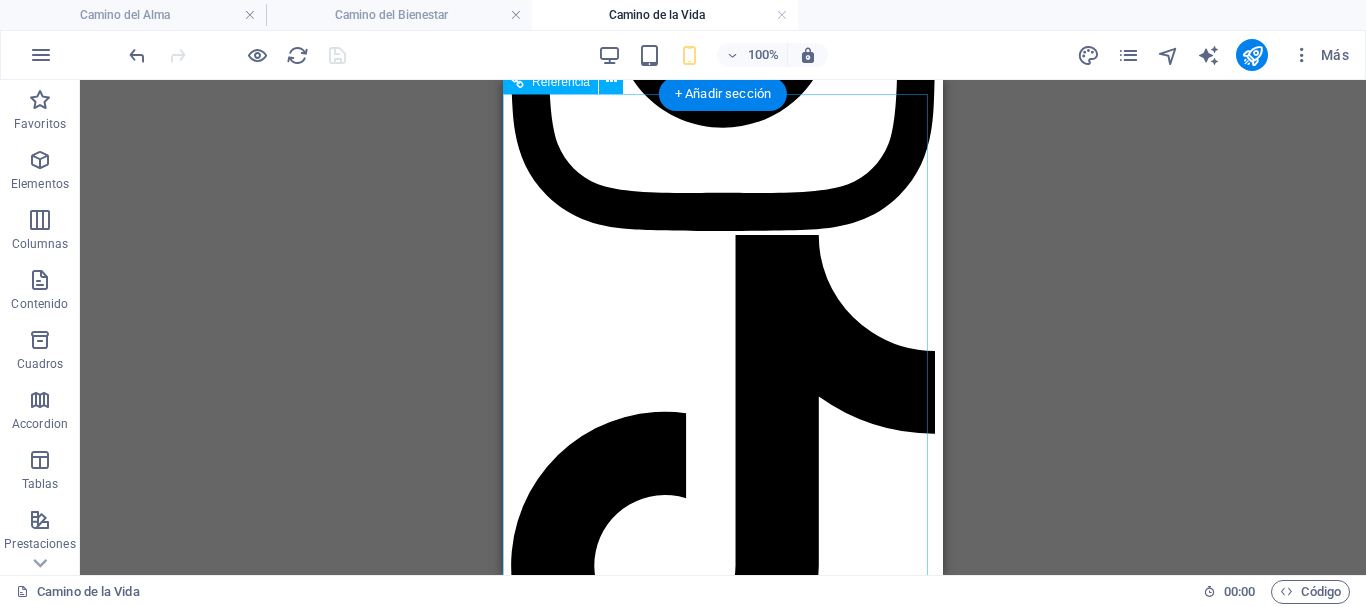 scroll, scrollTop: 3700, scrollLeft: 0, axis: vertical 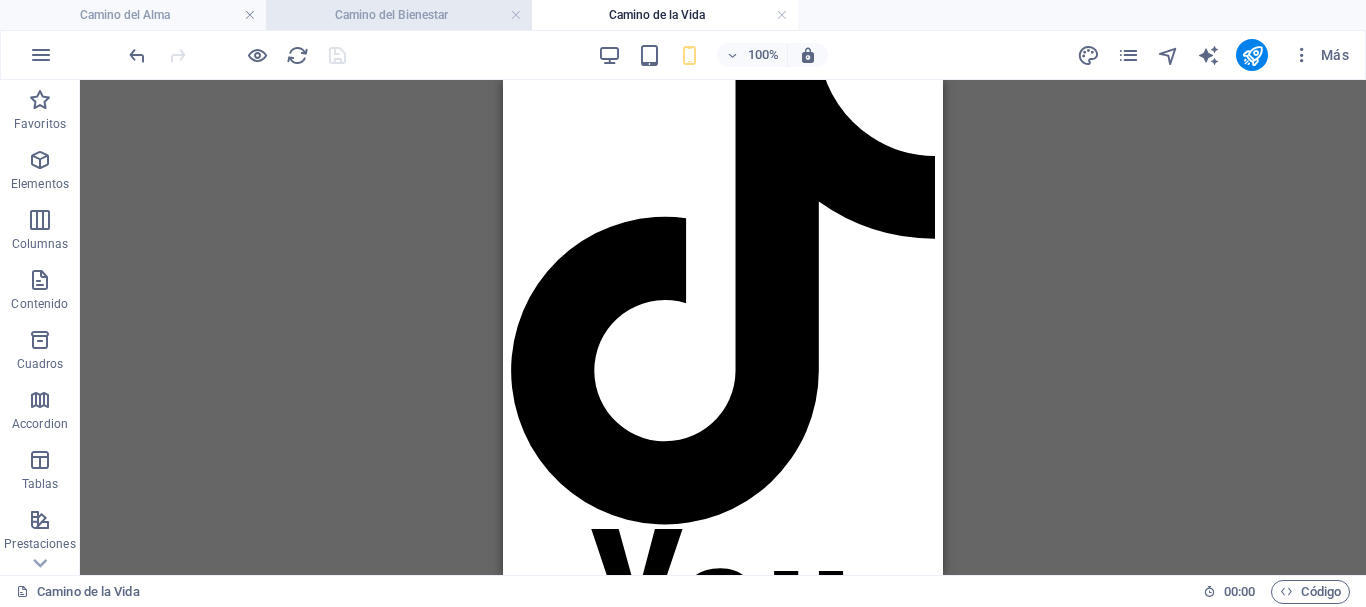 click on "Camino del Bienestar" at bounding box center (399, 15) 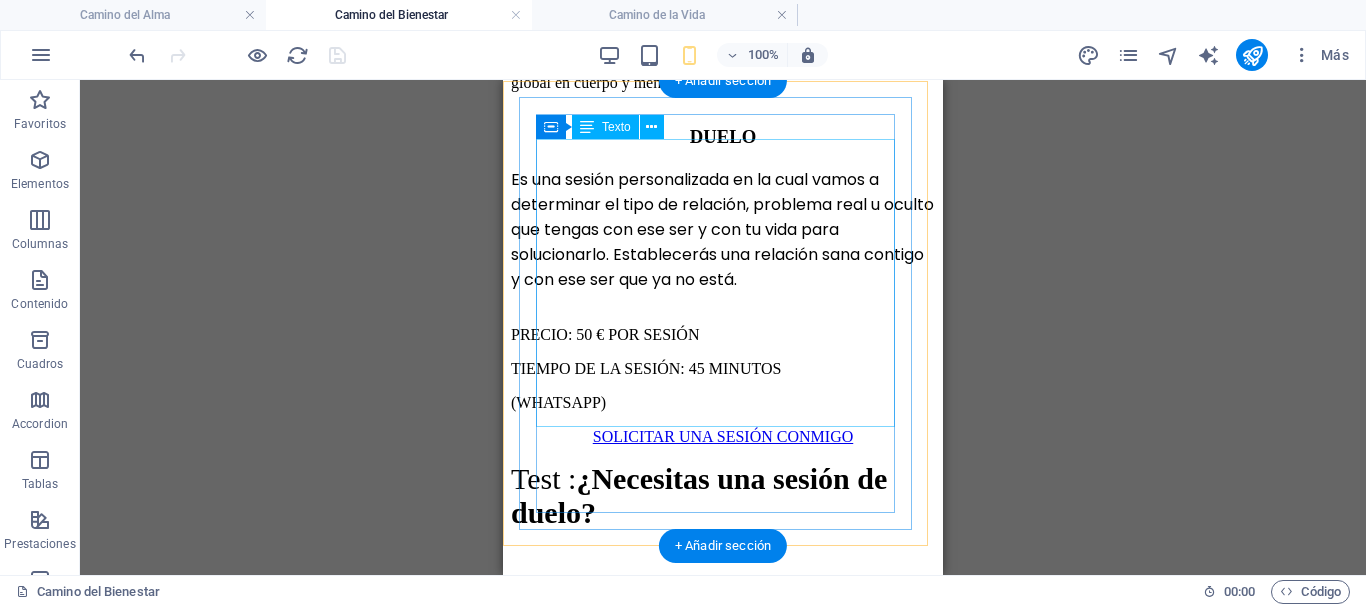 scroll, scrollTop: 900, scrollLeft: 0, axis: vertical 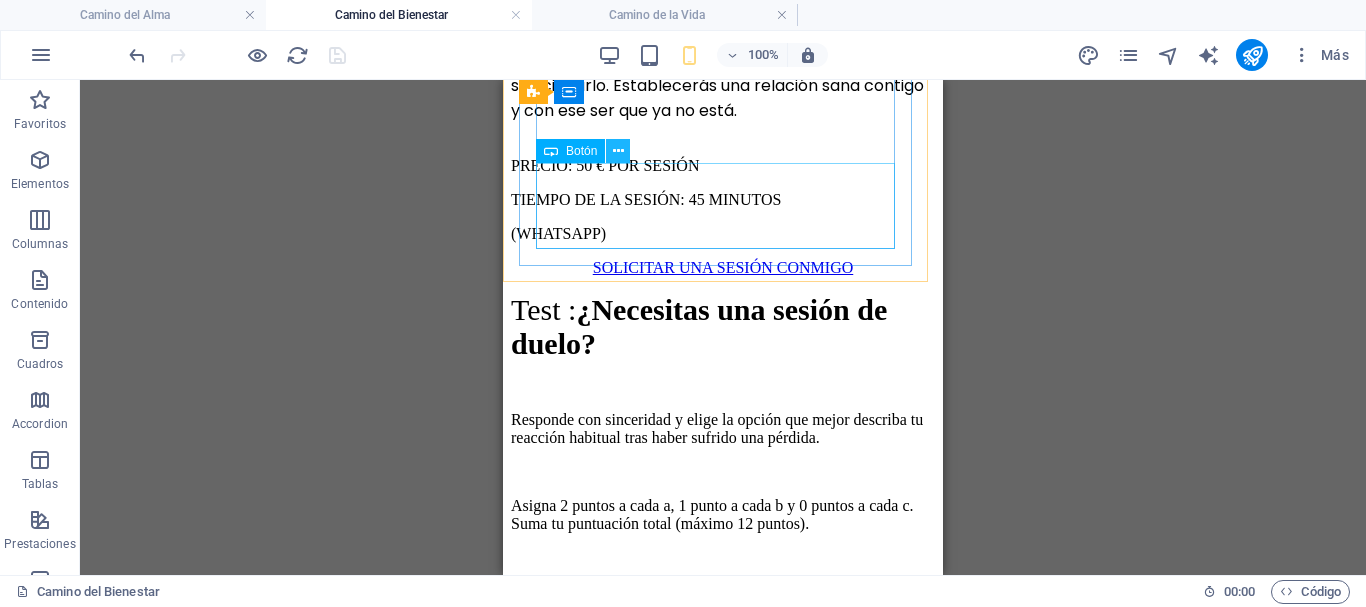 click at bounding box center [618, 151] 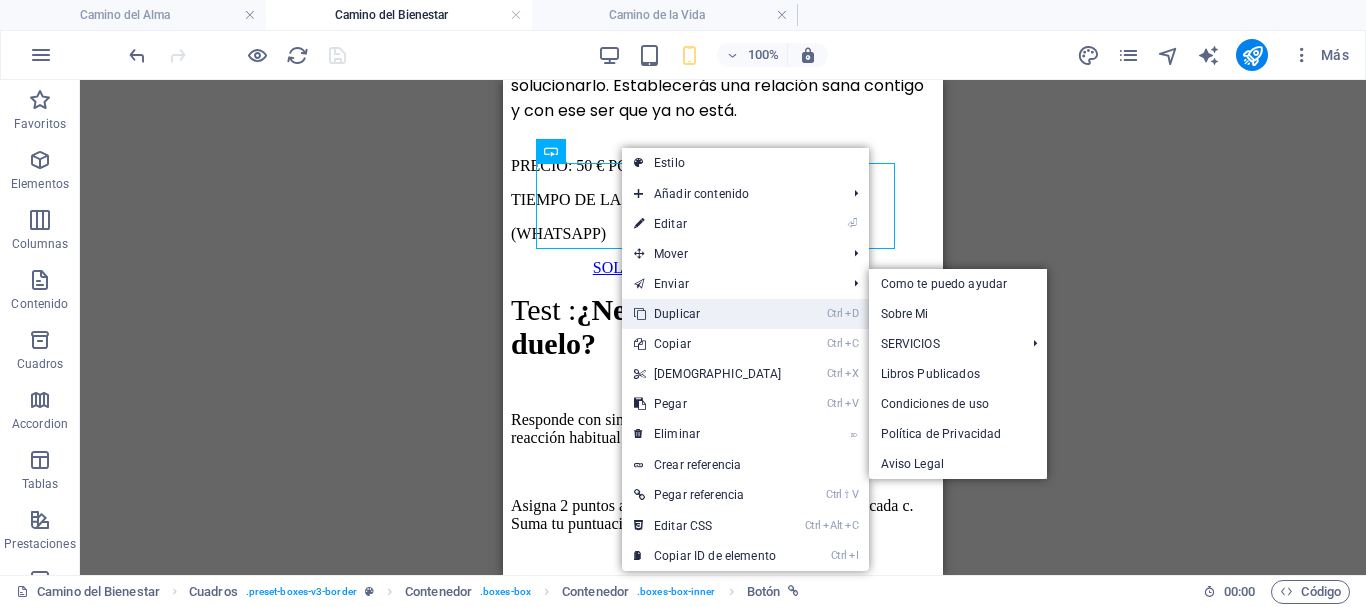 click on "Ctrl D  Duplicar" at bounding box center (708, 314) 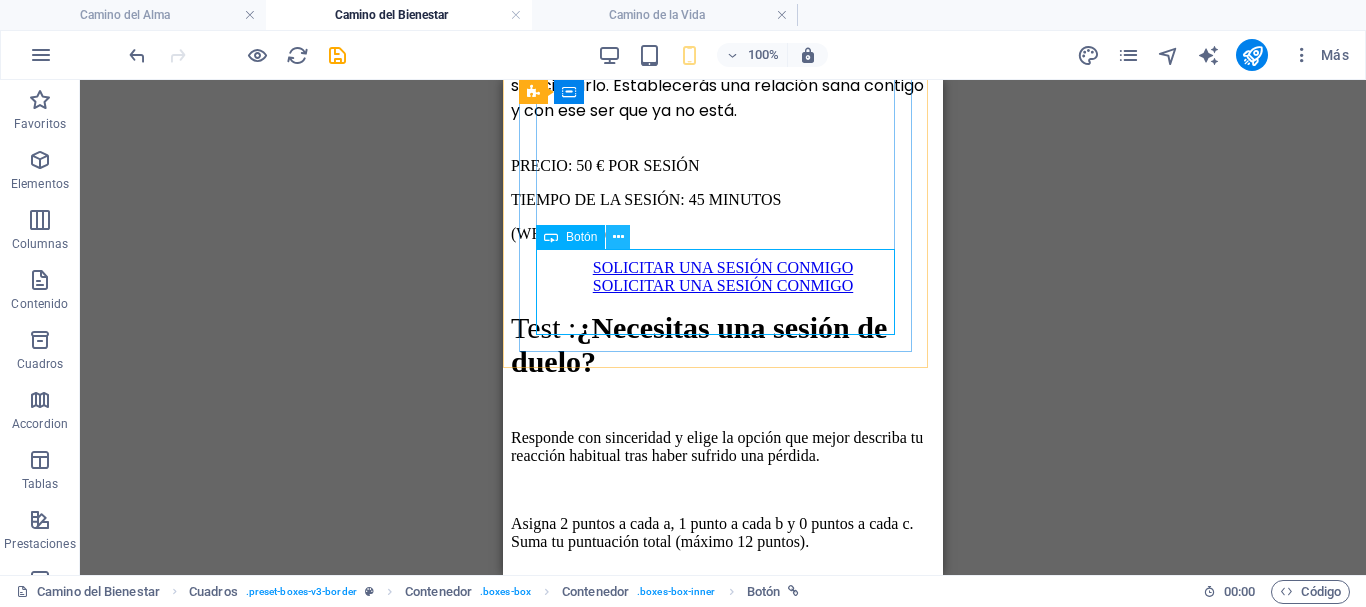 click at bounding box center [618, 237] 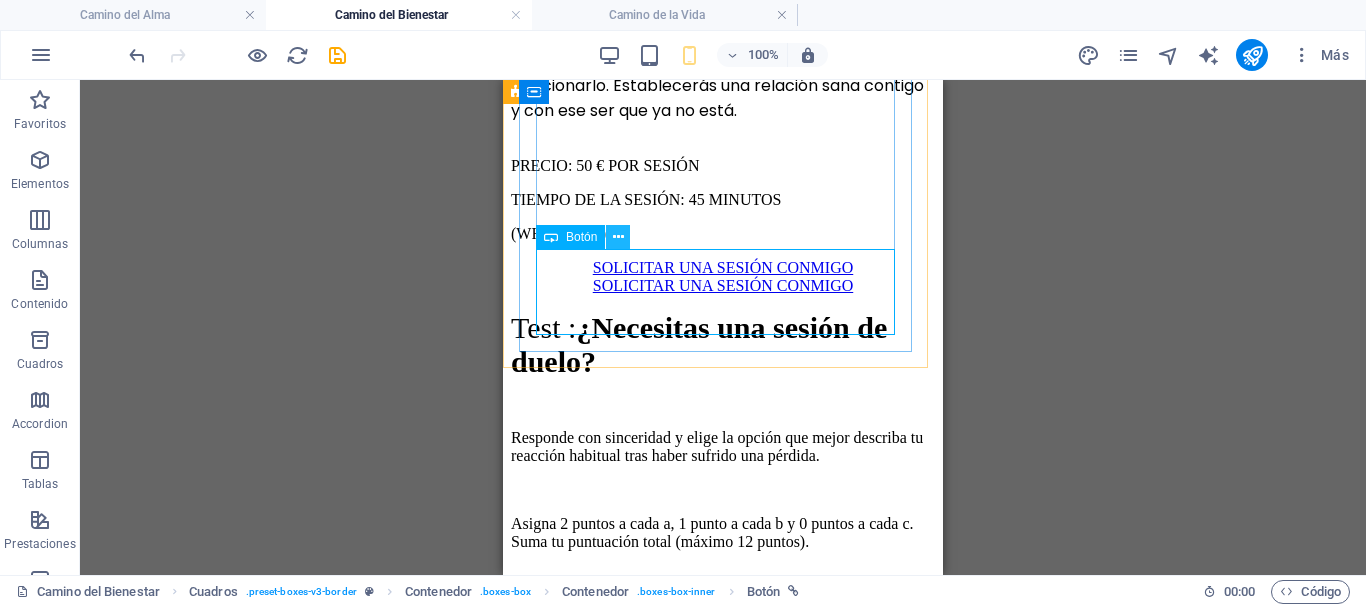 click at bounding box center [618, 237] 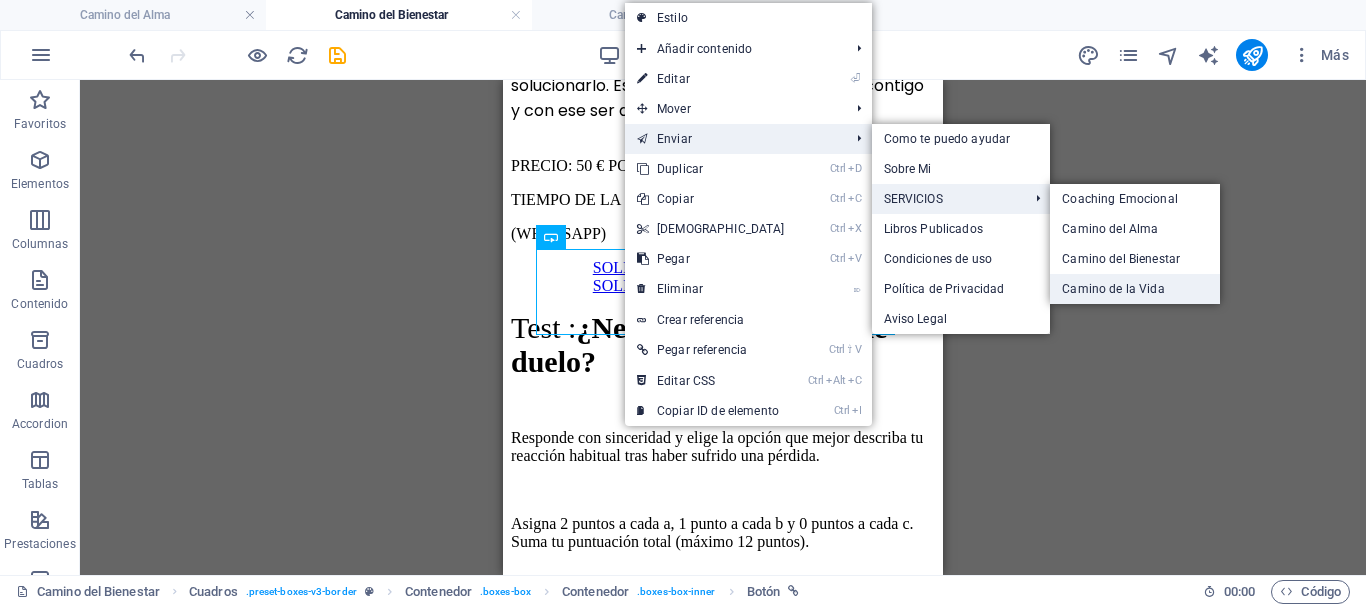 click on "Camino de la Vida" at bounding box center [1135, 289] 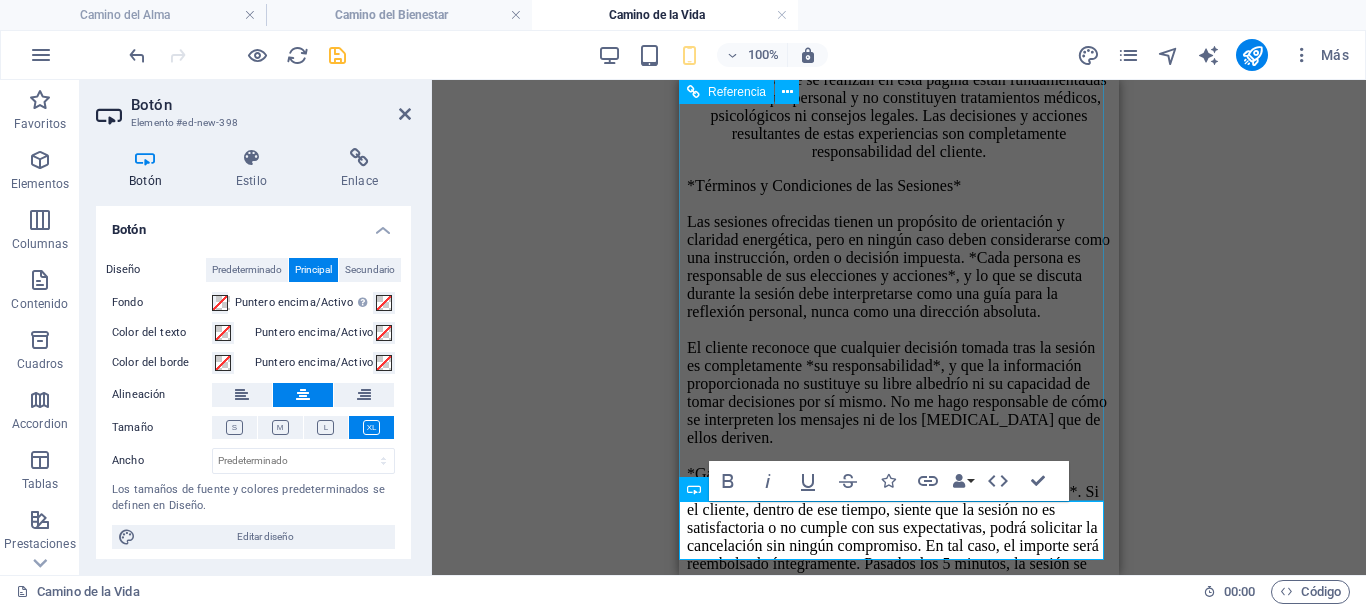 scroll, scrollTop: 0, scrollLeft: 0, axis: both 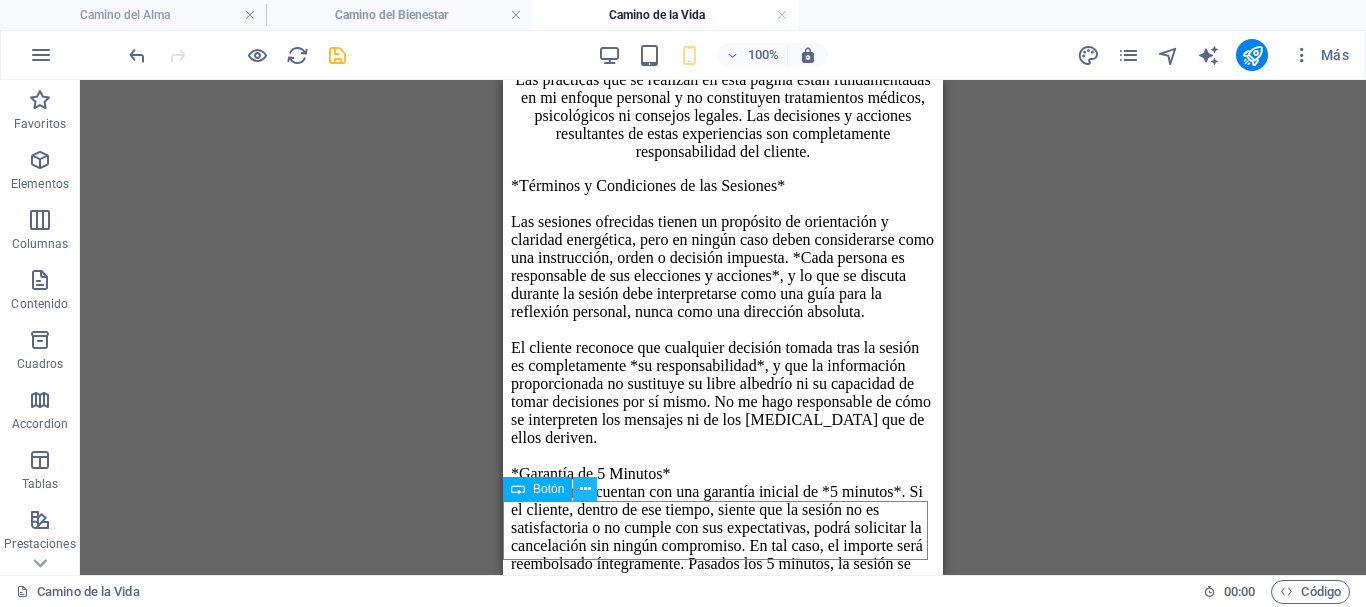 click at bounding box center [585, 489] 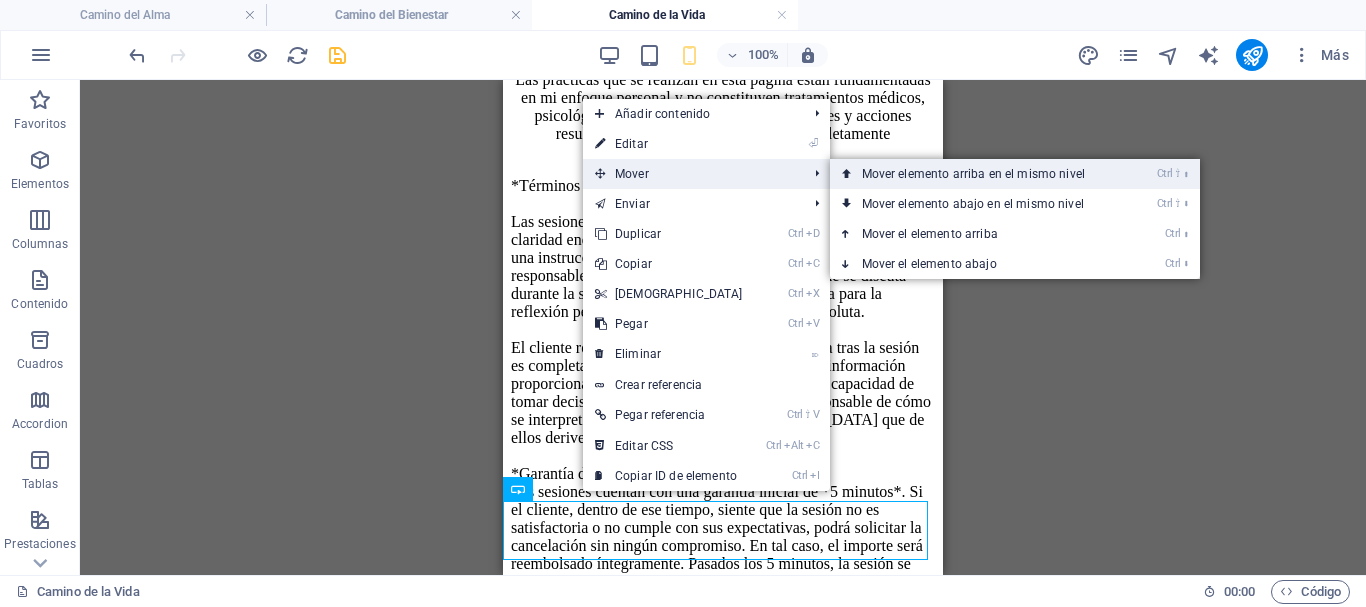 click on "Ctrl ⇧ ⬆  Mover elemento arriba en el mismo nivel" at bounding box center [977, 174] 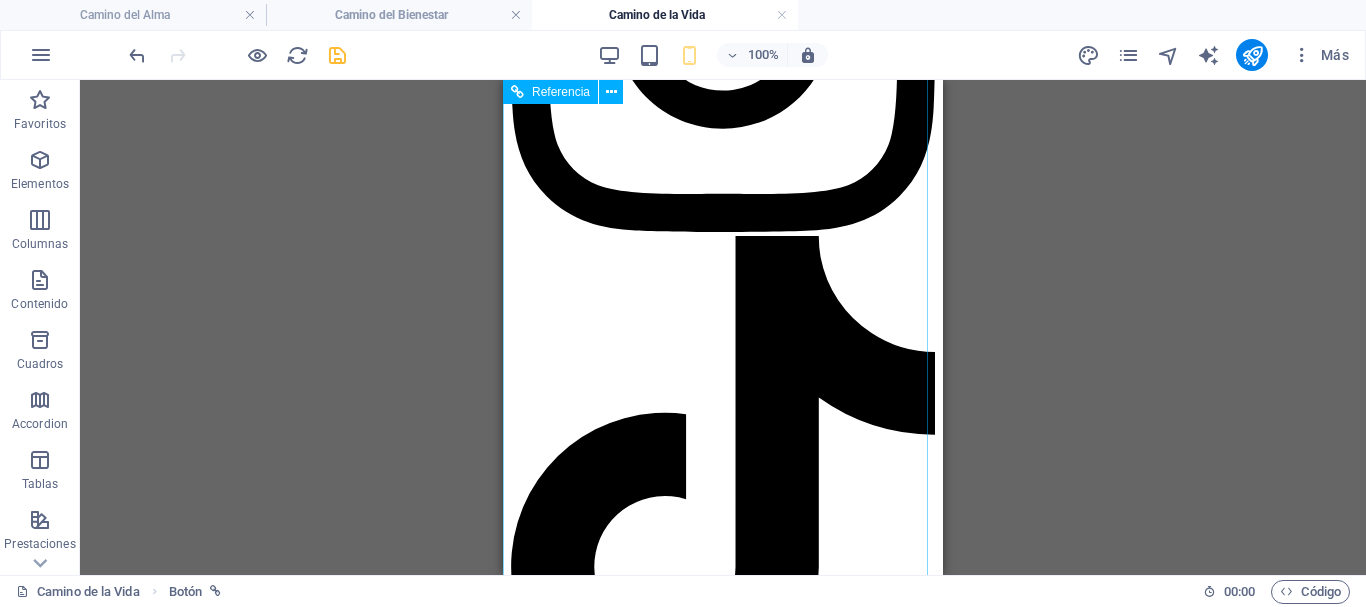 scroll, scrollTop: 3203, scrollLeft: 0, axis: vertical 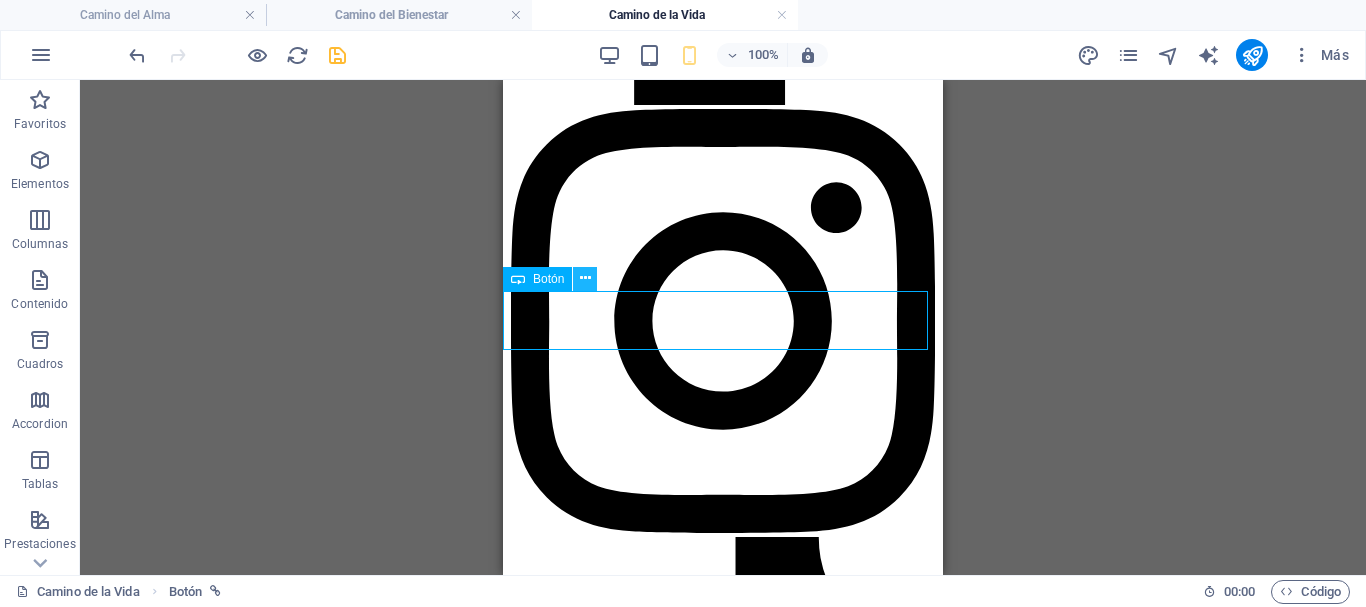 click at bounding box center [585, 279] 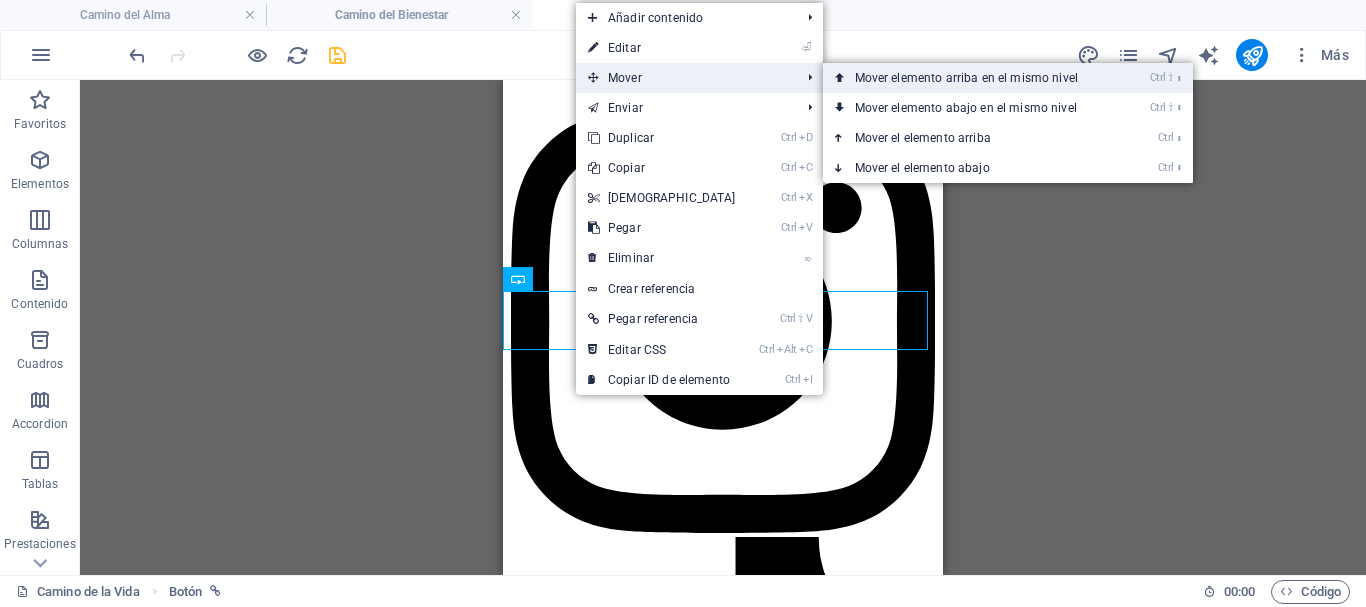 click on "Ctrl ⇧ ⬆  Mover elemento arriba en el mismo nivel" at bounding box center (970, 78) 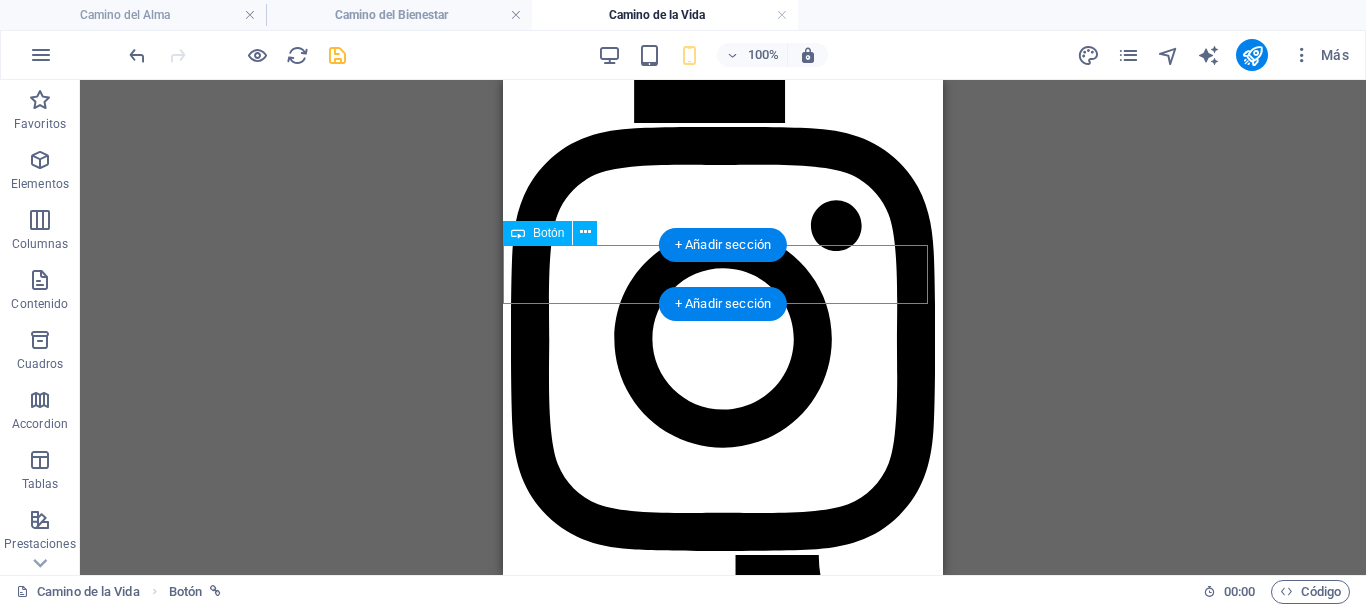 drag, startPoint x: 659, startPoint y: 269, endPoint x: 659, endPoint y: 254, distance: 15 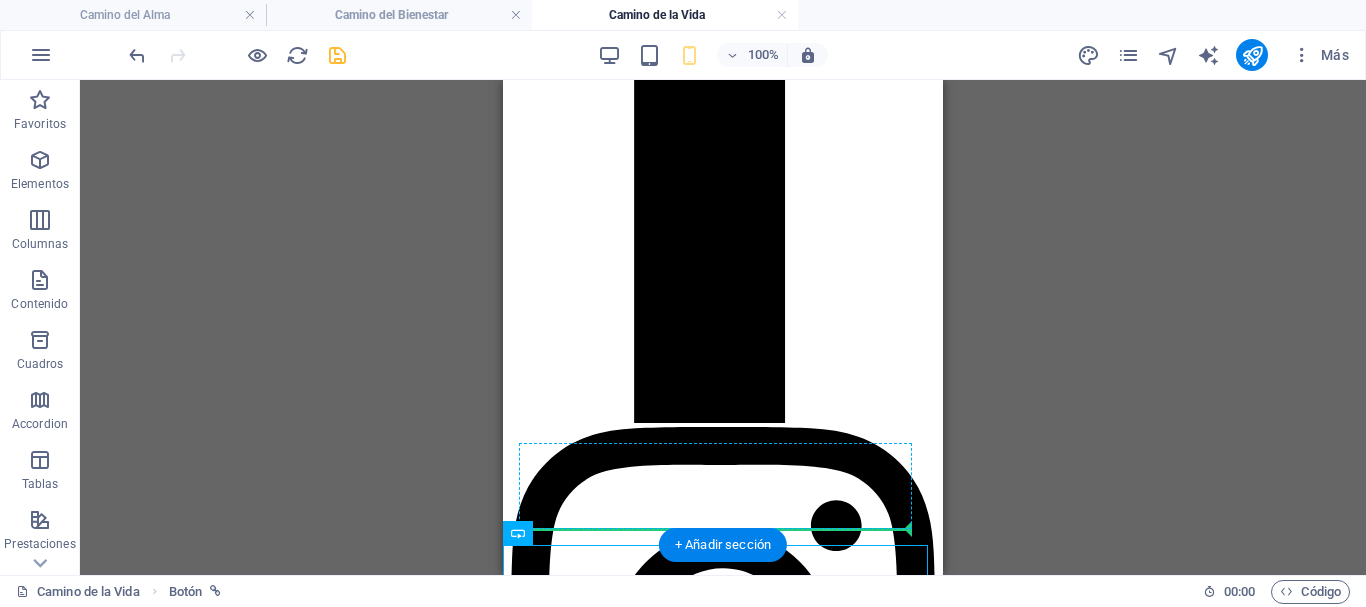 scroll, scrollTop: 2803, scrollLeft: 0, axis: vertical 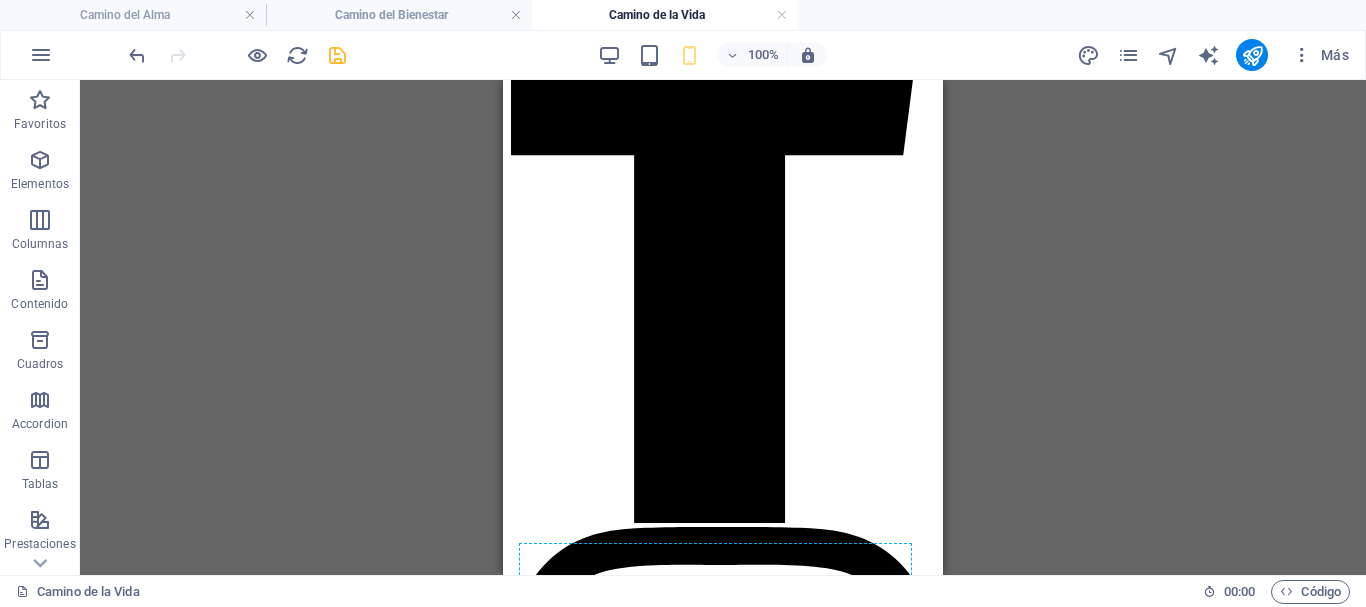 drag, startPoint x: 643, startPoint y: 260, endPoint x: 642, endPoint y: 221, distance: 39.012817 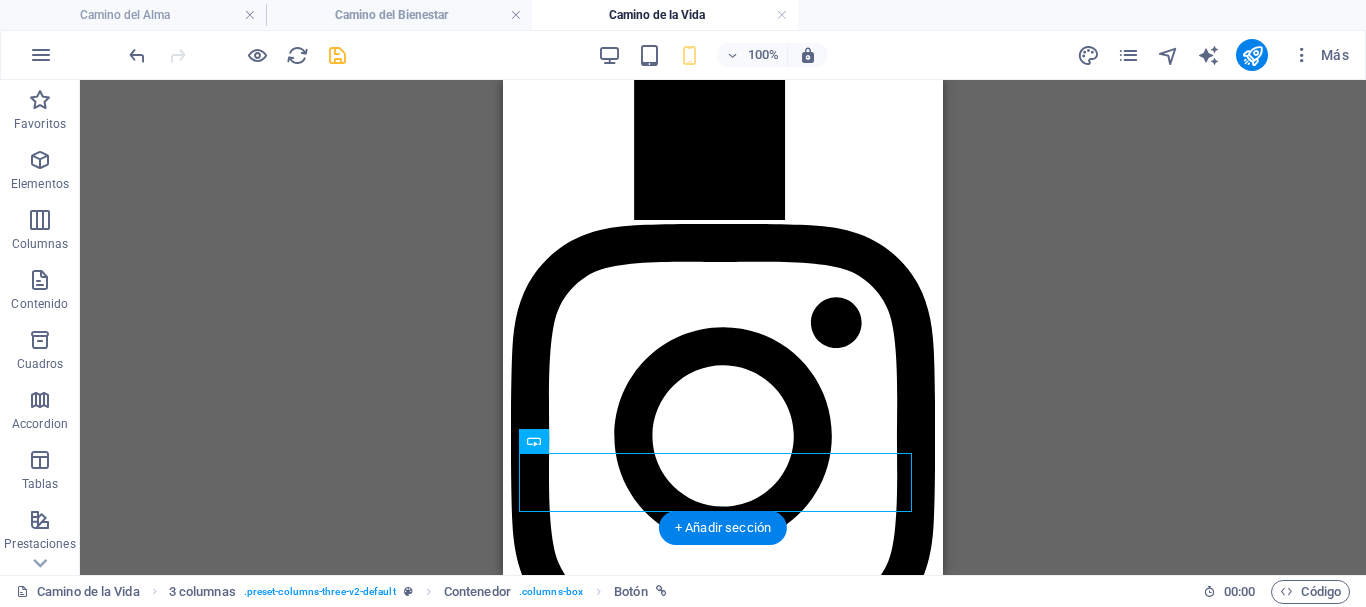 scroll, scrollTop: 3141, scrollLeft: 0, axis: vertical 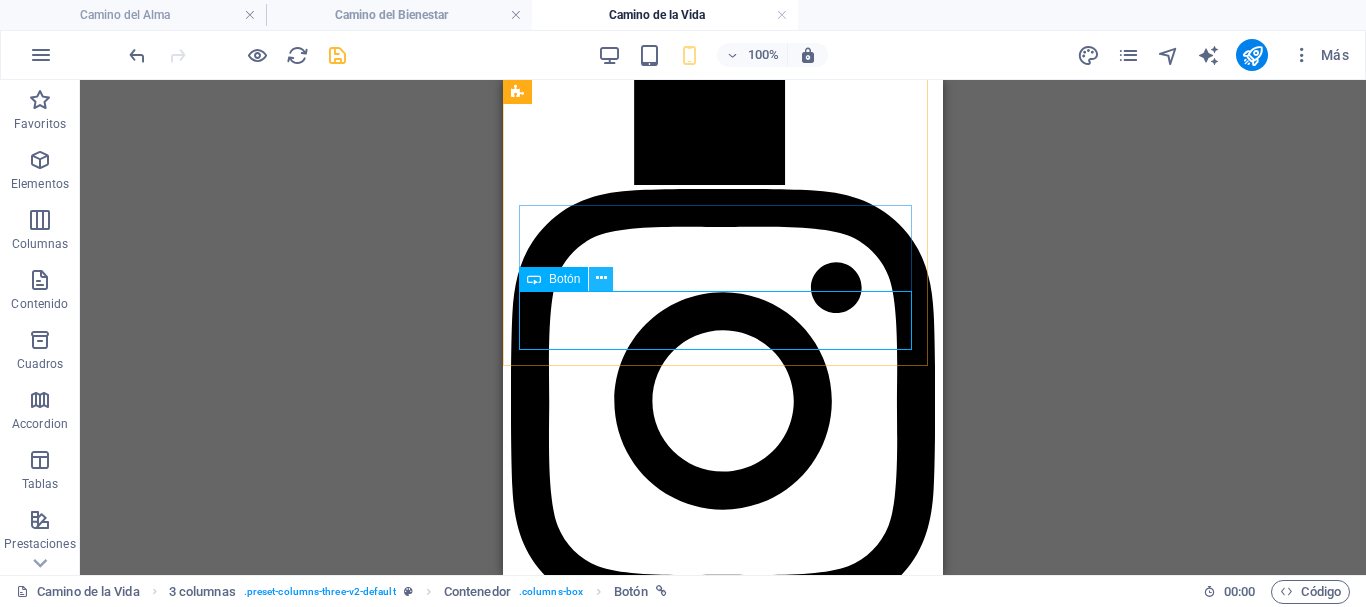 click at bounding box center (601, 278) 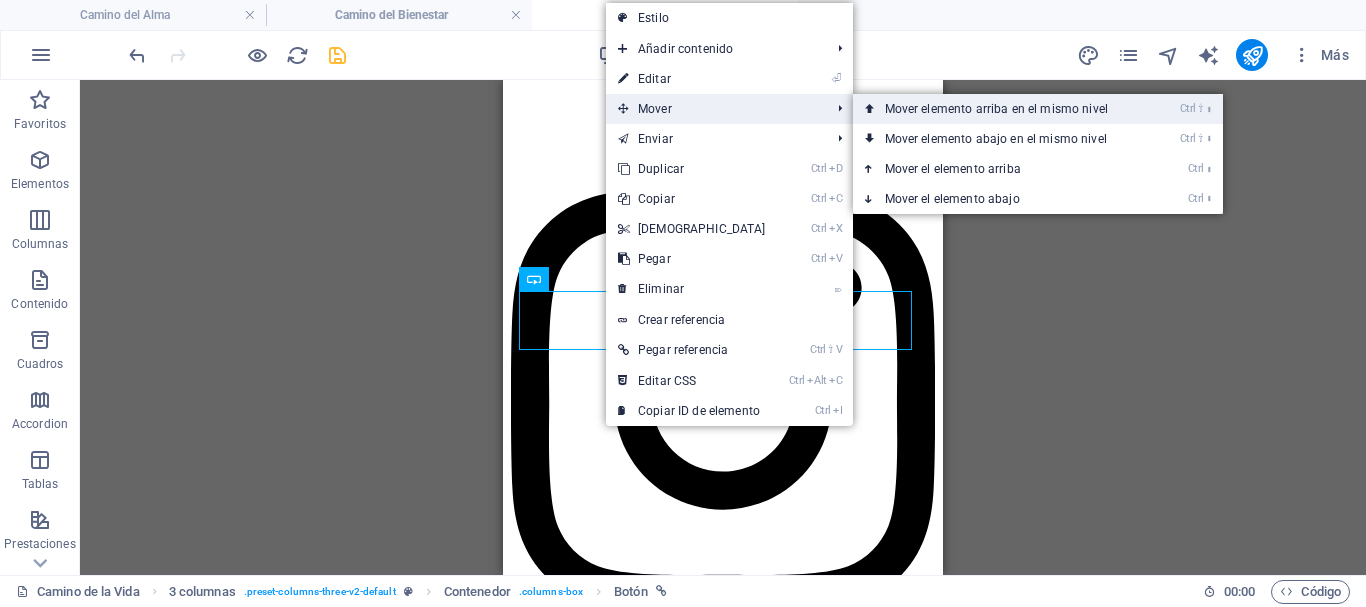 click on "Ctrl ⇧ ⬆  Mover elemento arriba en el mismo nivel" at bounding box center (1000, 109) 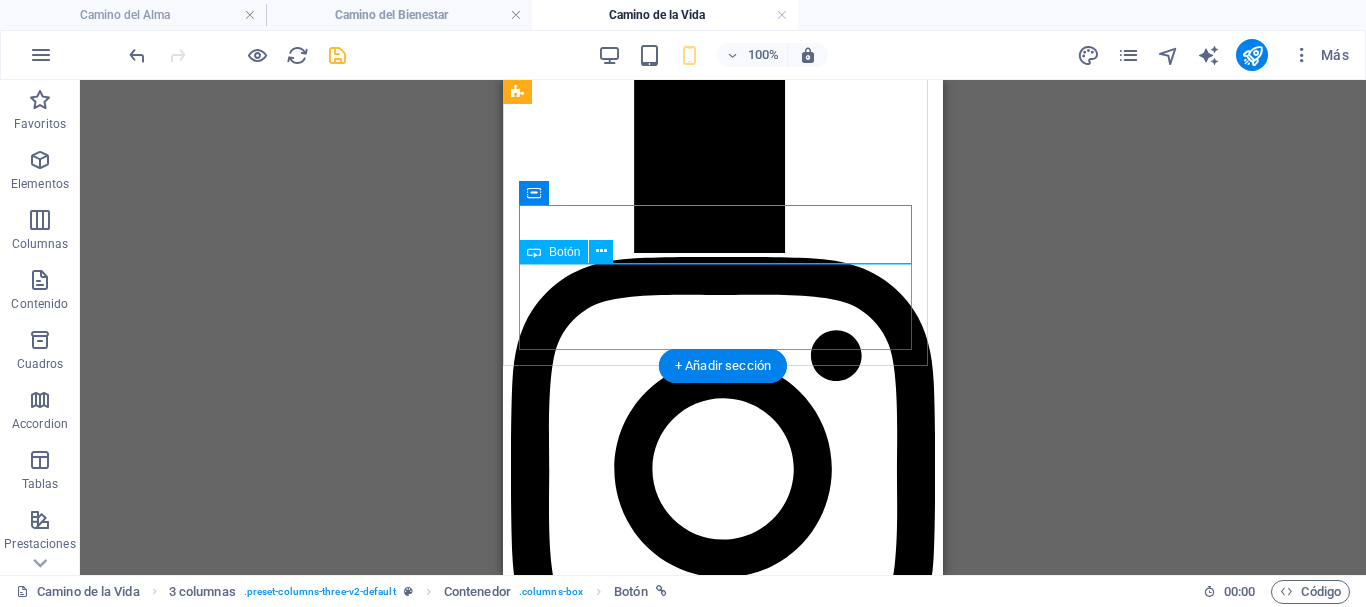 scroll, scrollTop: 3041, scrollLeft: 0, axis: vertical 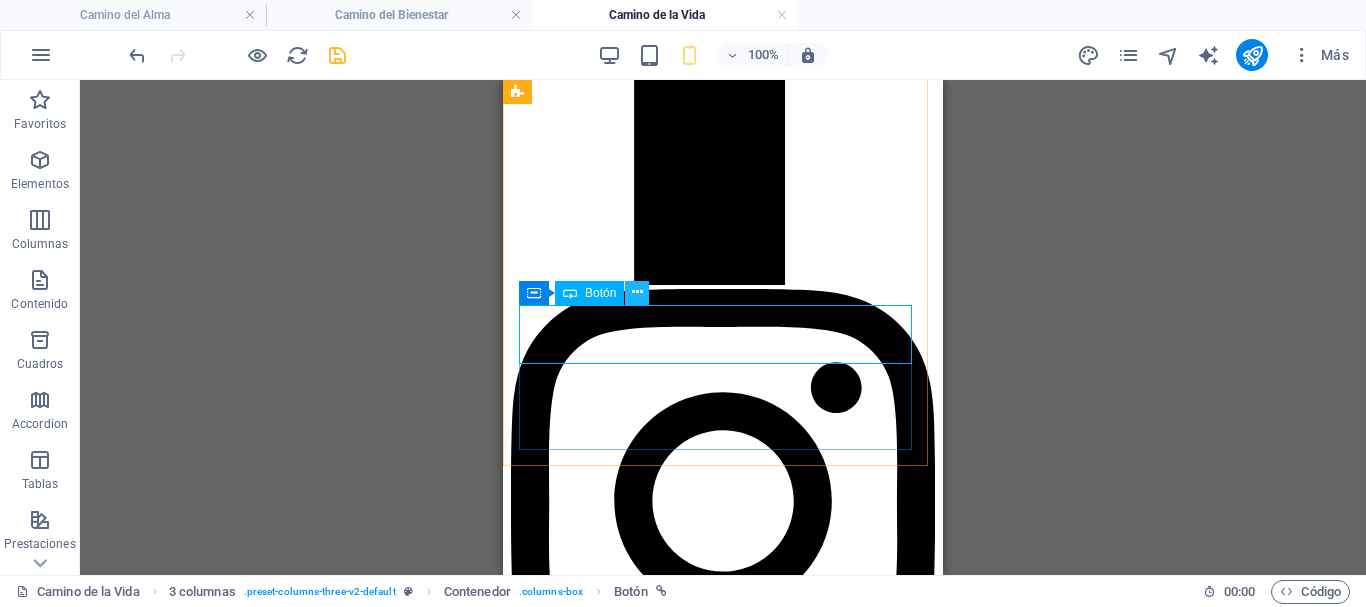 click at bounding box center (637, 293) 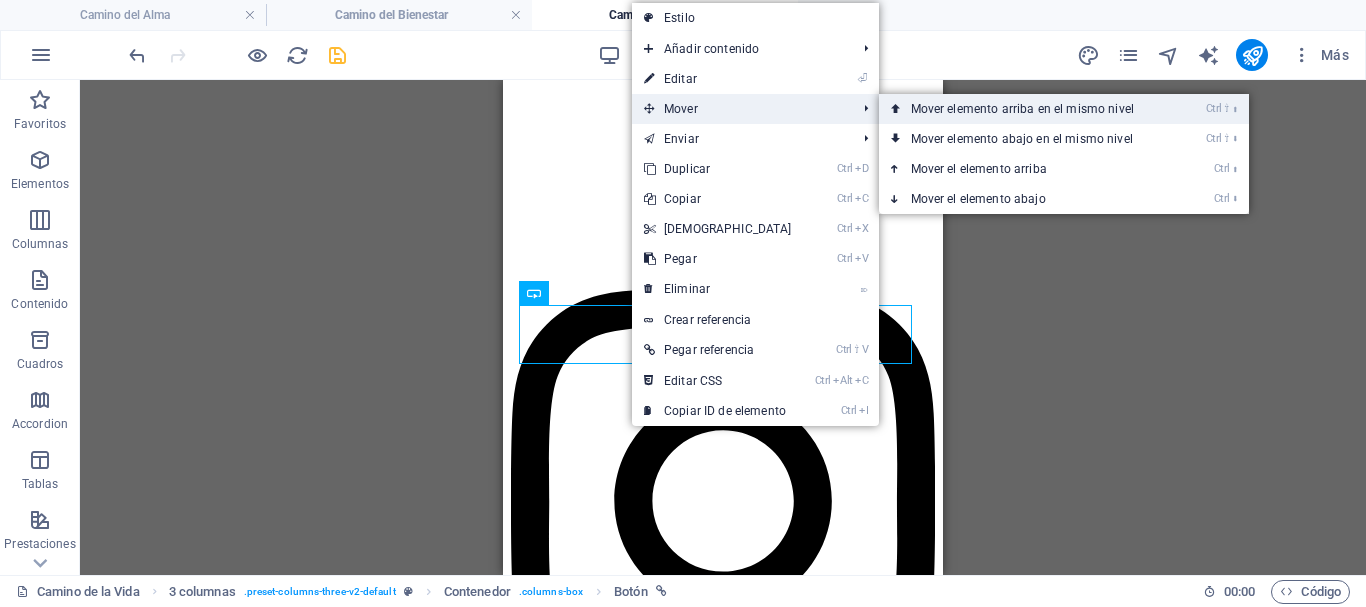 click on "Ctrl ⇧ ⬆  Mover elemento arriba en el mismo nivel" at bounding box center [1026, 109] 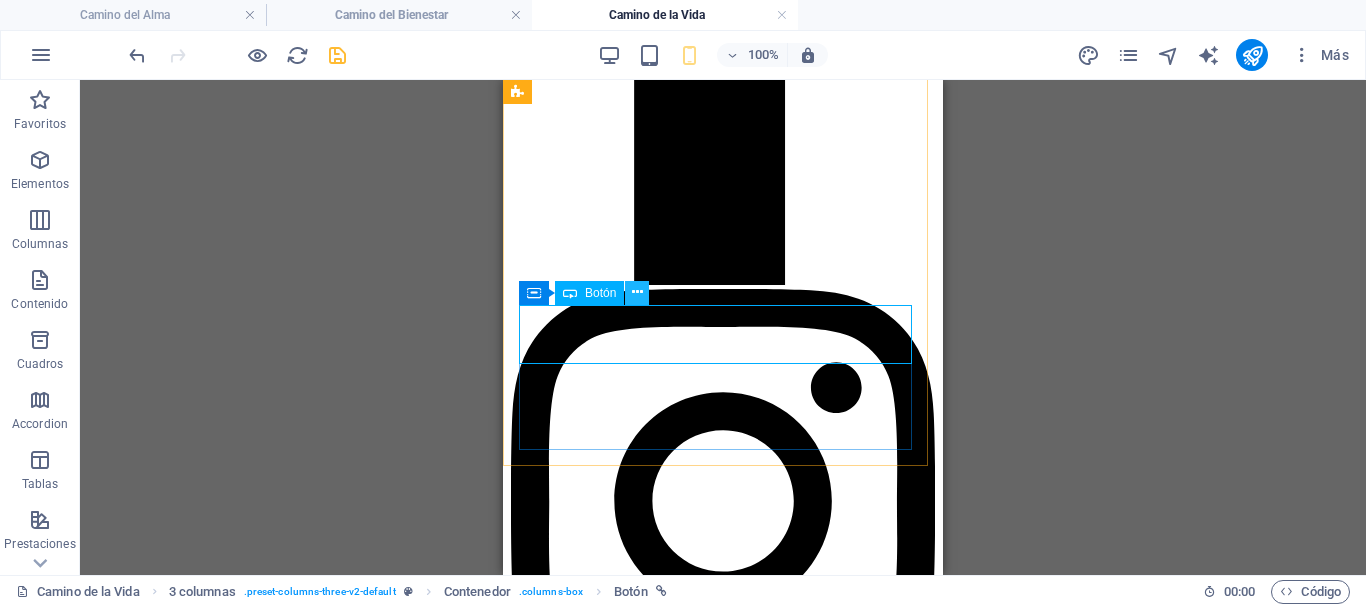 click at bounding box center [637, 292] 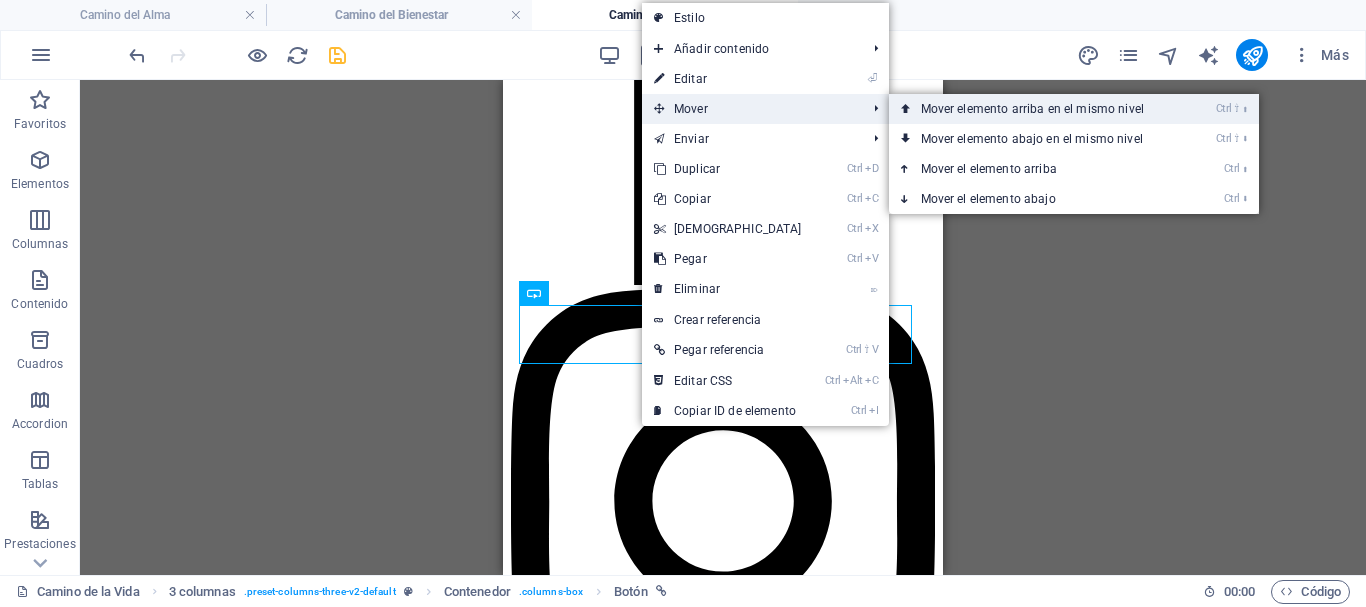 click on "Ctrl ⇧ ⬆  Mover elemento arriba en el mismo nivel" at bounding box center (1036, 109) 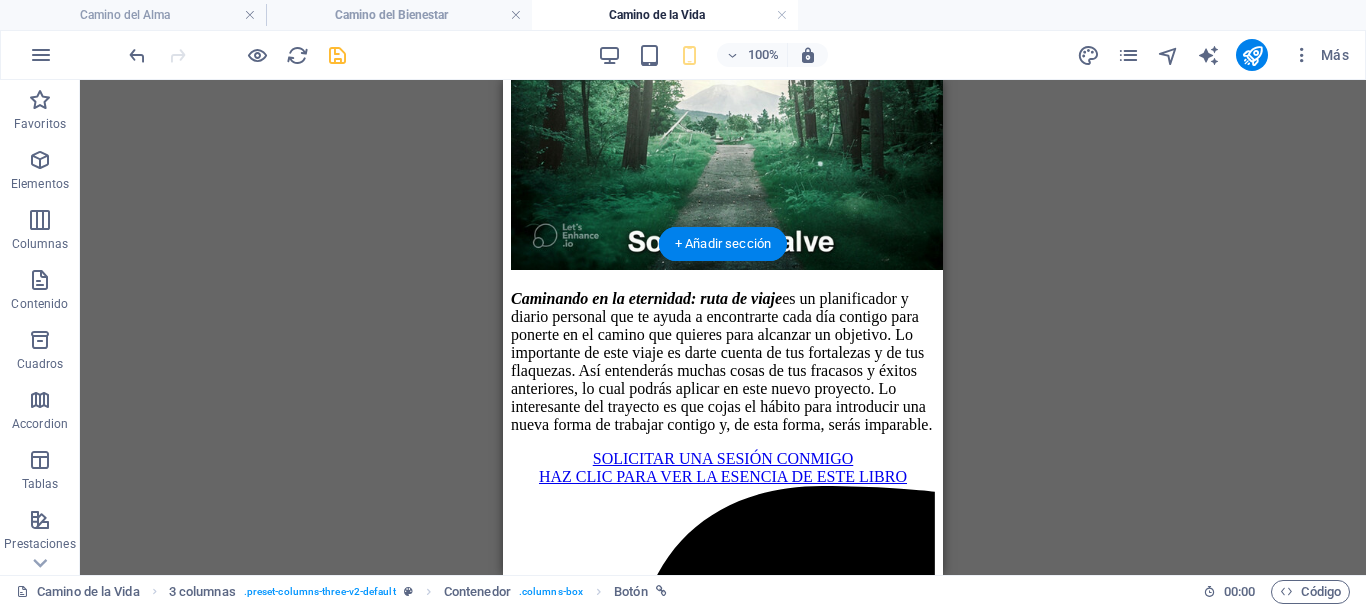 scroll, scrollTop: 1941, scrollLeft: 0, axis: vertical 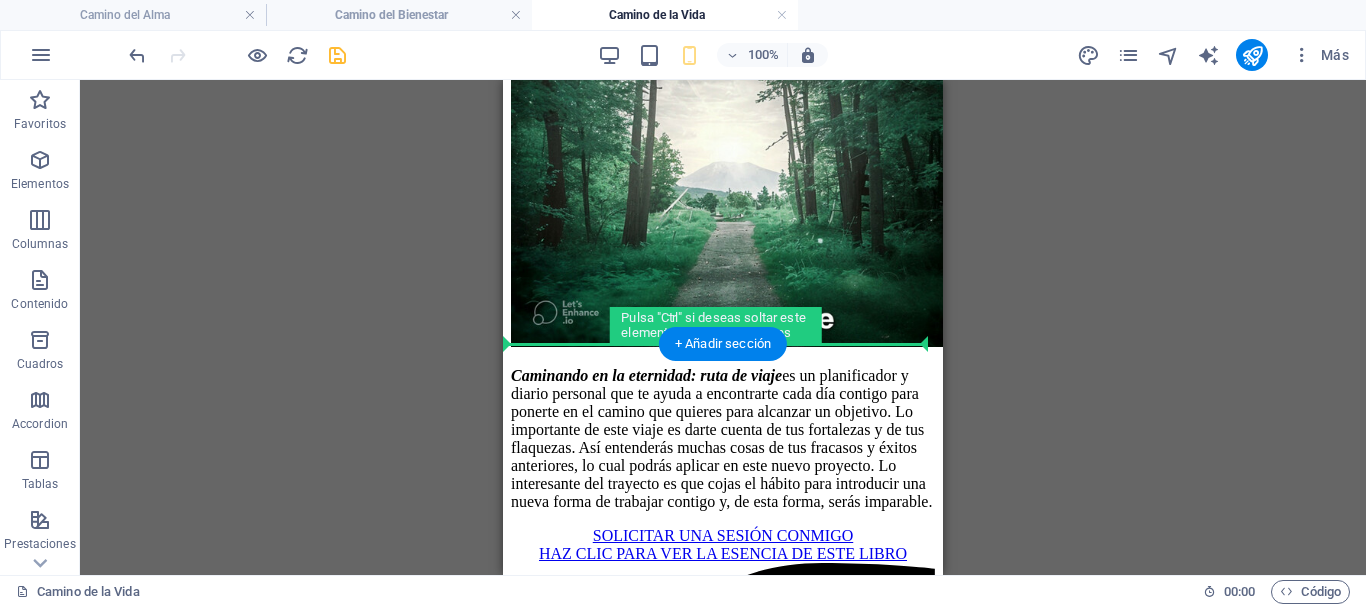 drag, startPoint x: 652, startPoint y: 331, endPoint x: 669, endPoint y: 332, distance: 17.029387 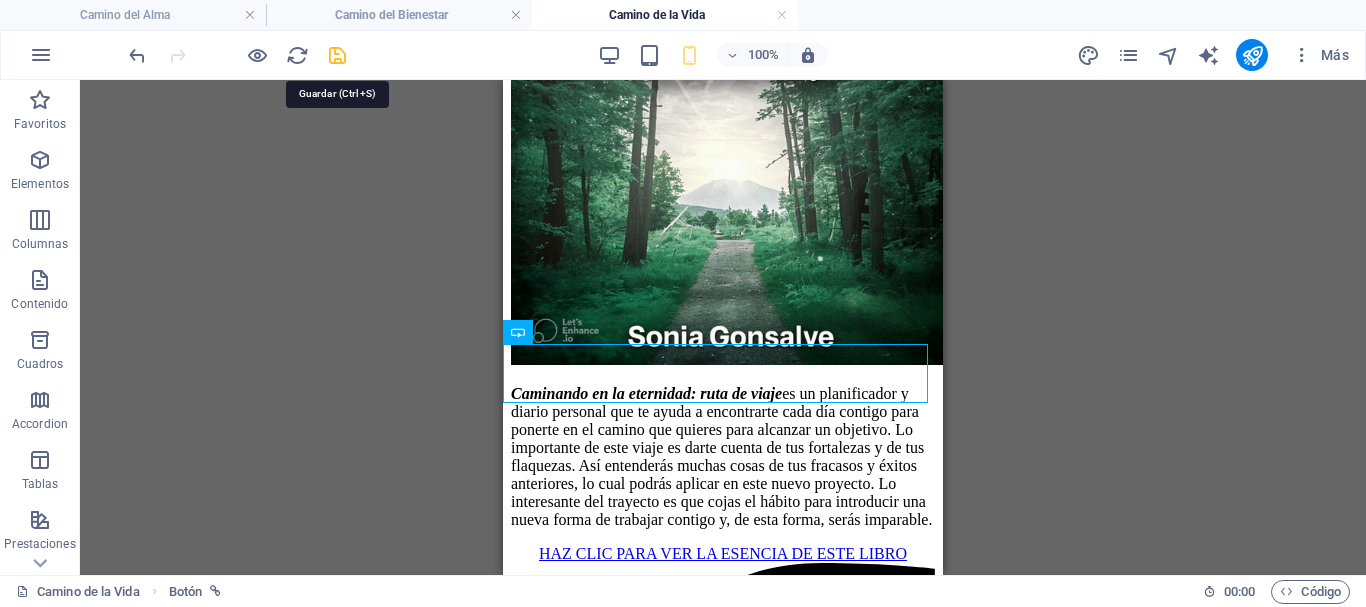 click at bounding box center [337, 55] 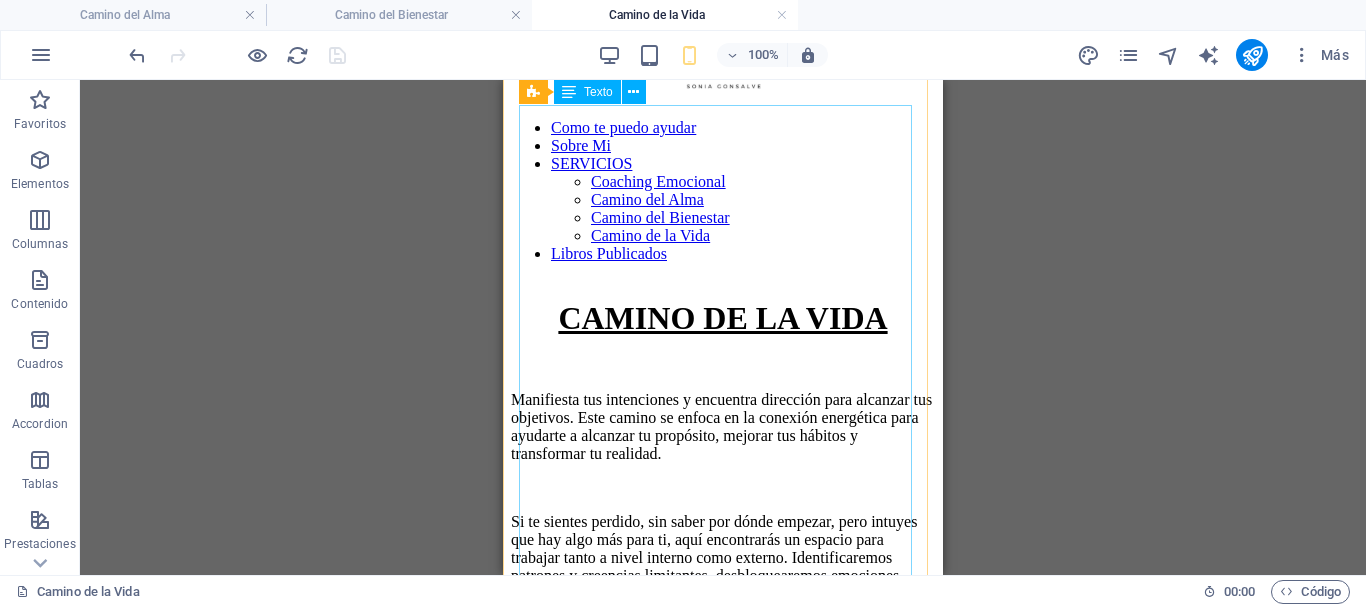 scroll, scrollTop: 0, scrollLeft: 0, axis: both 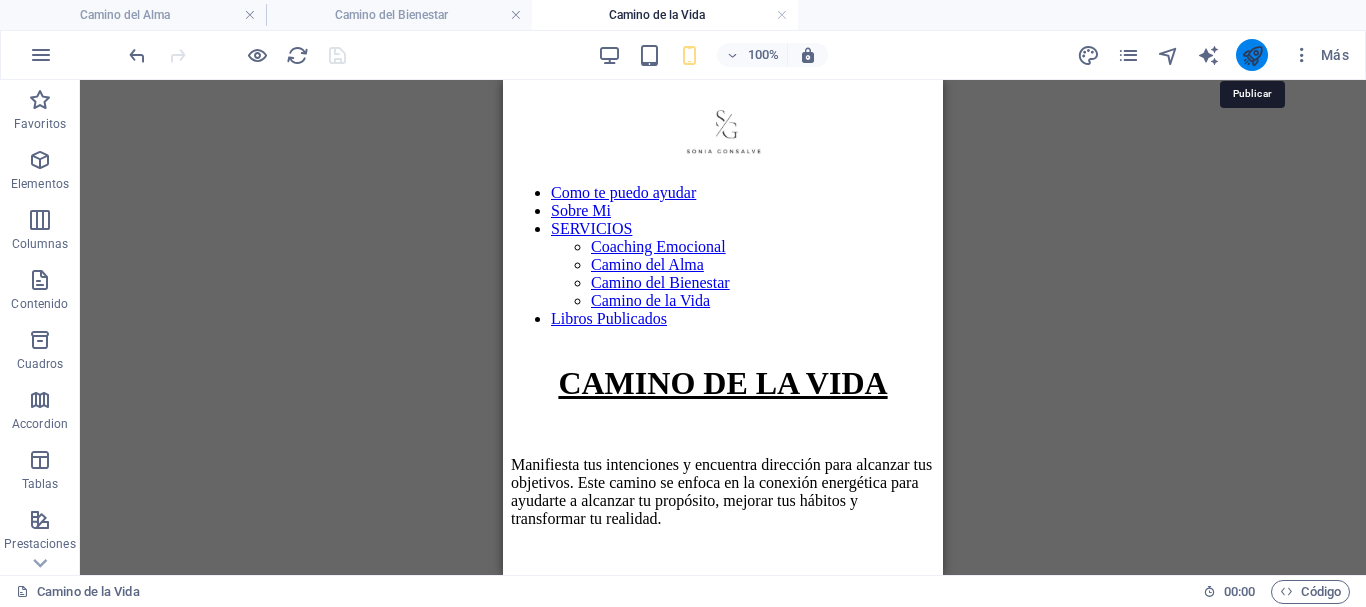 click at bounding box center (1252, 55) 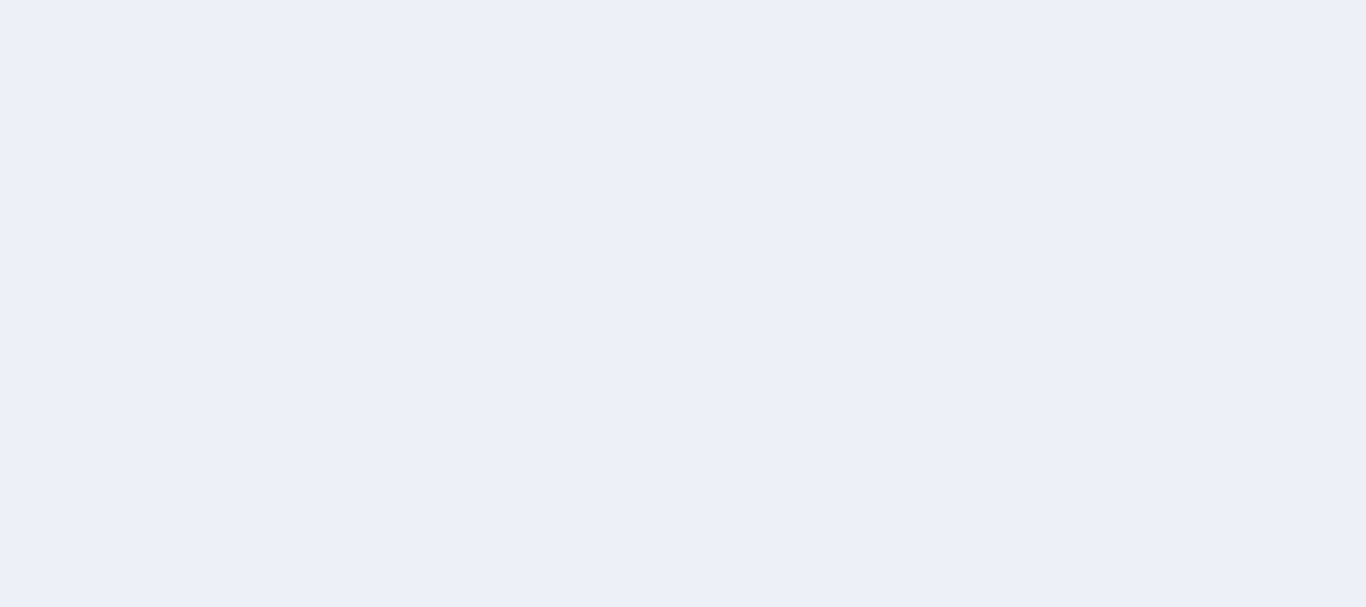 scroll, scrollTop: 0, scrollLeft: 0, axis: both 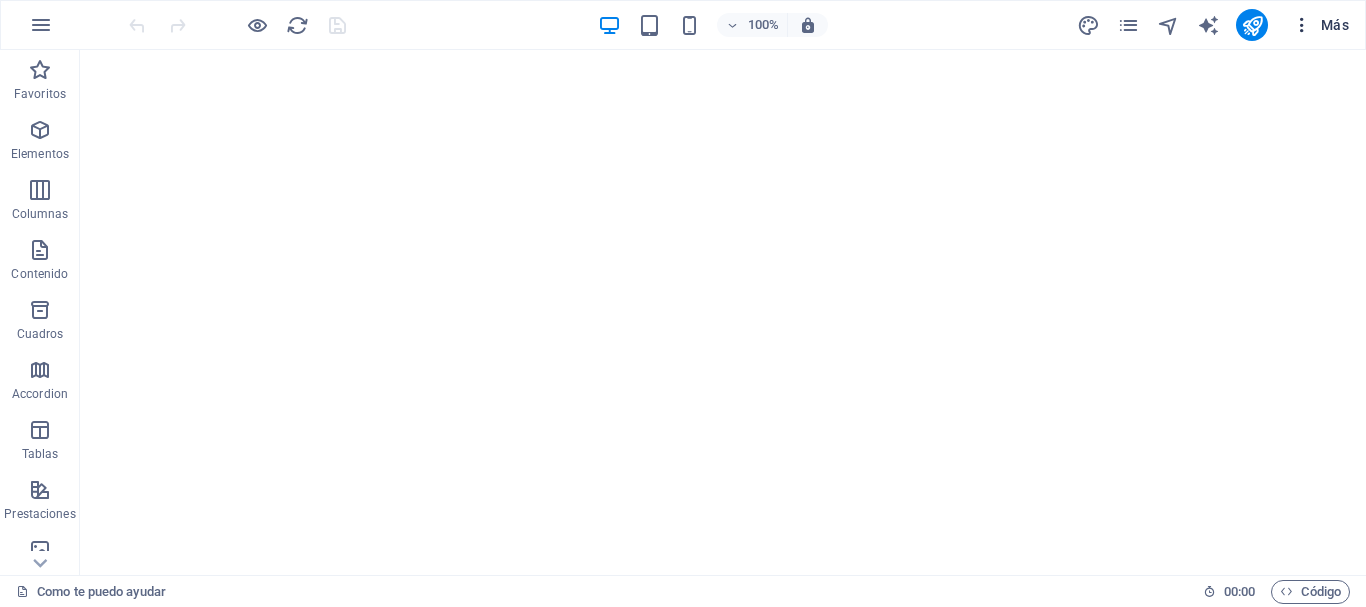 click on "Más" at bounding box center [1320, 25] 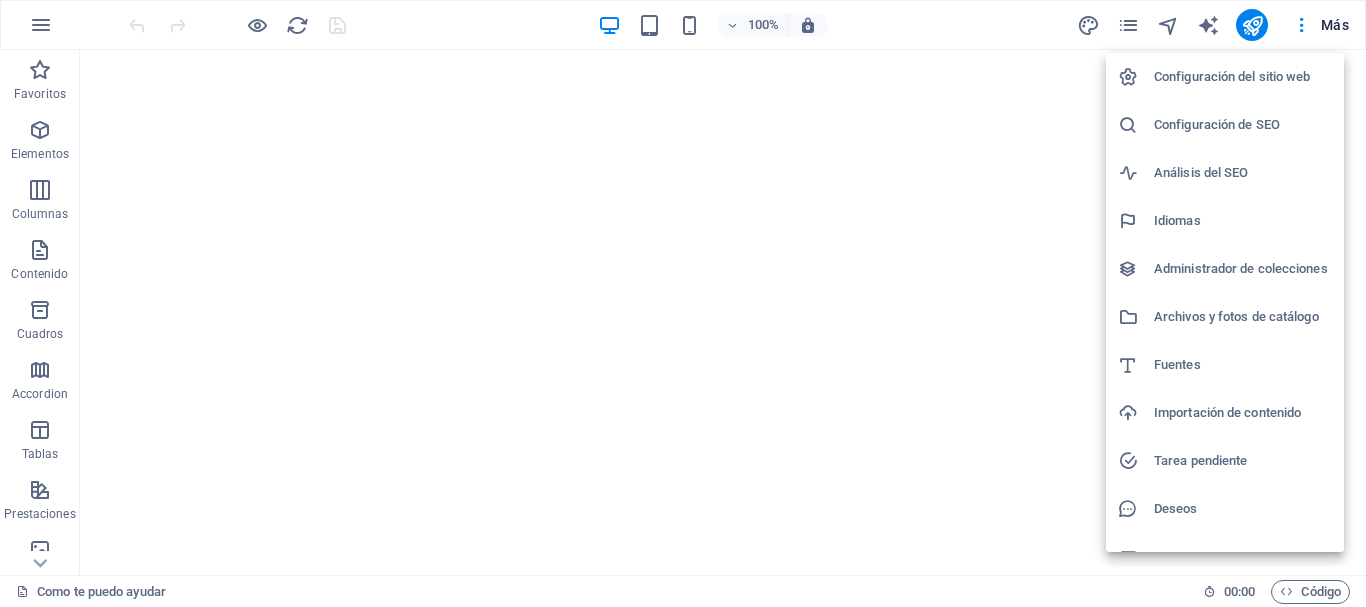 click on "Configuración de SEO" at bounding box center [1243, 125] 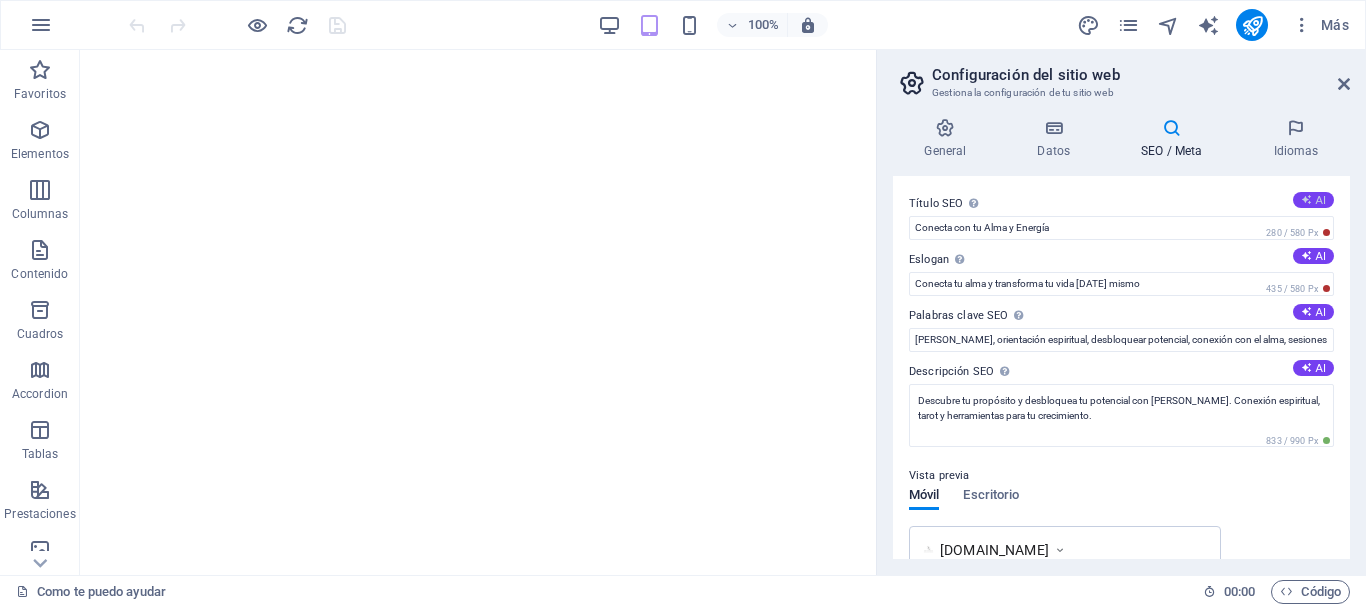 click on "AI" at bounding box center [1313, 200] 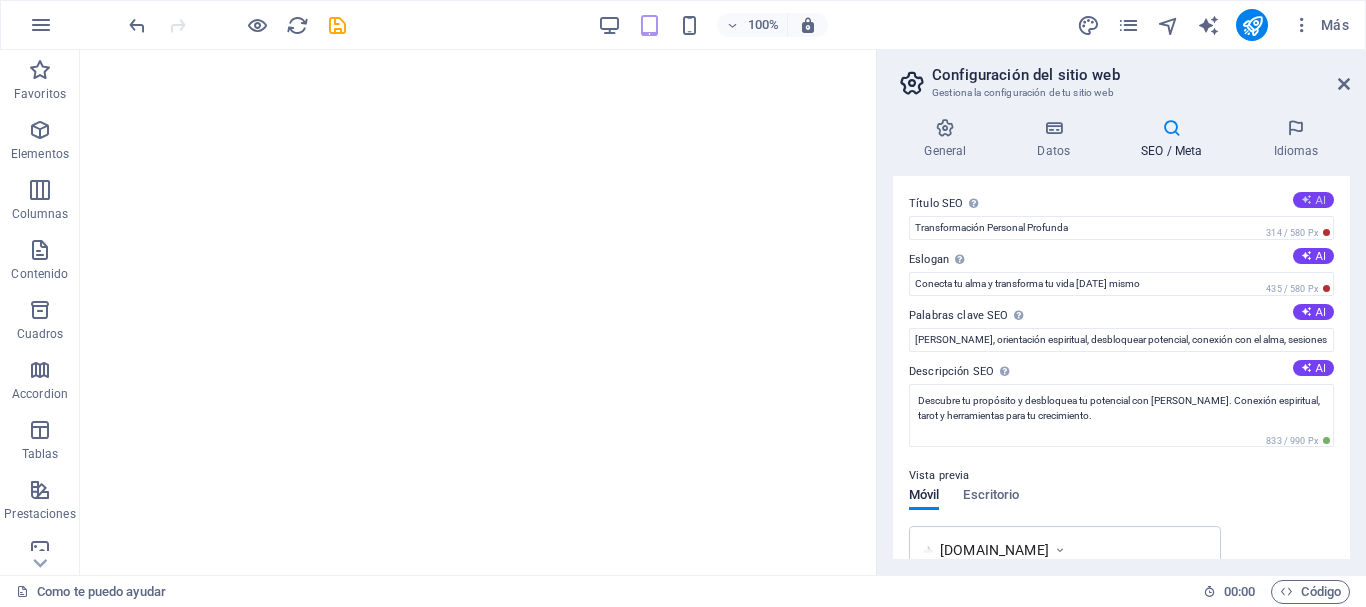 click on "AI" at bounding box center (1313, 200) 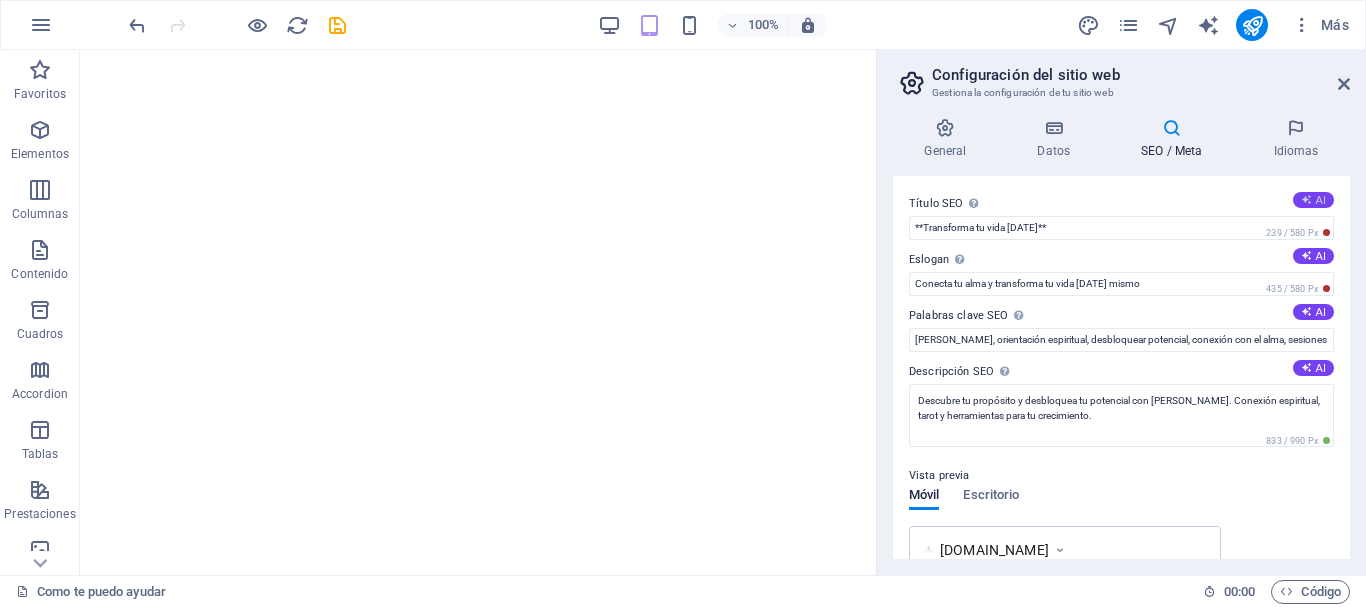 click on "AI" at bounding box center [1313, 200] 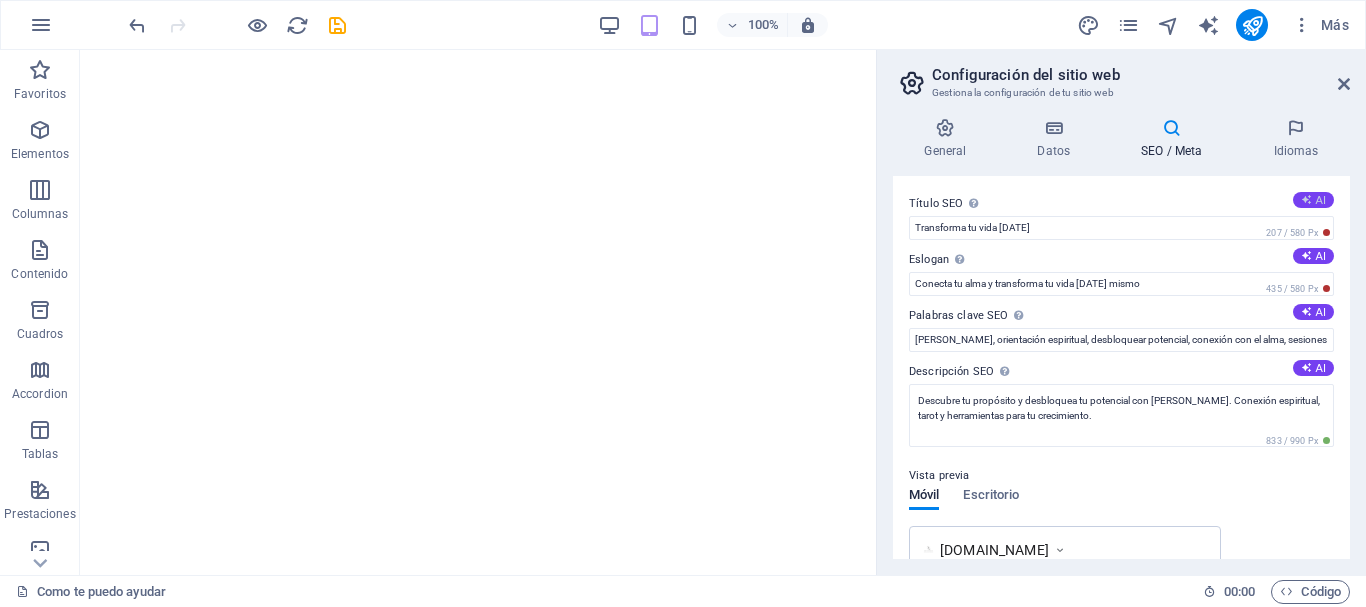 click on "AI" at bounding box center (1313, 200) 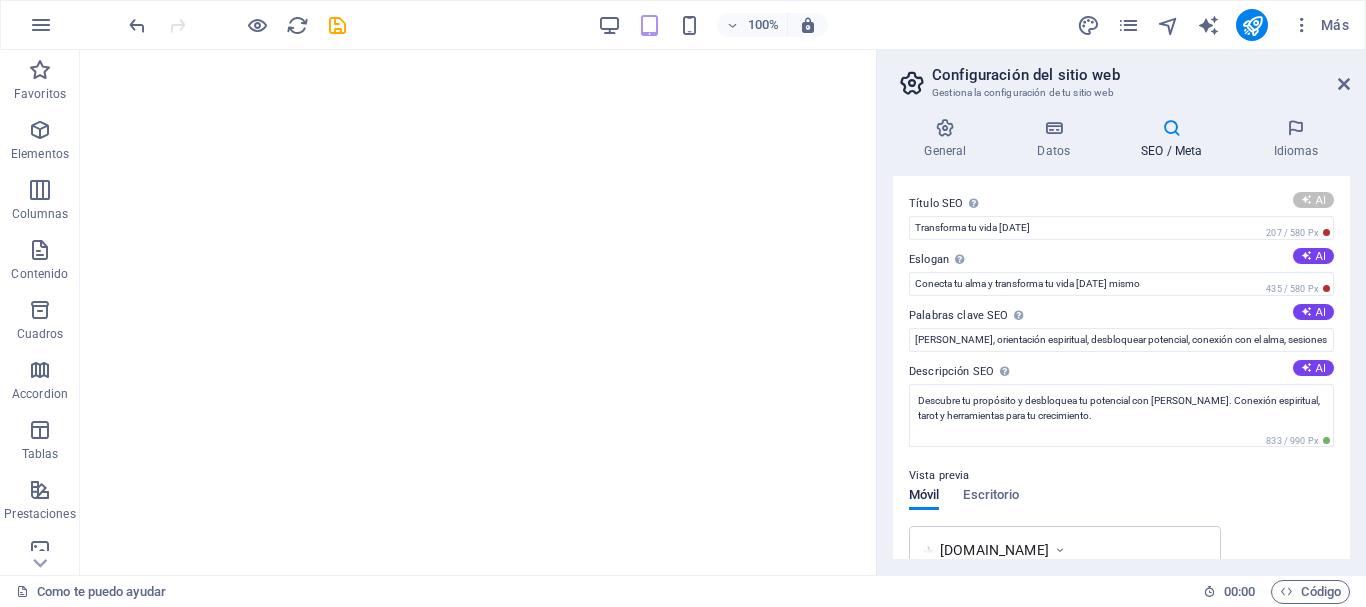 type on "**Transforma tu Vida con Sonia**" 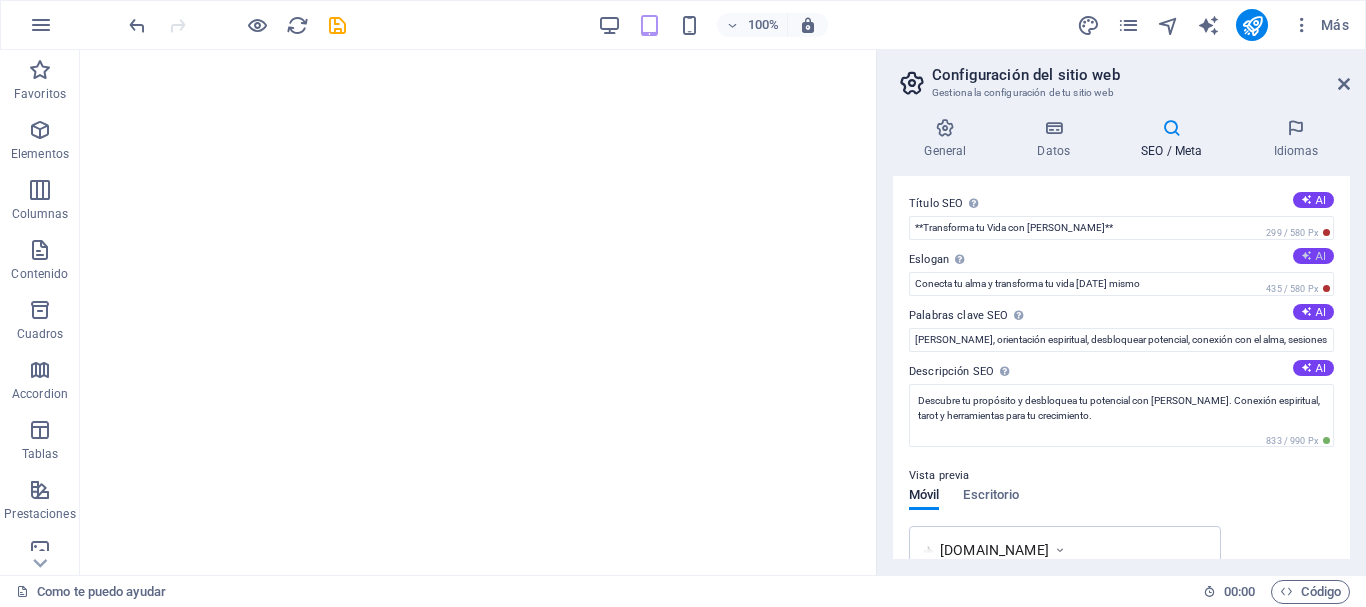 click on "AI" at bounding box center (1313, 256) 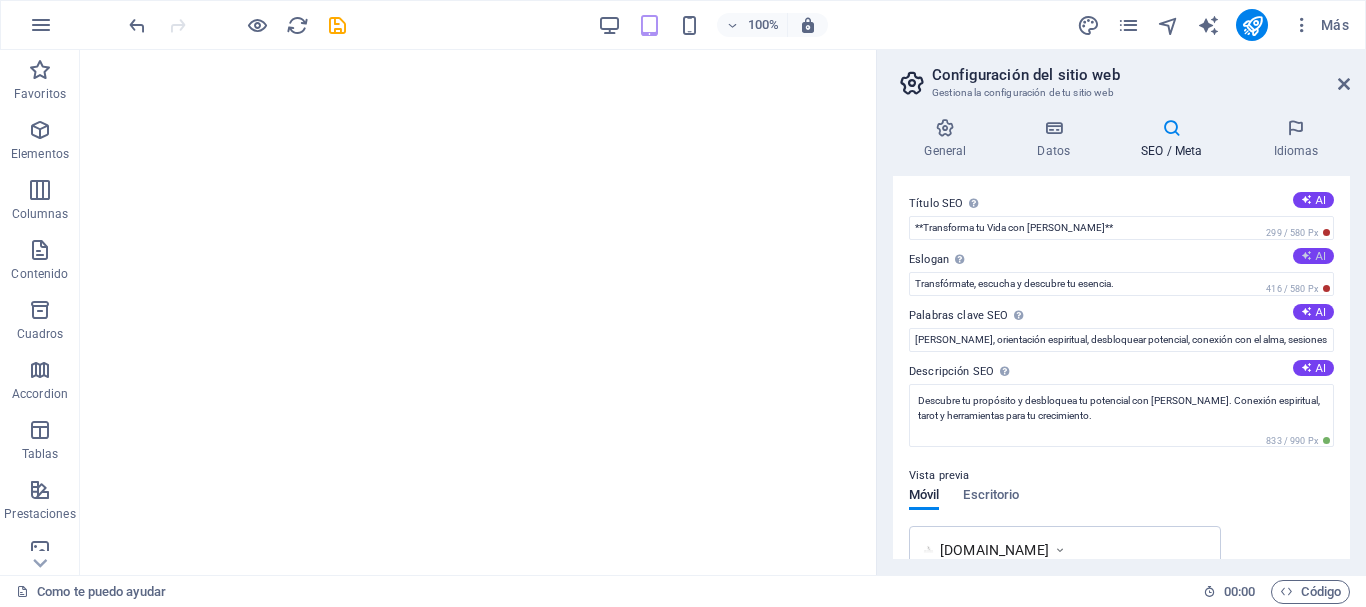 click on "AI" at bounding box center [1313, 256] 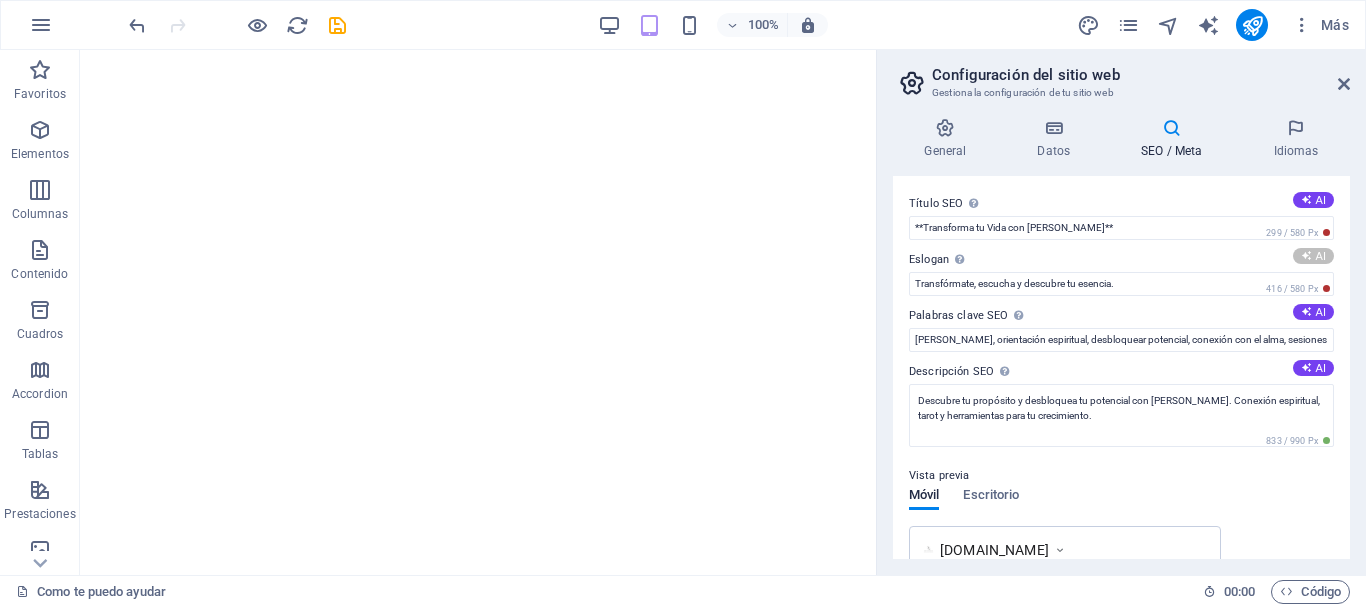 type on "Transforma tu vida, descubre tu esencia." 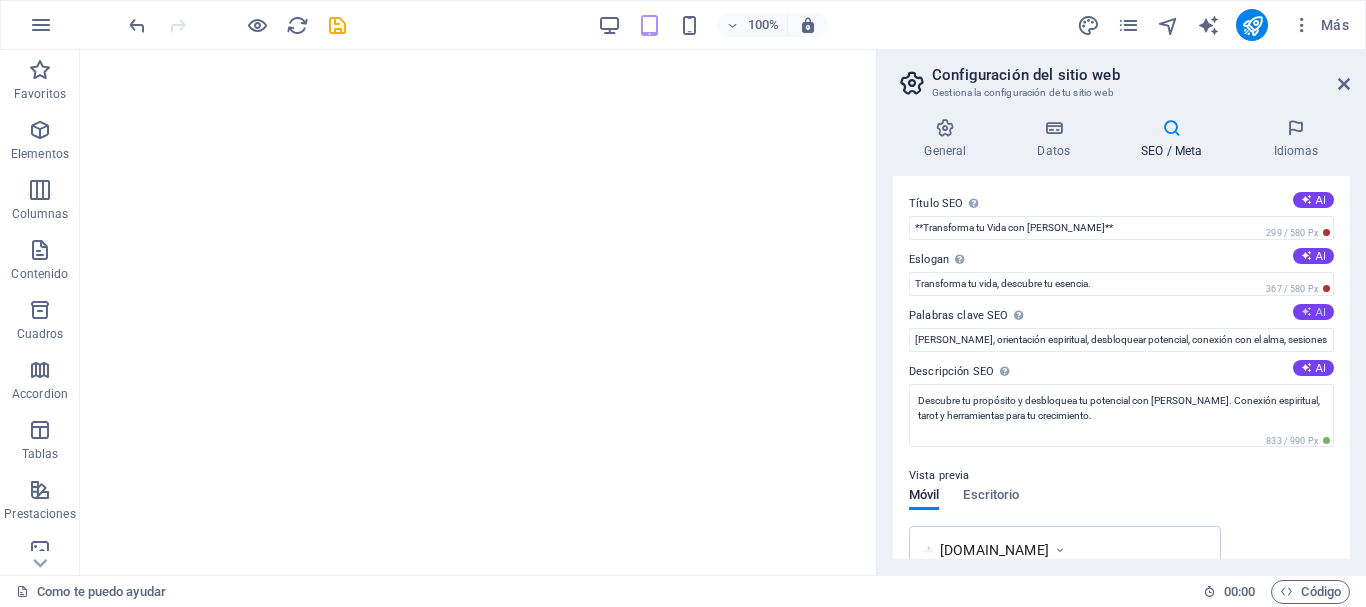 click on "AI" at bounding box center [1313, 312] 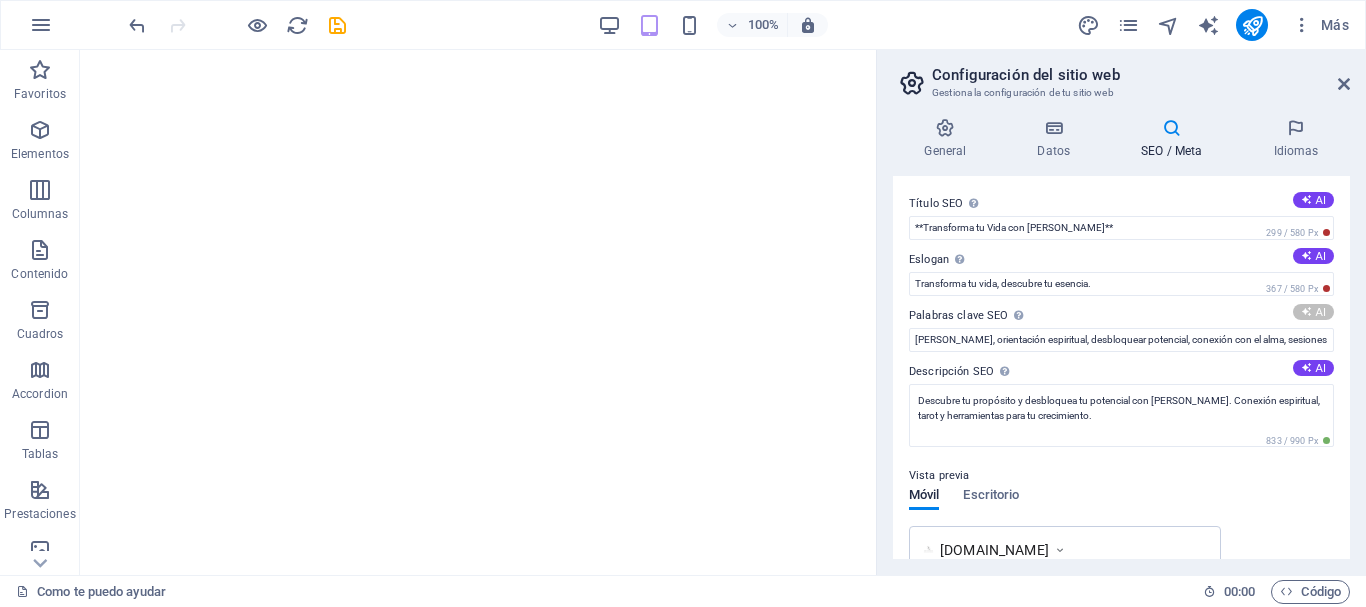 type on "coaching emocional, transformación personal, bienestar interior, autoaprendizaje, tarot espiritual, sesión personalizada" 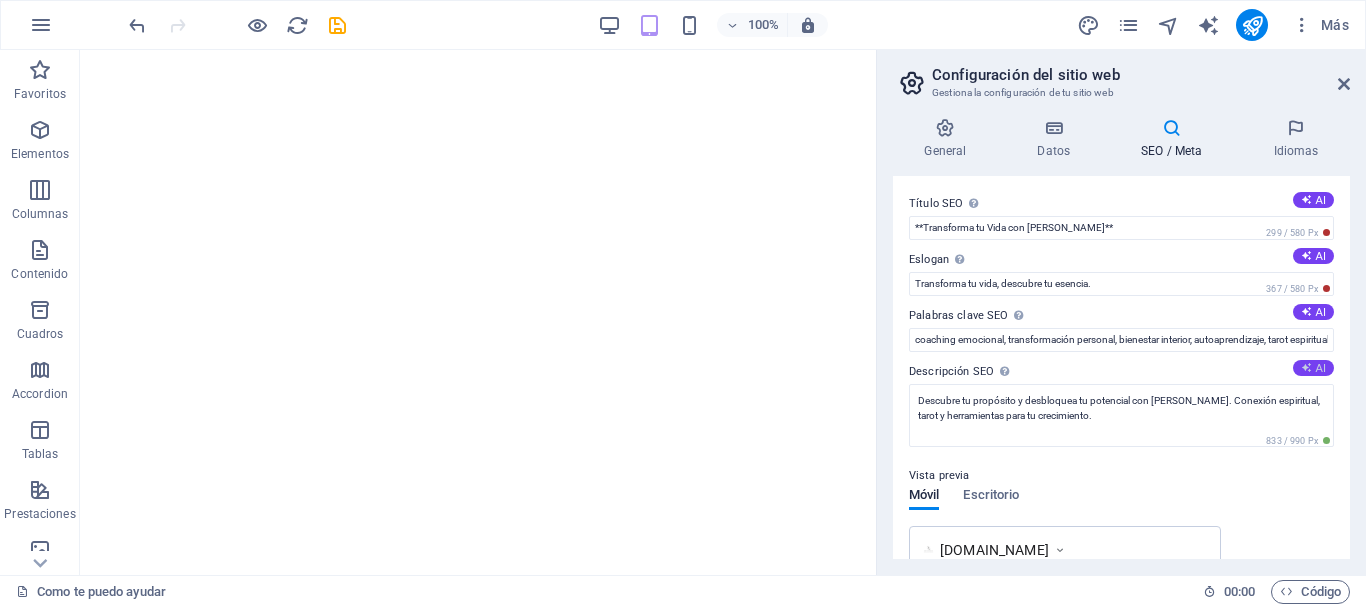 click at bounding box center (1306, 367) 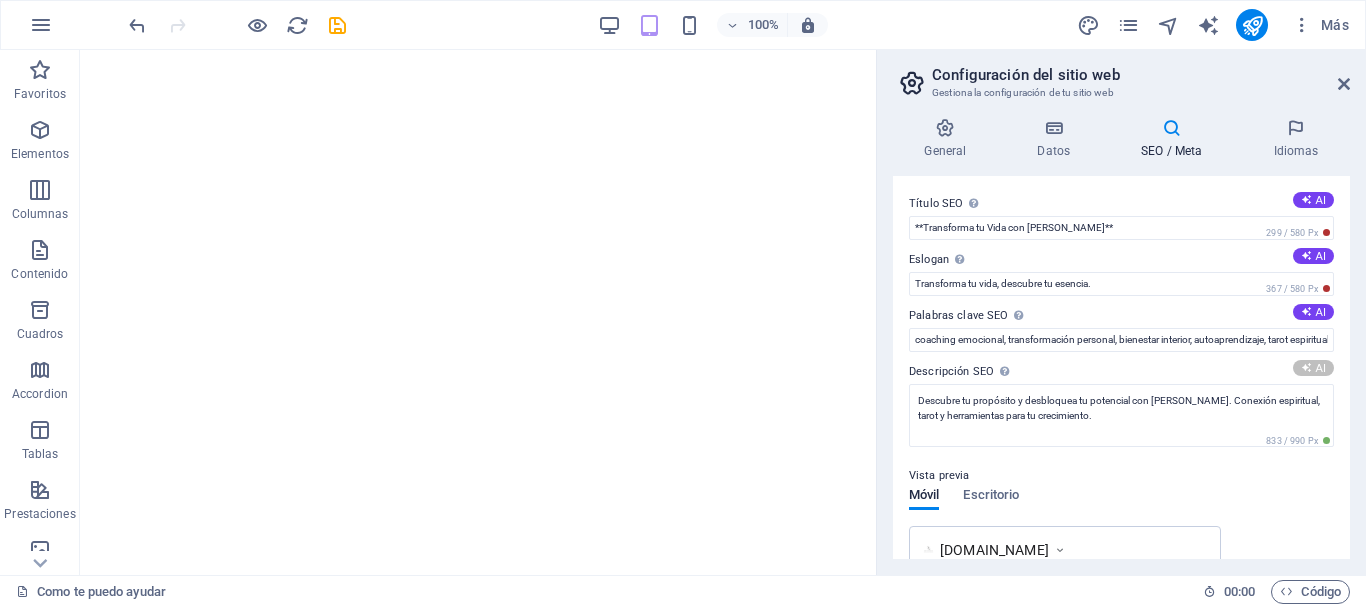type on "Transforma tu vida y descubre tu propósito con sesiones personalizadas y contenido en YouTube. ¡Inicia tu camino hoy!" 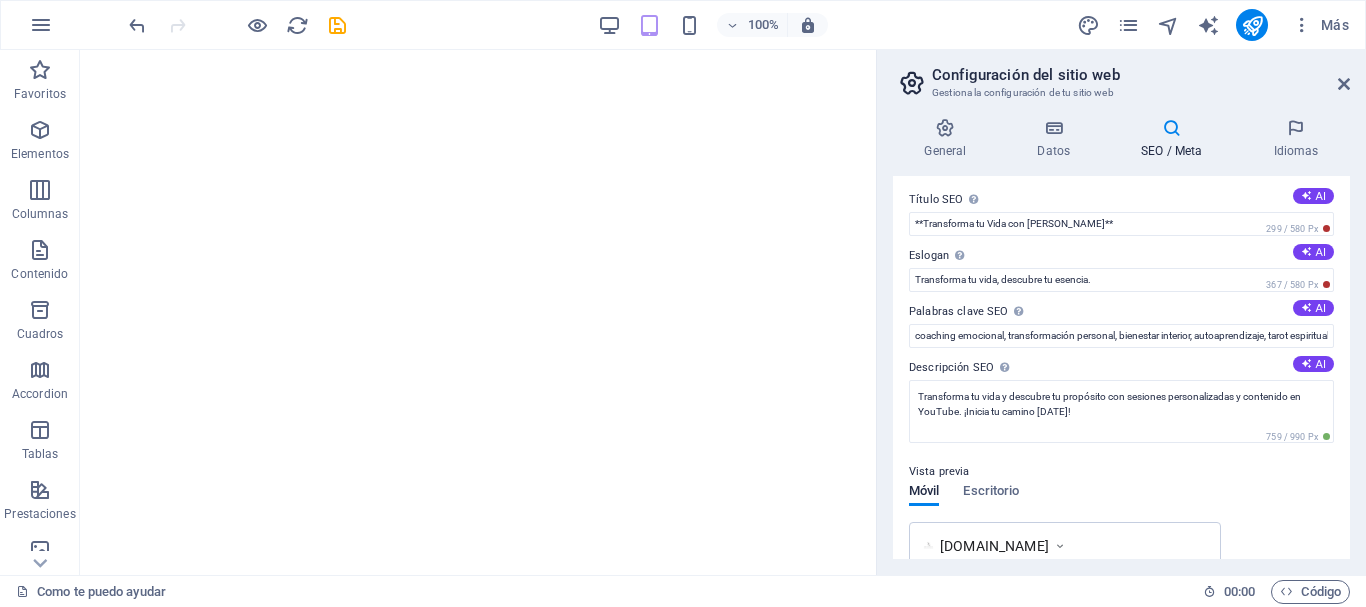 scroll, scrollTop: 0, scrollLeft: 0, axis: both 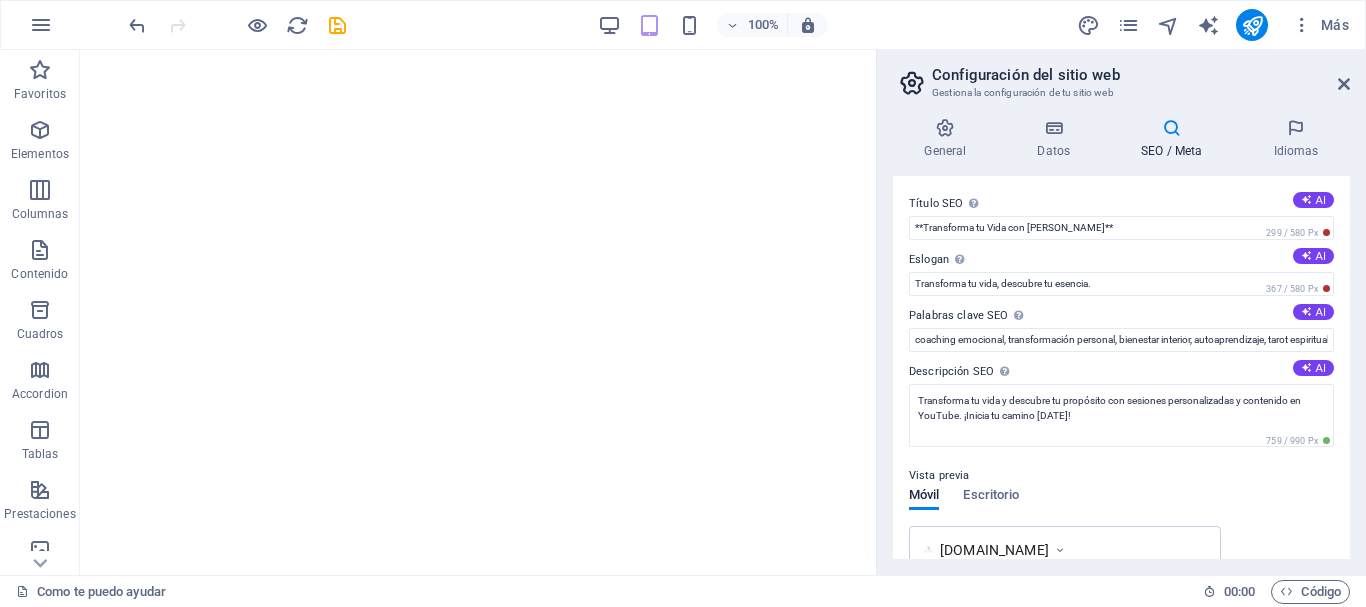 click at bounding box center (237, 25) 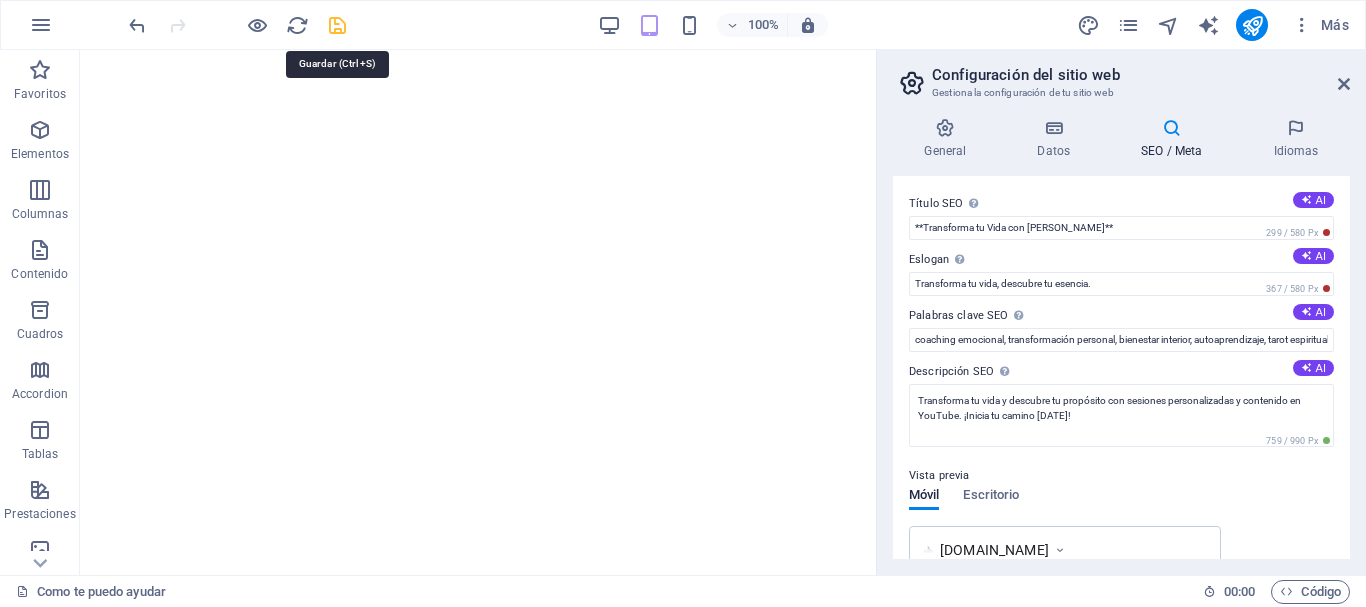 click at bounding box center [337, 25] 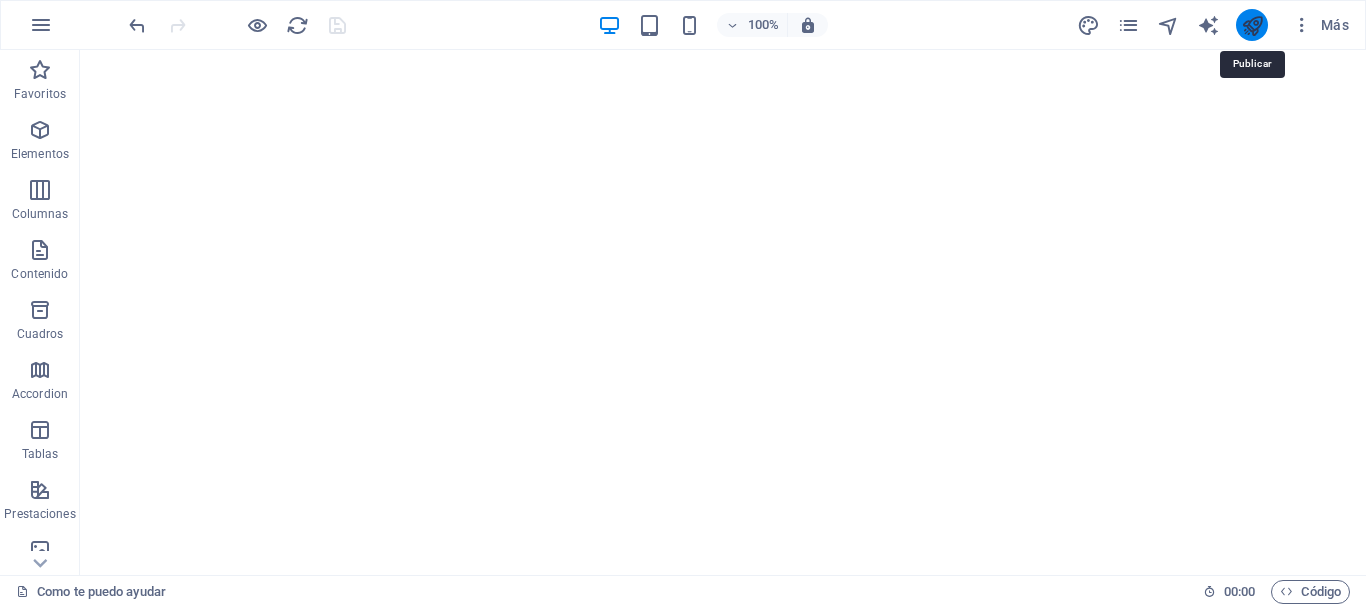 click at bounding box center [1252, 25] 